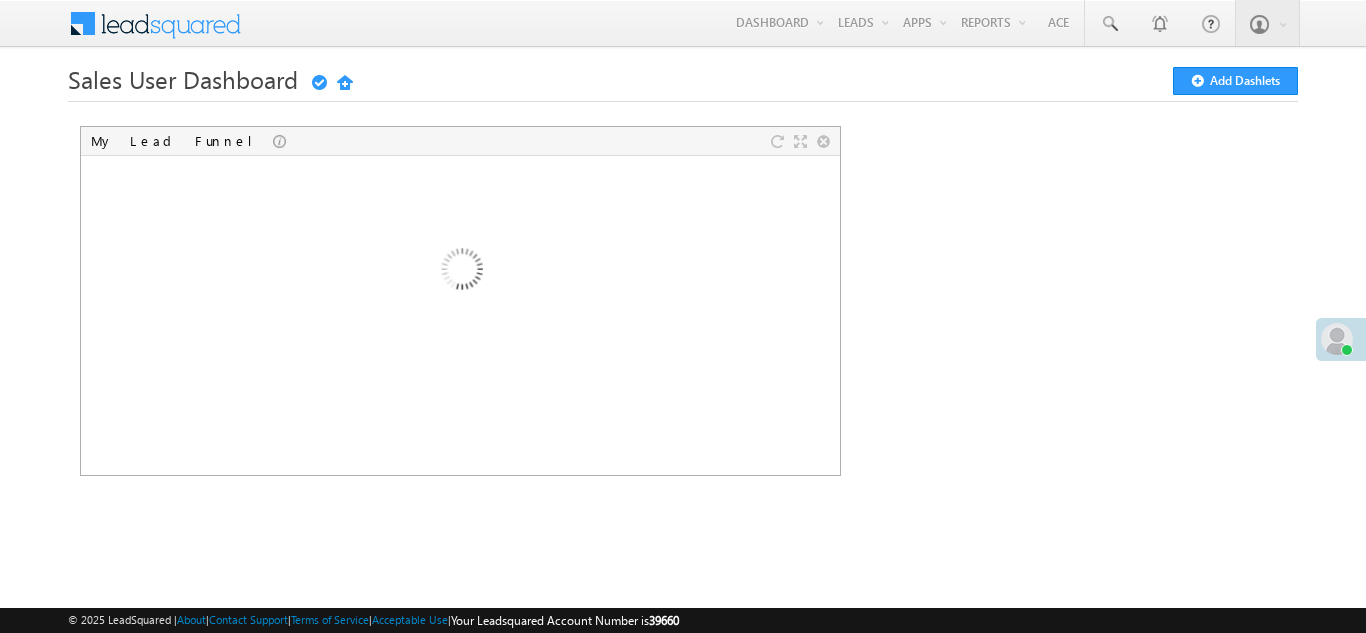 scroll, scrollTop: 0, scrollLeft: 0, axis: both 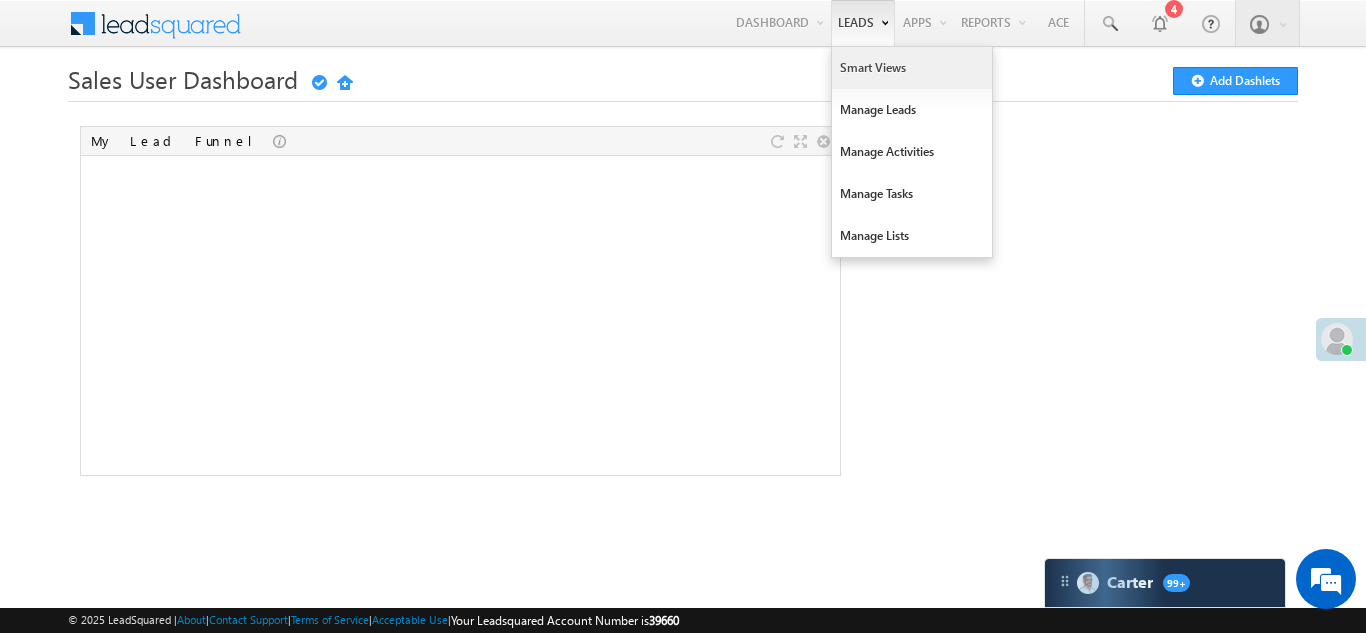 click on "Smart Views" at bounding box center [912, 68] 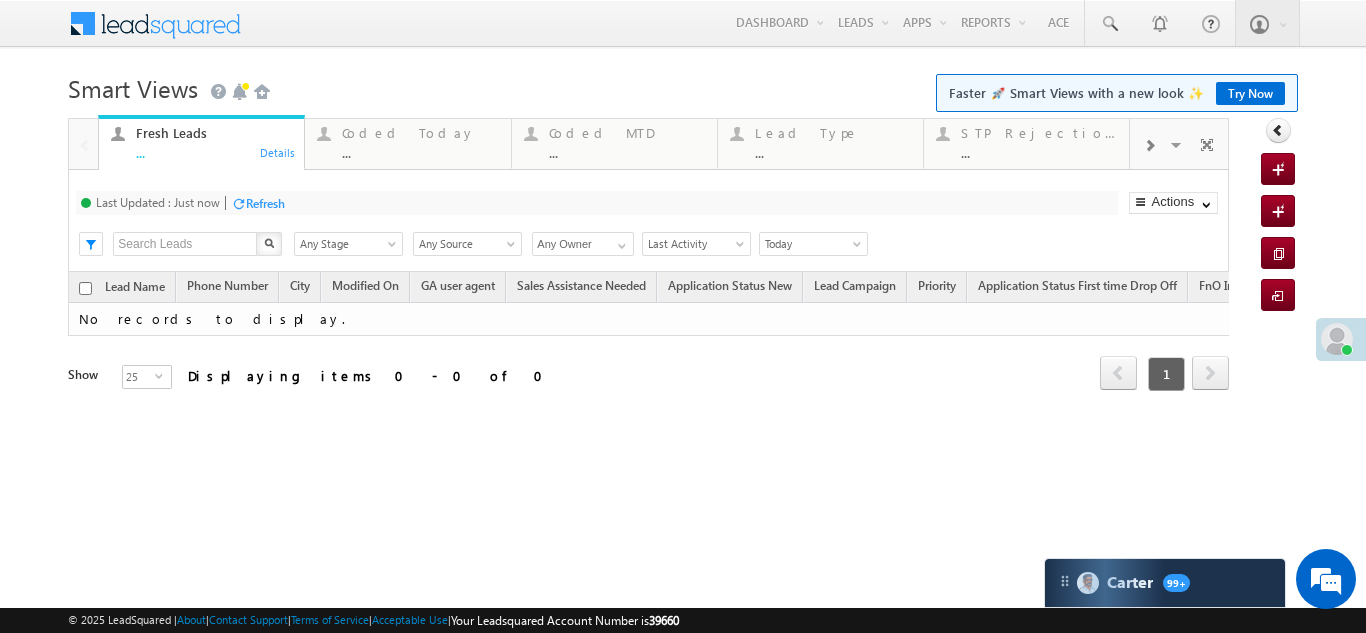 scroll, scrollTop: 0, scrollLeft: 0, axis: both 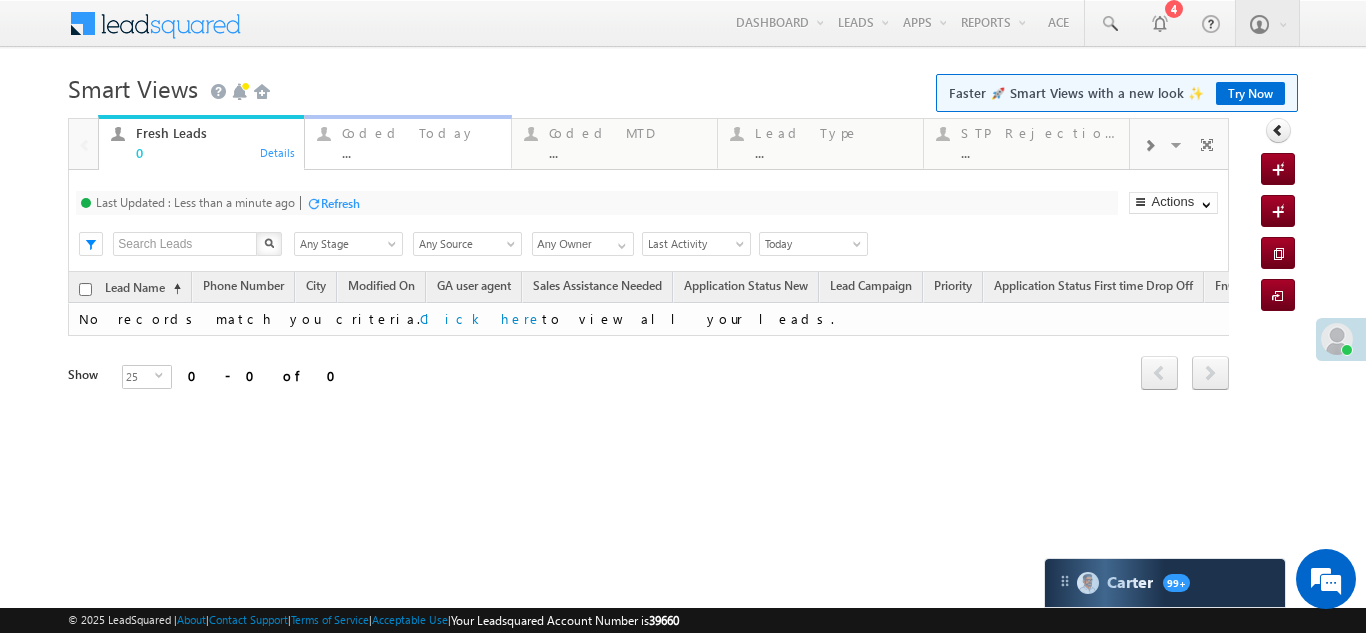 click on "Coded Today" at bounding box center (420, 133) 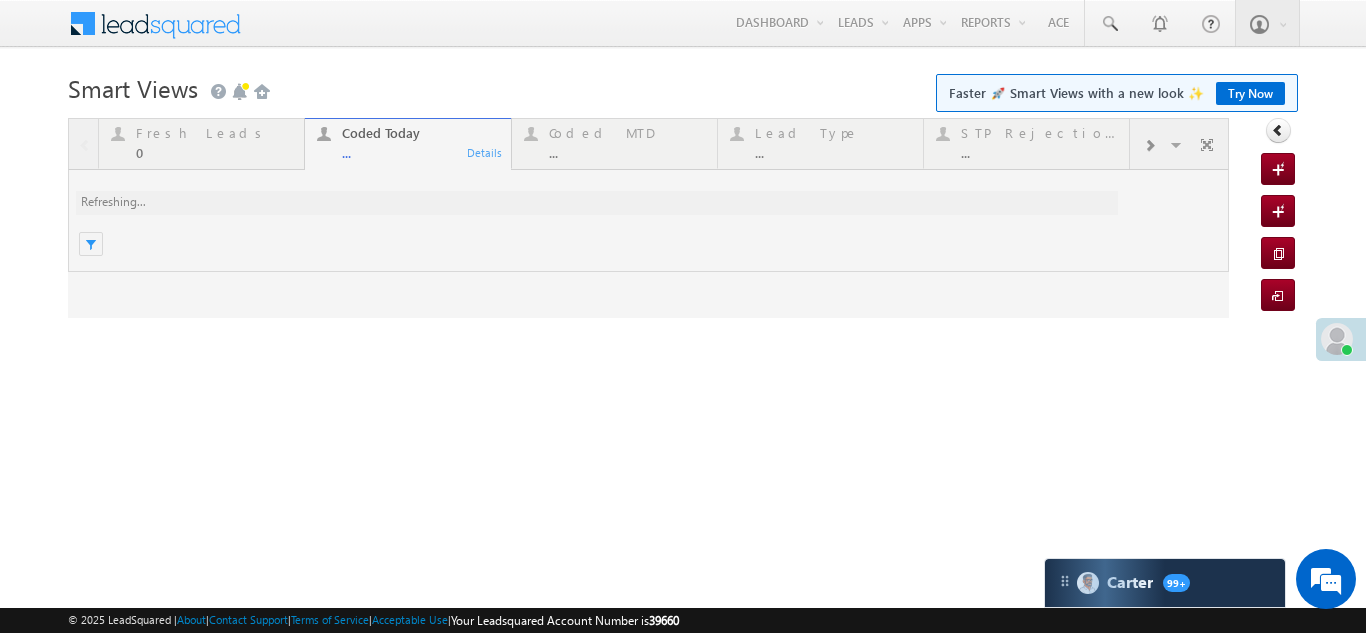 scroll, scrollTop: 0, scrollLeft: 0, axis: both 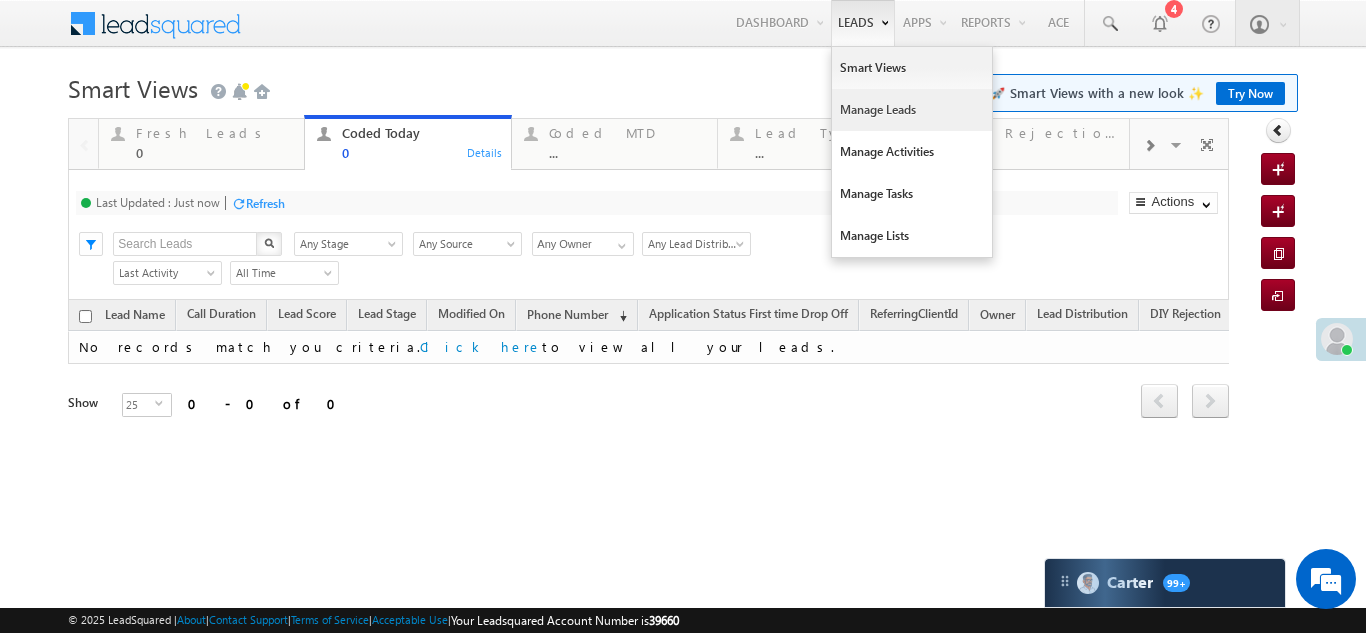 click on "Manage Leads" at bounding box center [912, 110] 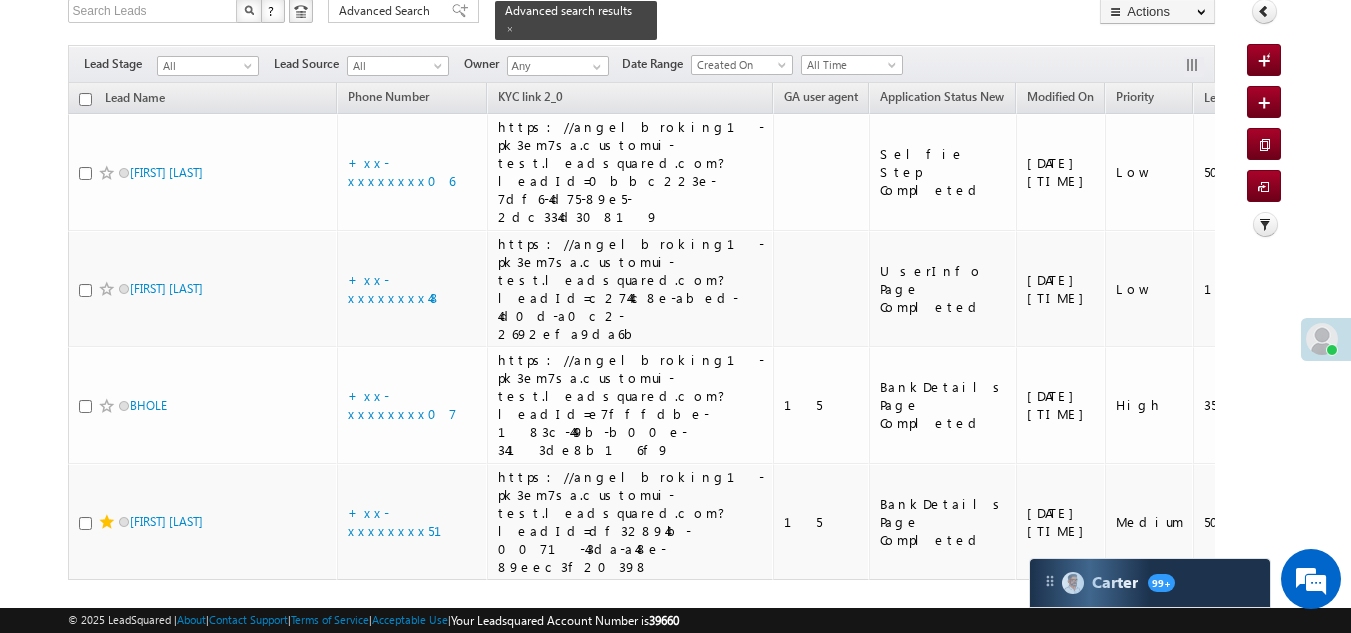 scroll, scrollTop: 0, scrollLeft: 0, axis: both 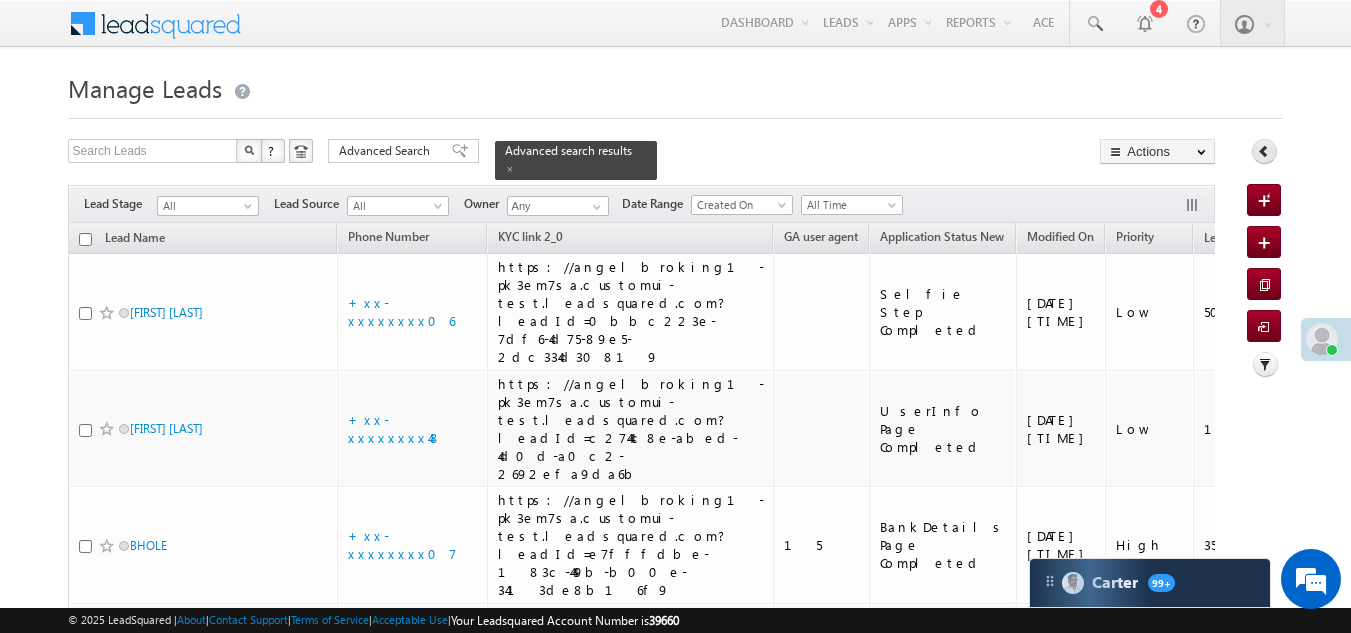 click at bounding box center (1264, 151) 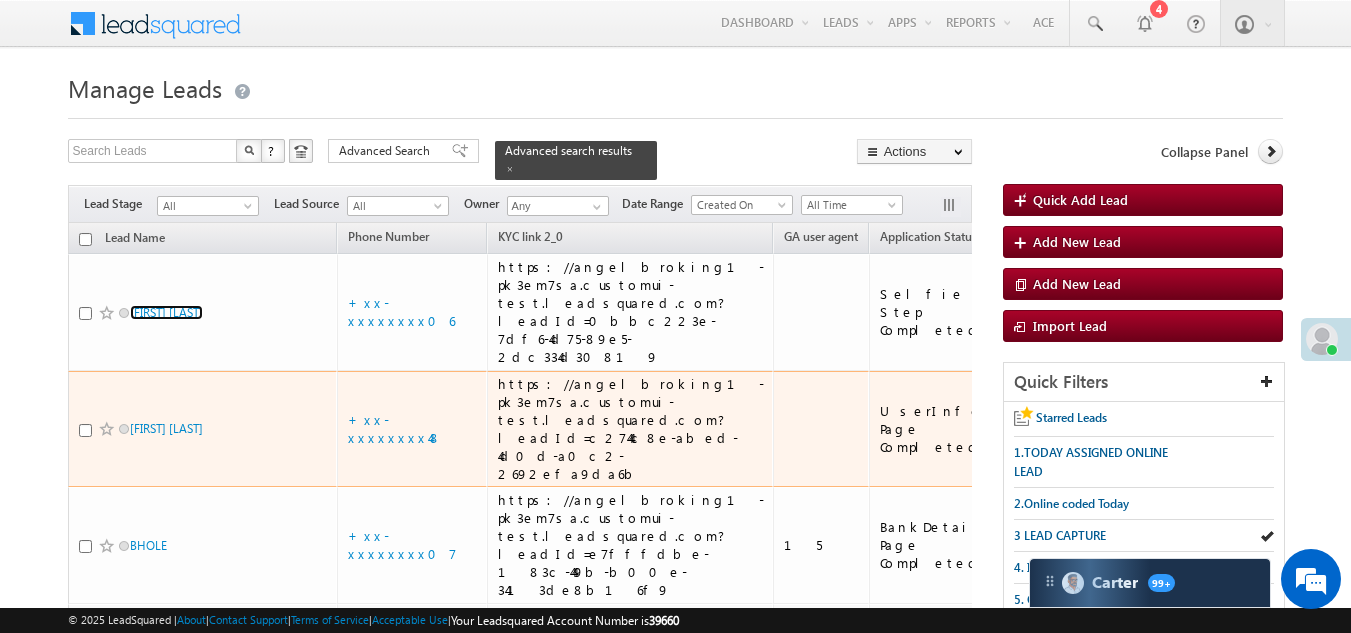 scroll, scrollTop: 0, scrollLeft: 0, axis: both 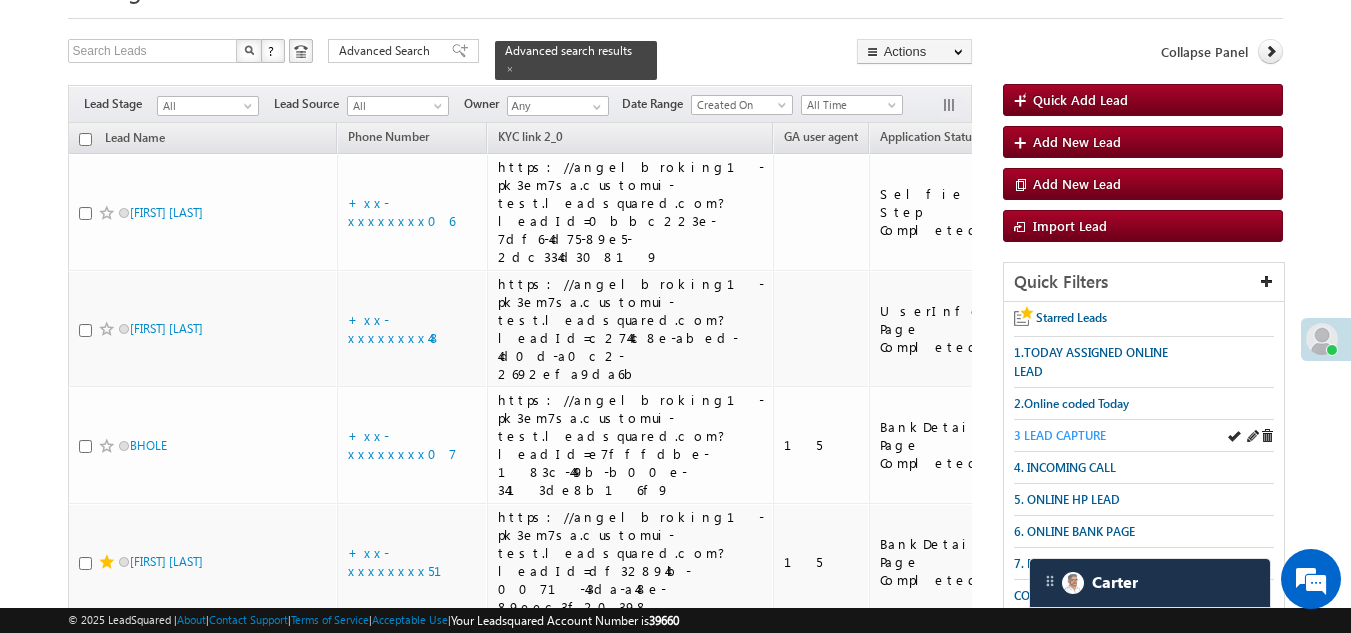 click on "3 LEAD CAPTURE" at bounding box center [1060, 435] 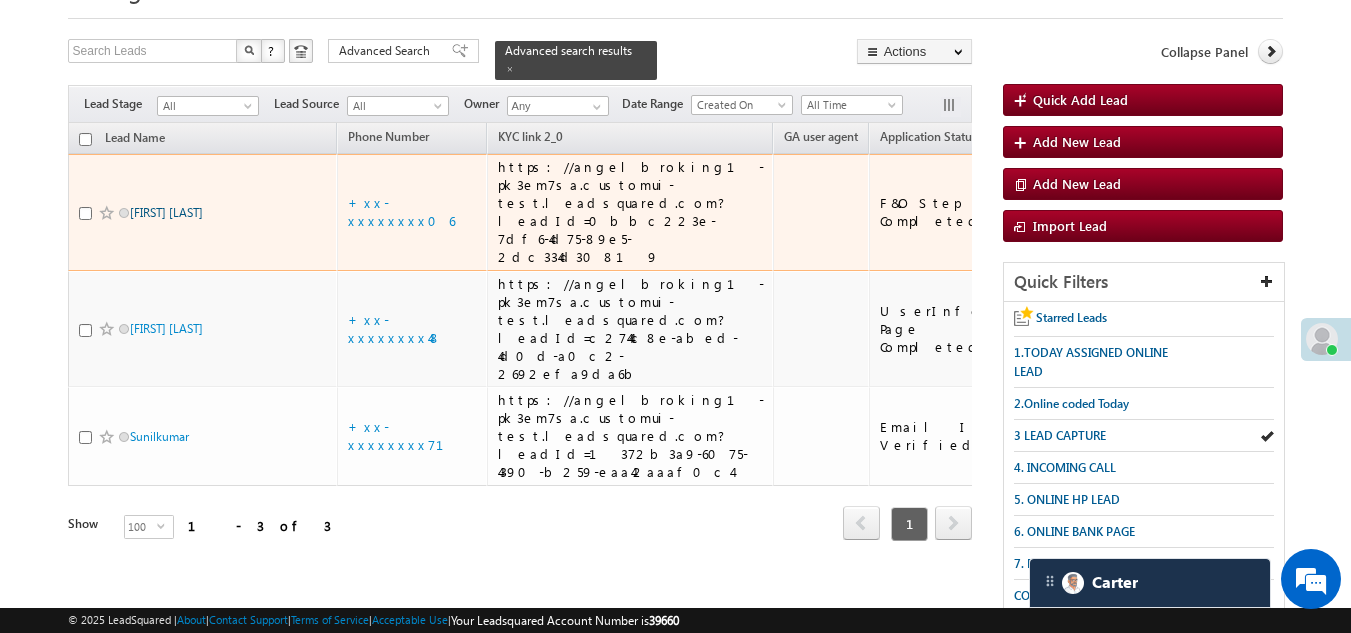 drag, startPoint x: 168, startPoint y: 188, endPoint x: 146, endPoint y: 197, distance: 23.769728 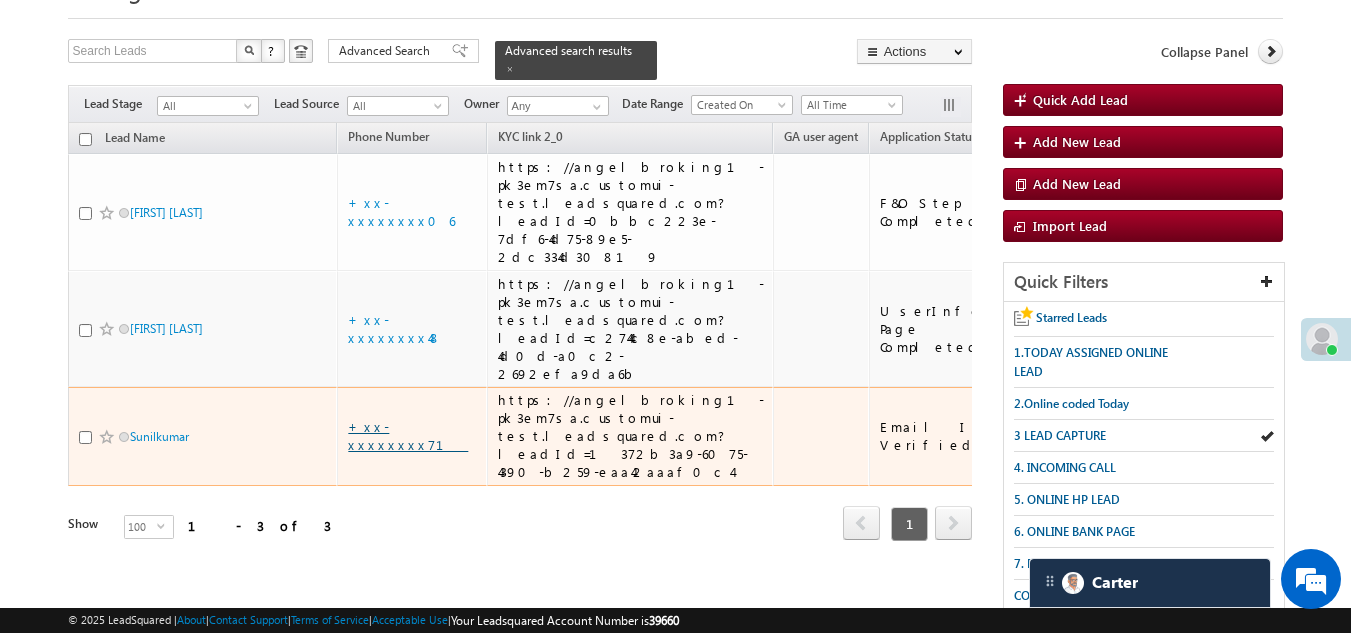 click on "+xx-xxxxxxxx71" at bounding box center [408, 435] 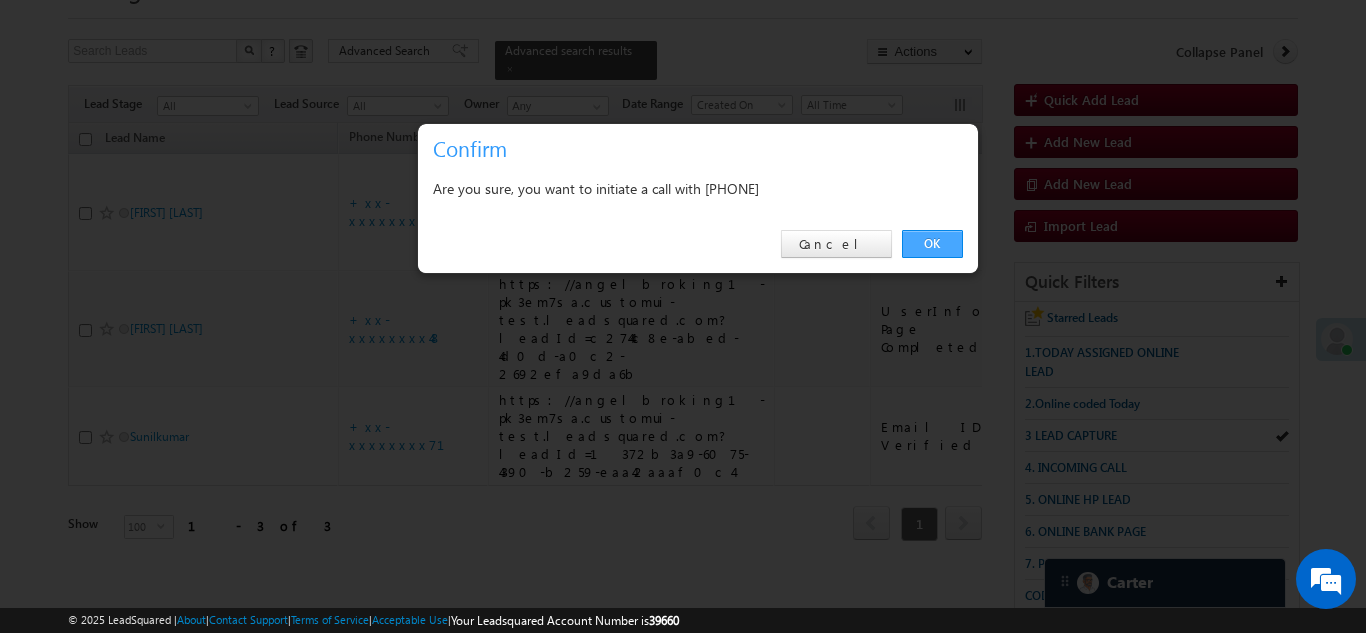 click on "OK" at bounding box center [932, 244] 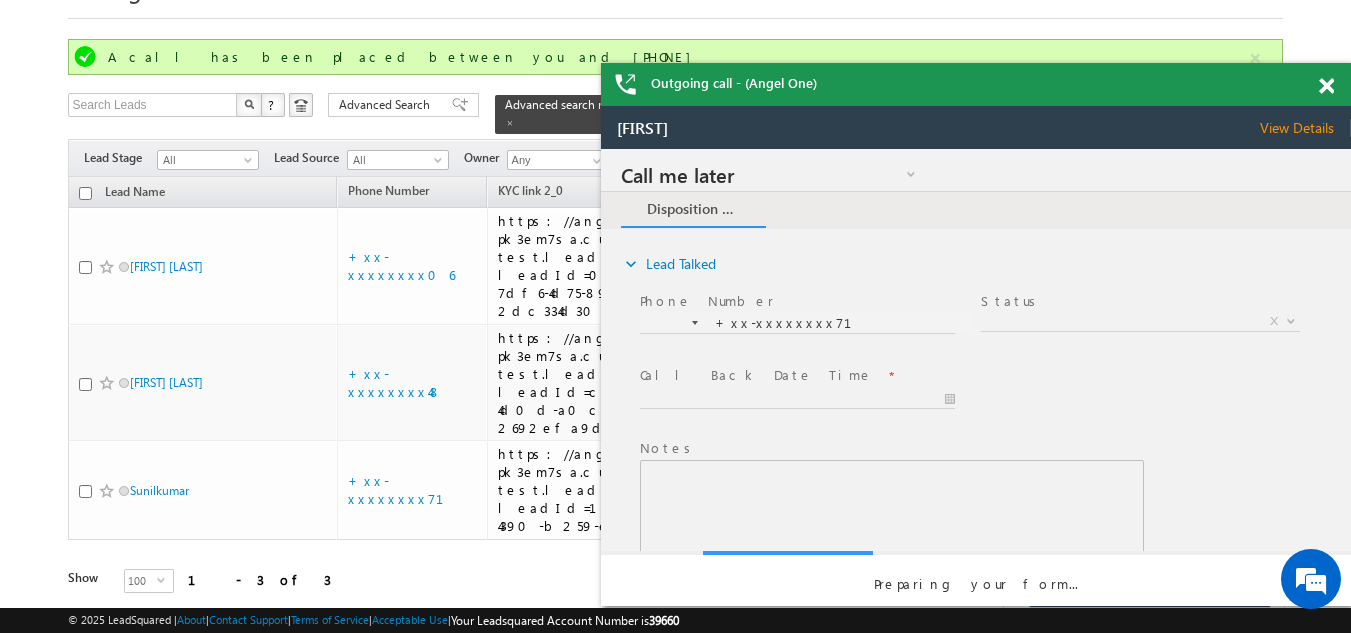 scroll, scrollTop: 0, scrollLeft: 0, axis: both 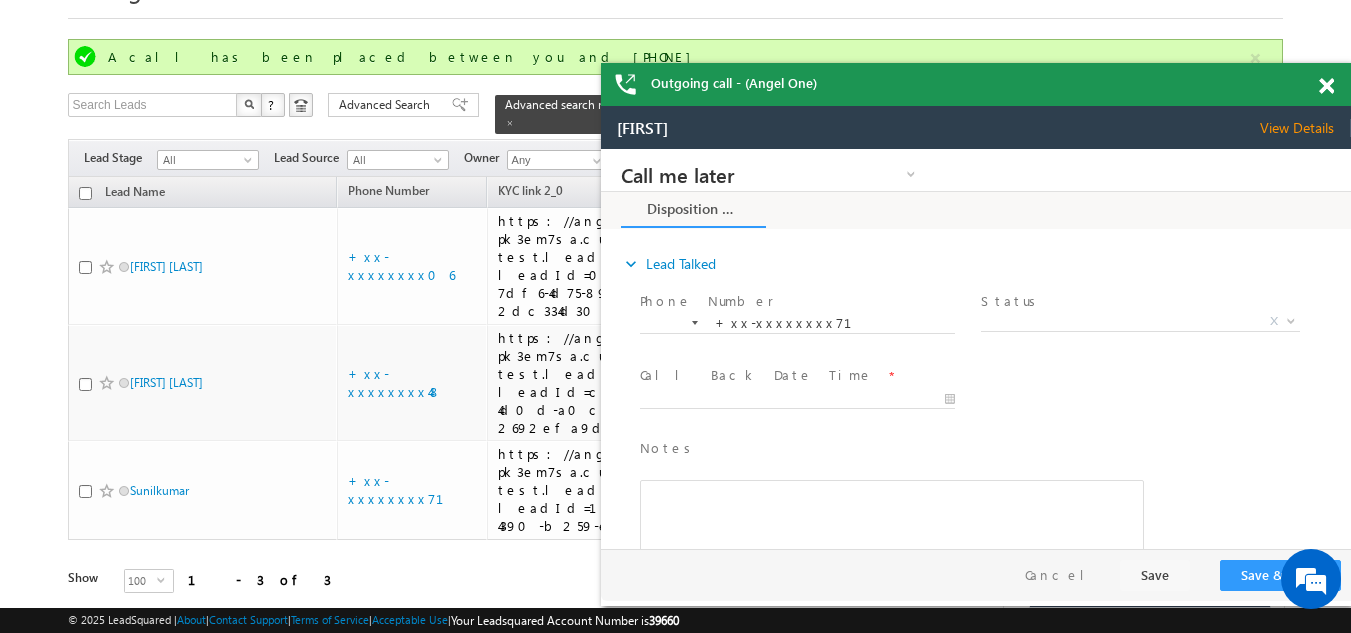click at bounding box center (1326, 86) 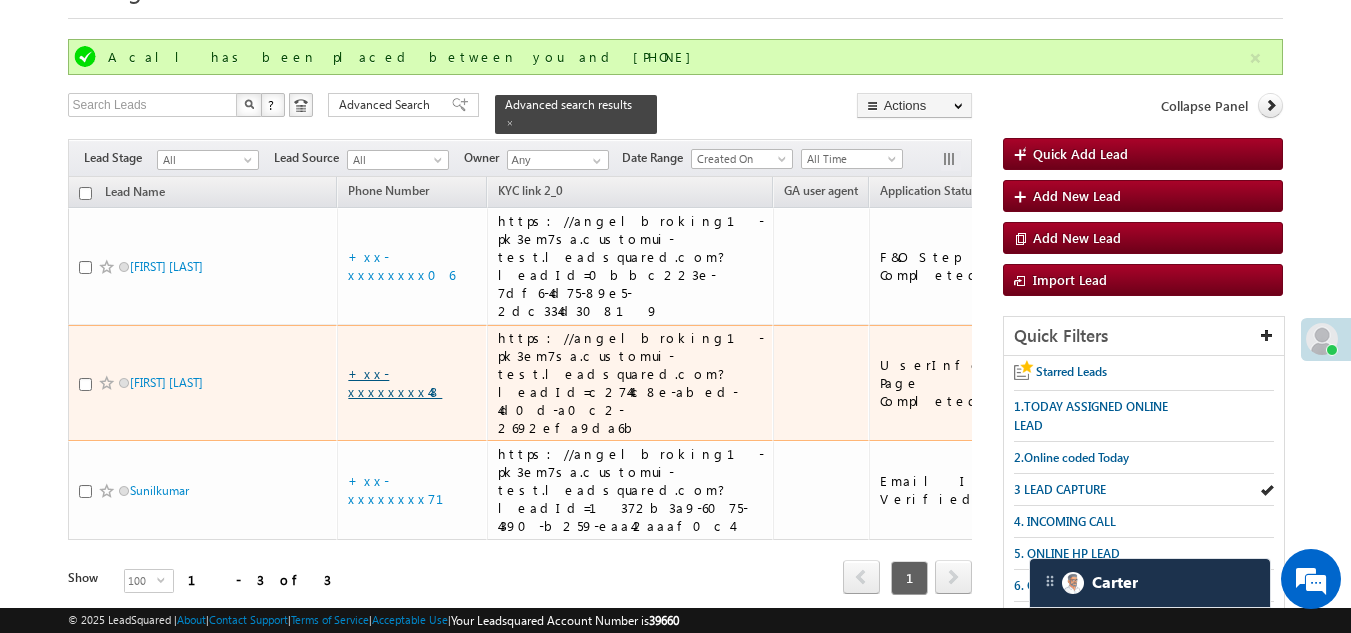 click on "+xx-xxxxxxxx48" at bounding box center [395, 382] 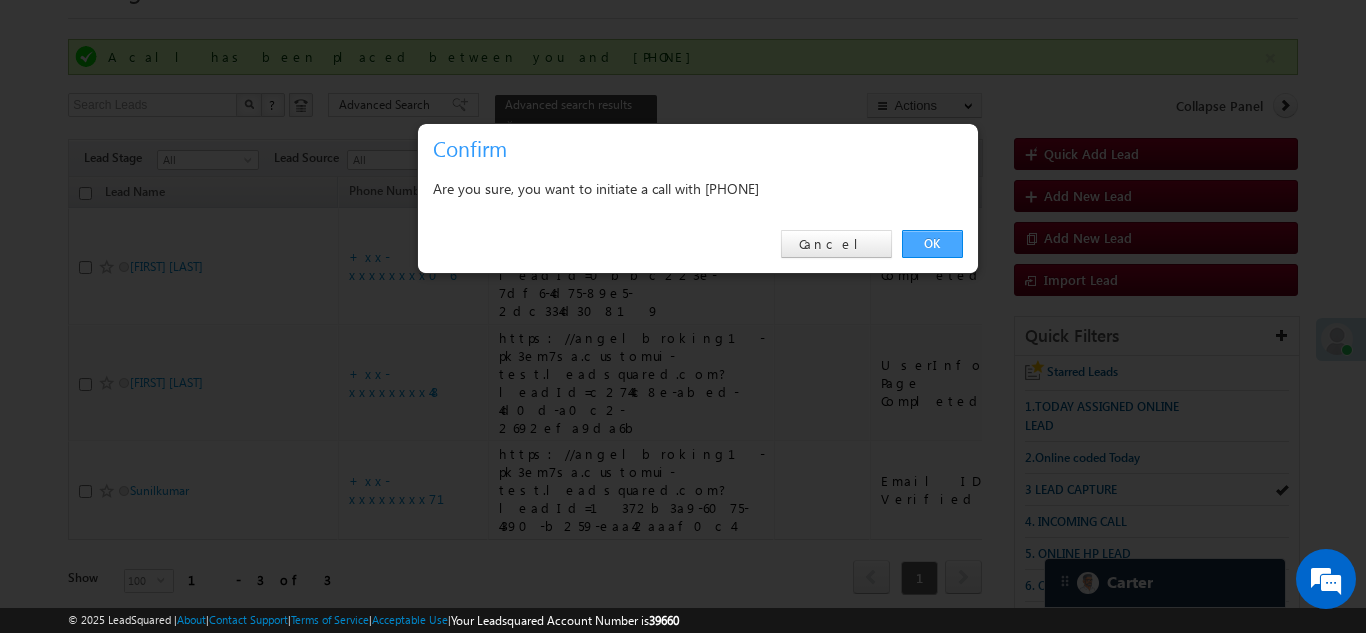 click on "OK" at bounding box center [932, 244] 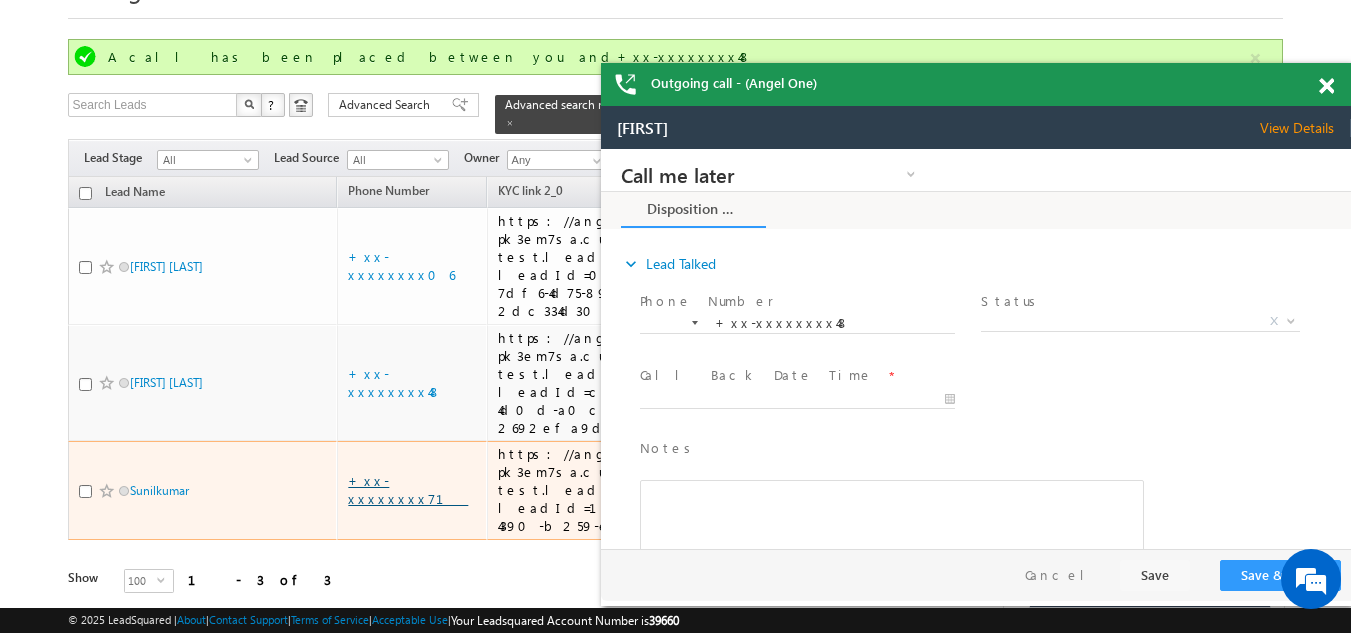 scroll, scrollTop: 0, scrollLeft: 0, axis: both 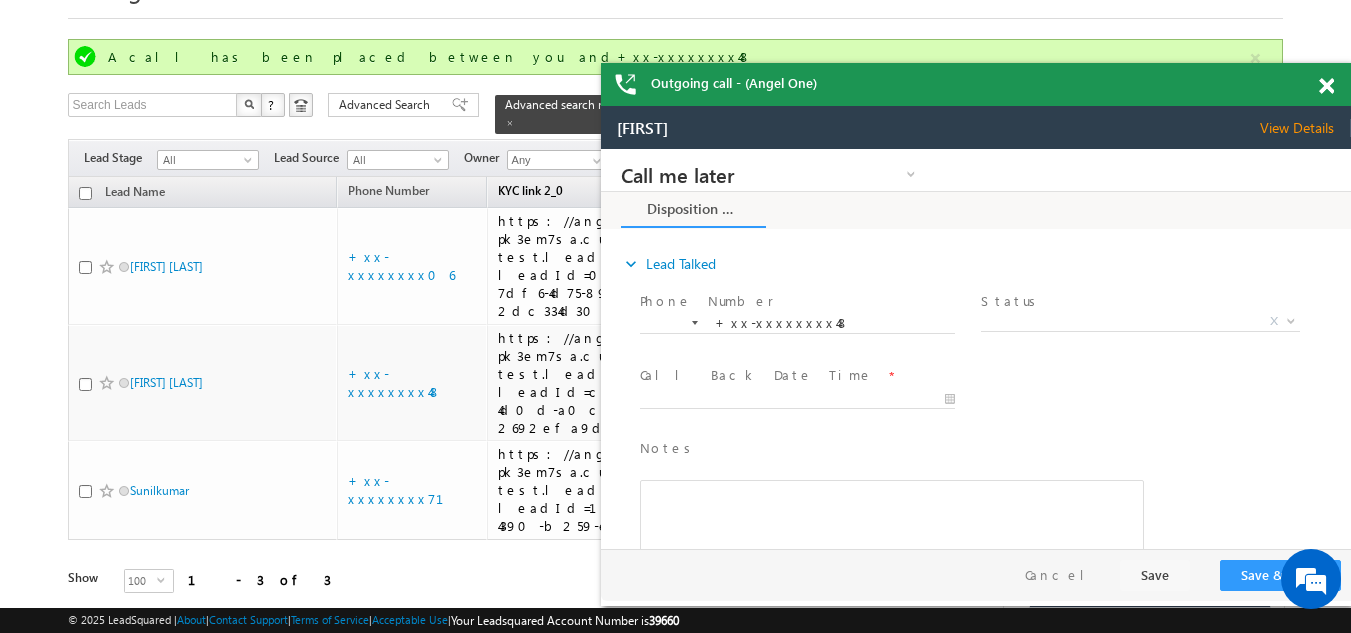drag, startPoint x: 361, startPoint y: 93, endPoint x: 542, endPoint y: 182, distance: 201.6978 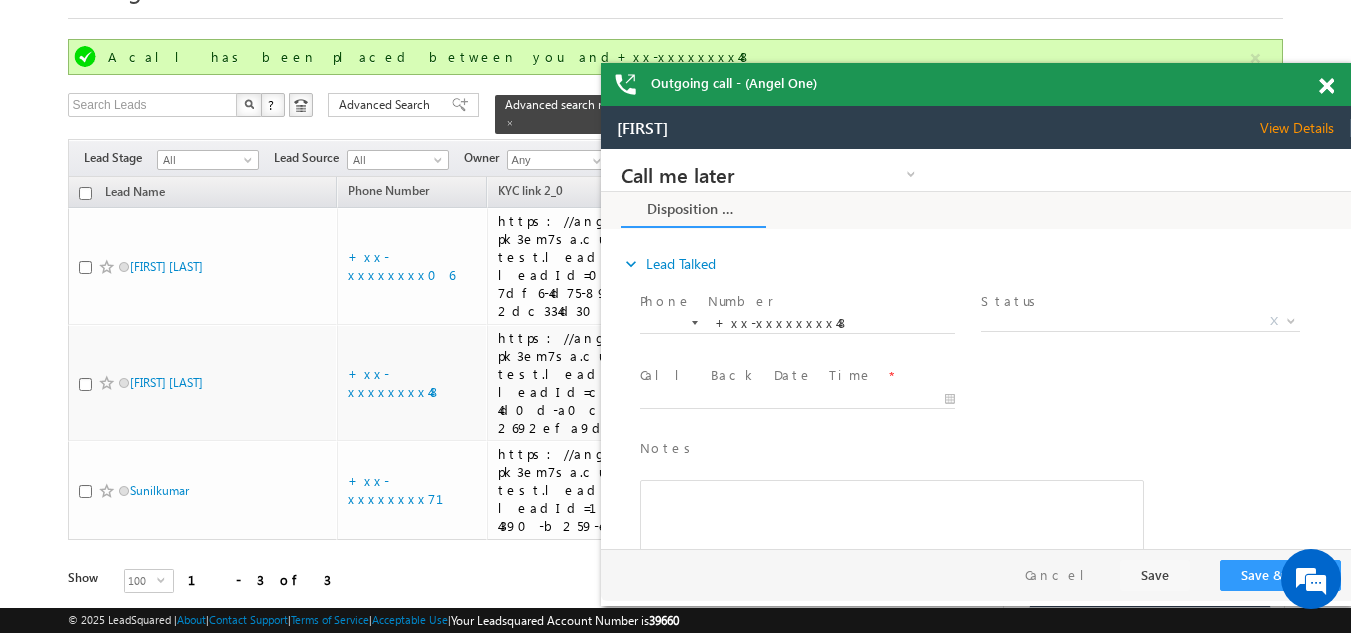 scroll, scrollTop: 0, scrollLeft: 0, axis: both 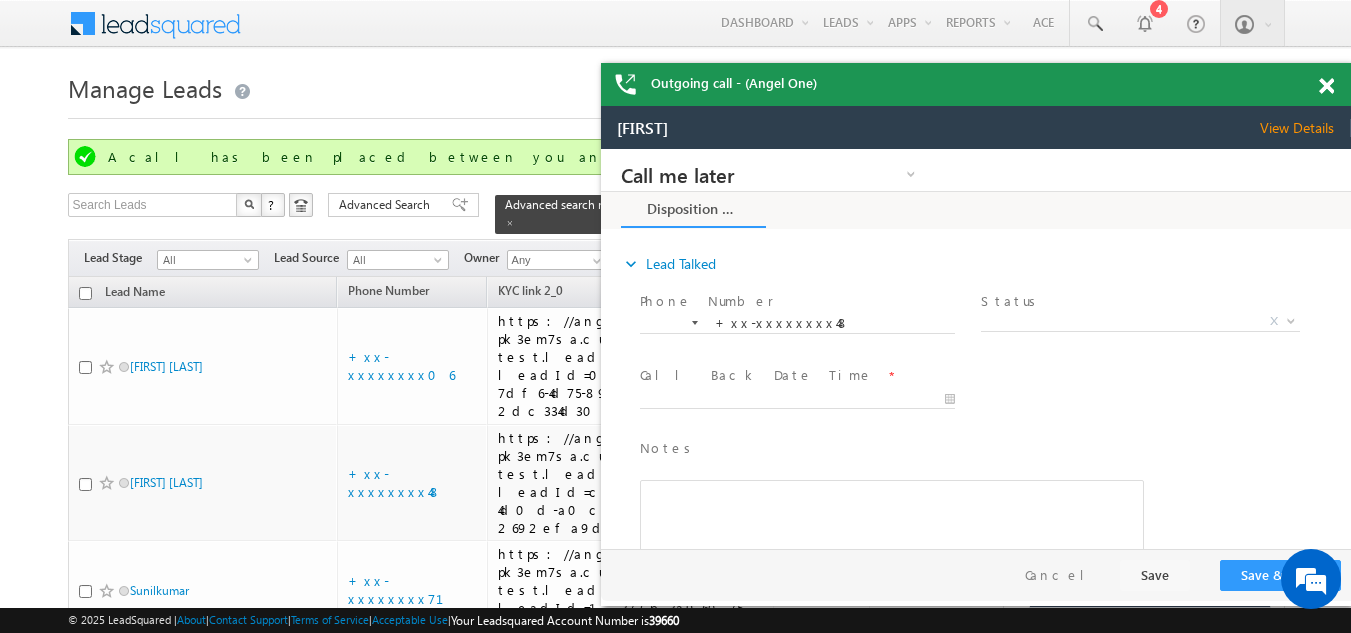 click at bounding box center [1326, 86] 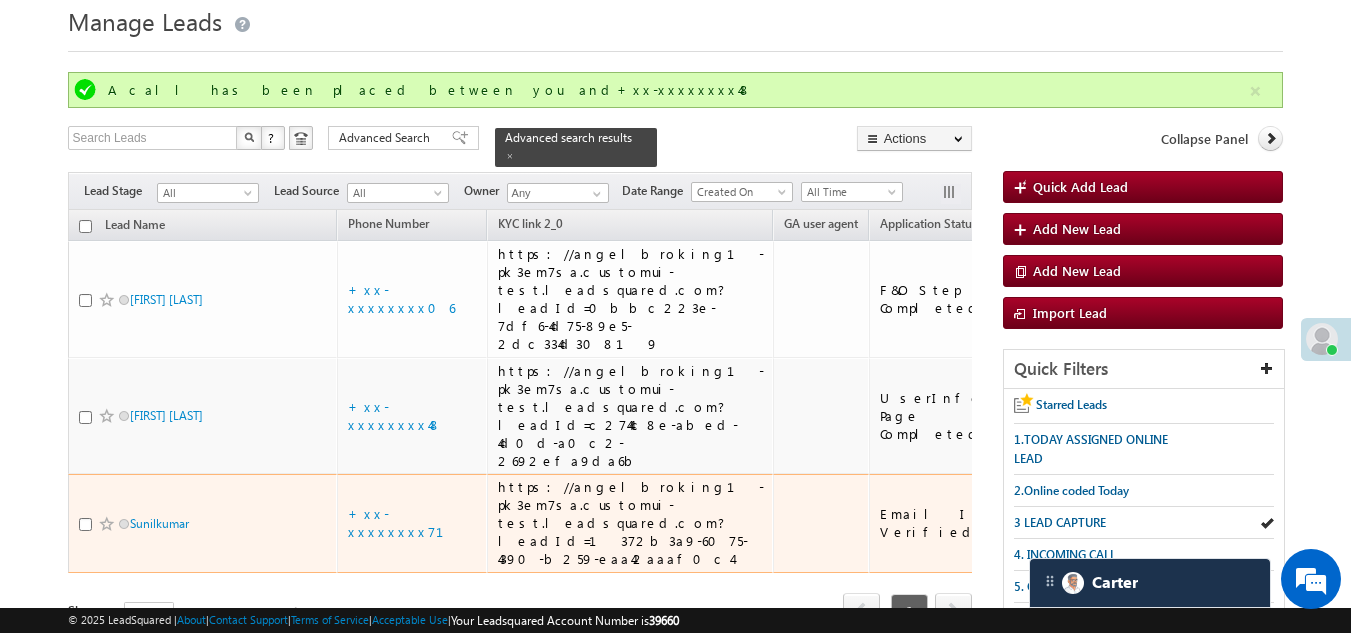 scroll, scrollTop: 300, scrollLeft: 0, axis: vertical 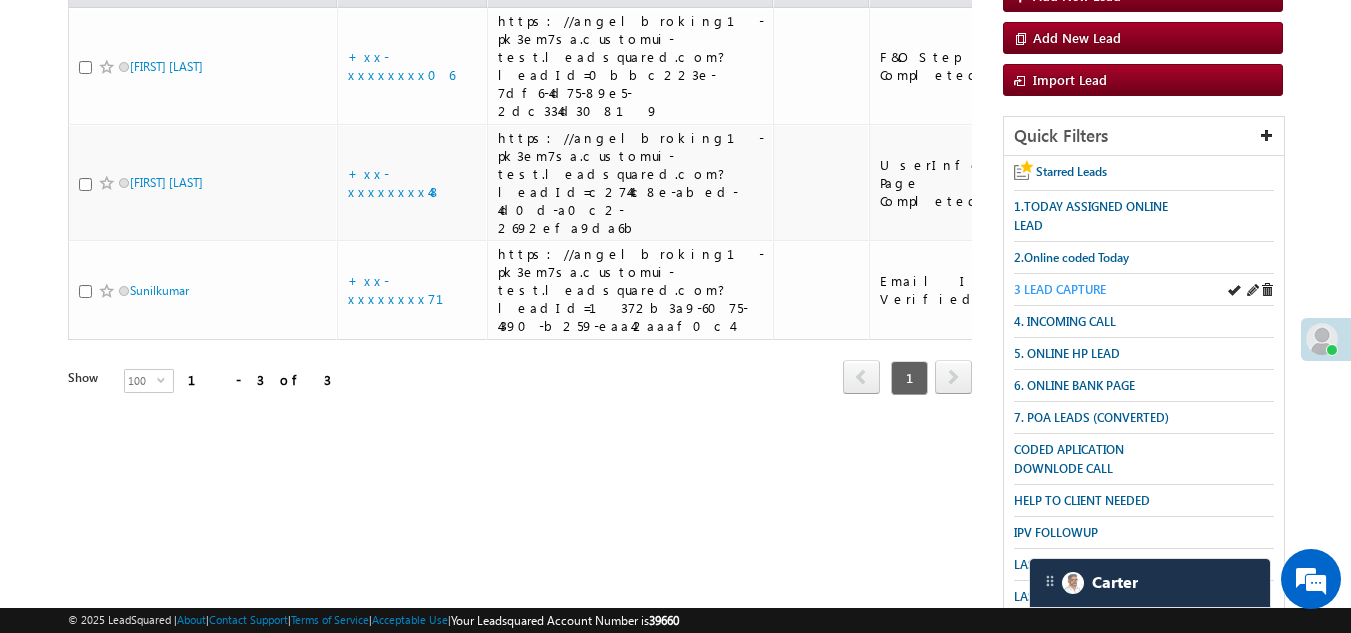 click on "3 LEAD CAPTURE" at bounding box center [1060, 289] 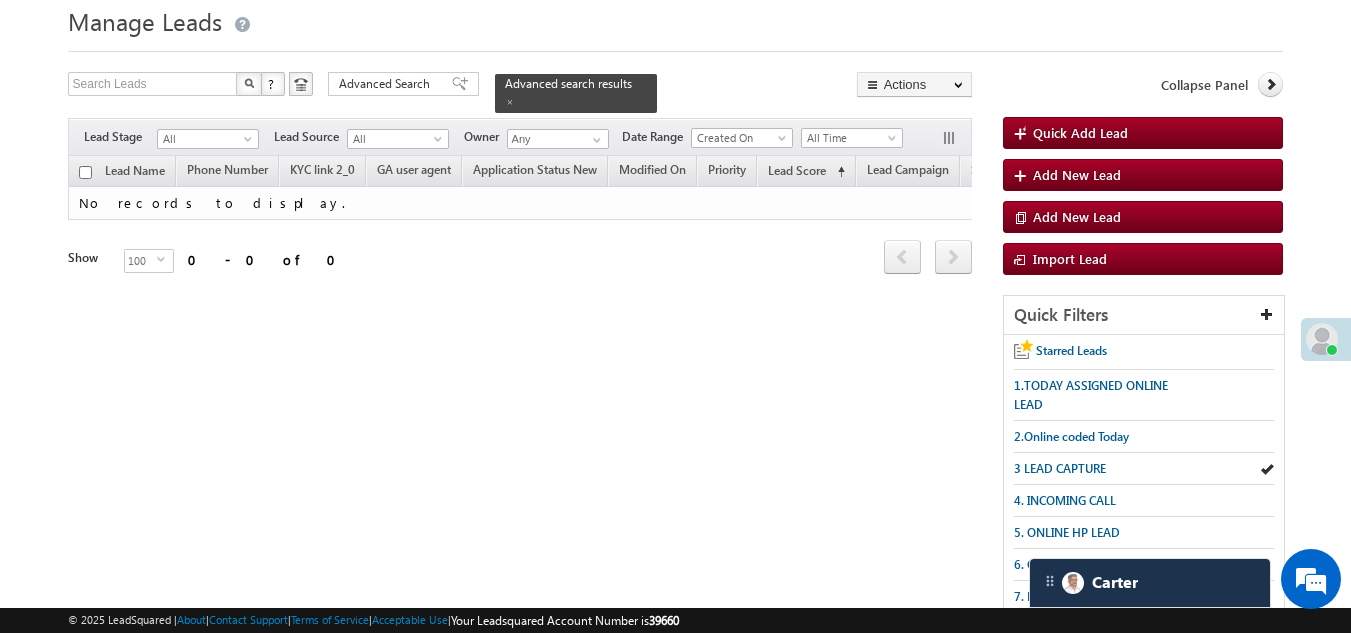 scroll, scrollTop: 0, scrollLeft: 0, axis: both 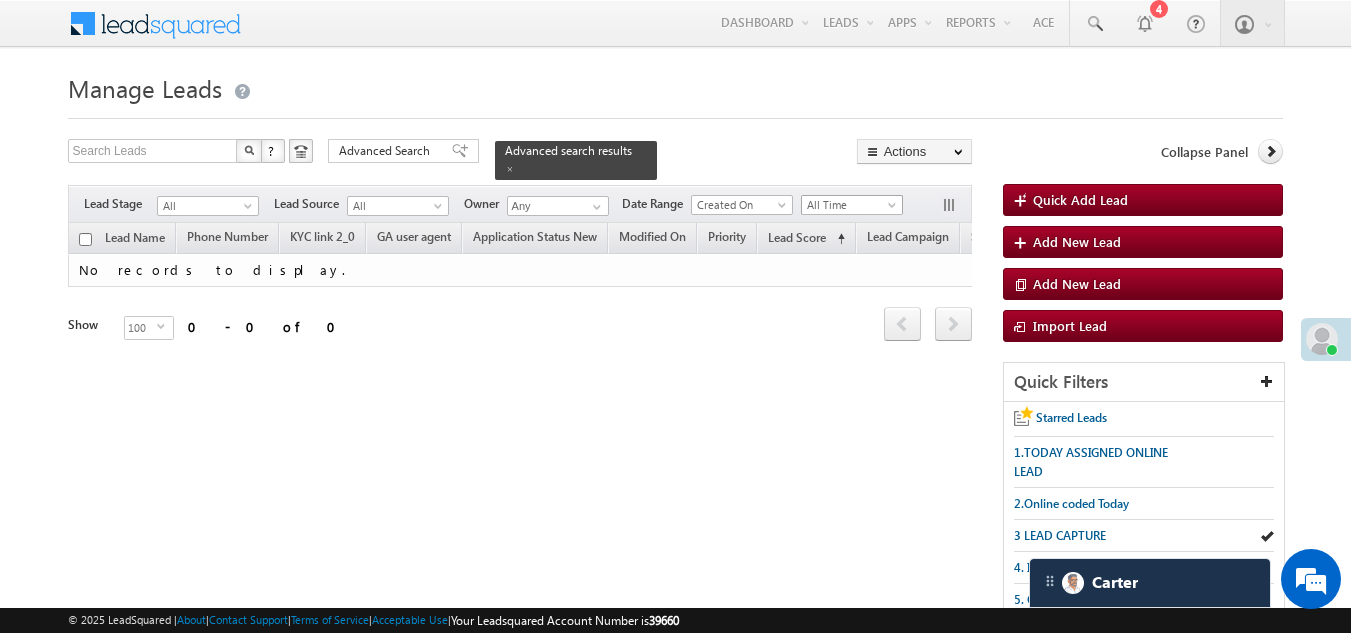 click on "All Time" at bounding box center [849, 205] 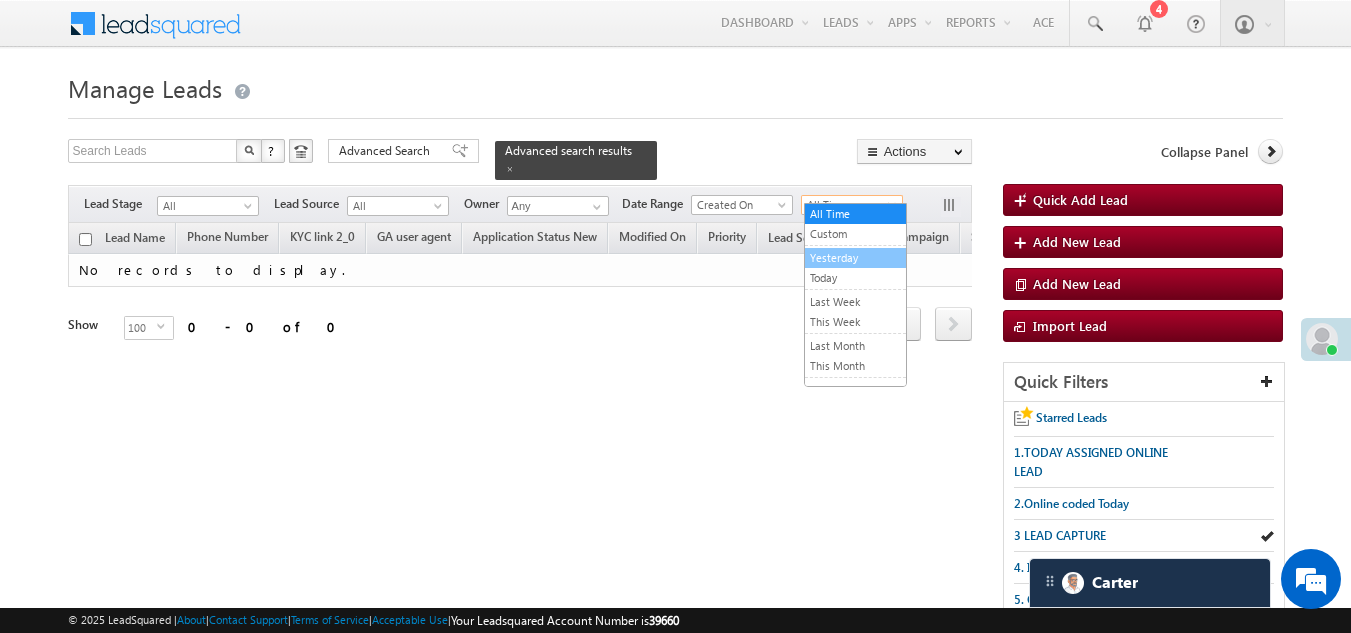 click on "Yesterday" at bounding box center (855, 258) 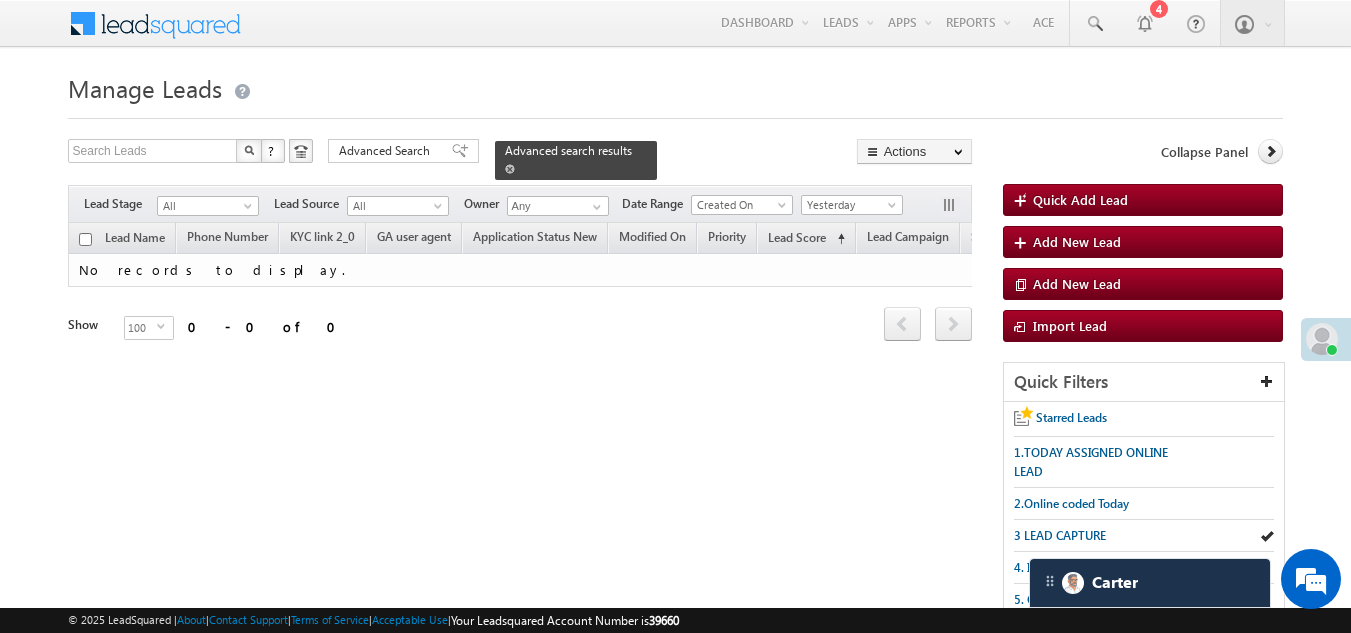 click at bounding box center [510, 168] 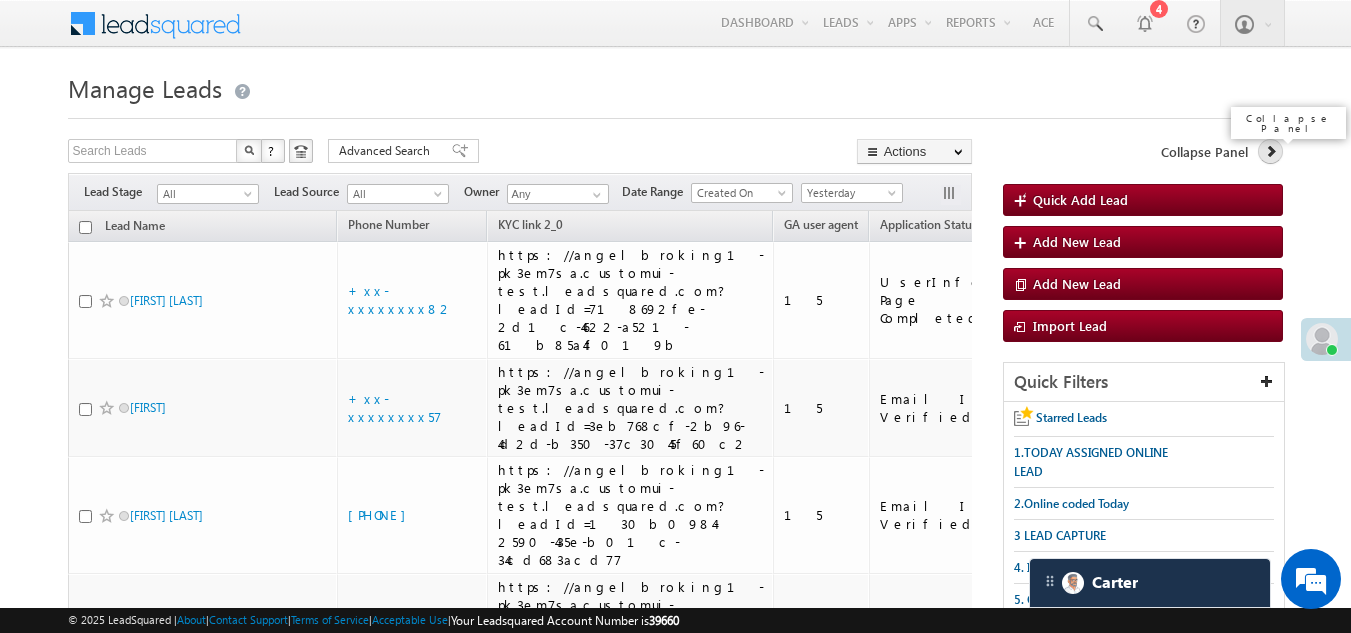 click at bounding box center (1271, 151) 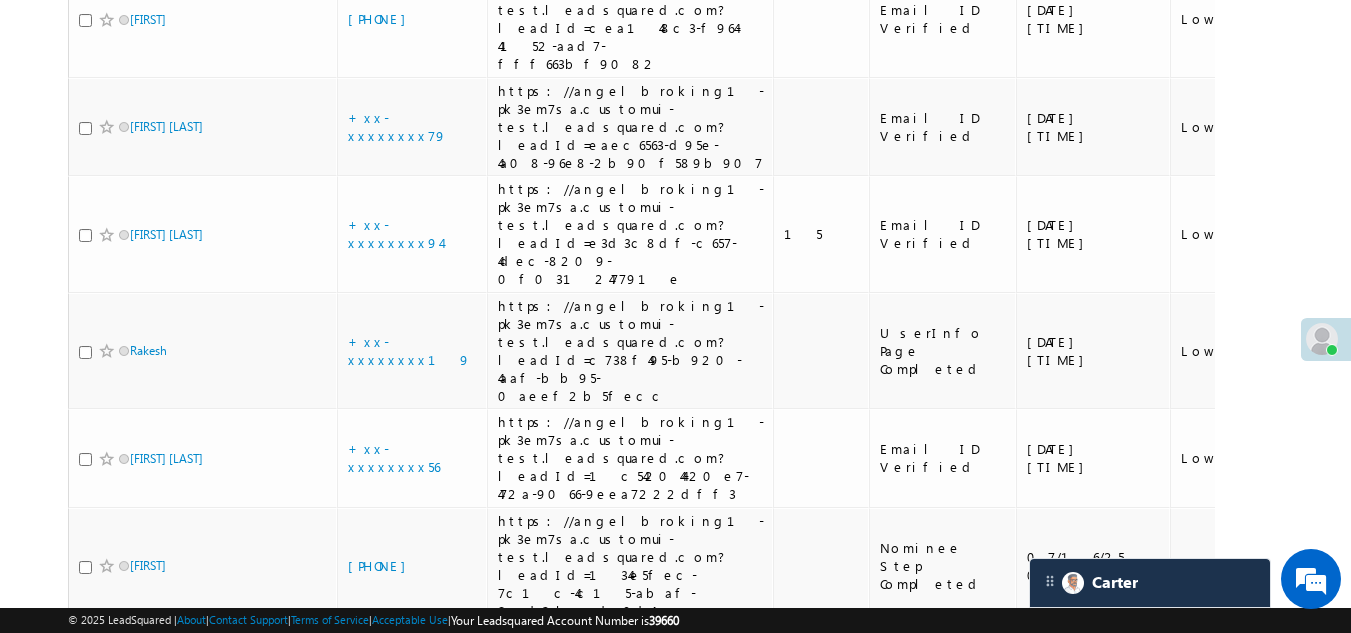 scroll, scrollTop: 3800, scrollLeft: 0, axis: vertical 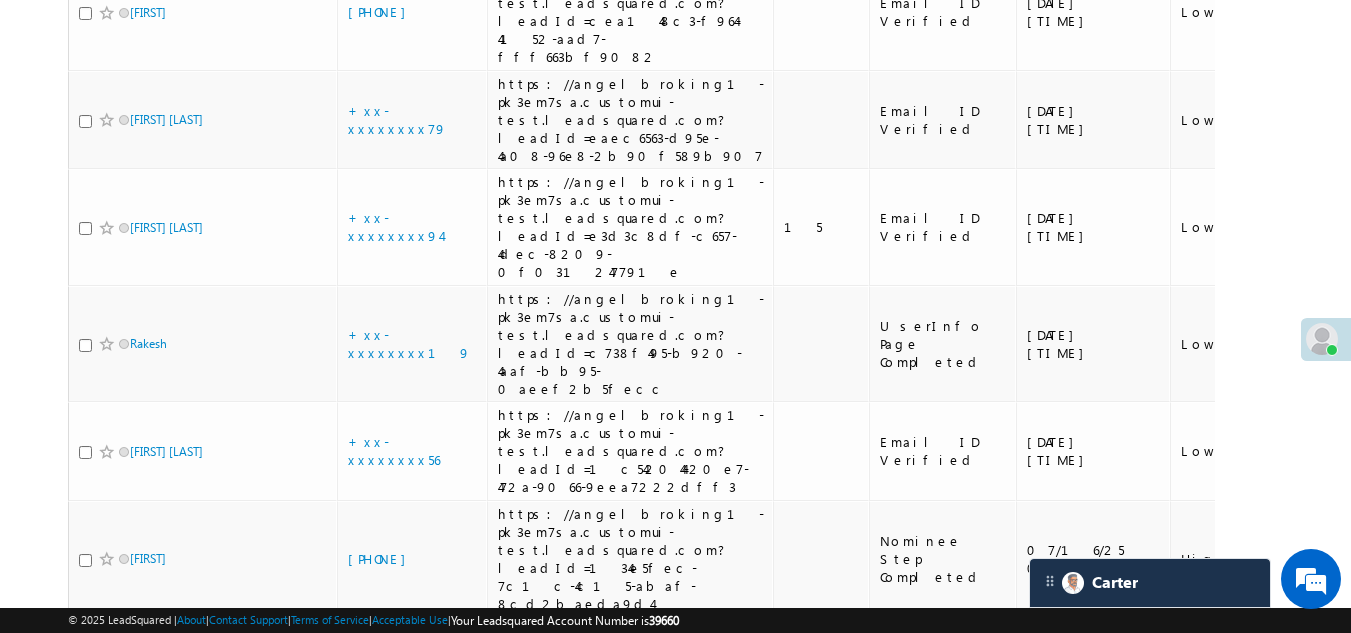 click on "+xx-xxxxxxxx35" at bounding box center (394, -105) 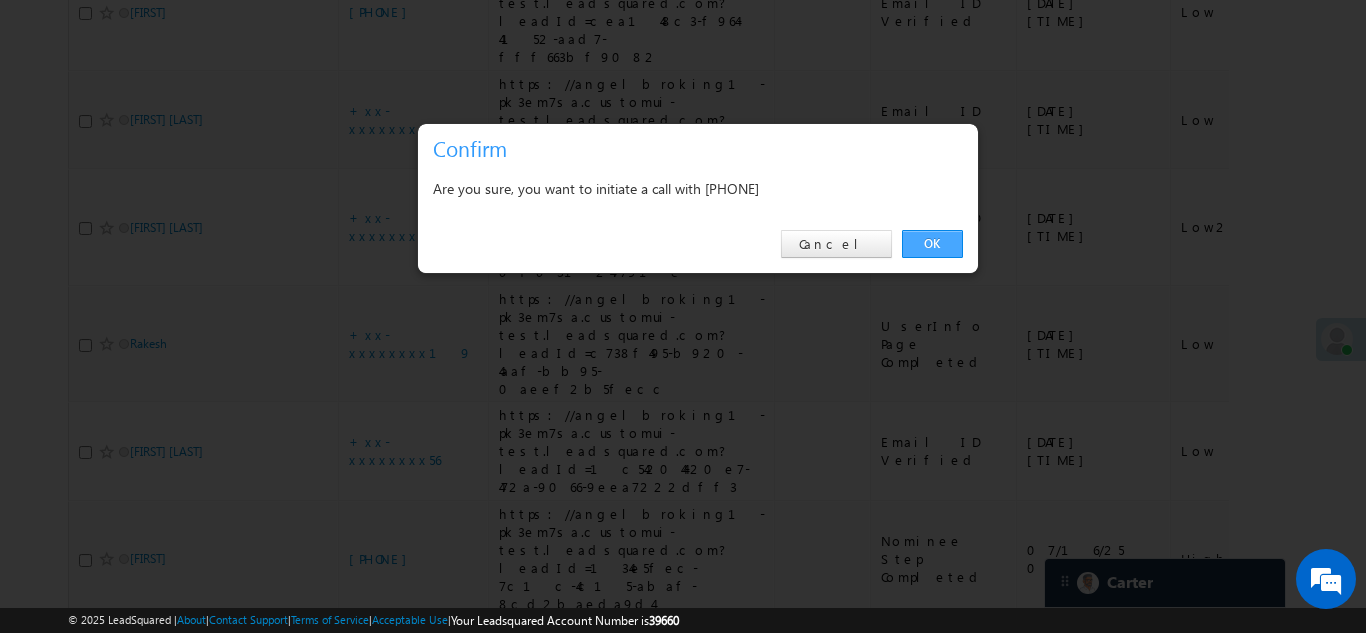click on "OK" at bounding box center (932, 244) 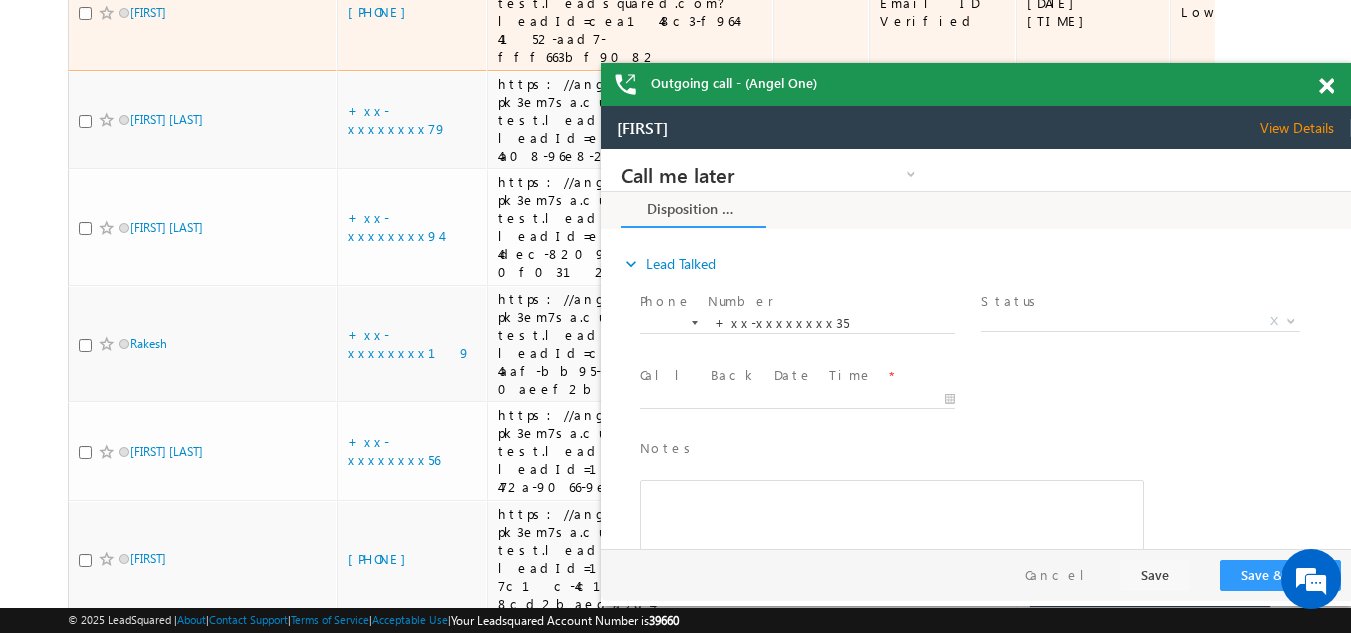 scroll, scrollTop: 0, scrollLeft: 0, axis: both 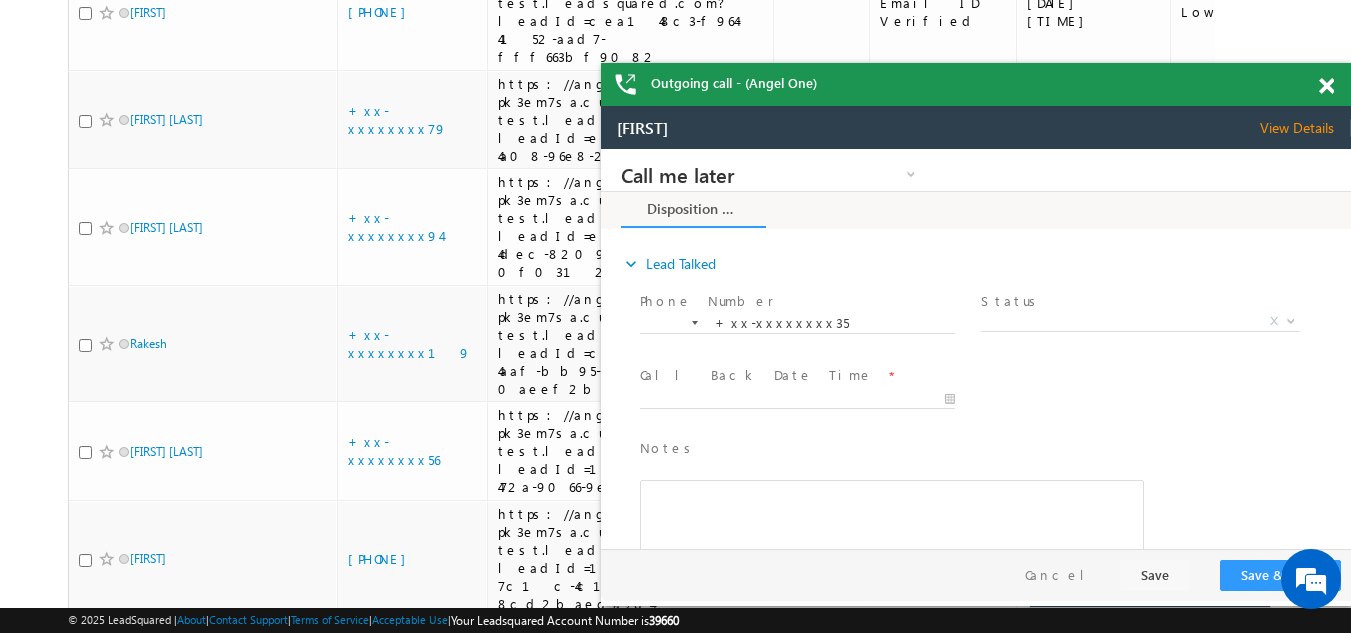 click at bounding box center [1326, 86] 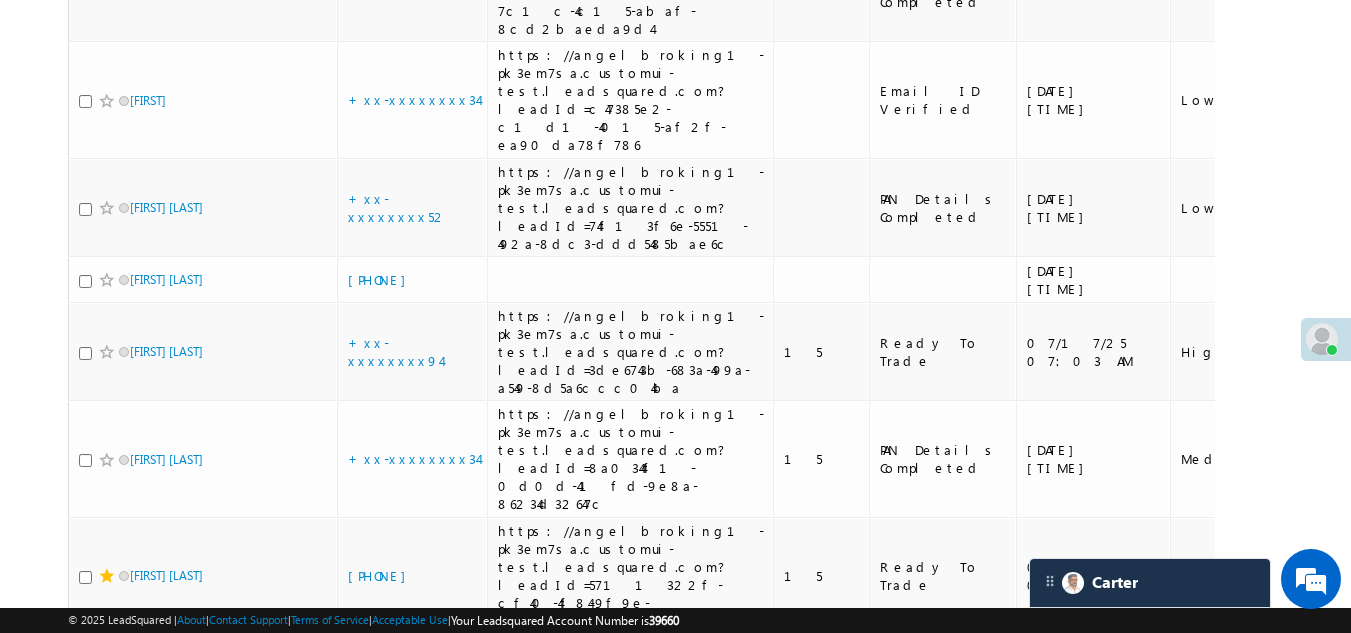 scroll, scrollTop: 4454, scrollLeft: 0, axis: vertical 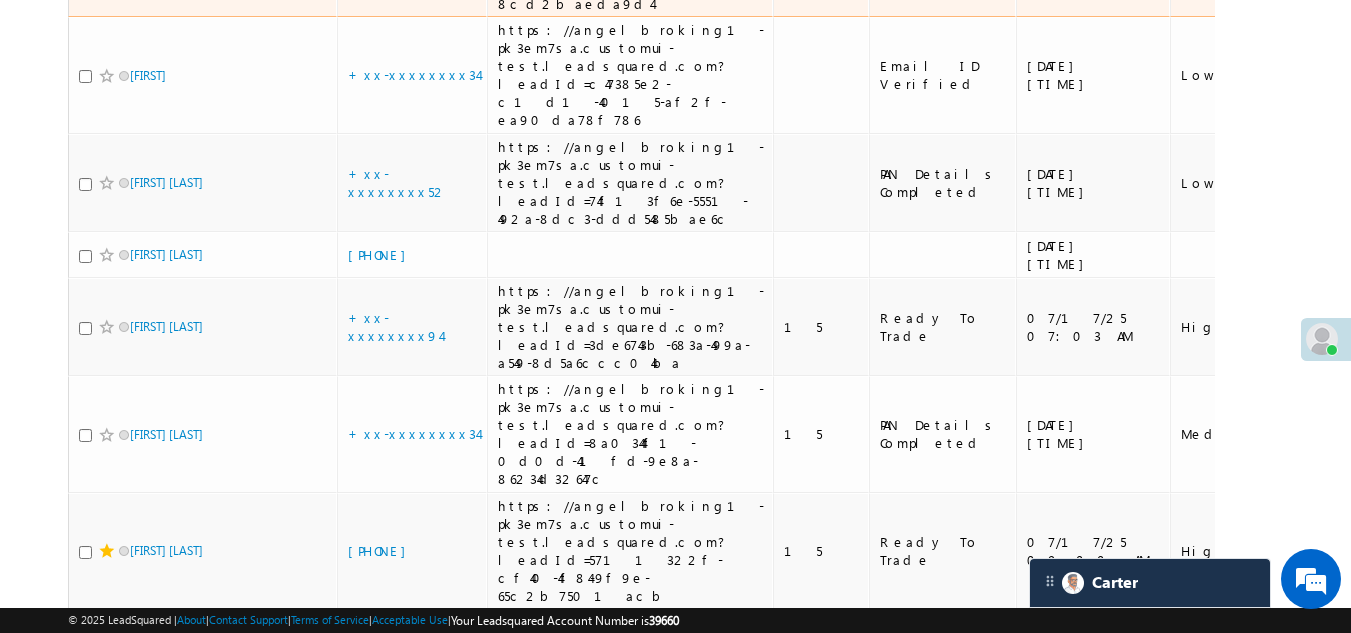 click on "+xx-xxxxxxxx47" at bounding box center (382, -42) 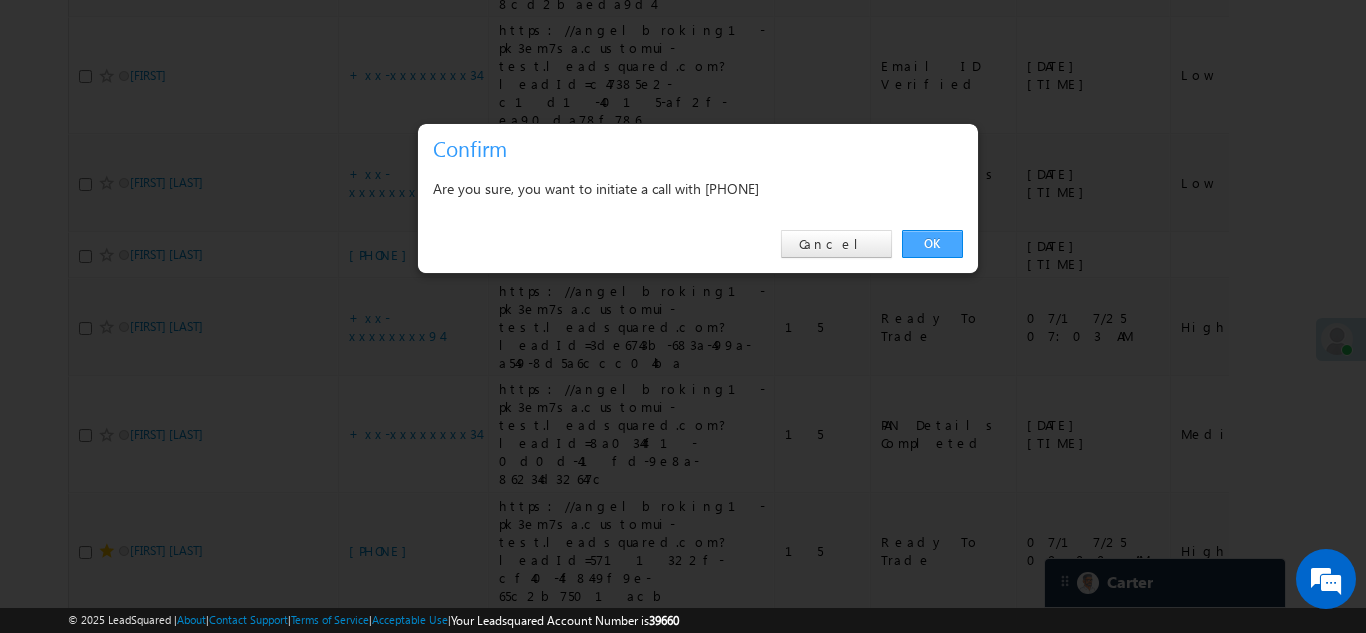 click on "OK" at bounding box center (932, 244) 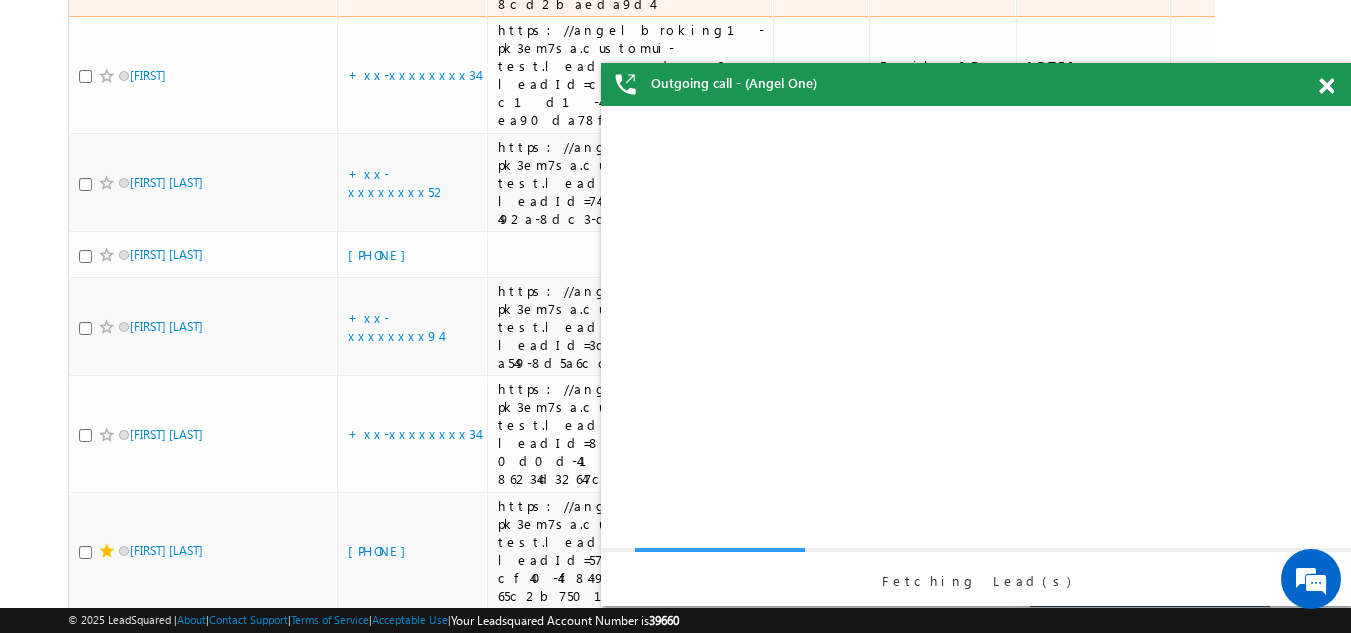scroll, scrollTop: 0, scrollLeft: 0, axis: both 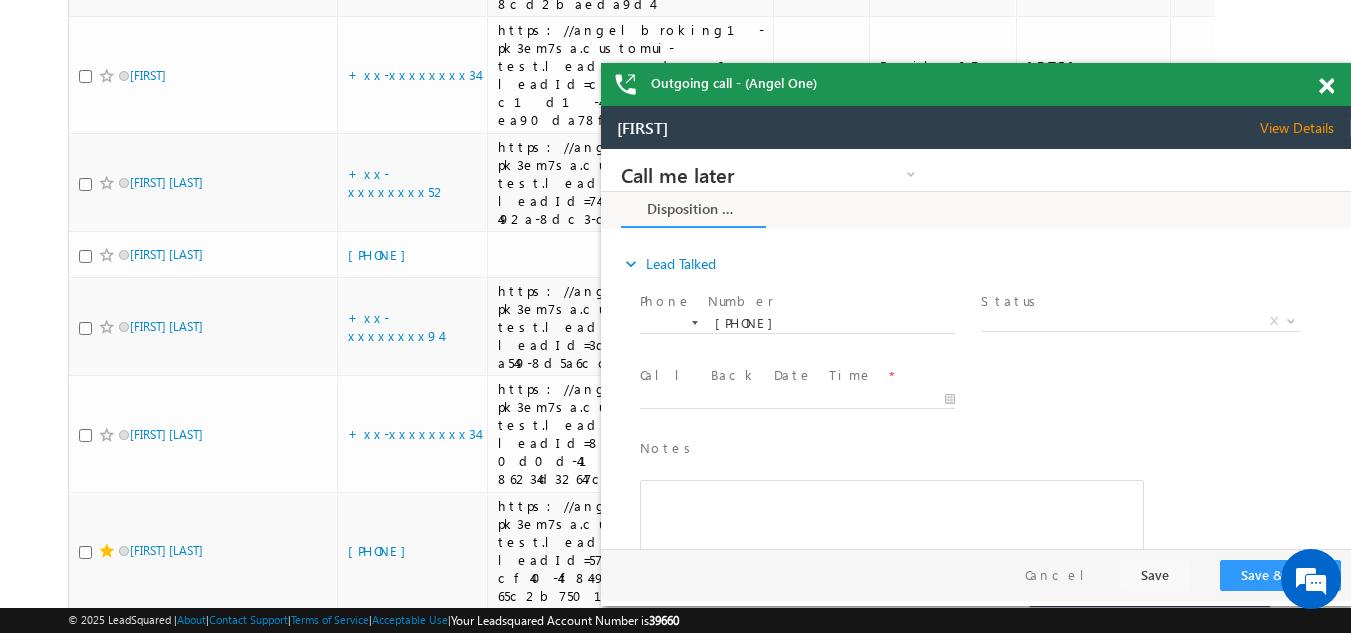 click at bounding box center [1326, 86] 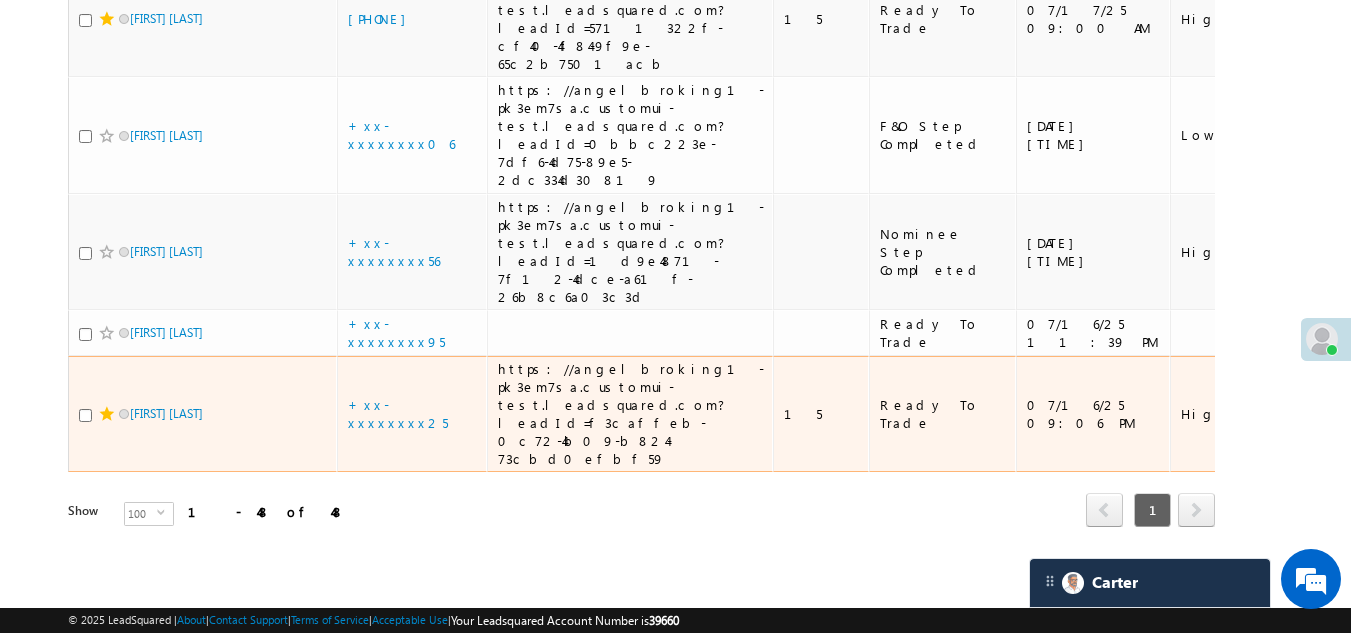 scroll, scrollTop: 5254, scrollLeft: 0, axis: vertical 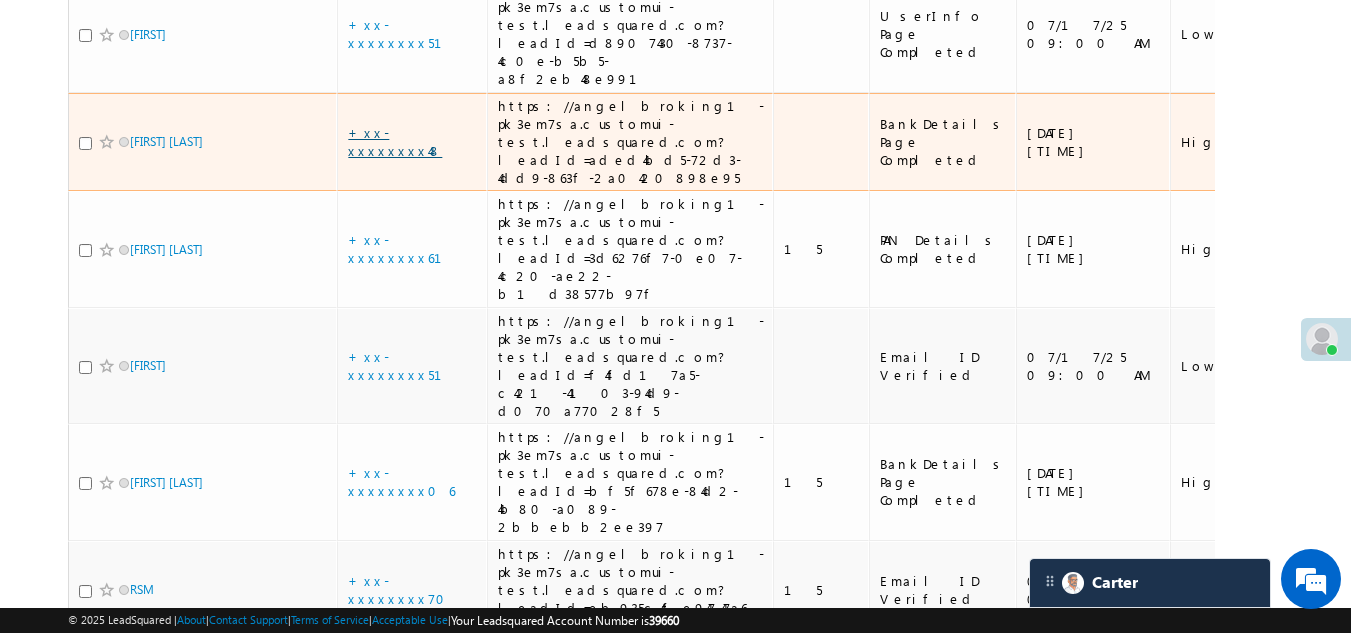 click on "+xx-xxxxxxxx48" at bounding box center [395, 141] 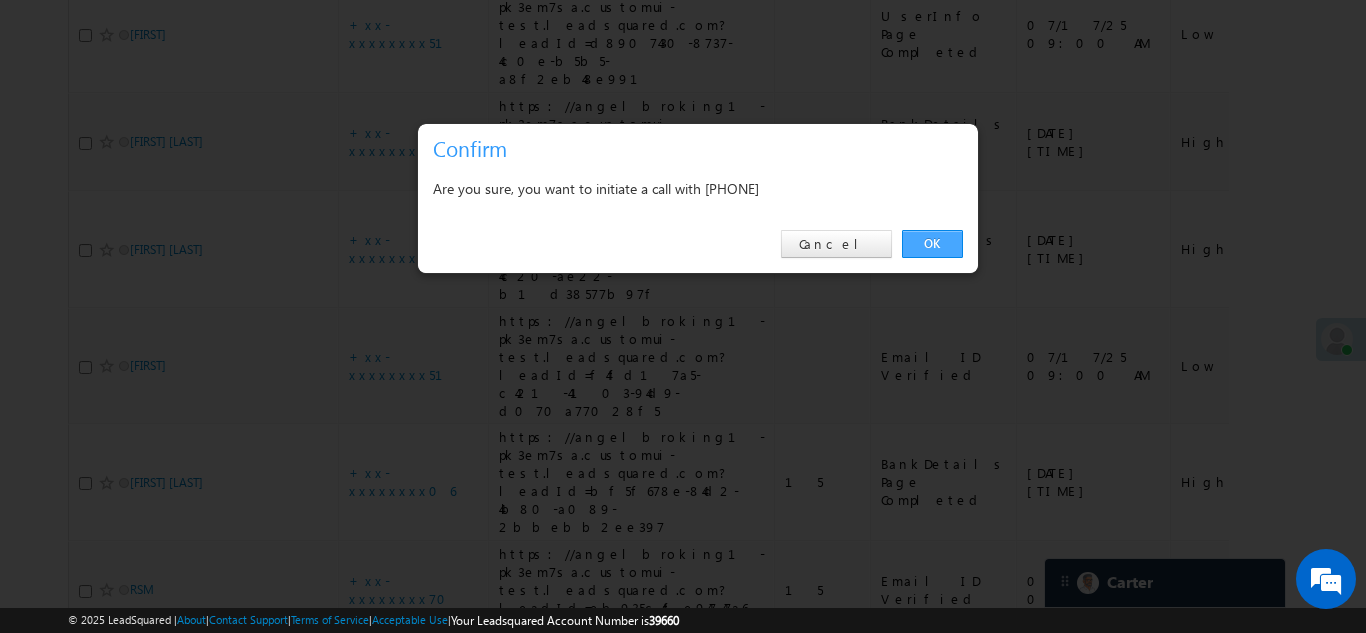 click on "OK" at bounding box center [932, 244] 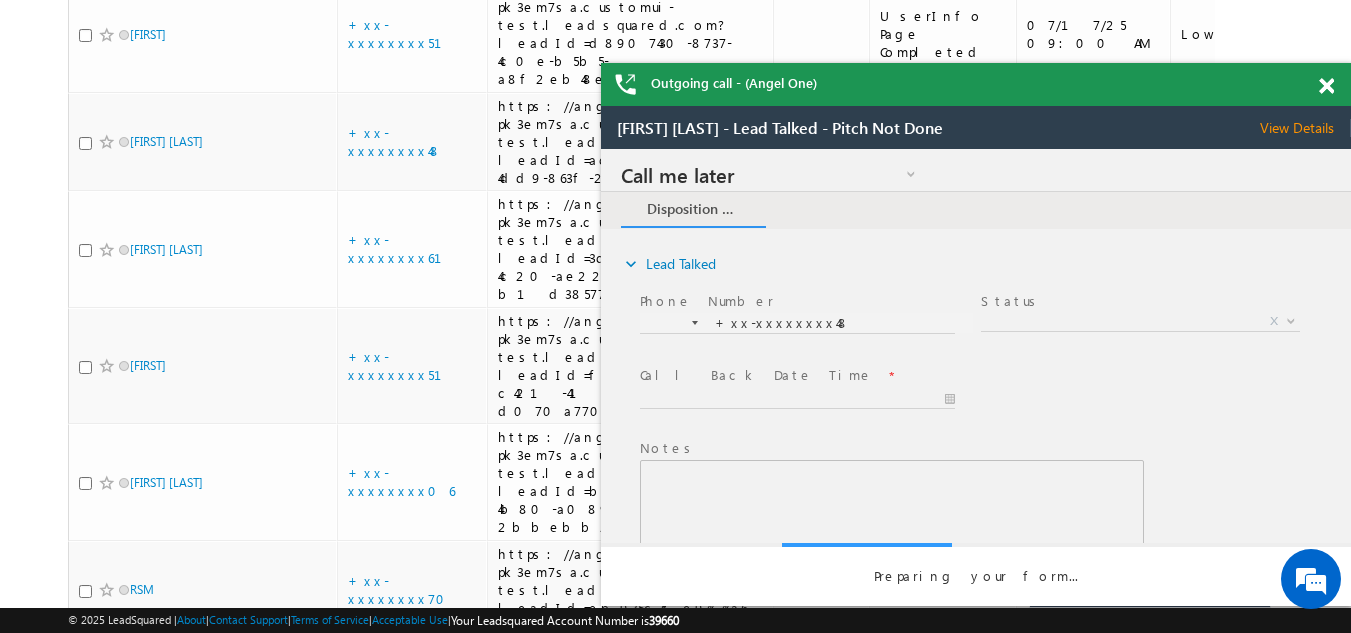 scroll, scrollTop: 0, scrollLeft: 0, axis: both 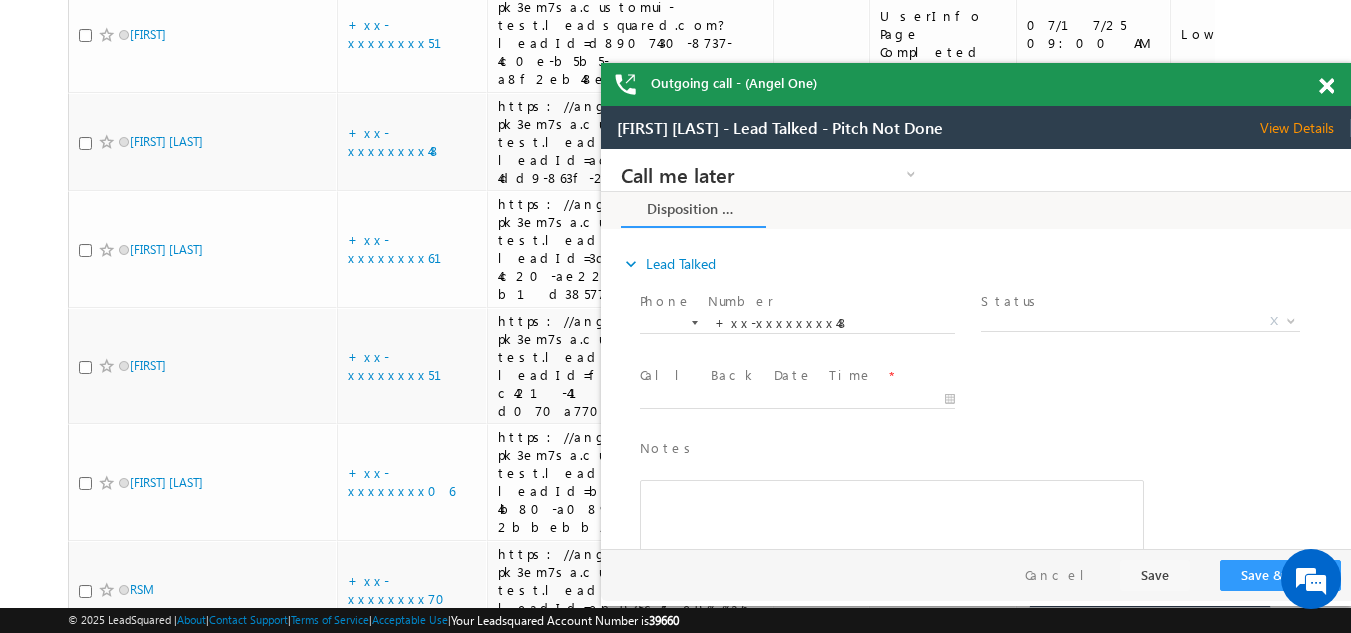 click at bounding box center (1326, 86) 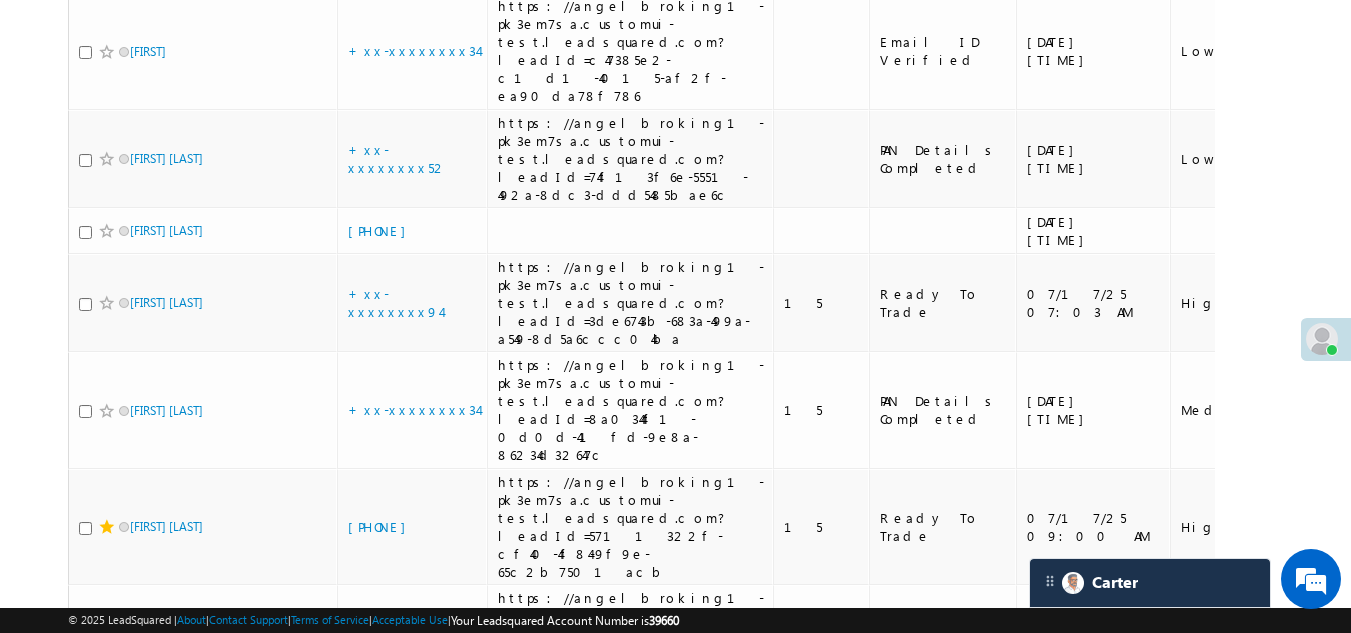 scroll, scrollTop: 4654, scrollLeft: 0, axis: vertical 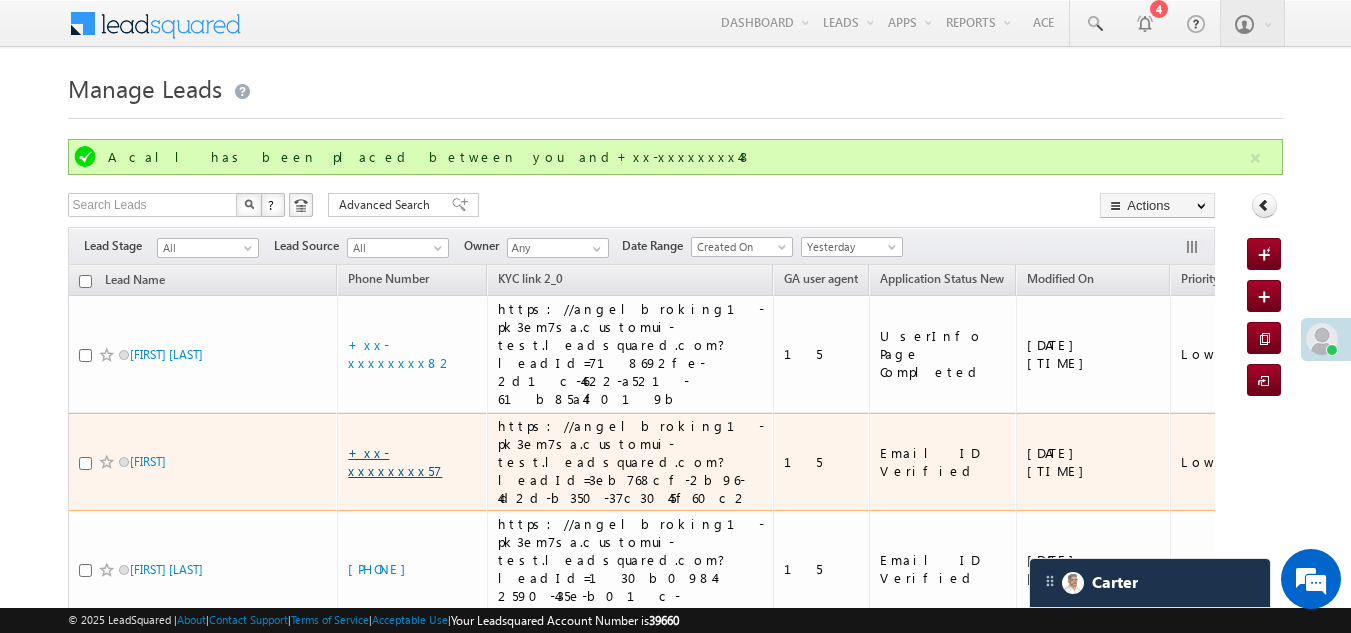 click on "+xx-xxxxxxxx57" at bounding box center (395, 461) 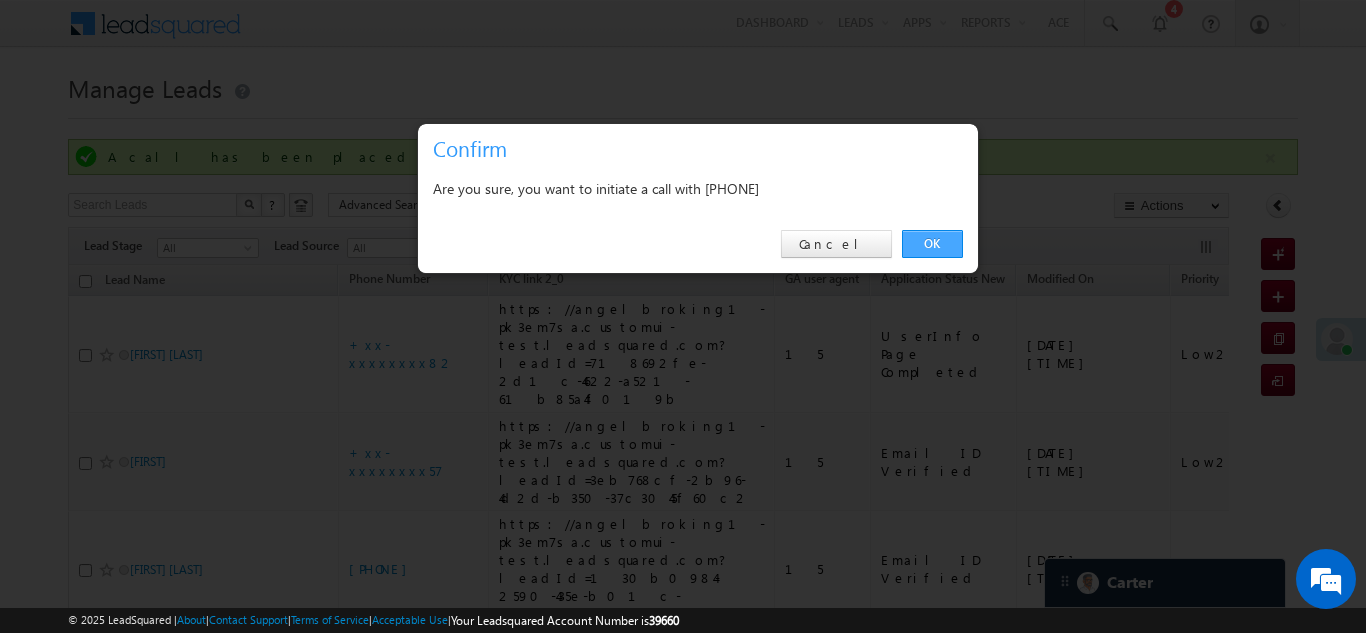 click on "OK" at bounding box center (932, 244) 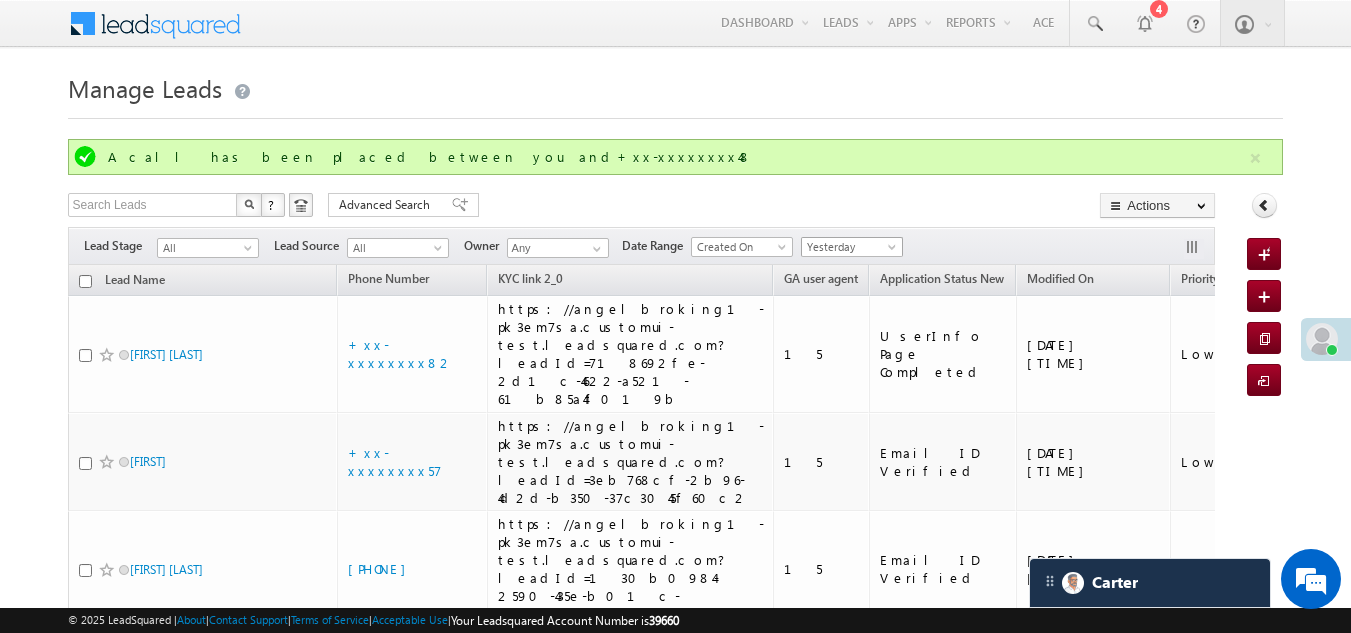 click on "Yesterday" at bounding box center [849, 247] 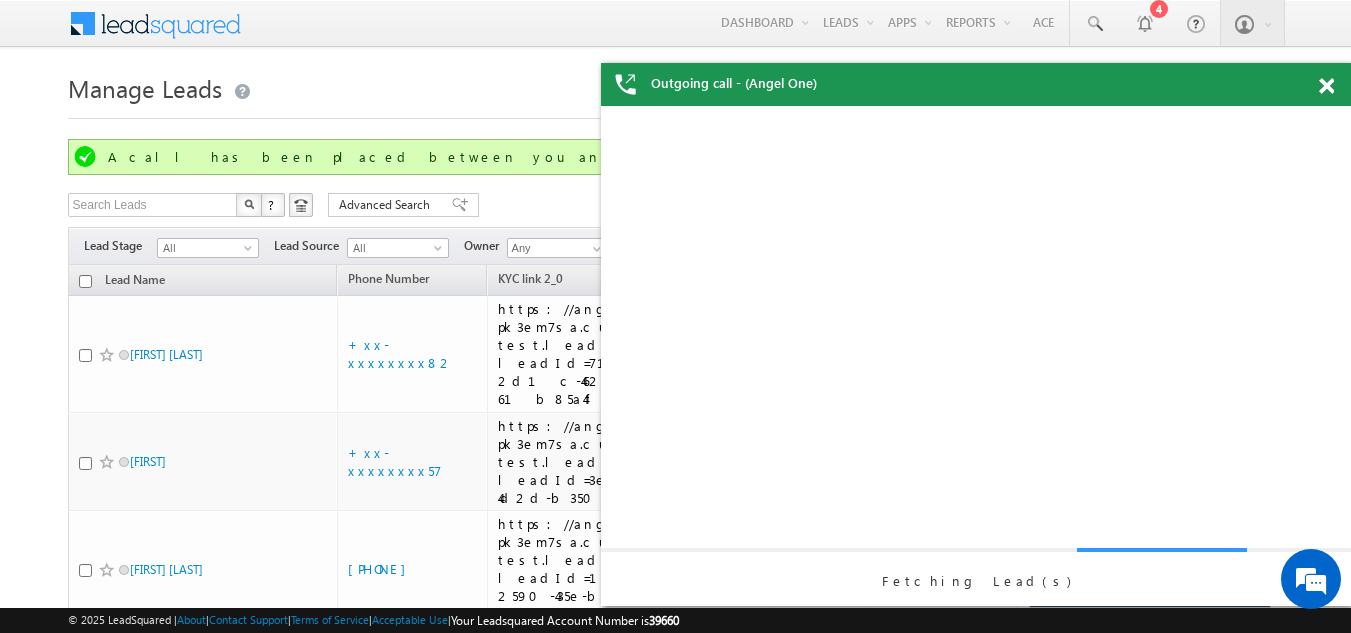 scroll, scrollTop: 0, scrollLeft: 0, axis: both 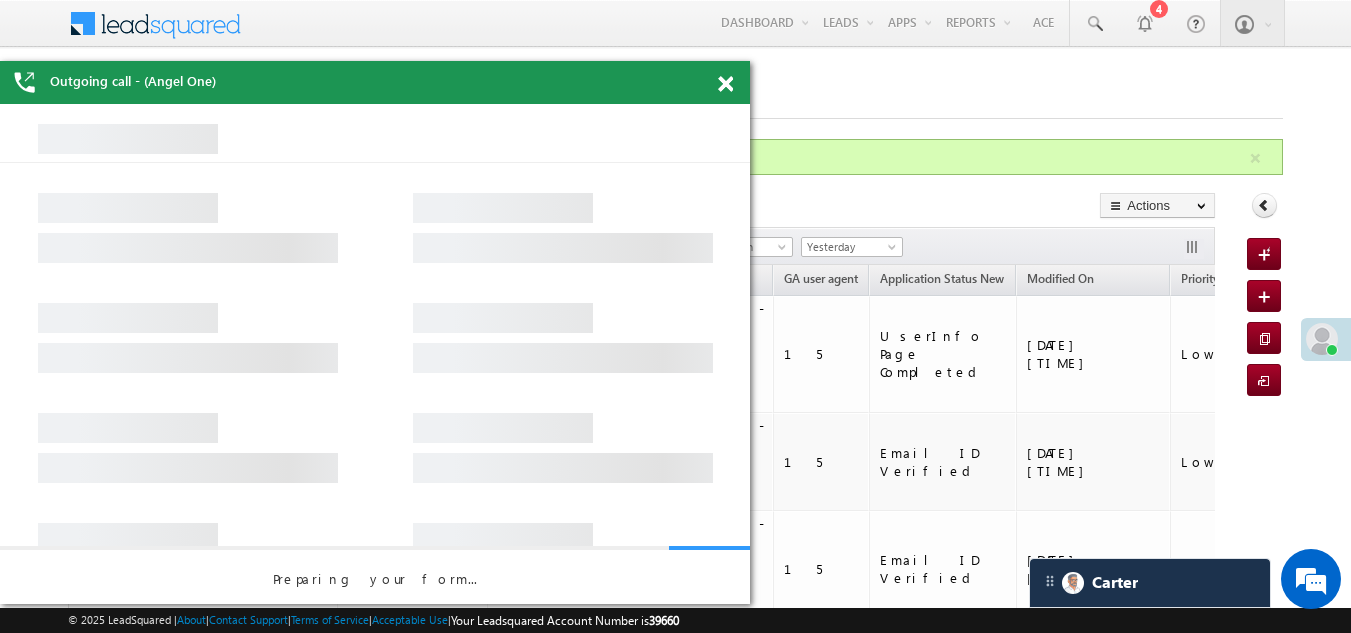 drag, startPoint x: 1063, startPoint y: 92, endPoint x: 316, endPoint y: 88, distance: 747.0107 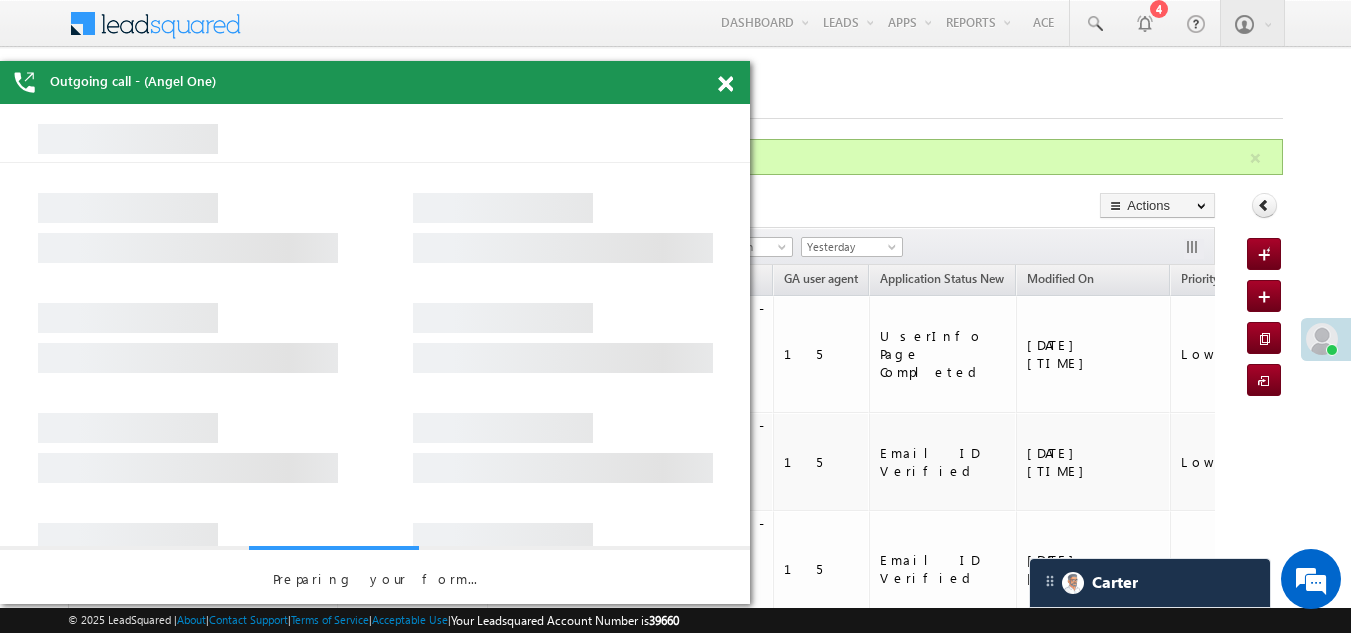 click on "Outgoing call -  (Angel One)" at bounding box center (375, 82) 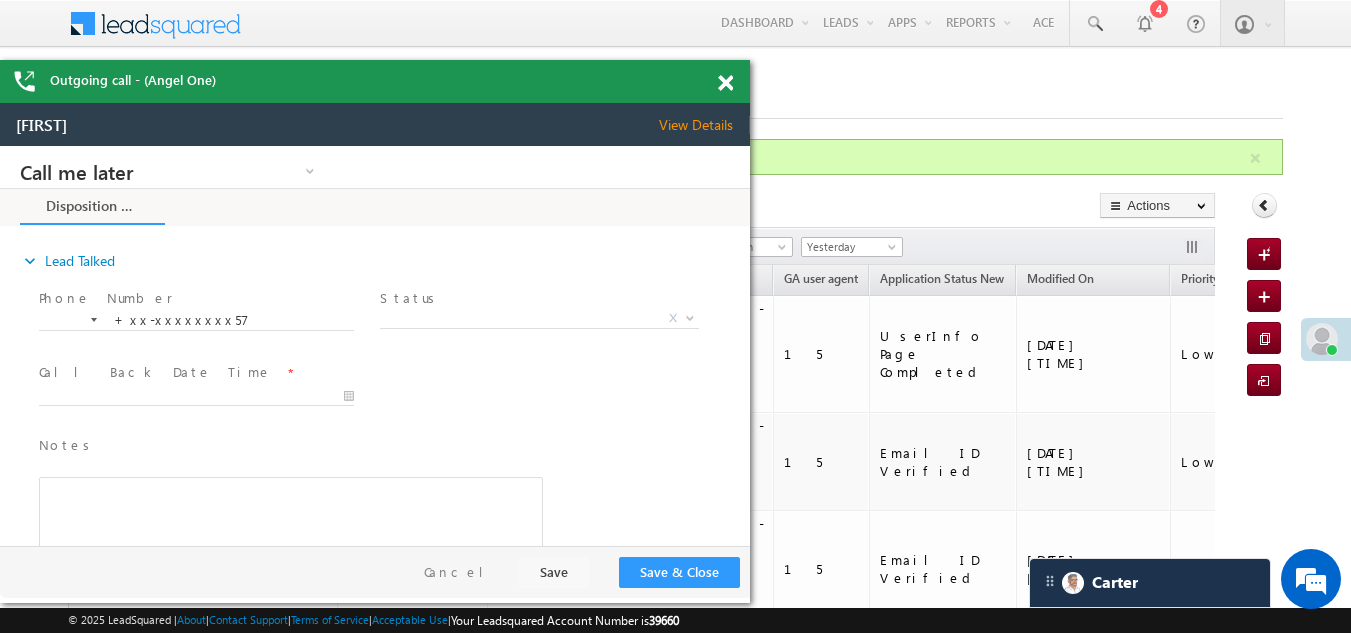 scroll, scrollTop: 0, scrollLeft: 0, axis: both 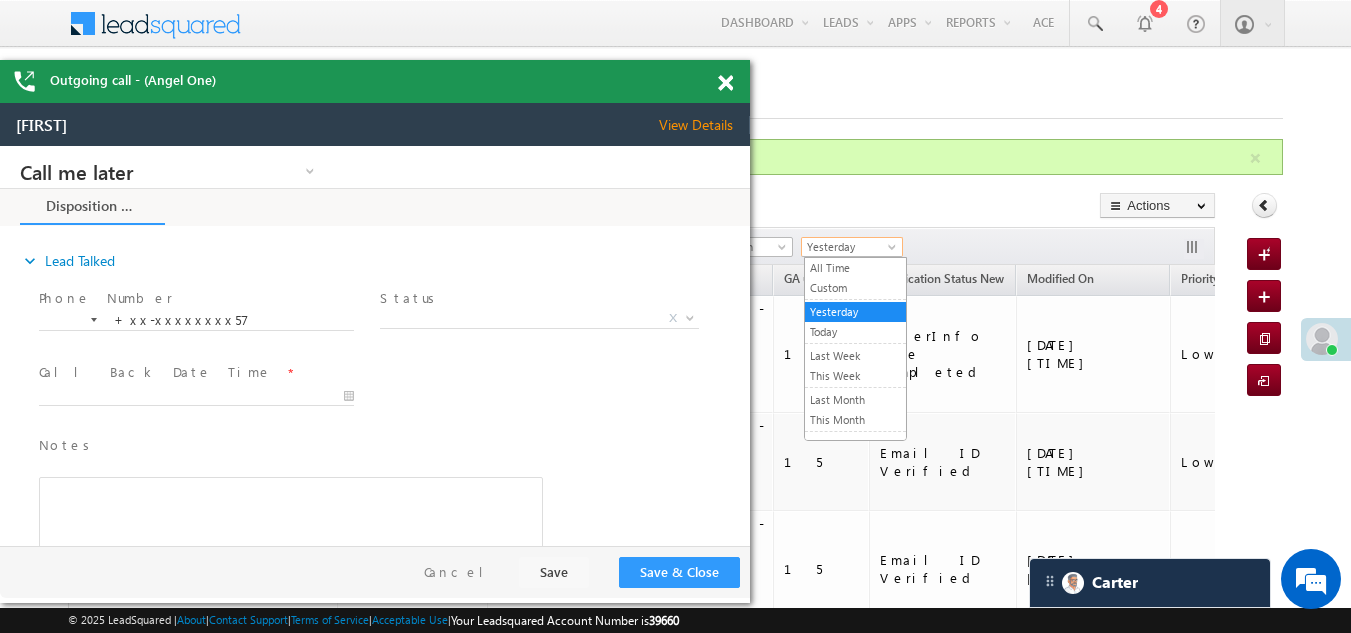 click on "Yesterday" at bounding box center (849, 247) 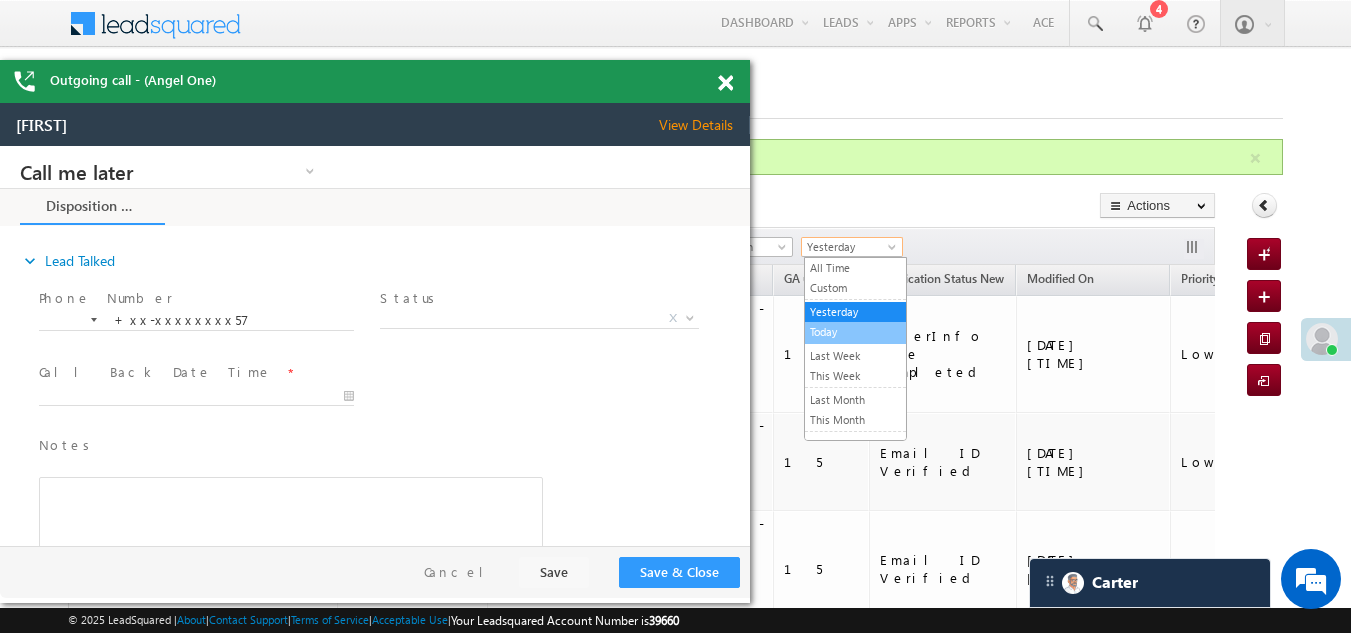 click on "Today" at bounding box center [855, 332] 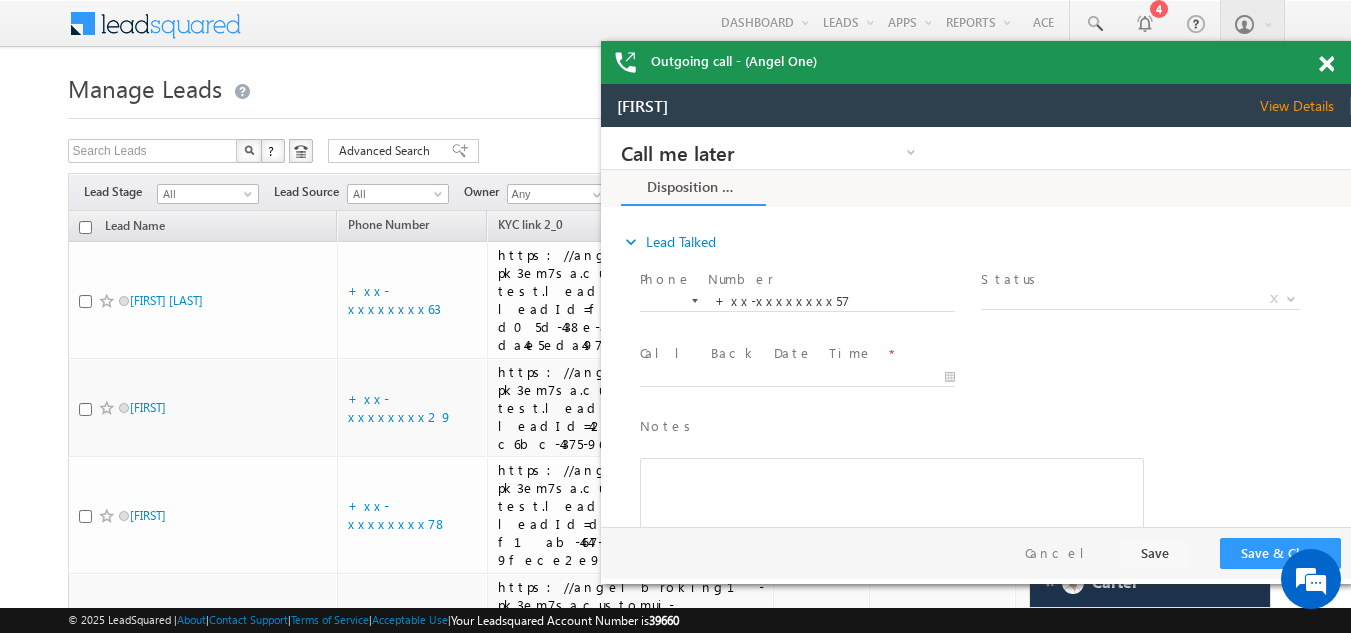drag, startPoint x: 551, startPoint y: 85, endPoint x: 1326, endPoint y: 63, distance: 775.3122 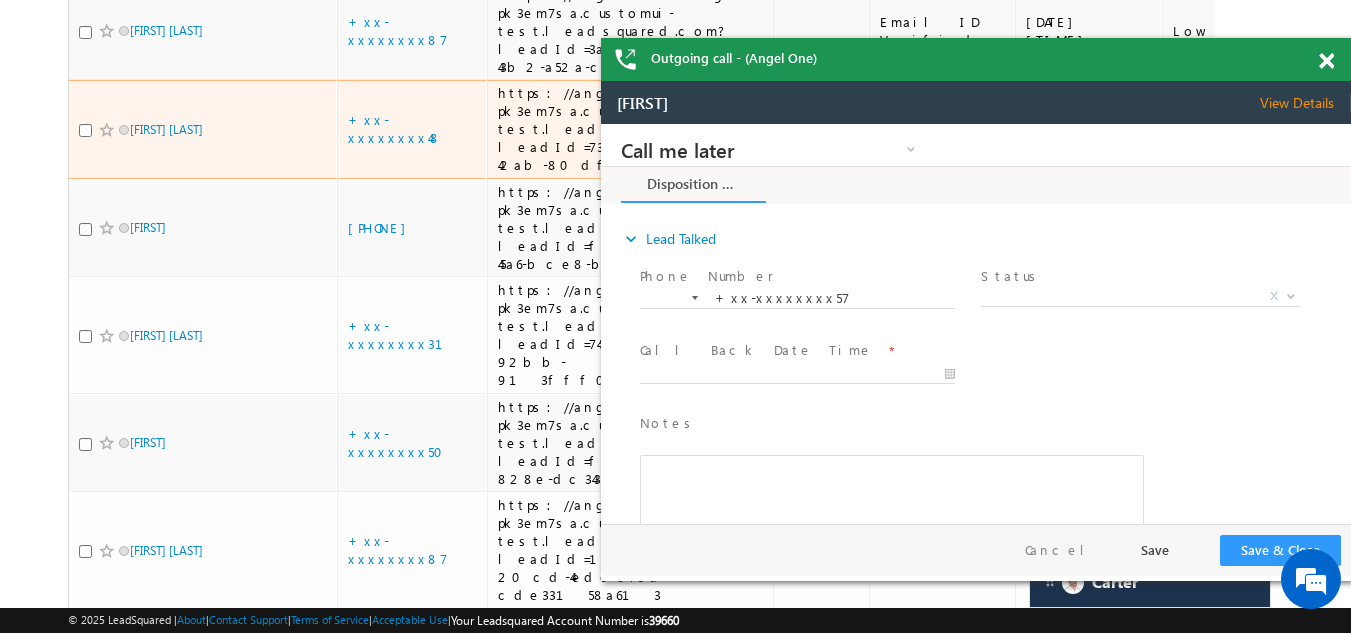 scroll, scrollTop: 600, scrollLeft: 0, axis: vertical 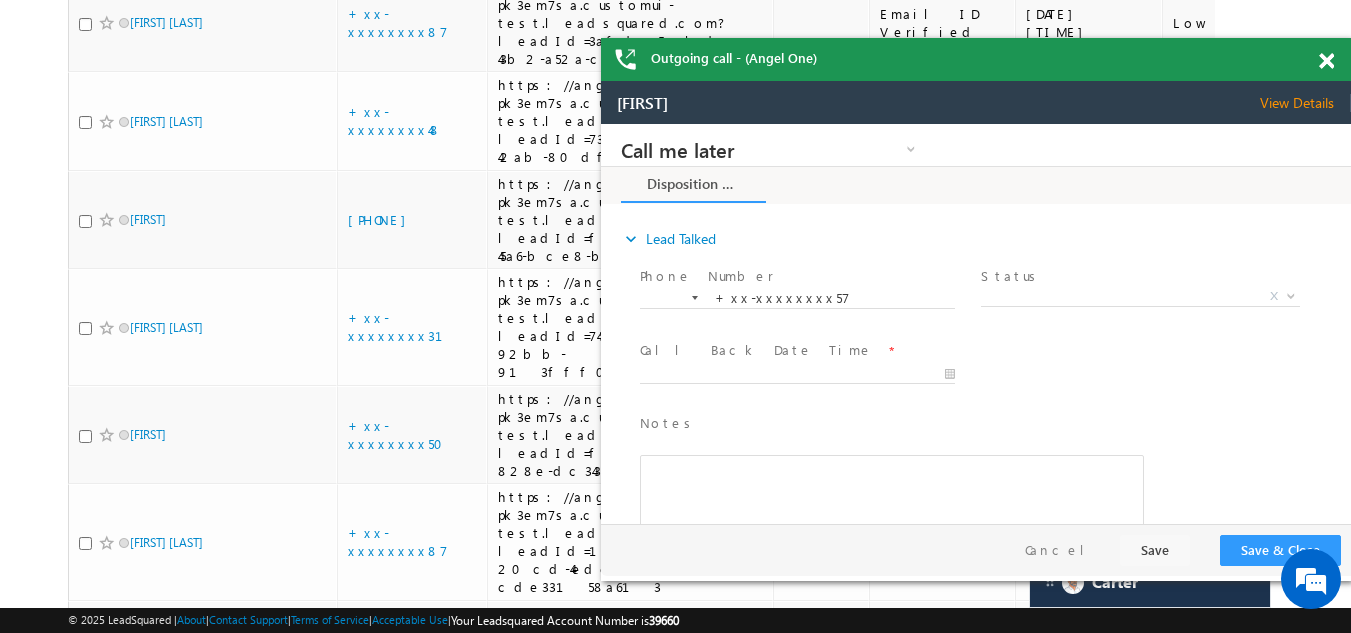click on "View Details" at bounding box center [1305, 103] 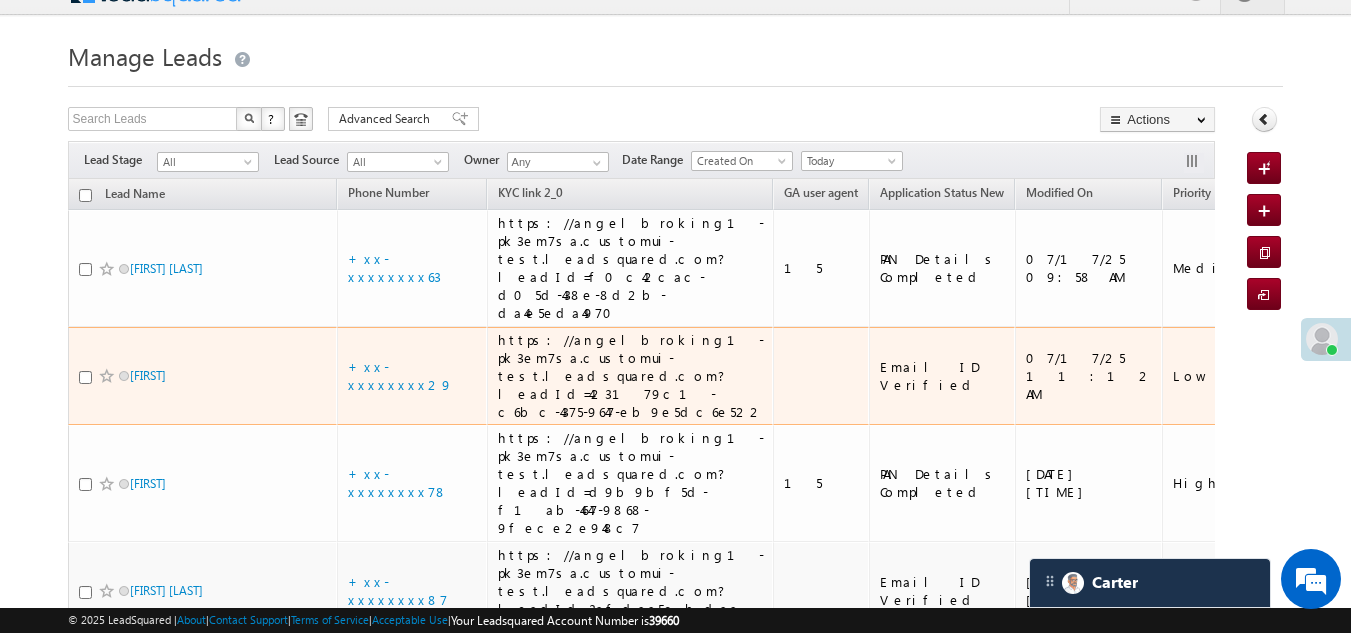 scroll, scrollTop: 0, scrollLeft: 0, axis: both 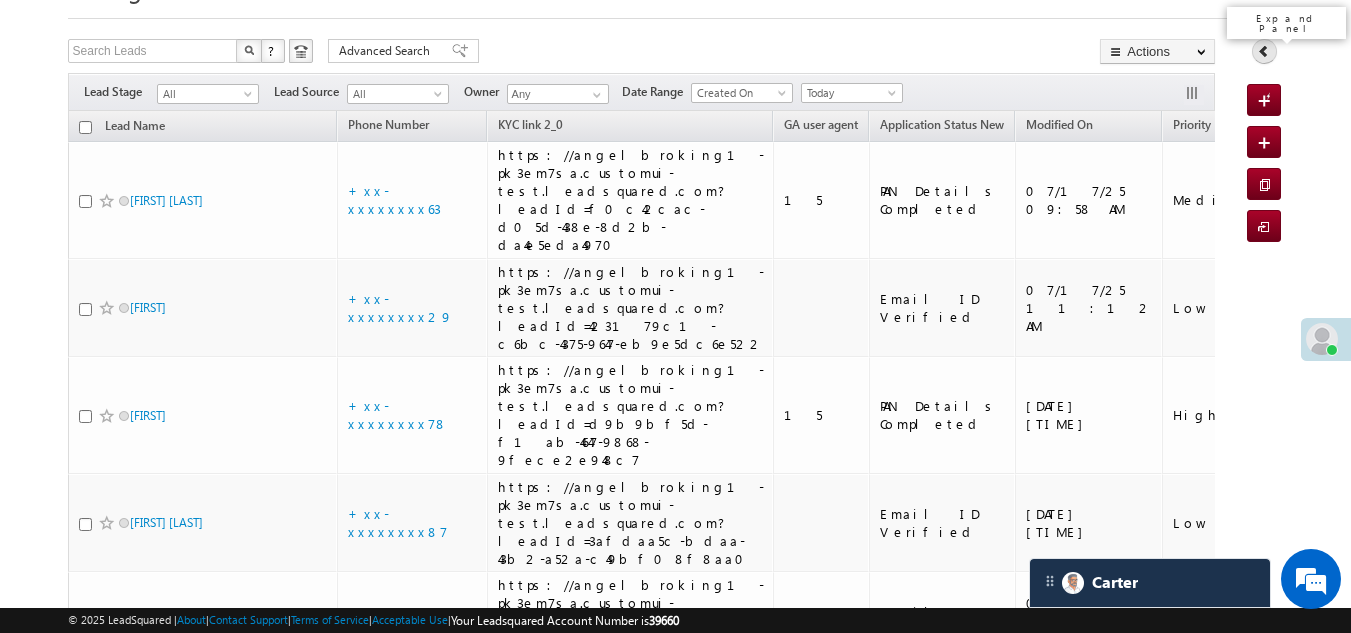 click at bounding box center [1264, 51] 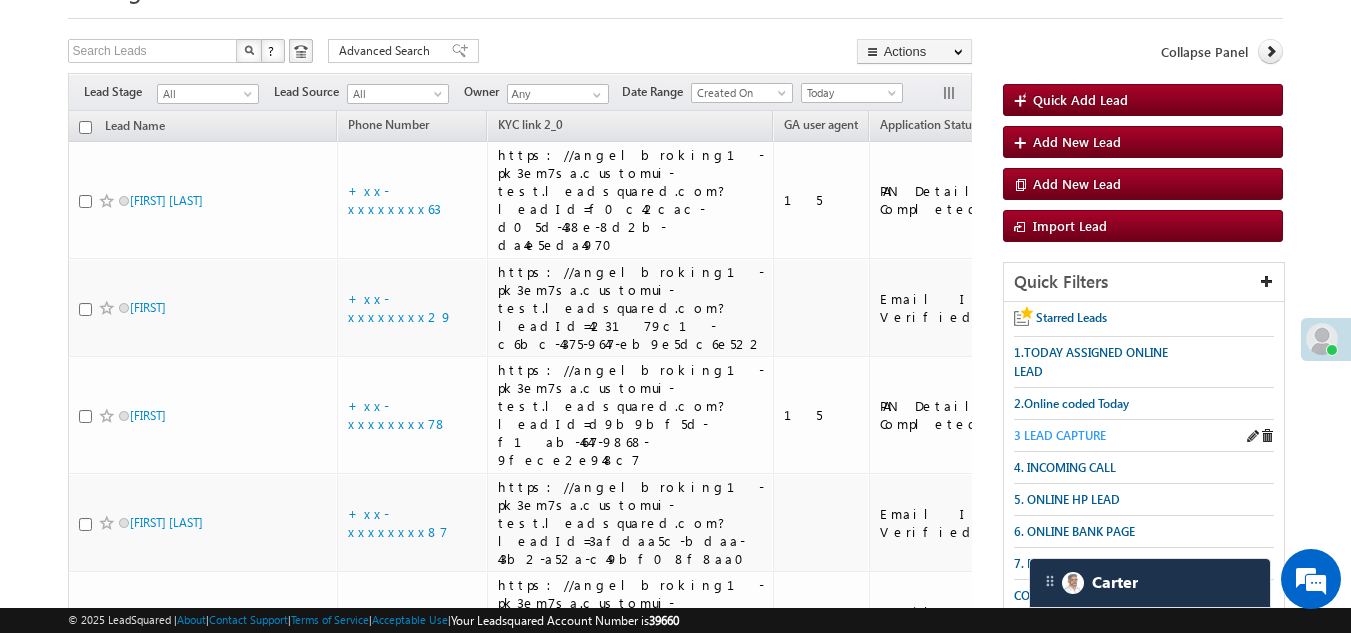 click on "3 LEAD CAPTURE" at bounding box center (1060, 435) 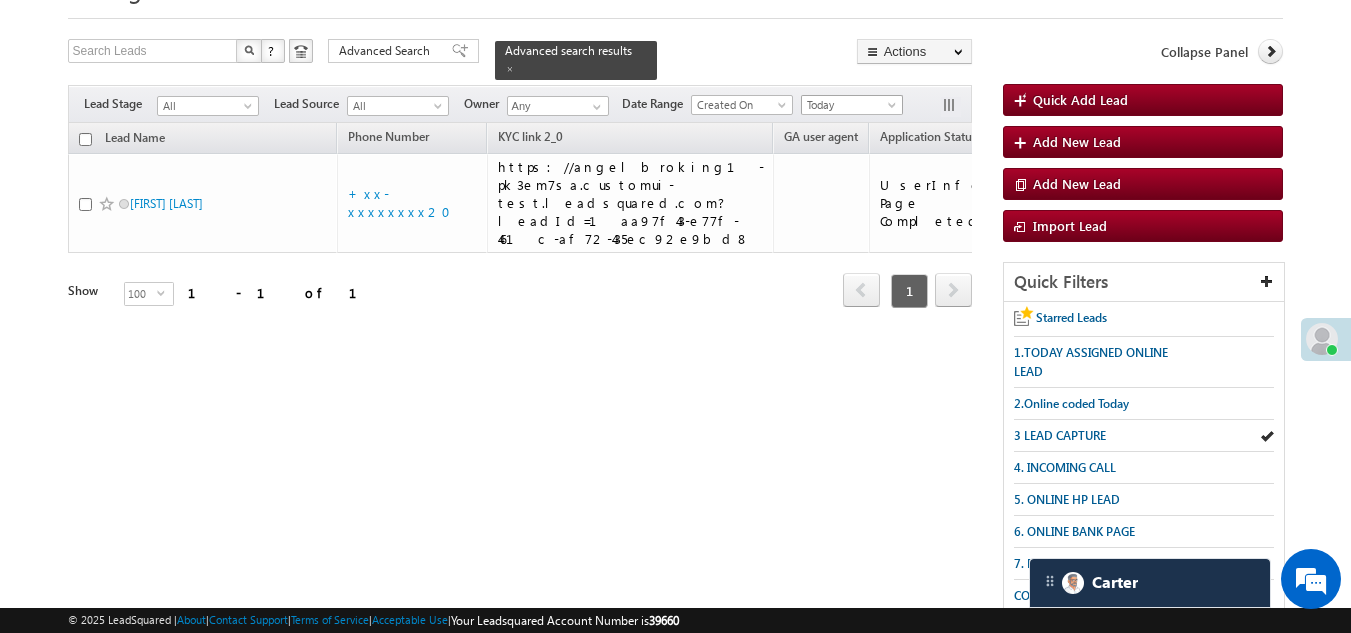 click on "Today" at bounding box center (849, 105) 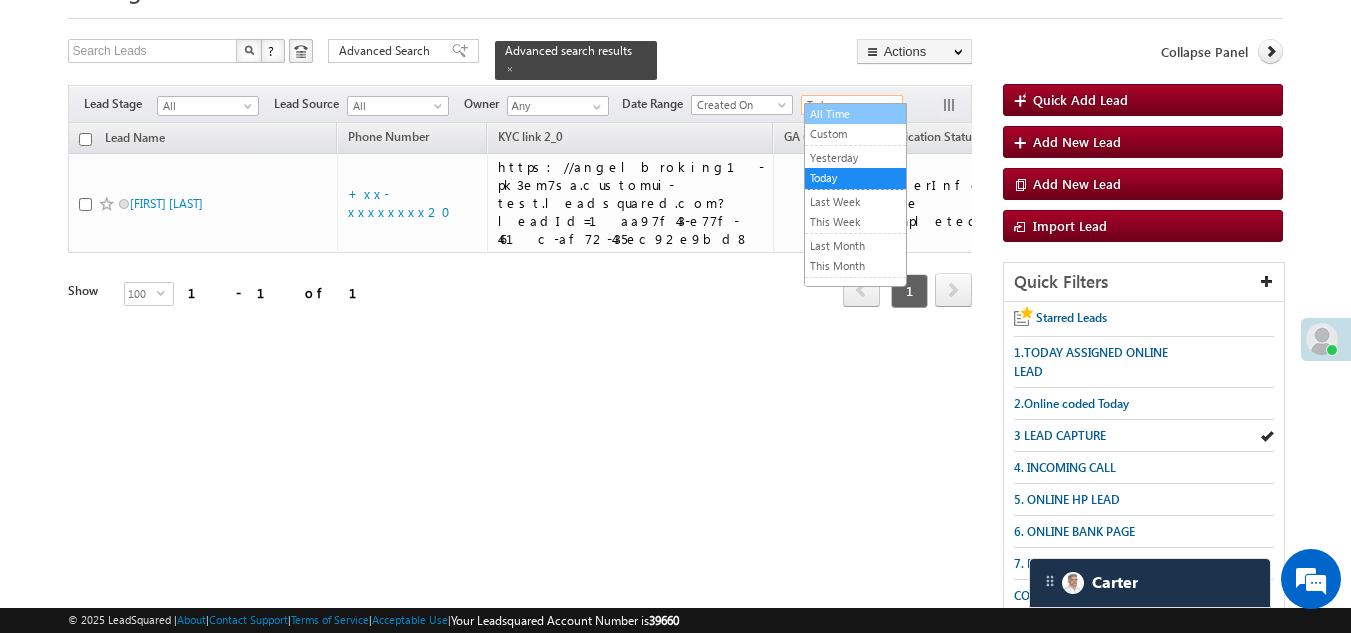 click on "All Time" at bounding box center [855, 114] 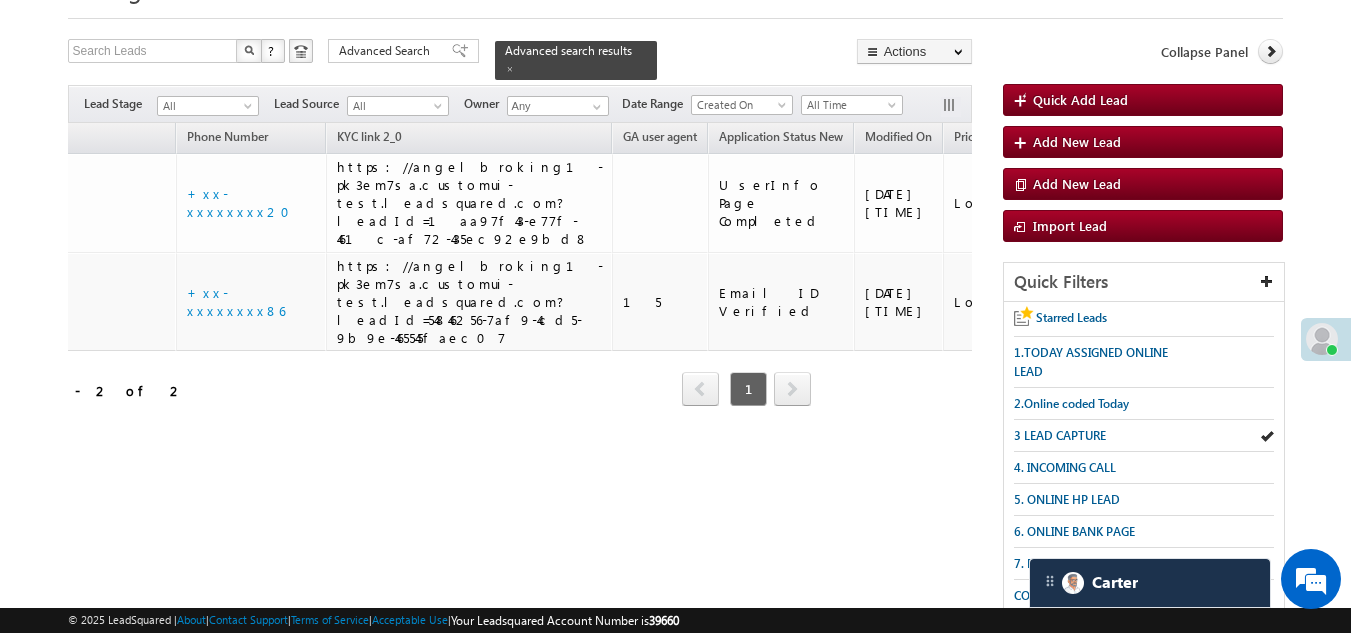 scroll, scrollTop: 0, scrollLeft: 0, axis: both 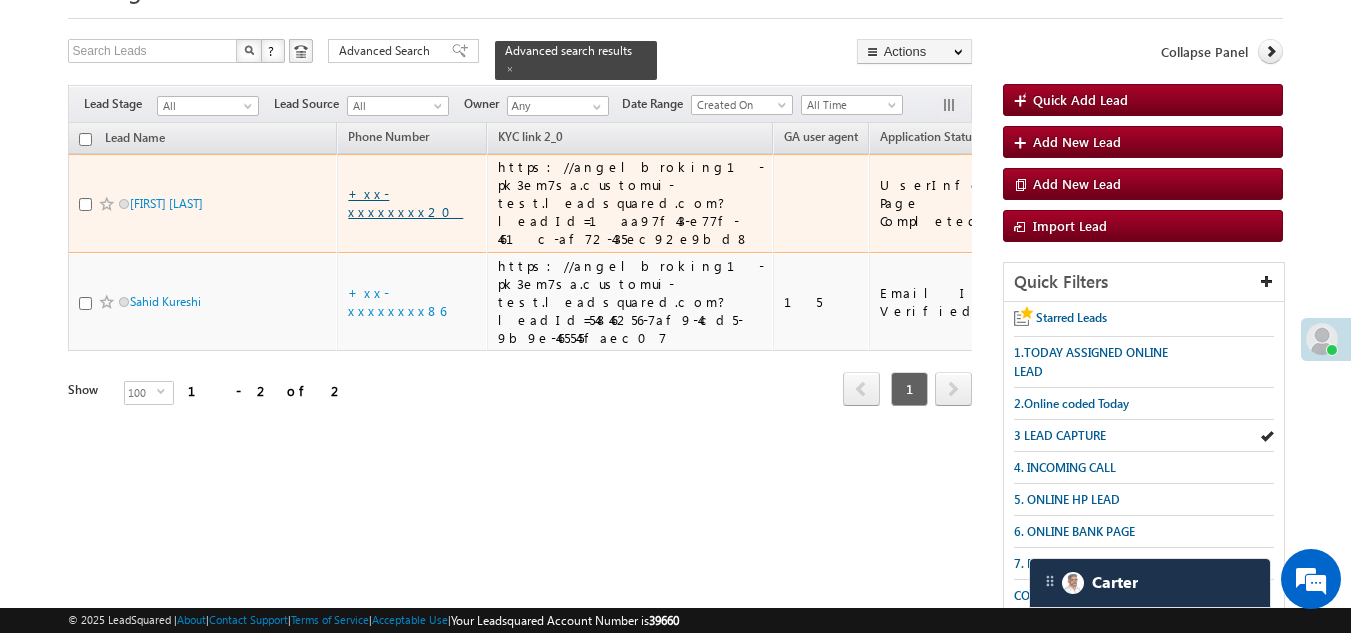 click on "+xx-xxxxxxxx20" at bounding box center (405, 202) 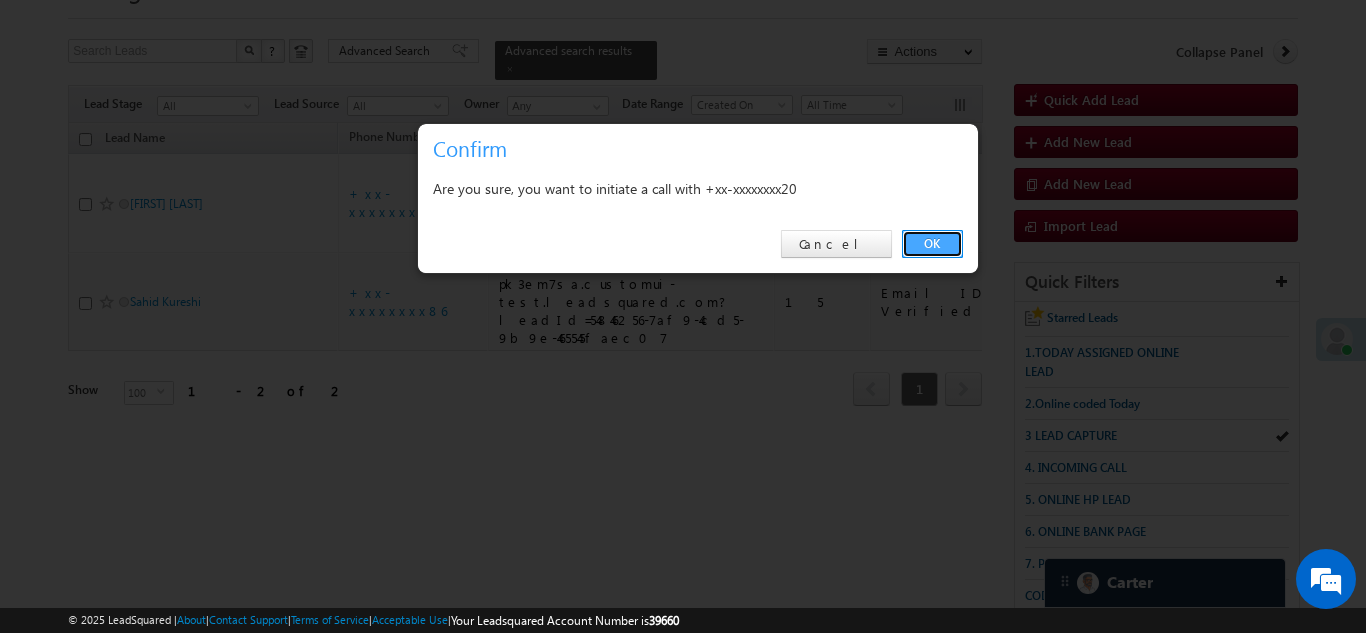 click on "OK" at bounding box center (932, 244) 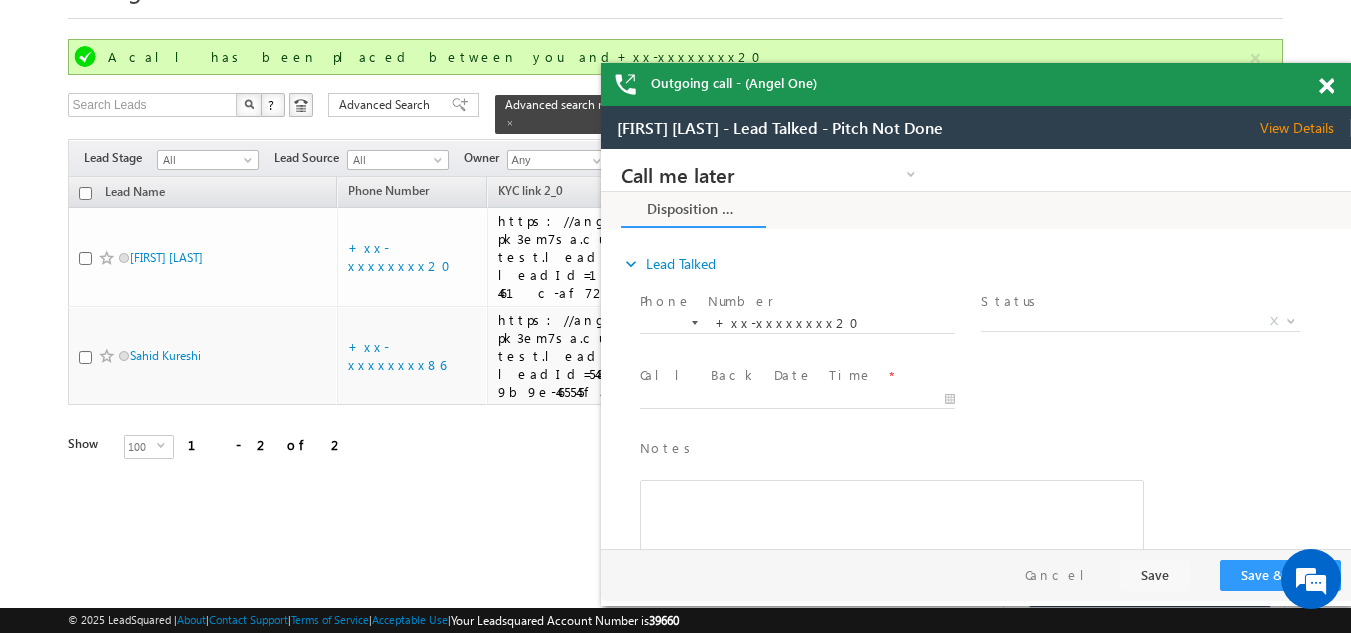 scroll, scrollTop: 0, scrollLeft: 0, axis: both 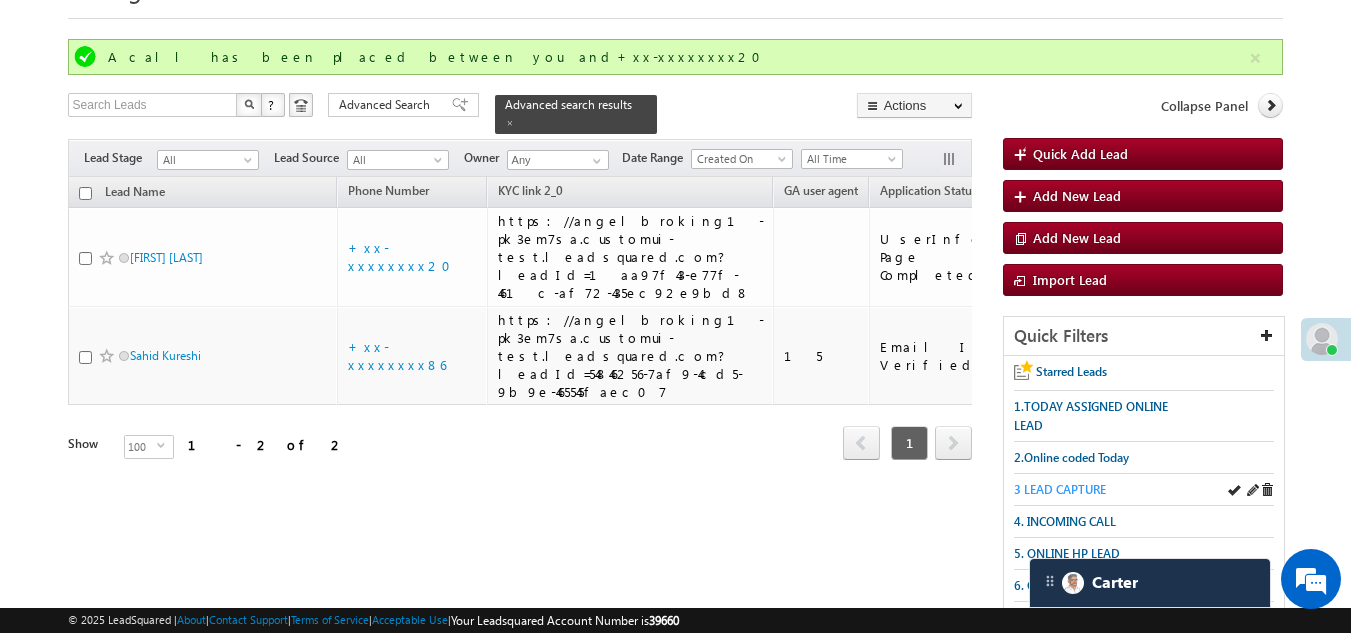 click on "3 LEAD CAPTURE" at bounding box center (1060, 489) 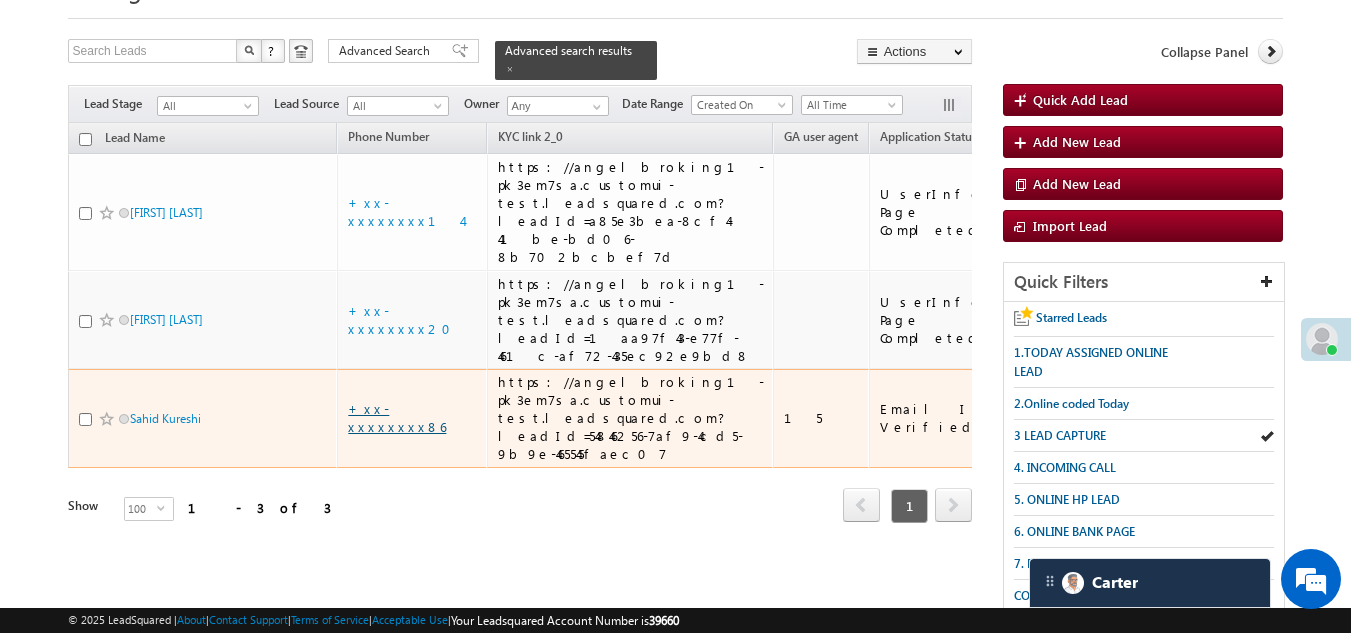 click on "+xx-xxxxxxxx86" at bounding box center (397, 417) 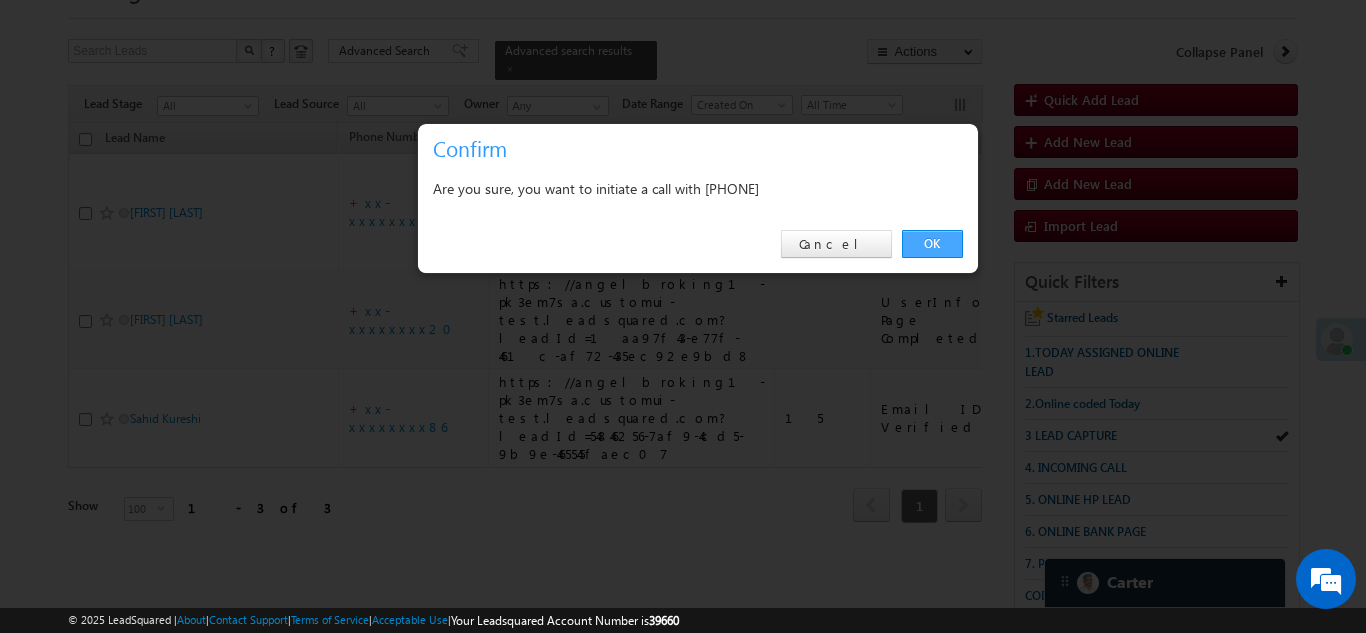 click on "OK" at bounding box center [932, 244] 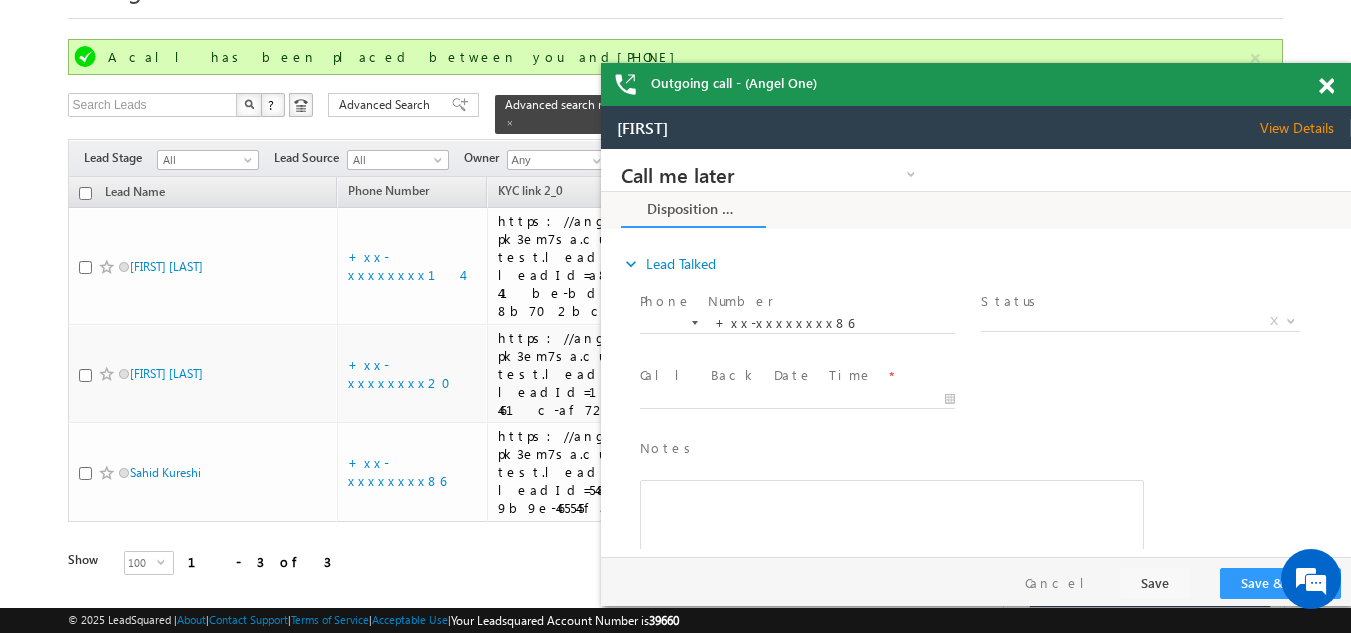 scroll, scrollTop: 0, scrollLeft: 0, axis: both 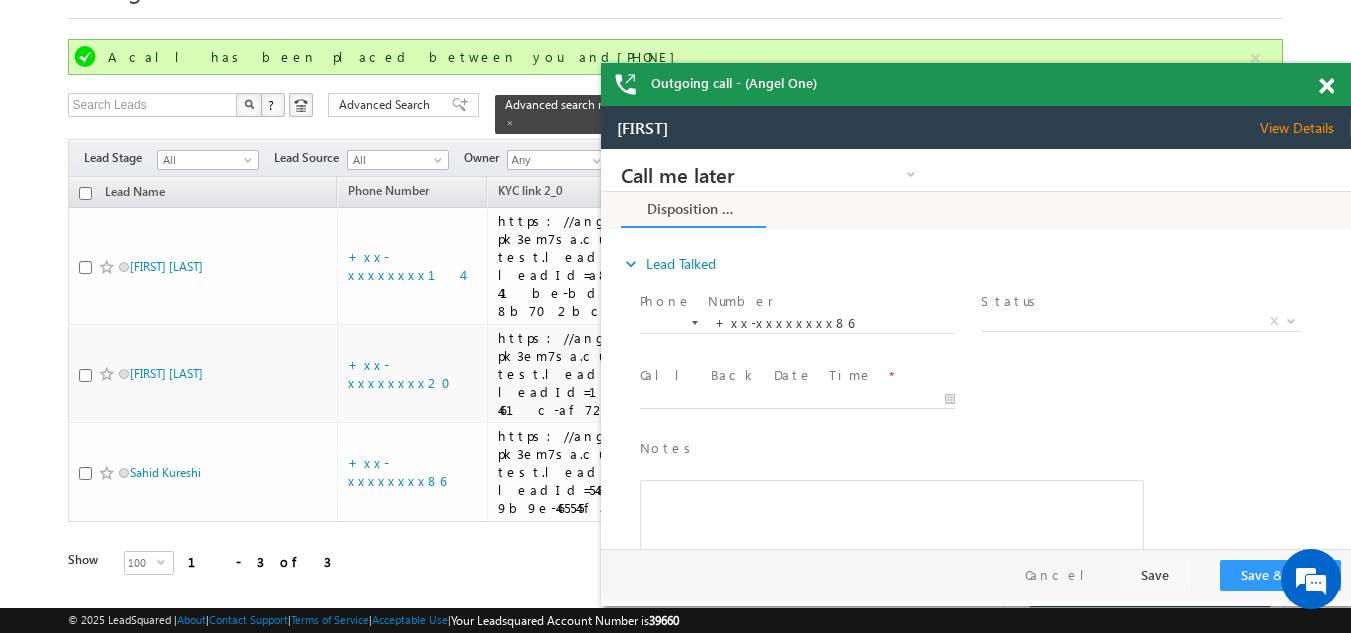click on "View Details" at bounding box center [1305, 128] 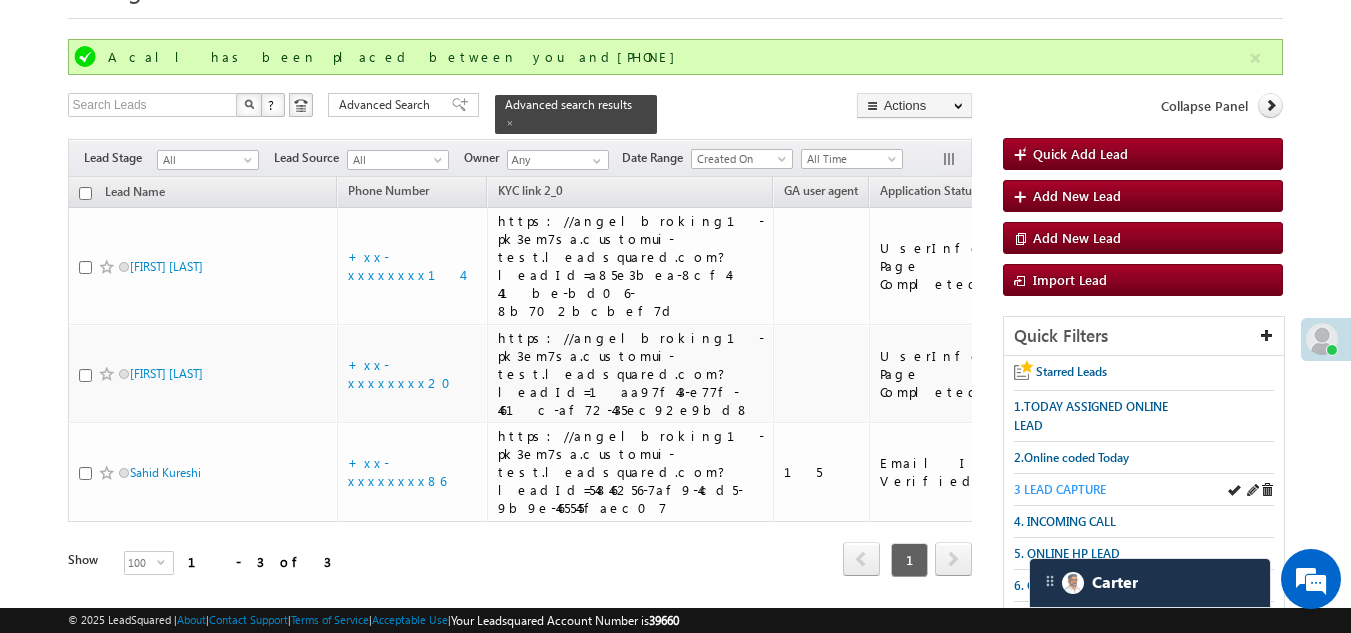 click on "3 LEAD CAPTURE" at bounding box center [1060, 489] 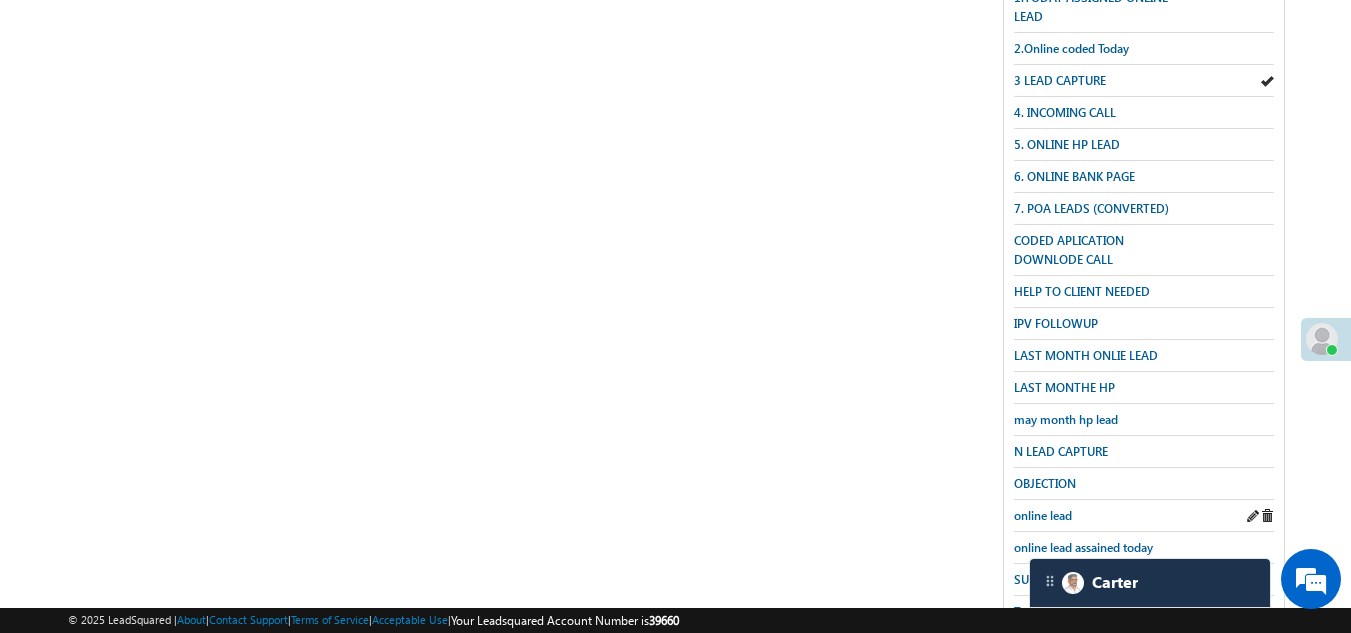 scroll, scrollTop: 499, scrollLeft: 0, axis: vertical 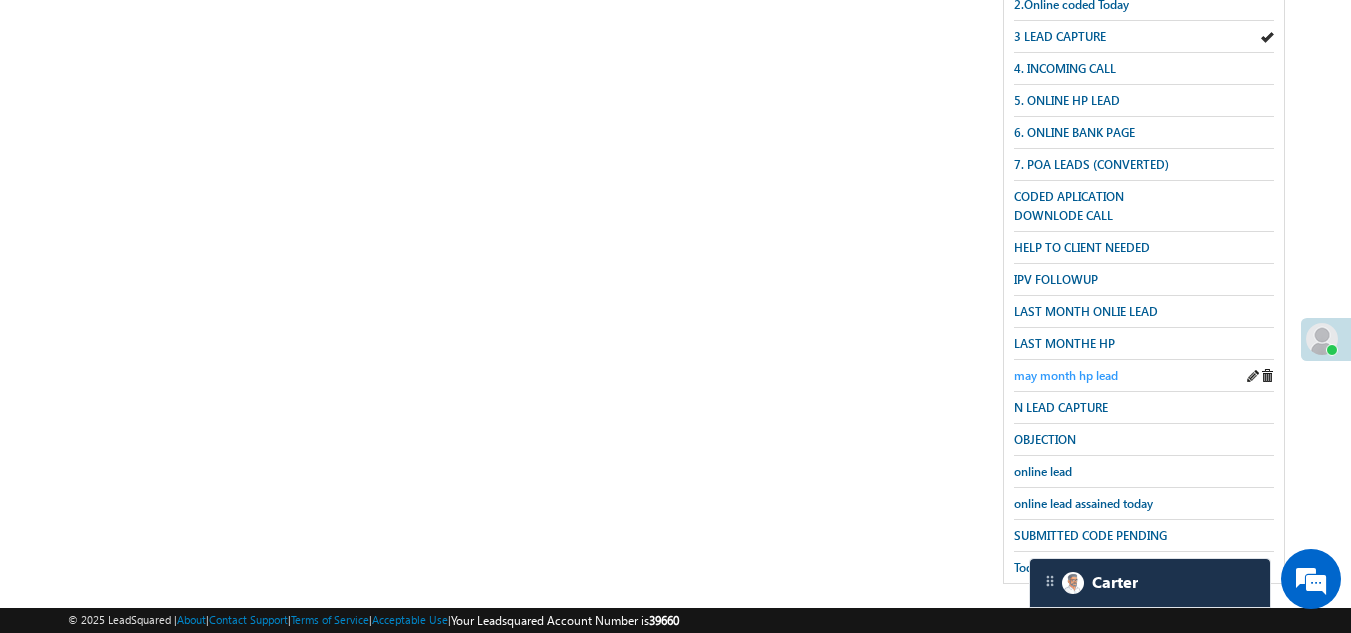 click on "may month hp lead" at bounding box center [1066, 375] 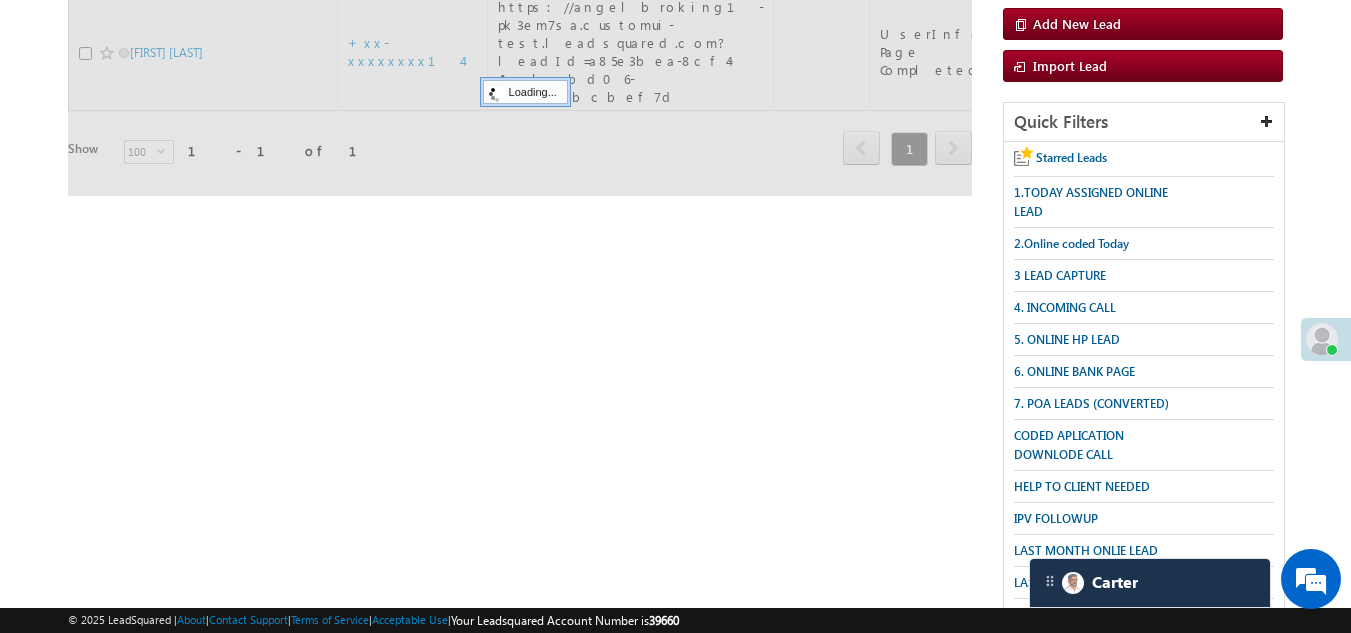 scroll, scrollTop: 0, scrollLeft: 0, axis: both 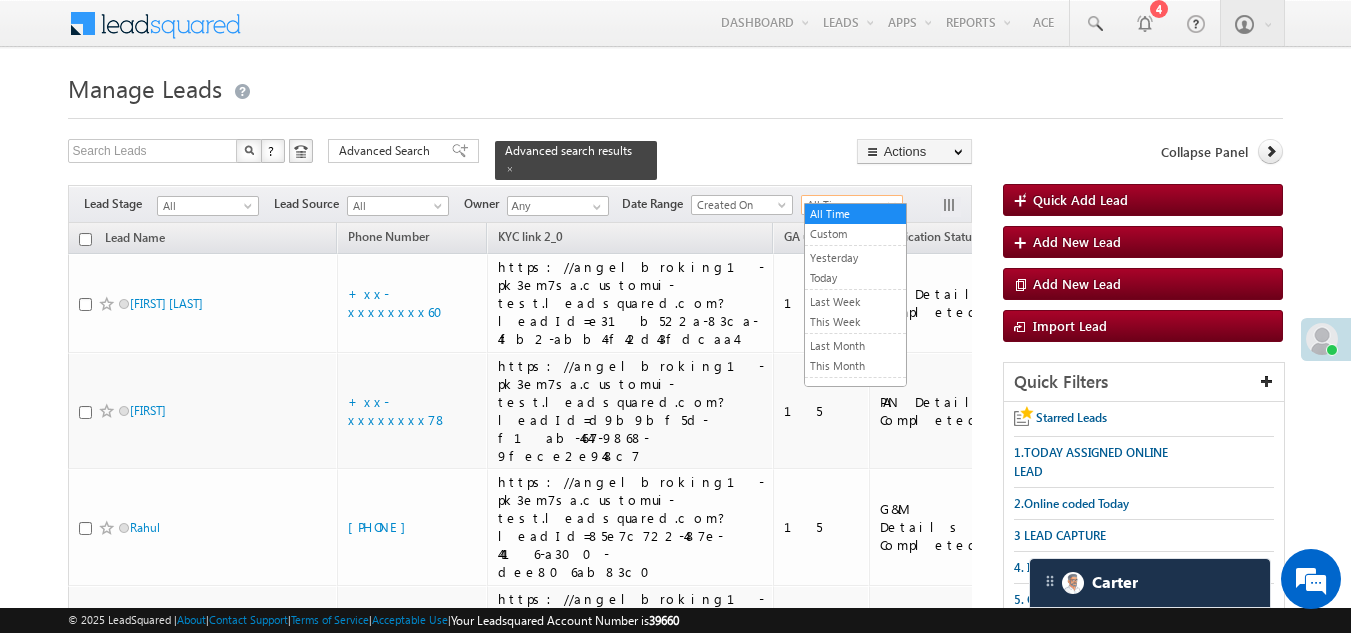 click on "All Time" at bounding box center [849, 205] 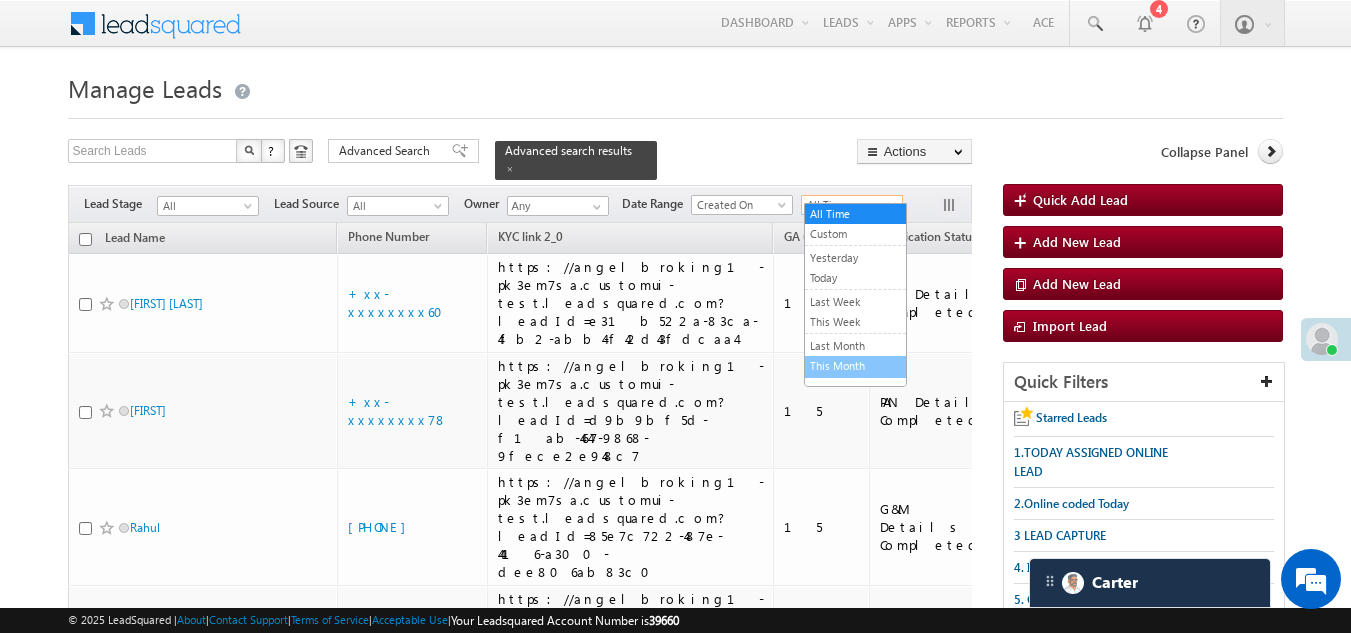 click on "This Month" at bounding box center (855, 366) 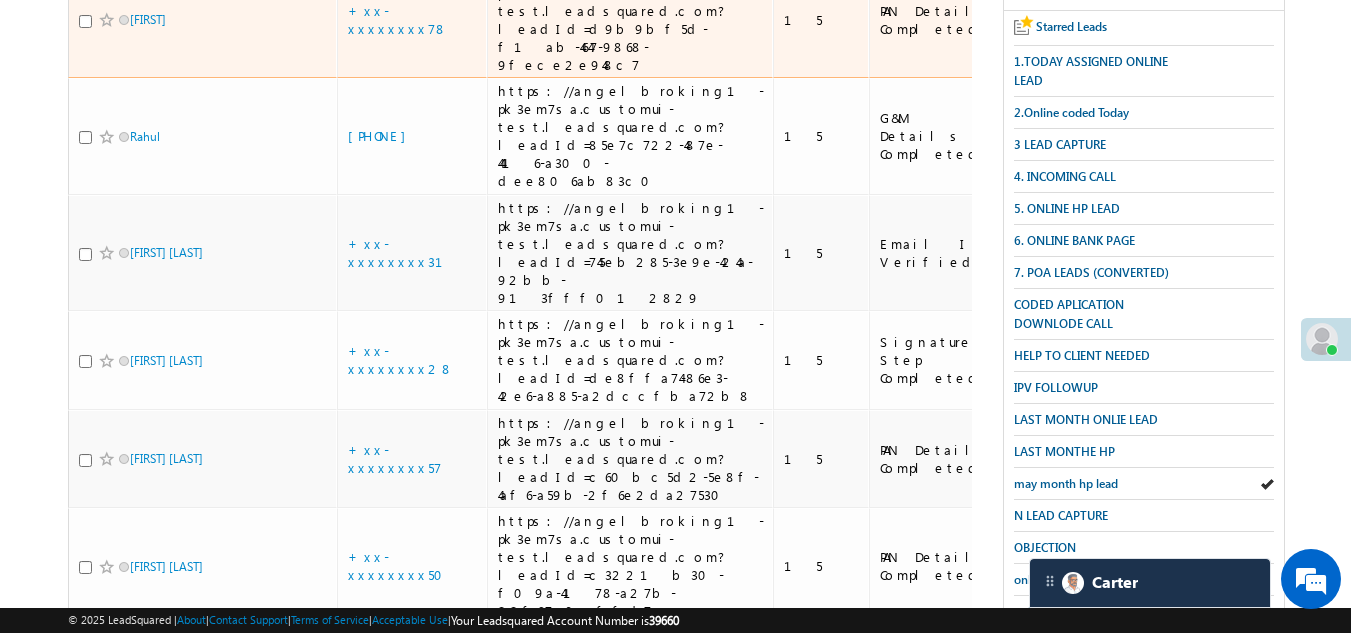 scroll, scrollTop: 400, scrollLeft: 0, axis: vertical 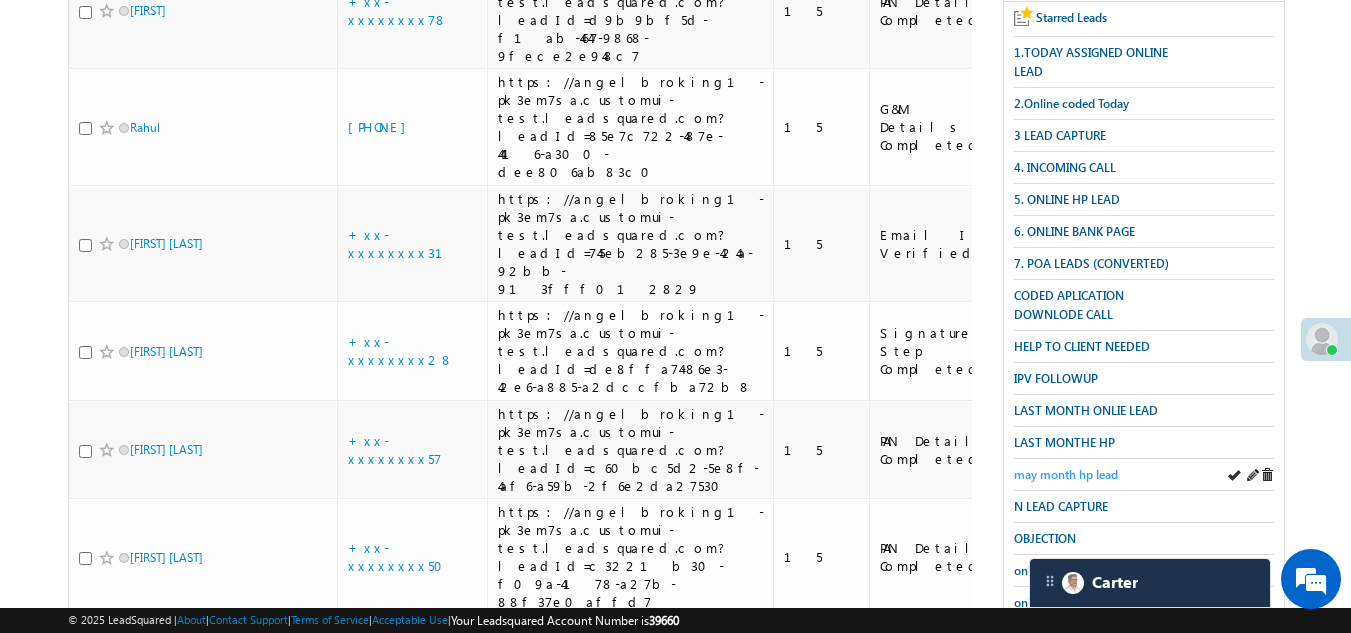 click on "may month hp lead" at bounding box center [1066, 474] 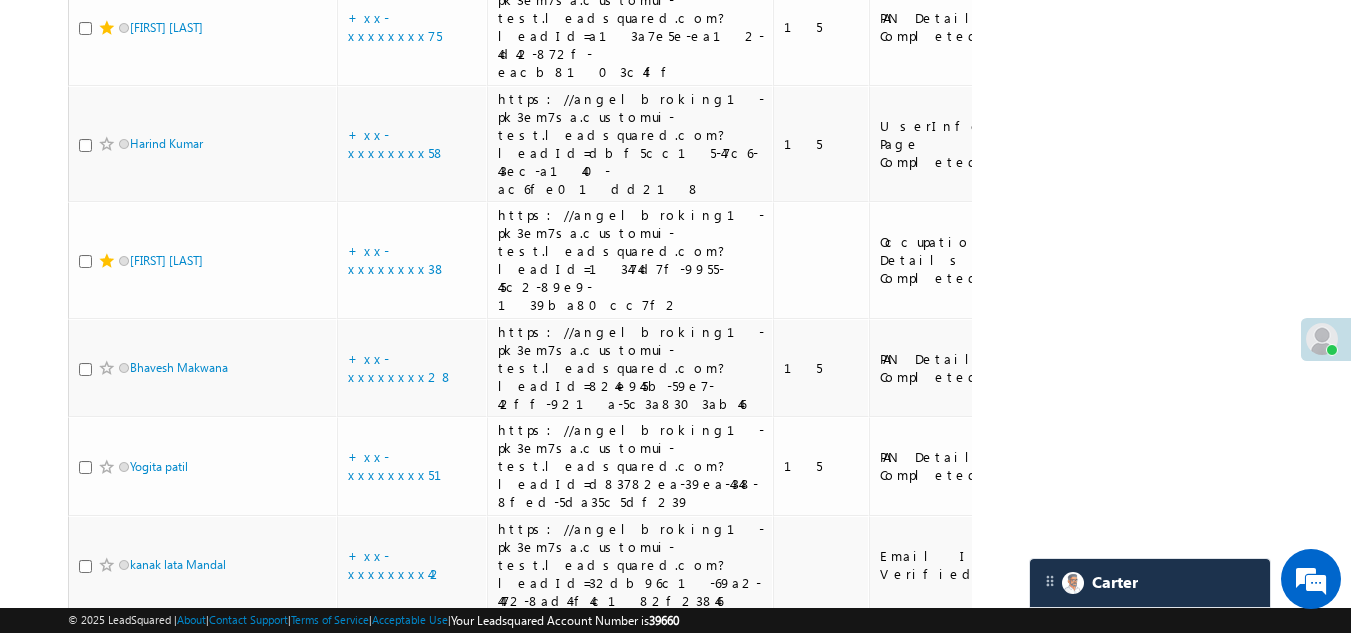 scroll, scrollTop: 8600, scrollLeft: 0, axis: vertical 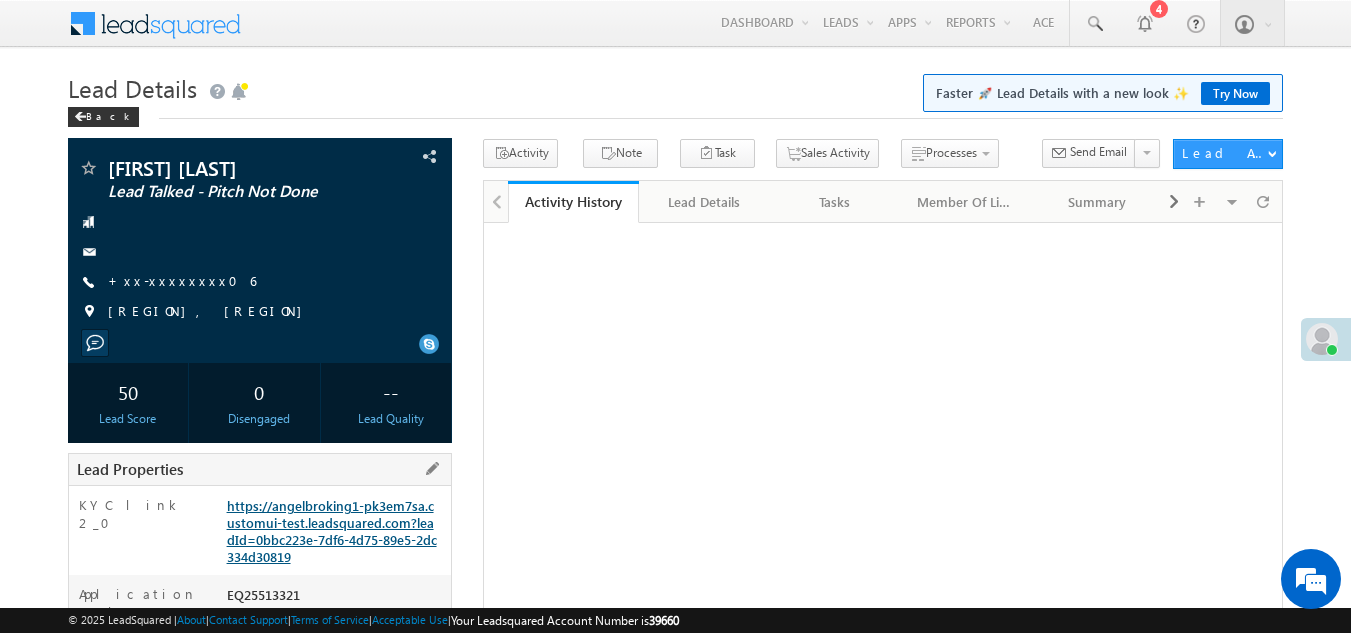 click on "https://angelbroking1-pk3em7sa.customui-test.leadsquared.com?leadId=0bbc223e-7df6-4d75-89e5-2dc334d30819" at bounding box center [332, 531] 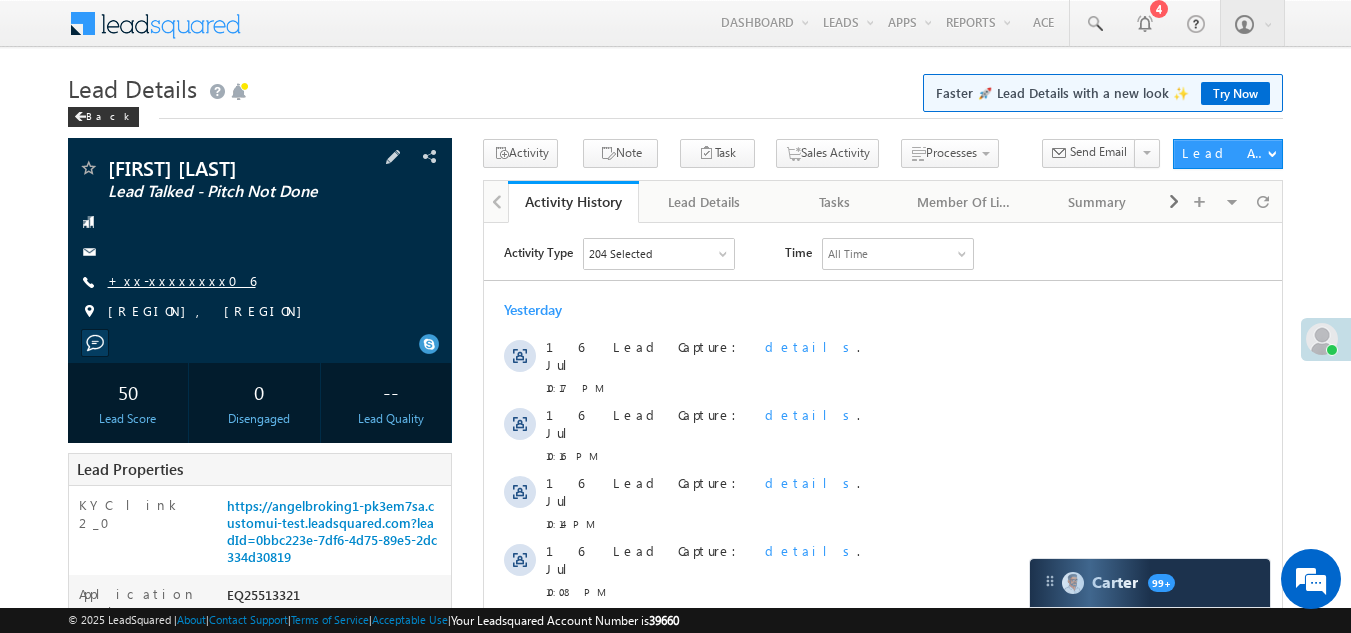 click on "+xx-xxxxxxxx06" at bounding box center (182, 280) 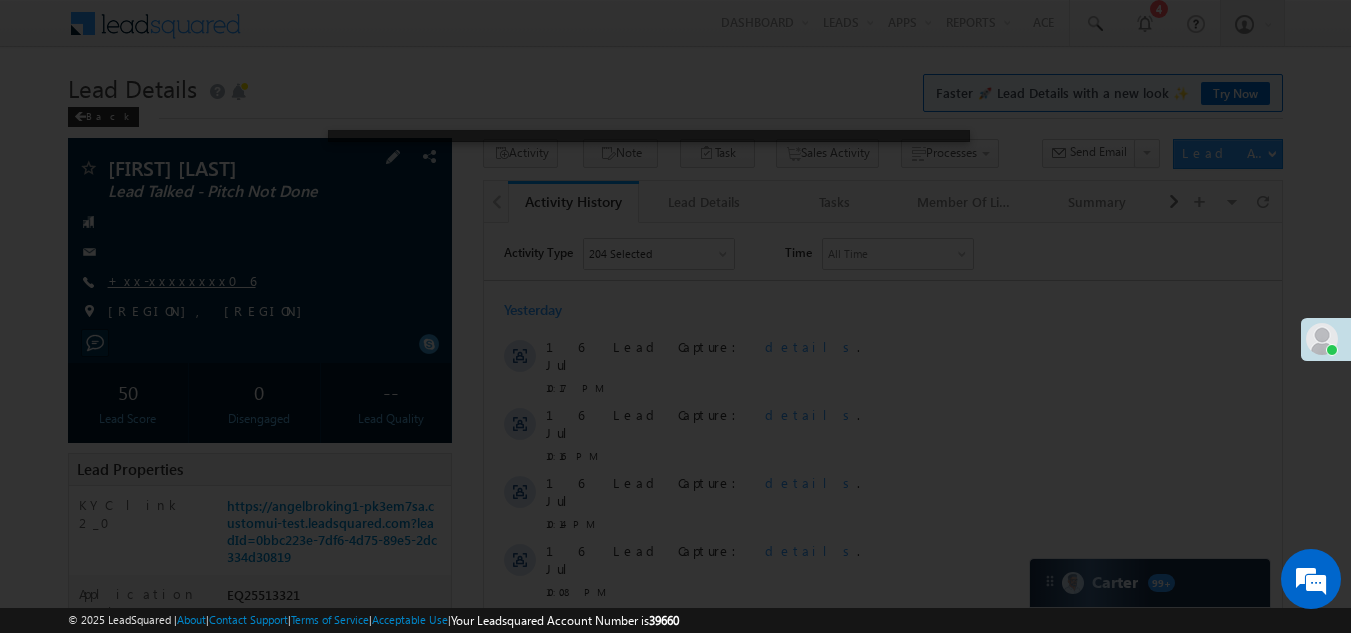 scroll, scrollTop: 0, scrollLeft: 0, axis: both 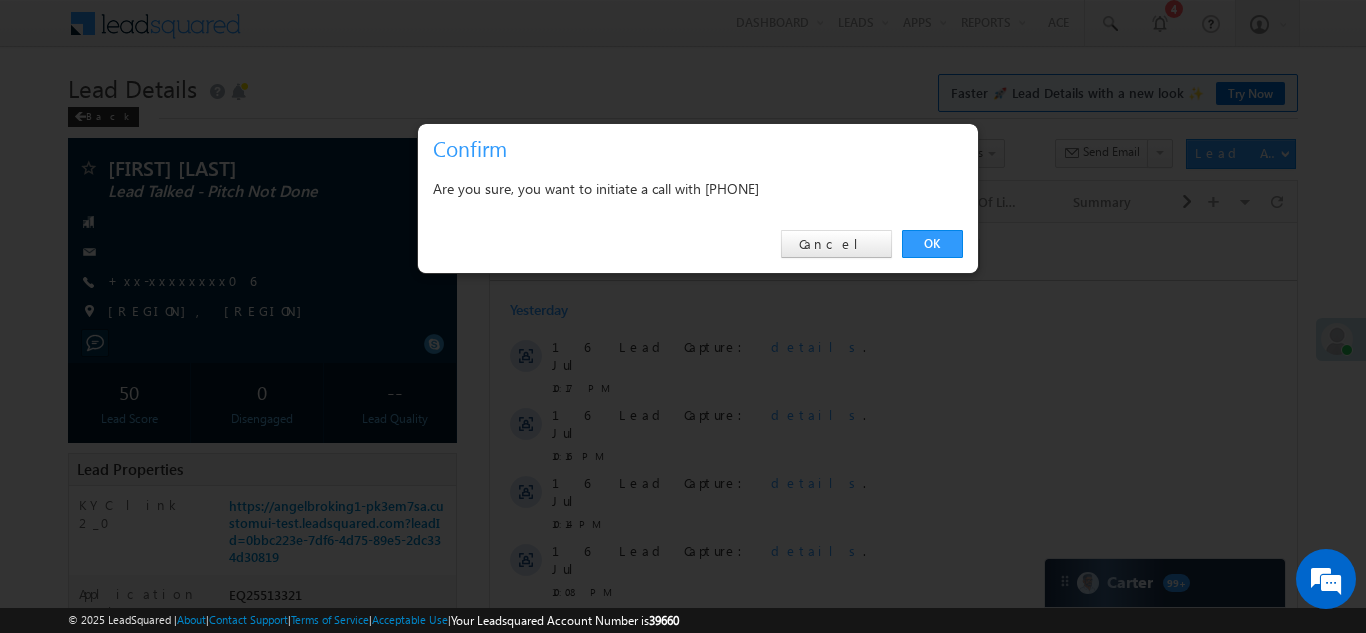 click on "OK Cancel" at bounding box center [698, 244] 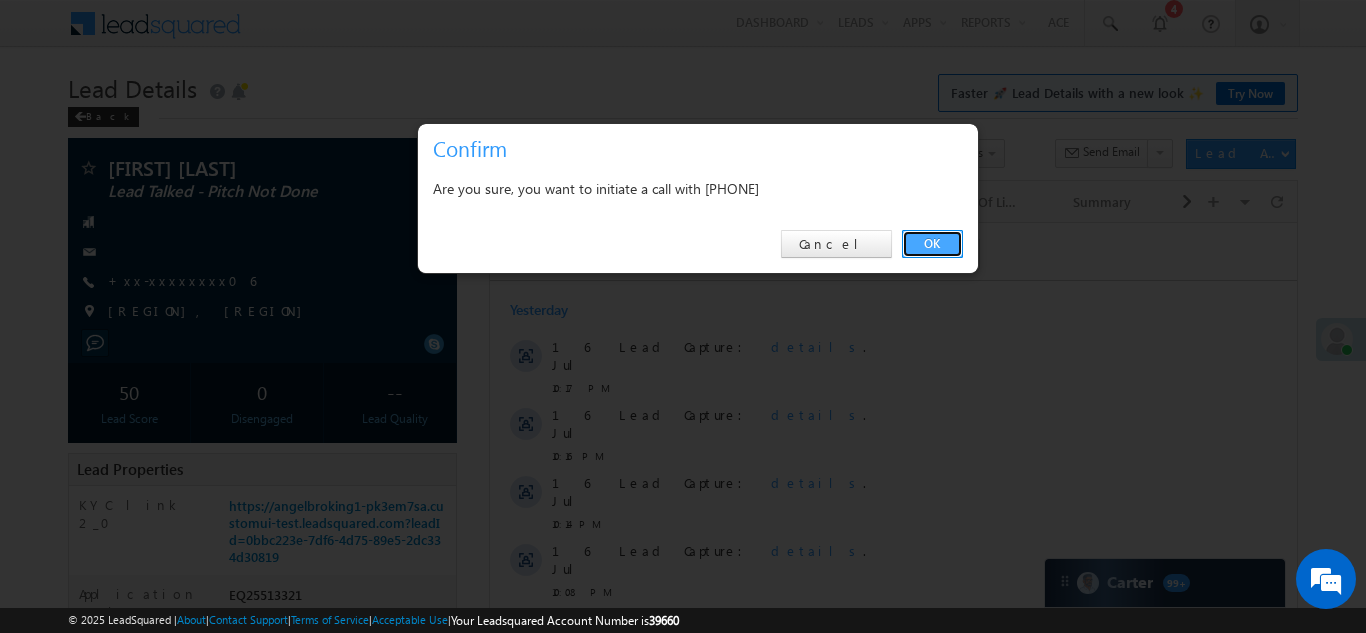 click on "OK" at bounding box center [932, 244] 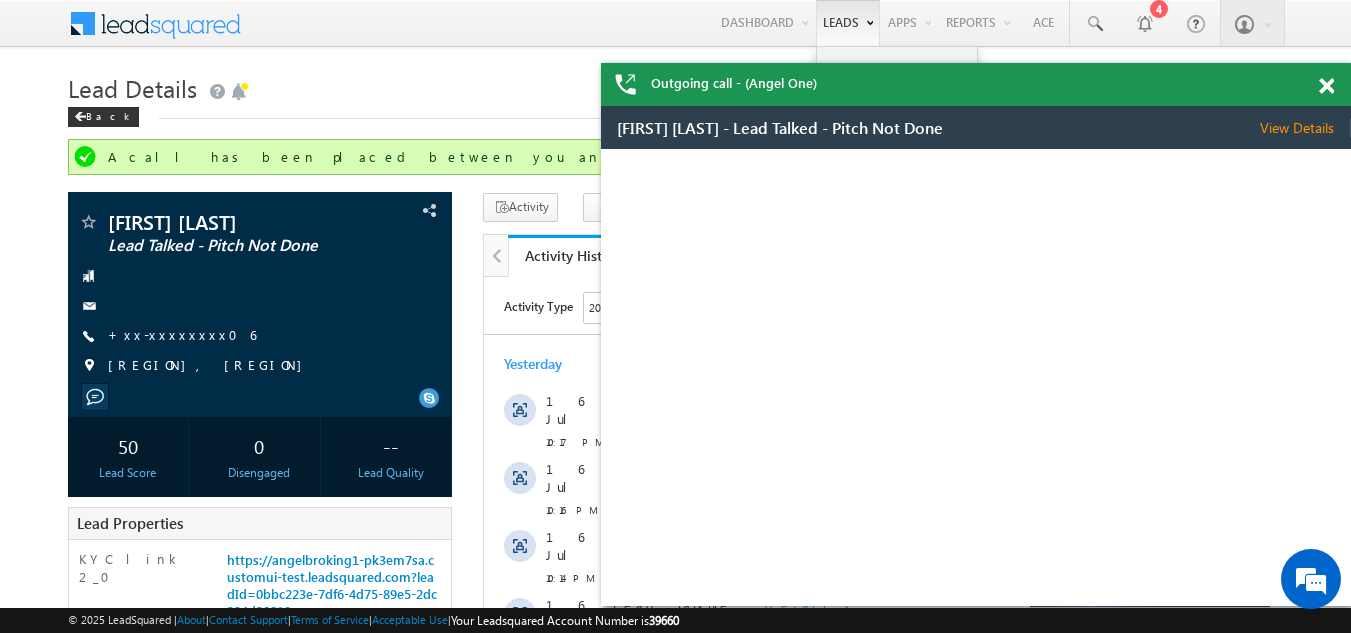 scroll, scrollTop: 0, scrollLeft: 0, axis: both 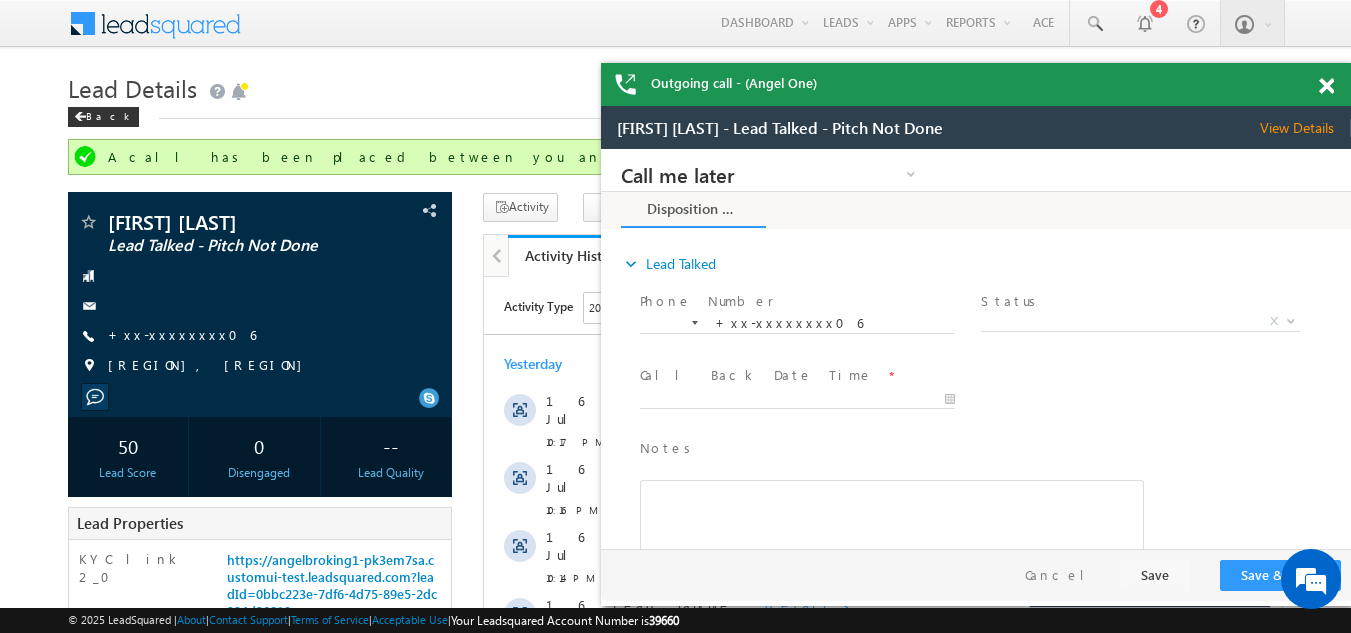click at bounding box center (1326, 86) 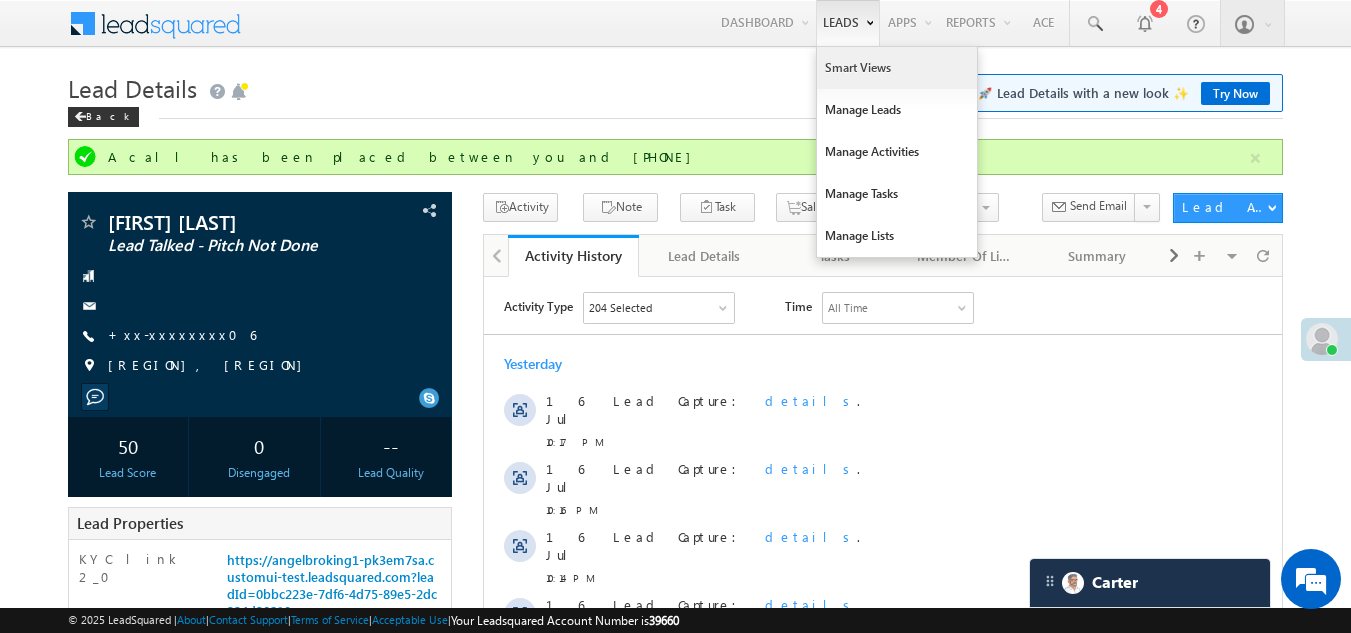 click on "Smart Views" at bounding box center [897, 68] 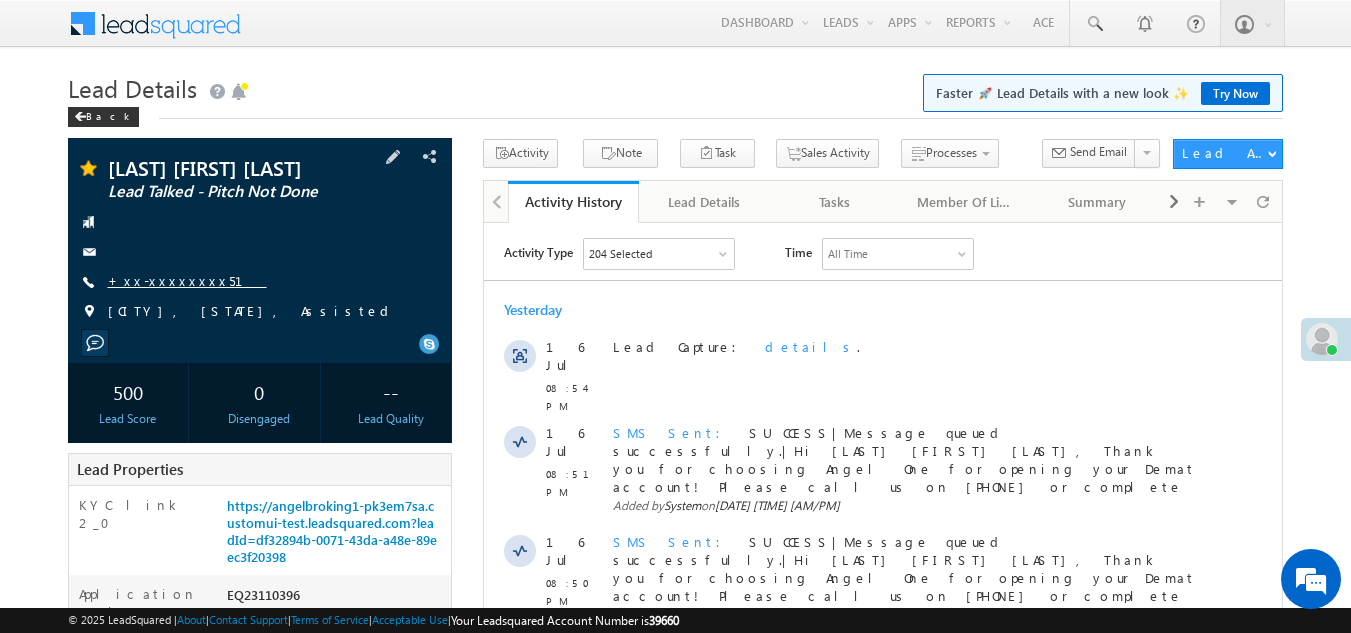 scroll, scrollTop: 0, scrollLeft: 0, axis: both 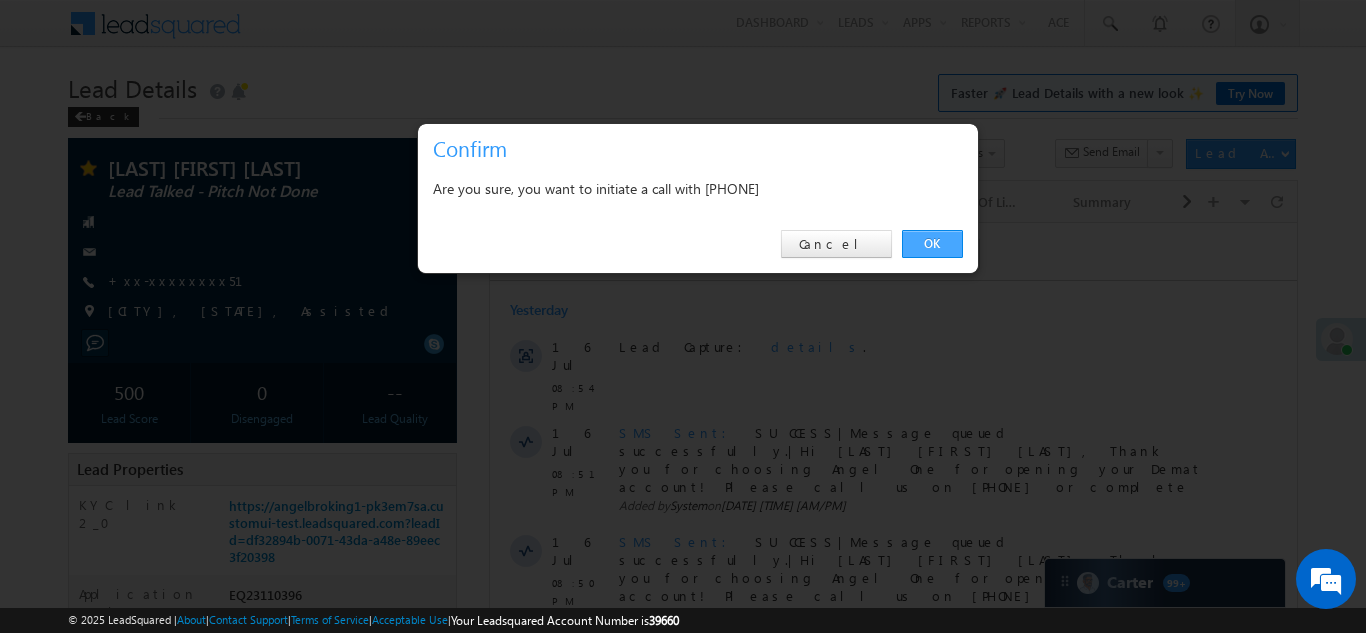 click on "OK" at bounding box center [932, 244] 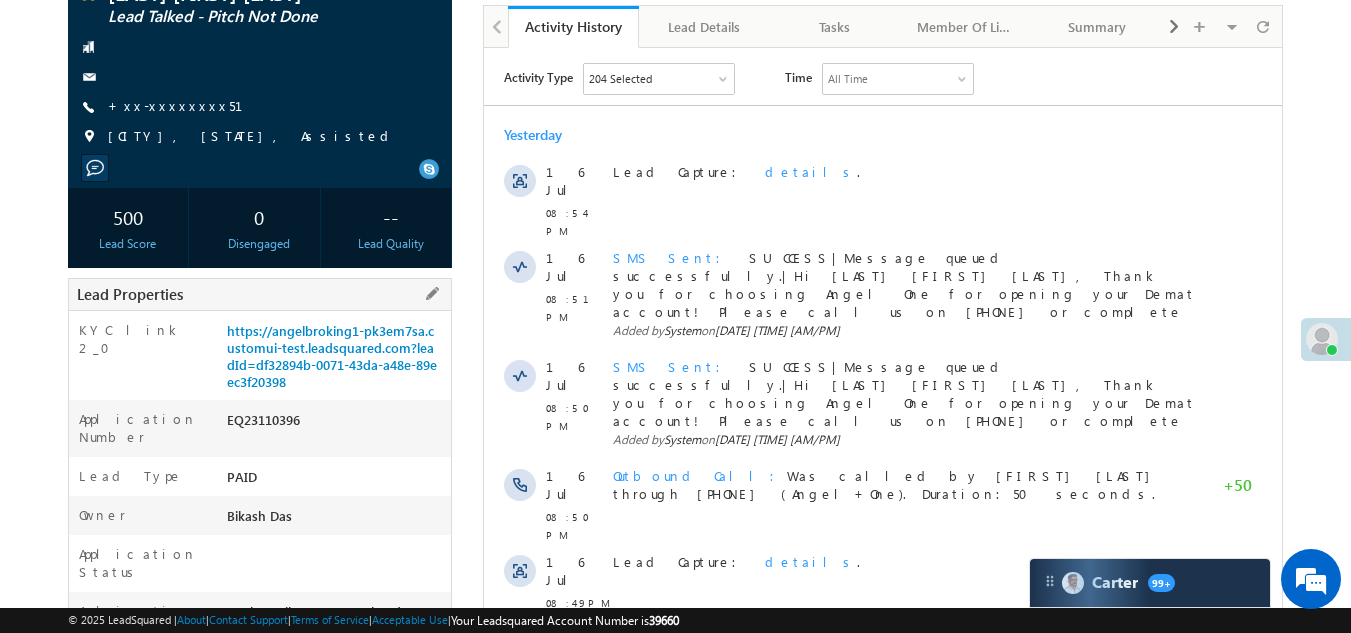 scroll, scrollTop: 200, scrollLeft: 0, axis: vertical 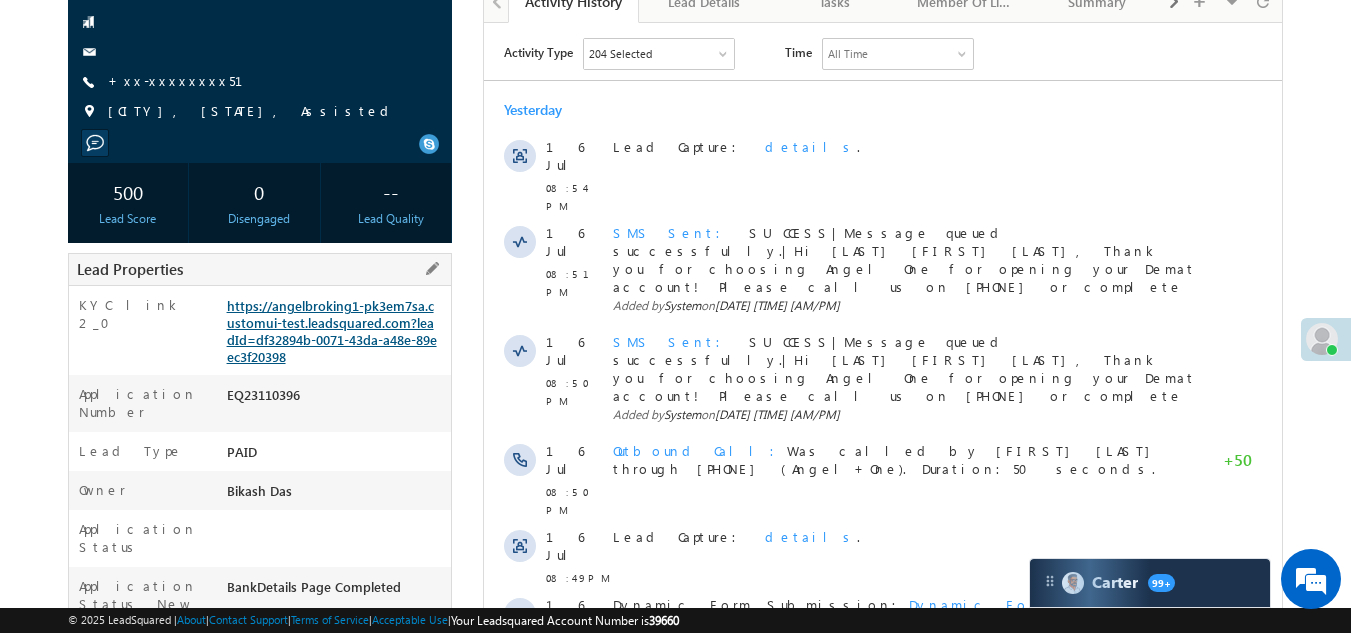 click on "https://angelbroking1-pk3em7sa.customui-test.leadsquared.com?leadId=df32894b-0071-43da-a48e-89eec3f20398" at bounding box center (332, 331) 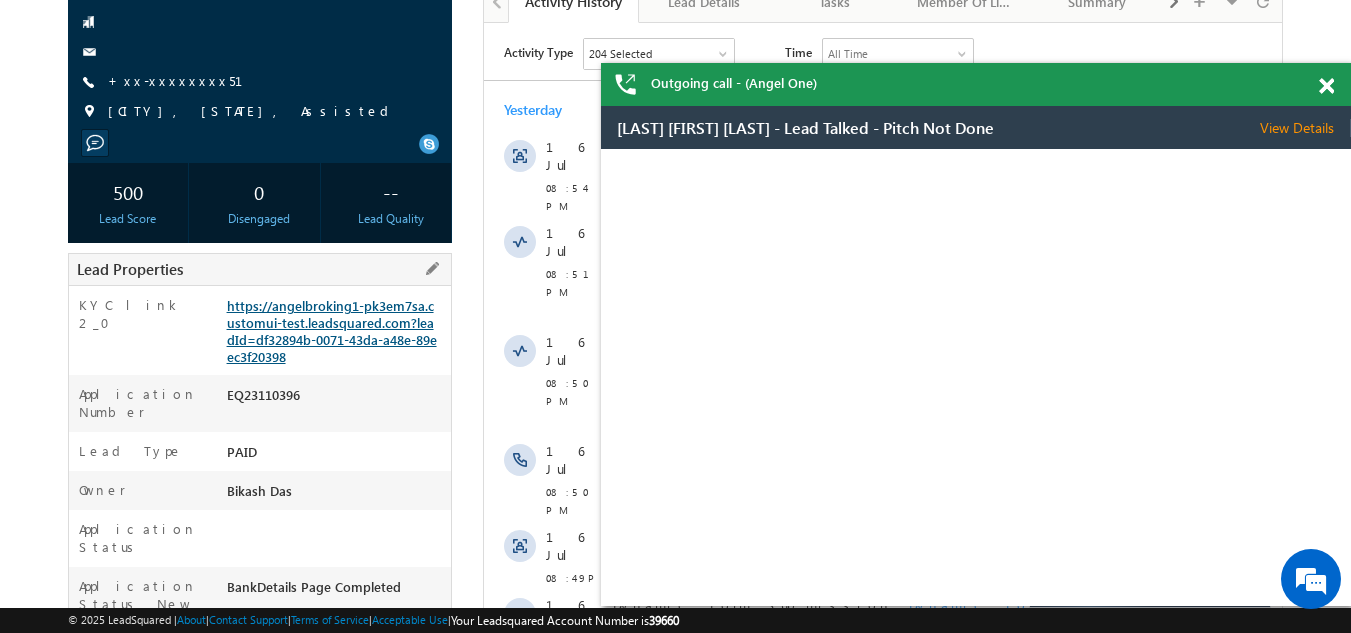 scroll, scrollTop: 0, scrollLeft: 0, axis: both 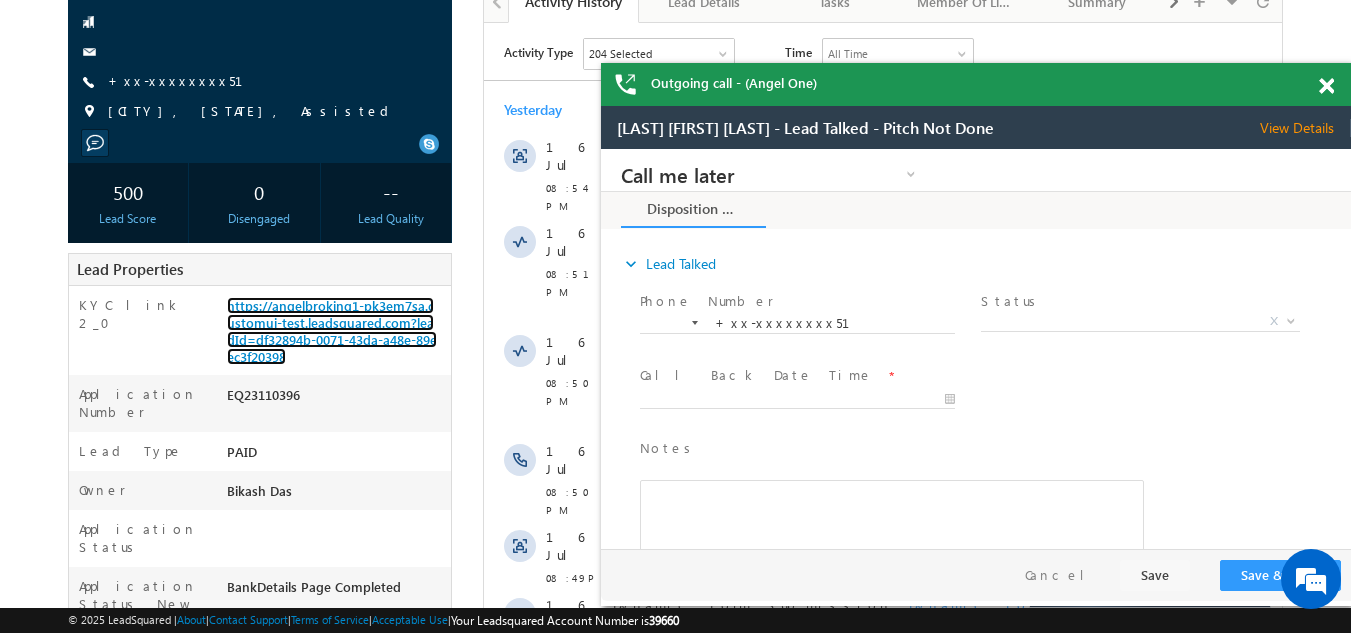 click at bounding box center [1326, 86] 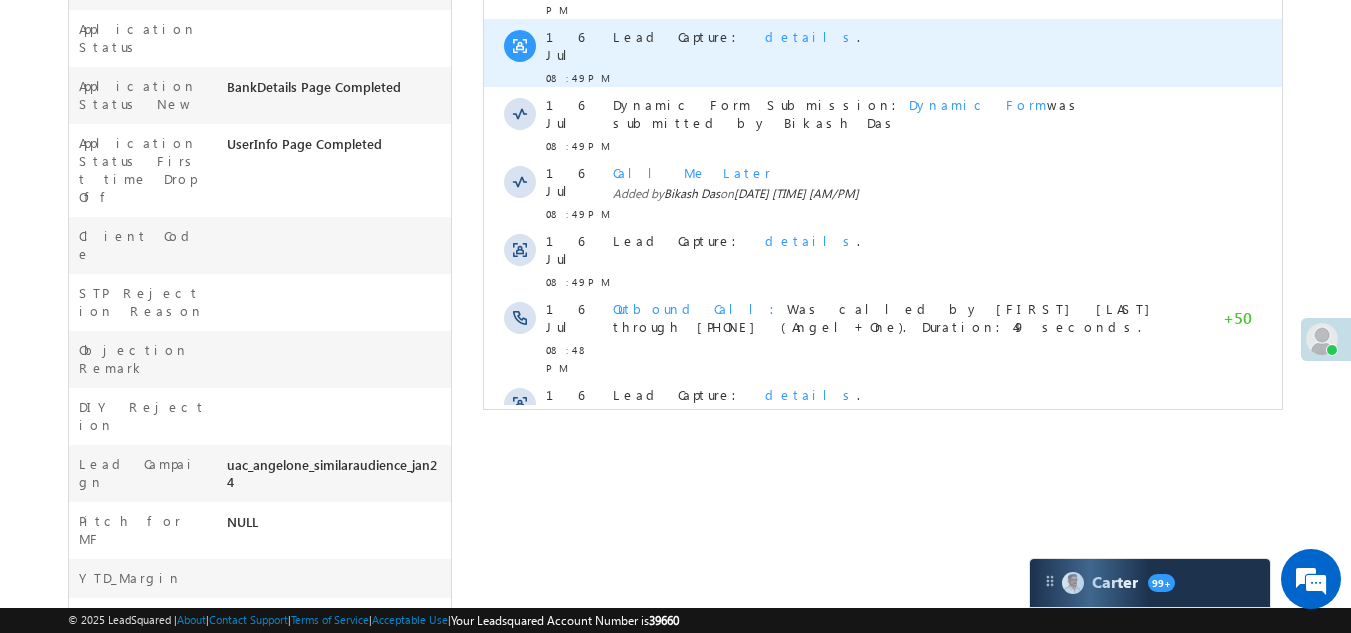 scroll, scrollTop: 154, scrollLeft: 0, axis: vertical 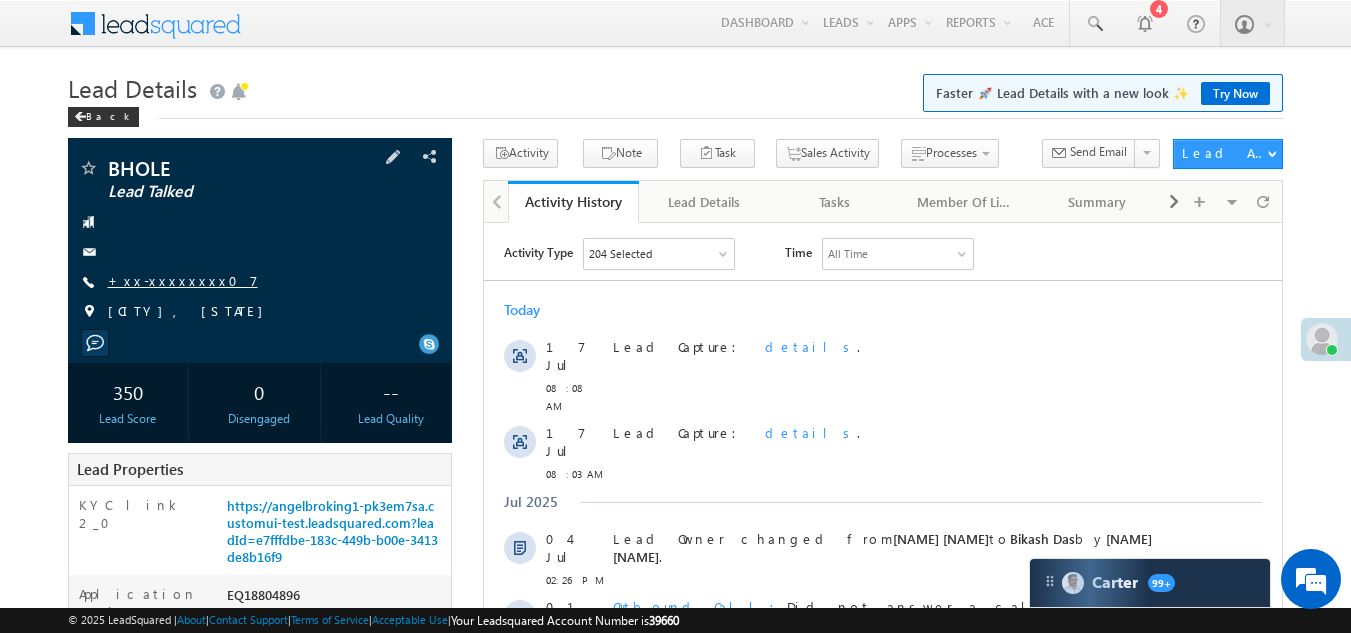click on "+xx-xxxxxxxx07" at bounding box center [183, 280] 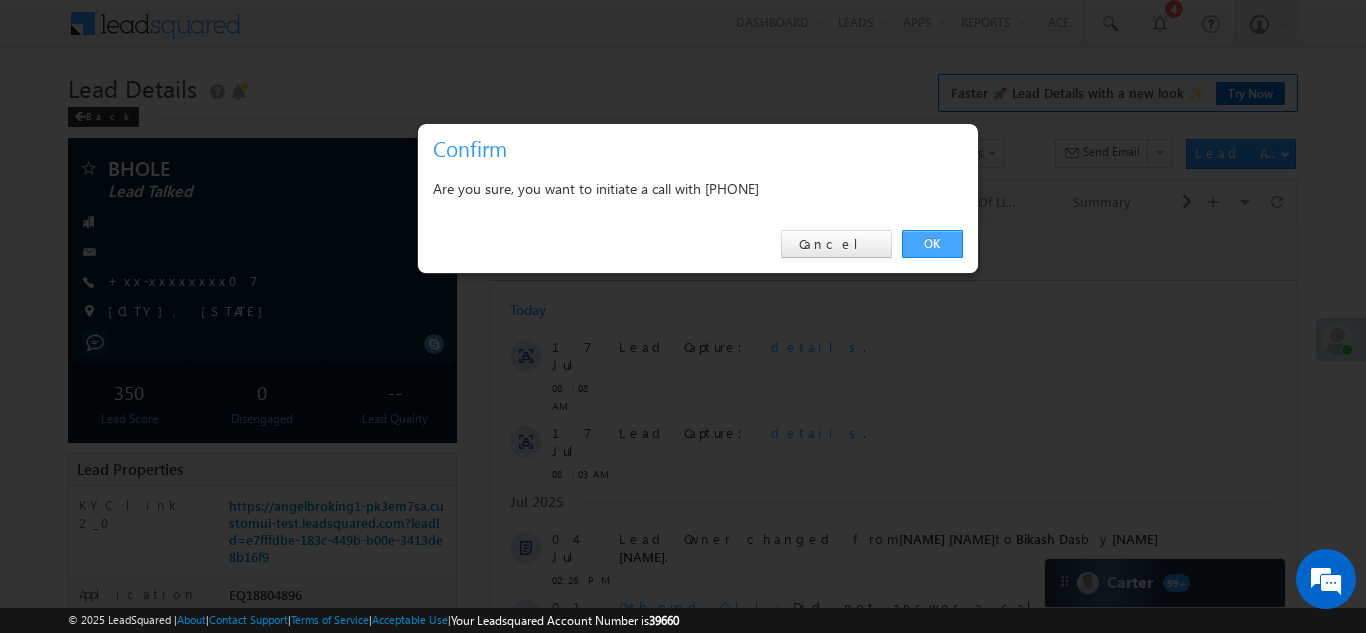 click on "OK" at bounding box center (932, 244) 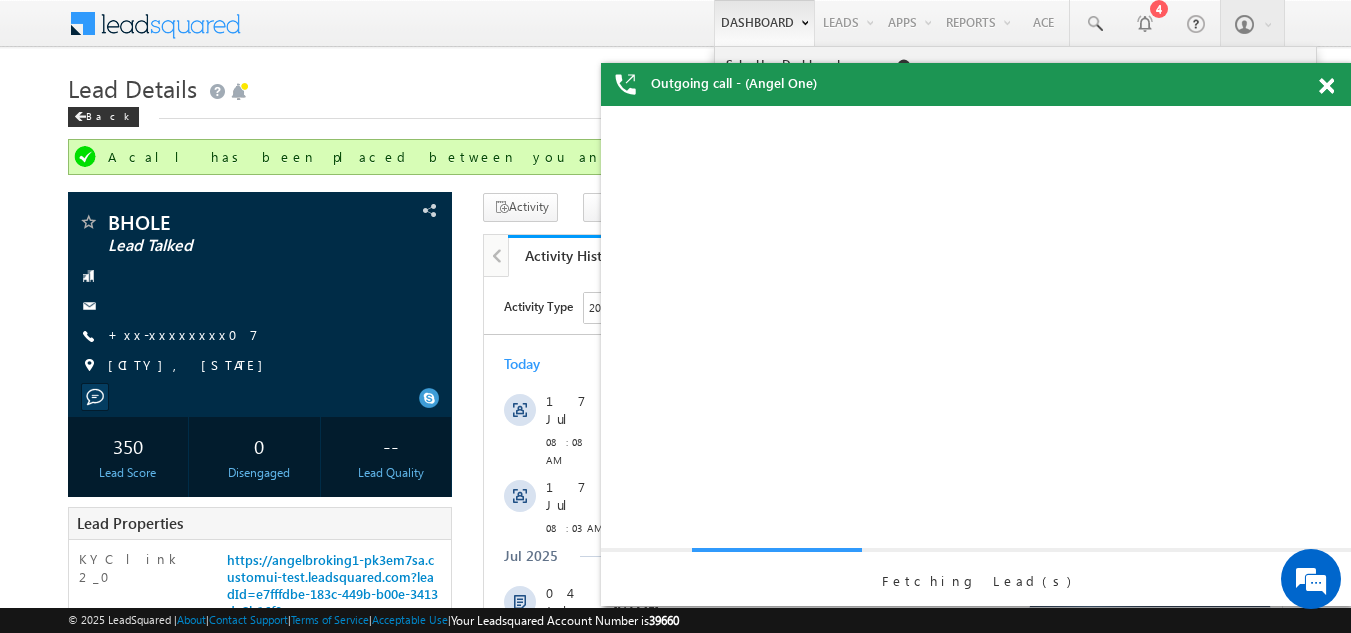 scroll, scrollTop: 0, scrollLeft: 0, axis: both 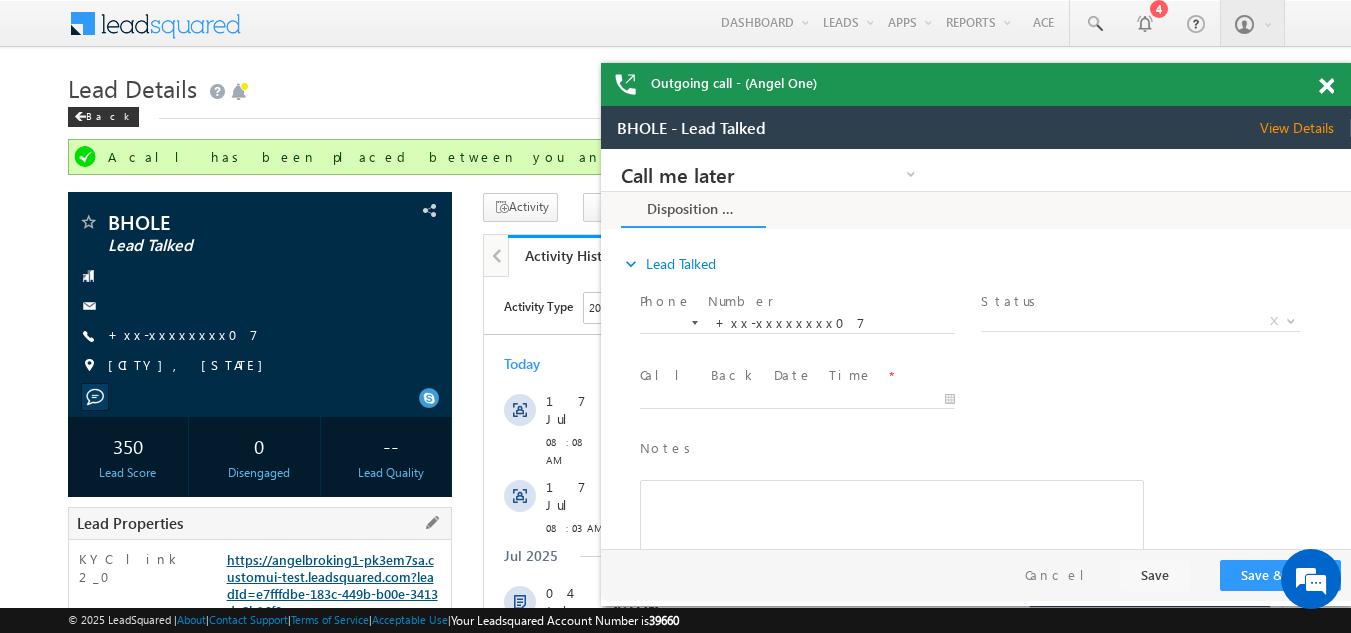 click on "https://angelbroking1-pk3em7sa.customui-test.leadsquared.com?leadId=e7fffdbe-183c-449b-b00e-3413de8b16f9" at bounding box center (332, 585) 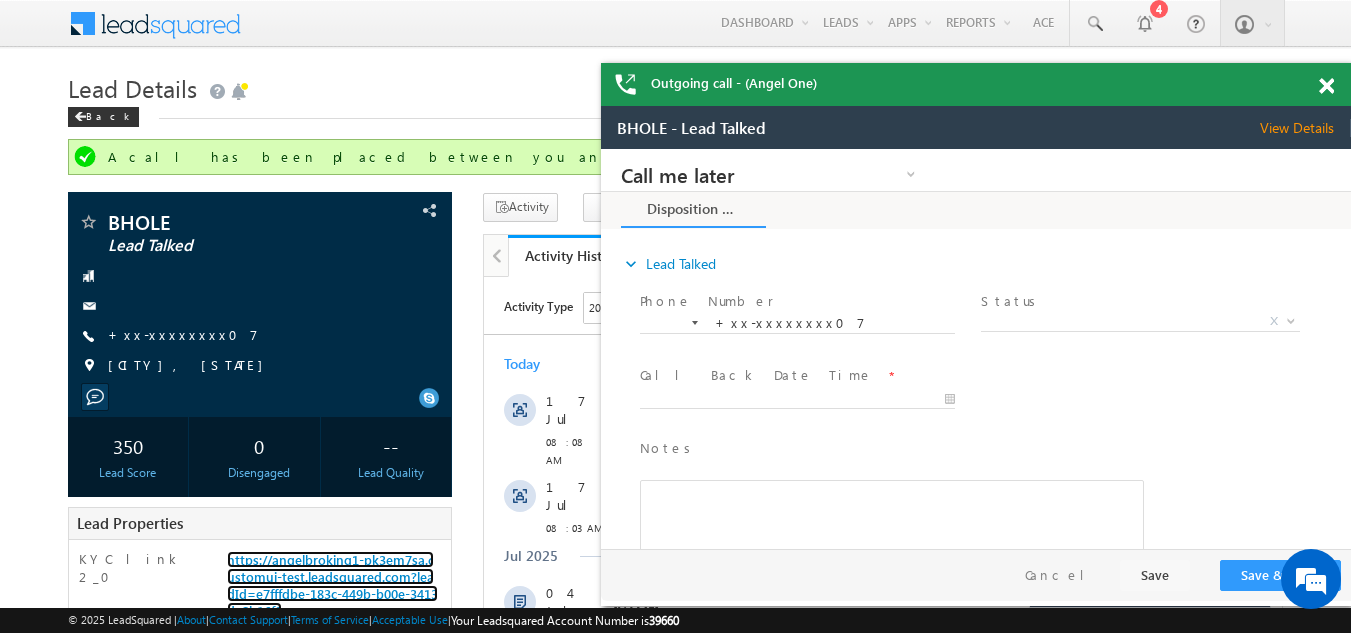 click at bounding box center [1326, 86] 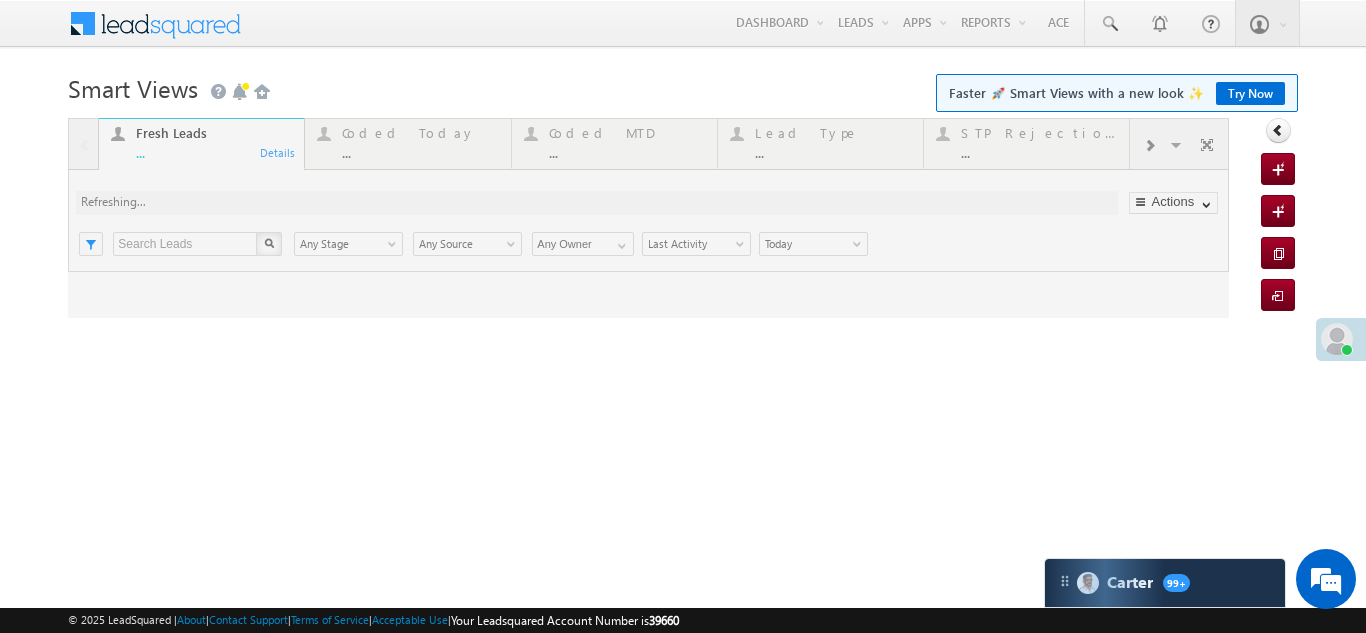 scroll, scrollTop: 0, scrollLeft: 0, axis: both 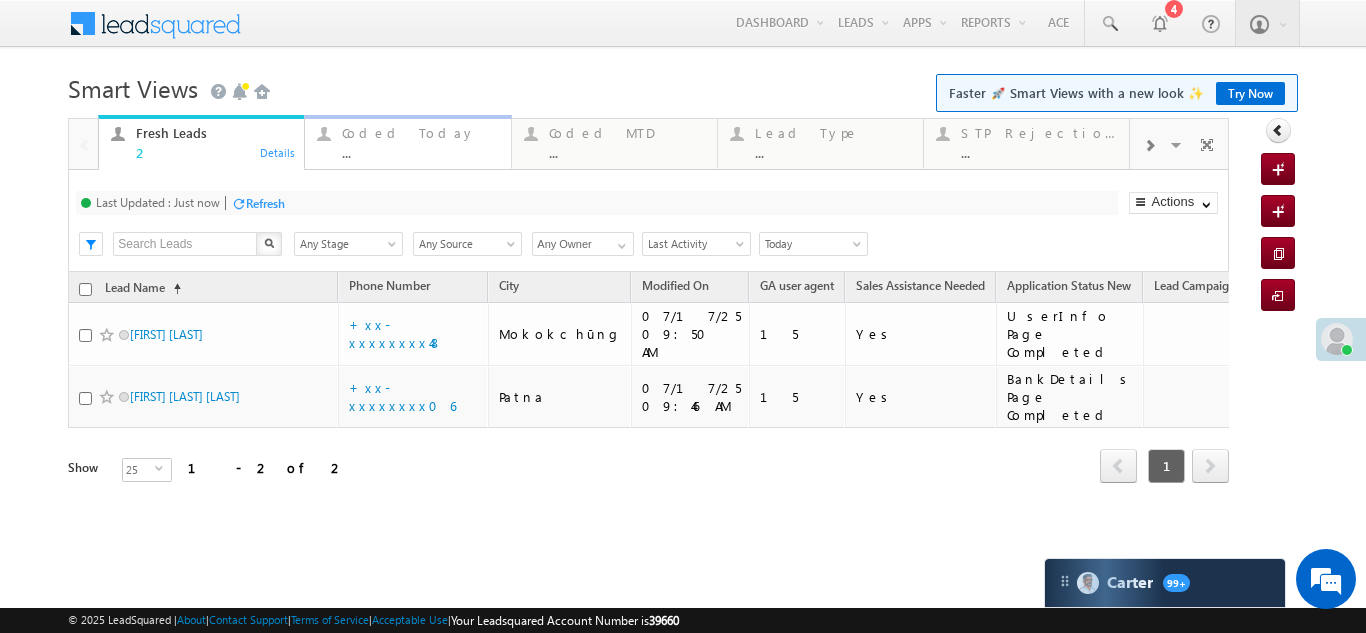 click on "Coded Today" at bounding box center (420, 133) 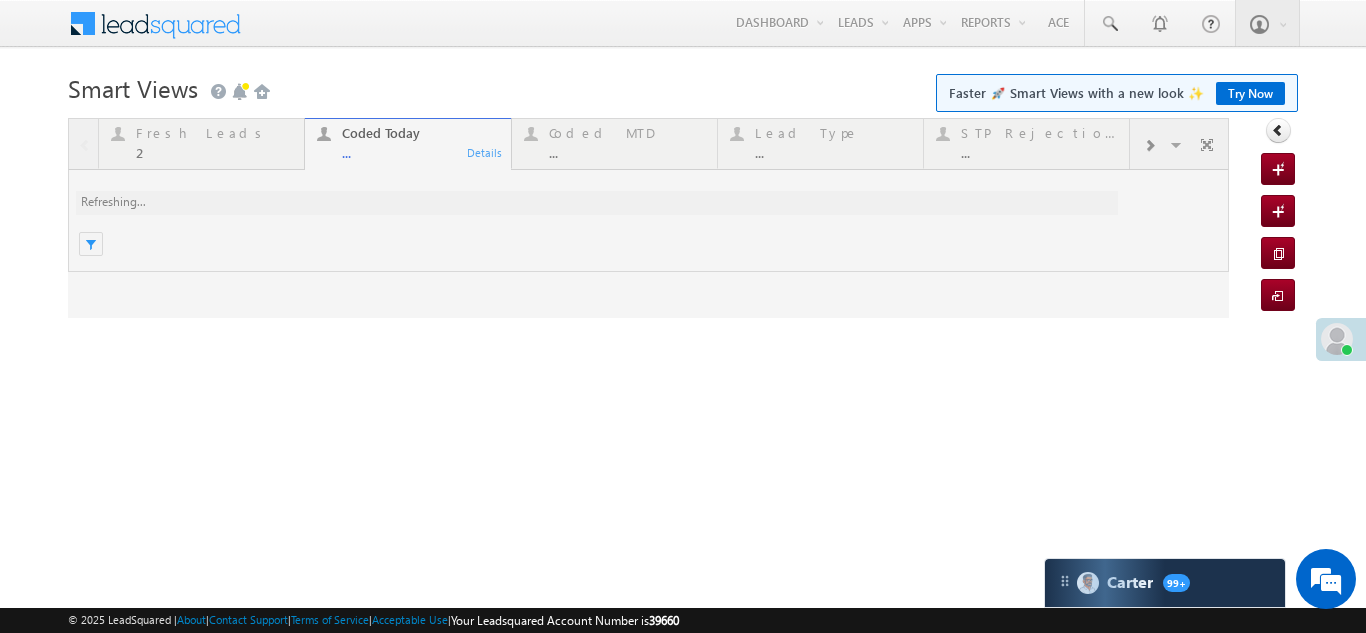 scroll, scrollTop: 0, scrollLeft: 0, axis: both 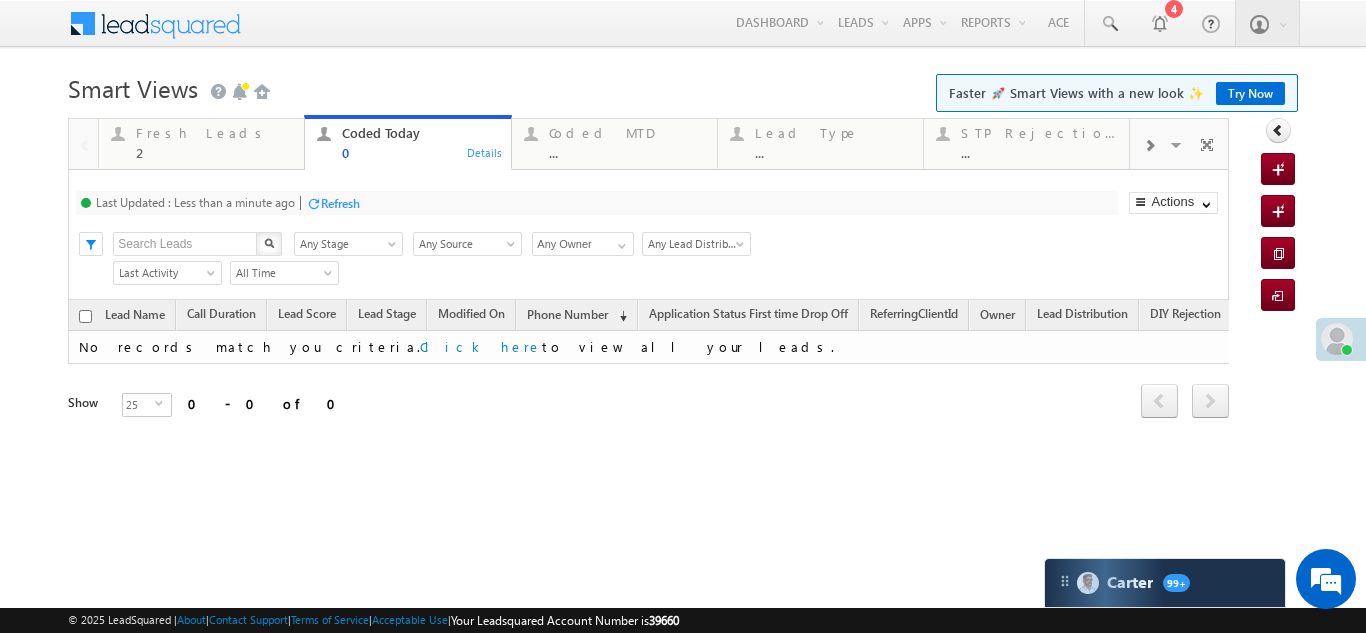 click on "Refresh" at bounding box center (340, 203) 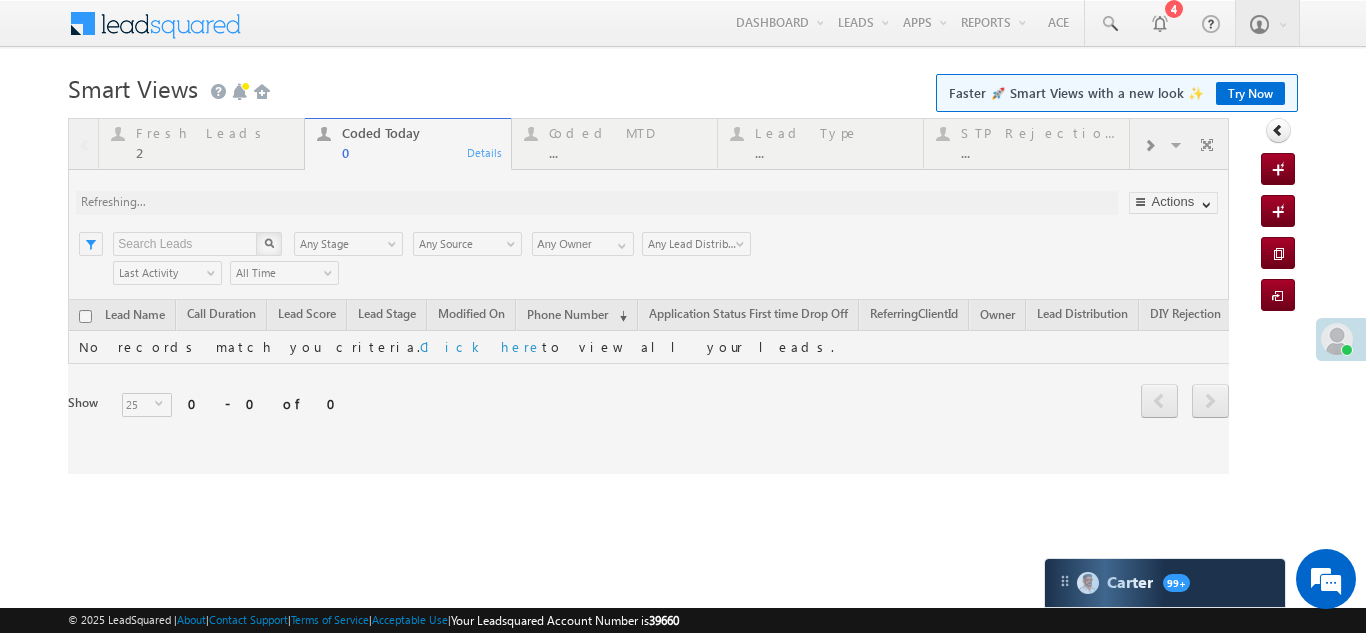click at bounding box center (648, 296) 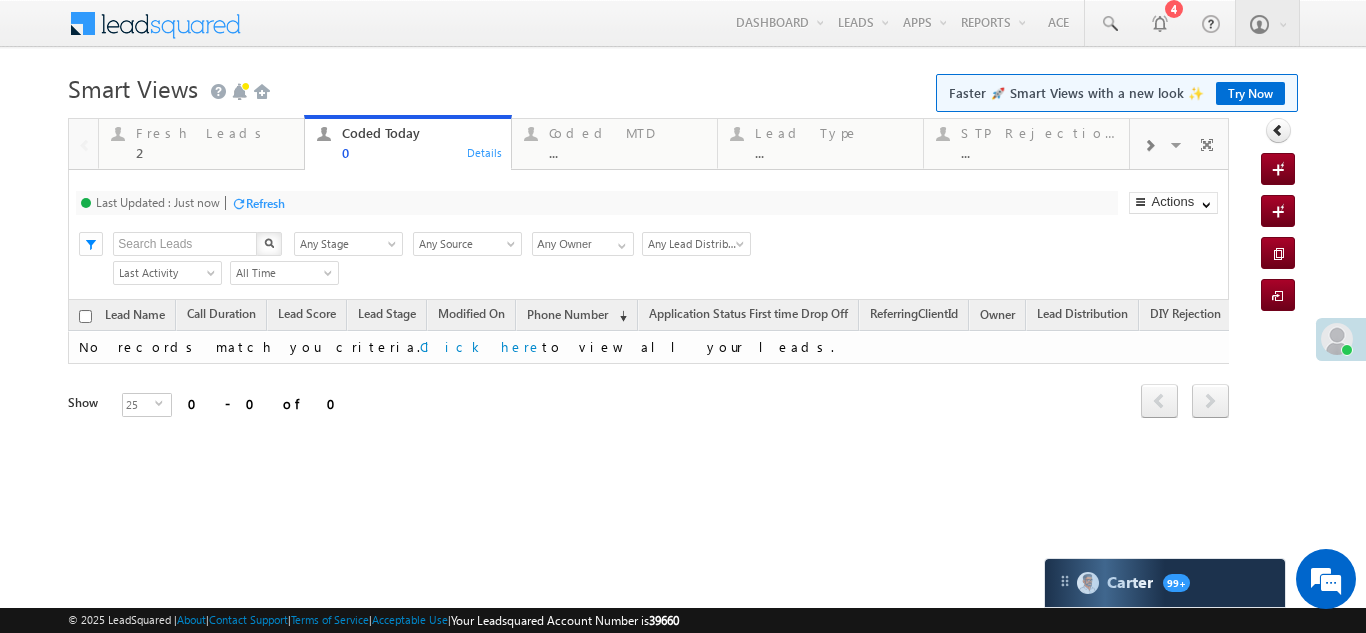 click on "Fresh Leads 2" at bounding box center [214, 140] 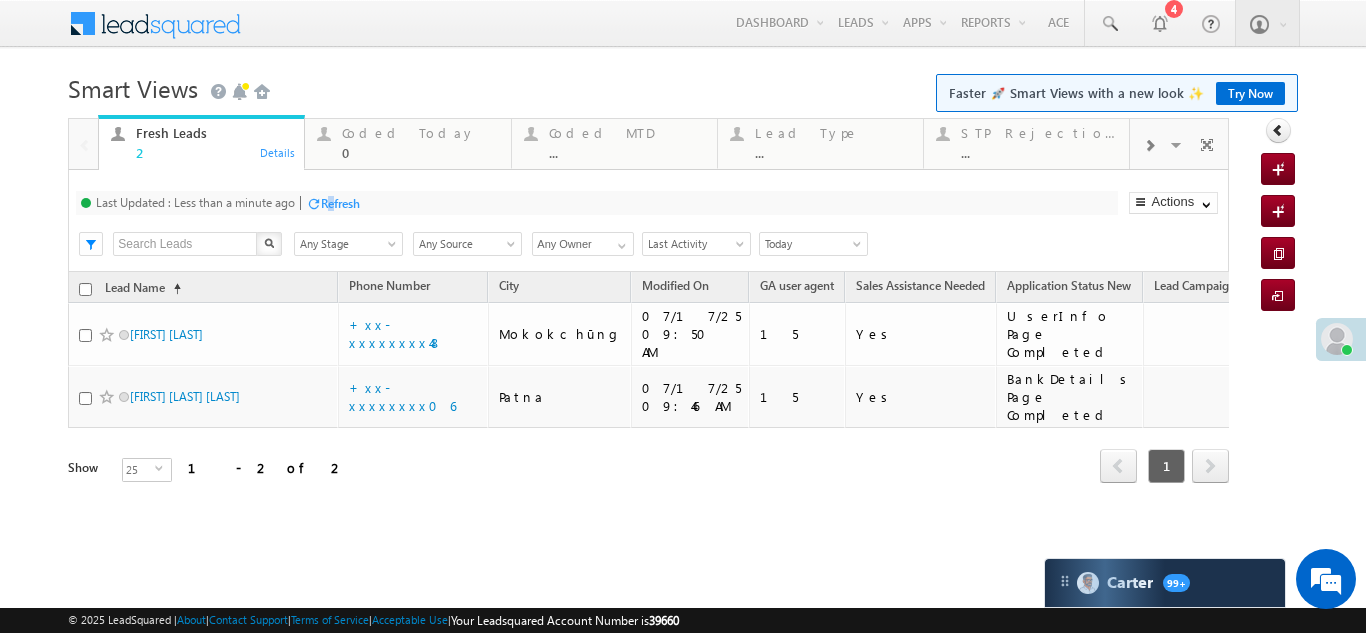 click on "Refresh" at bounding box center [340, 203] 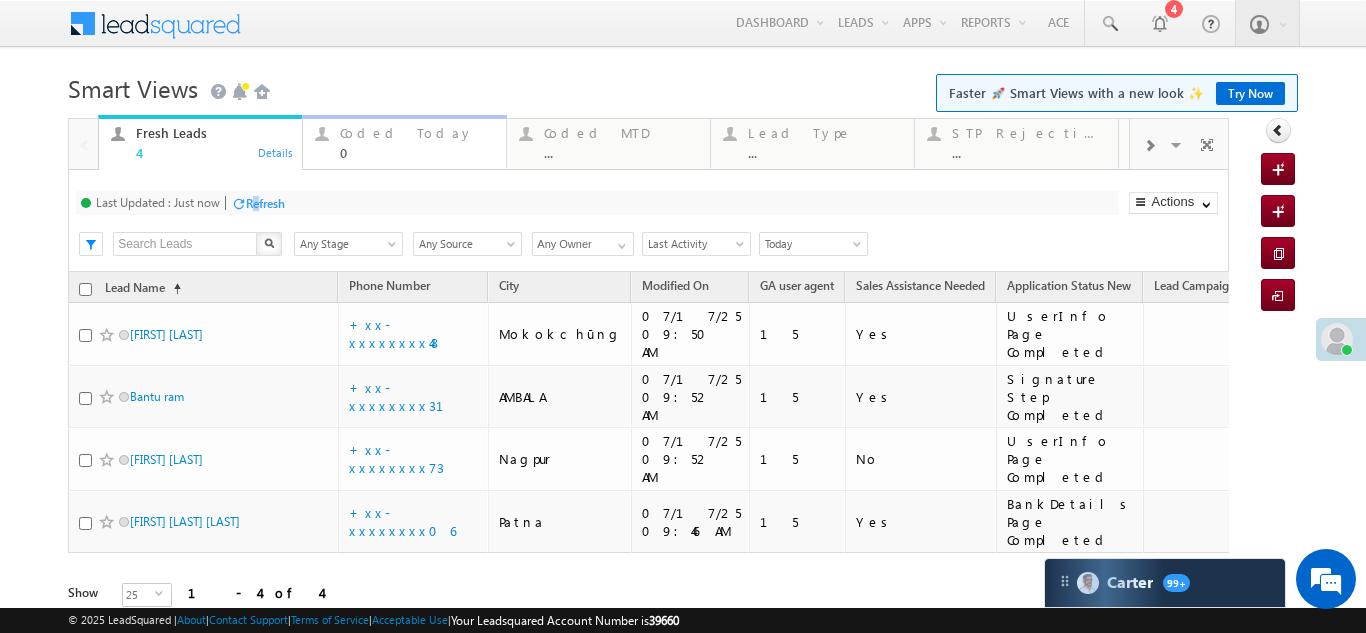click on "Coded Today 0" at bounding box center (417, 140) 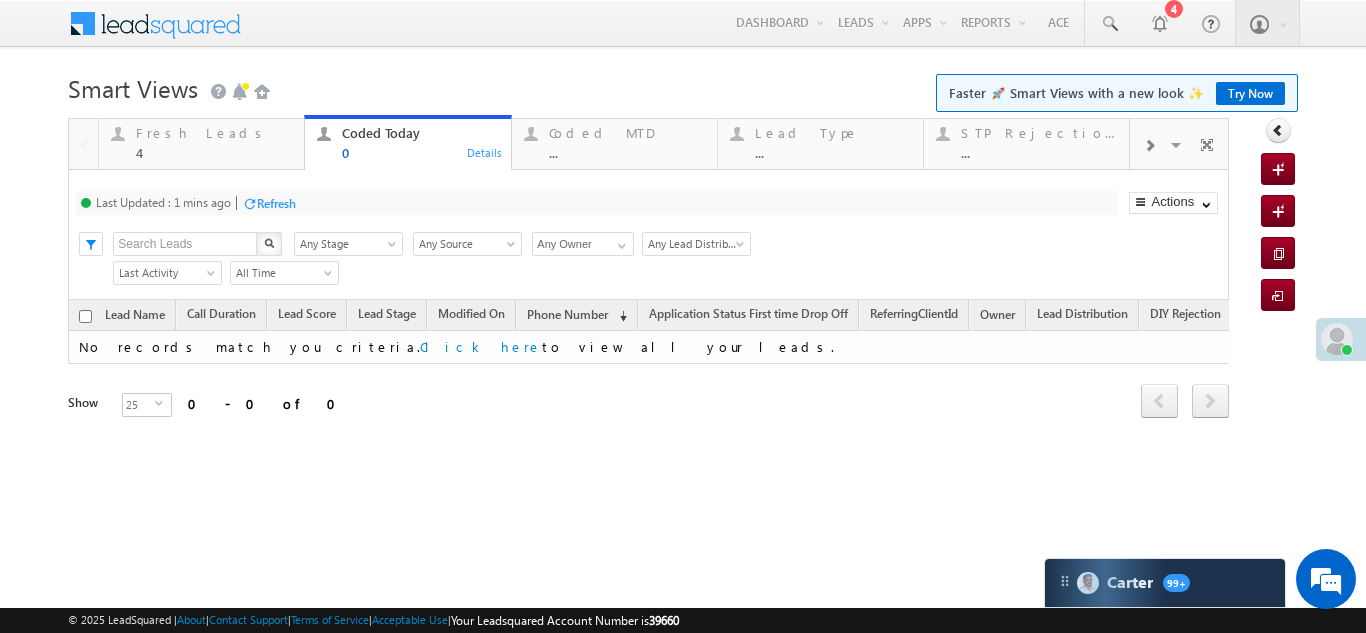 click on "Refresh" at bounding box center [276, 203] 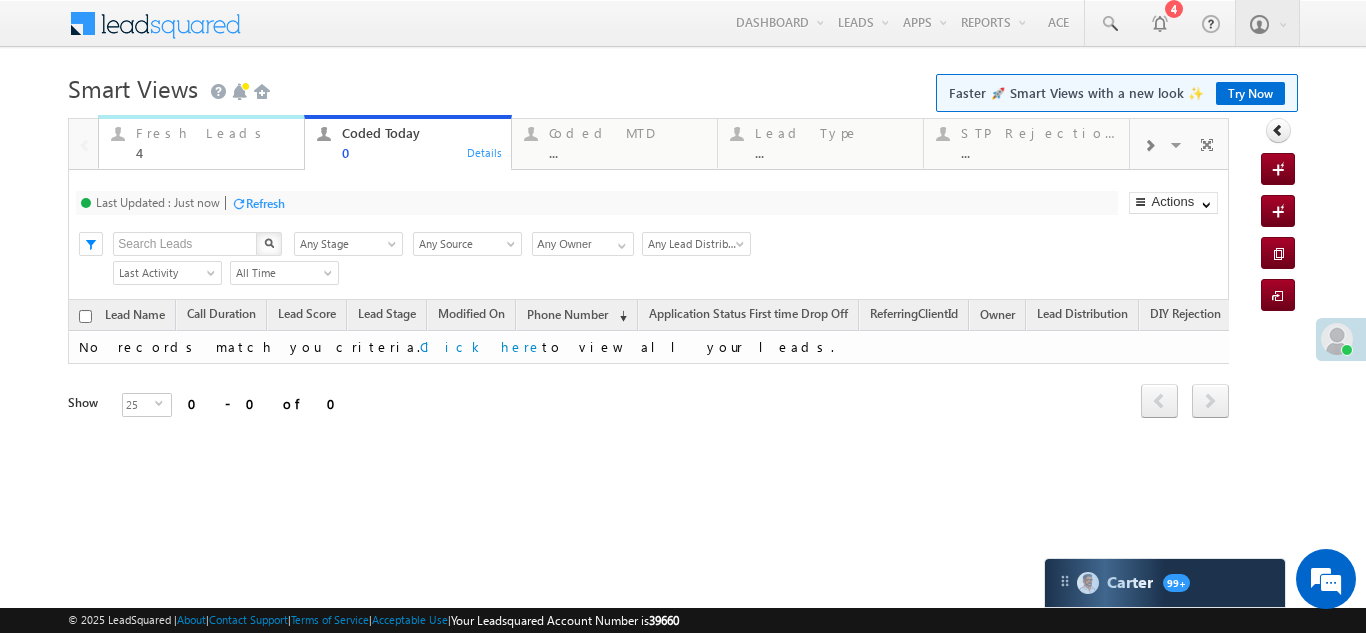 click on "Fresh Leads" at bounding box center (214, 133) 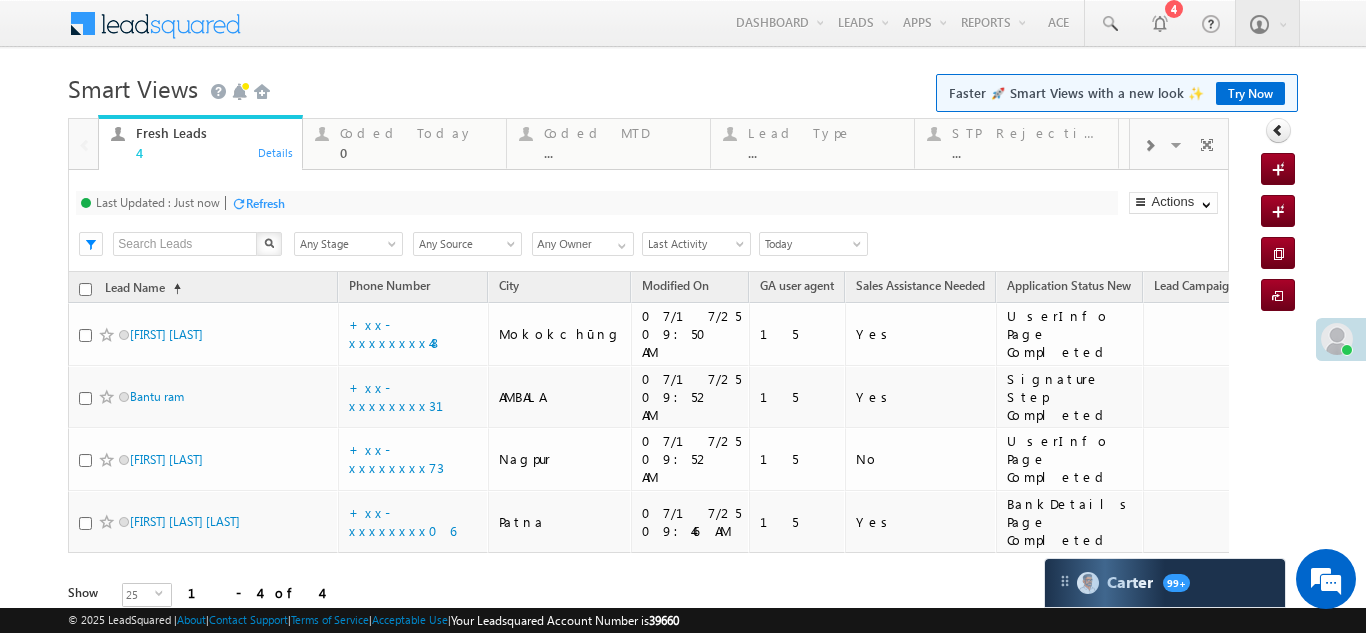 click on "Refresh" at bounding box center (265, 203) 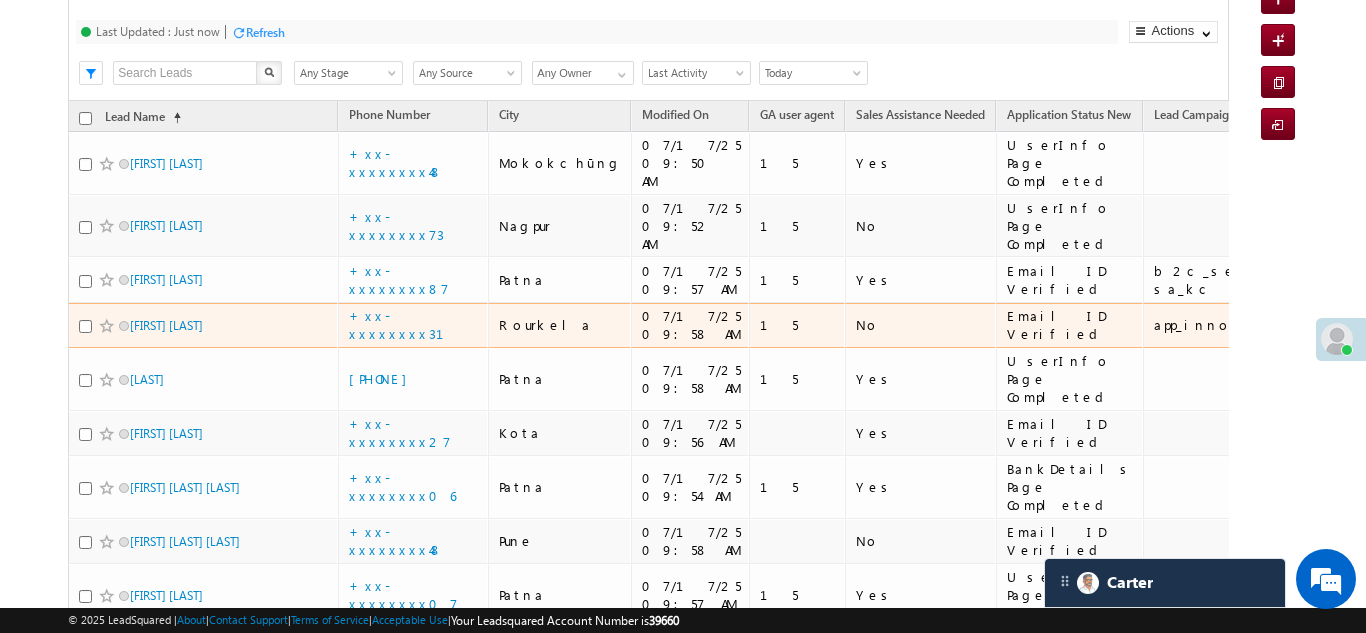 scroll, scrollTop: 71, scrollLeft: 0, axis: vertical 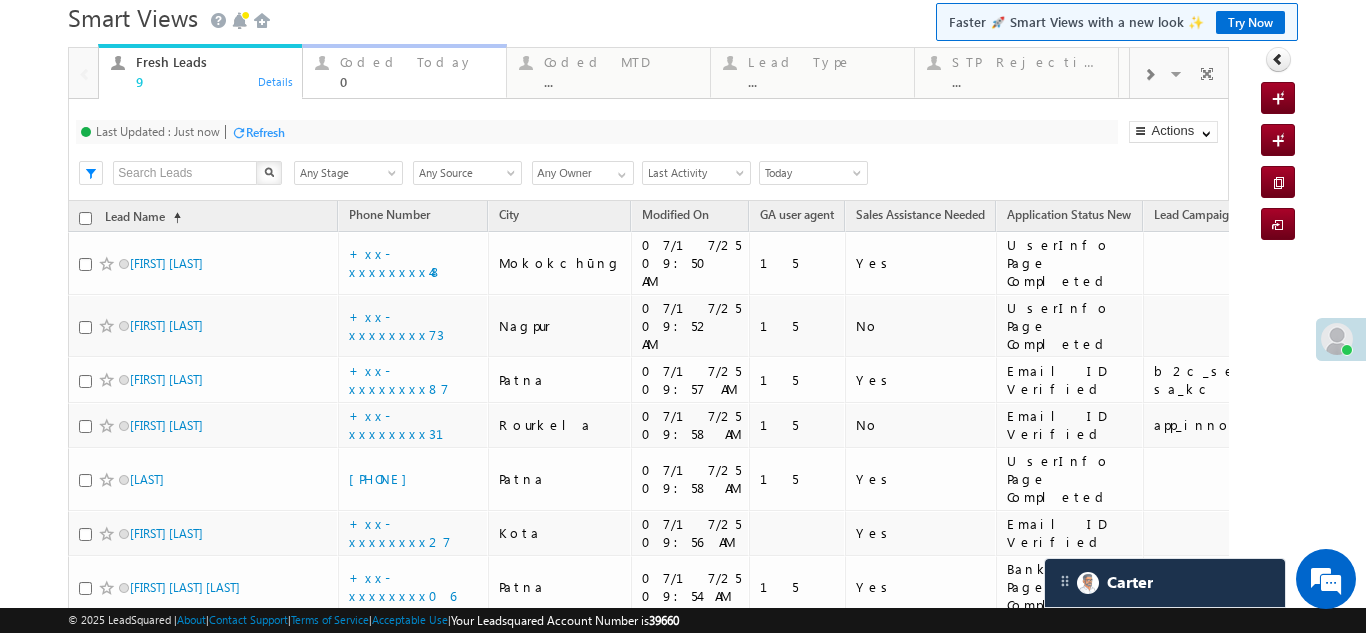 click on "Coded Today" at bounding box center [417, 62] 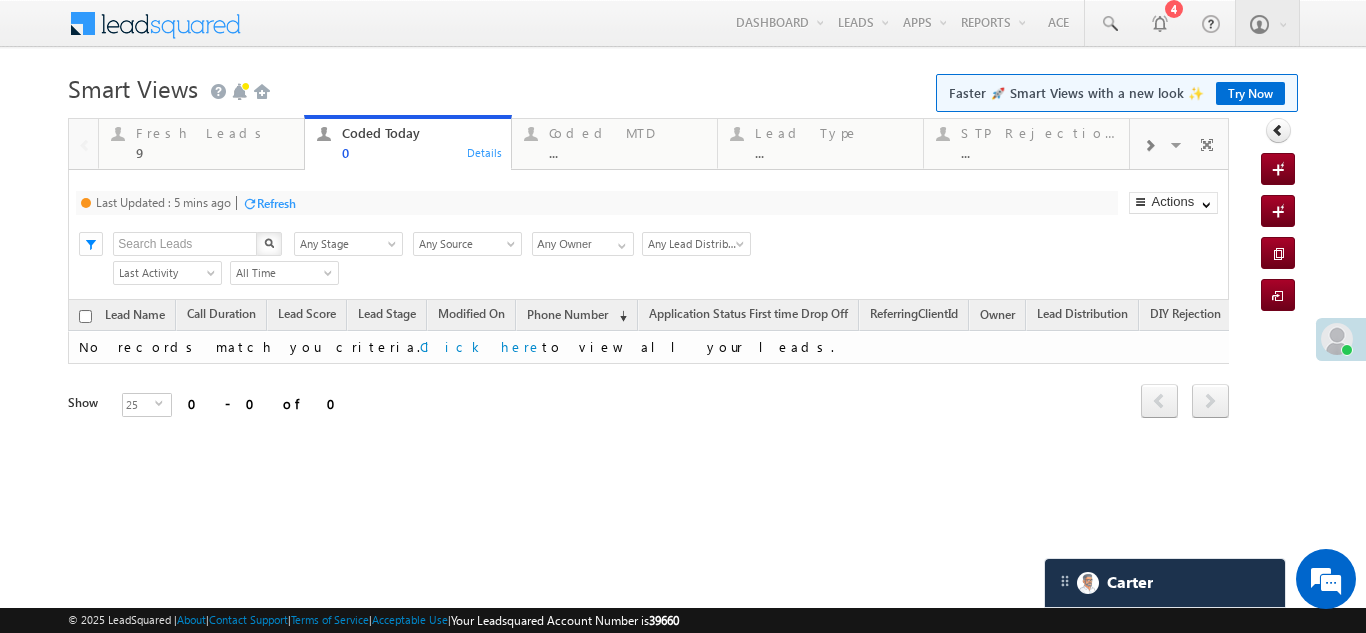 click on "Refresh" at bounding box center (276, 203) 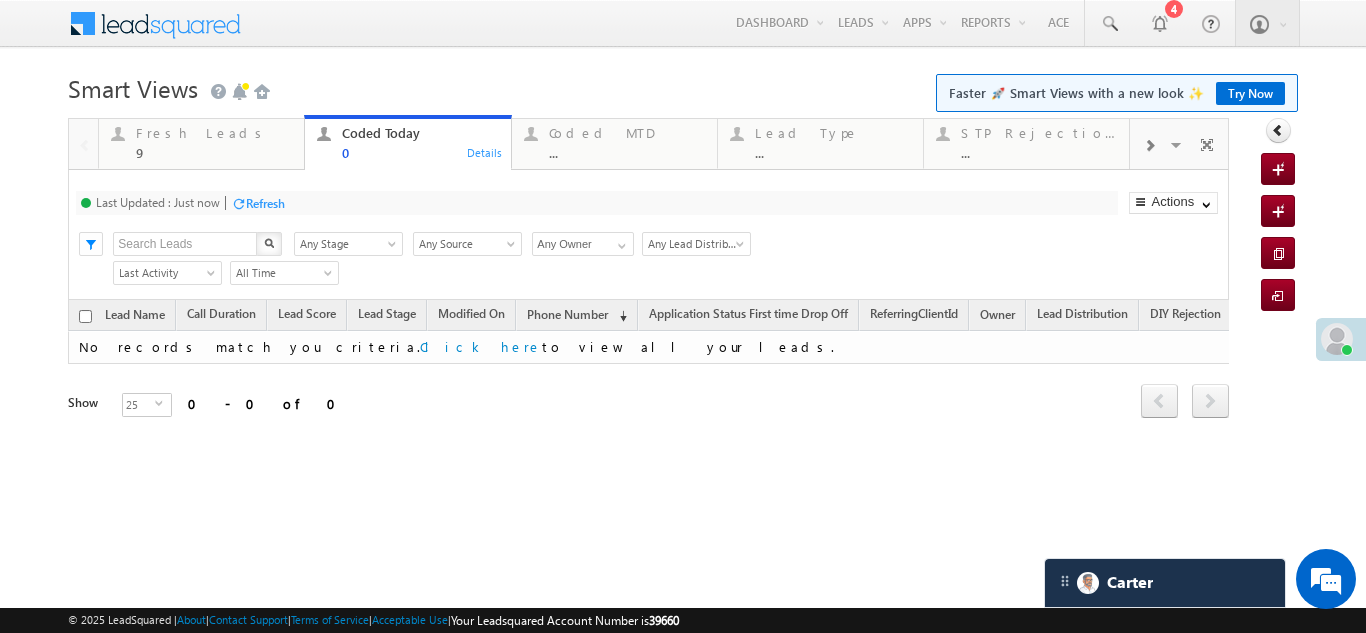 click on "Refresh" at bounding box center [265, 203] 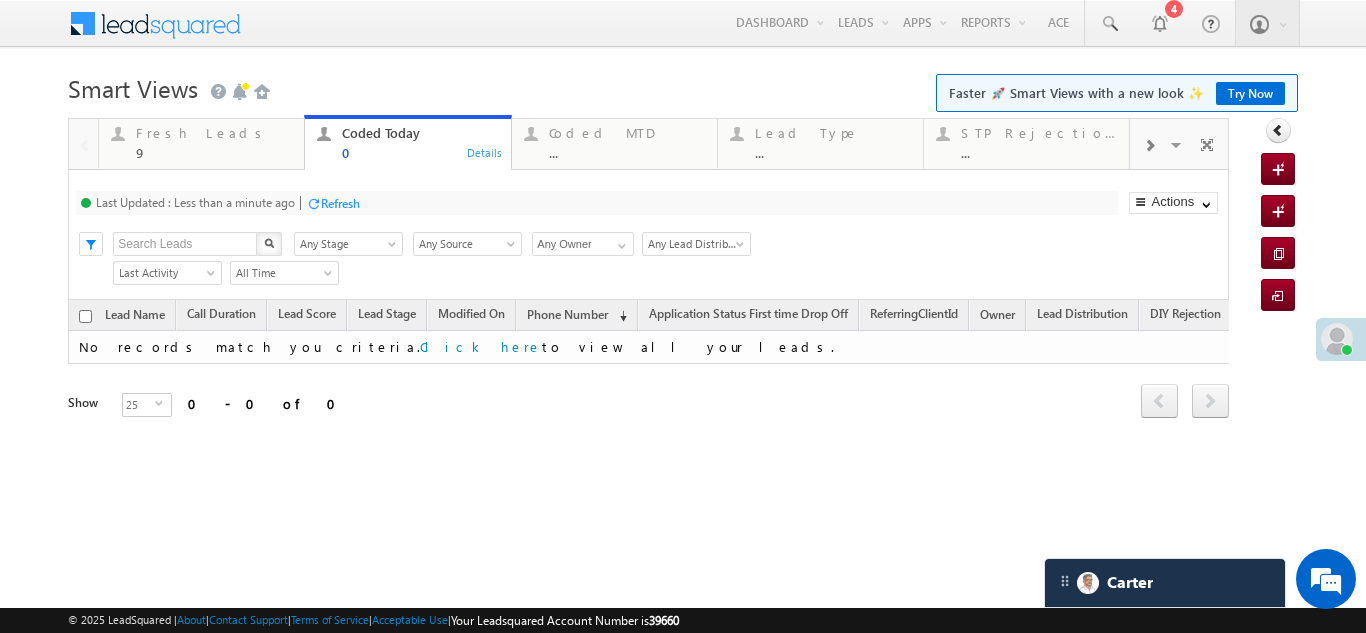 click on "Refresh" at bounding box center (340, 203) 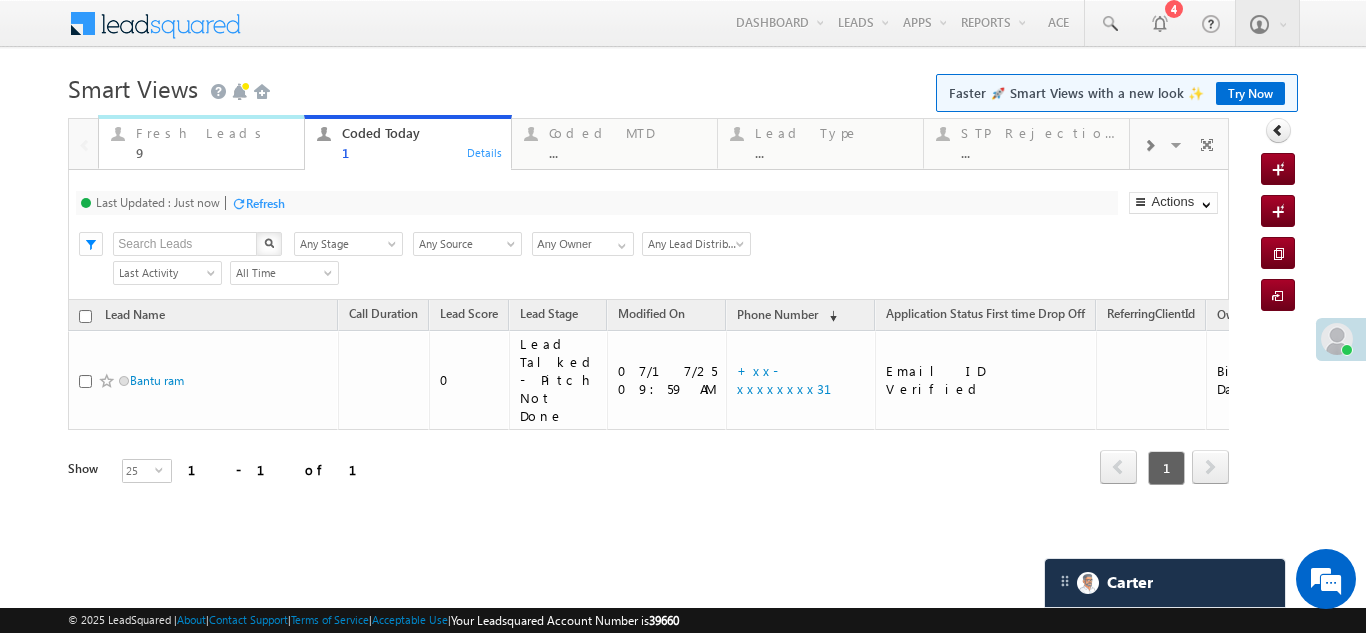 click on "Fresh Leads" at bounding box center (214, 133) 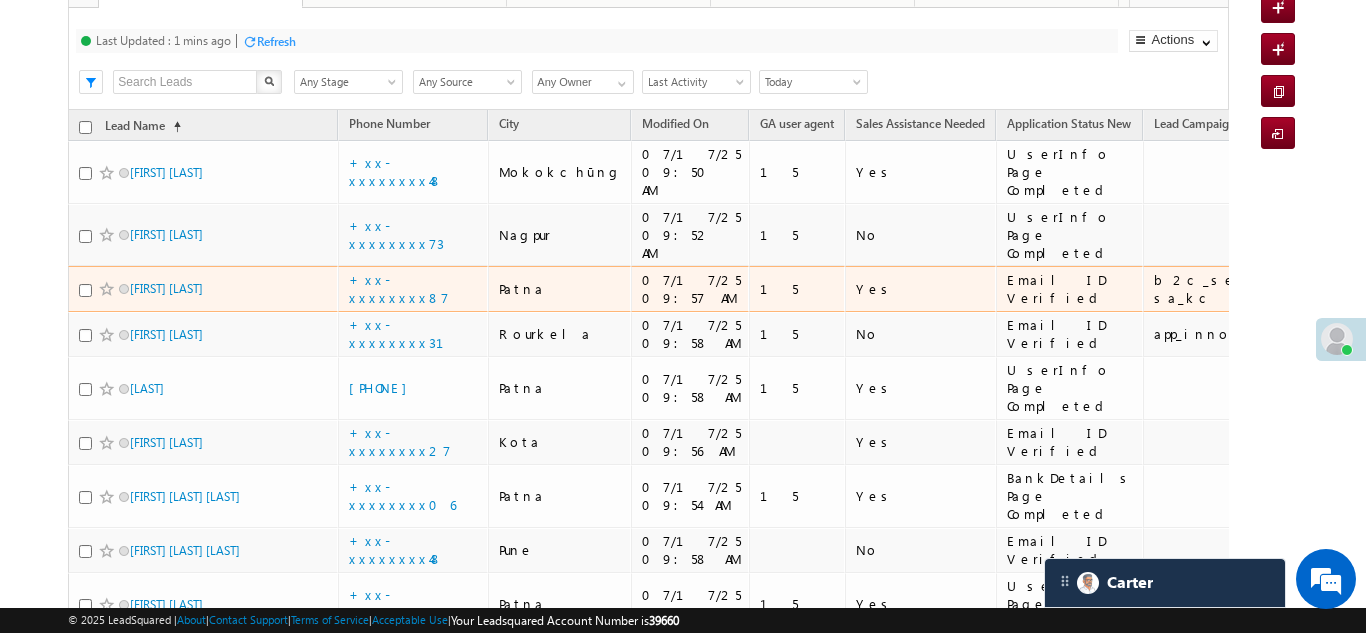 scroll, scrollTop: 271, scrollLeft: 0, axis: vertical 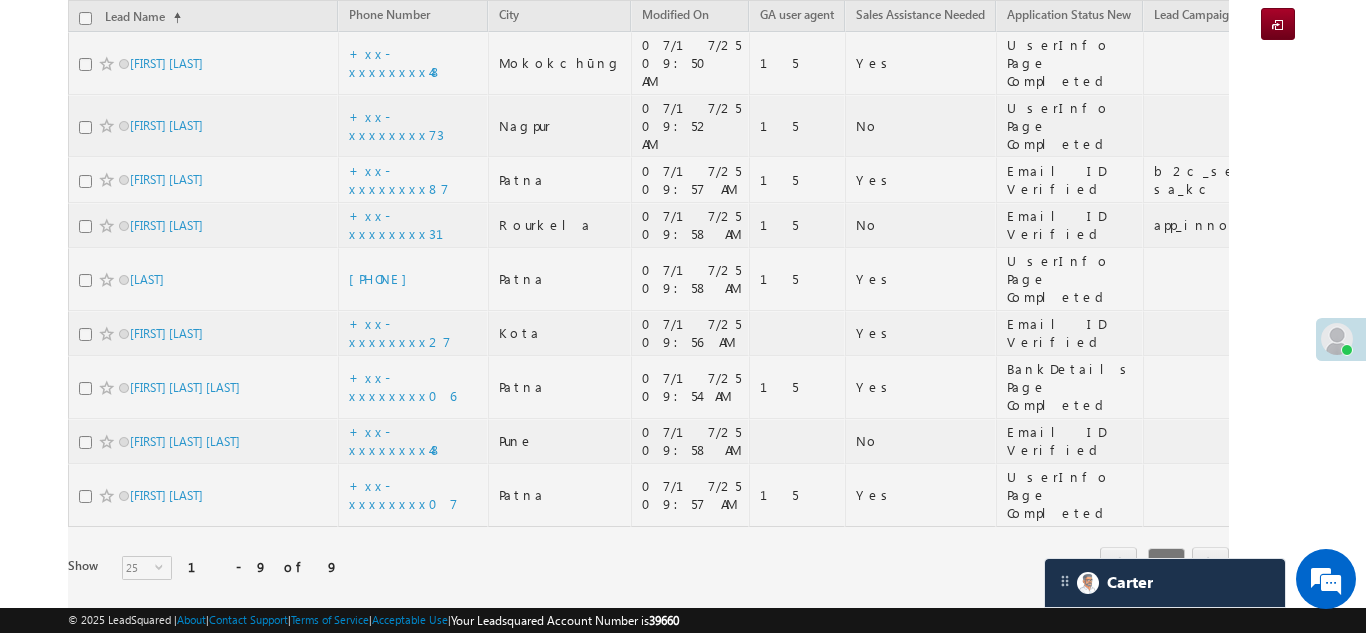 drag, startPoint x: 145, startPoint y: 349, endPoint x: 146, endPoint y: 330, distance: 19.026299 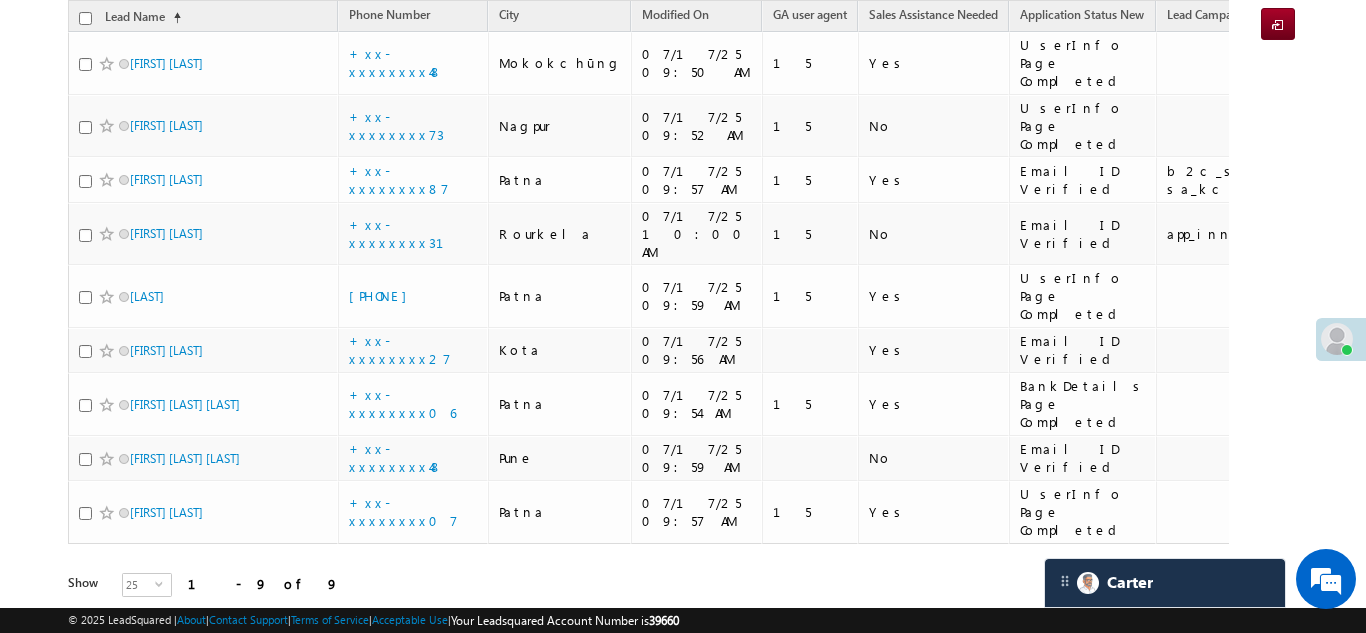 drag, startPoint x: 146, startPoint y: 330, endPoint x: 39, endPoint y: 317, distance: 107.78683 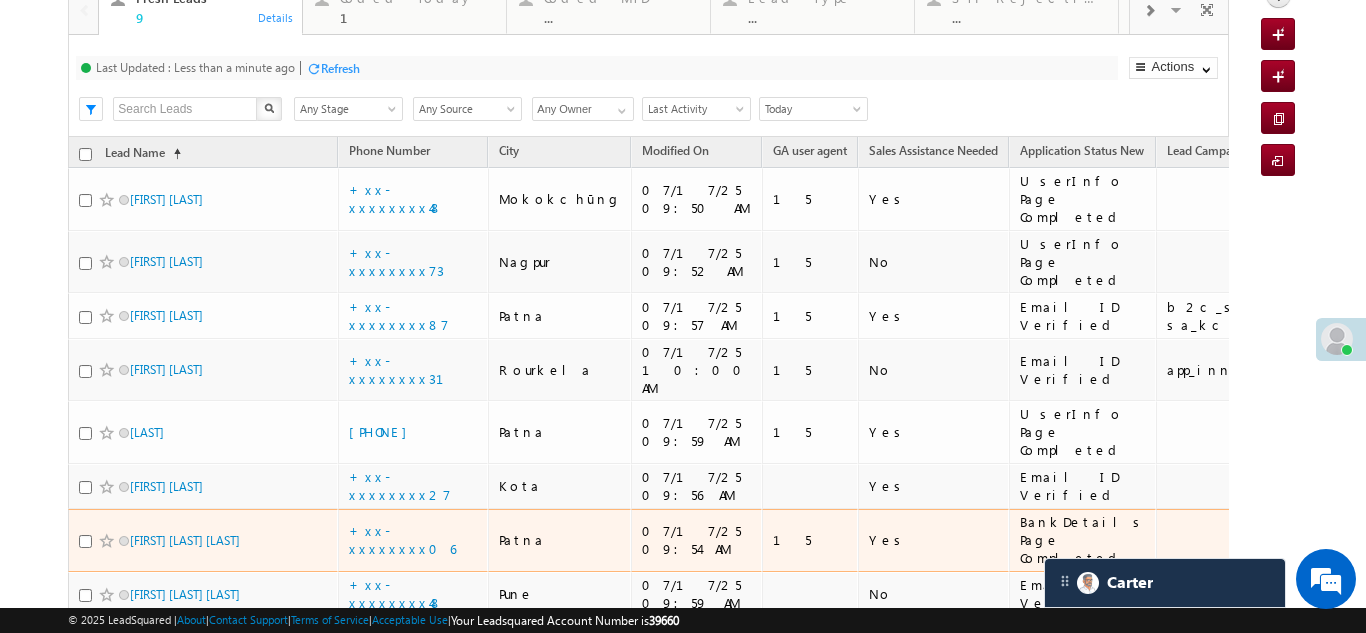 scroll, scrollTop: 71, scrollLeft: 0, axis: vertical 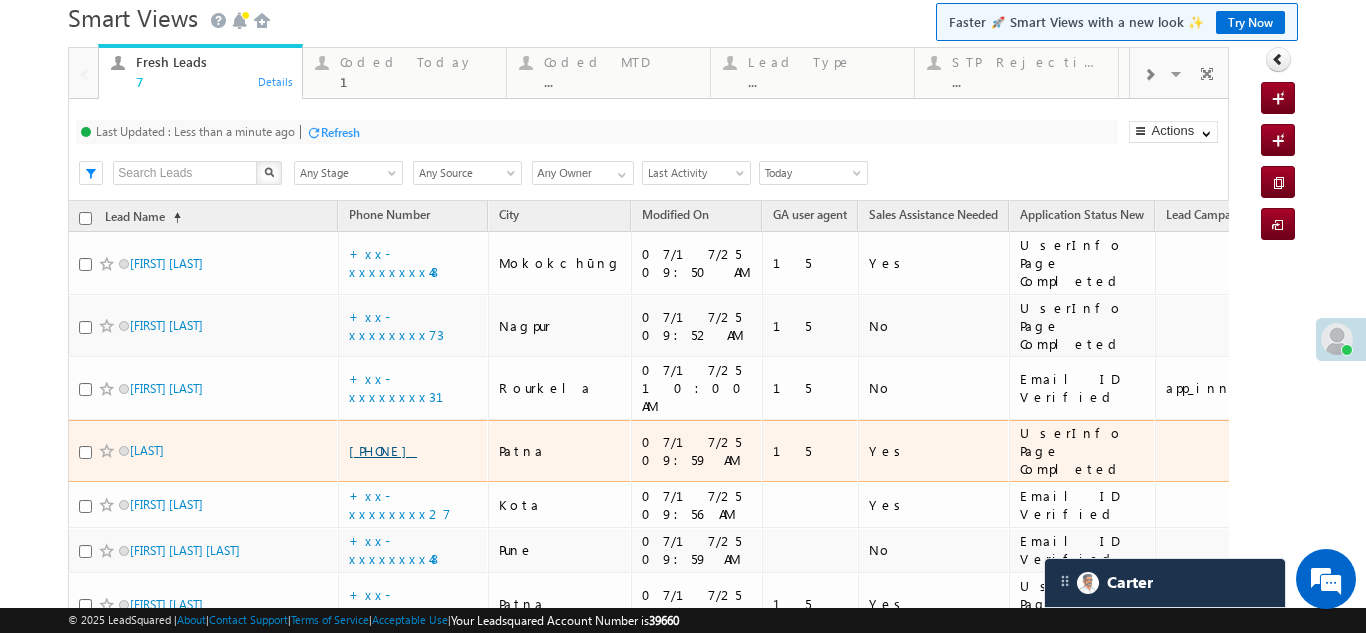 click on "+xx-xxxxxxxx92" at bounding box center (383, 450) 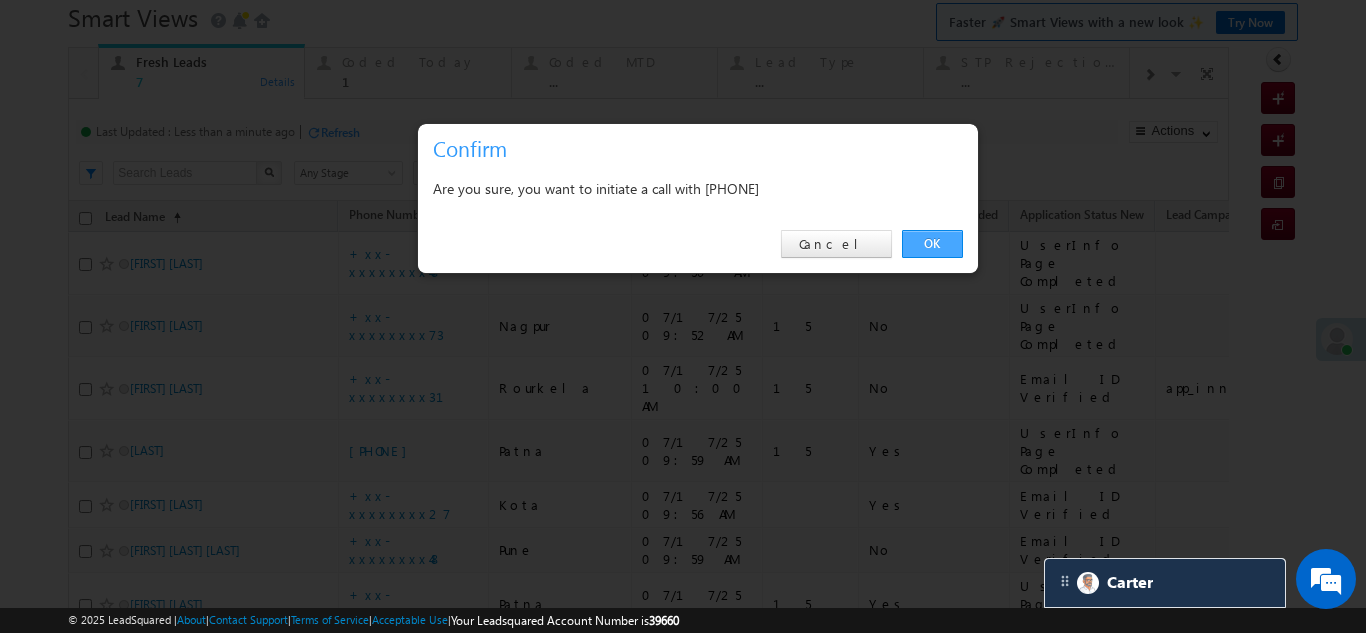 click on "OK" at bounding box center [932, 244] 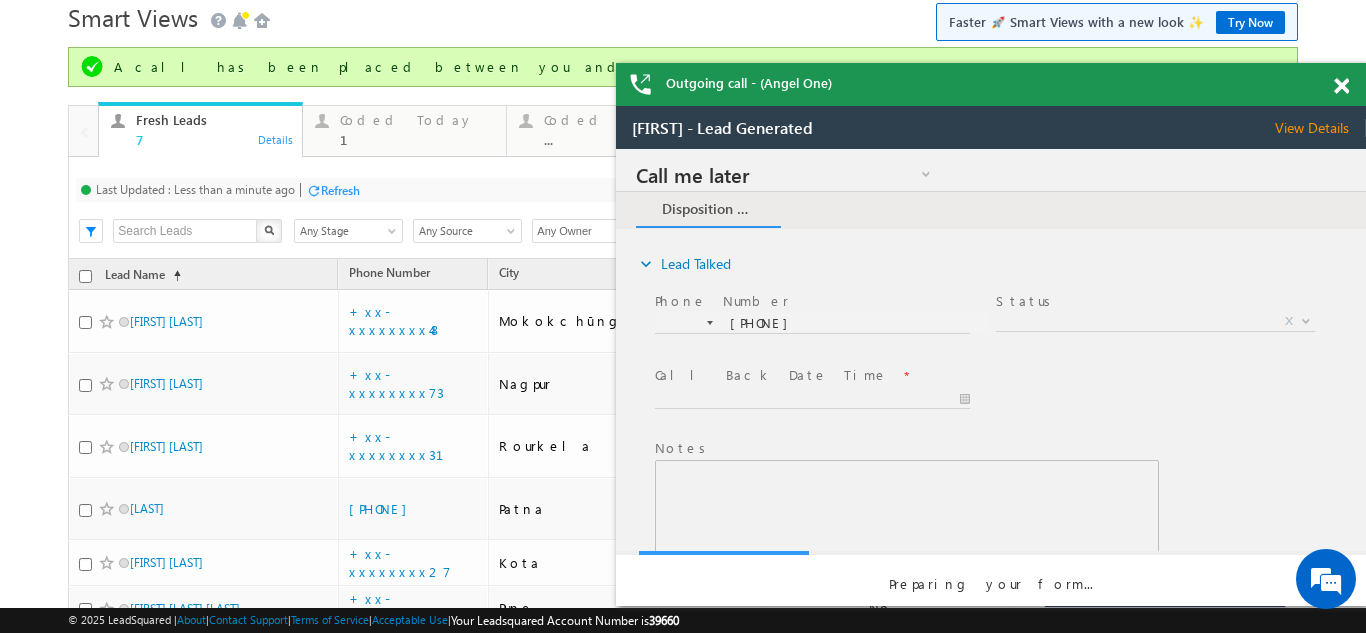 scroll, scrollTop: 0, scrollLeft: 0, axis: both 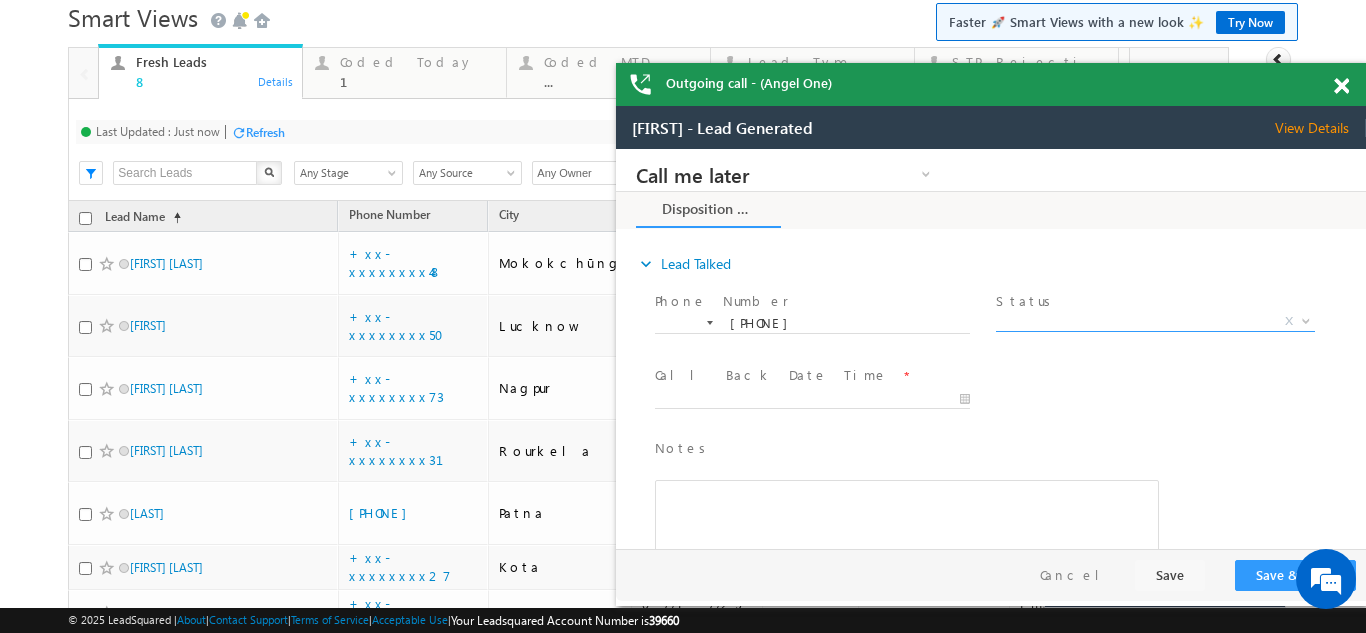 click on "X" at bounding box center (1155, 322) 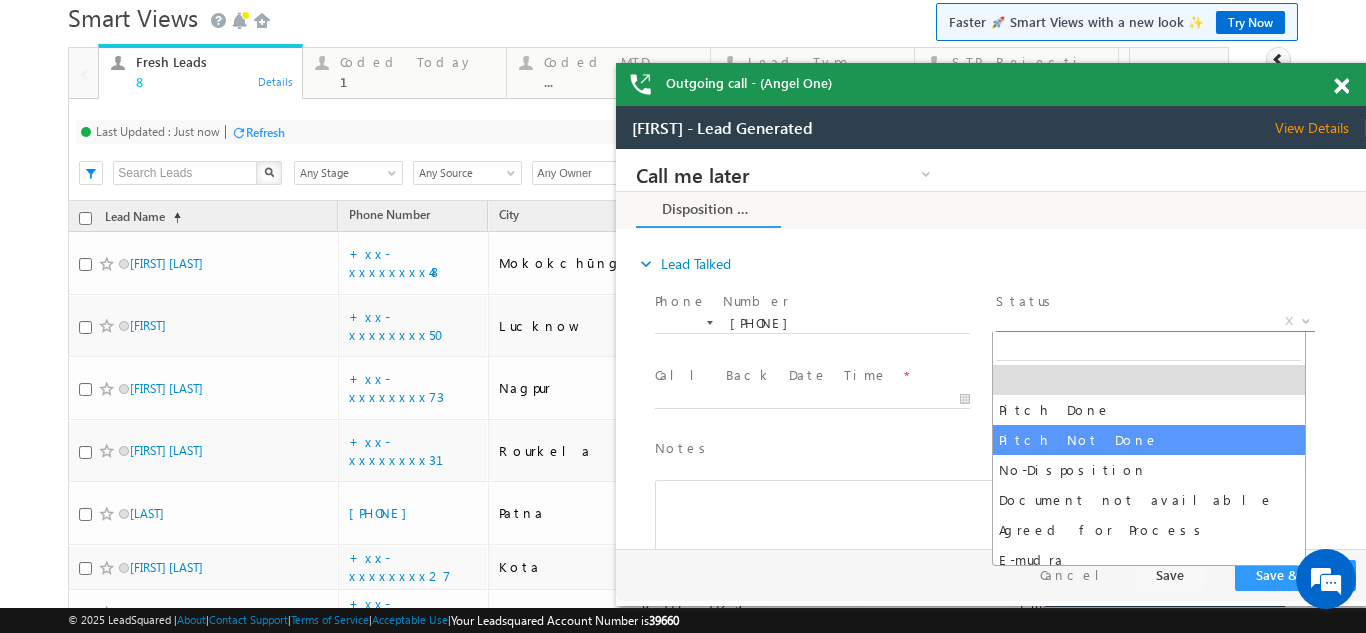 select on "Pitch Not Done" 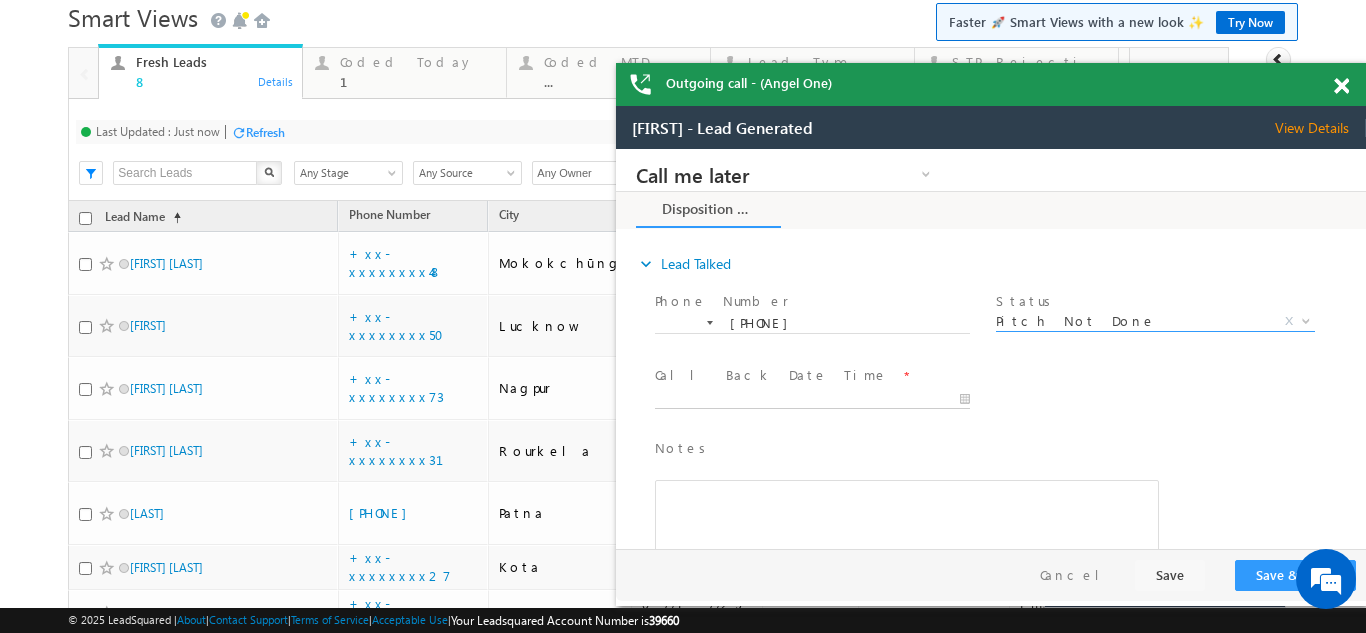 type on "07/17/25 10:05 AM" 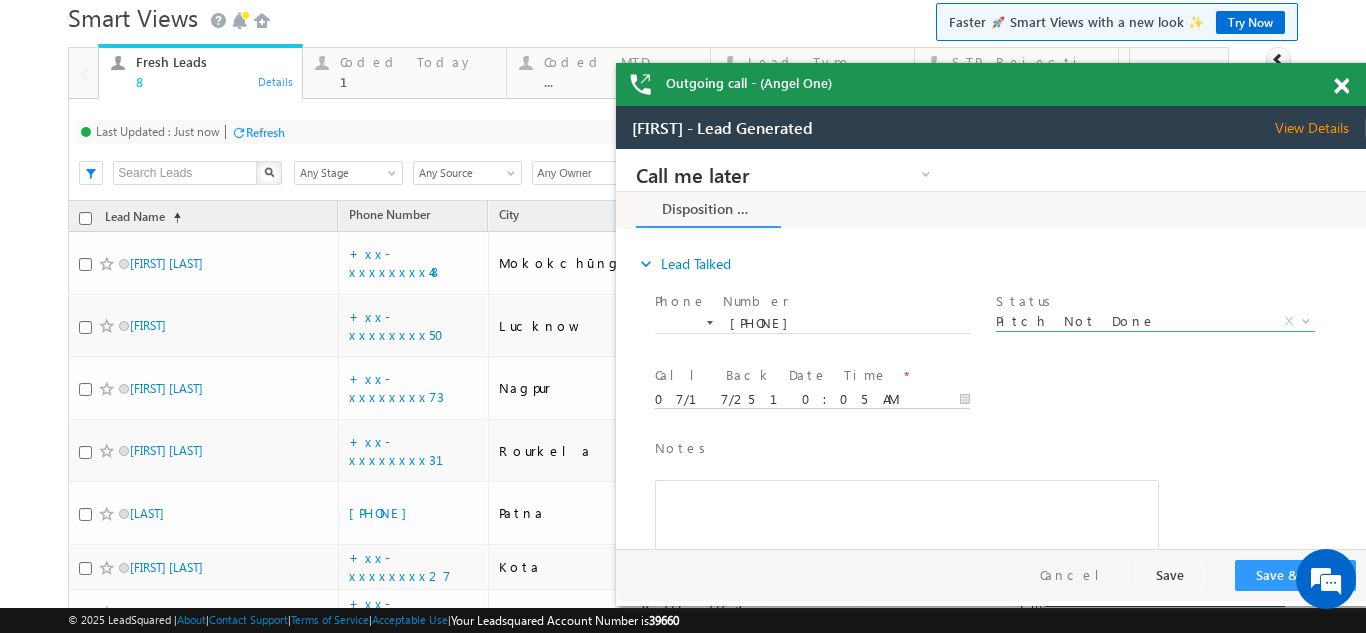 click on "Call me later Campaign Success Commitment Cross Sell Customer Drop-off reasons Language Barrier Not Interested Ringing Call me later
Call me later
× Disposition Form *" at bounding box center [991, 349] 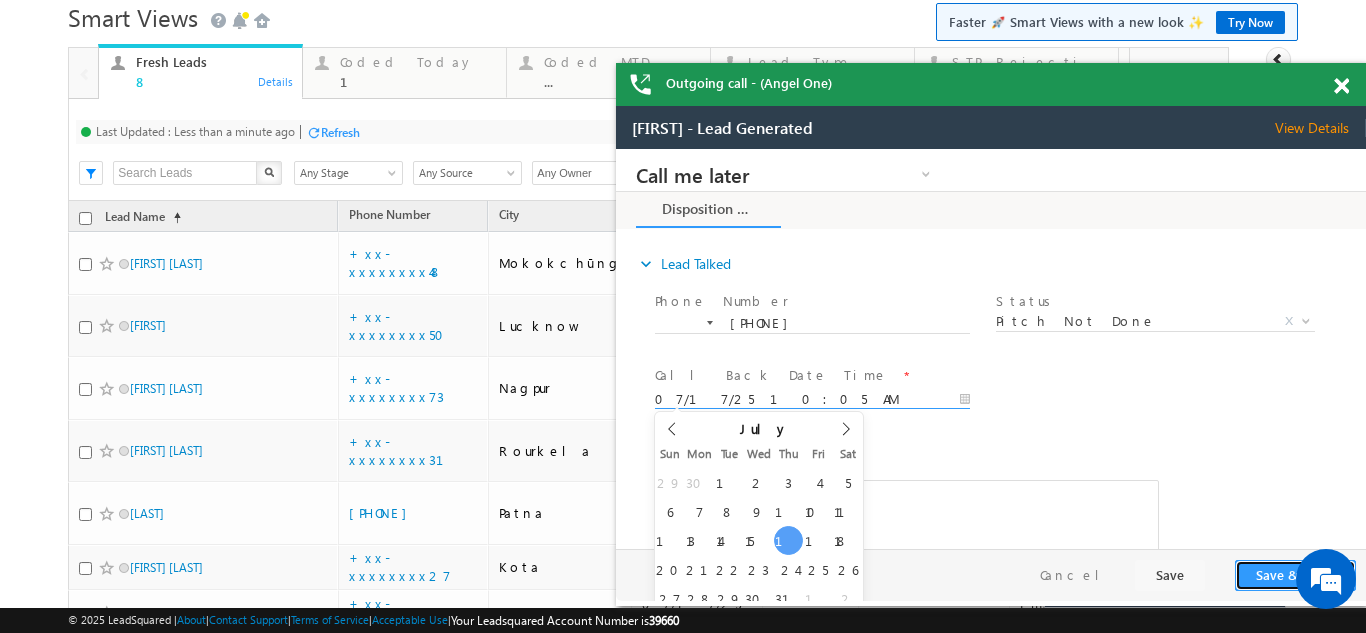 click on "Save & Close" at bounding box center [1295, 575] 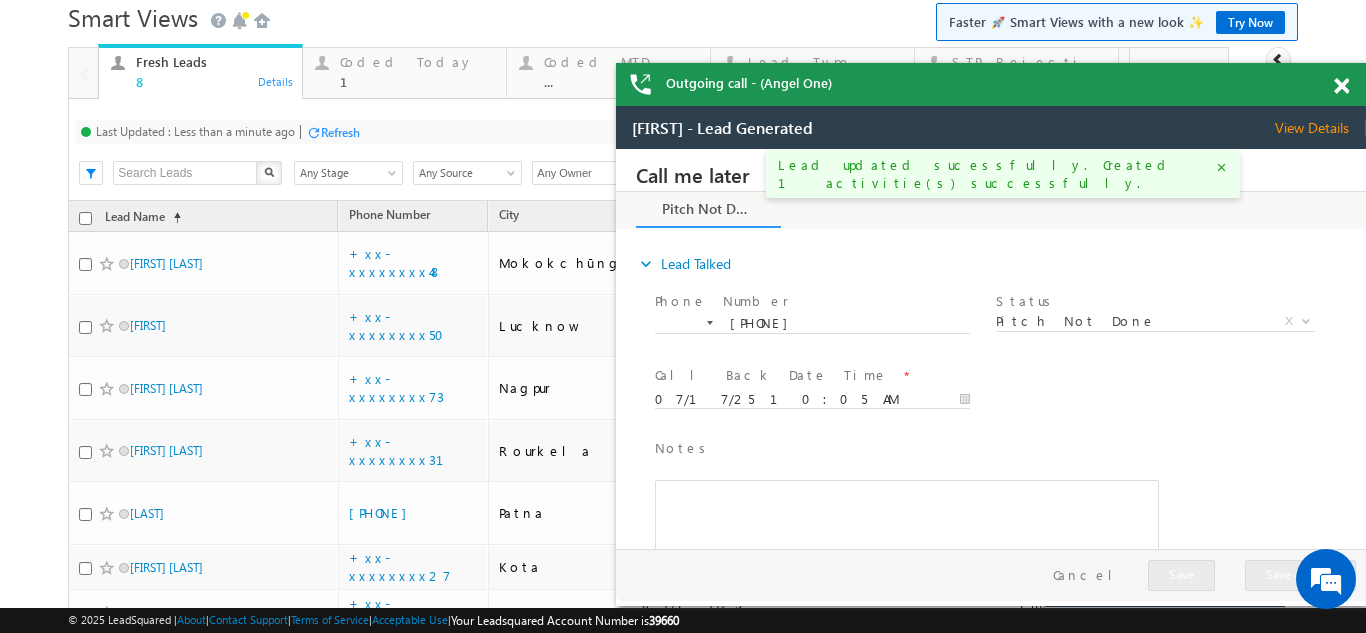 click on "View Details" at bounding box center [1320, 128] 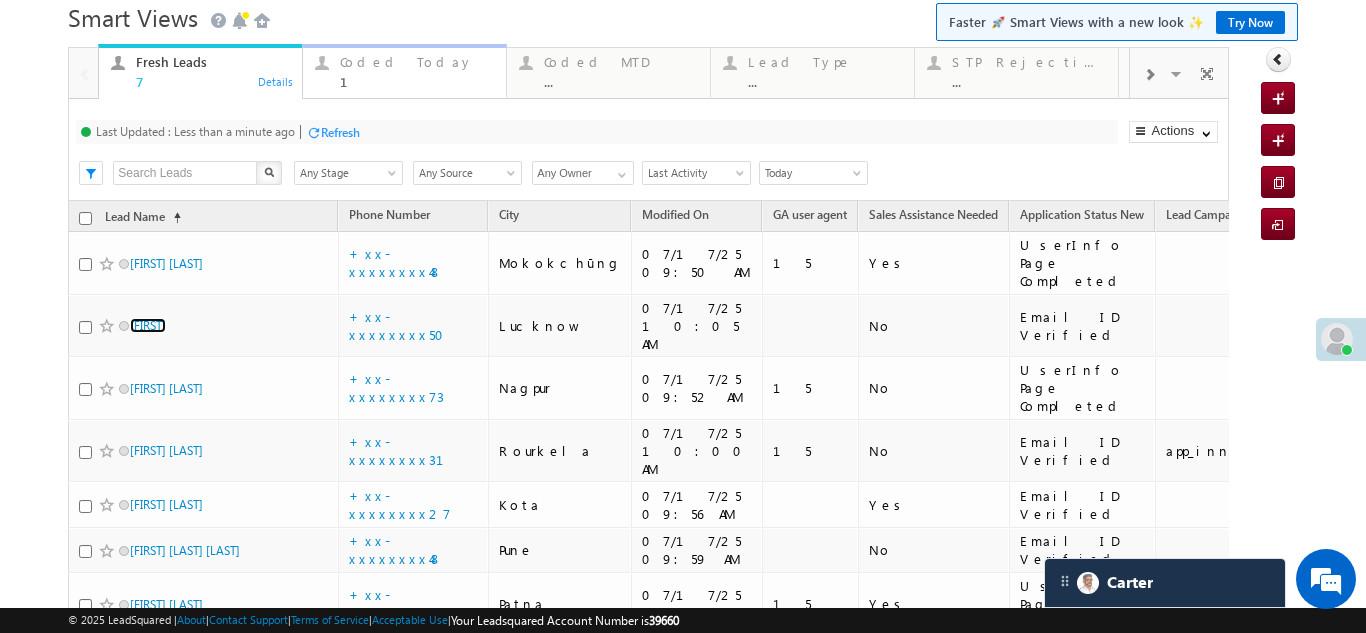 click on "Coded Today" at bounding box center (417, 62) 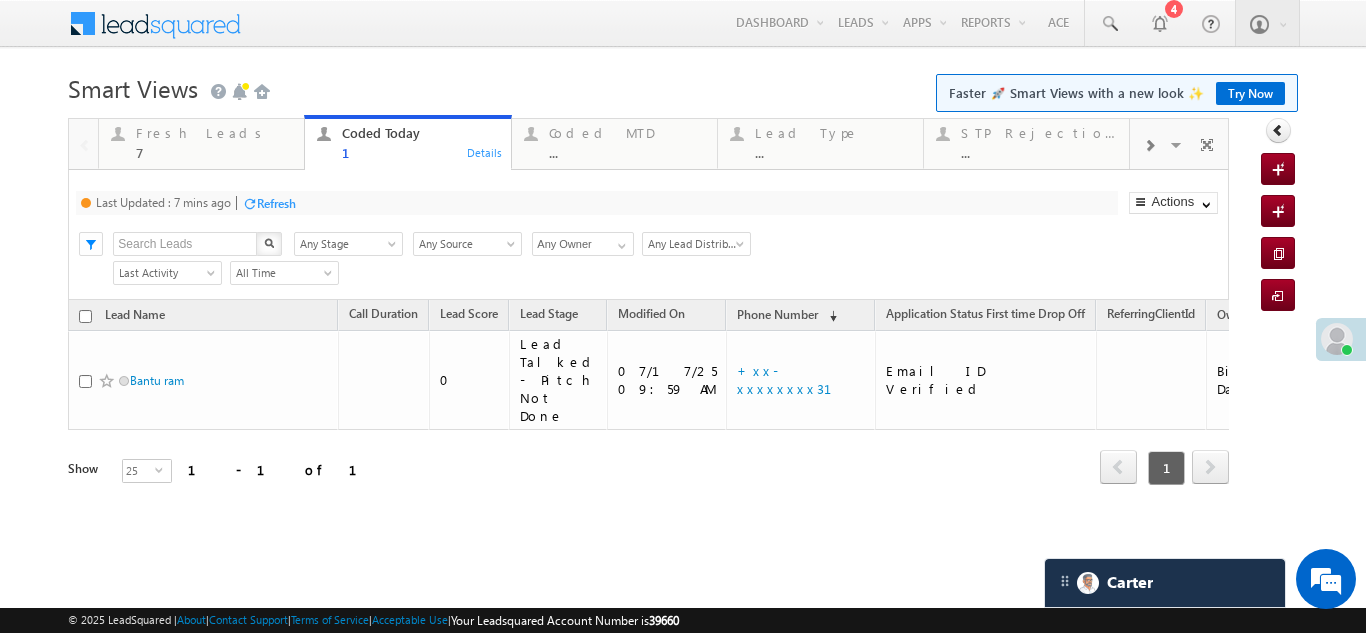 click on "Refresh" at bounding box center (276, 203) 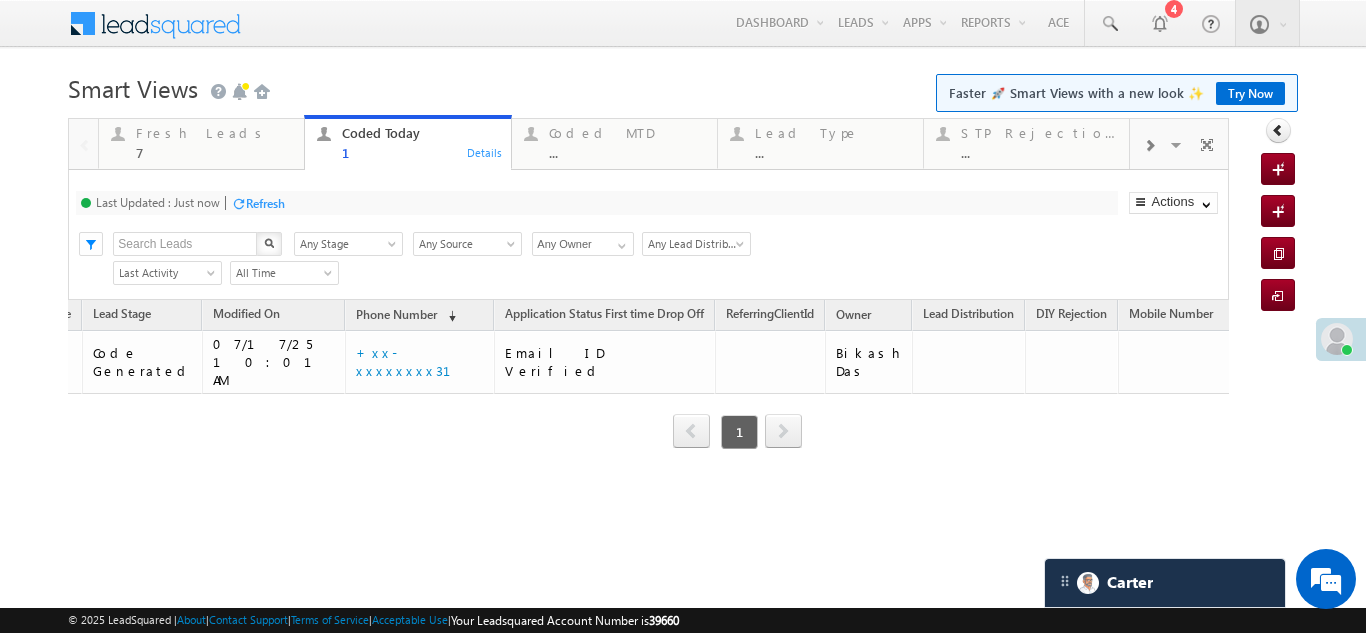 scroll, scrollTop: 0, scrollLeft: 0, axis: both 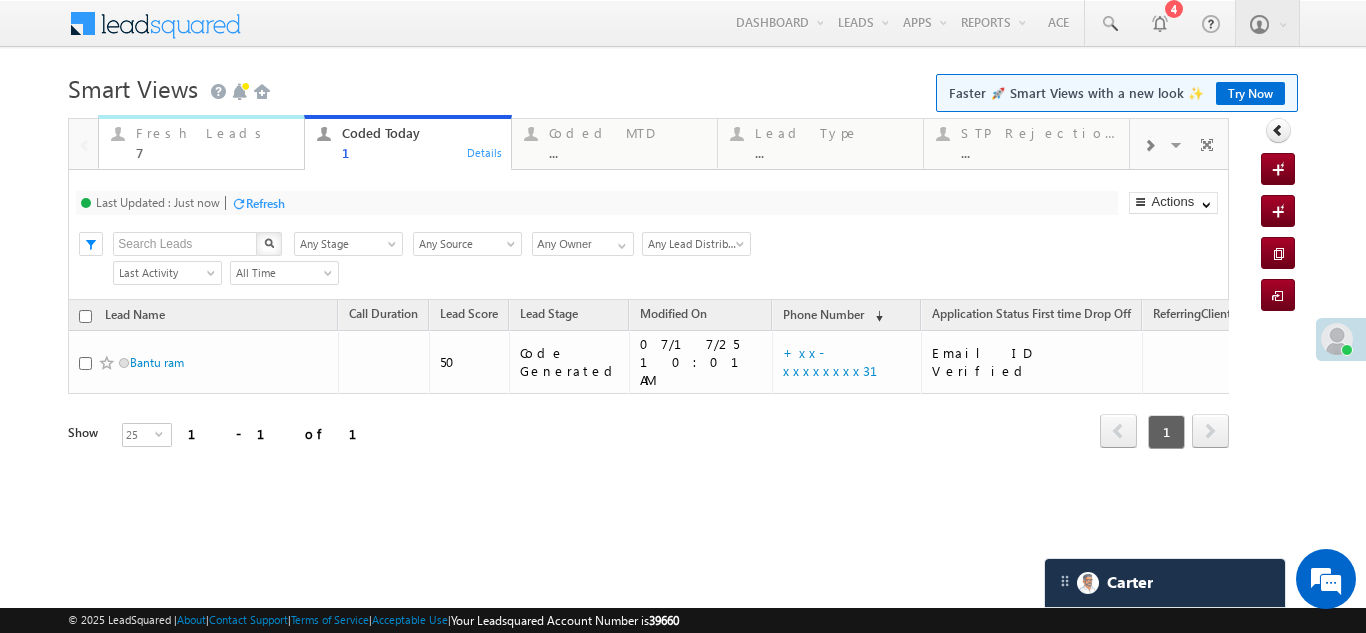 click on "Fresh Leads" at bounding box center [214, 133] 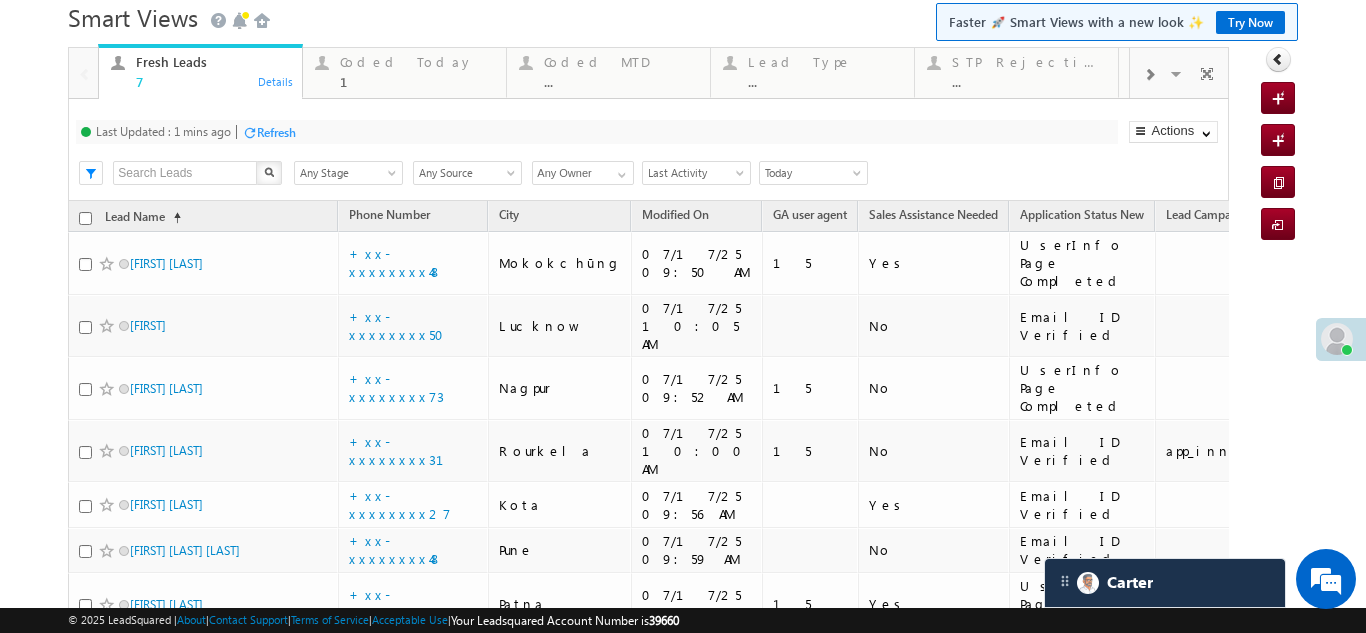 click on "Refresh" at bounding box center (276, 132) 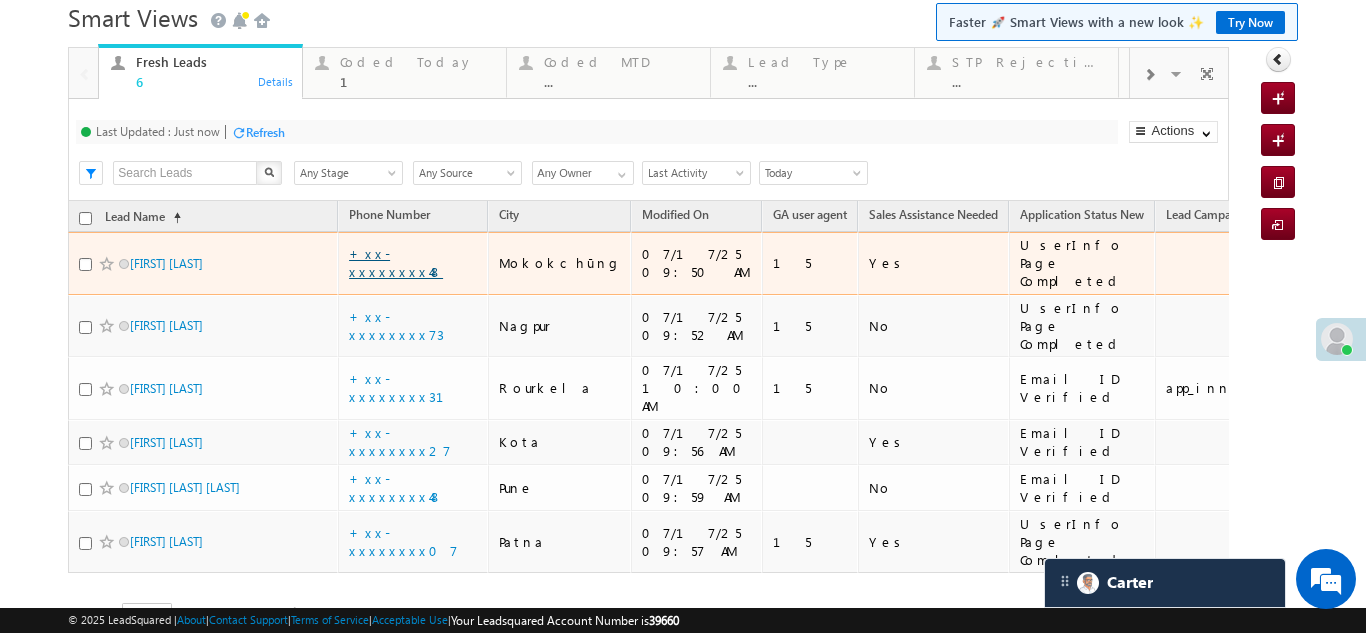 click on "+xx-xxxxxxxx48" at bounding box center (396, 262) 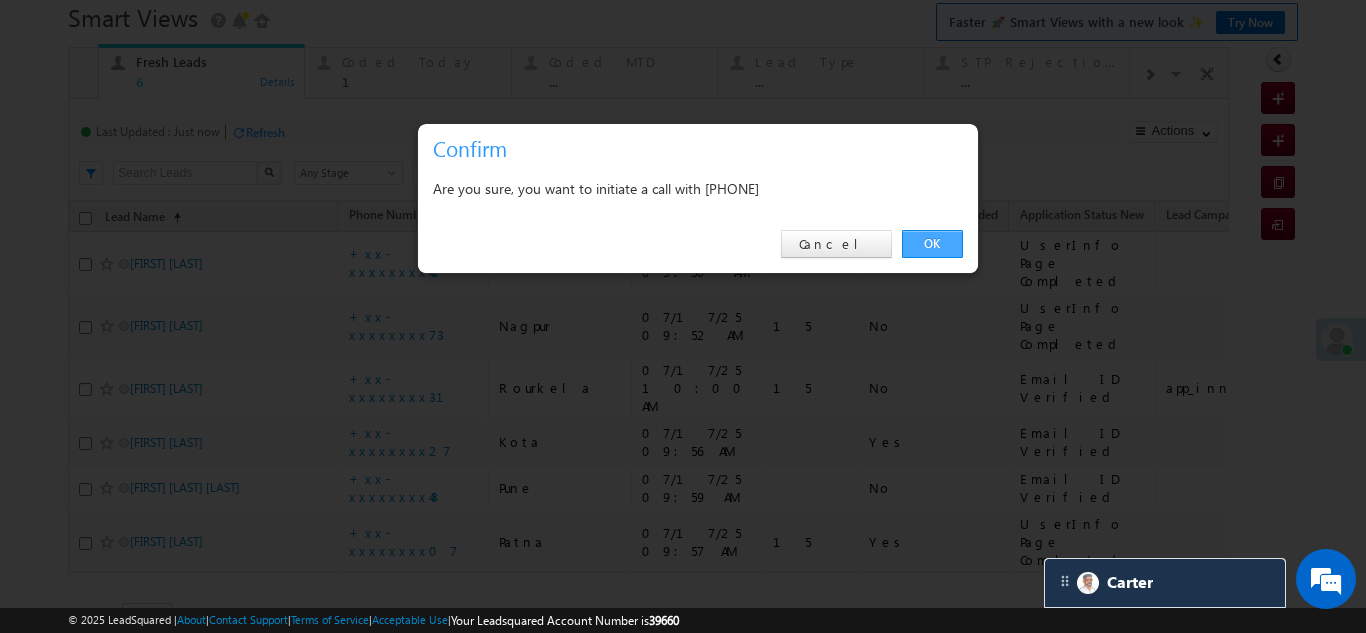 click on "OK" at bounding box center (932, 244) 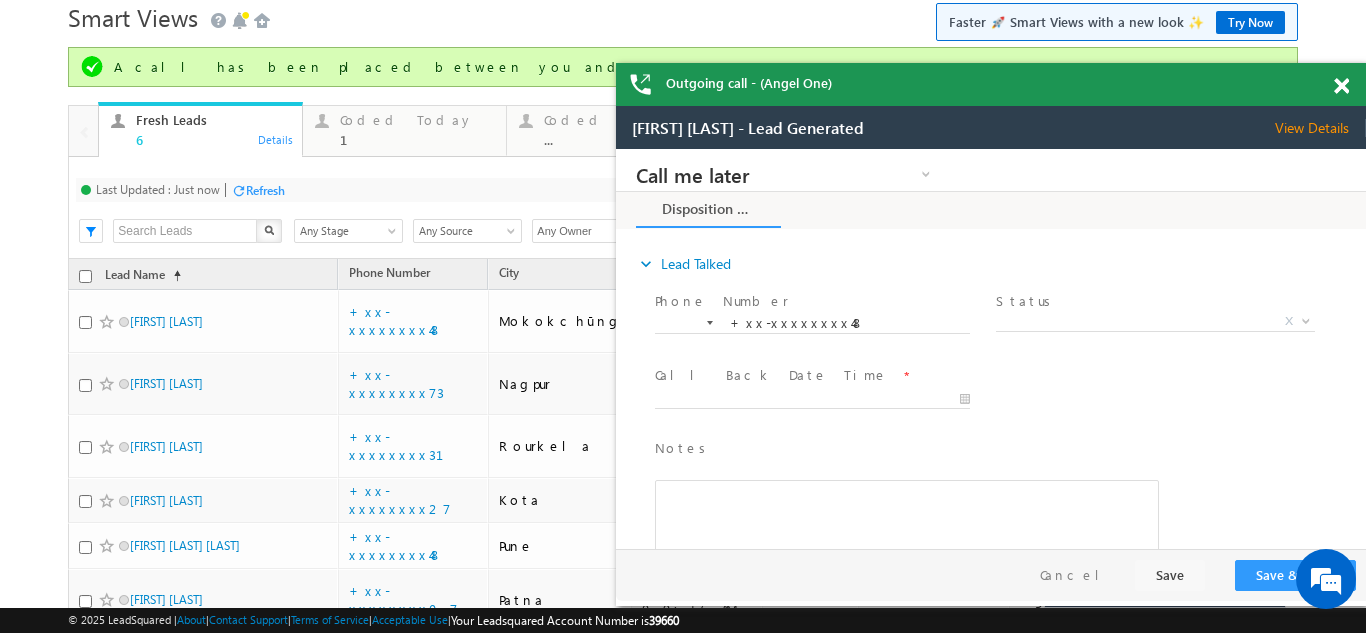 scroll, scrollTop: 0, scrollLeft: 0, axis: both 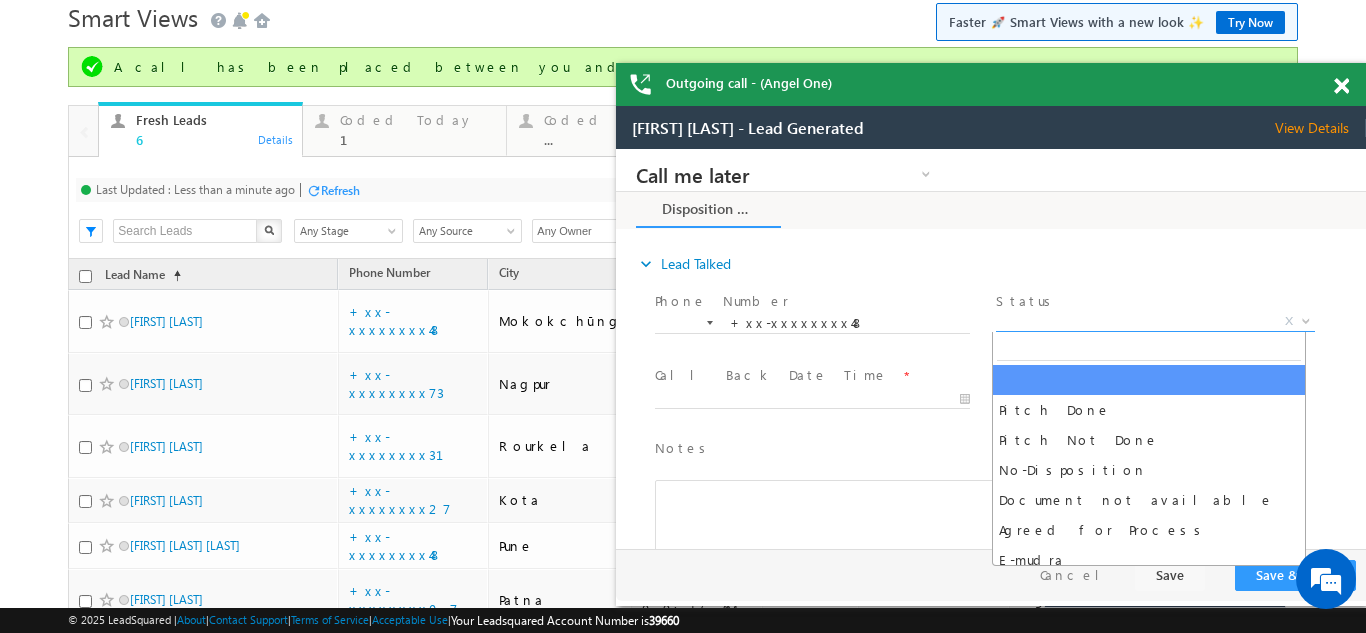 click on "X" at bounding box center (1155, 322) 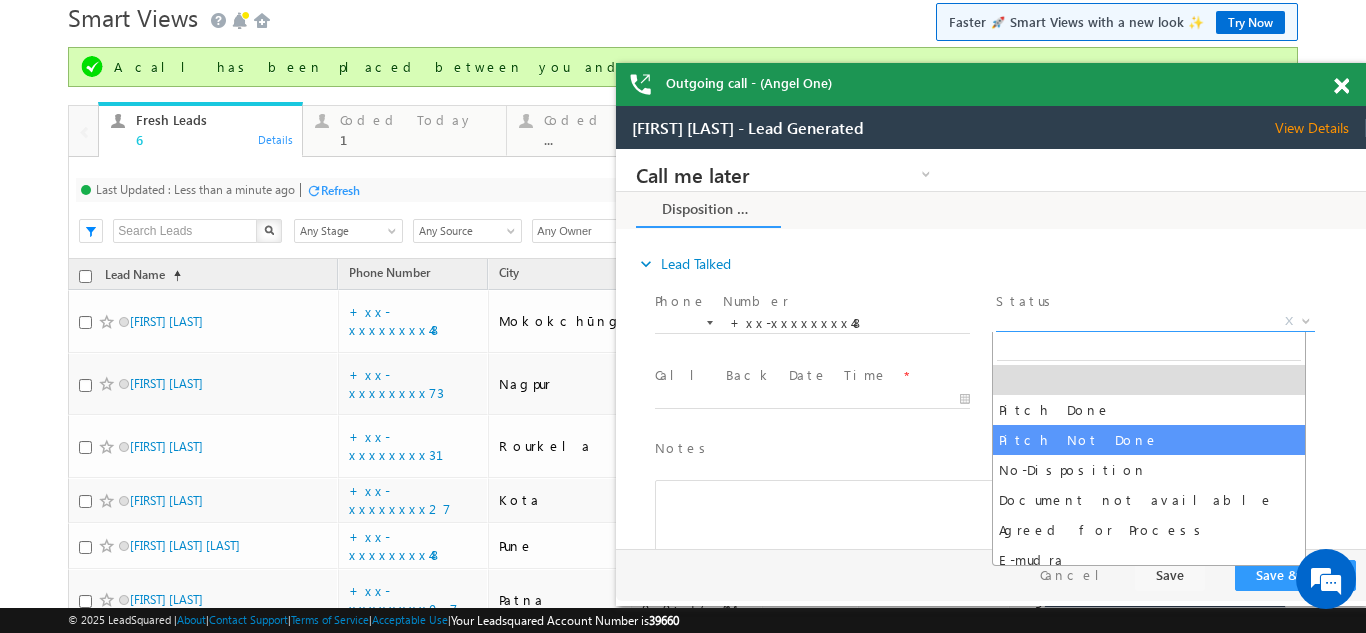 select on "Pitch Not Done" 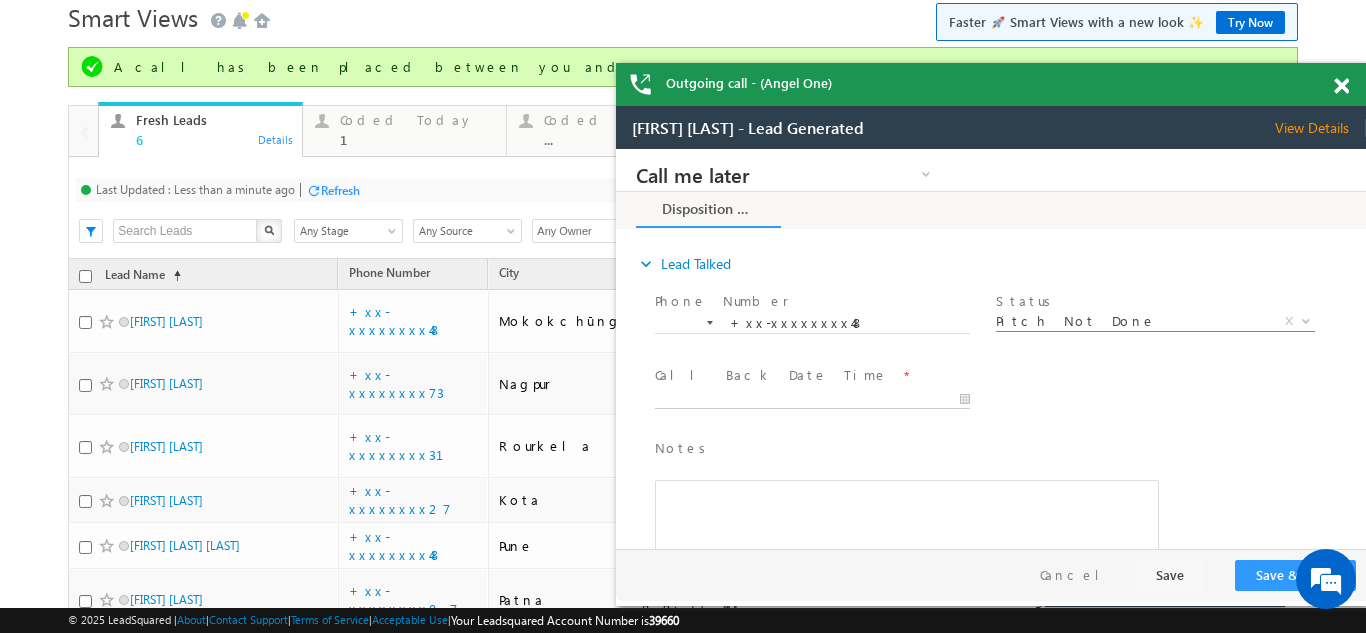 type on "07/17/25 10:08 AM" 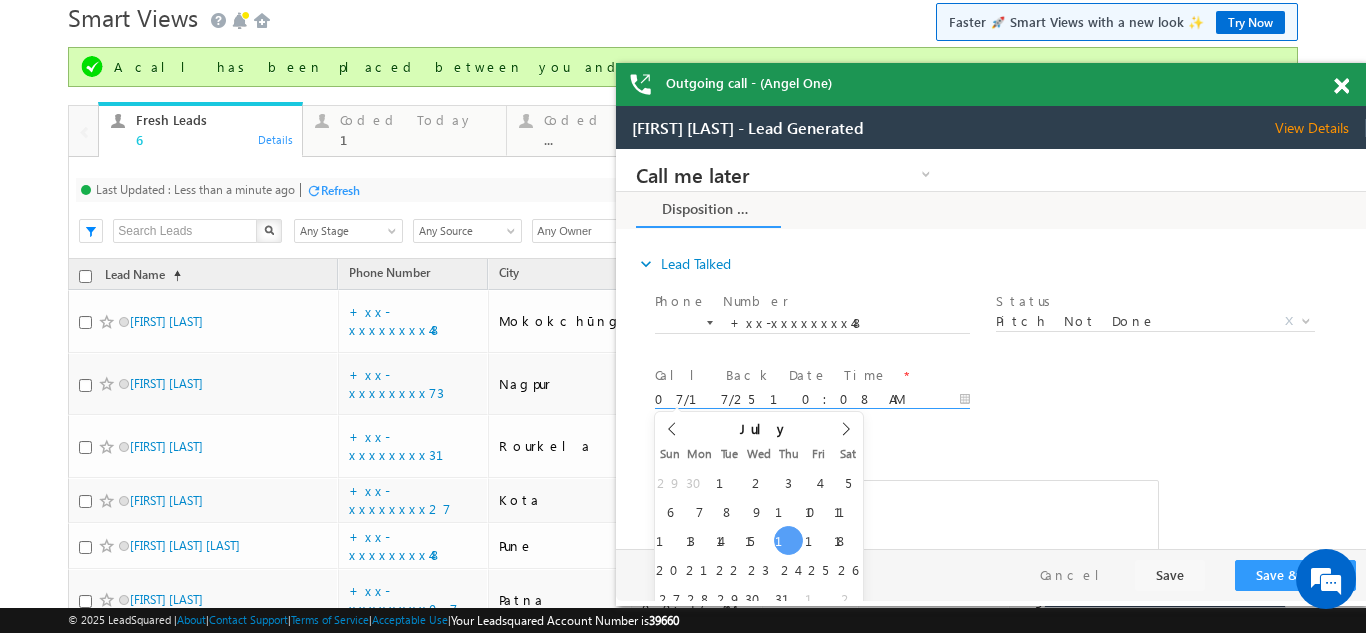 click on "07/17/25 10:08 AM" at bounding box center (812, 400) 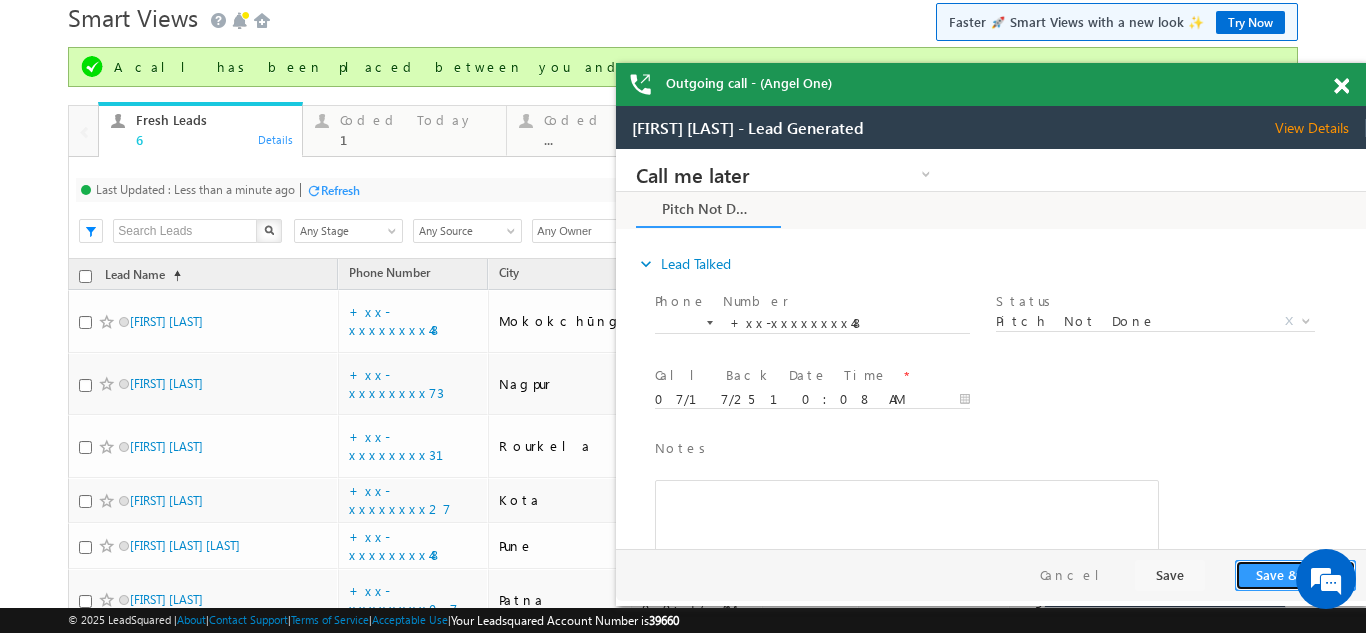 click on "Save & Close" at bounding box center [1295, 575] 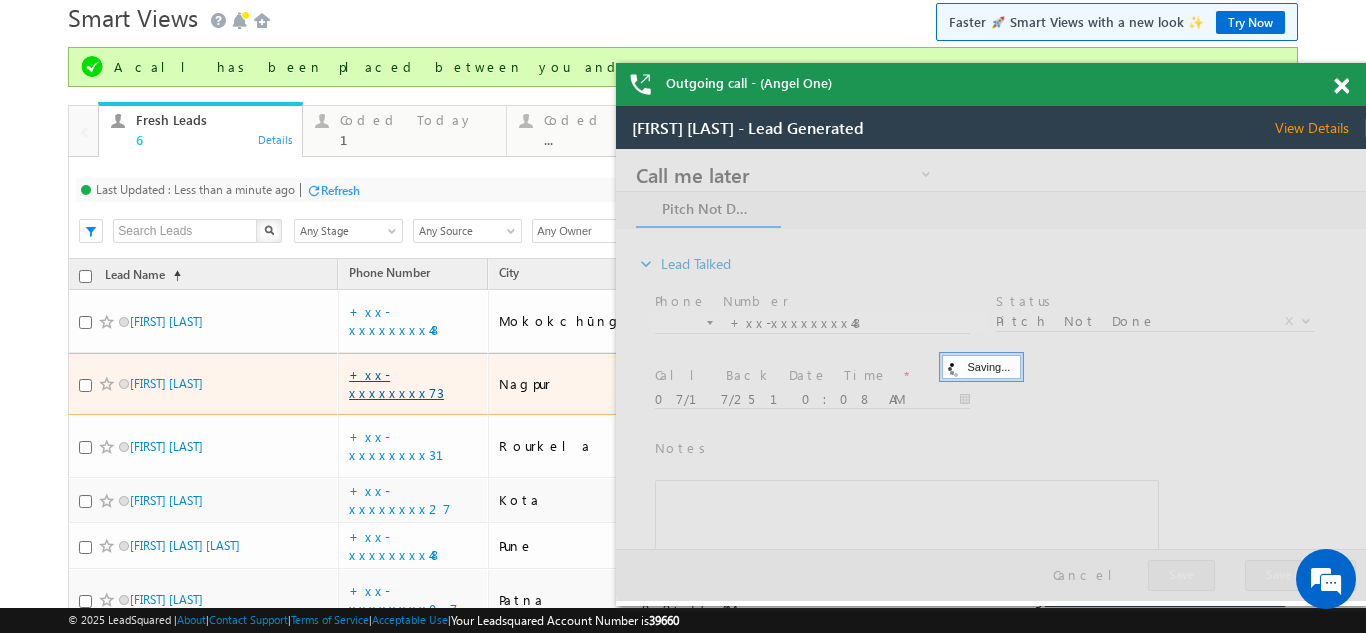 click on "+xx-xxxxxxxx73" at bounding box center [396, 383] 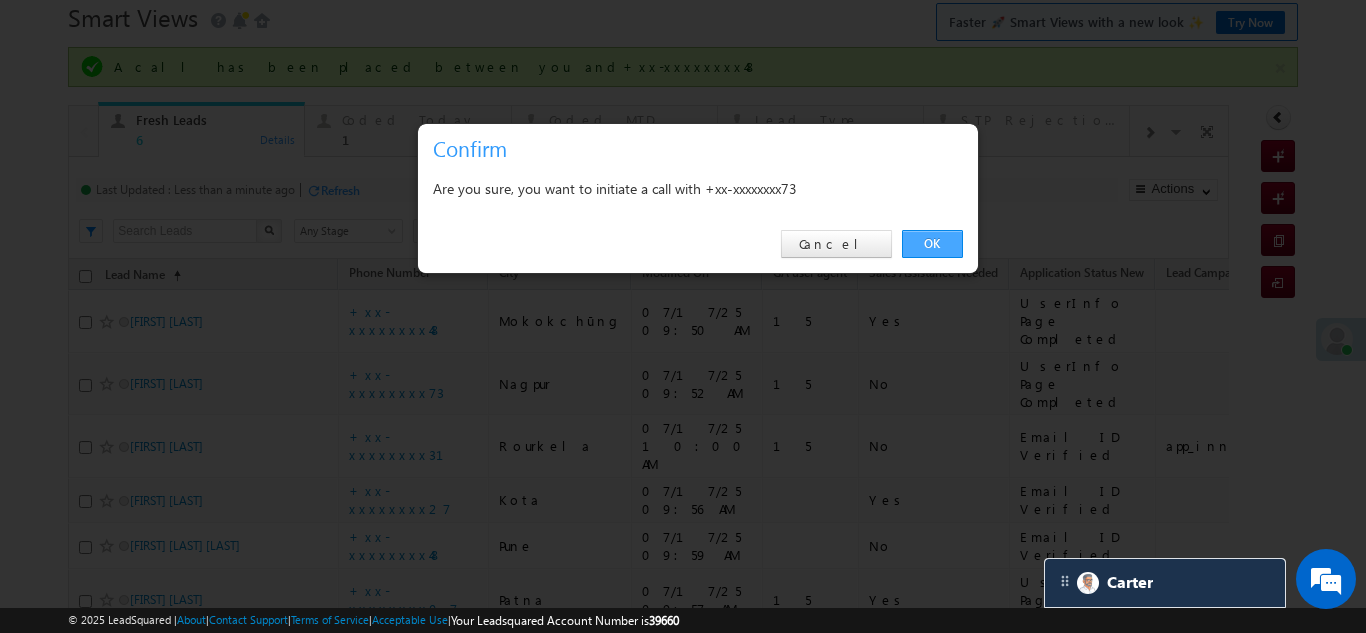 click on "OK" at bounding box center (932, 244) 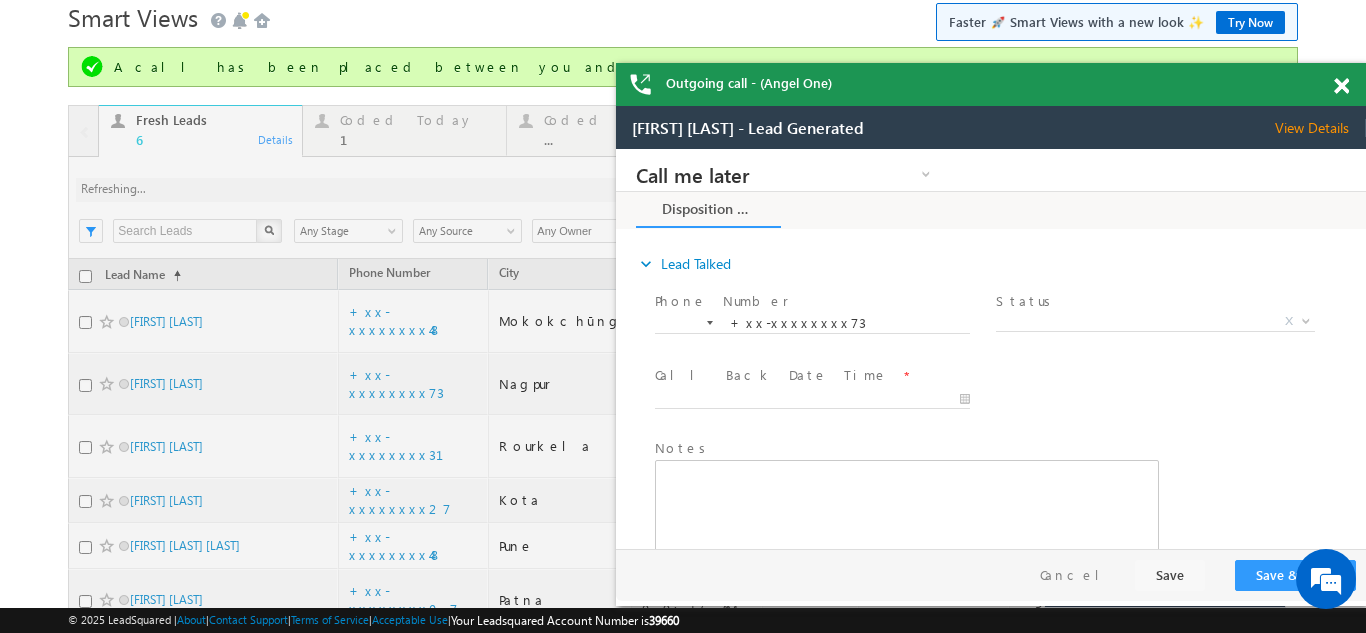 scroll, scrollTop: 0, scrollLeft: 0, axis: both 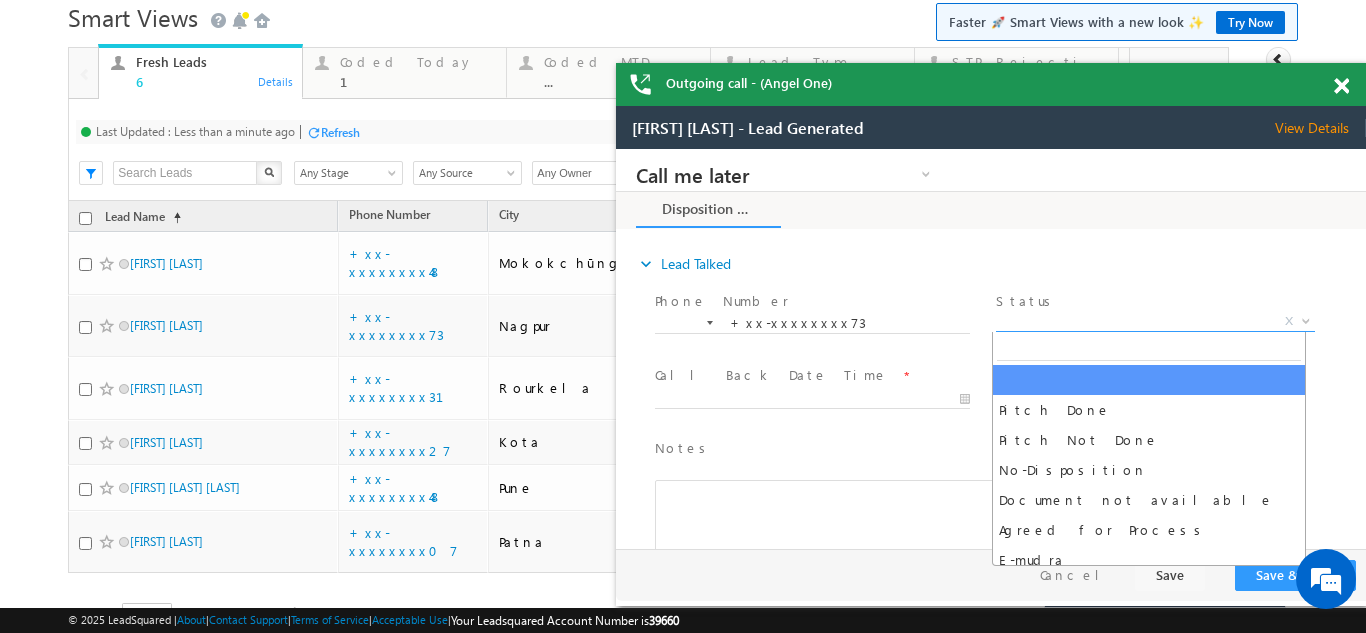 click on "X" at bounding box center [1155, 322] 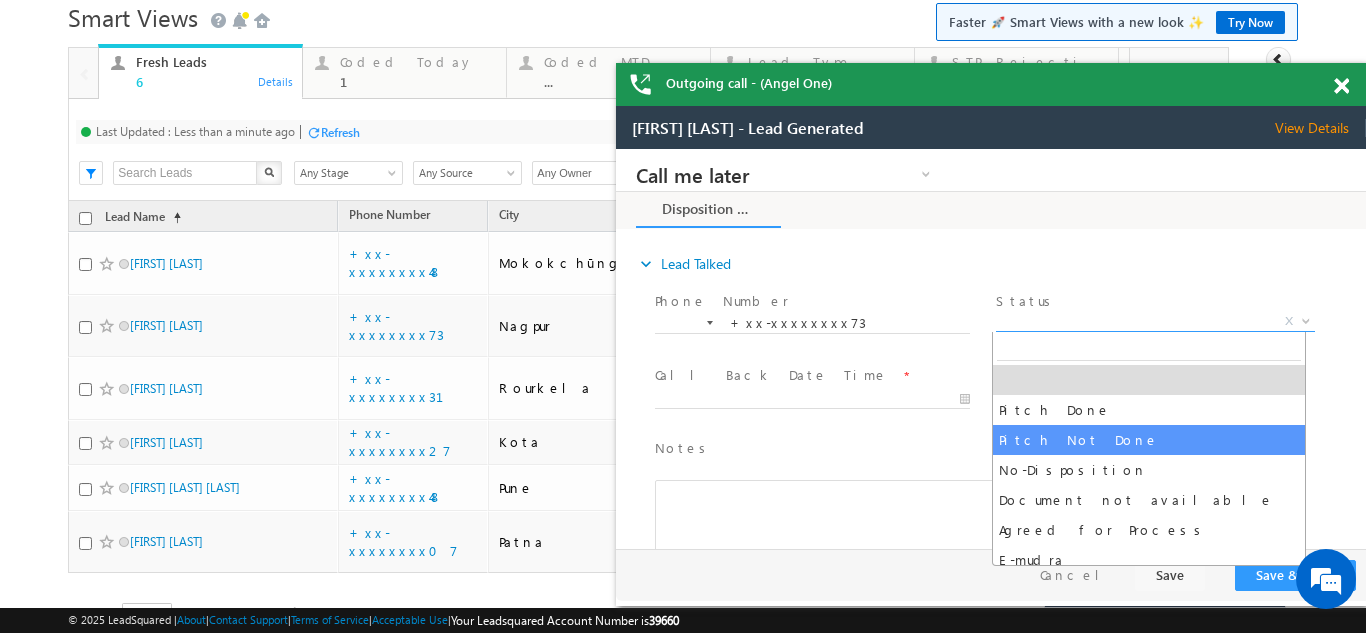 select on "Pitch Not Done" 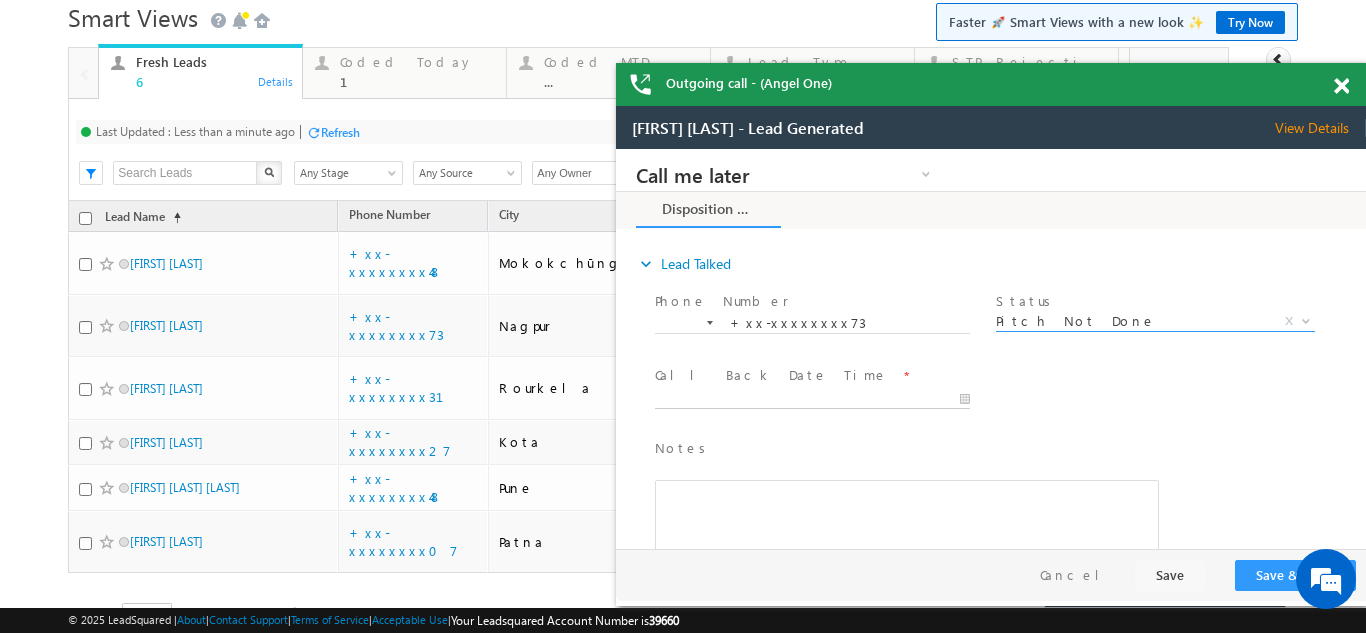 type on "07/17/25 10:09 AM" 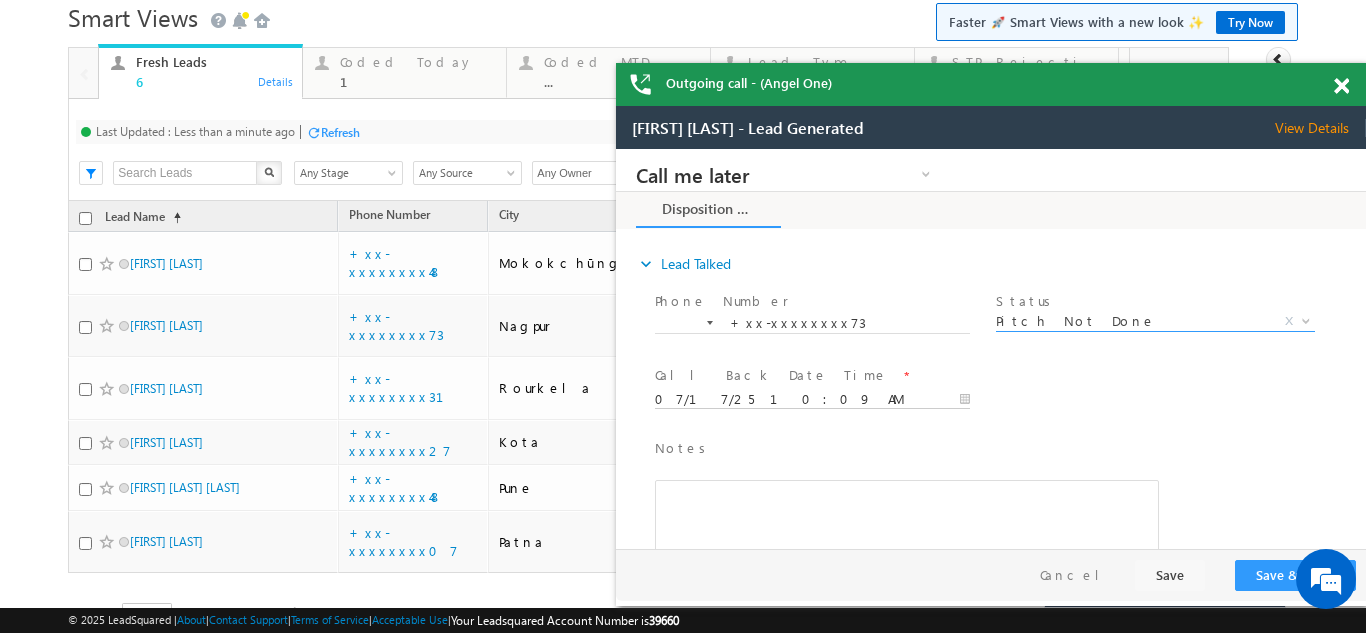 click on "07/17/25 10:09 AM" at bounding box center [812, 400] 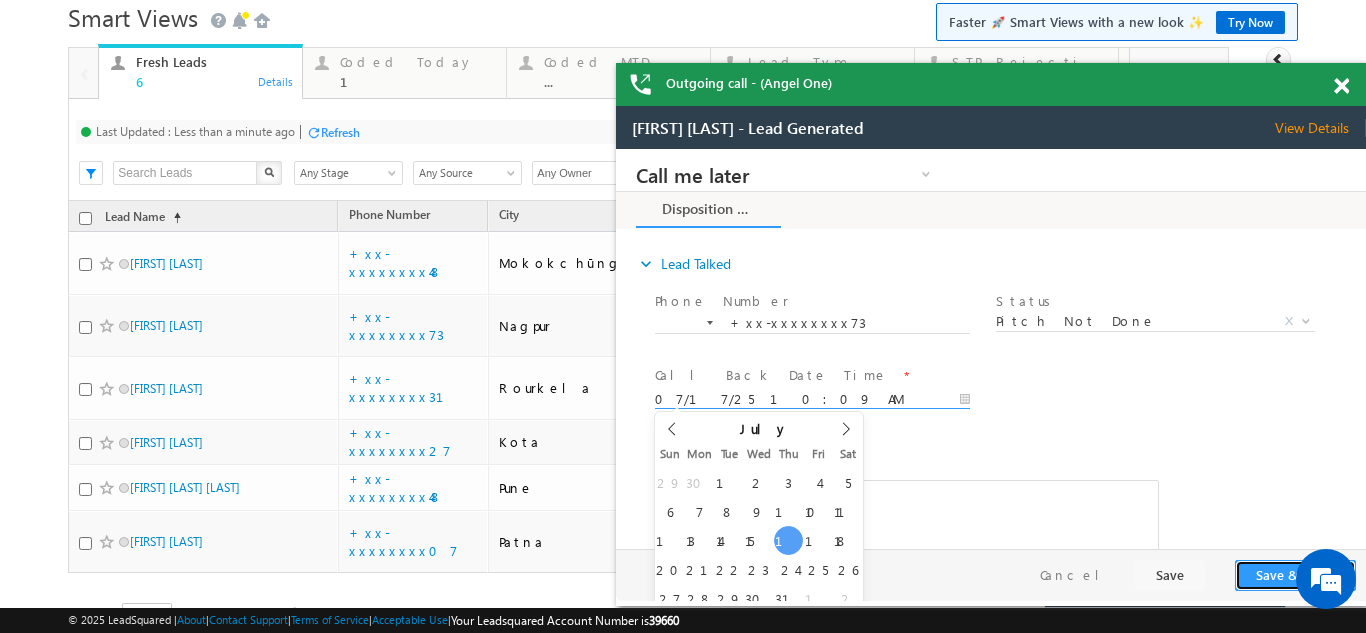 click on "Save & Close" at bounding box center [1295, 575] 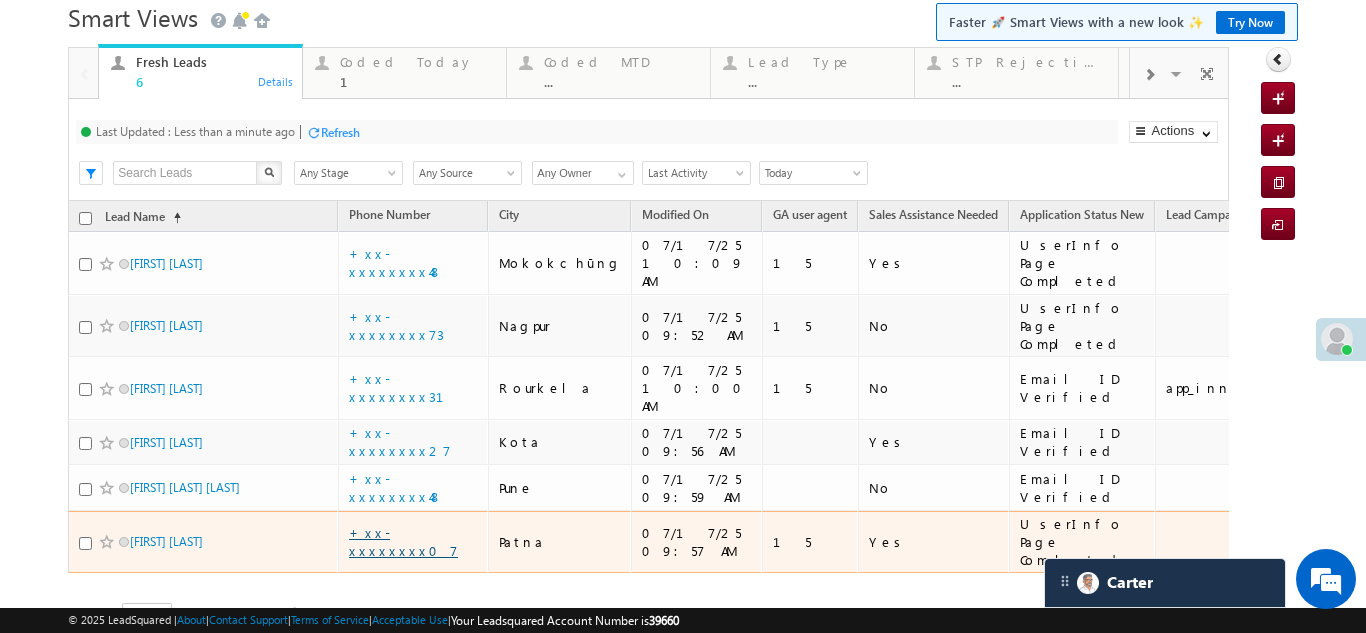 click on "+xx-xxxxxxxx07" at bounding box center [403, 541] 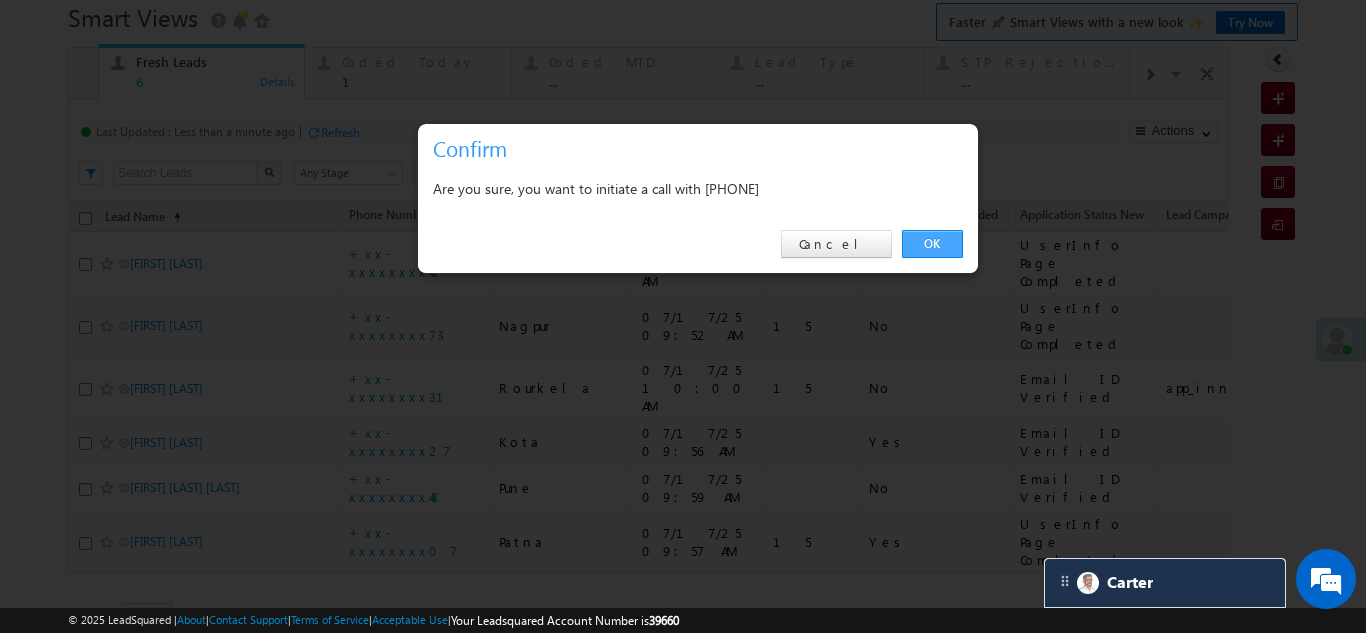 click on "OK" at bounding box center (932, 244) 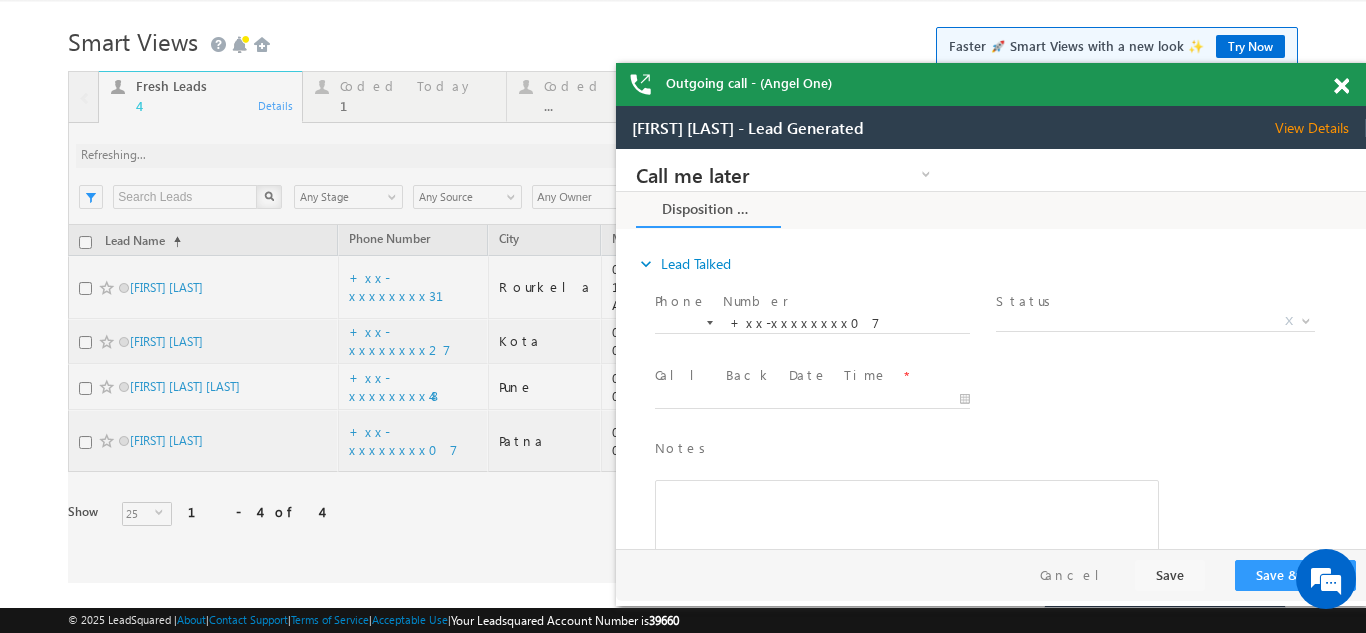 scroll, scrollTop: 36, scrollLeft: 0, axis: vertical 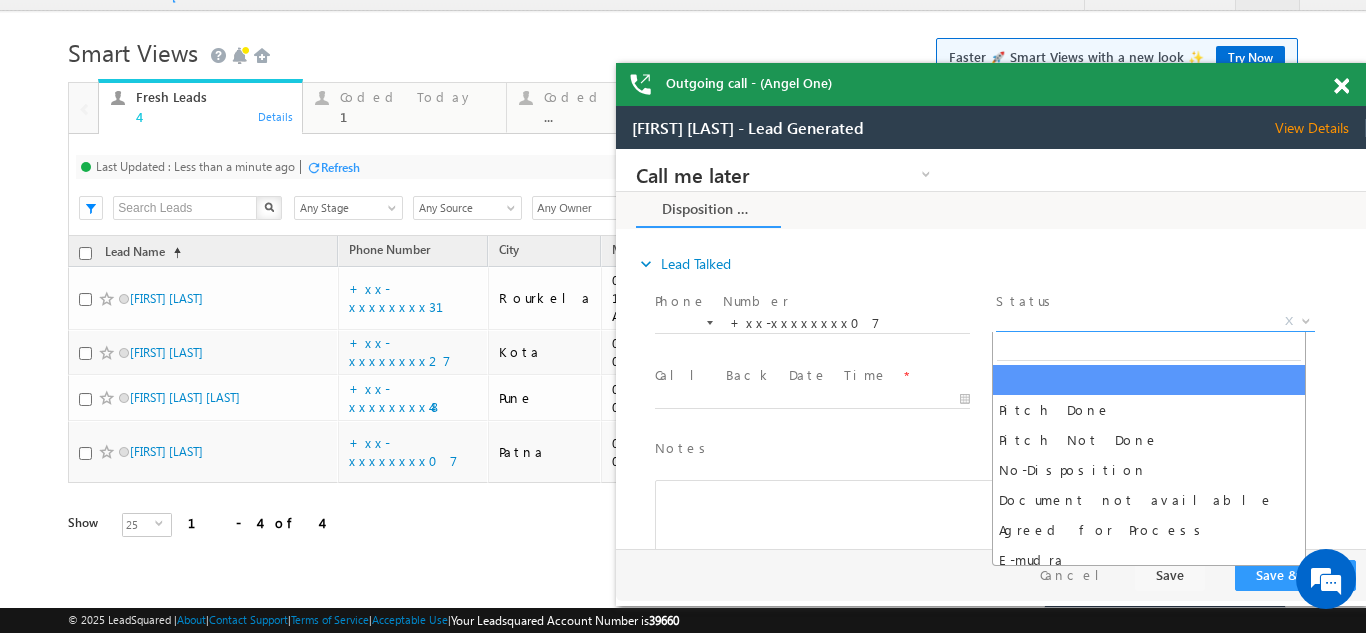 click on "X" at bounding box center (1155, 322) 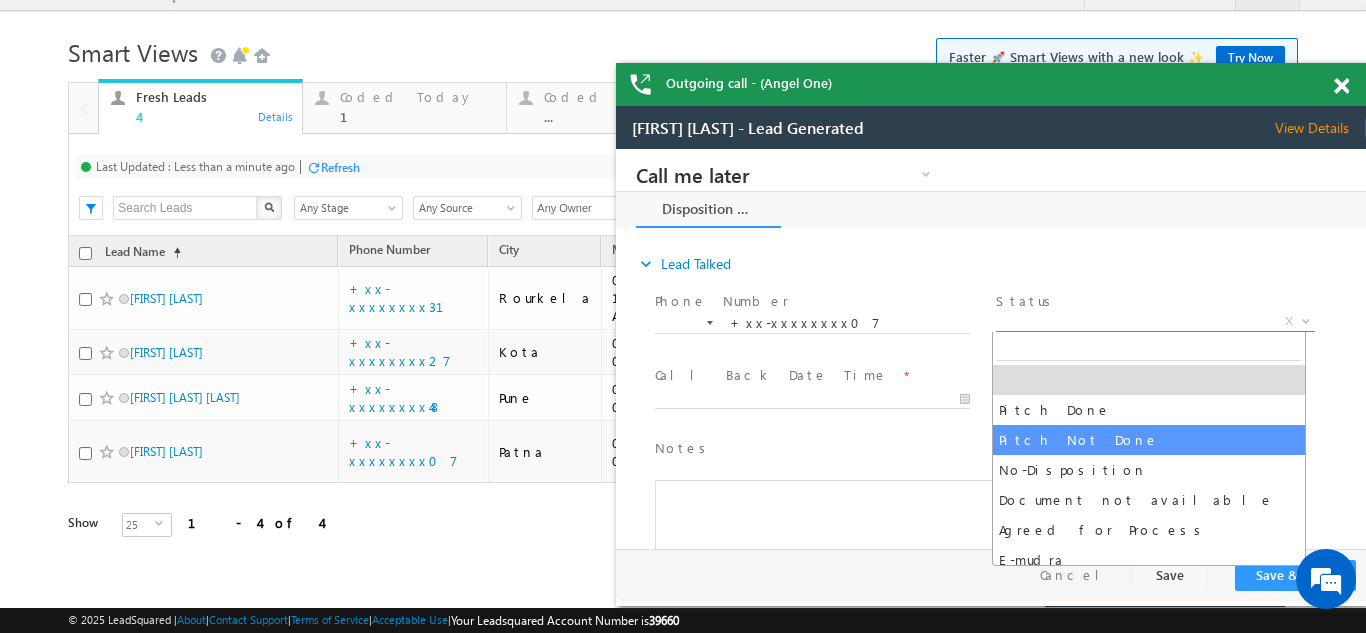 select on "Pitch Not Done" 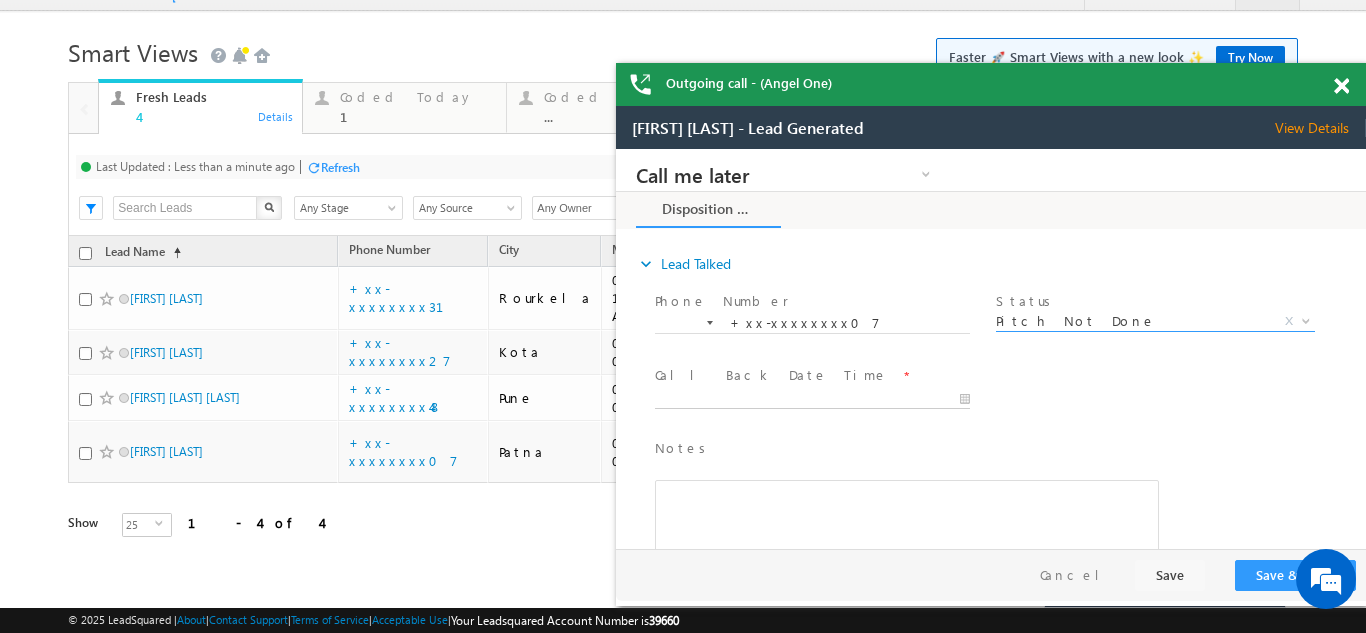 type on "07/17/25 10:10 AM" 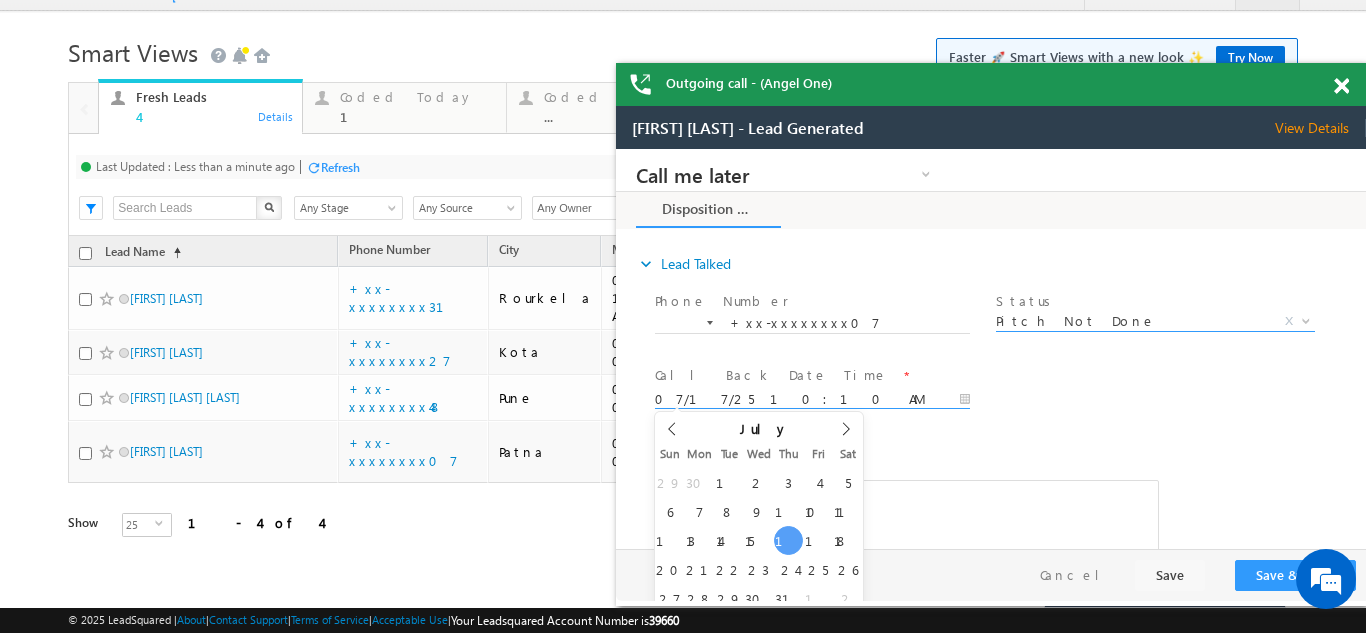 click on "Call me later Campaign Success Commitment Cross Sell Customer Drop-off reasons Language Barrier Not Interested Ringing Call me later
Call me later
× Disposition Form *" at bounding box center [991, 349] 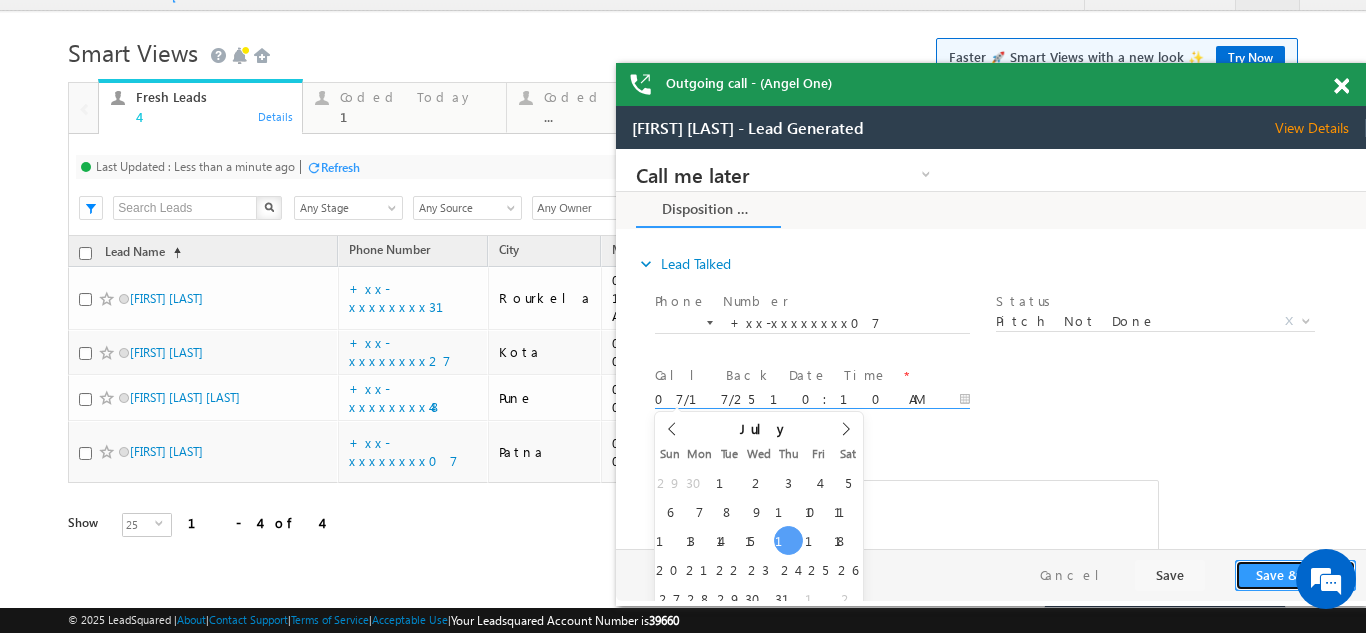 click on "Save & Close" at bounding box center (1295, 575) 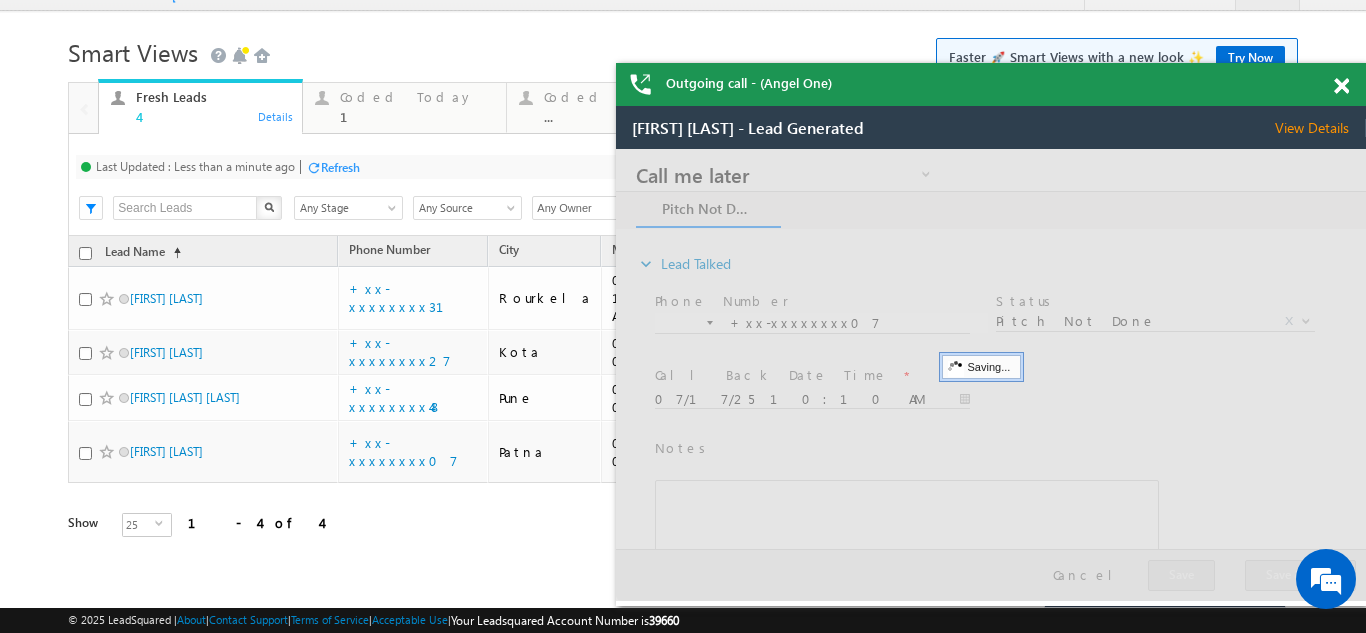 click on "View Details" at bounding box center [1320, 128] 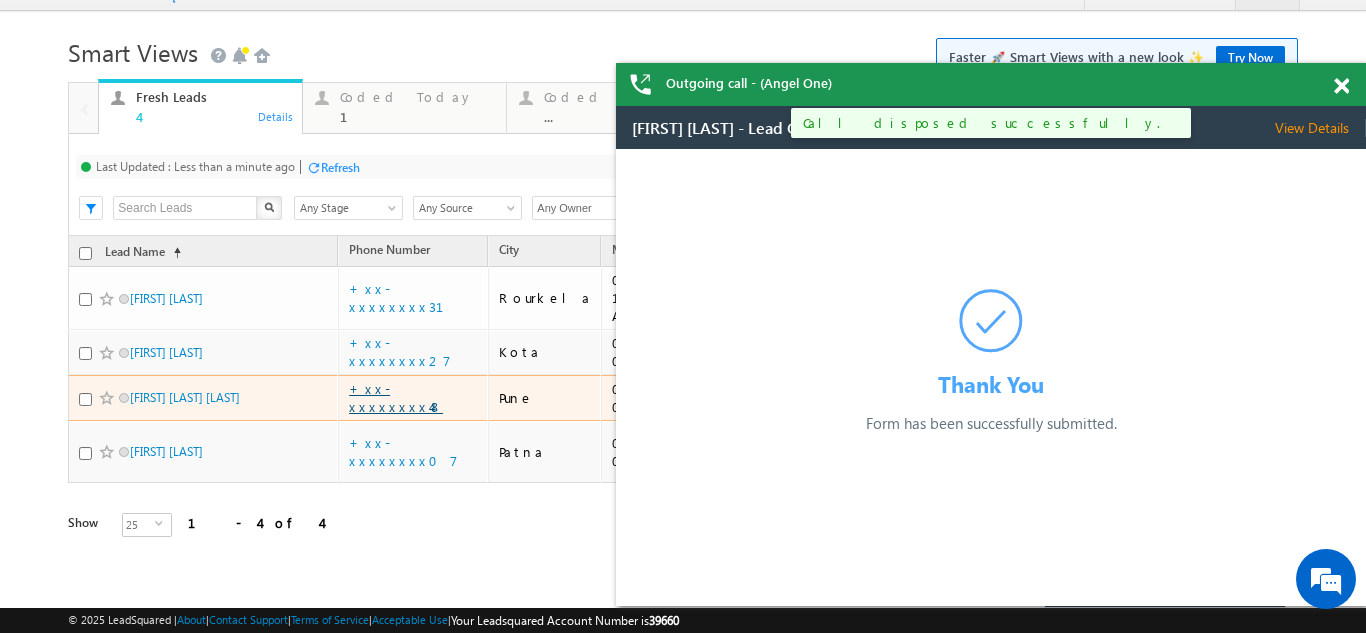 click on "+xx-xxxxxxxx48" at bounding box center [396, 397] 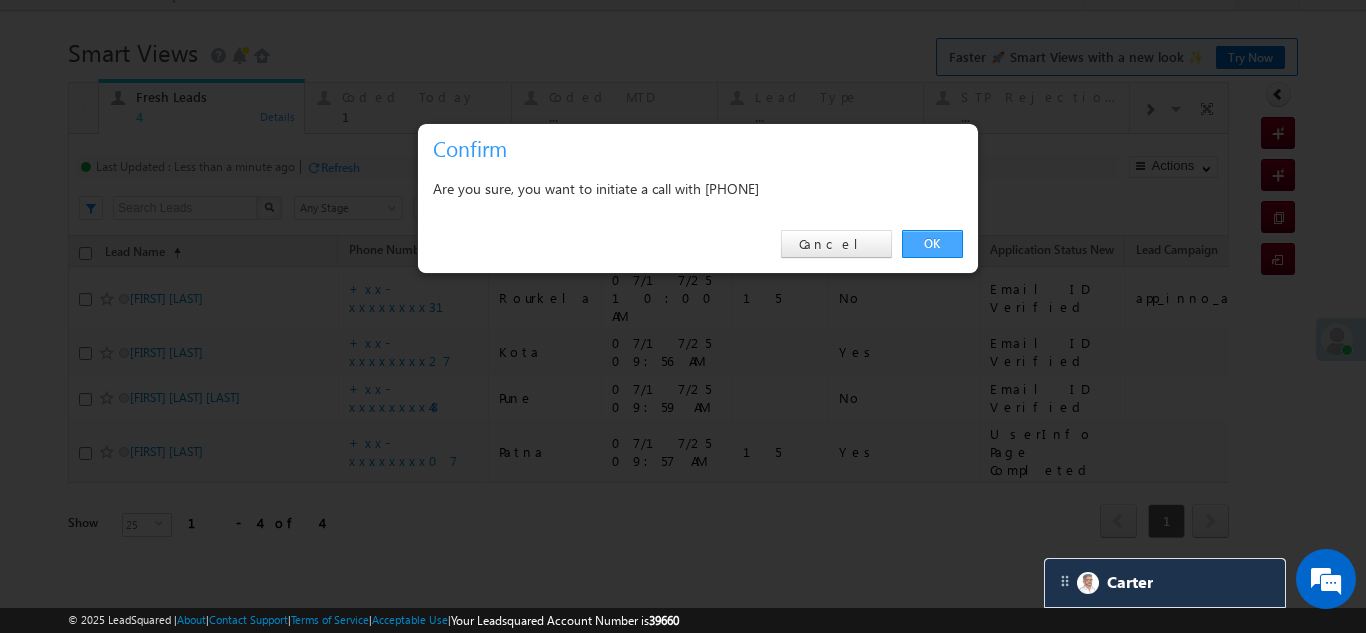 click on "OK" at bounding box center (932, 244) 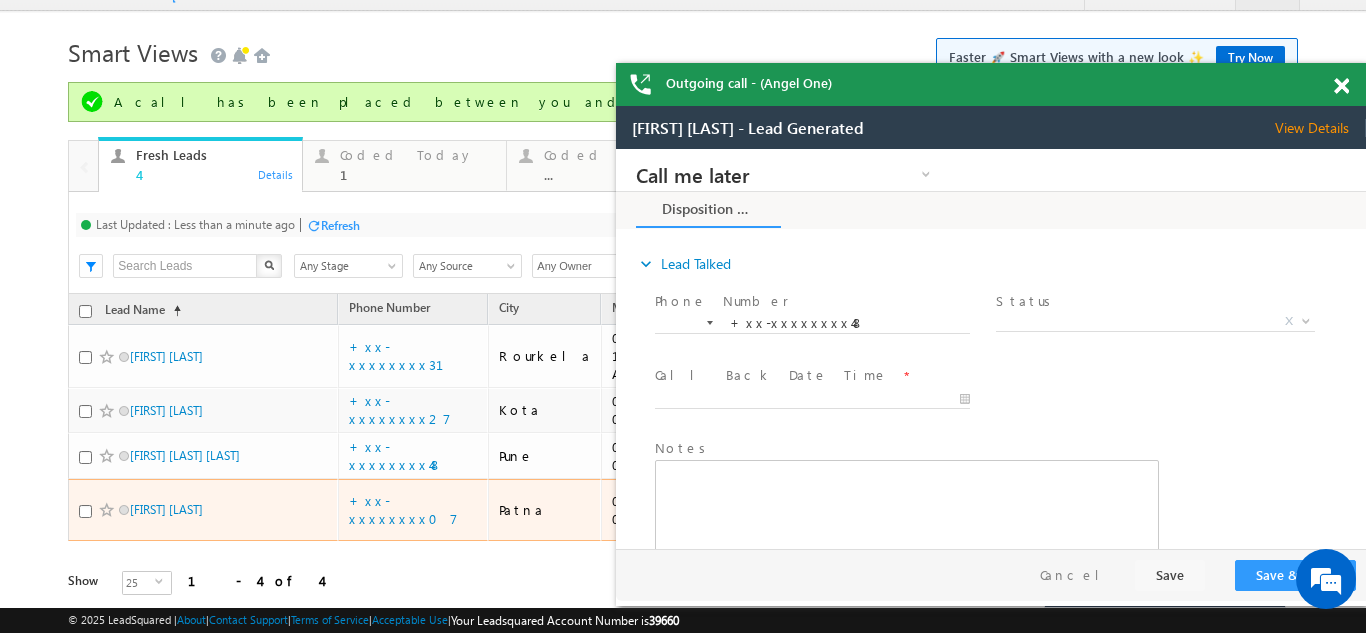scroll, scrollTop: 0, scrollLeft: 0, axis: both 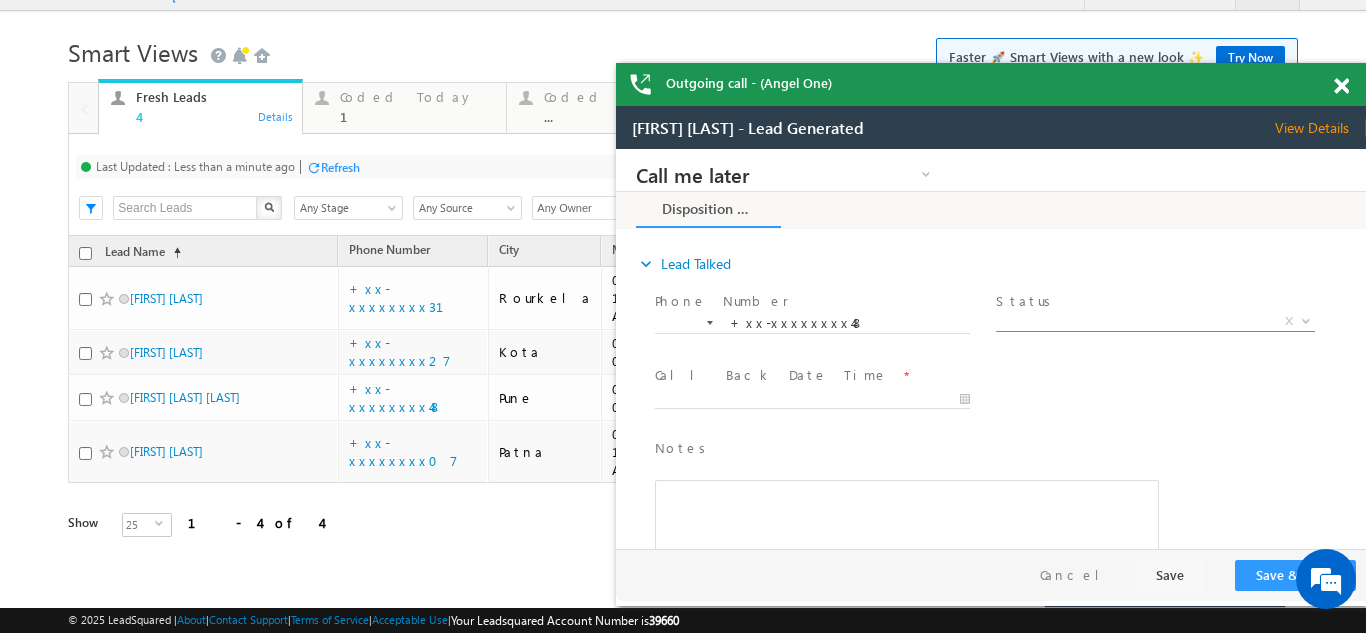click on "X" at bounding box center (1155, 322) 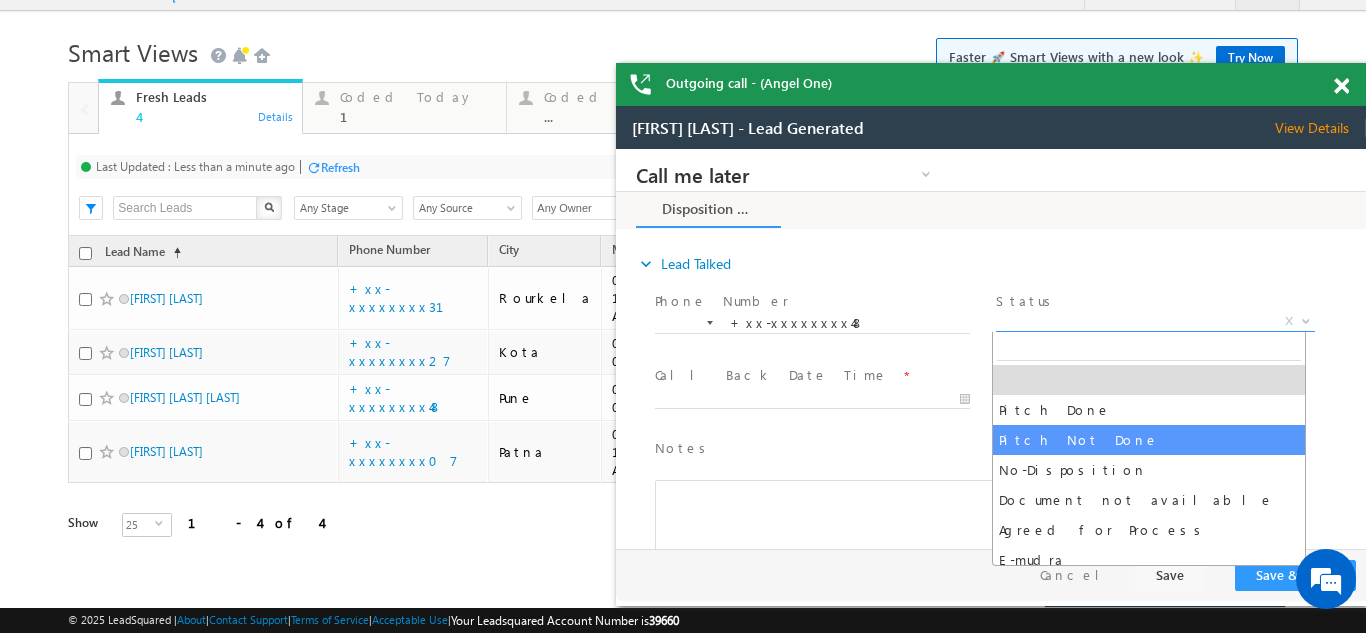 select on "Pitch Not Done" 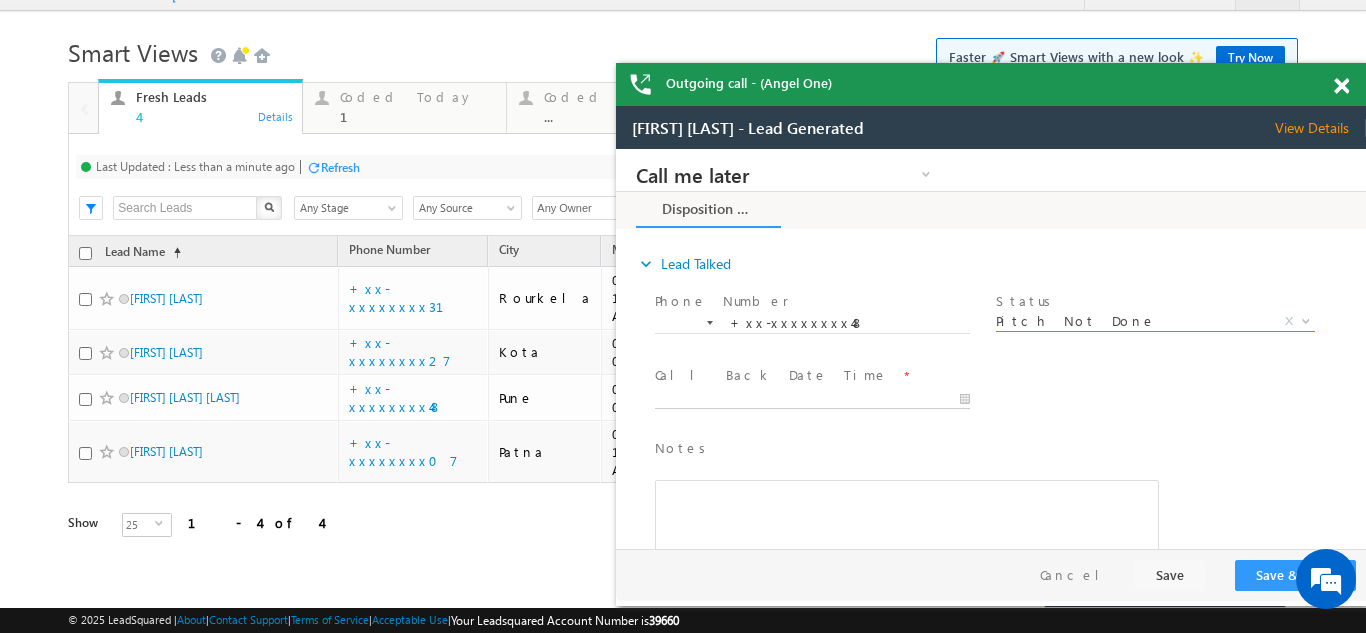 type on "07/17/25 10:11 AM" 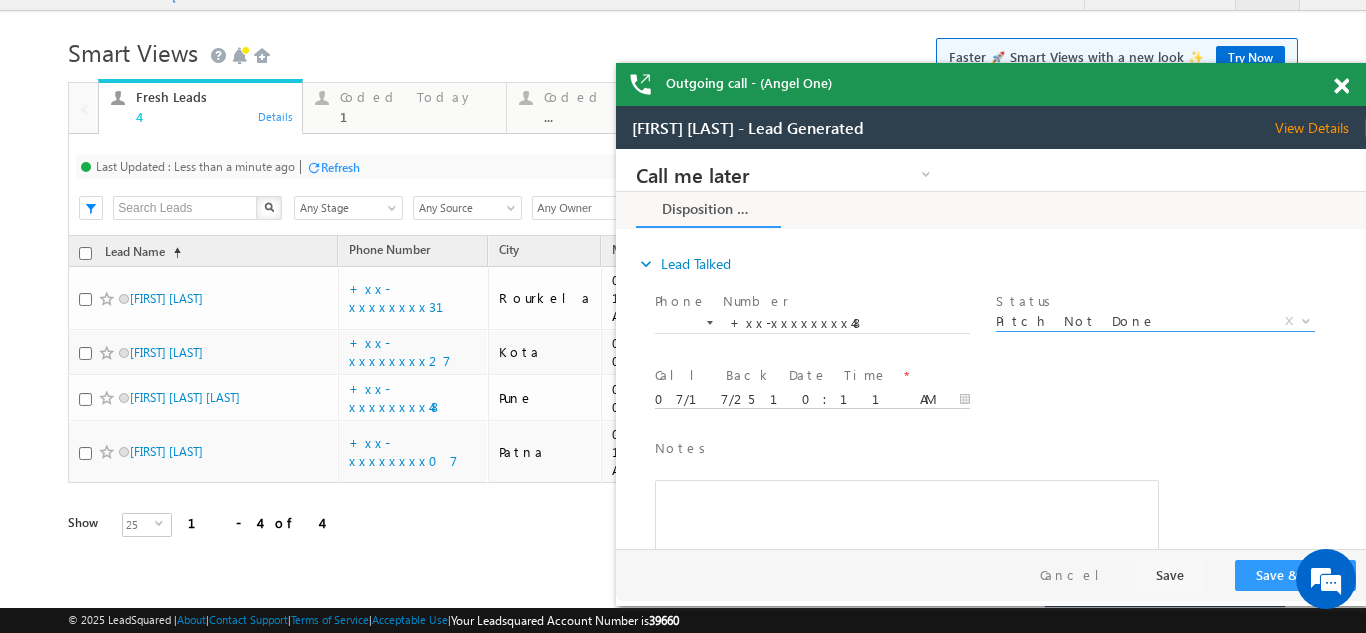 click on "07/17/25 10:11 AM" at bounding box center [812, 400] 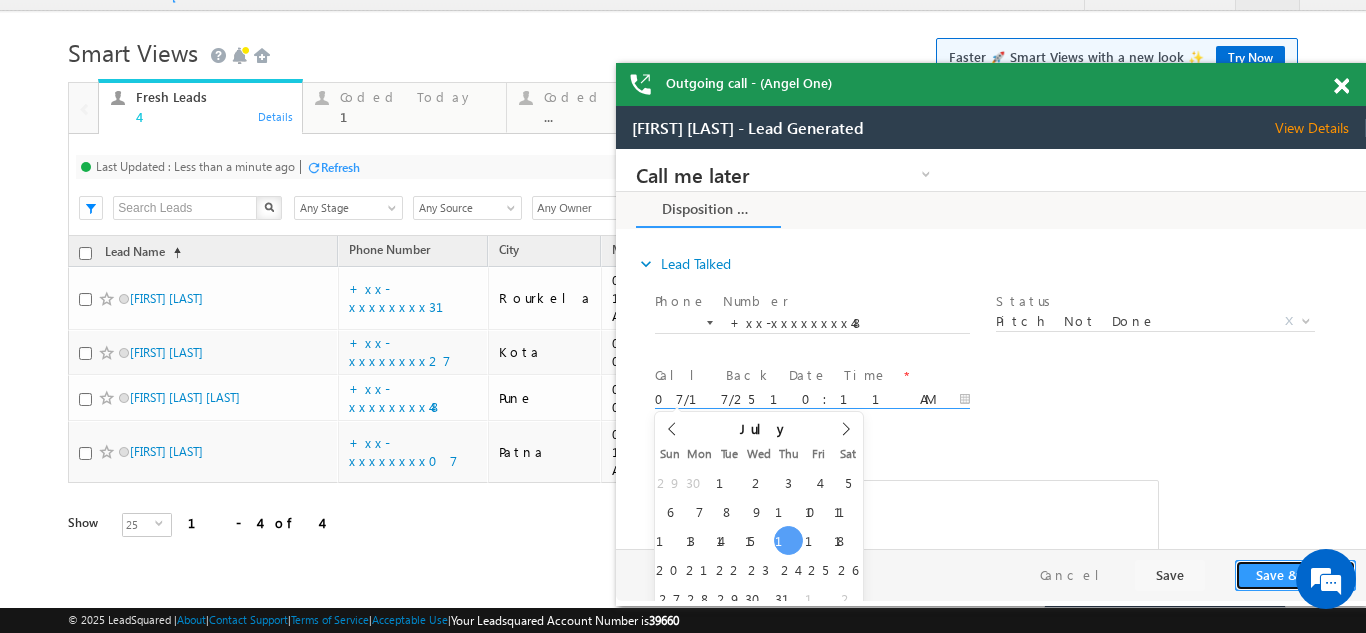 click on "Save & Close" at bounding box center (1295, 575) 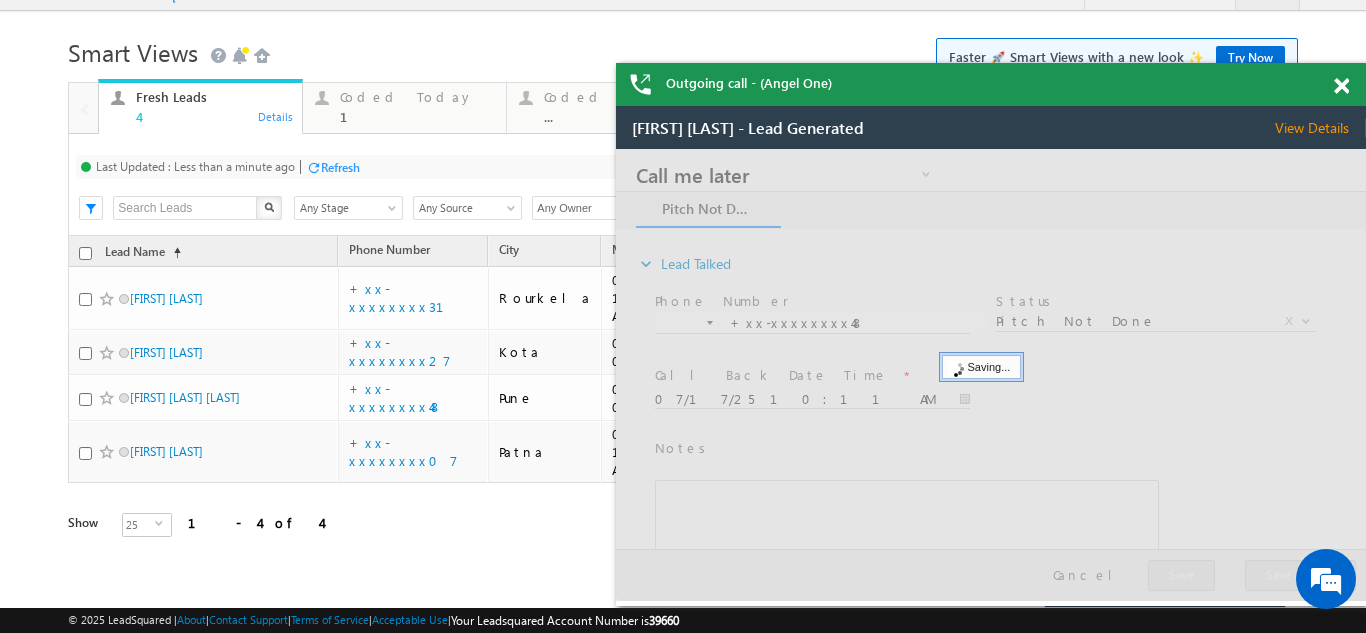 click on "Monavva ramchandra sutar - Lead Generated                    View Details                               Change Lead" at bounding box center [991, 127] 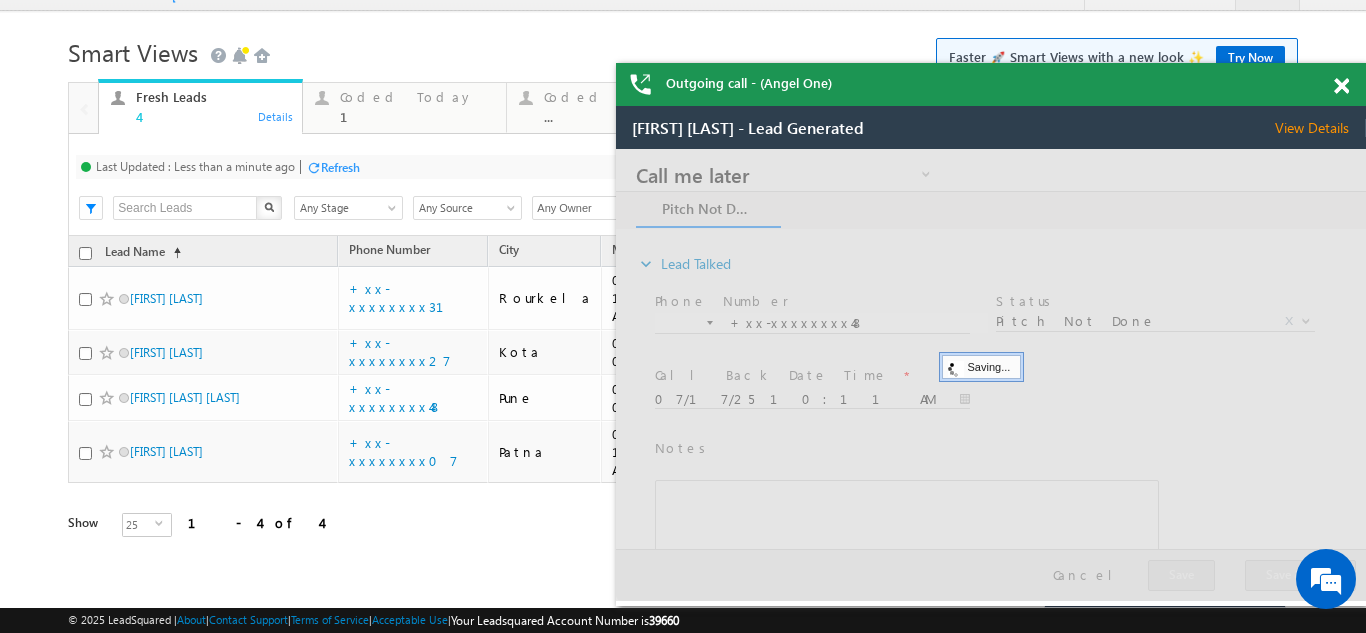click on "View Details" at bounding box center [1320, 128] 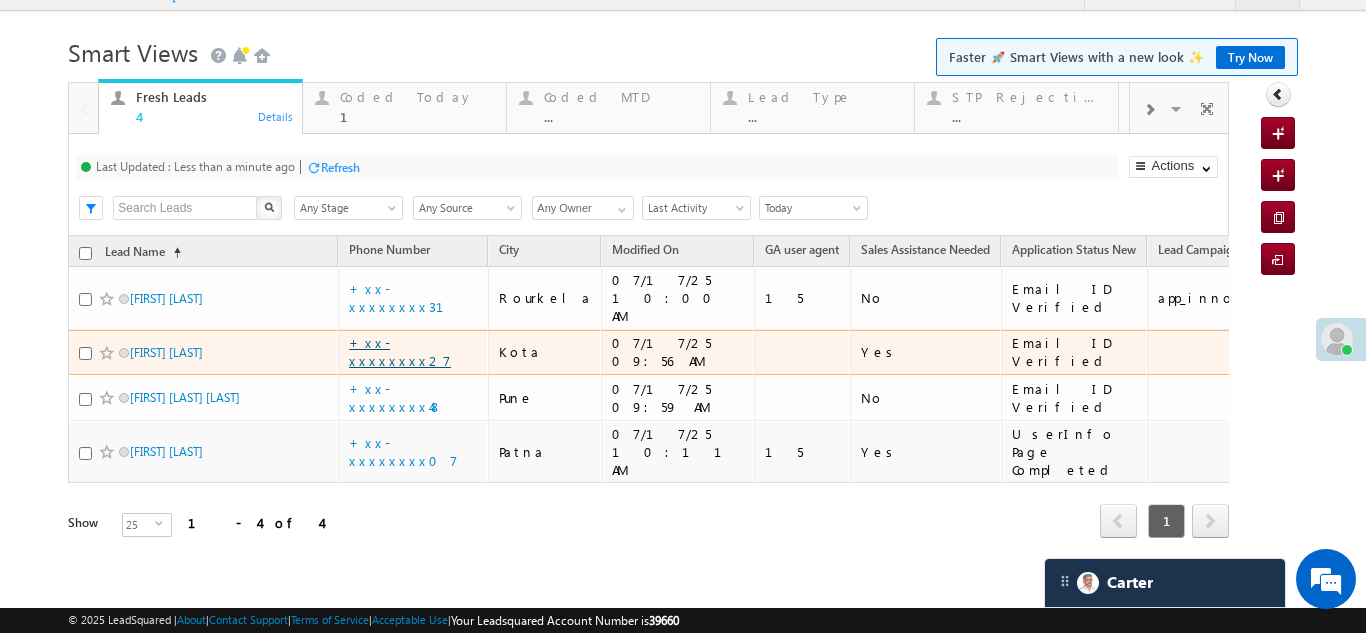 click on "+xx-xxxxxxxx27" at bounding box center [400, 351] 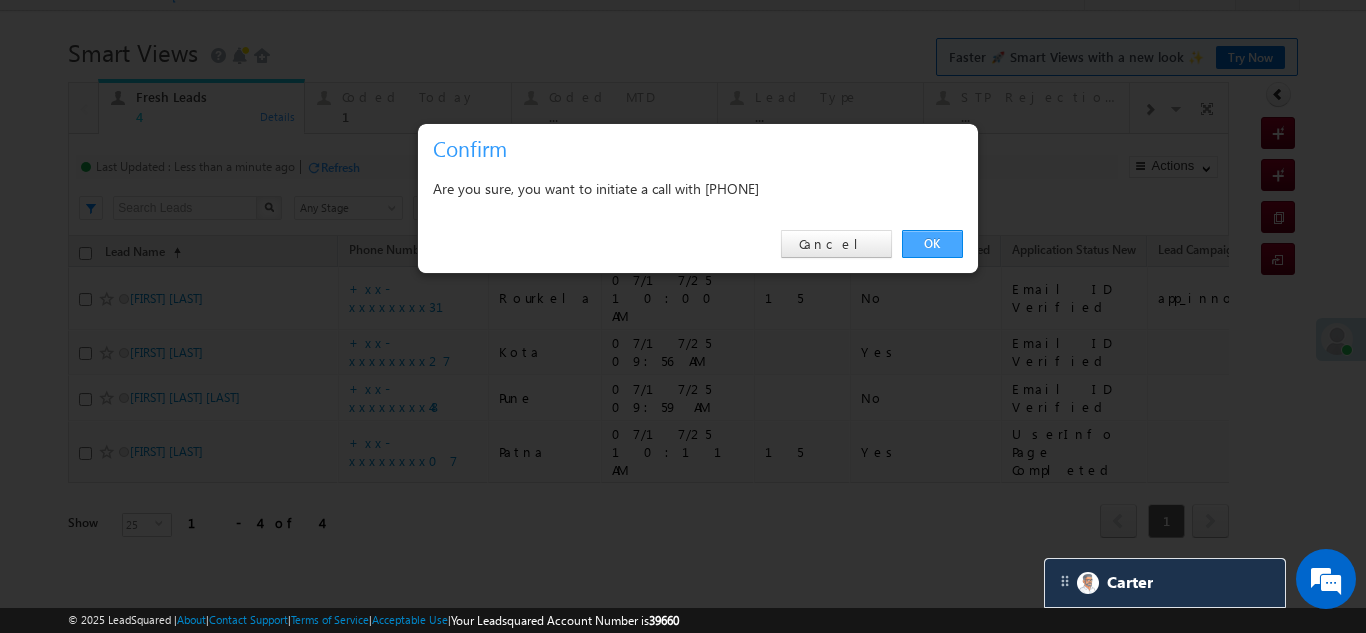 click on "OK" at bounding box center [932, 244] 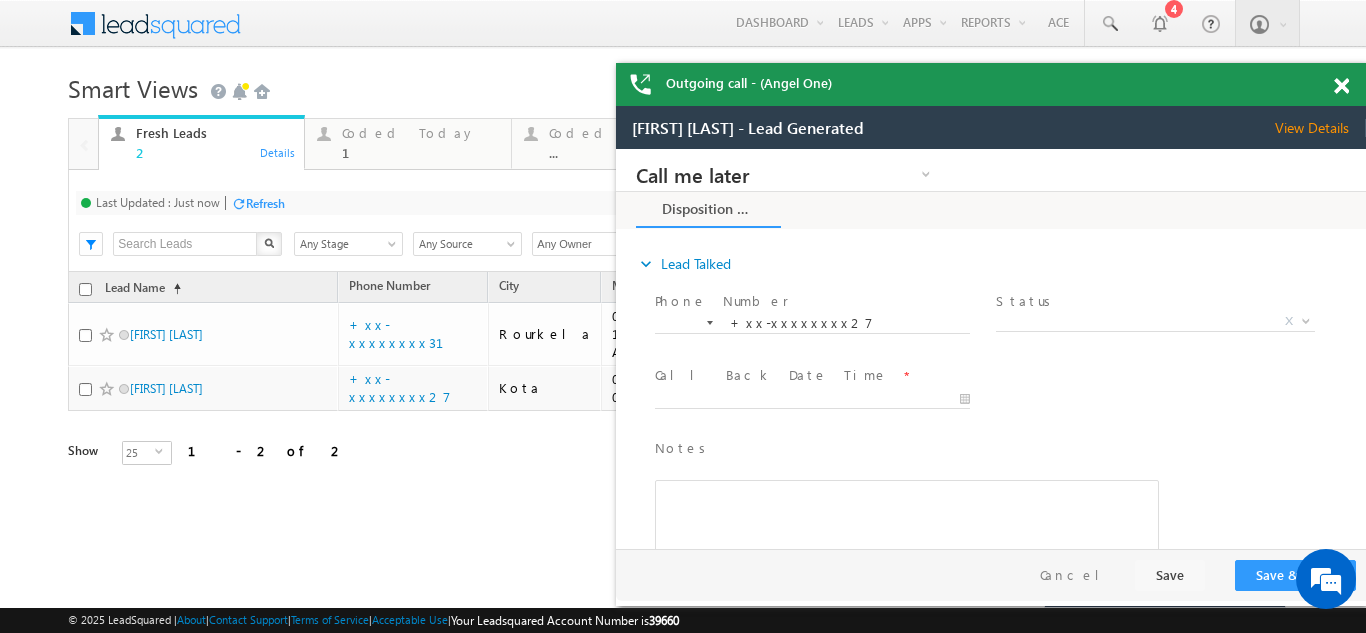 scroll, scrollTop: 0, scrollLeft: 0, axis: both 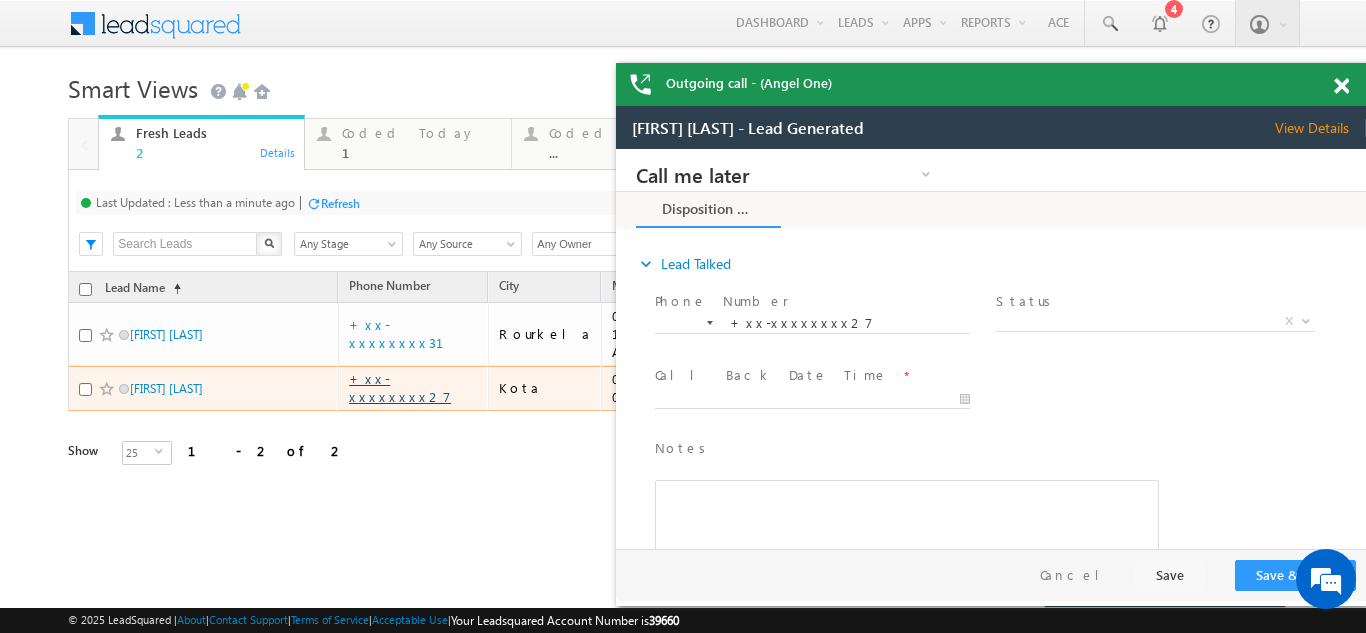 click on "+xx-xxxxxxxx27" at bounding box center [400, 387] 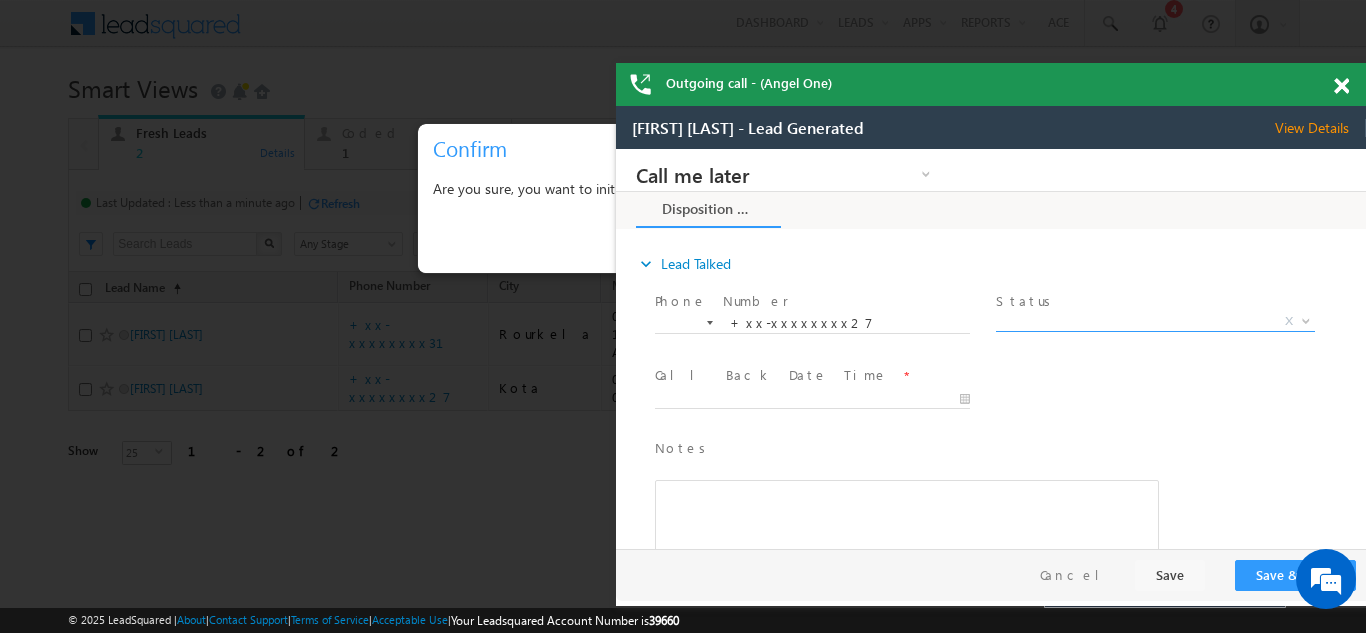 click on "X" at bounding box center [1155, 322] 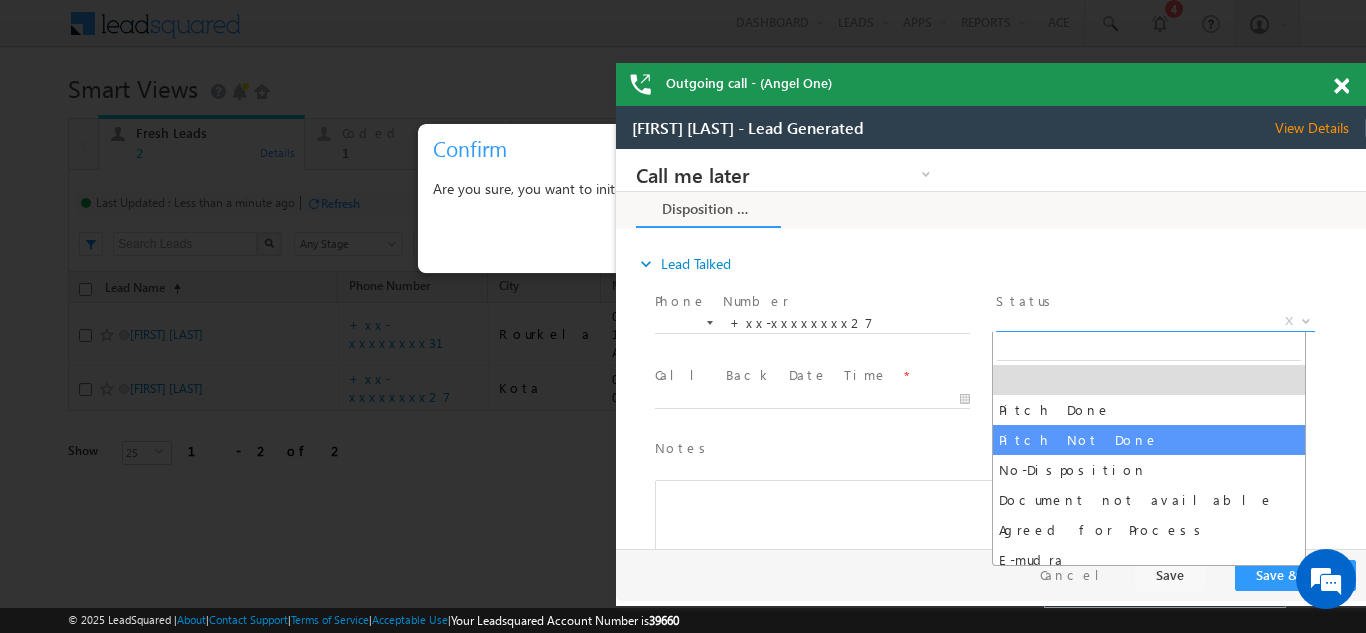 select on "Pitch Not Done" 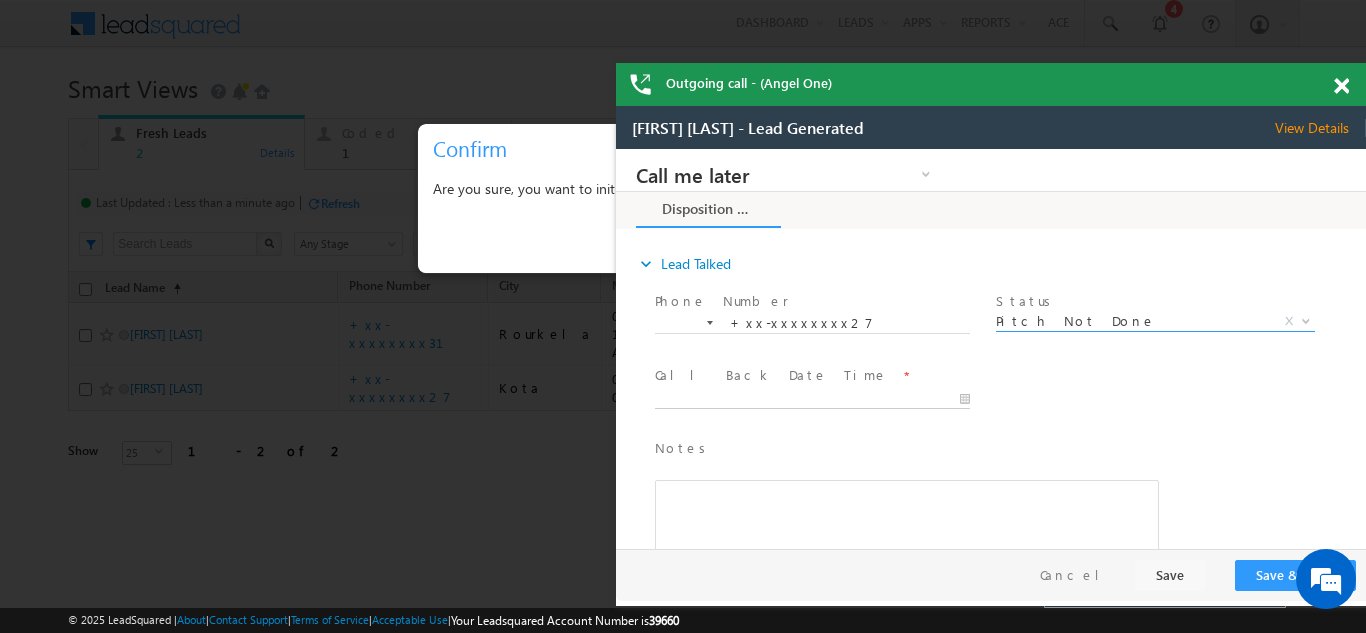 type on "07/17/25 10:12 AM" 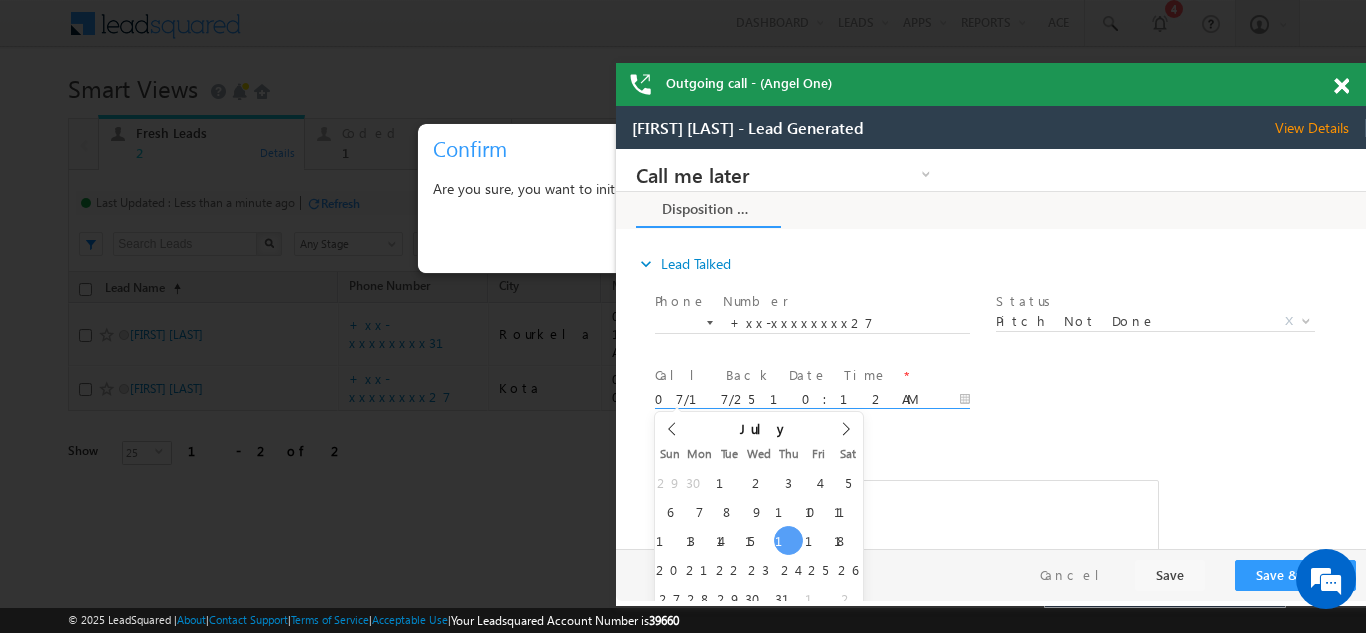 click on "07/17/25 10:12 AM" at bounding box center (812, 400) 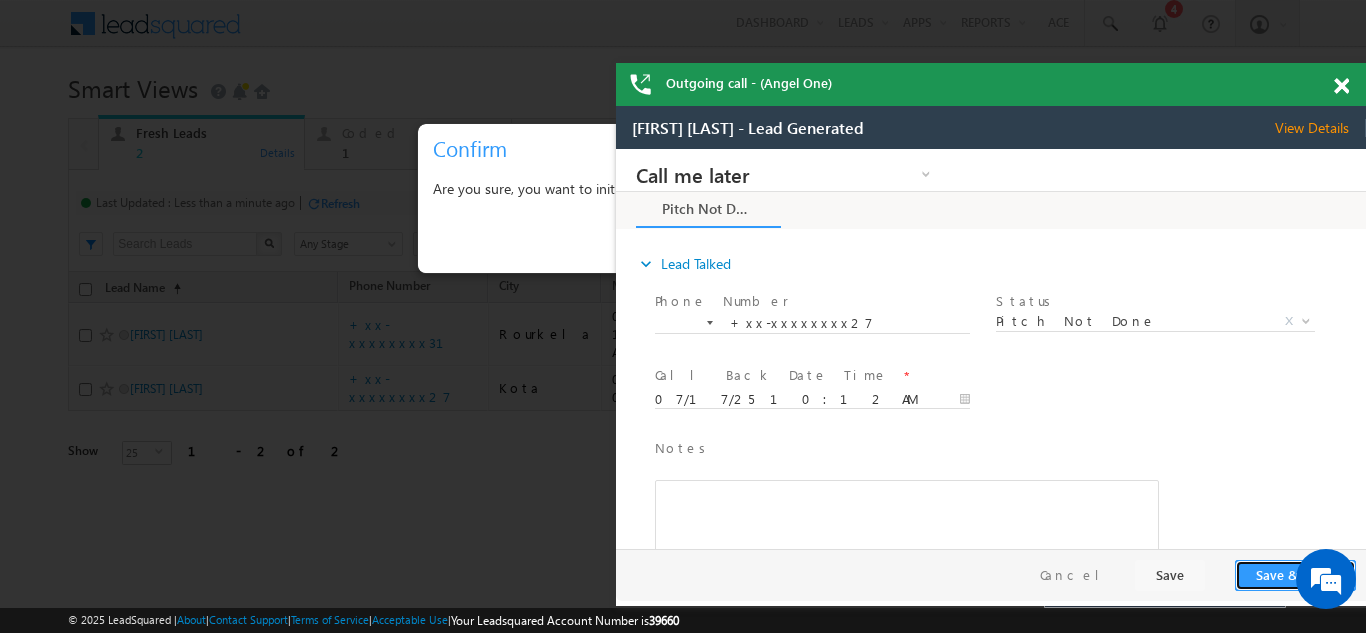 click on "Save & Close" at bounding box center [1295, 575] 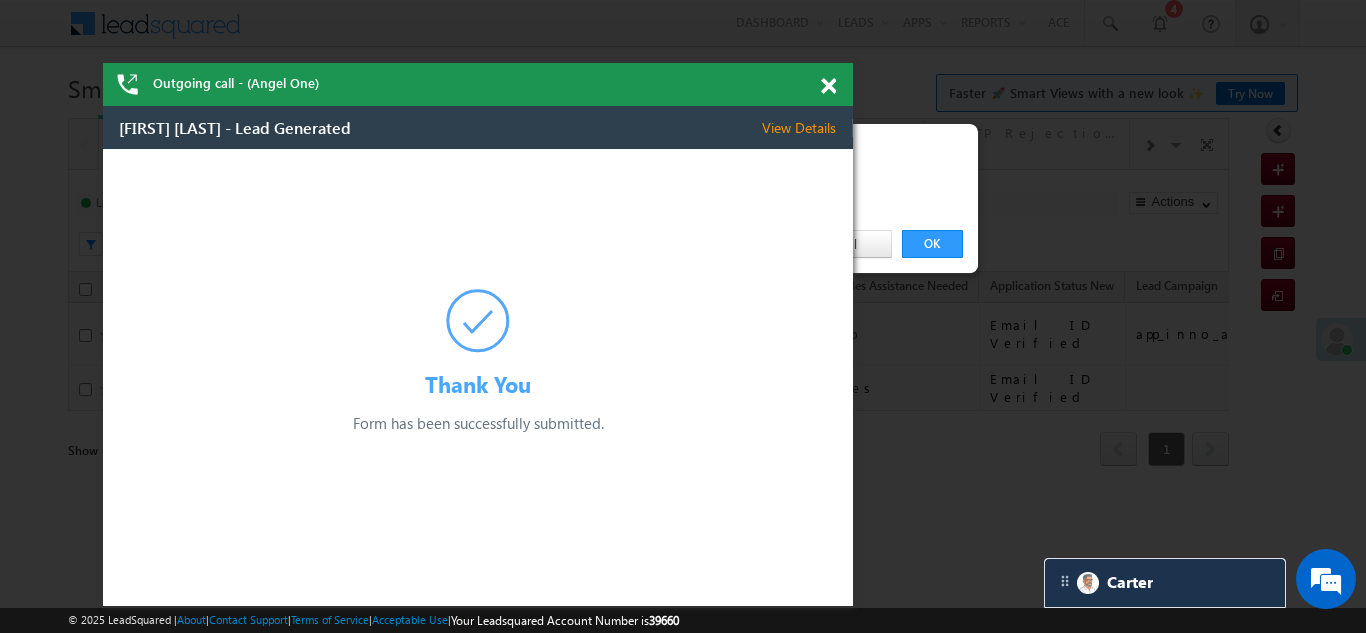 drag, startPoint x: 1138, startPoint y: 80, endPoint x: 562, endPoint y: 78, distance: 576.0035 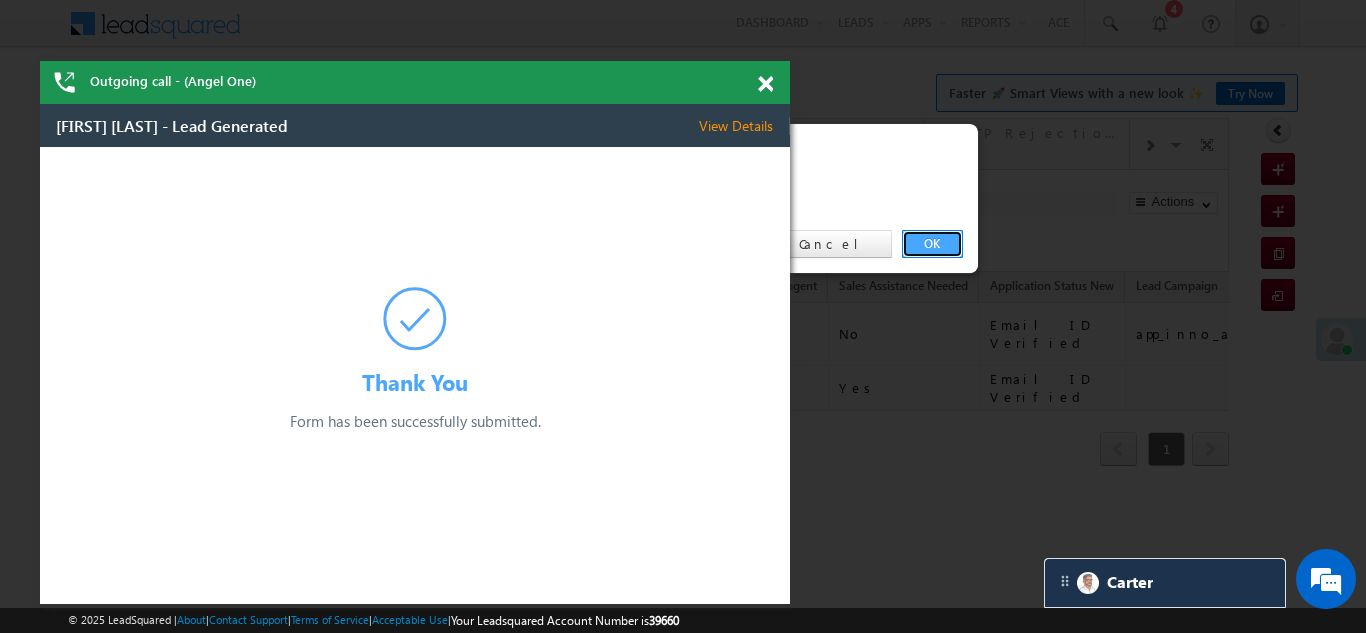 click on "OK" at bounding box center [932, 244] 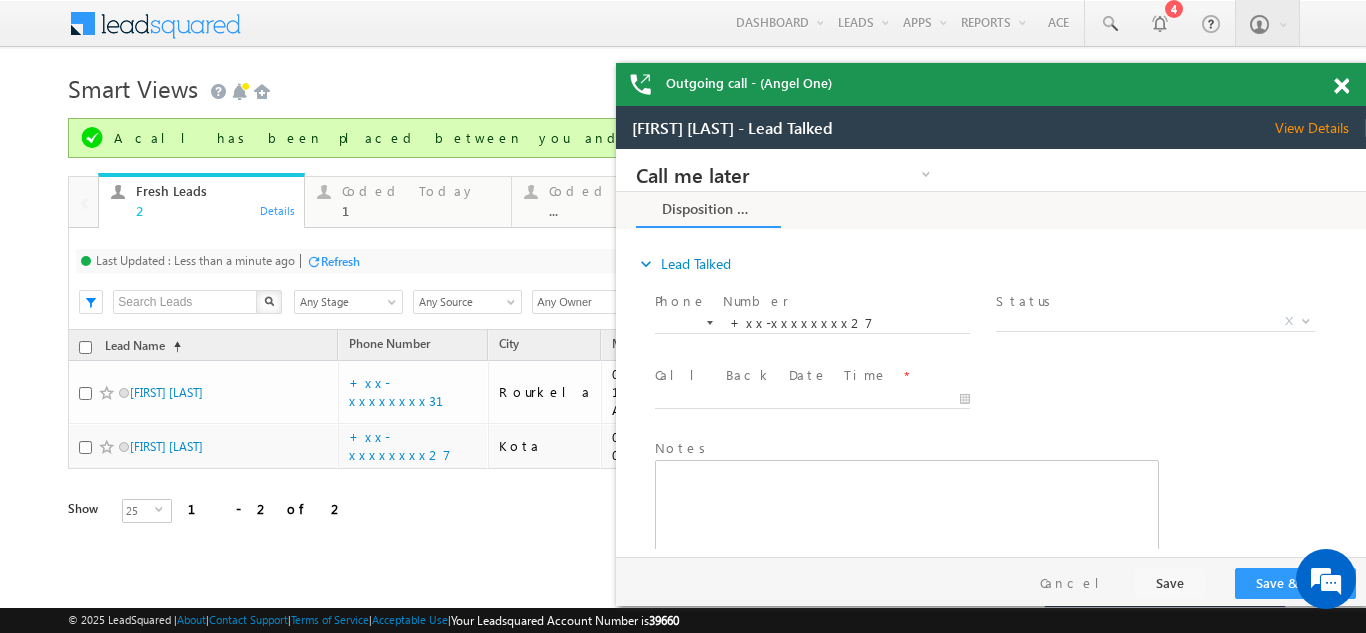 scroll, scrollTop: 0, scrollLeft: 0, axis: both 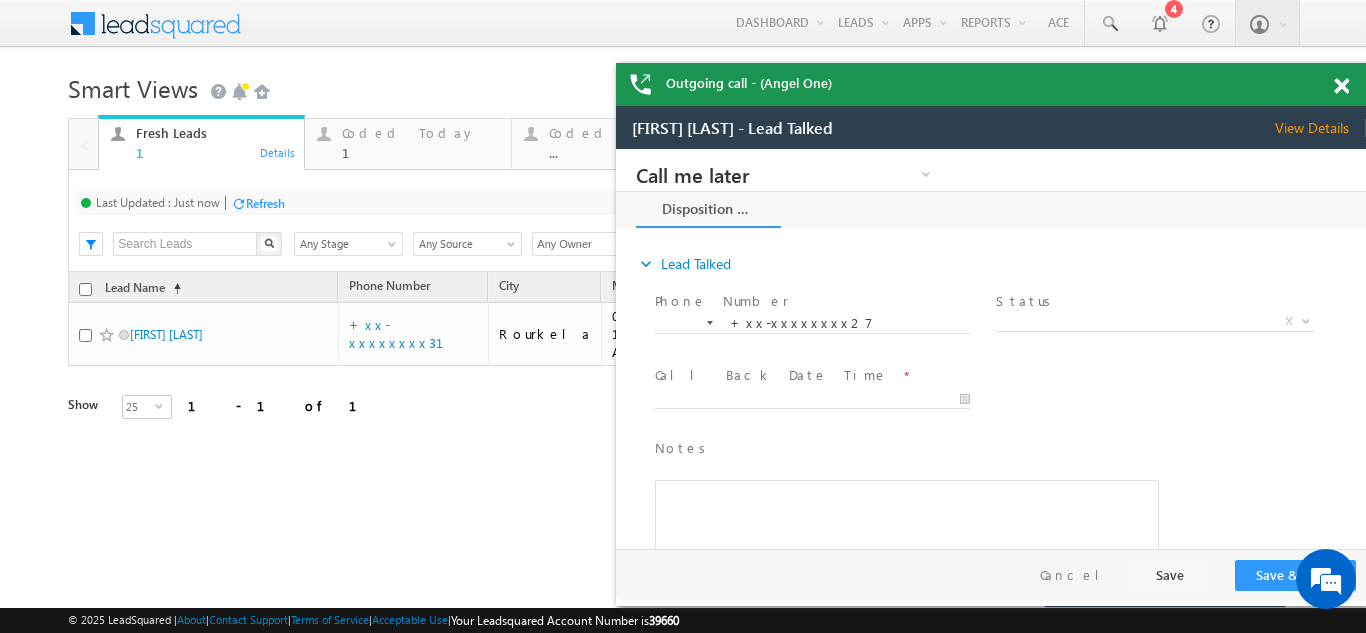 click at bounding box center (1341, 86) 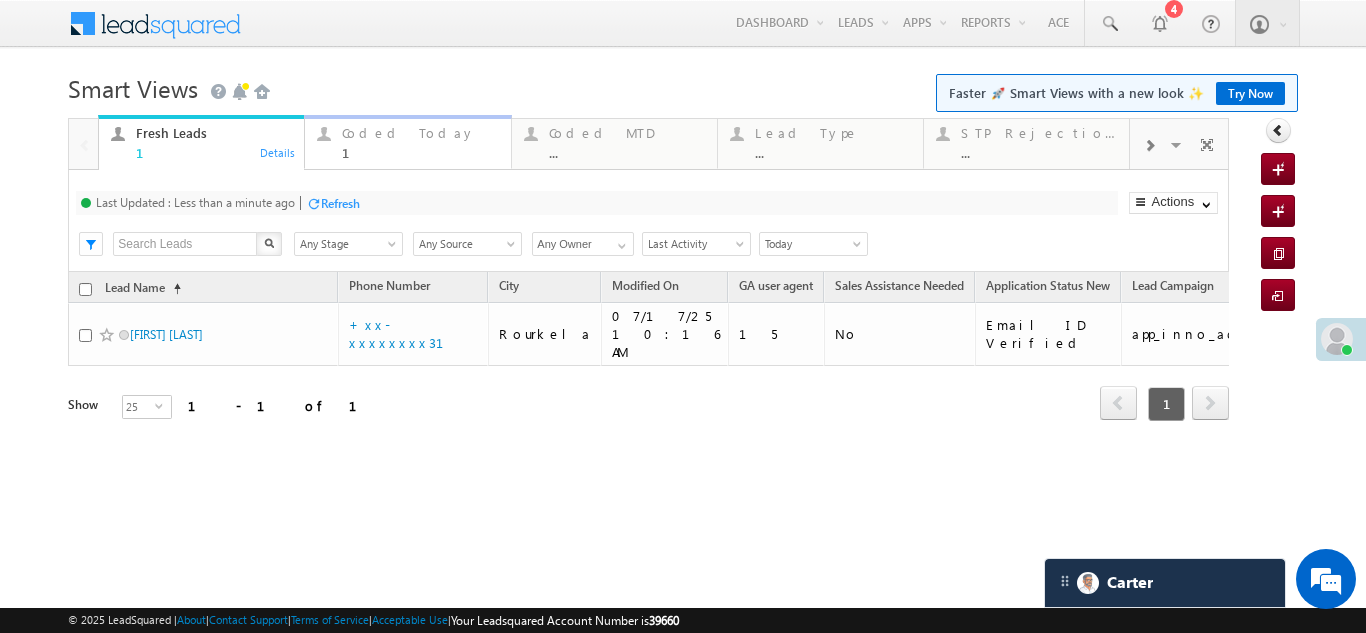 click on "Coded Today" at bounding box center (420, 133) 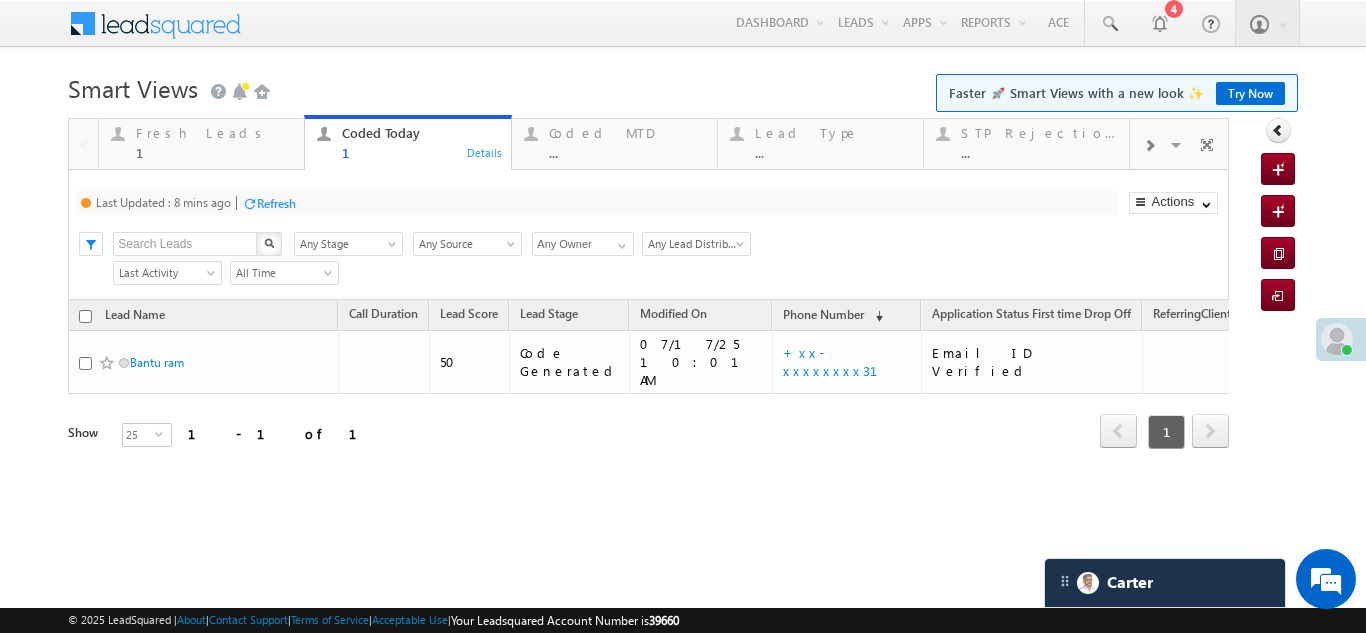 click on "Refresh" at bounding box center (276, 203) 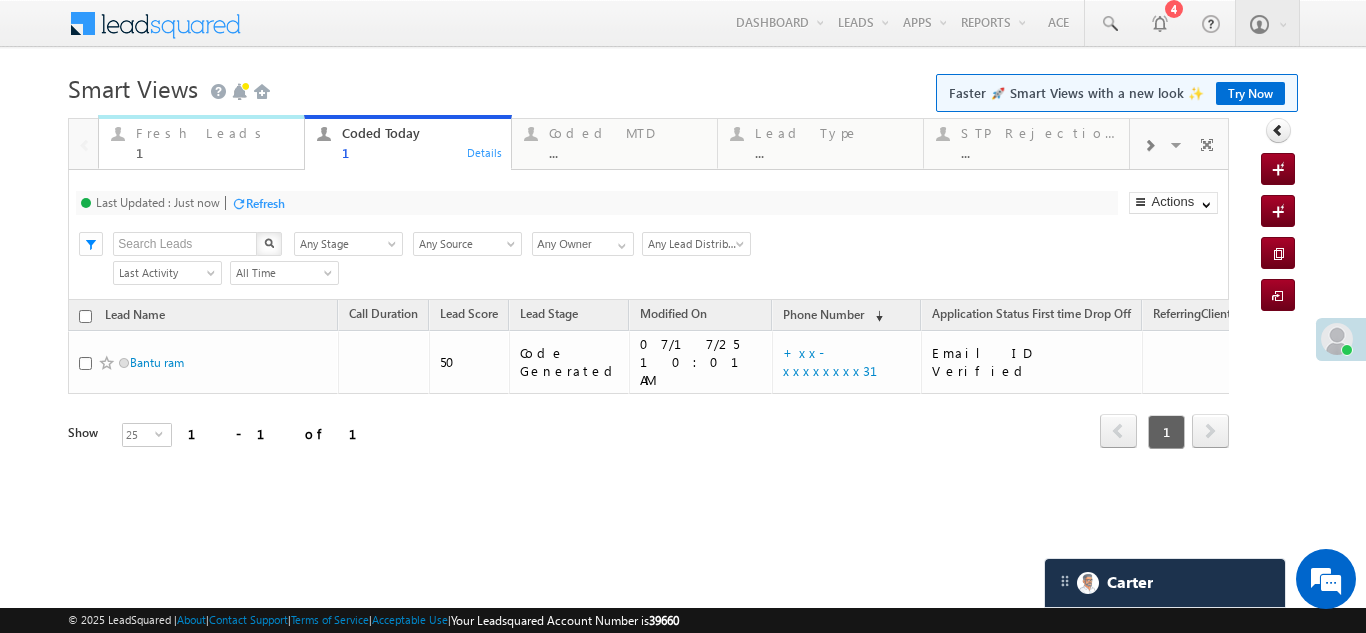 click on "Fresh Leads" at bounding box center [214, 133] 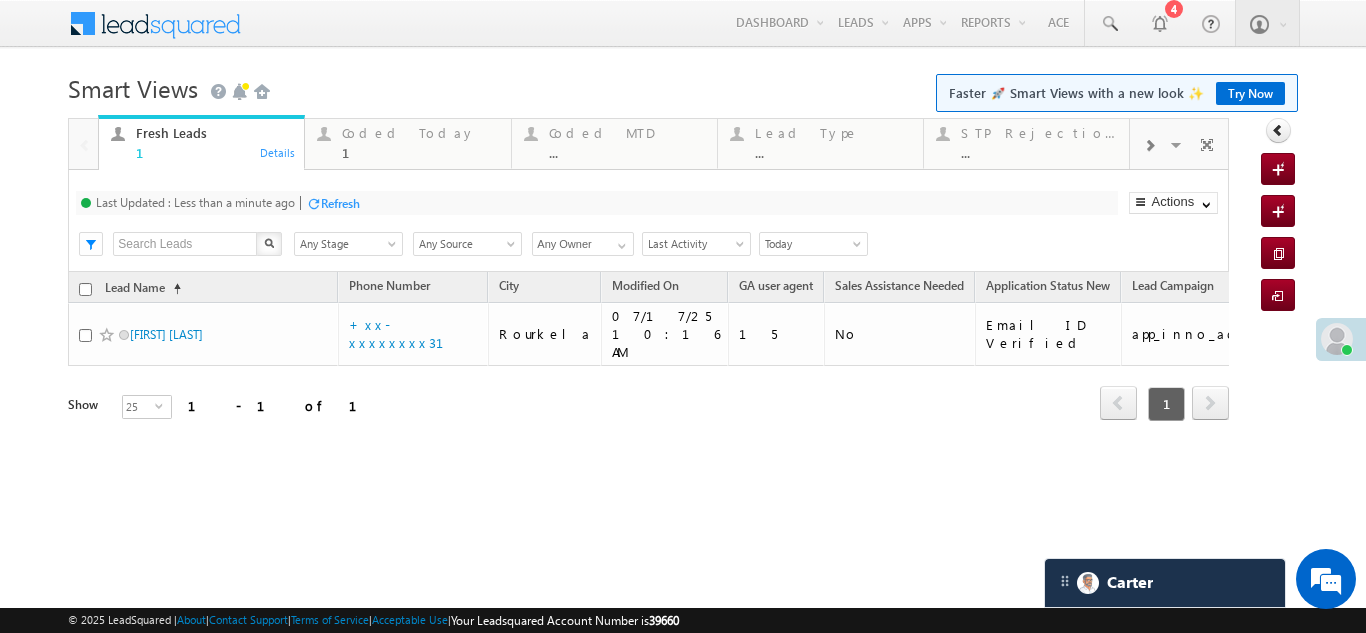 click on "Fresh Leads" at bounding box center (214, 133) 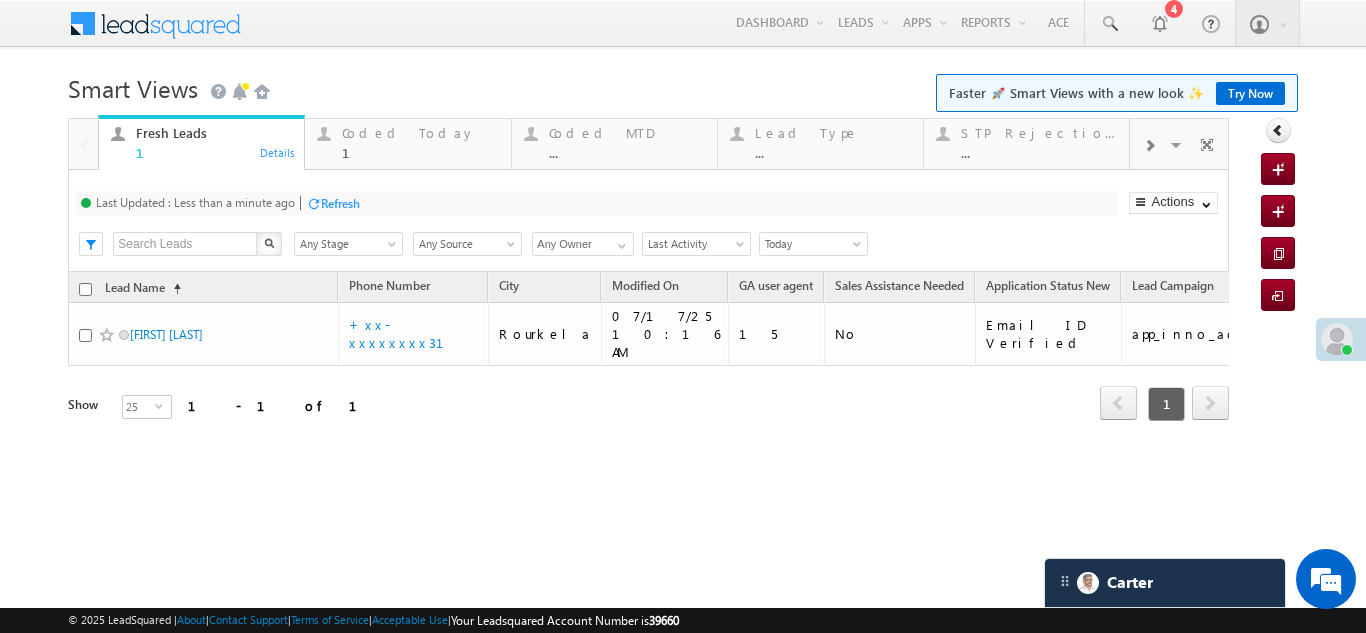 click on "Refresh" at bounding box center (340, 203) 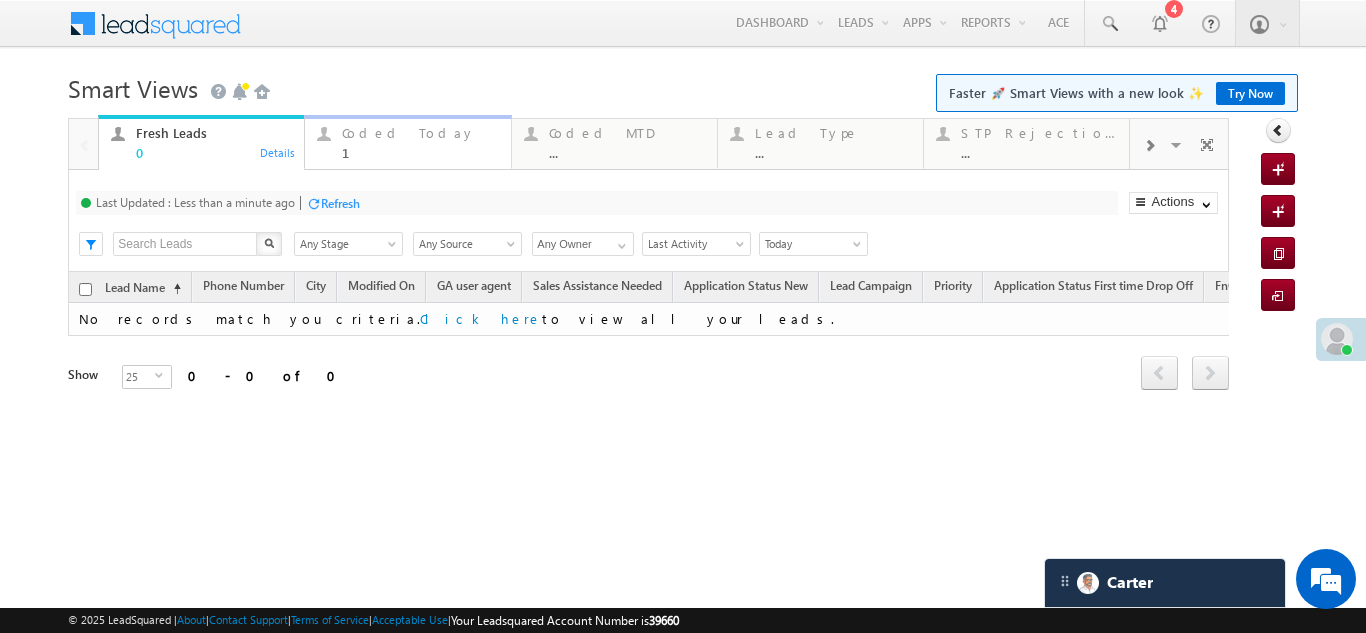 click on "Coded Today" at bounding box center (420, 133) 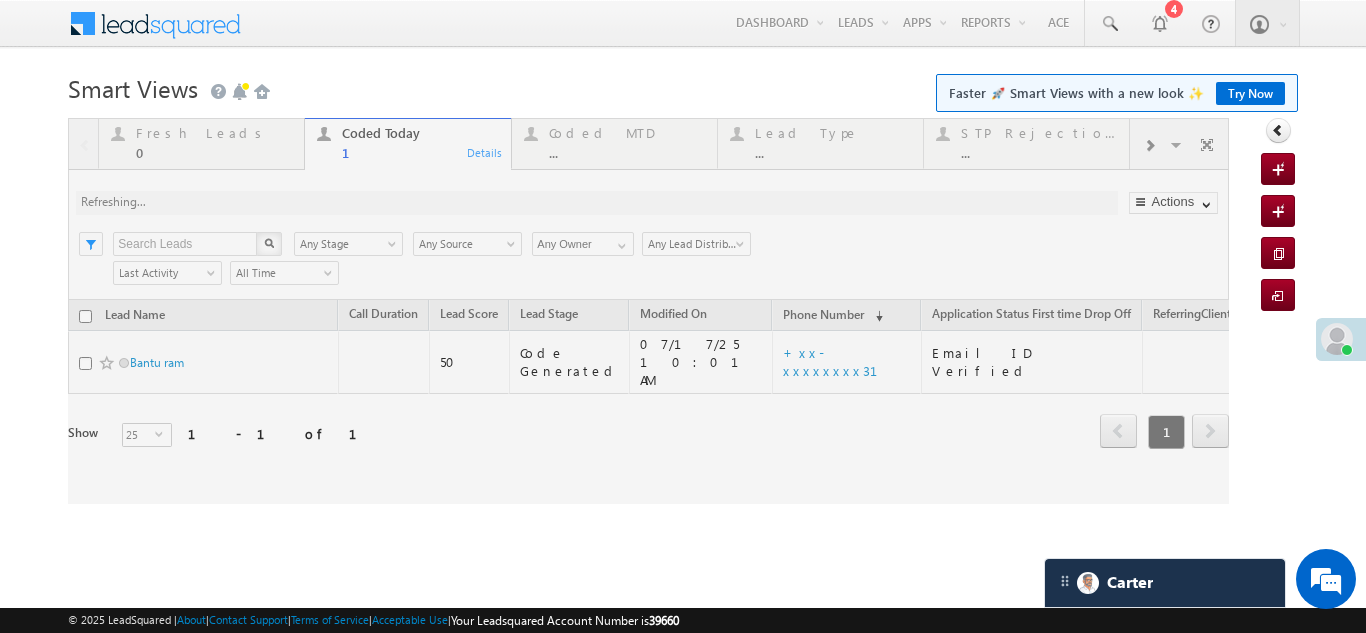 click at bounding box center [648, 311] 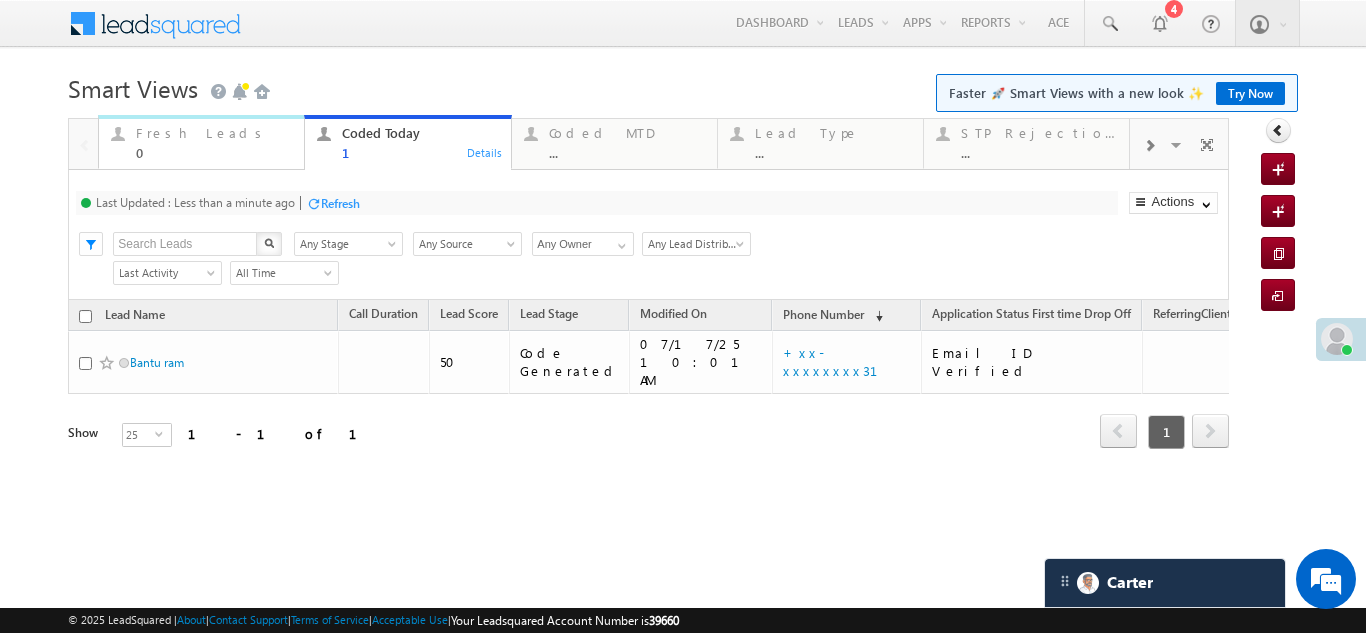 click on "Fresh Leads" at bounding box center [214, 133] 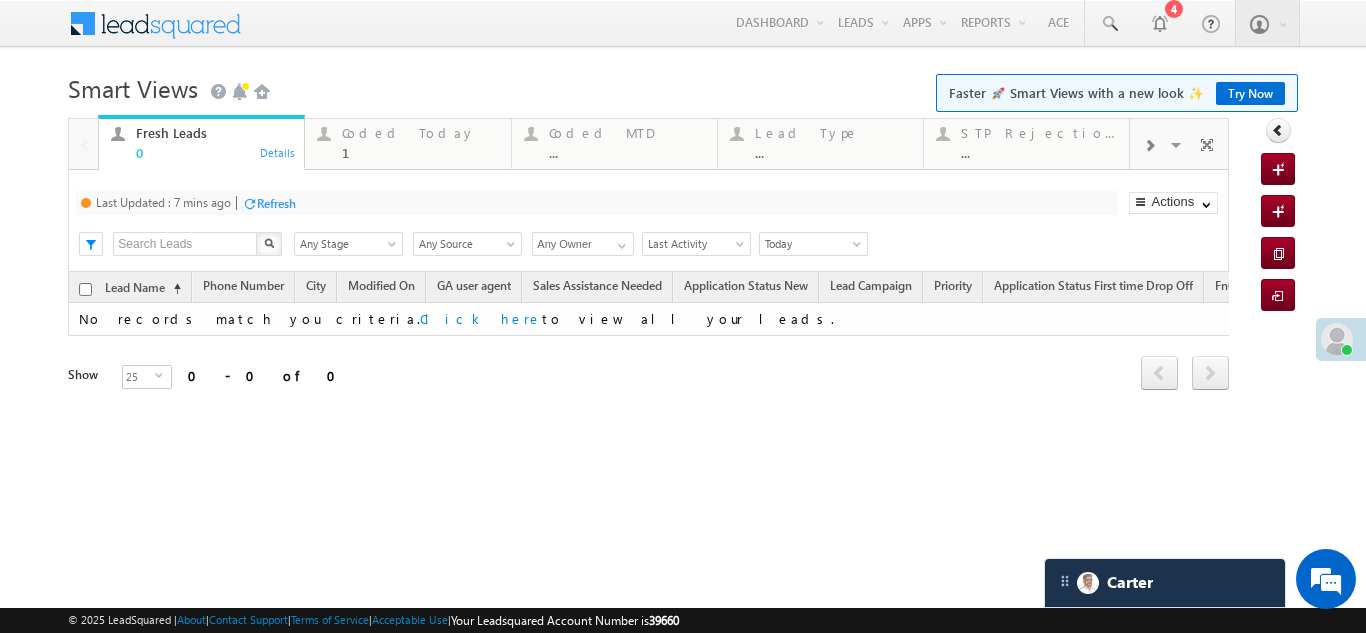 click on "Refresh" at bounding box center (276, 203) 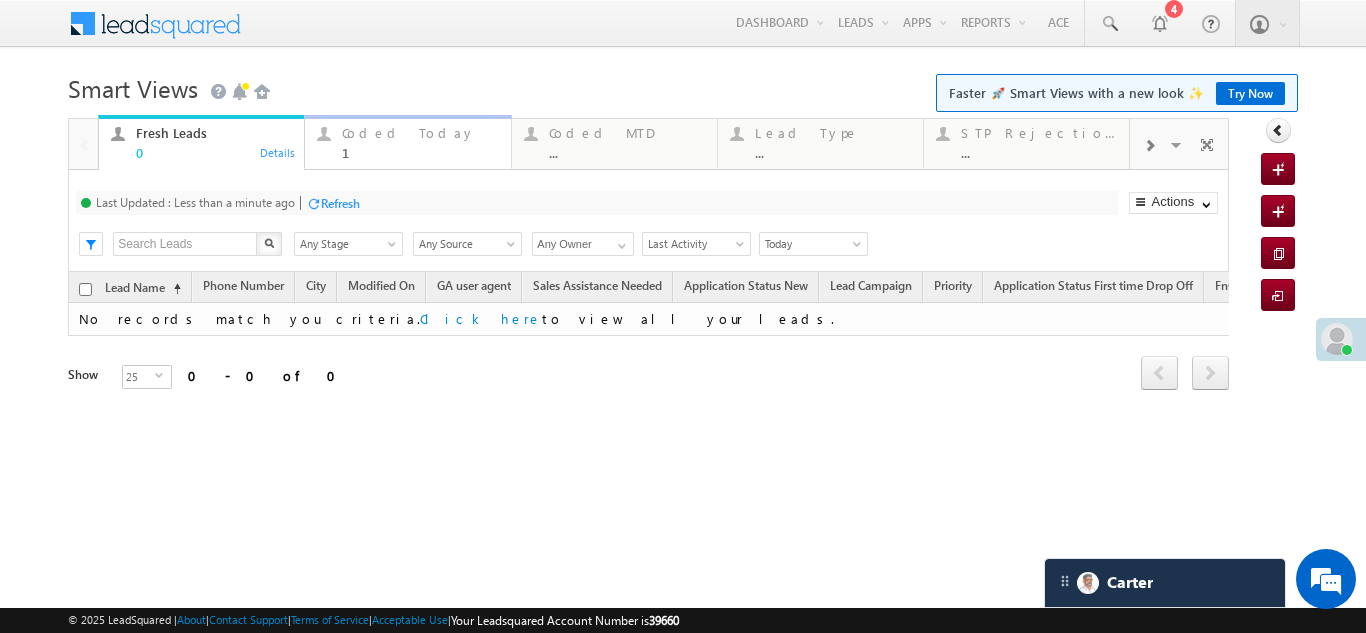 click on "Coded Today" at bounding box center [420, 133] 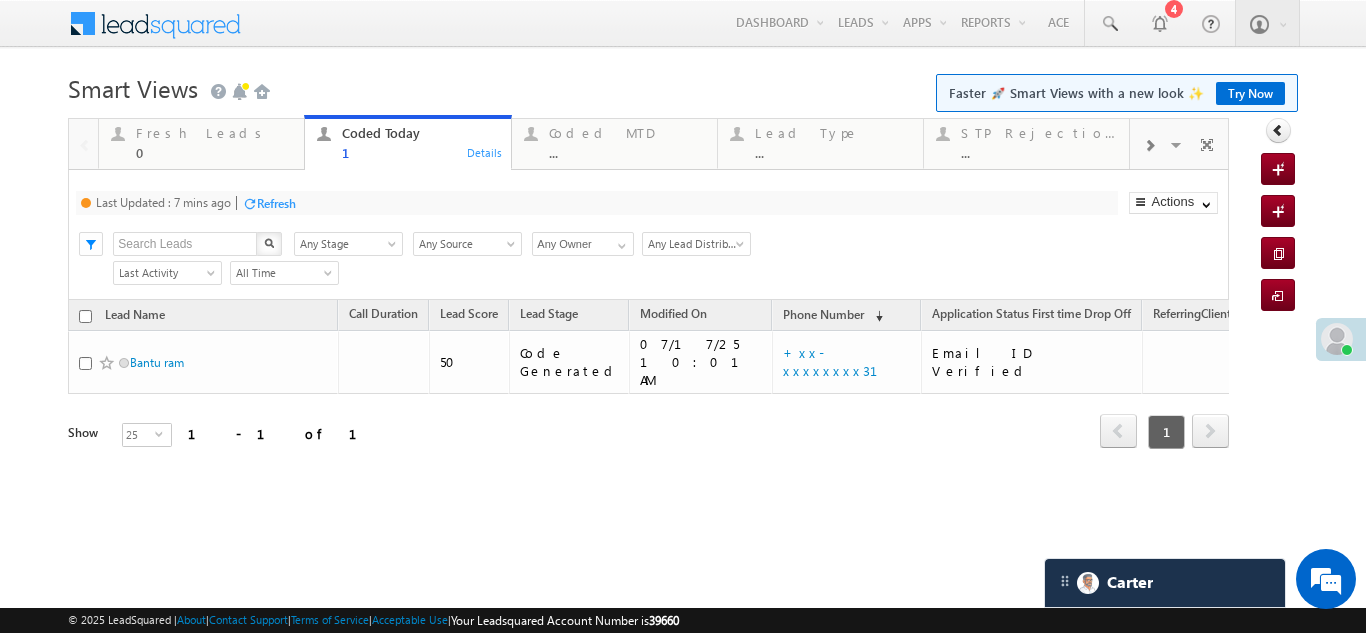 click on "Refresh" at bounding box center [276, 203] 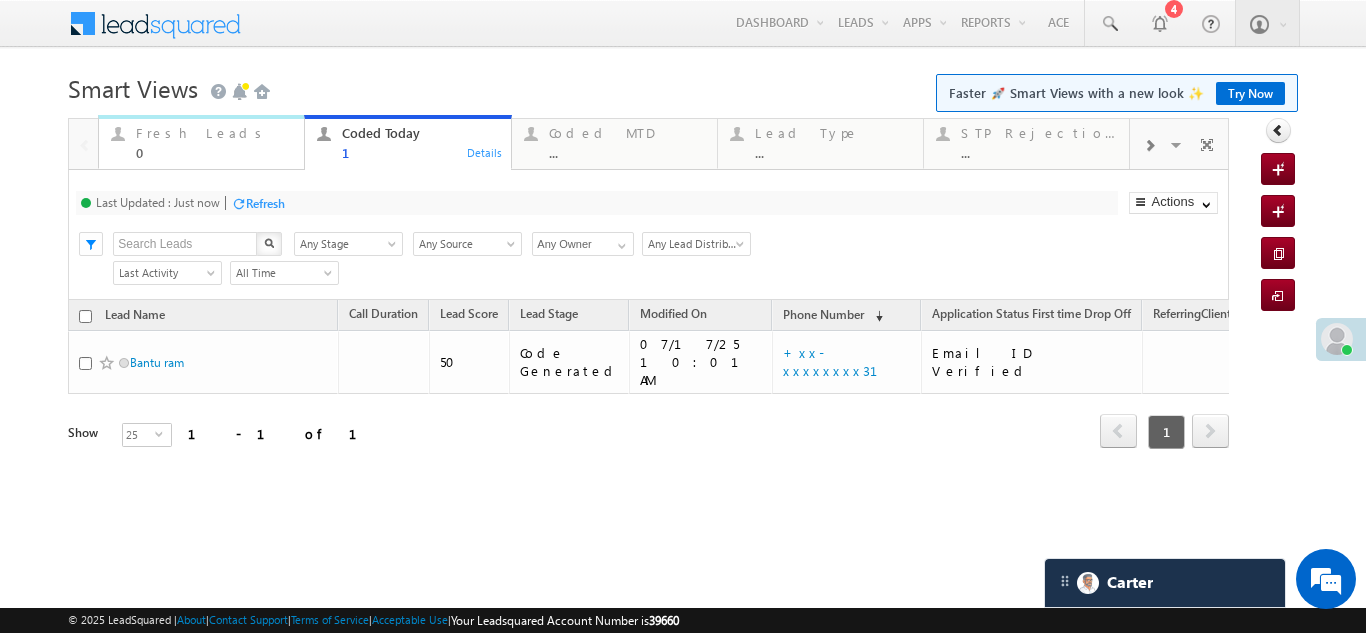 click on "Fresh Leads" at bounding box center (214, 133) 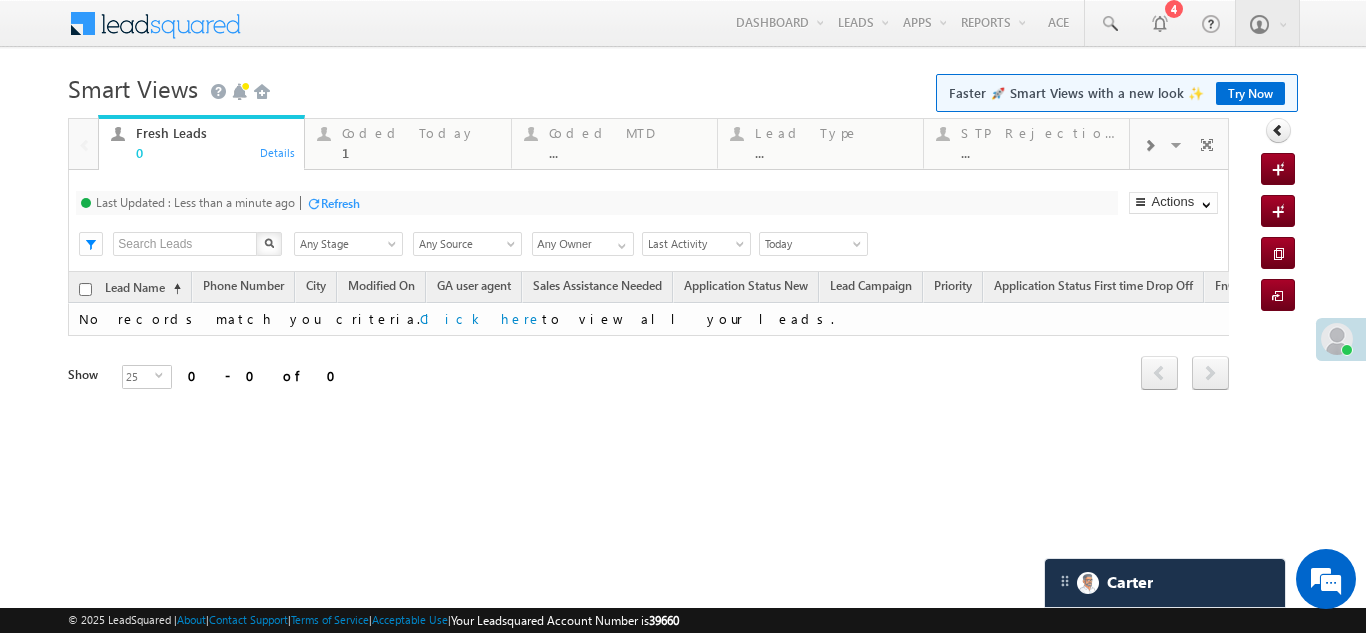 click on "Refresh" at bounding box center (340, 203) 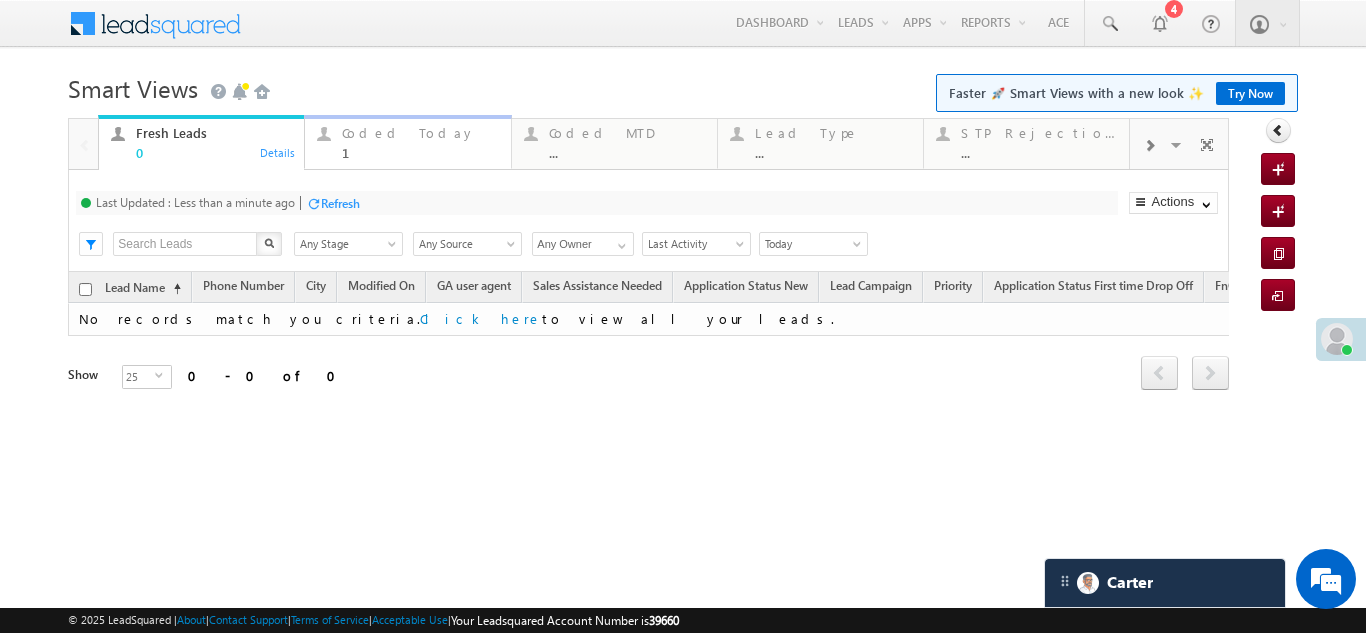click on "Coded Today 1" at bounding box center [420, 140] 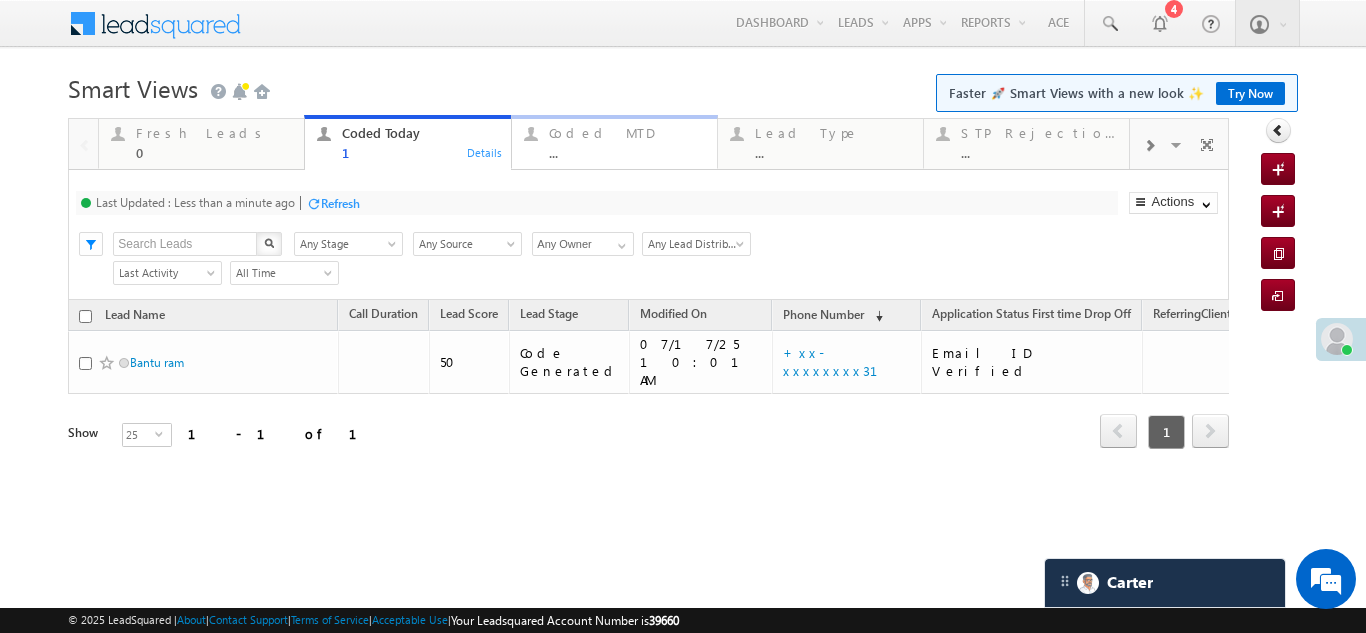 click on "Coded MTD" at bounding box center (627, 133) 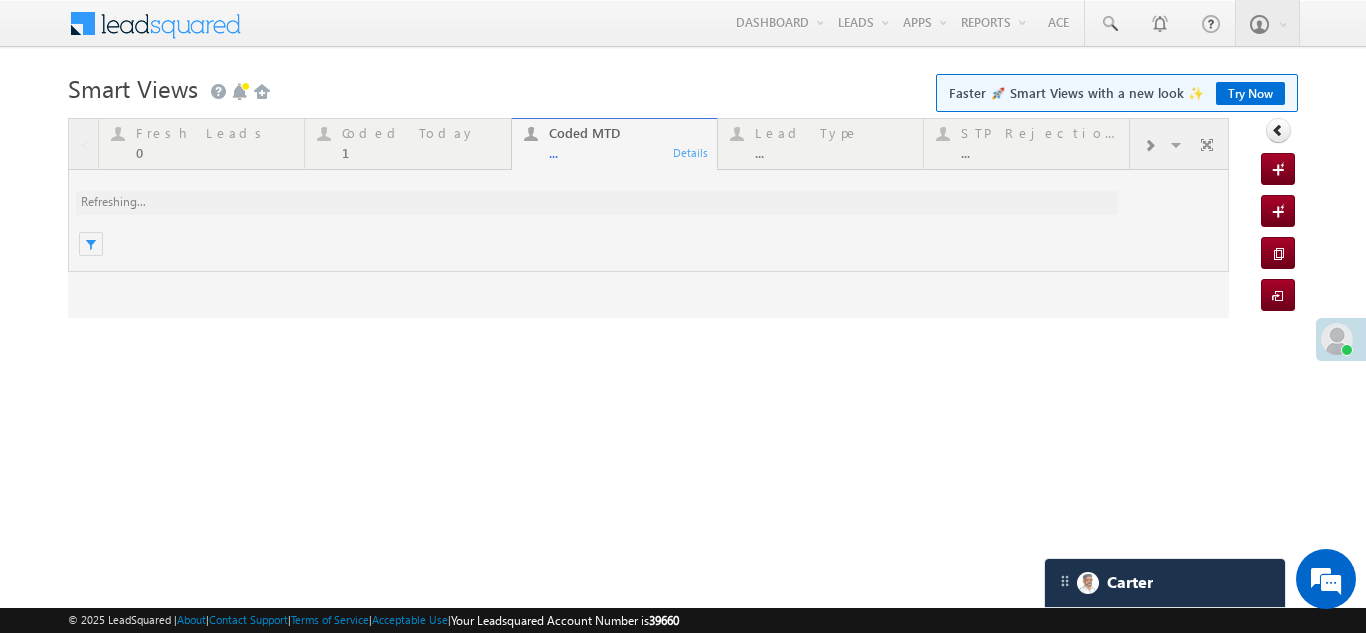 scroll, scrollTop: 0, scrollLeft: 0, axis: both 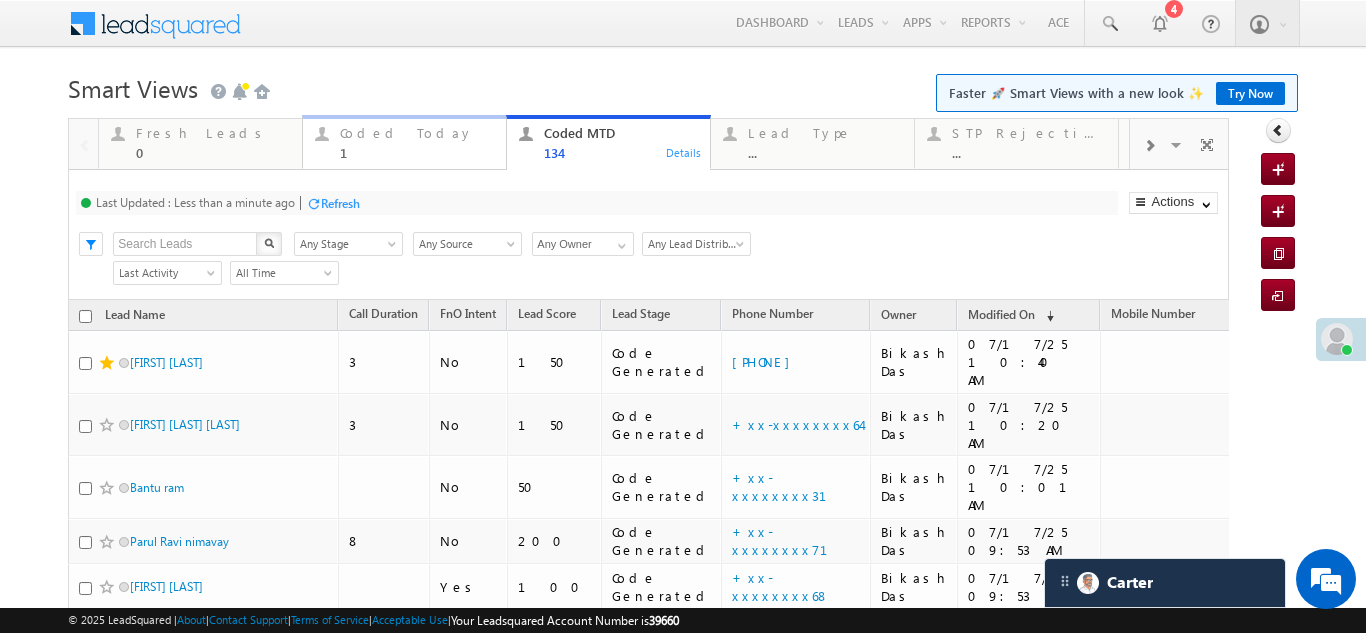 click on "Coded Today" at bounding box center (417, 133) 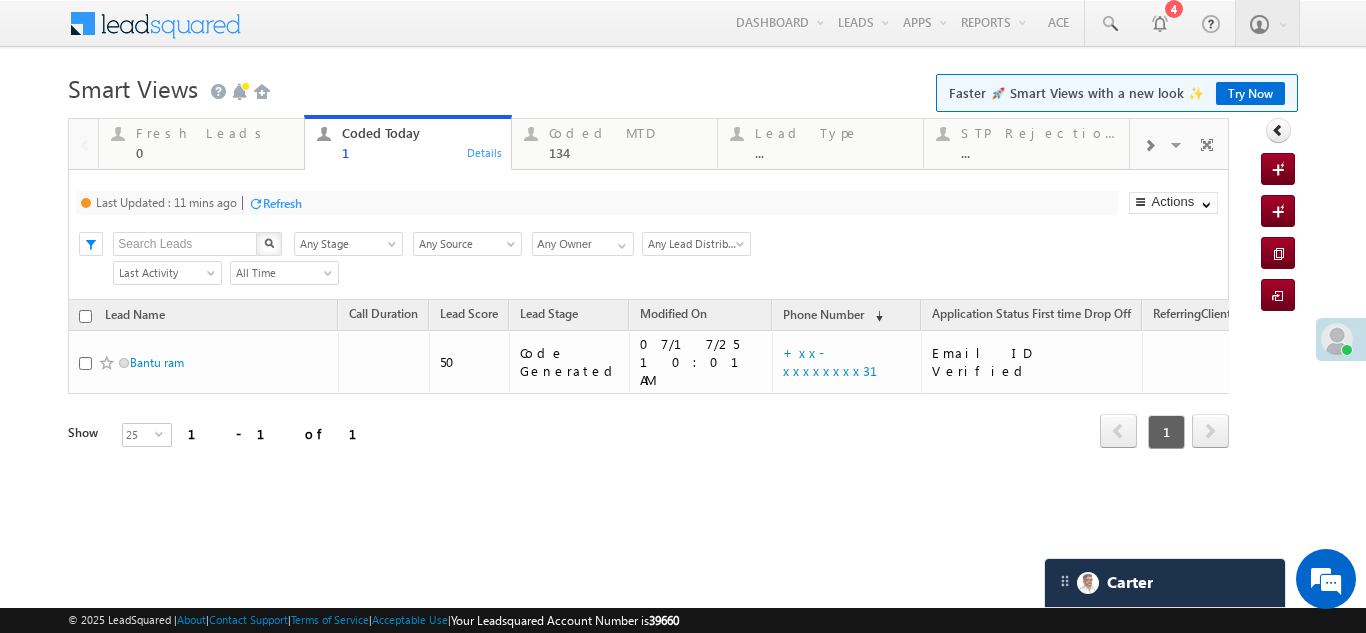 click on "Refresh" at bounding box center (282, 203) 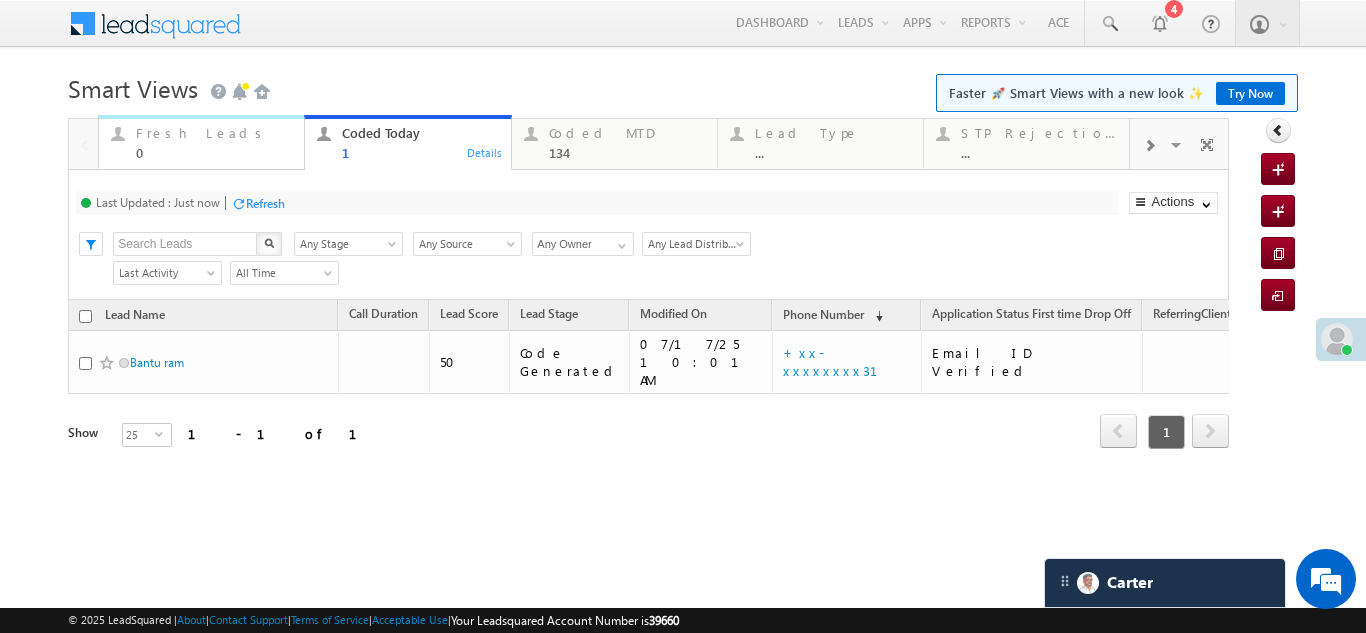 click on "Fresh Leads" at bounding box center [214, 133] 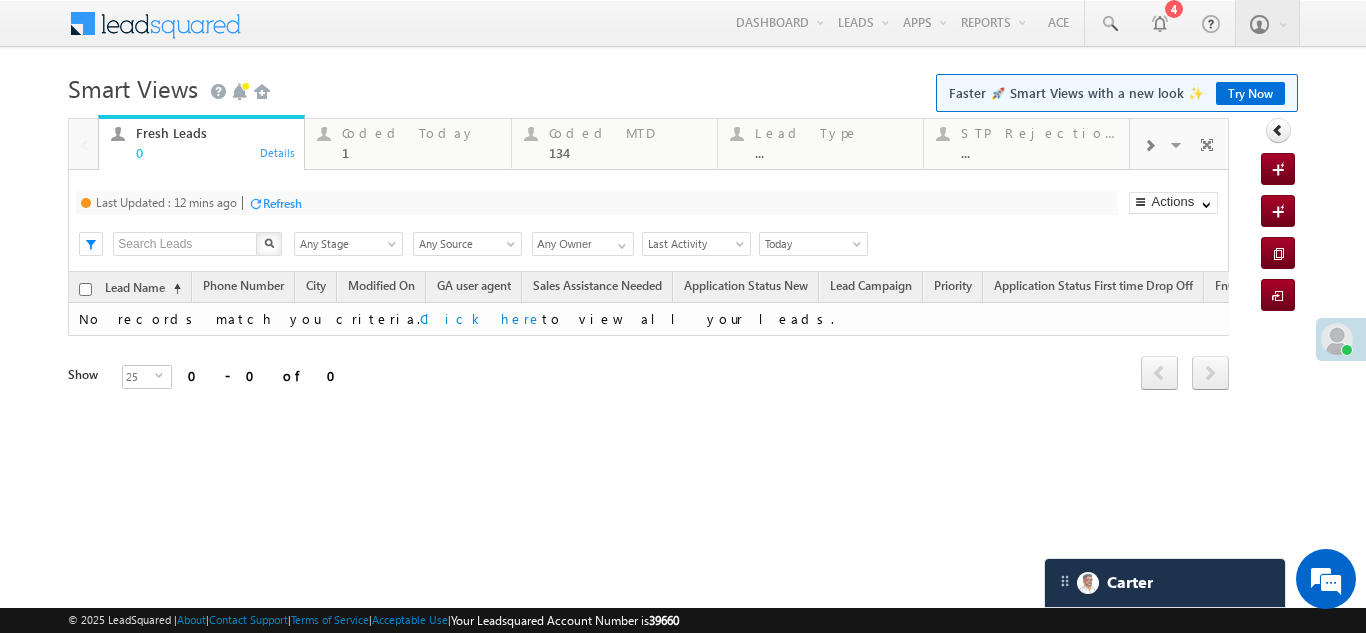 click on "Refresh" at bounding box center [282, 203] 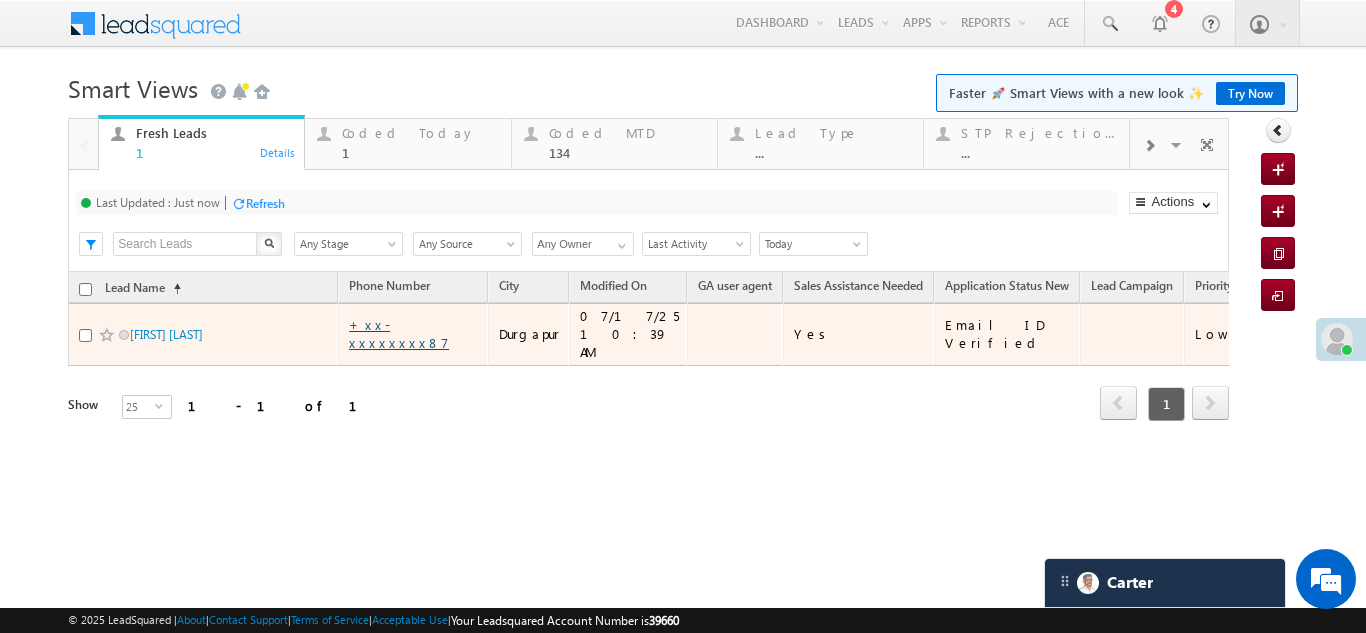 click on "+xx-xxxxxxxx87" at bounding box center [399, 333] 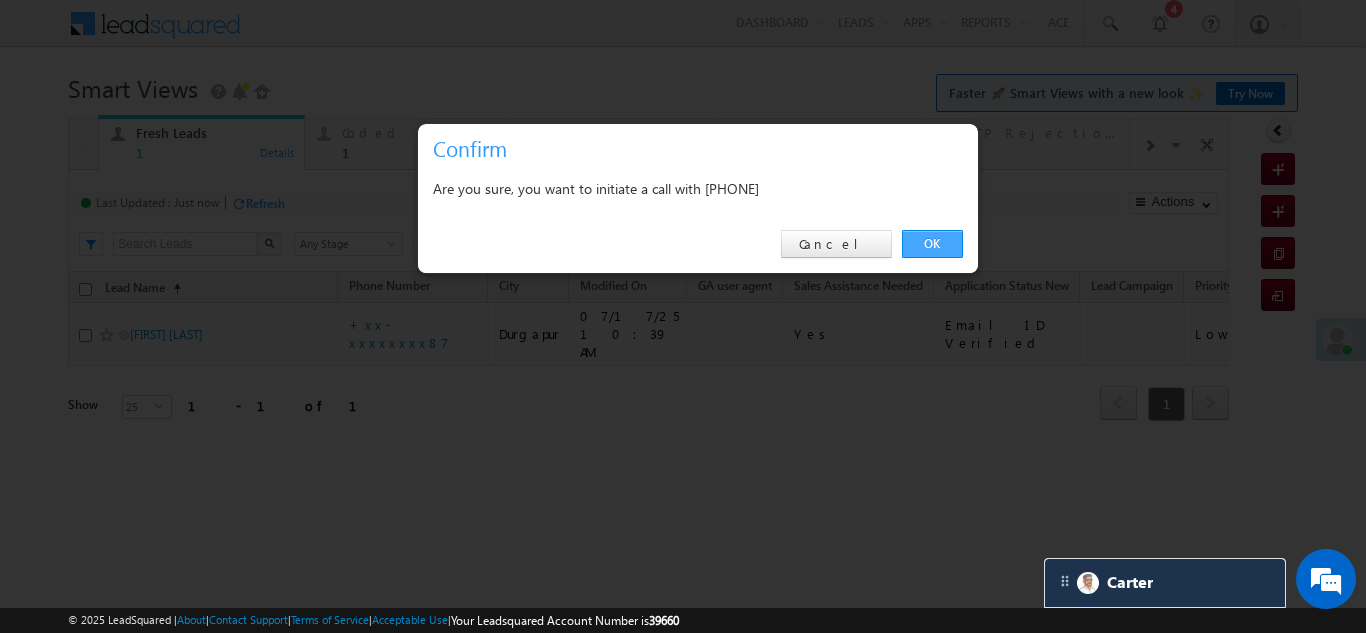 click on "OK" at bounding box center [932, 244] 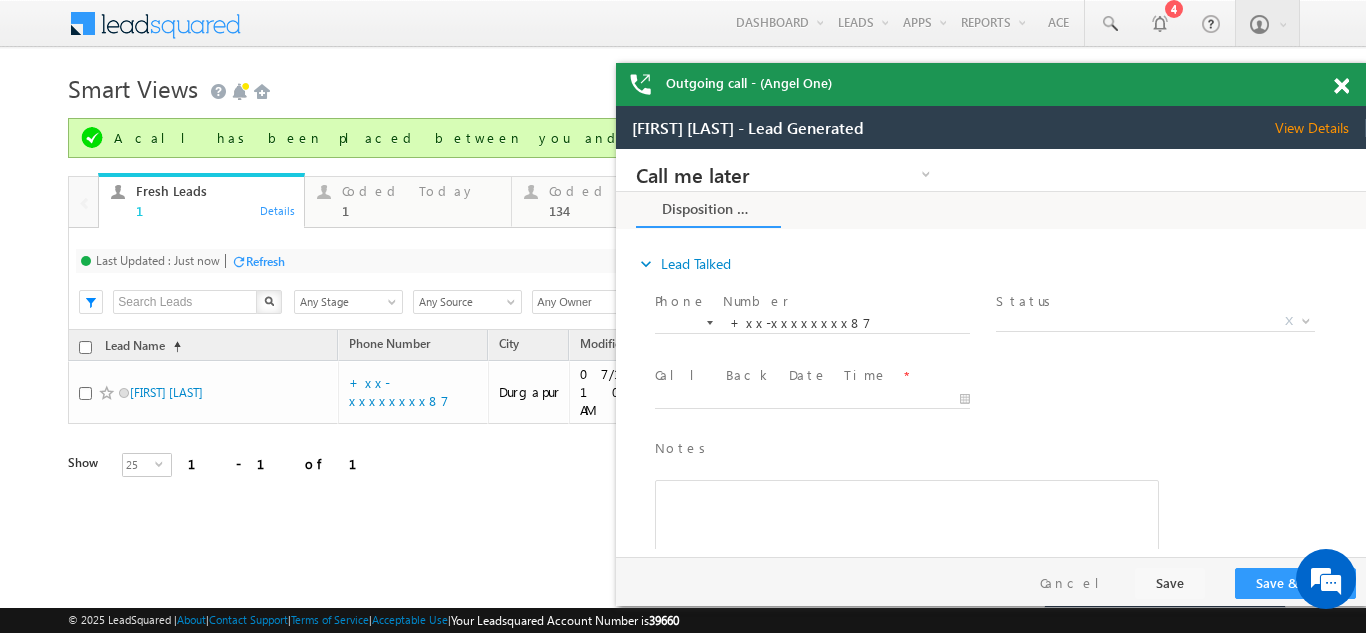 scroll, scrollTop: 0, scrollLeft: 0, axis: both 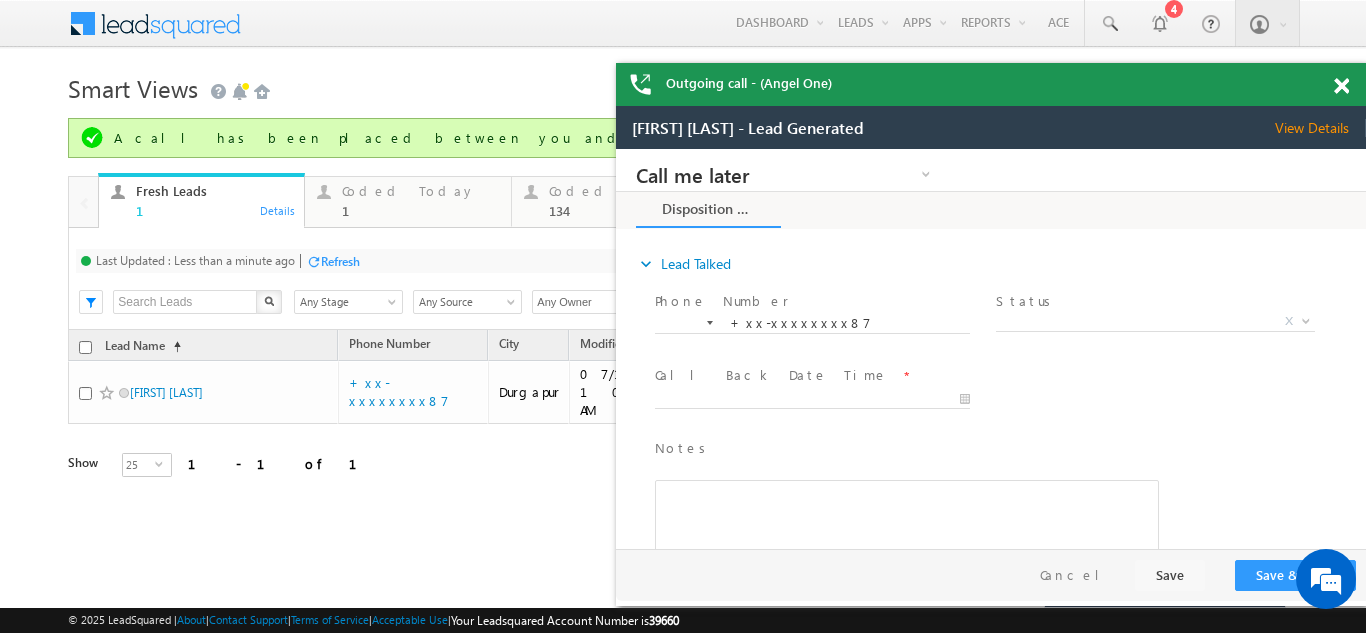 click on "View Details" at bounding box center [1320, 128] 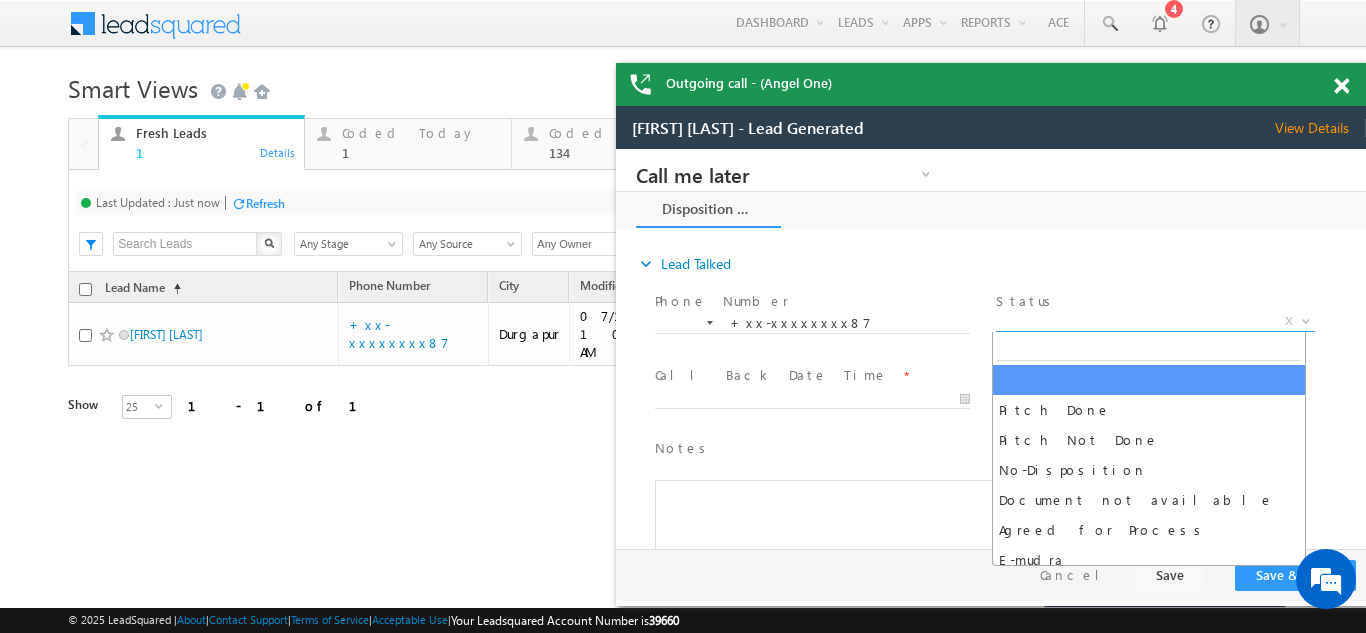 click on "X" at bounding box center [1155, 322] 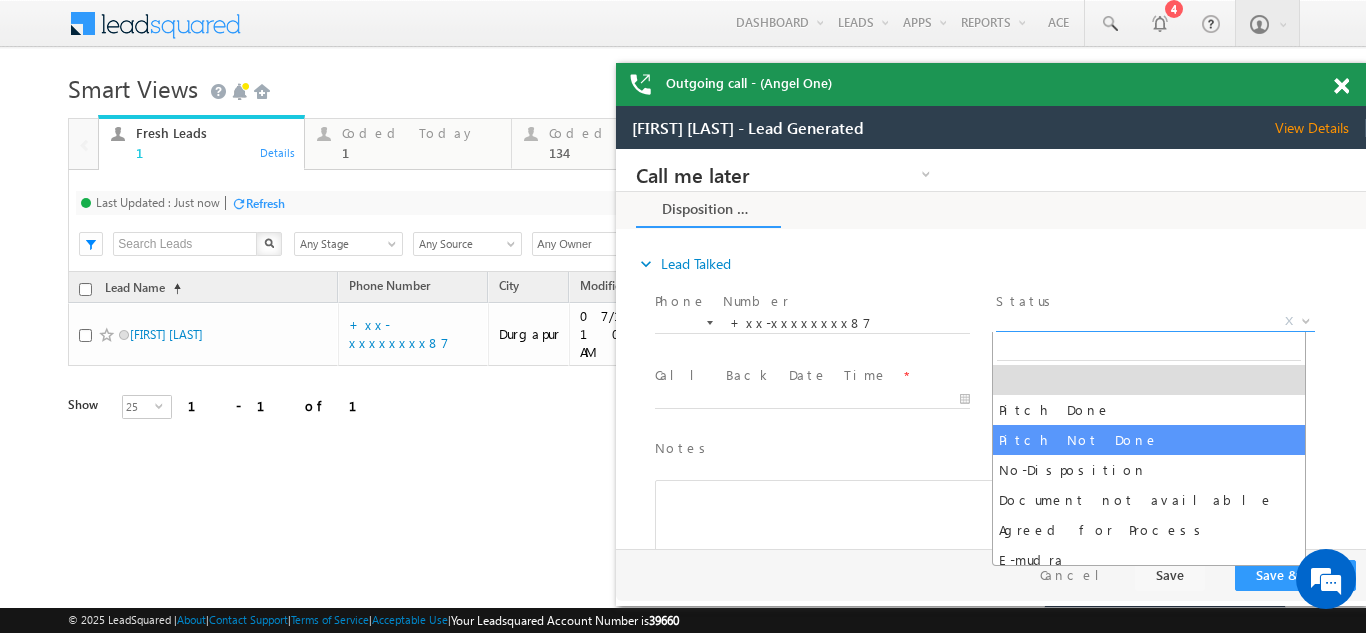 select on "Pitch Not Done" 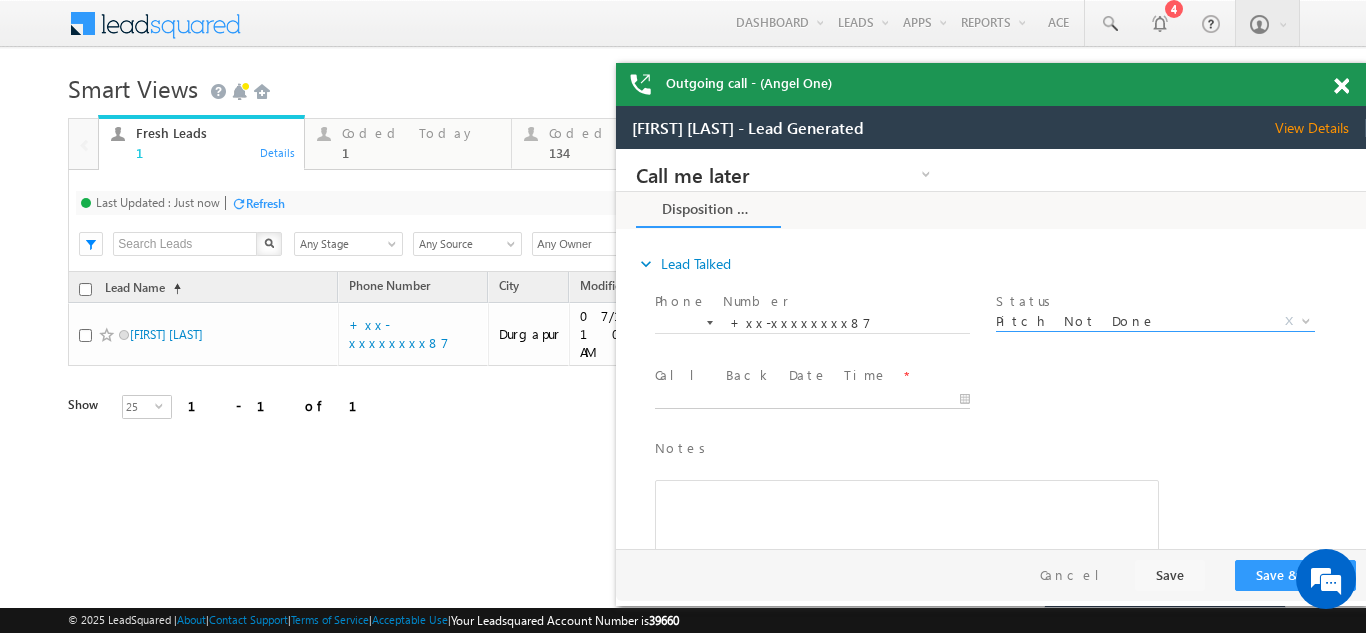 type on "07/17/25 10:49 AM" 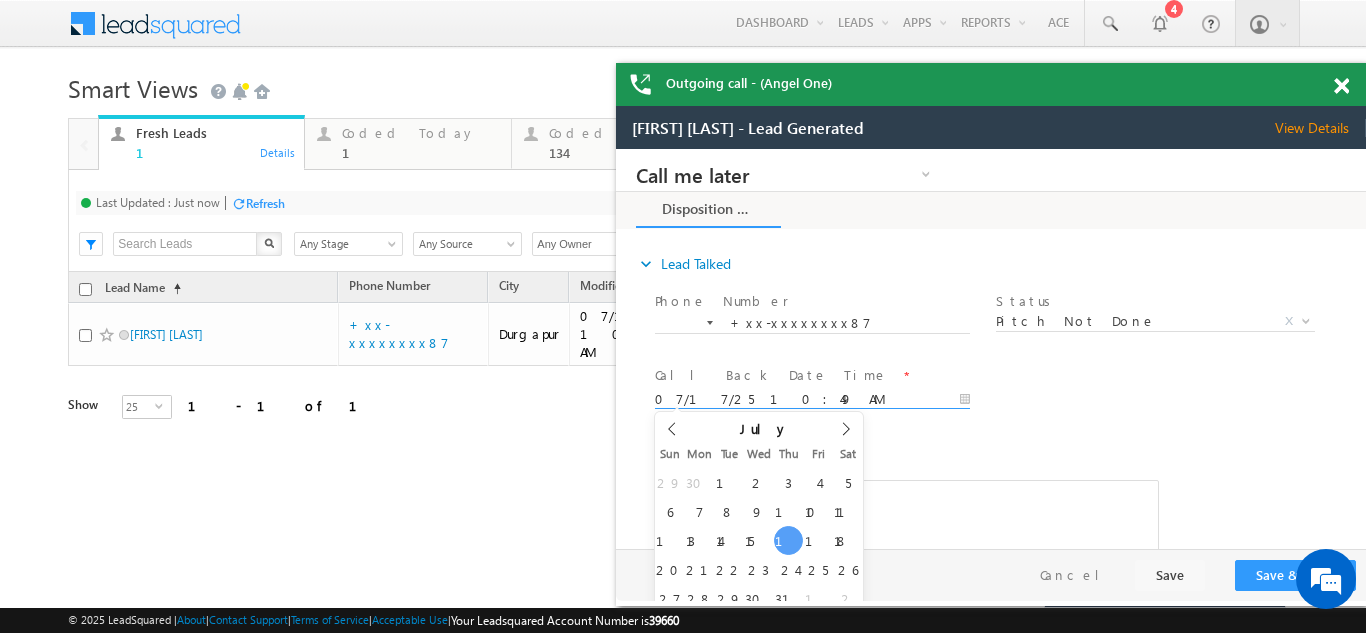 click on "07/17/25 10:49 AM" at bounding box center [812, 400] 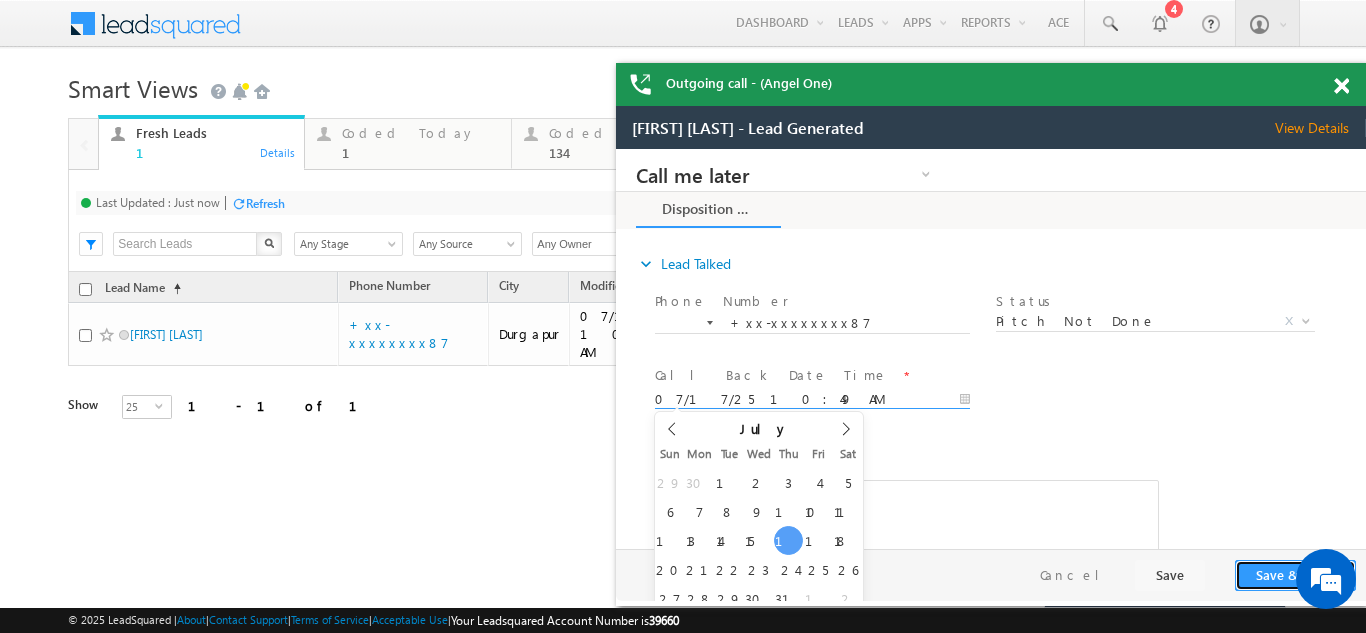 click on "Save & Close" at bounding box center (1295, 575) 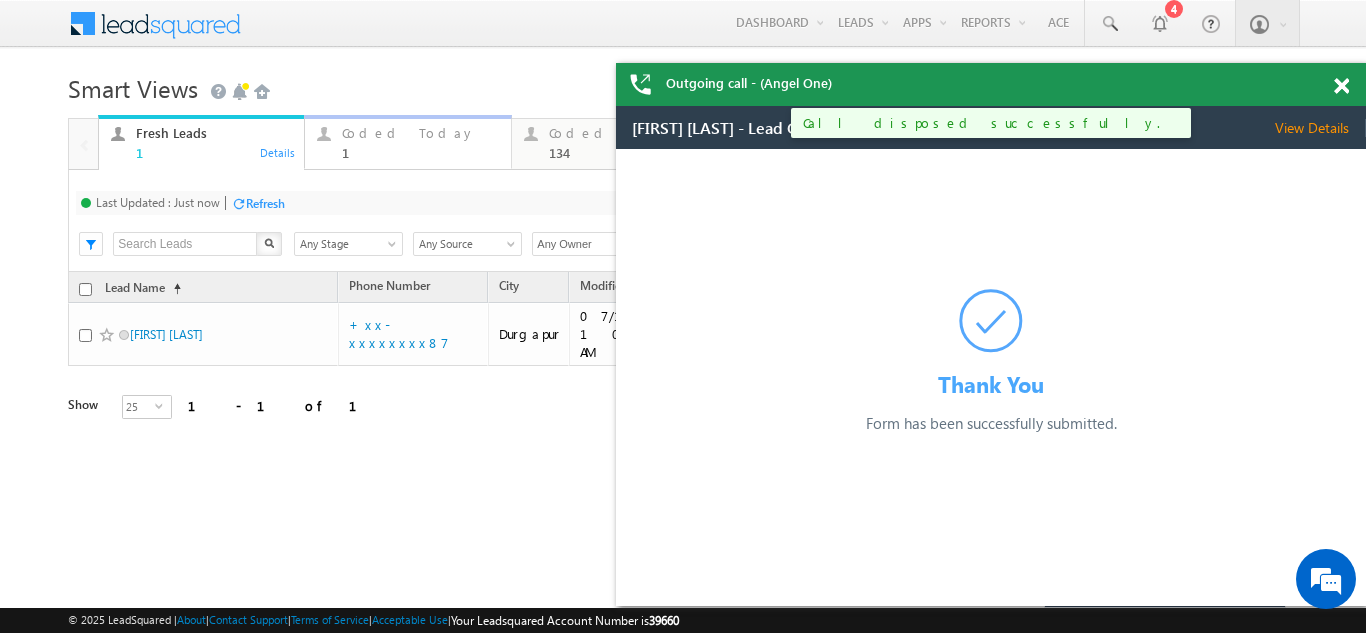 click on "Coded Today" at bounding box center [420, 133] 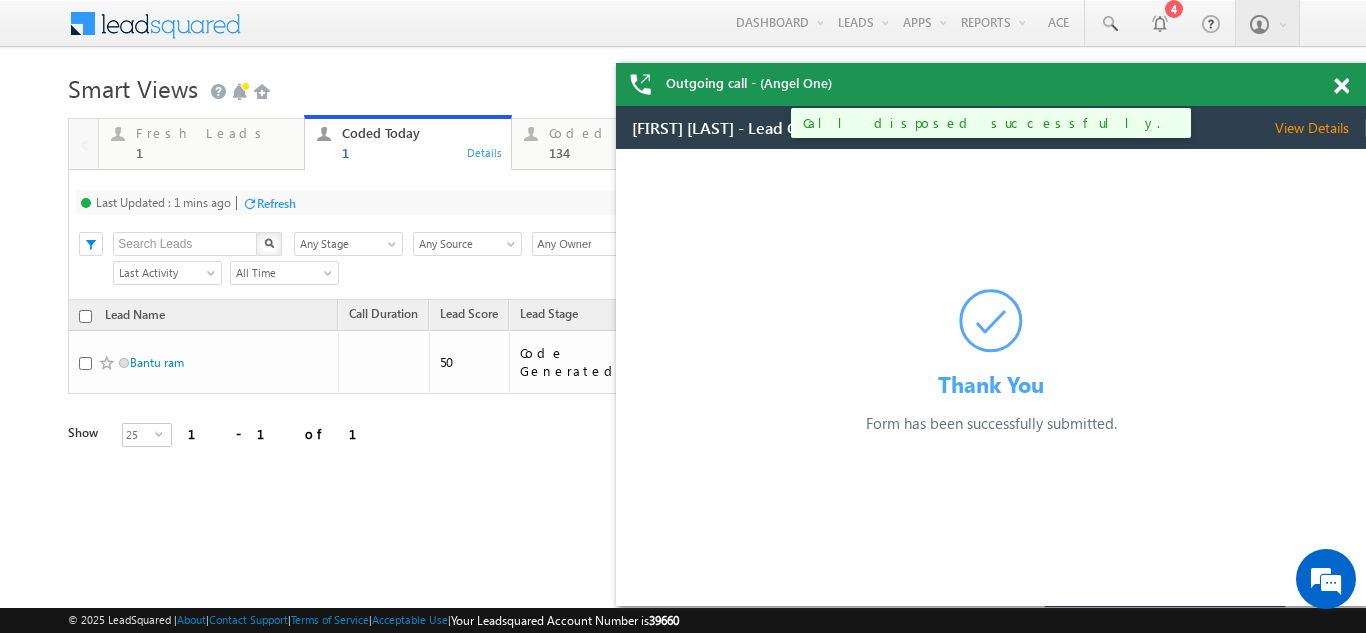 click on "Refresh" at bounding box center (276, 203) 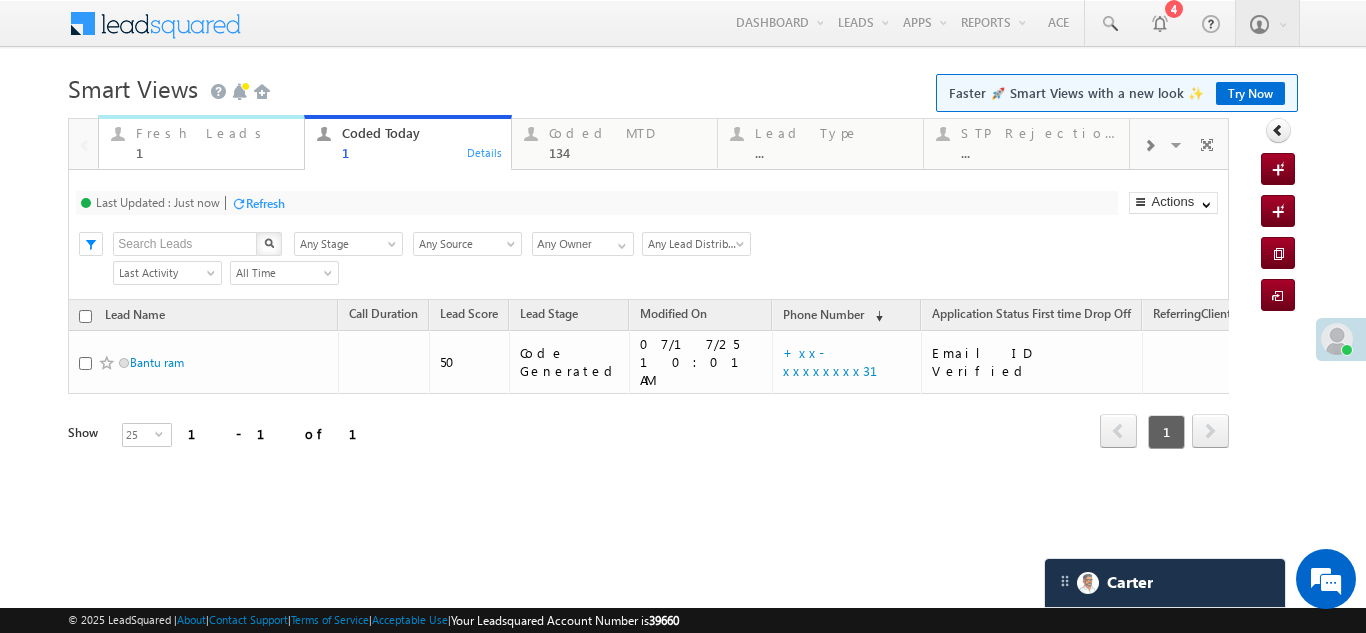 click on "Fresh Leads" at bounding box center [214, 133] 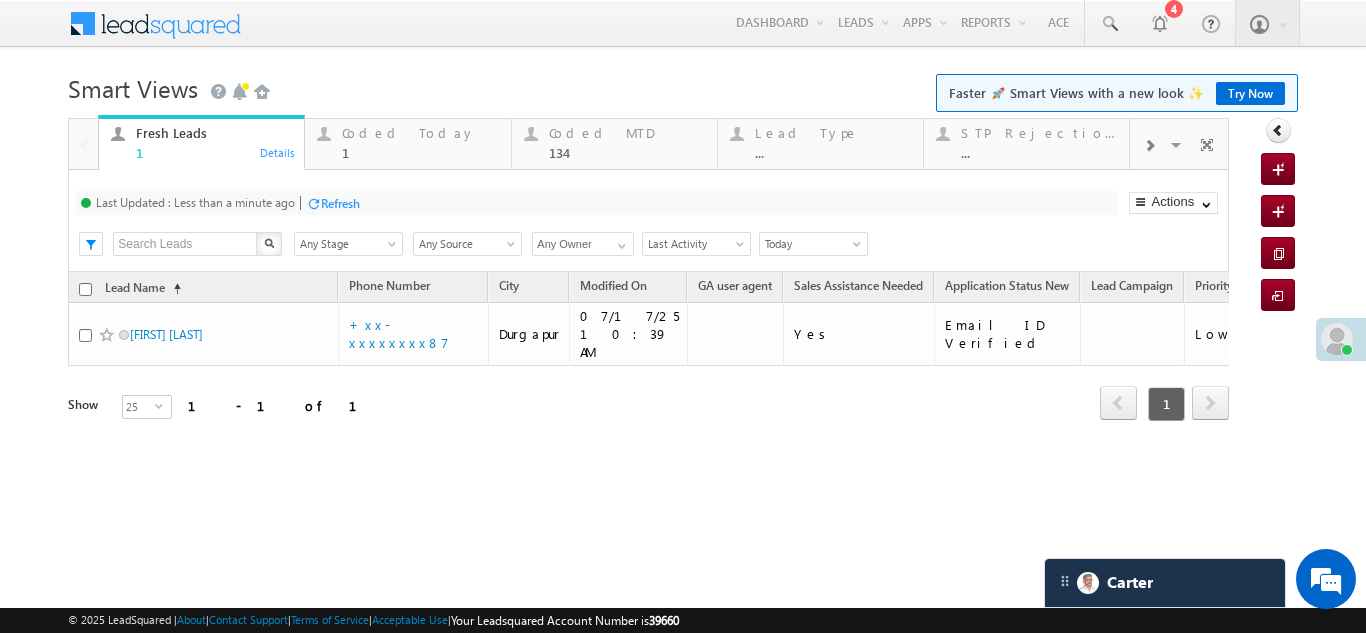 click on "Refresh" at bounding box center (340, 203) 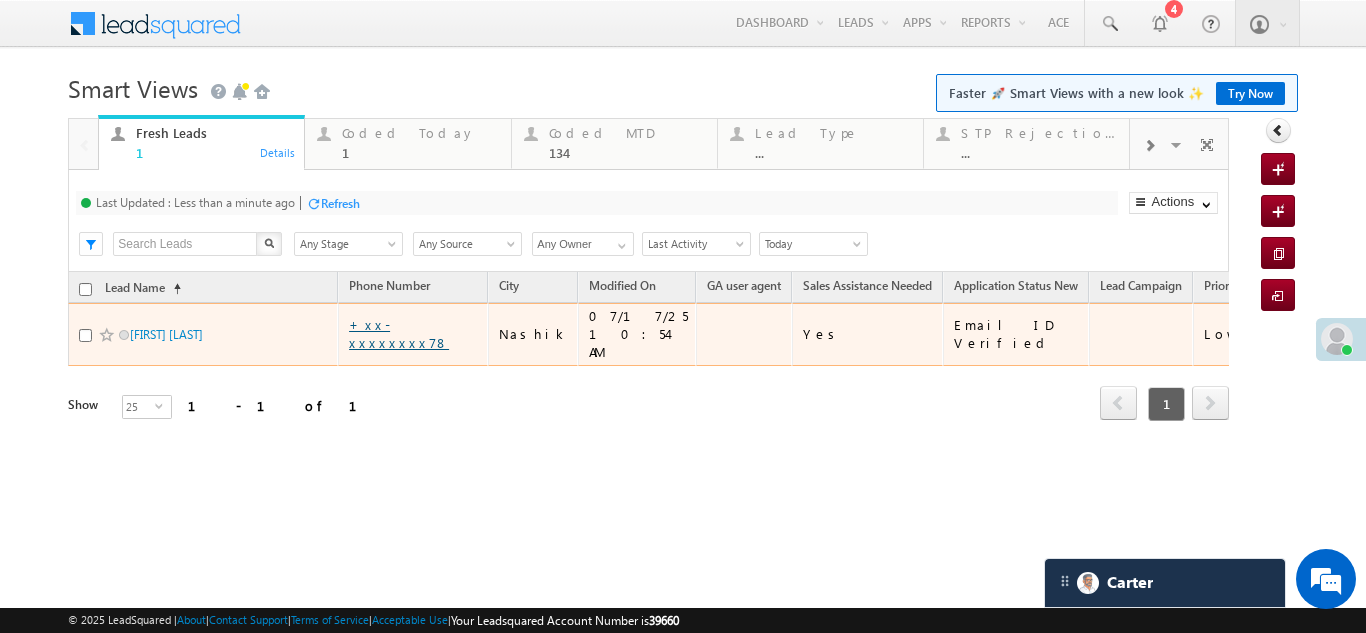 click on "+xx-xxxxxxxx78" at bounding box center (399, 333) 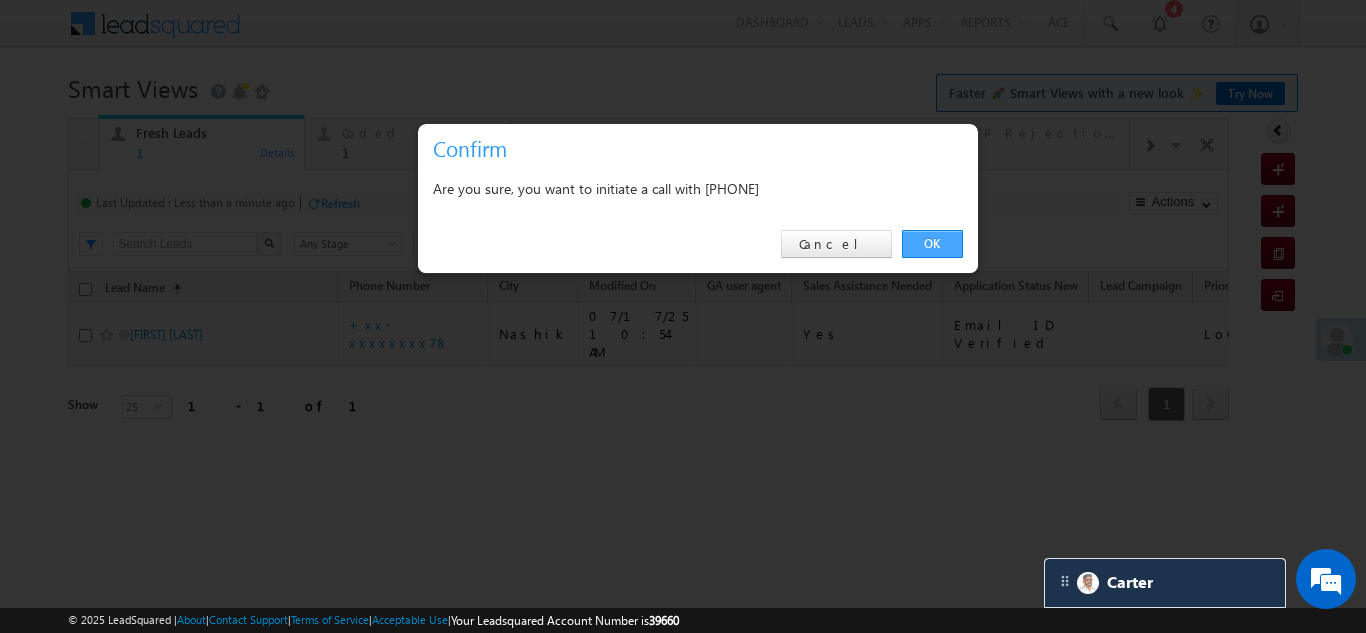 click on "OK" at bounding box center [932, 244] 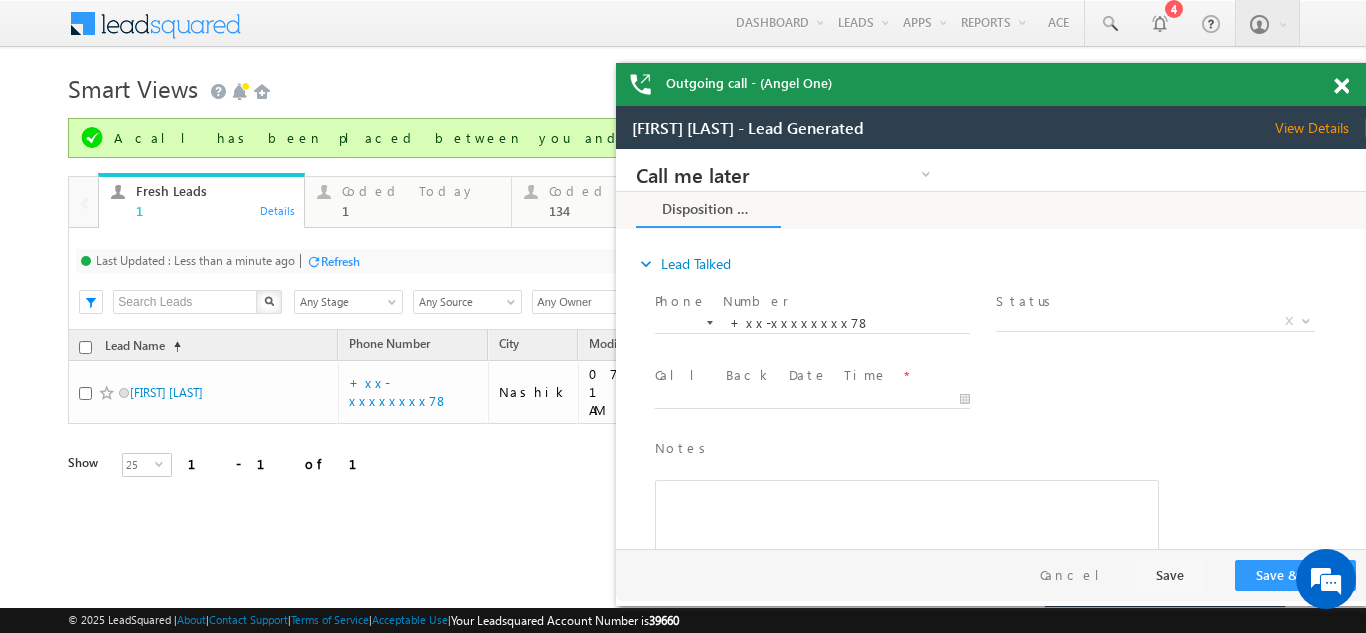 scroll, scrollTop: 0, scrollLeft: 0, axis: both 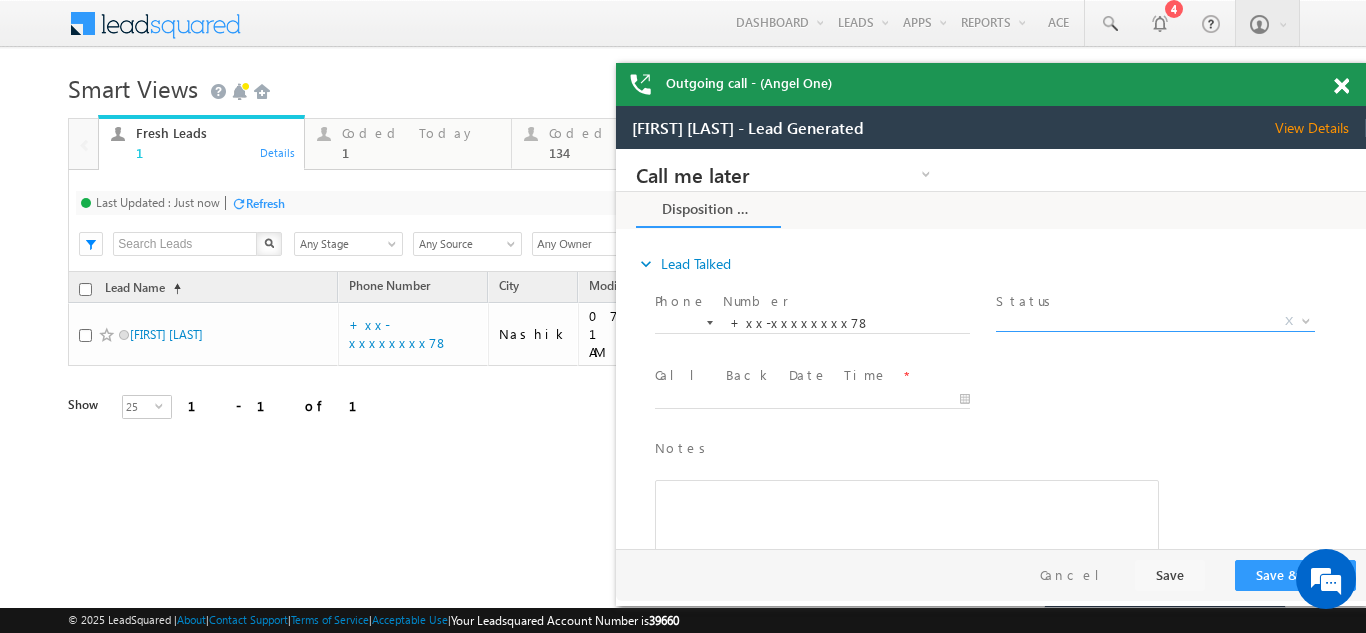 click on "X" at bounding box center (1155, 322) 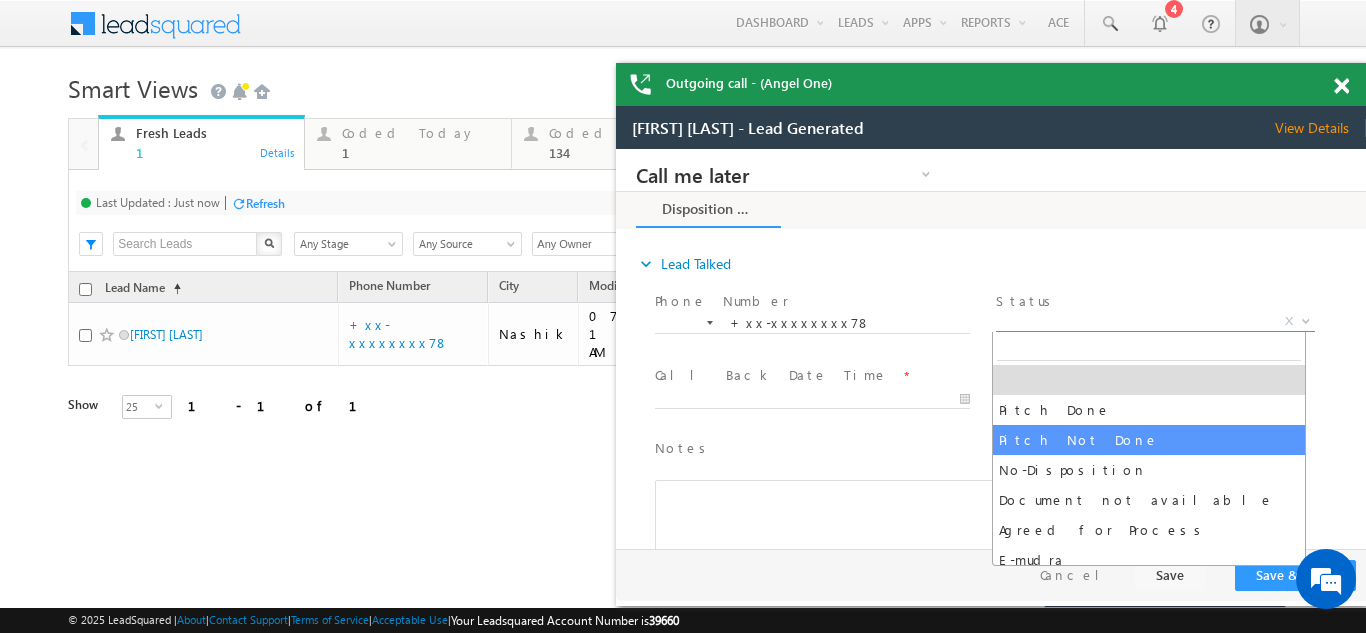 select on "Pitch Not Done" 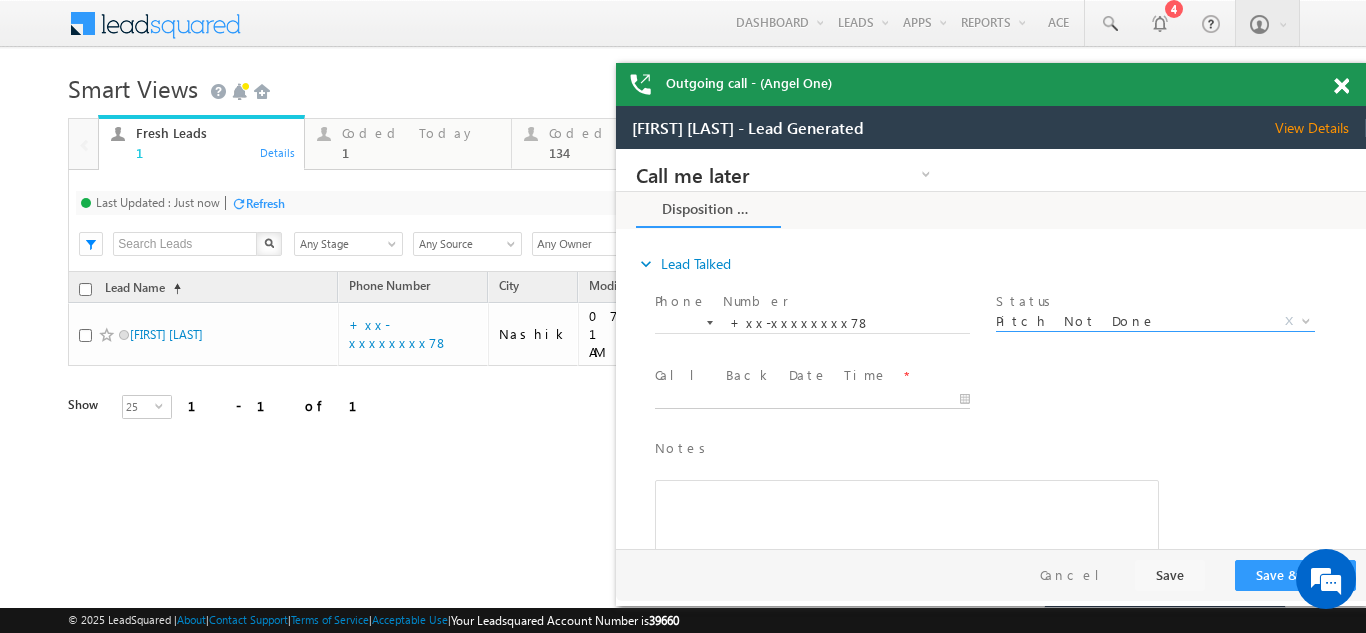 type on "07/17/25 11:04 AM" 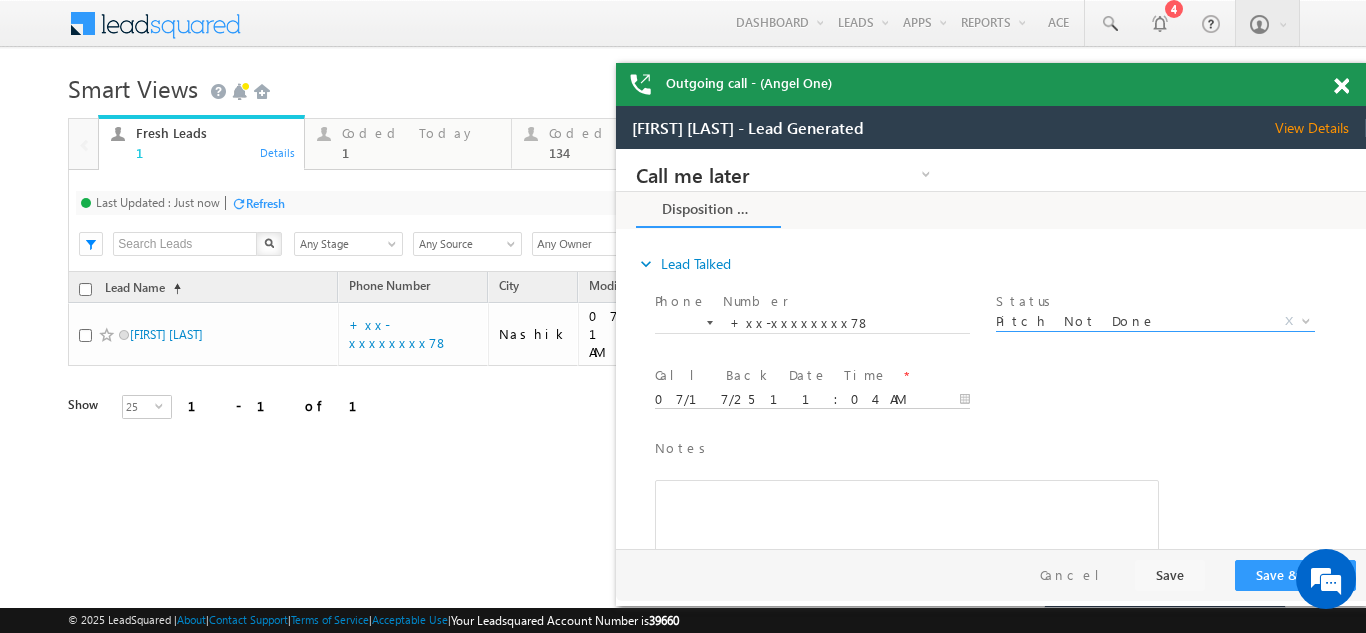 click on "07/17/25 11:04 AM" at bounding box center (812, 400) 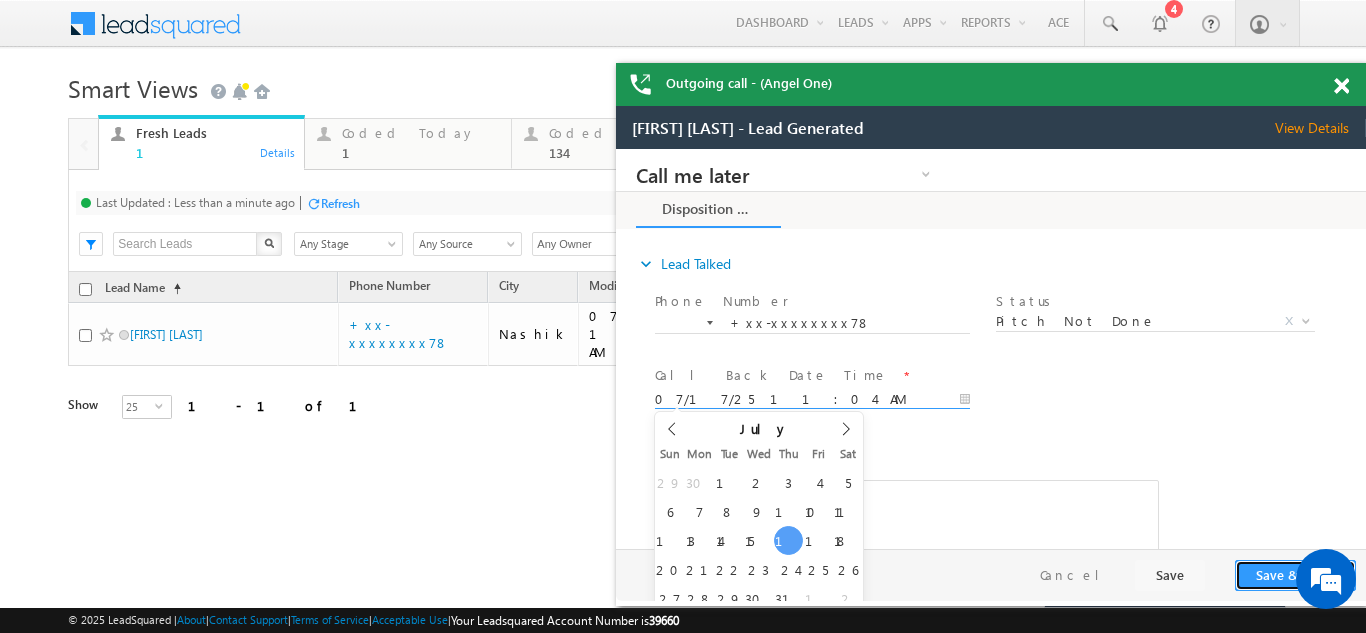 click on "Save & Close" at bounding box center (1295, 575) 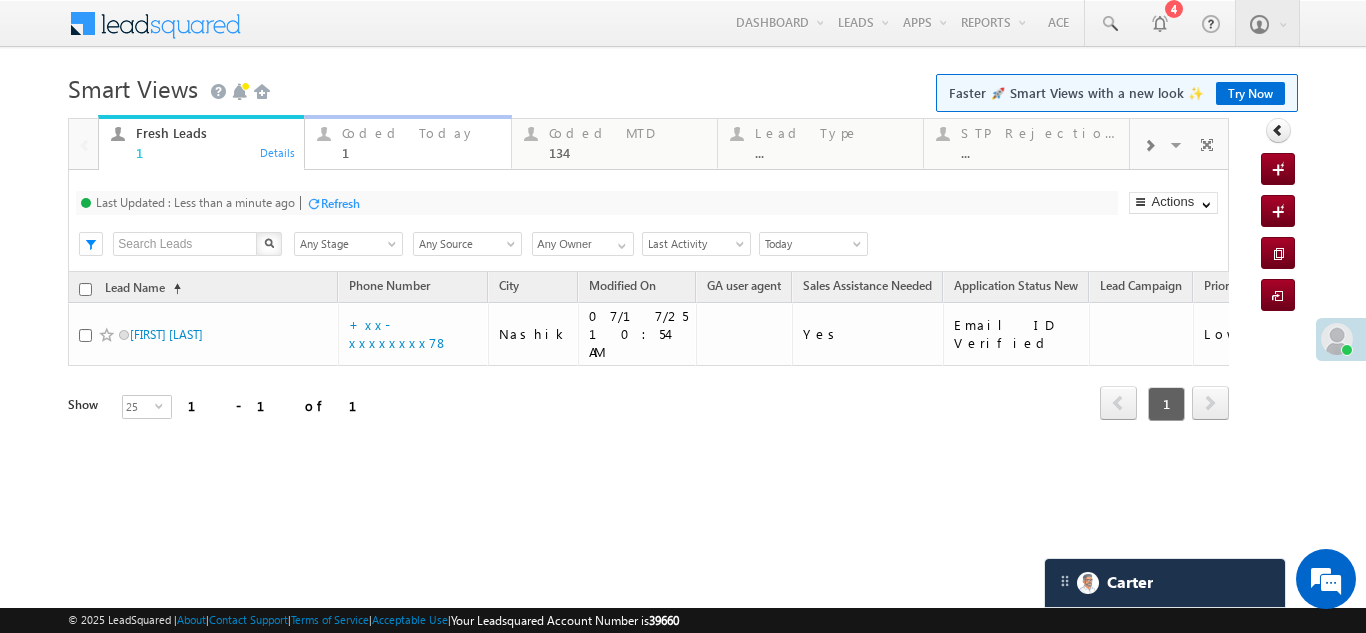 click on "Coded Today" at bounding box center [420, 133] 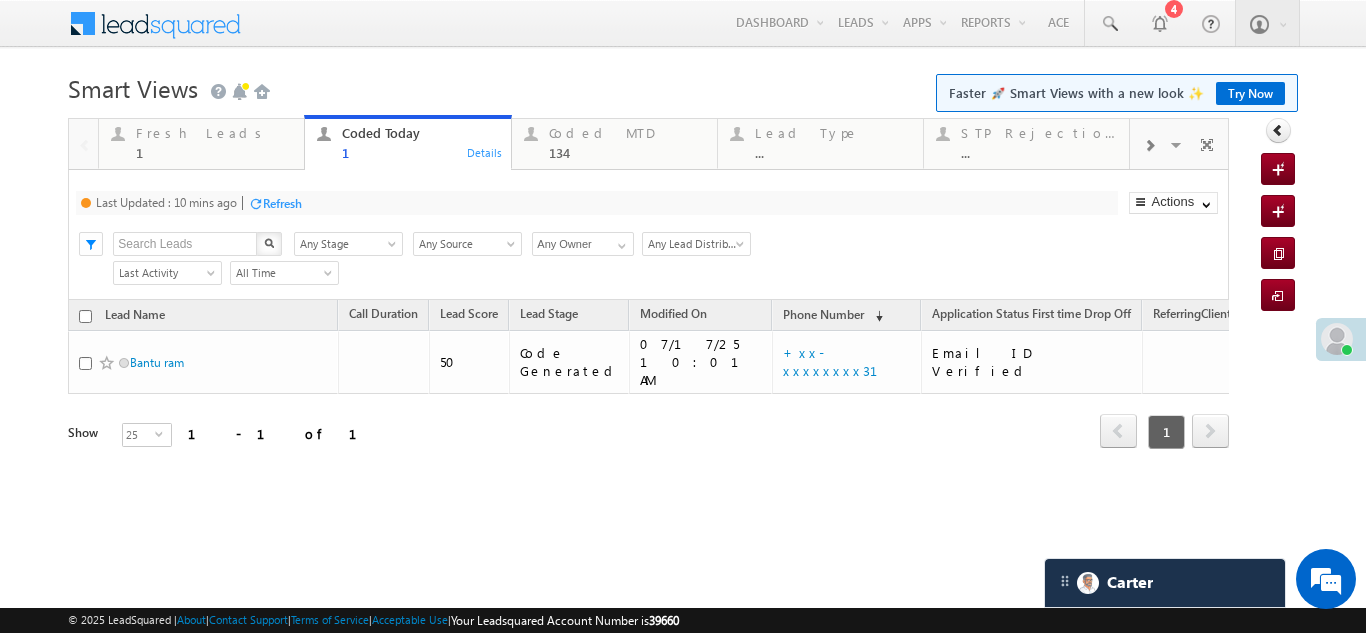 click on "Refresh" at bounding box center (282, 203) 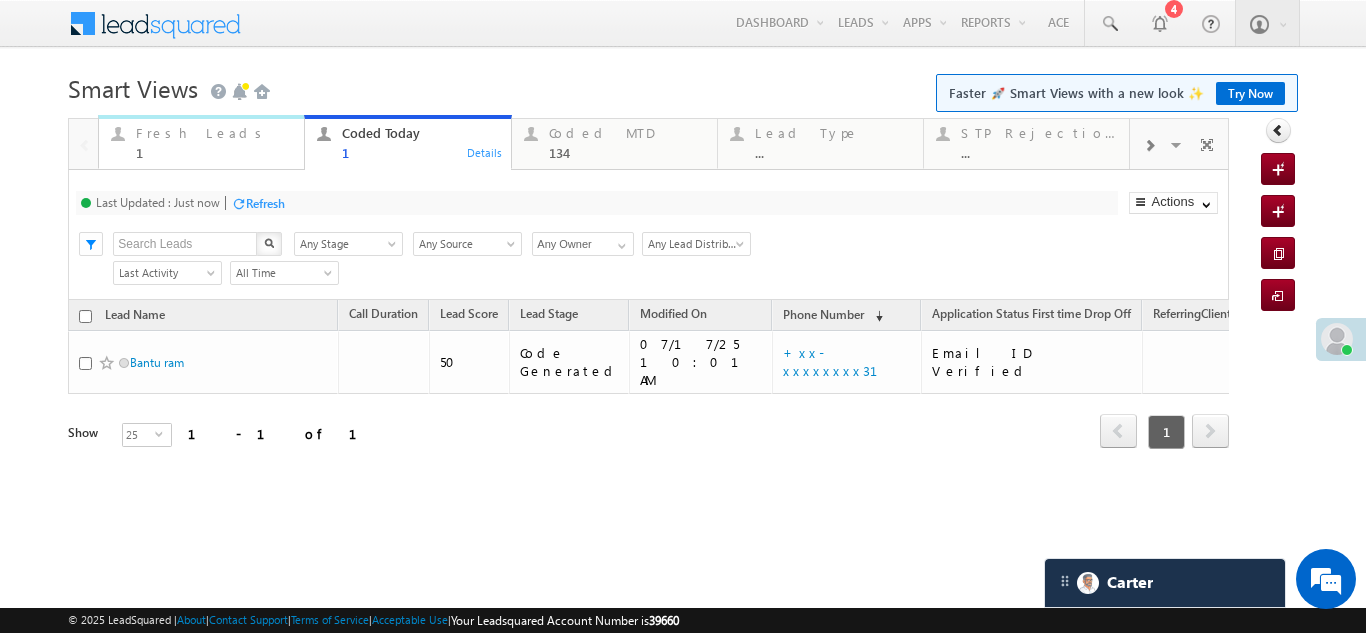 click on "Fresh Leads" at bounding box center [214, 133] 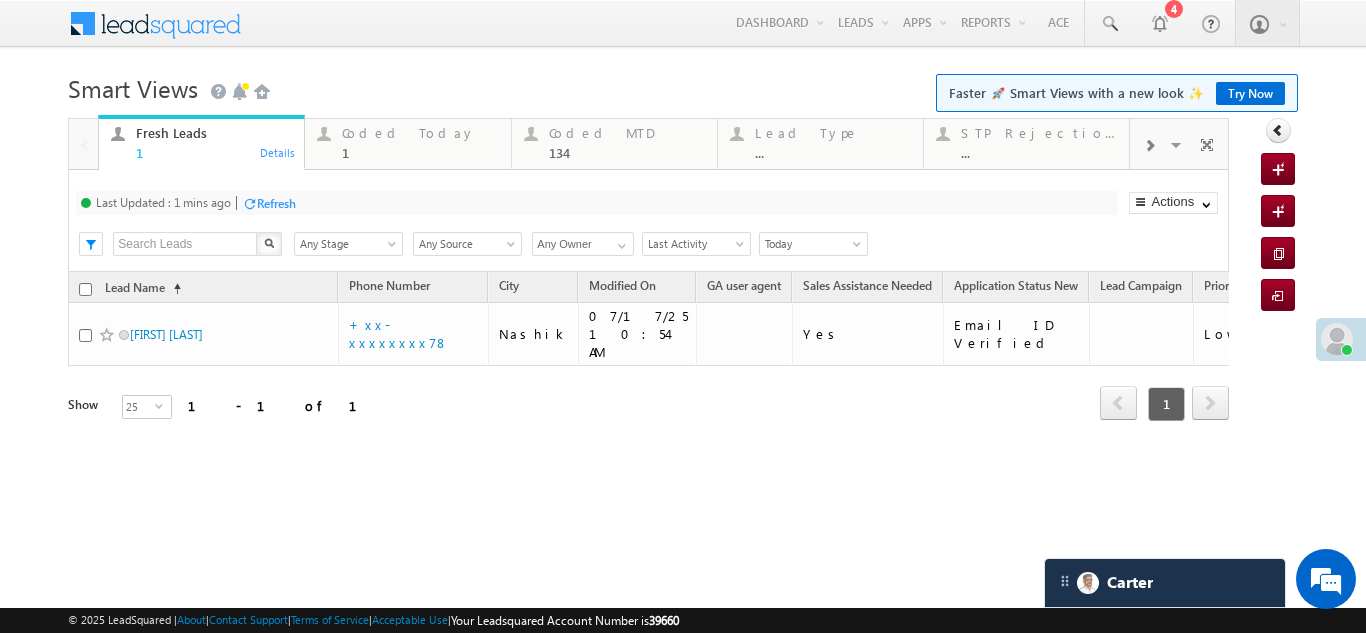 click on "Refresh" at bounding box center [276, 203] 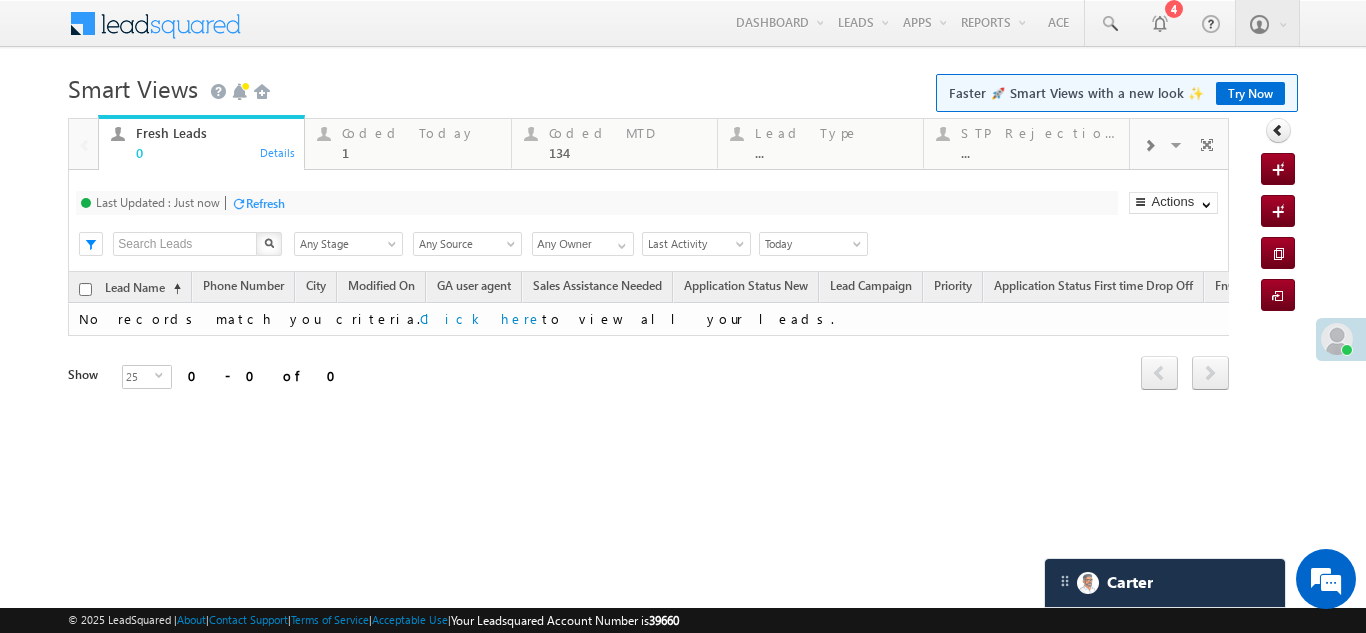 click on "Refresh" at bounding box center [265, 203] 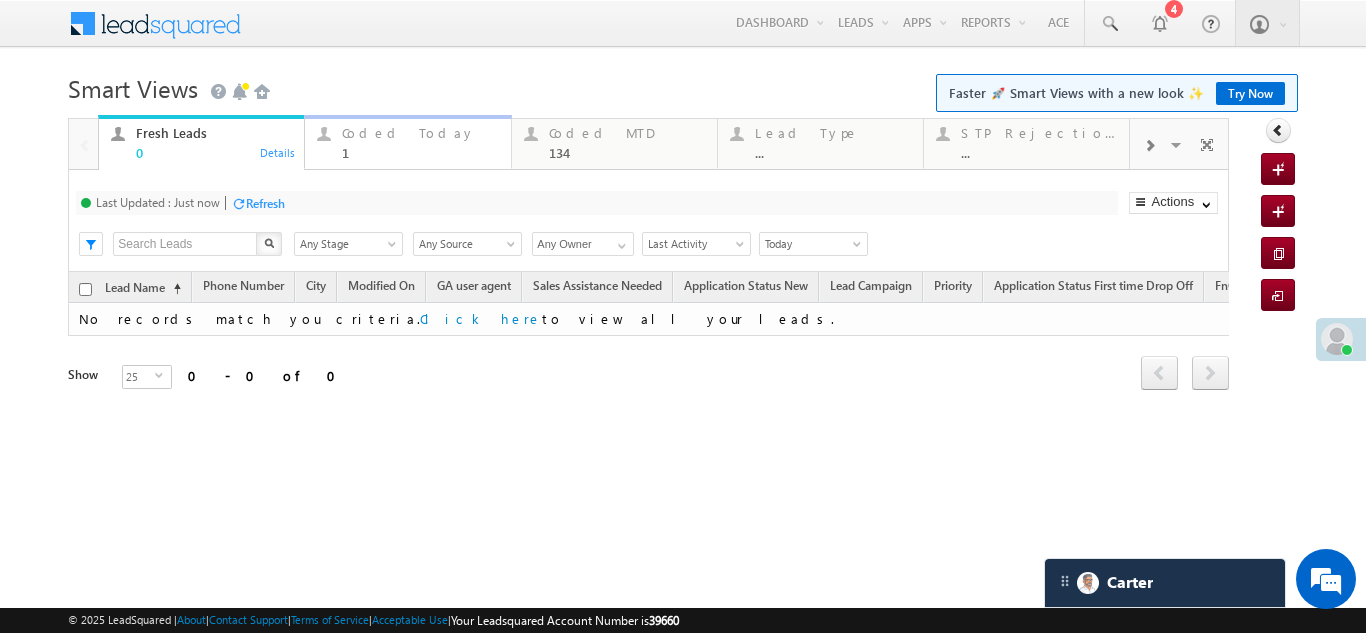 click on "Coded Today" at bounding box center [420, 133] 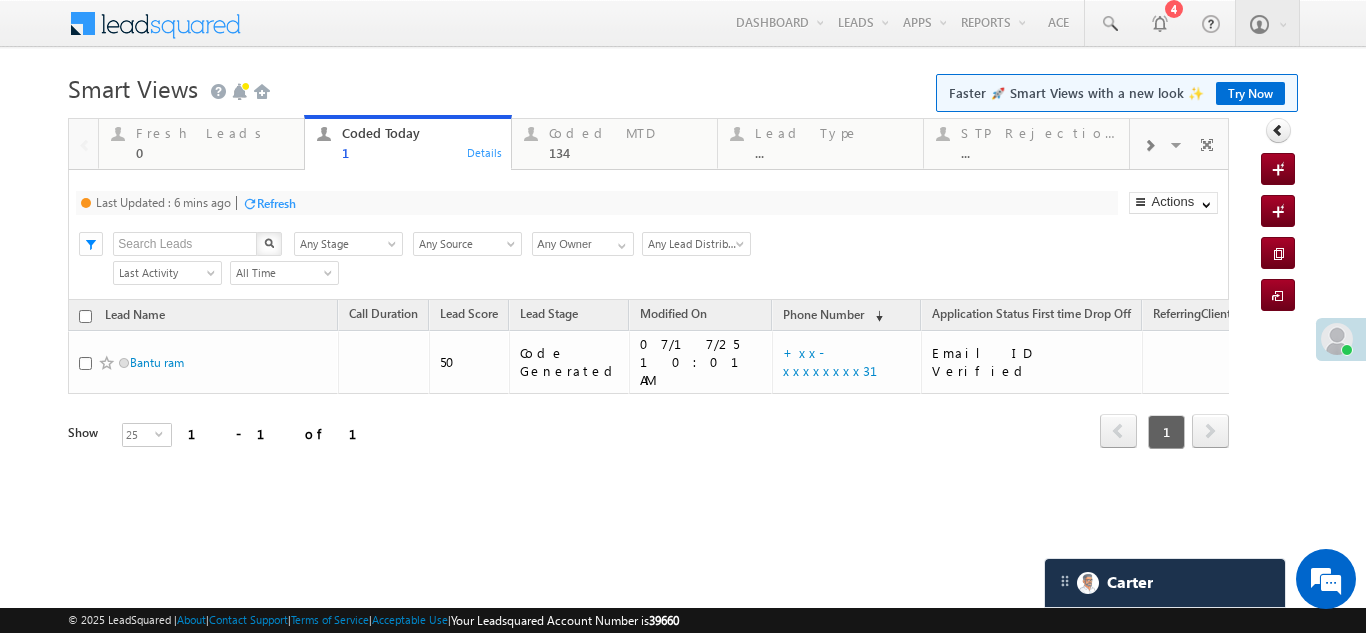 click on "Refresh" at bounding box center (276, 203) 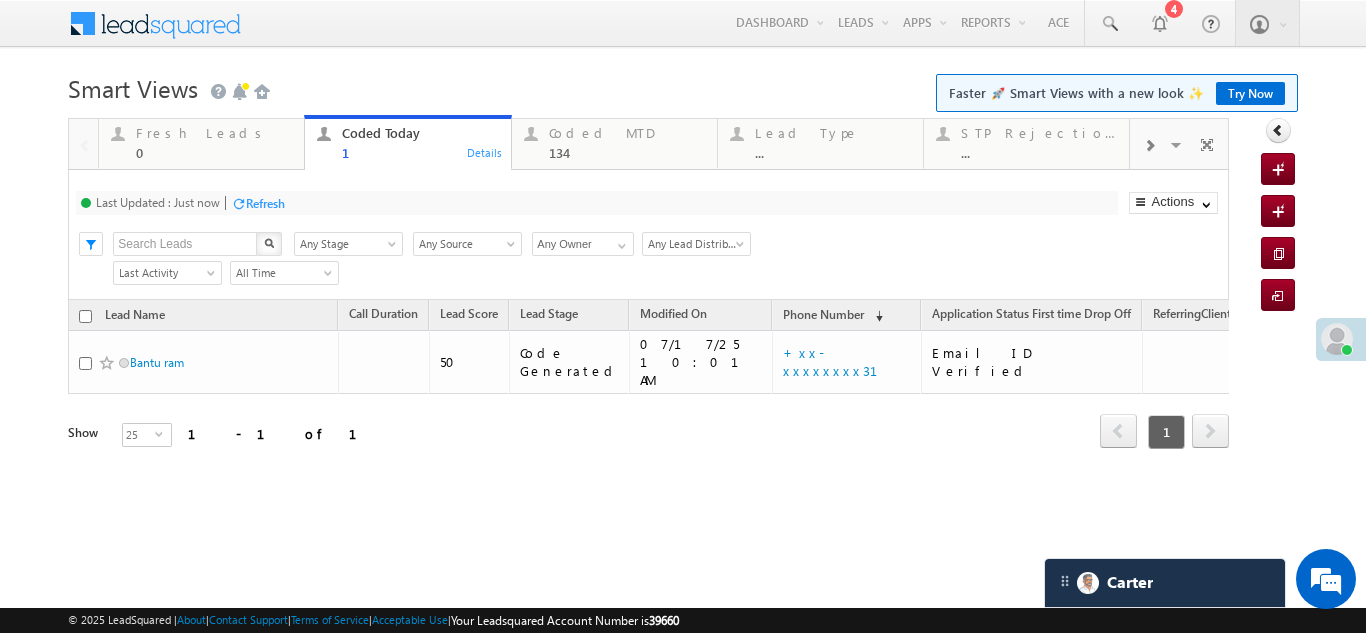 click on "Refresh" at bounding box center (265, 203) 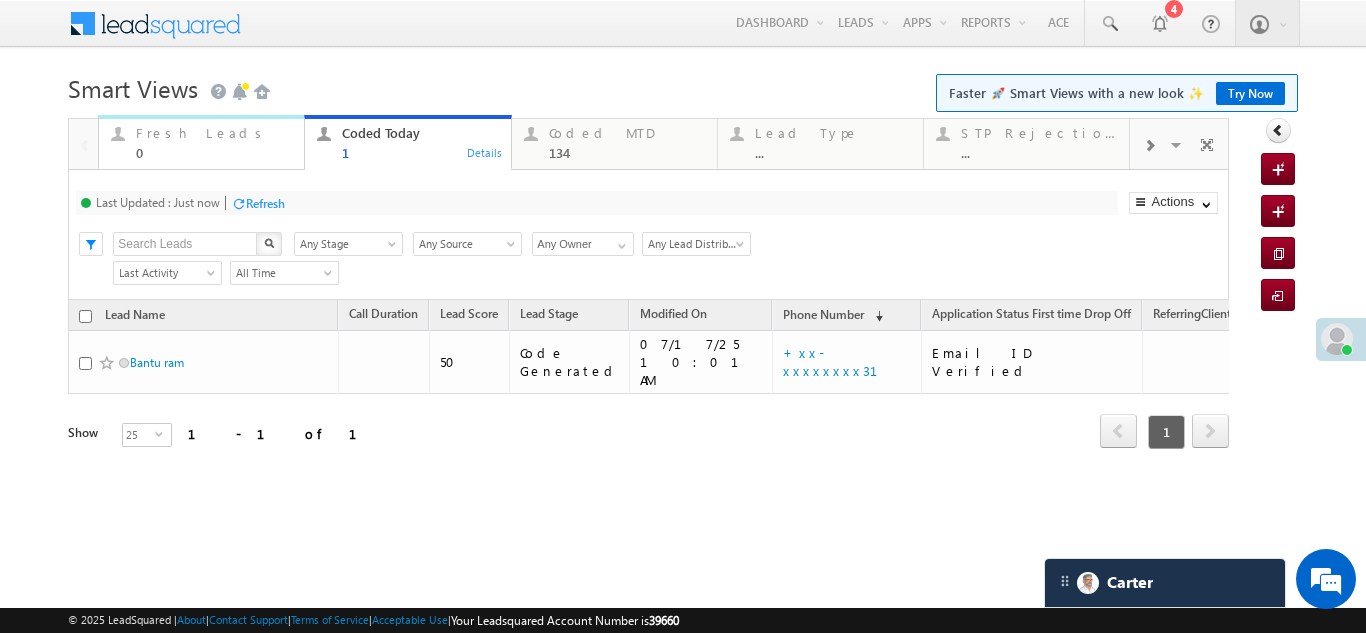 click on "Fresh Leads" at bounding box center [214, 133] 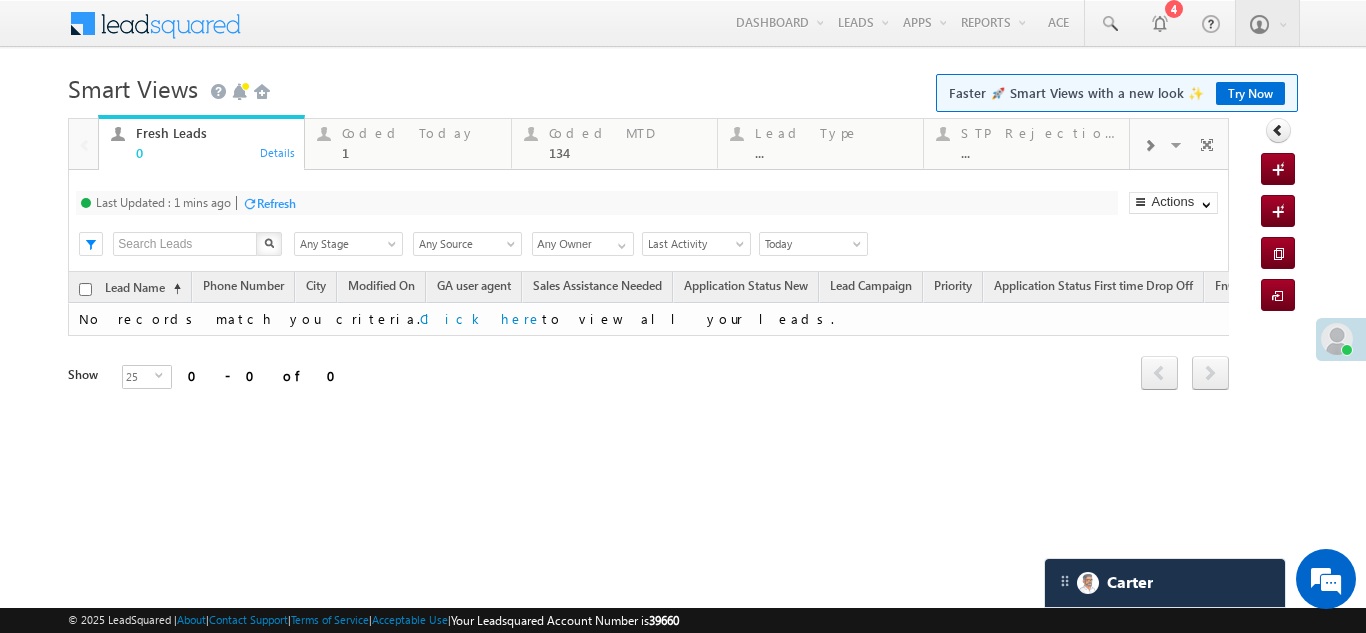 click on "Refresh" at bounding box center [276, 203] 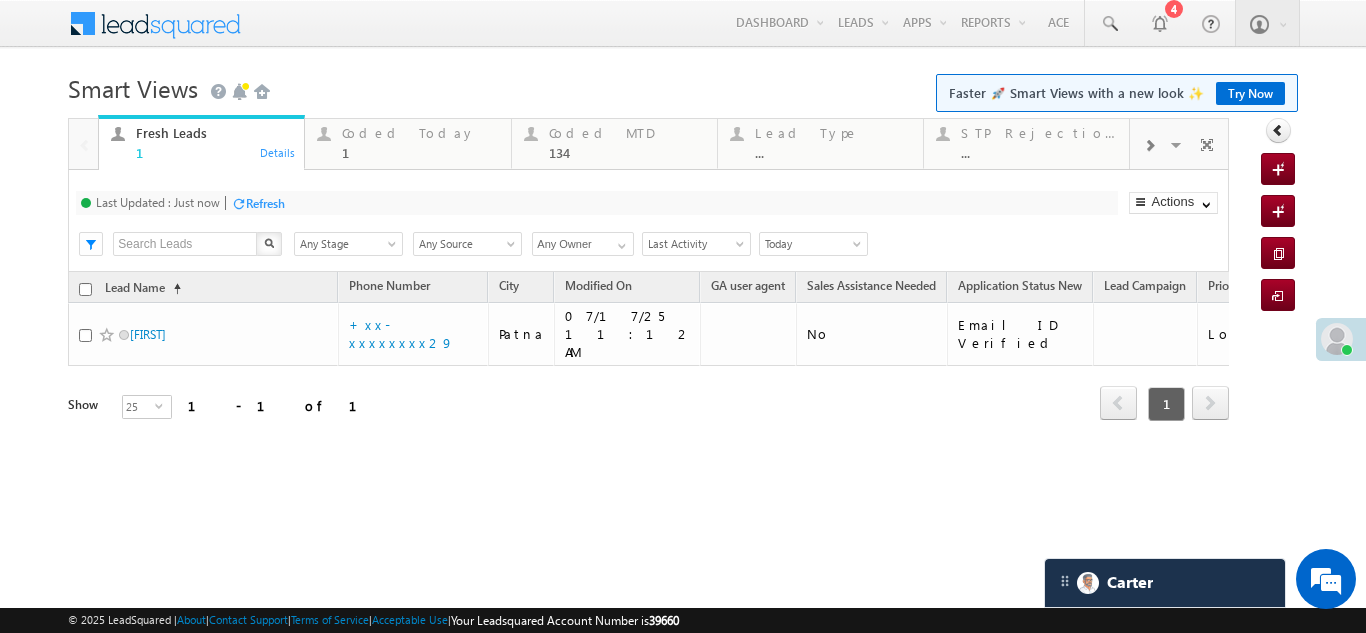click on "Refresh" at bounding box center (265, 203) 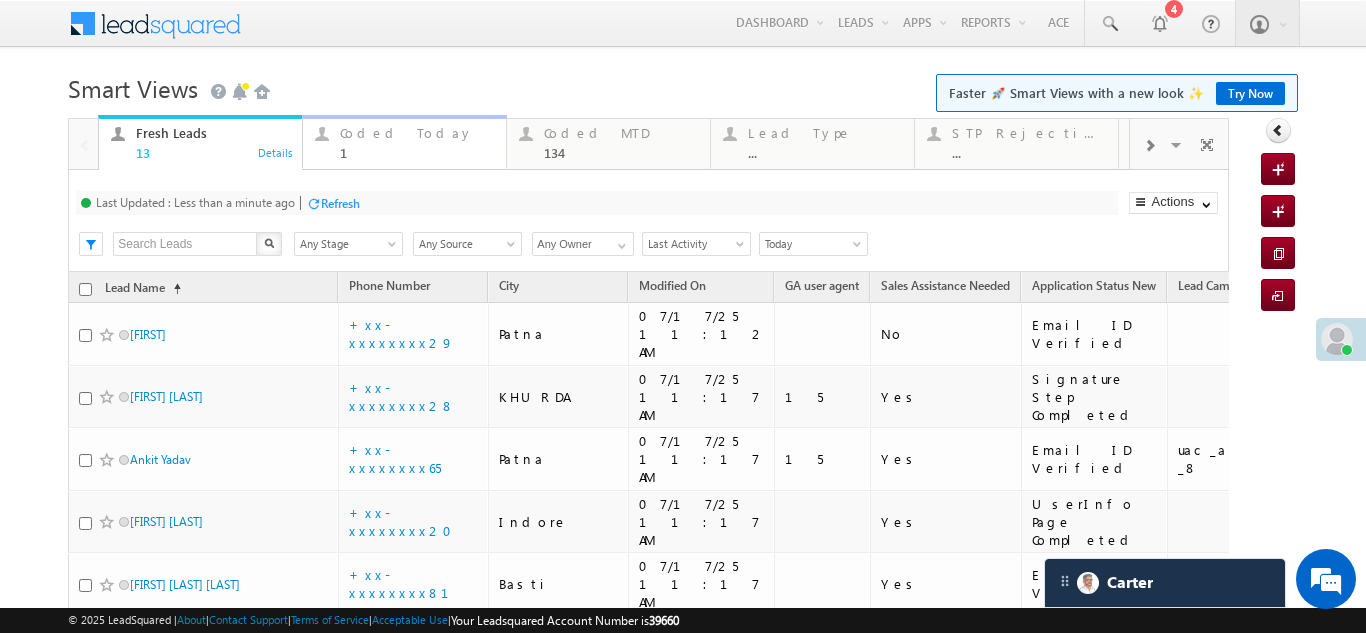 click on "Coded Today" at bounding box center (417, 133) 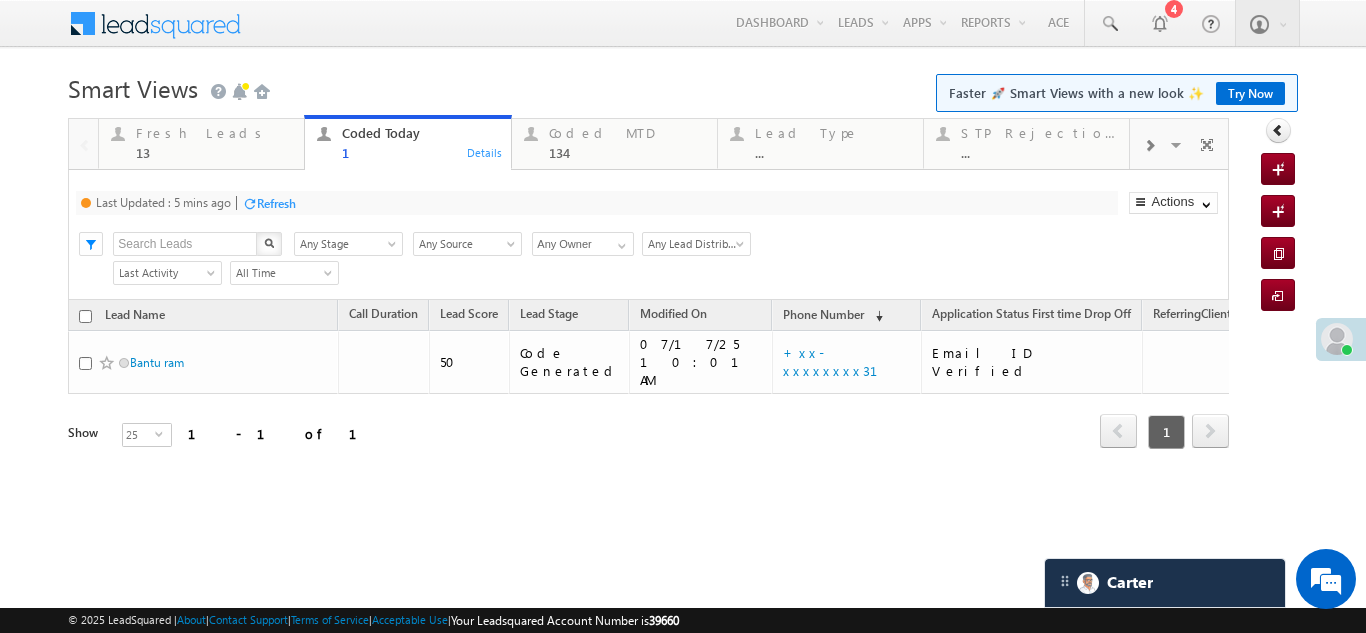 click on "Refresh" at bounding box center (276, 203) 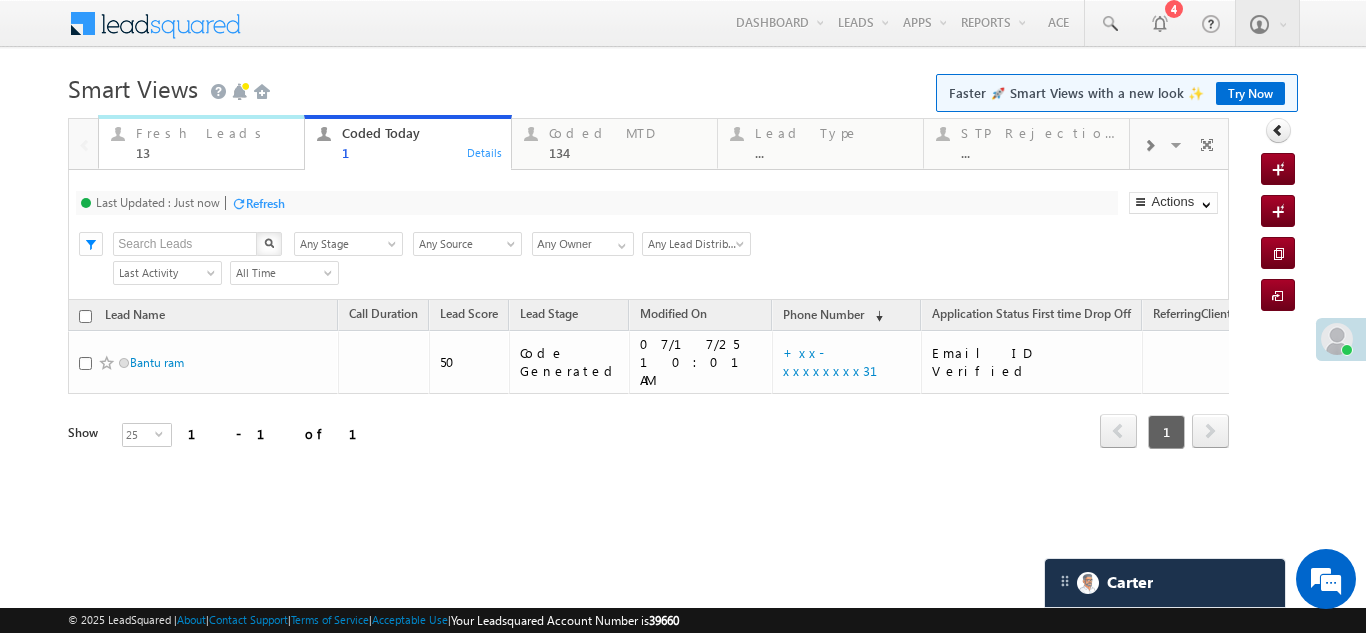 click on "13" at bounding box center (214, 152) 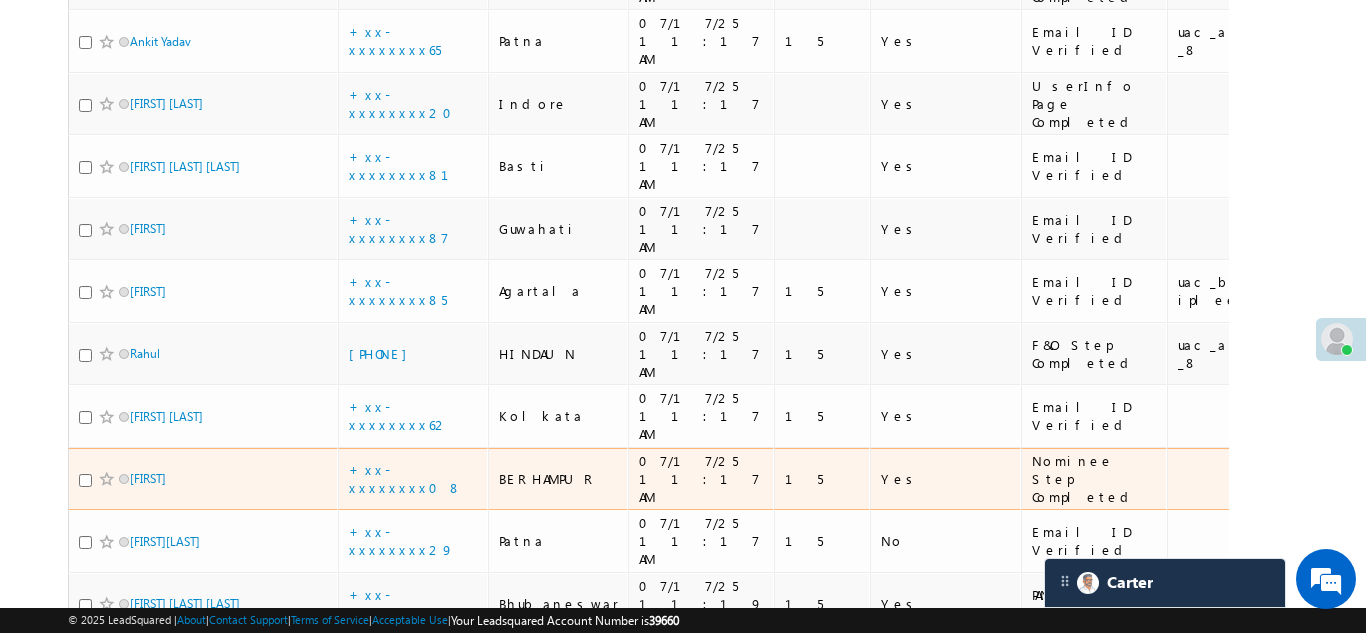 scroll, scrollTop: 437, scrollLeft: 0, axis: vertical 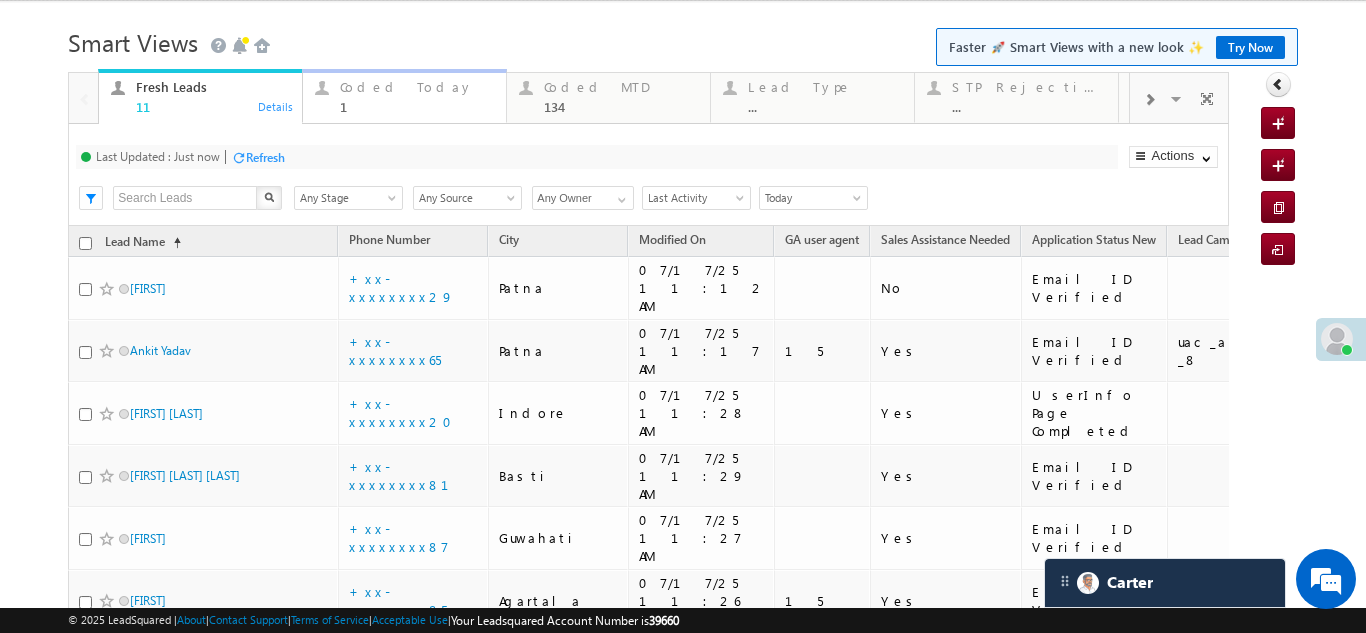 click on "1" at bounding box center [417, 106] 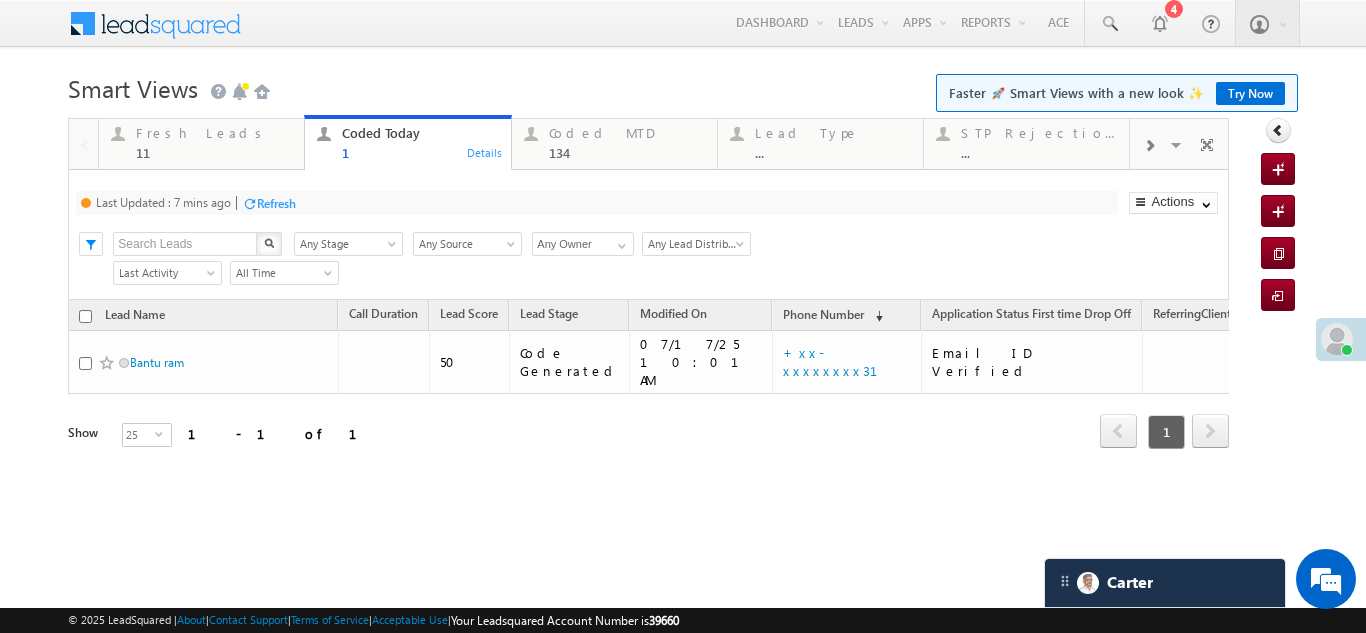 click on "Refresh" at bounding box center (276, 203) 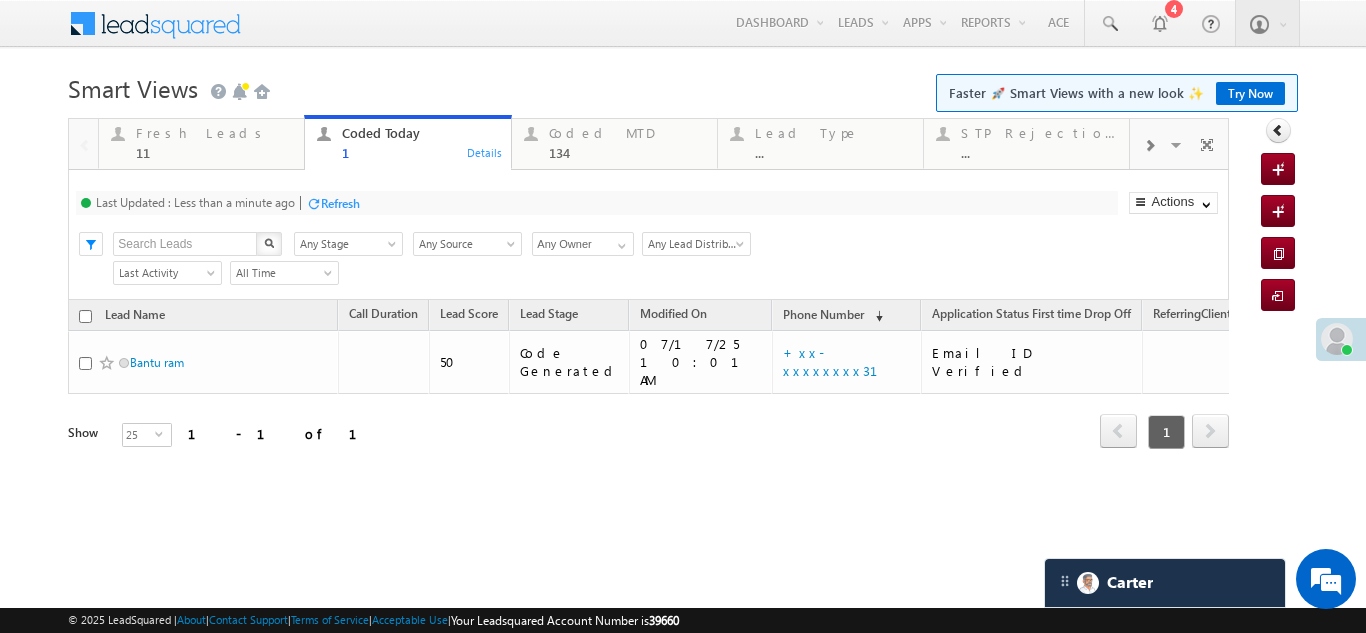 click on "Refresh" at bounding box center (340, 203) 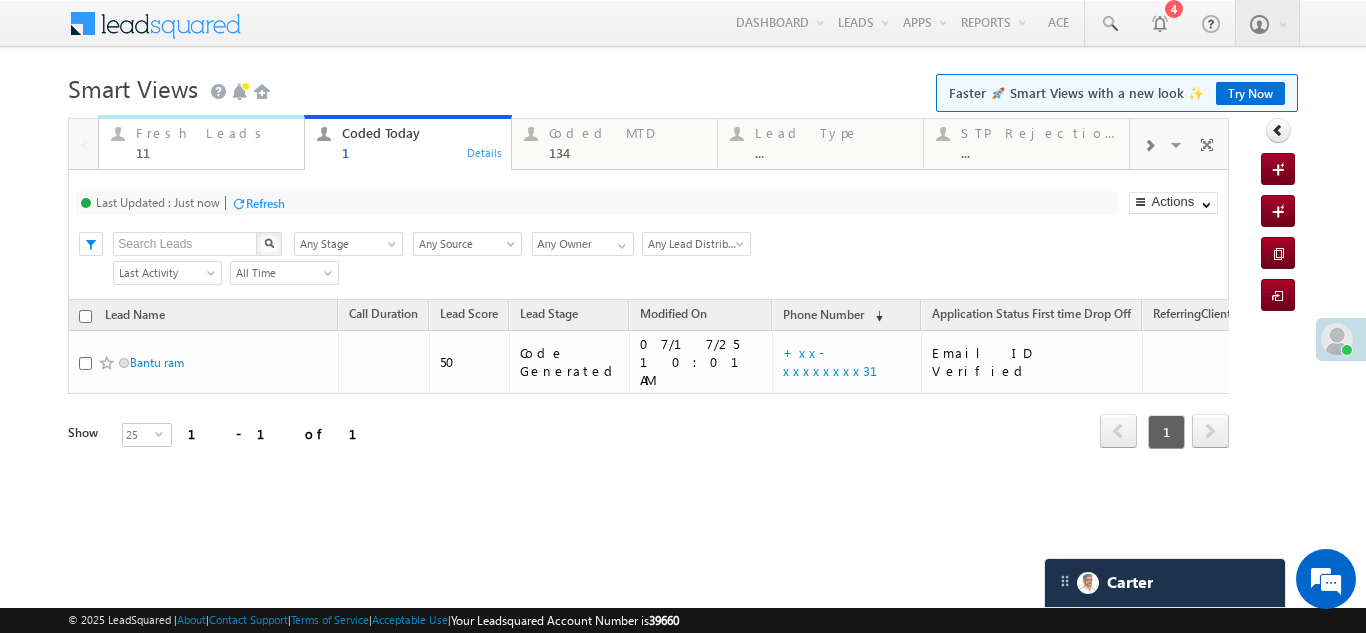 click on "Fresh Leads" at bounding box center (214, 133) 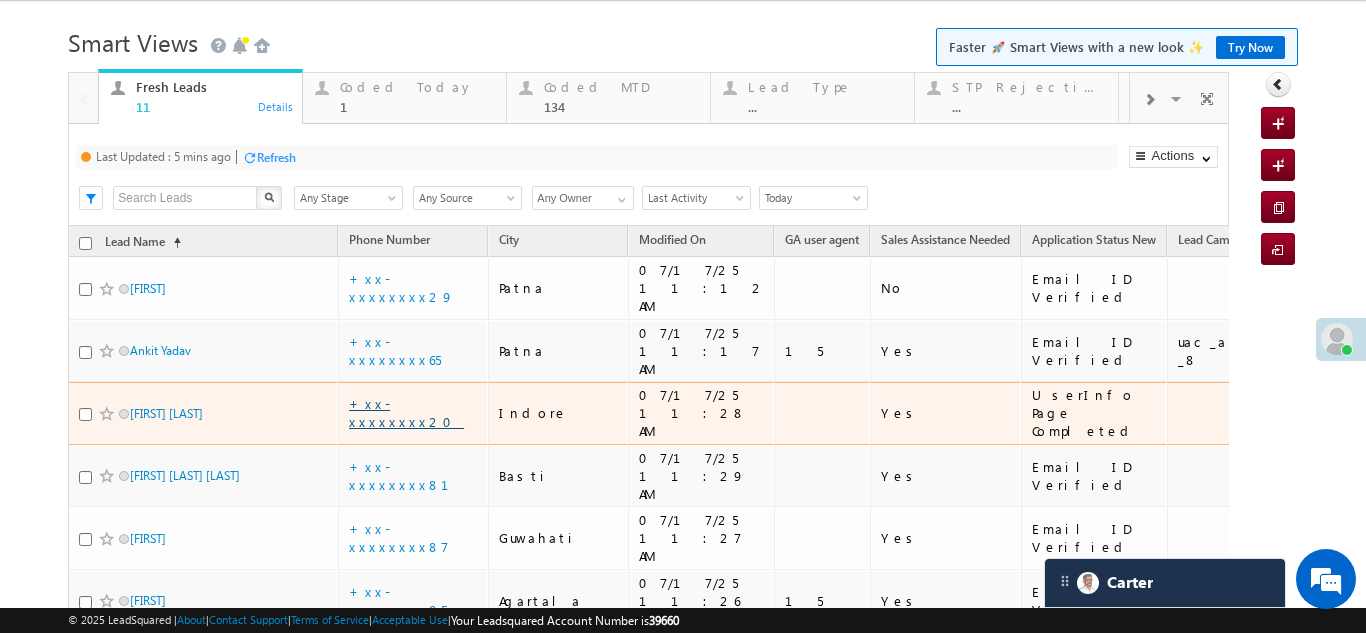 scroll, scrollTop: 346, scrollLeft: 0, axis: vertical 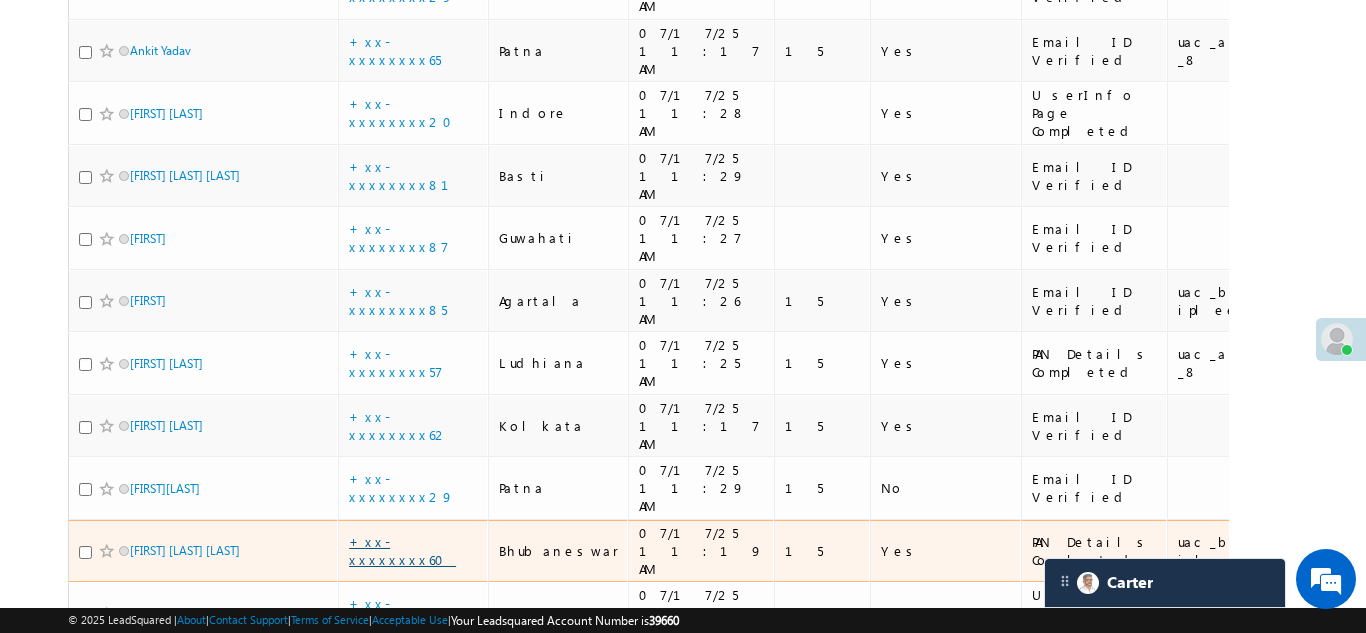 click on "+xx-xxxxxxxx60" at bounding box center [402, 550] 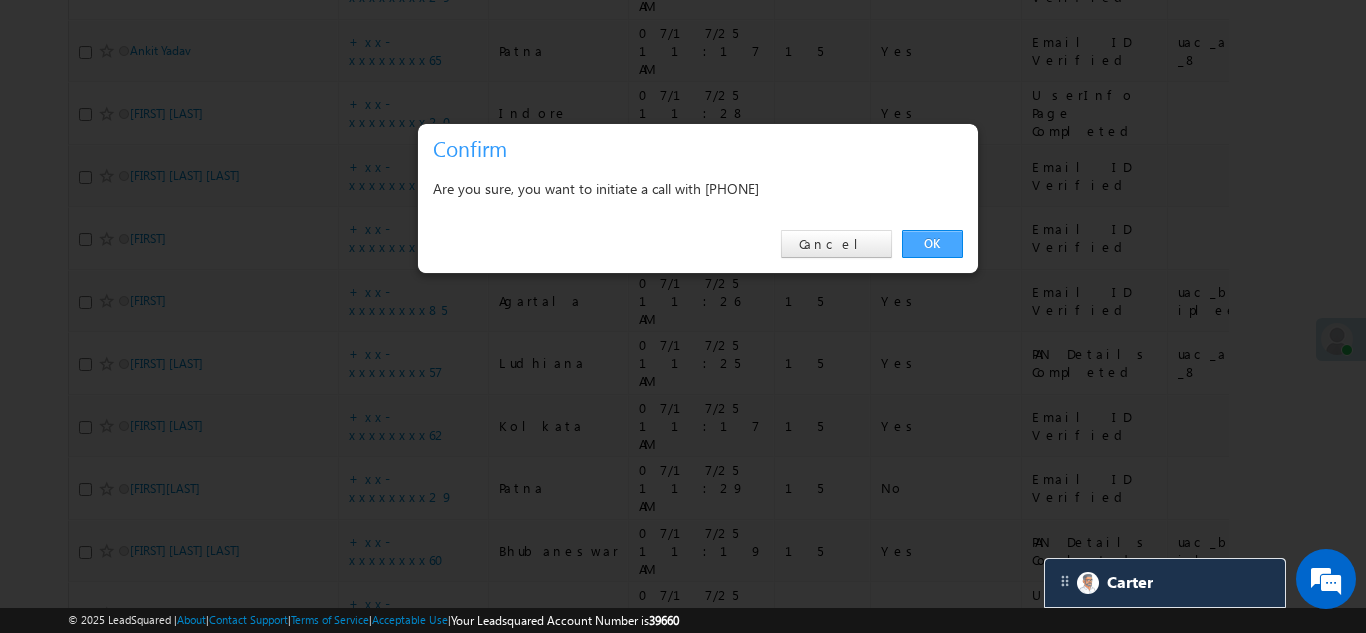 click on "OK" at bounding box center (932, 244) 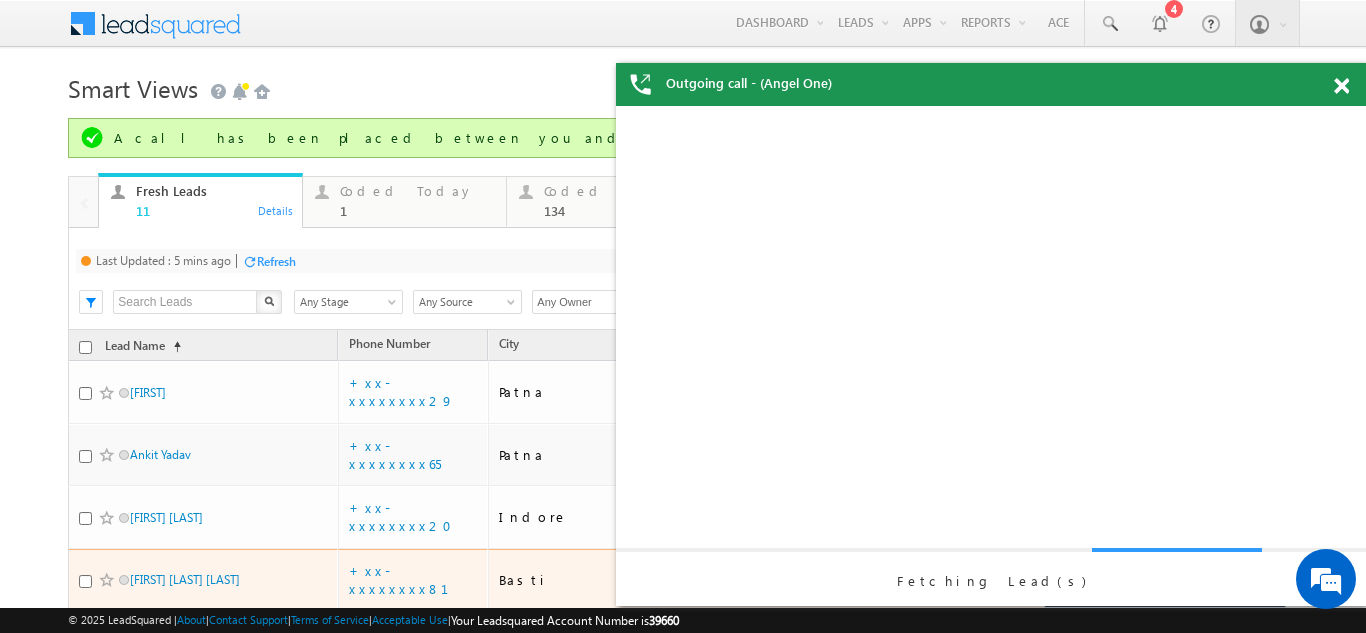 scroll, scrollTop: 0, scrollLeft: 0, axis: both 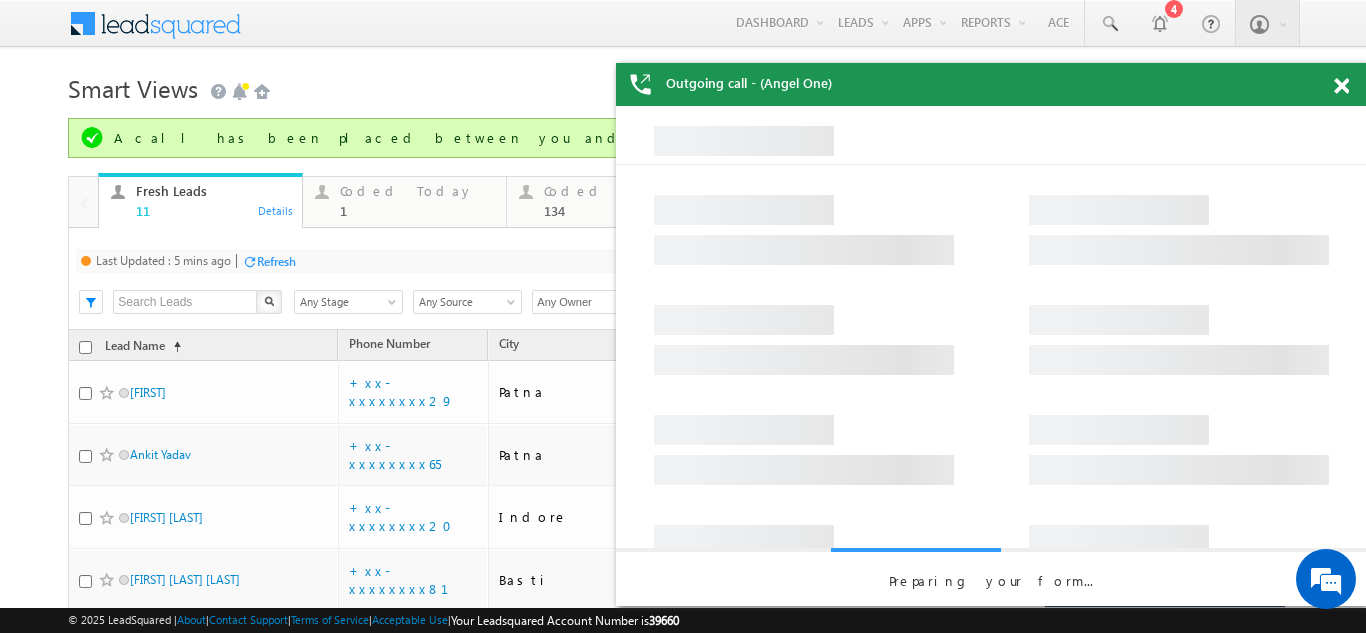 click on "Refresh" at bounding box center [276, 261] 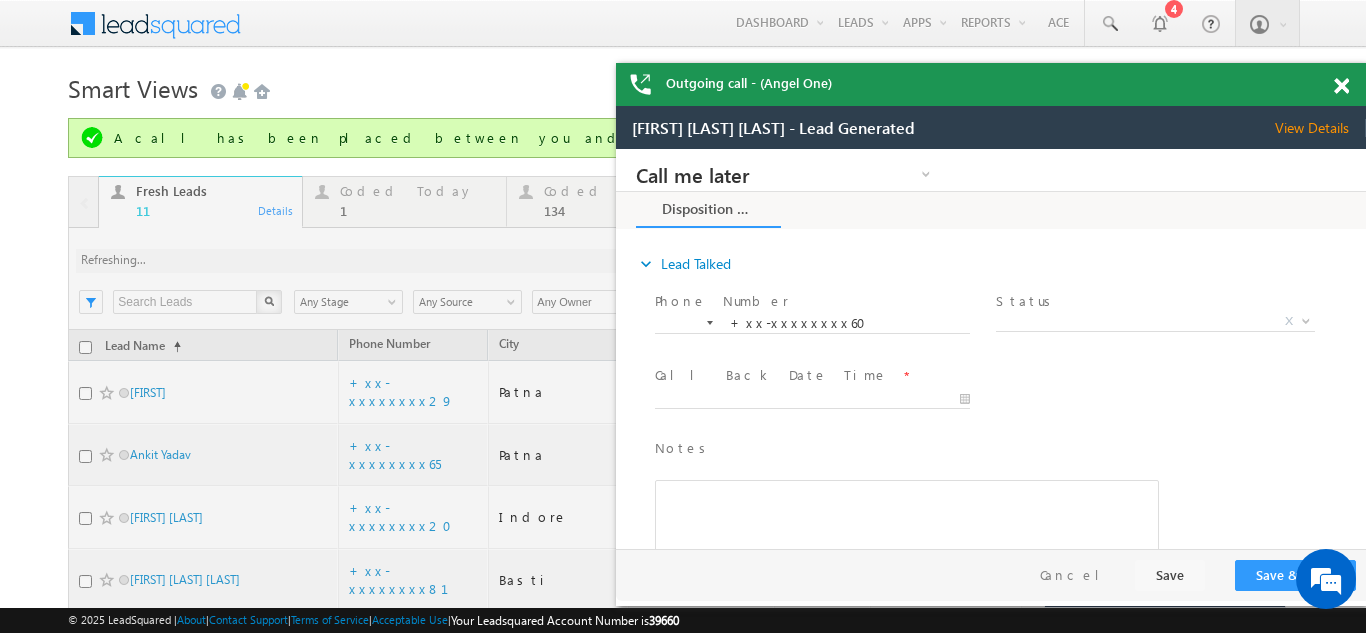 scroll, scrollTop: 0, scrollLeft: 0, axis: both 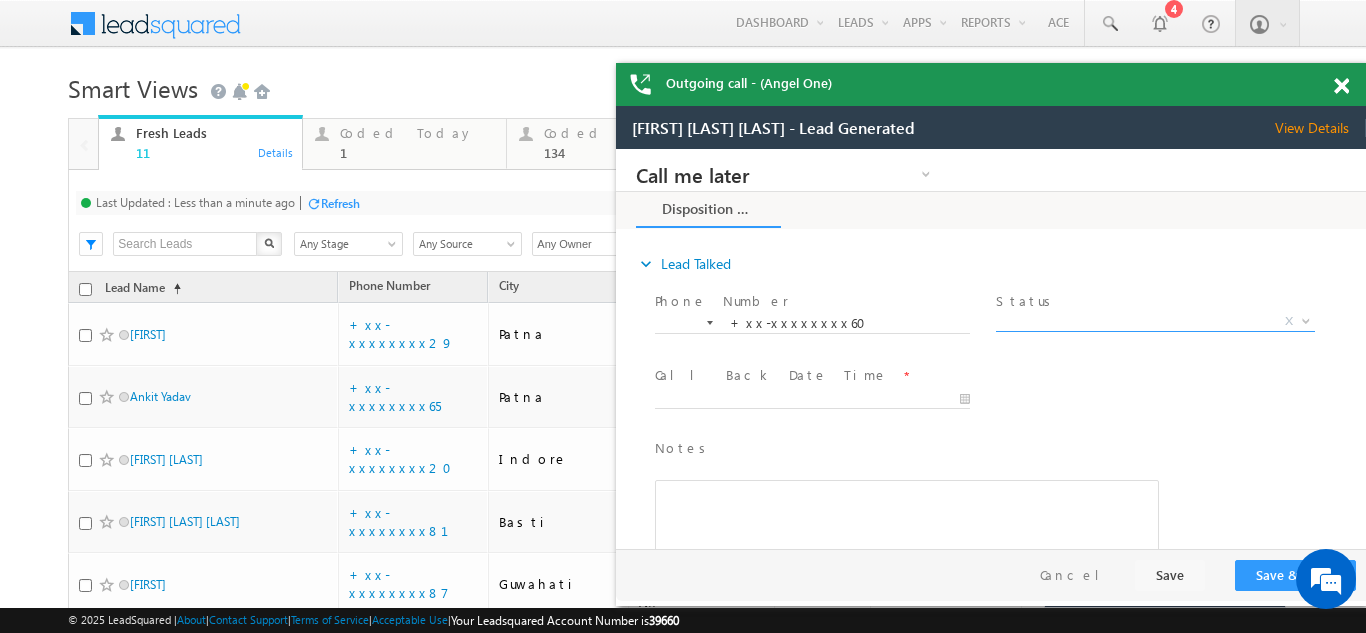 click on "X" at bounding box center (1155, 322) 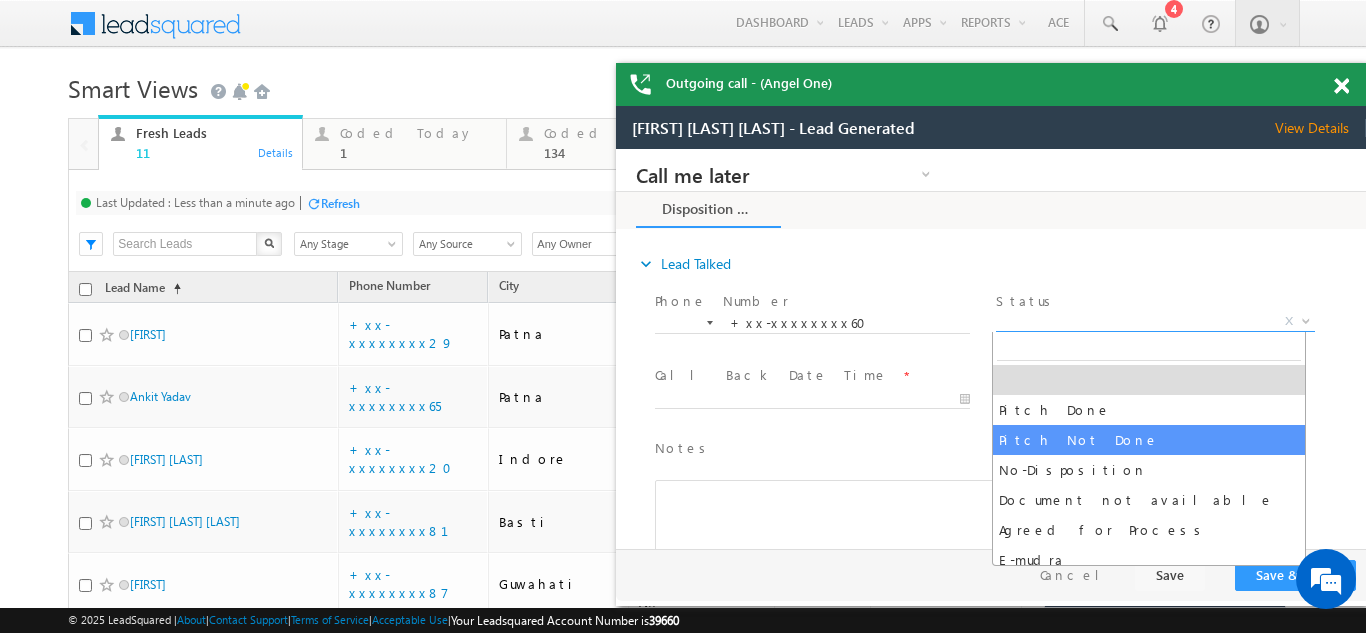 select on "Pitch Not Done" 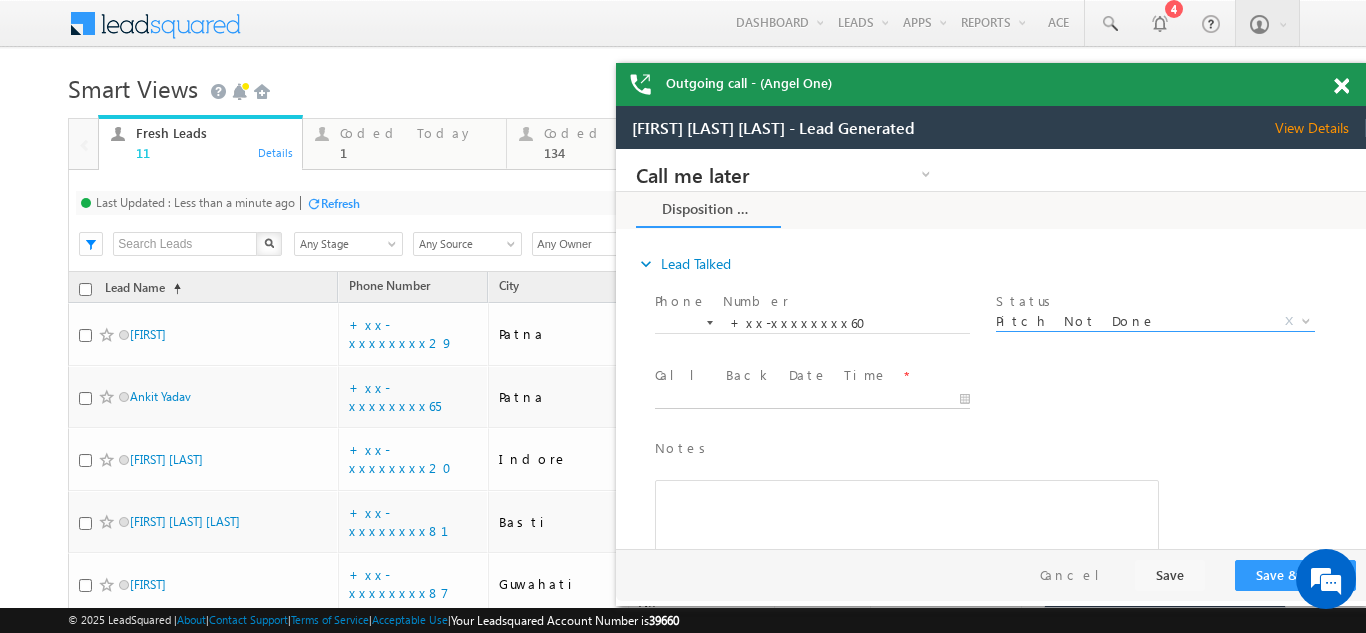 type on "07/17/25 11:39 AM" 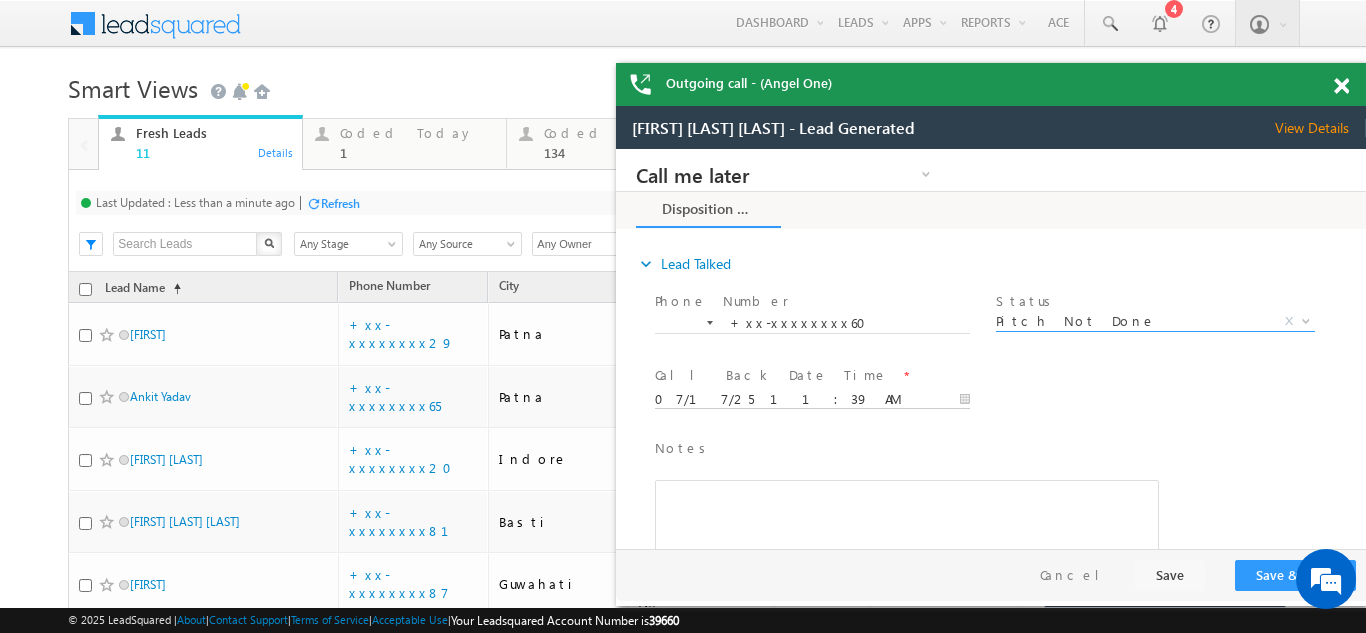 click on "07/17/25 11:39 AM" at bounding box center (812, 400) 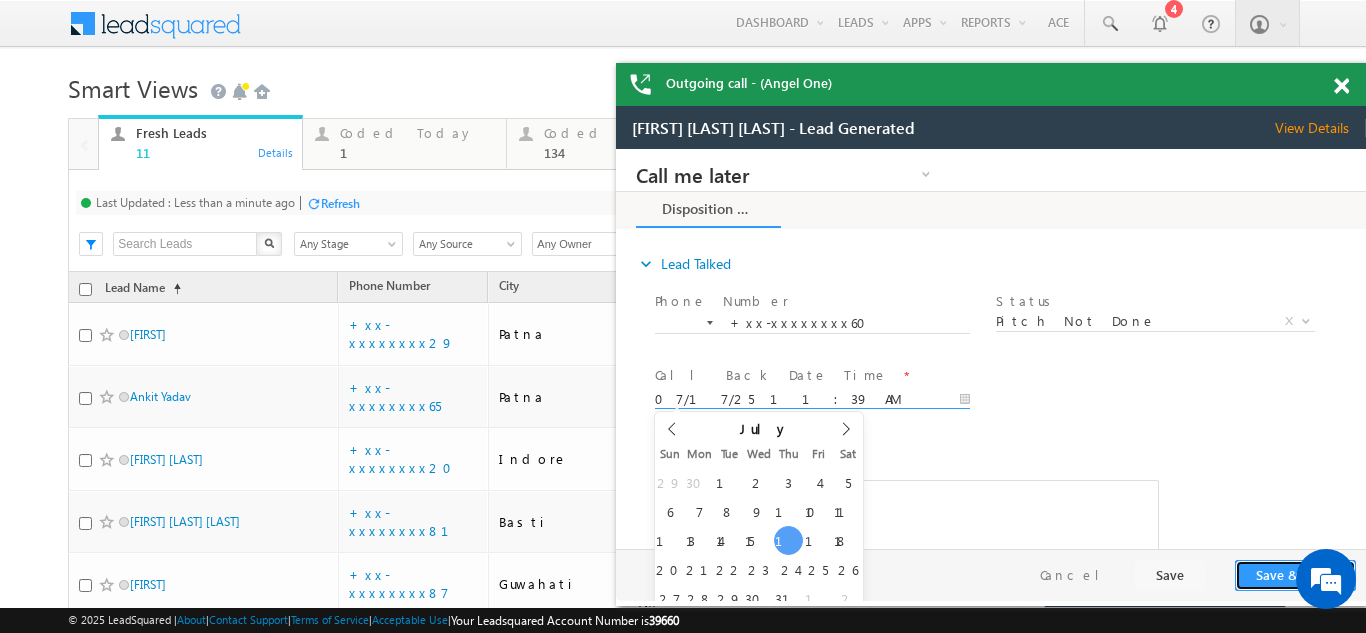 click on "Save & Close" at bounding box center [1295, 575] 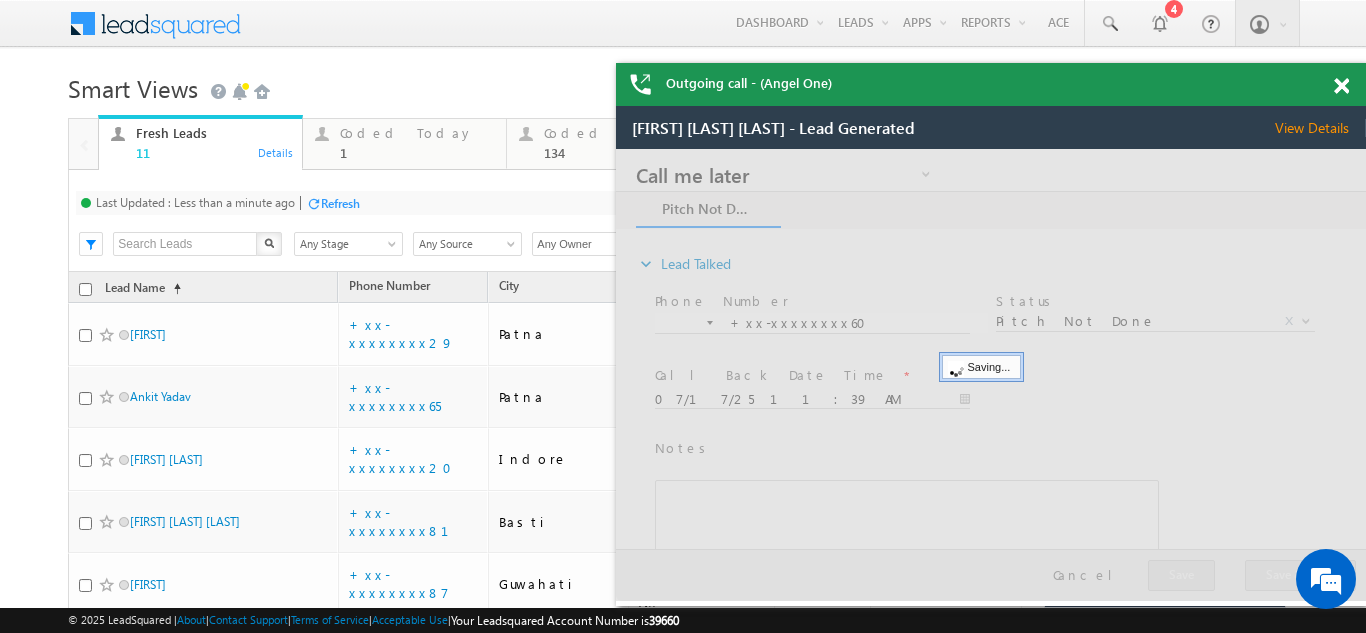 click on "View Details" at bounding box center [1320, 128] 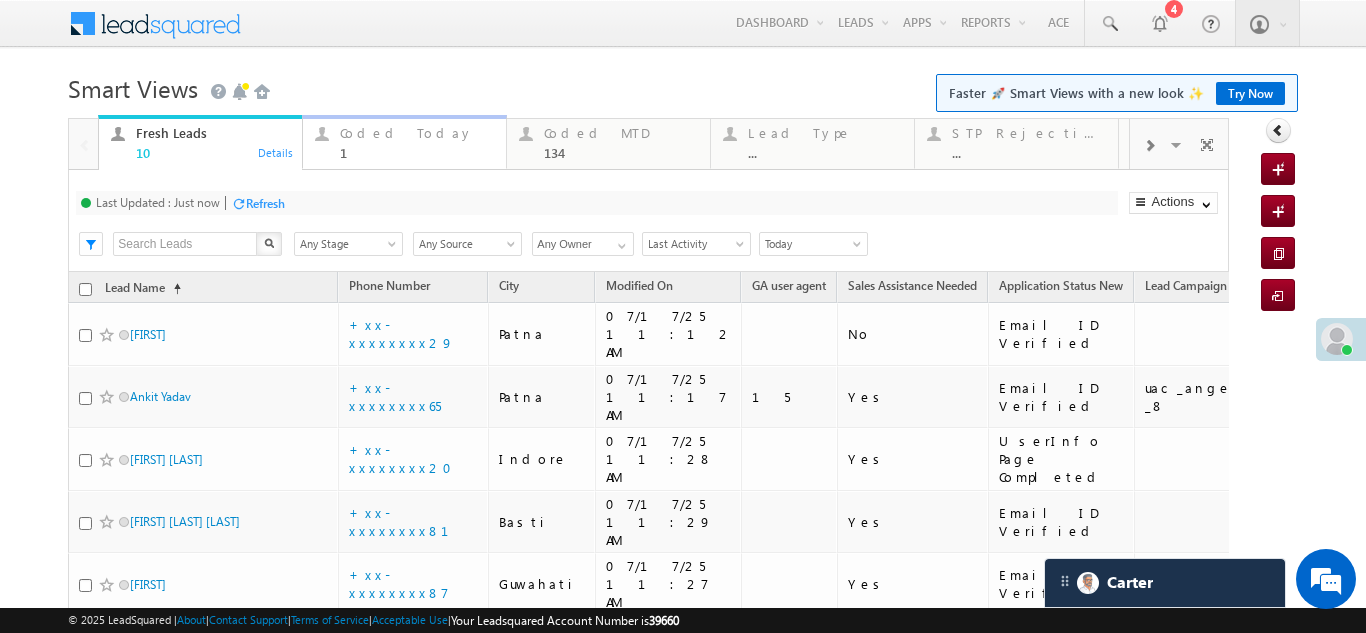 click on "Coded Today" at bounding box center [417, 133] 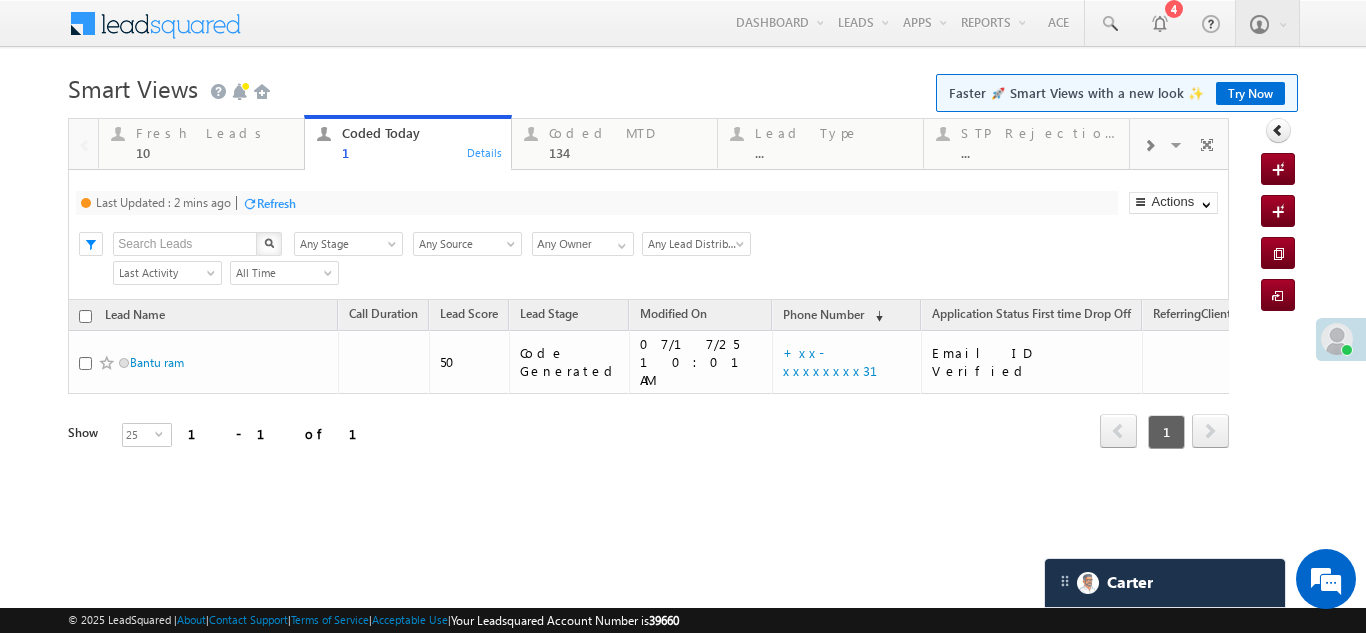 click on "Refresh" at bounding box center [276, 203] 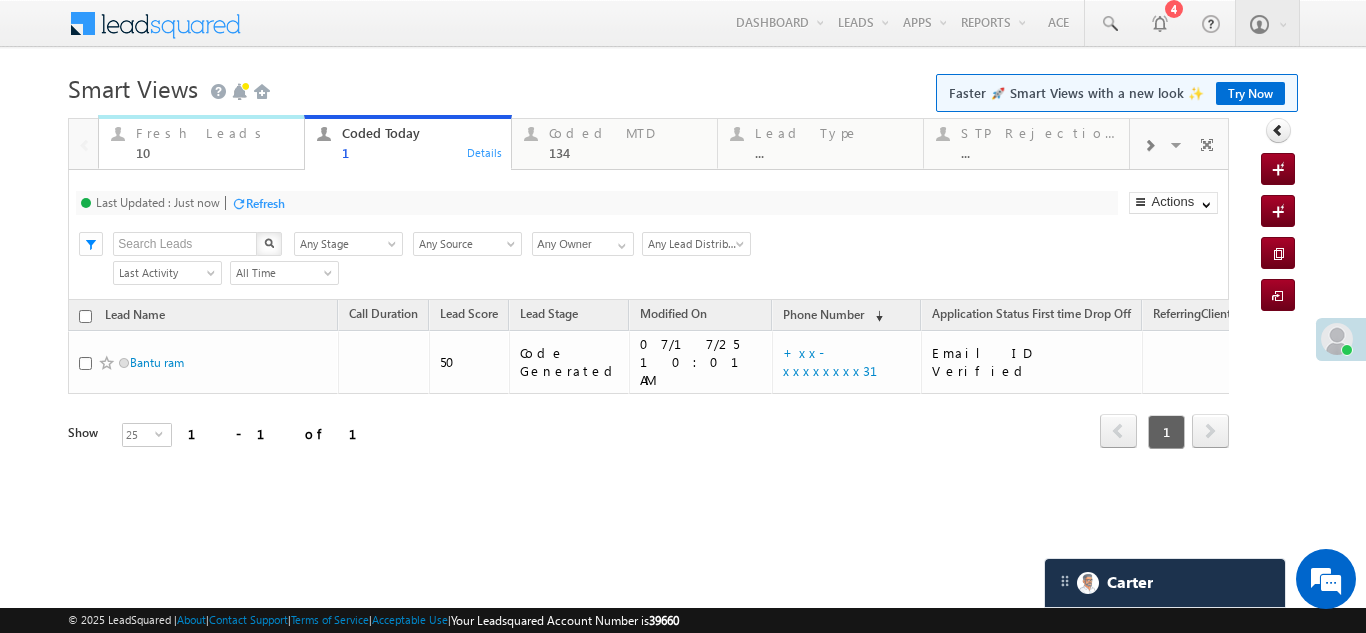 click on "Fresh Leads 10" at bounding box center (214, 140) 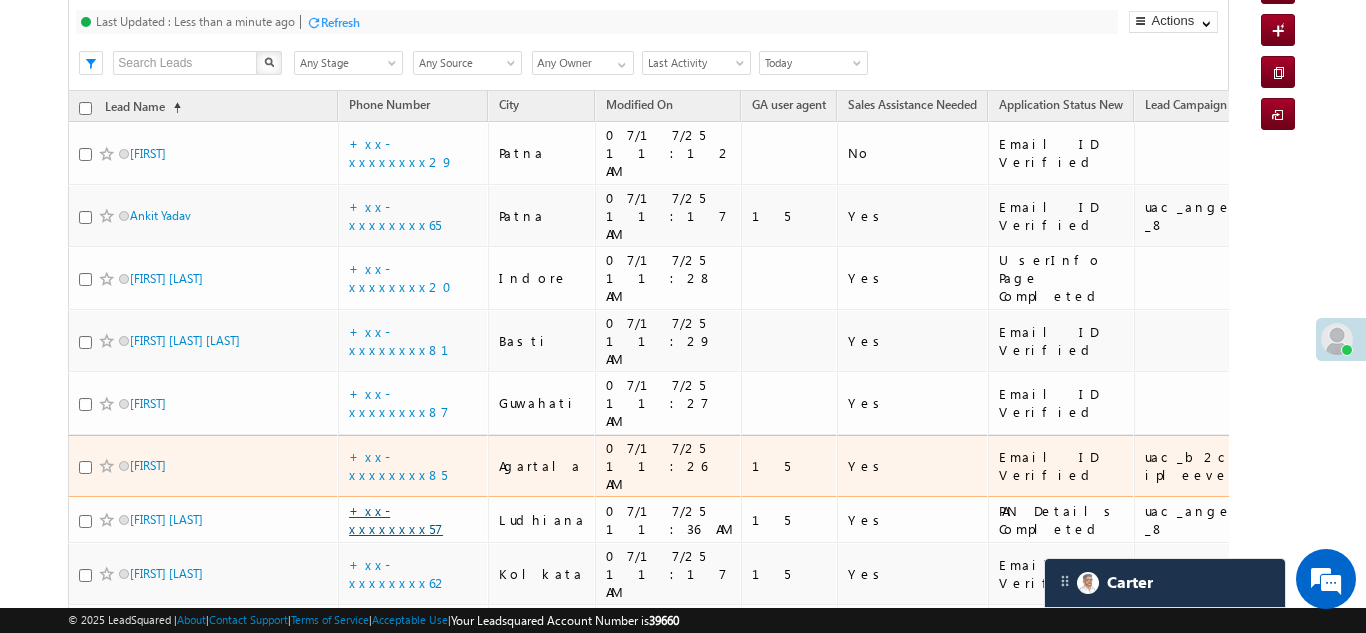 scroll, scrollTop: 301, scrollLeft: 0, axis: vertical 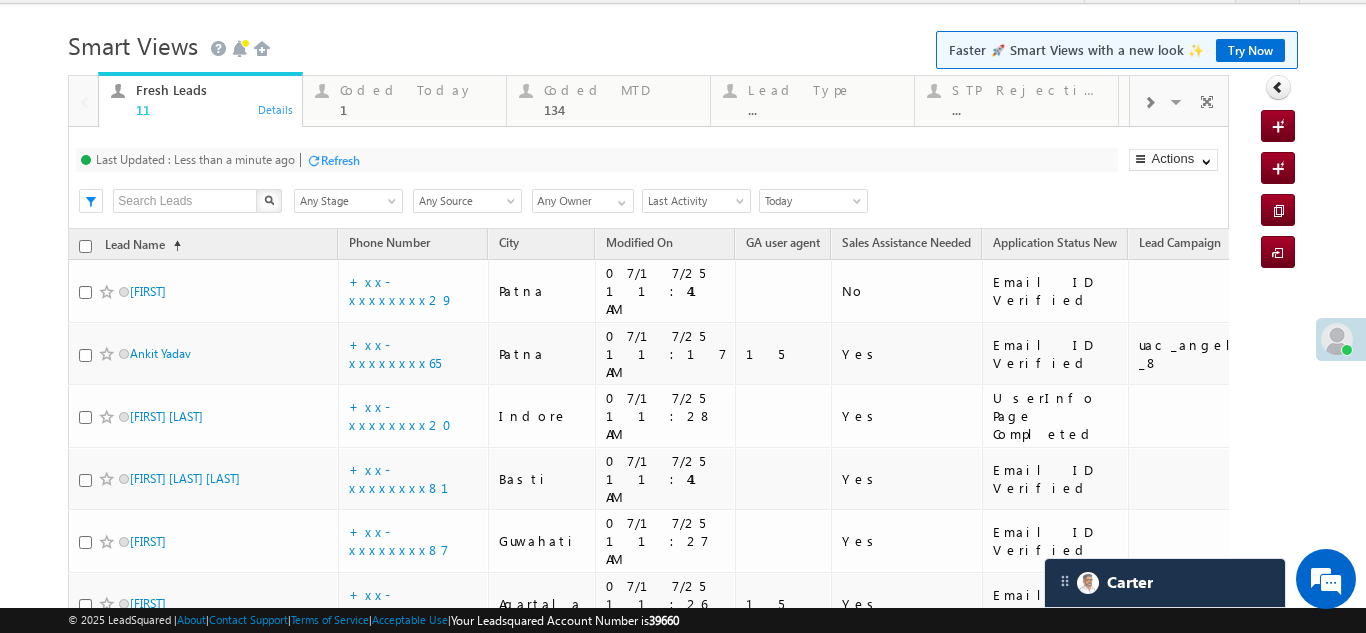 click on "Refresh" at bounding box center [340, 160] 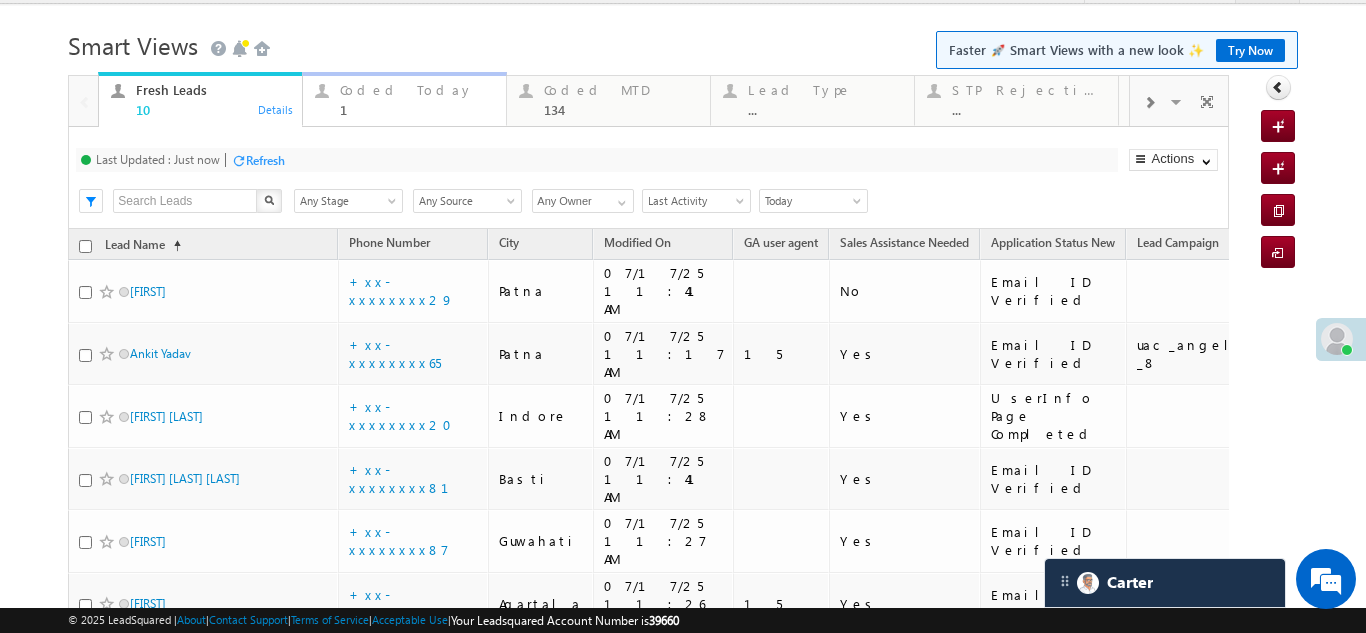 click on "Coded Today" at bounding box center (417, 90) 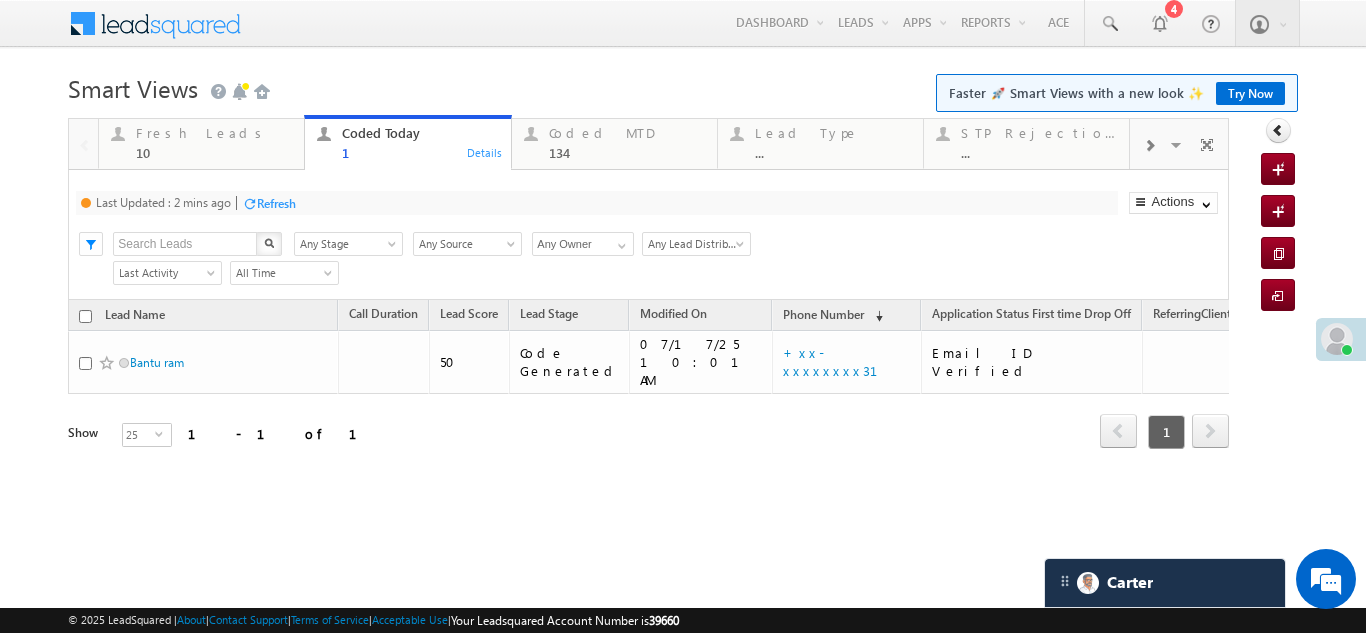 click on "Refresh" at bounding box center [276, 203] 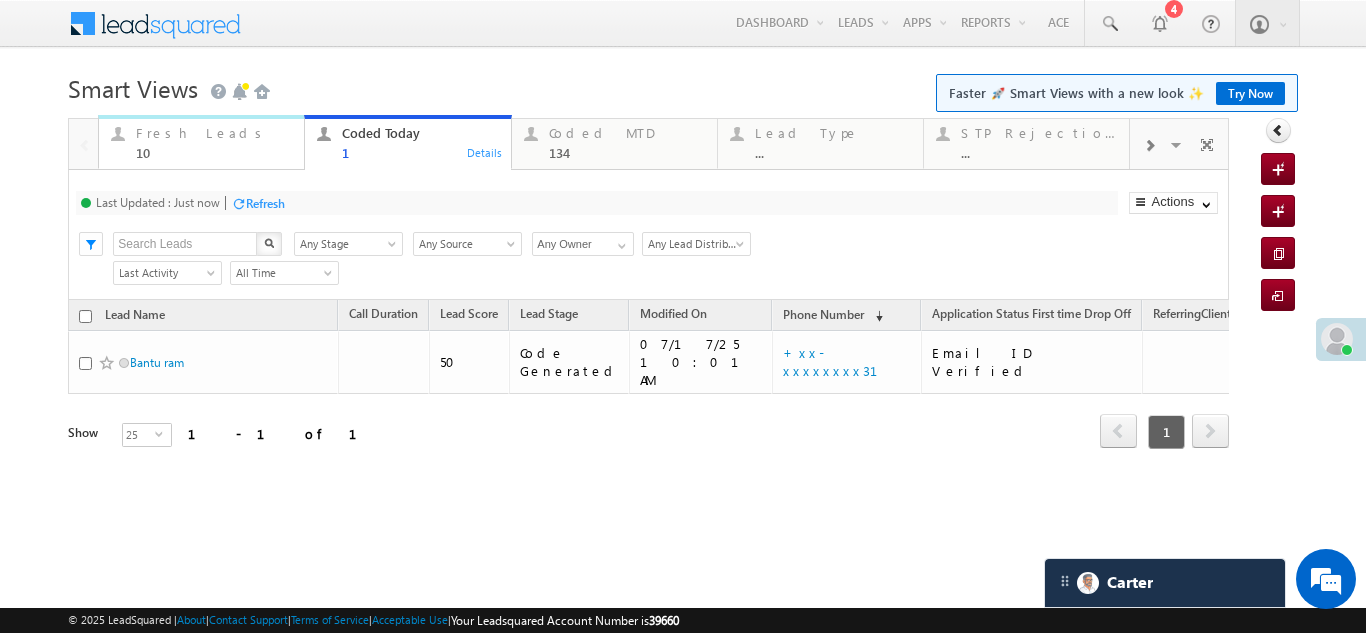 click on "Fresh Leads" at bounding box center (214, 133) 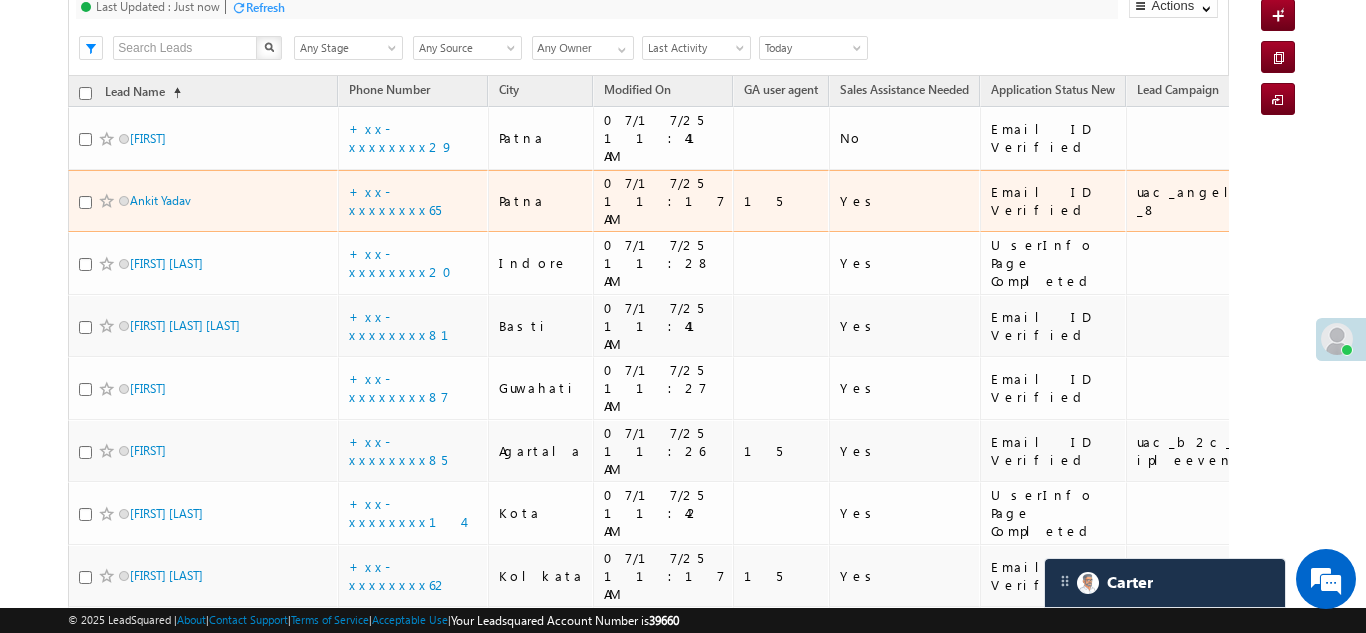 scroll, scrollTop: 201, scrollLeft: 0, axis: vertical 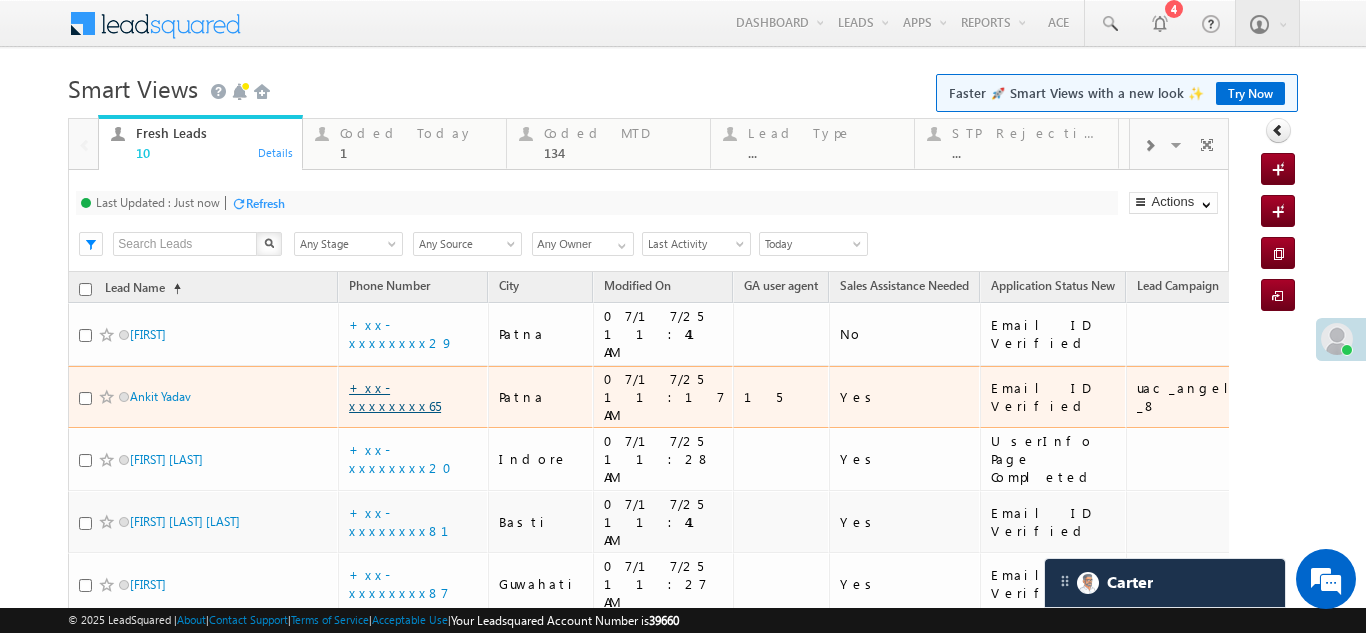 click on "+xx-xxxxxxxx65" at bounding box center (395, 396) 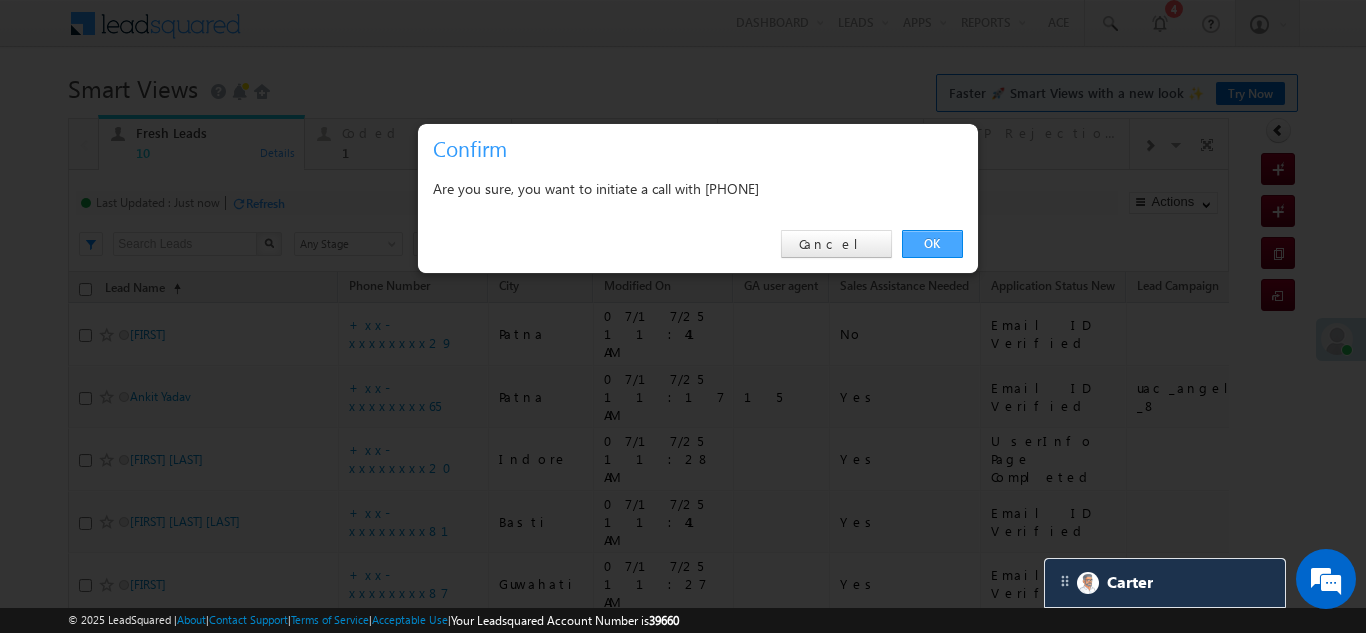 click on "OK" at bounding box center [932, 244] 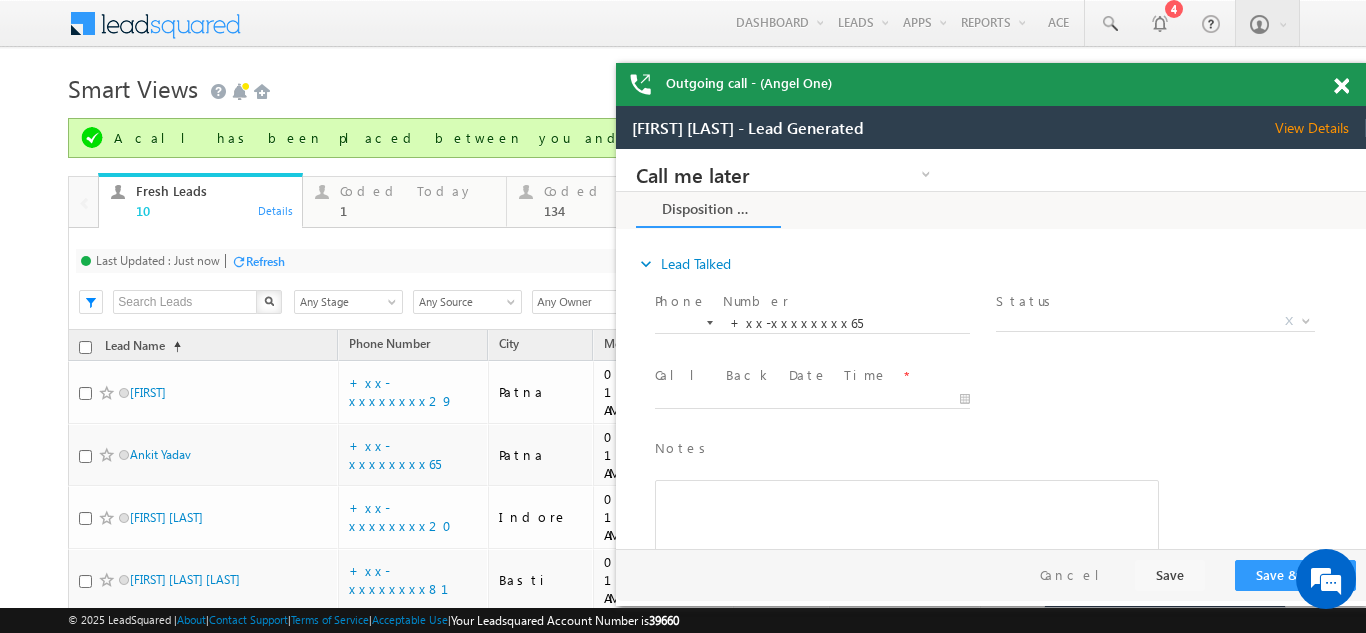 scroll, scrollTop: 0, scrollLeft: 0, axis: both 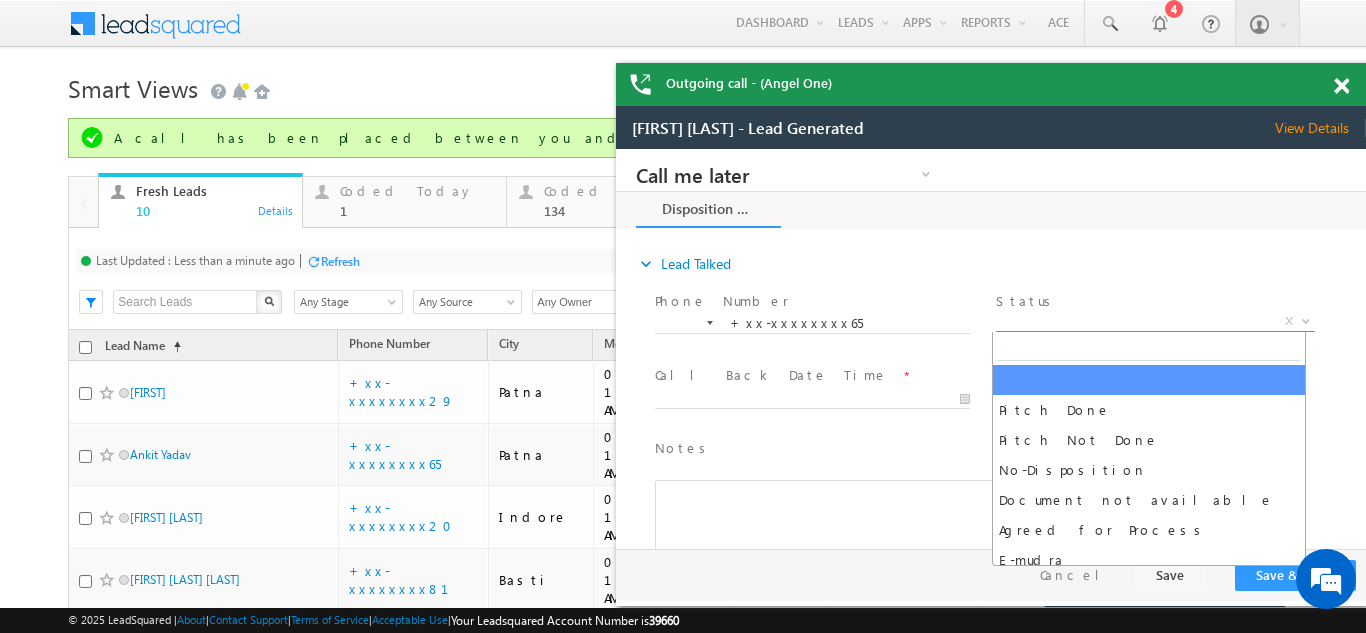 click on "X" at bounding box center (1155, 322) 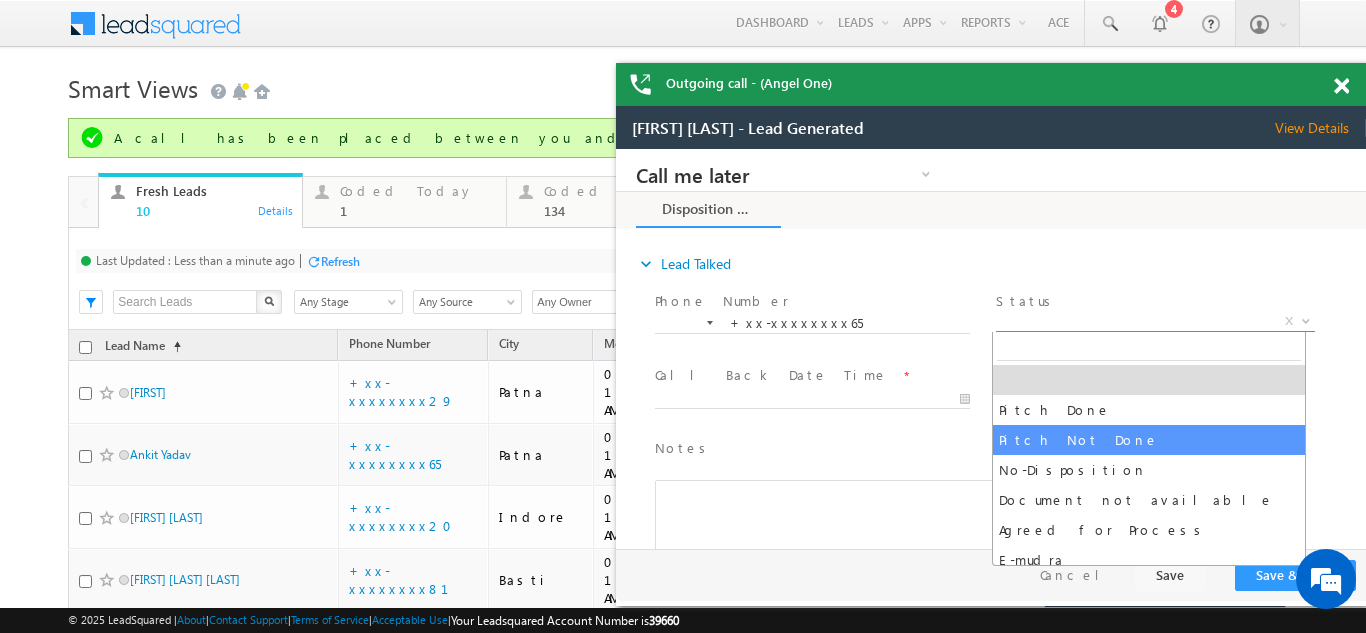 select on "Pitch Not Done" 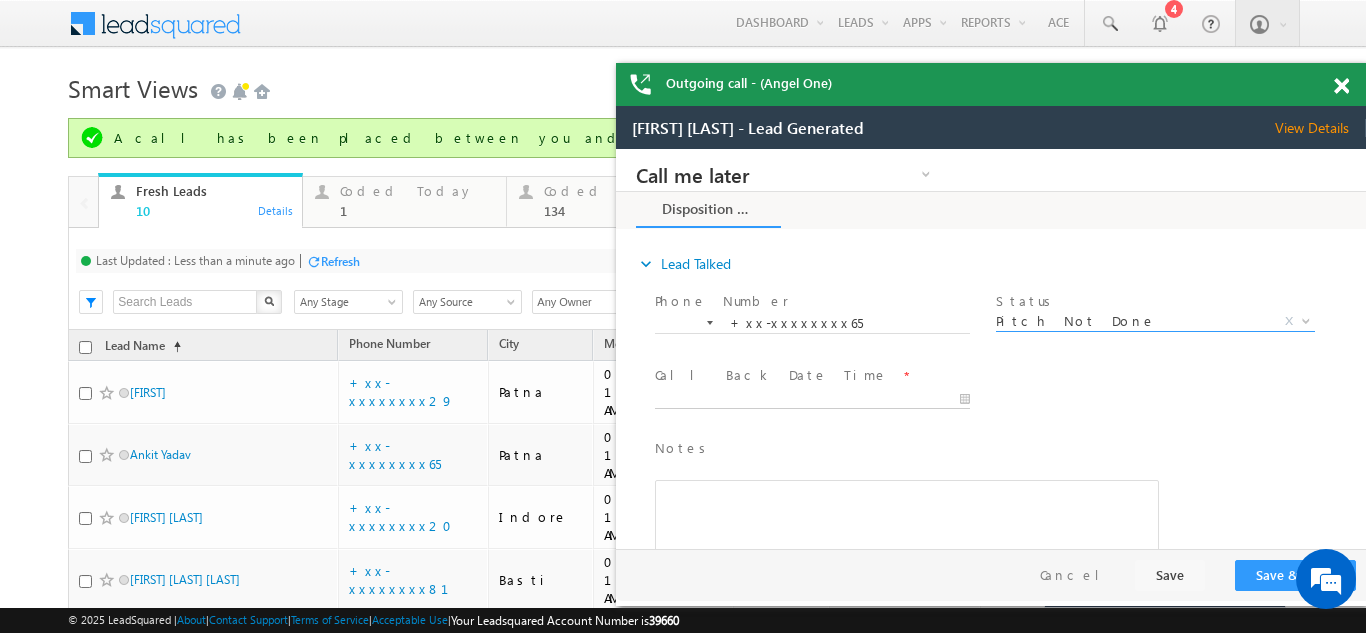 type on "07/17/25 11:47 AM" 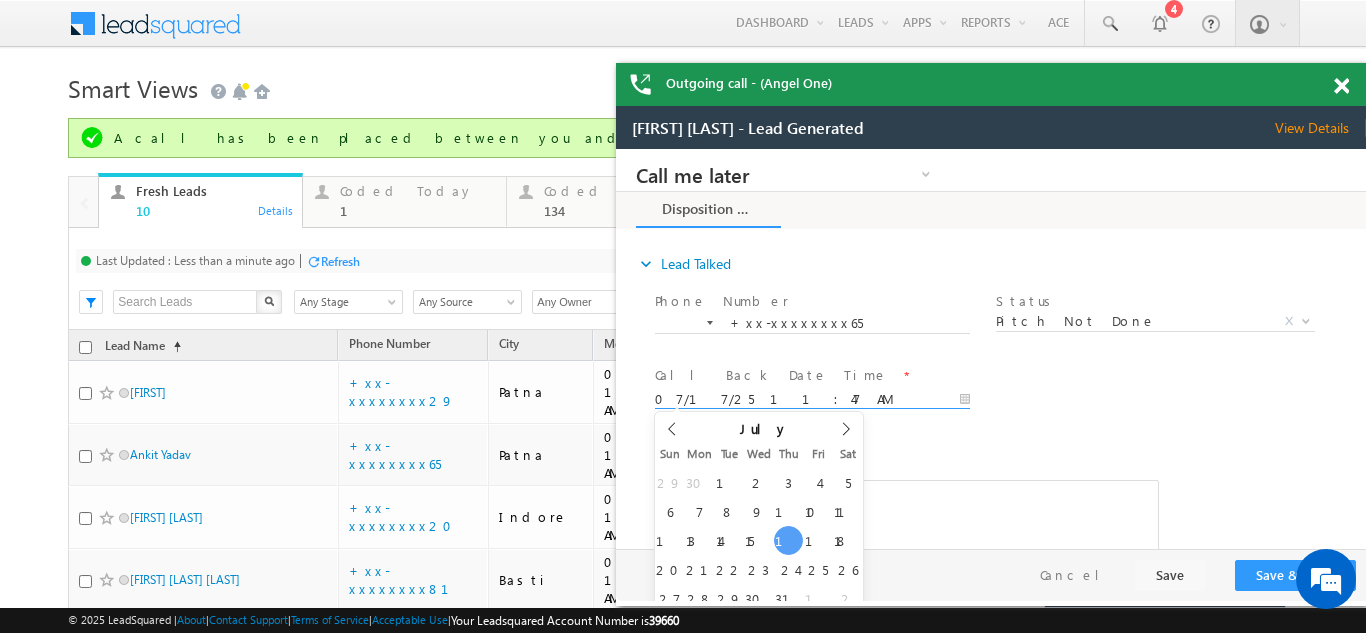 click on "07/17/25 11:47 AM" at bounding box center (812, 400) 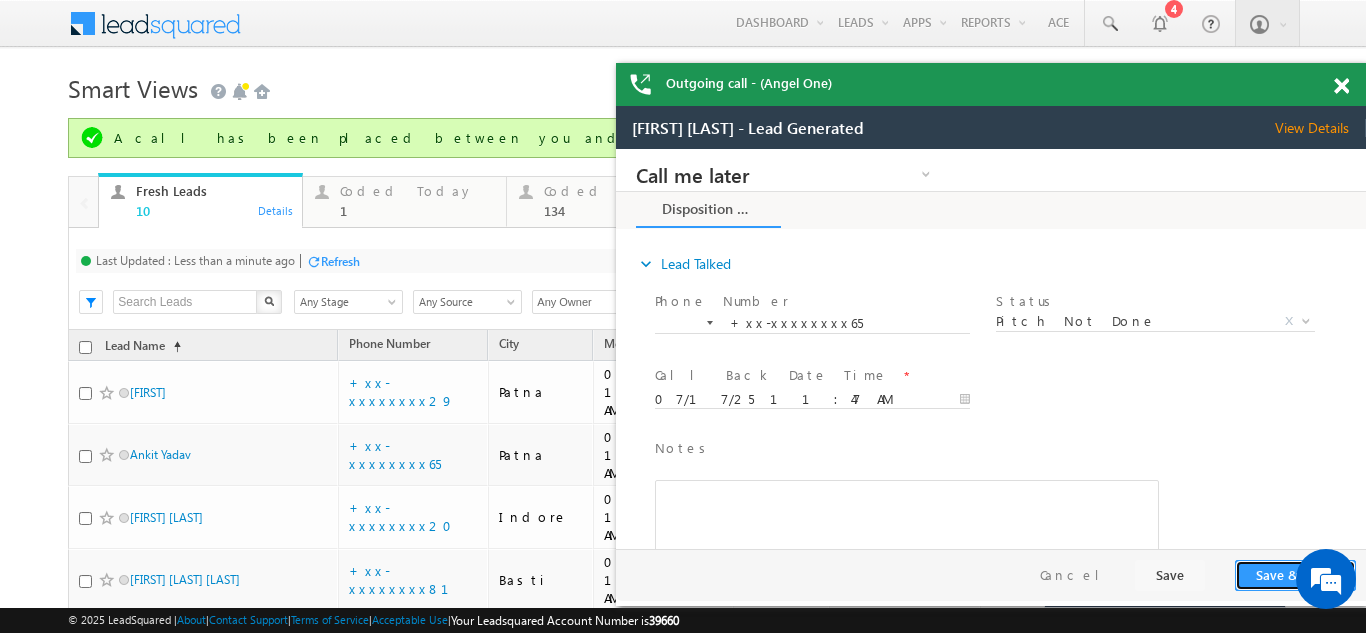 click on "Save & Close" at bounding box center [1295, 575] 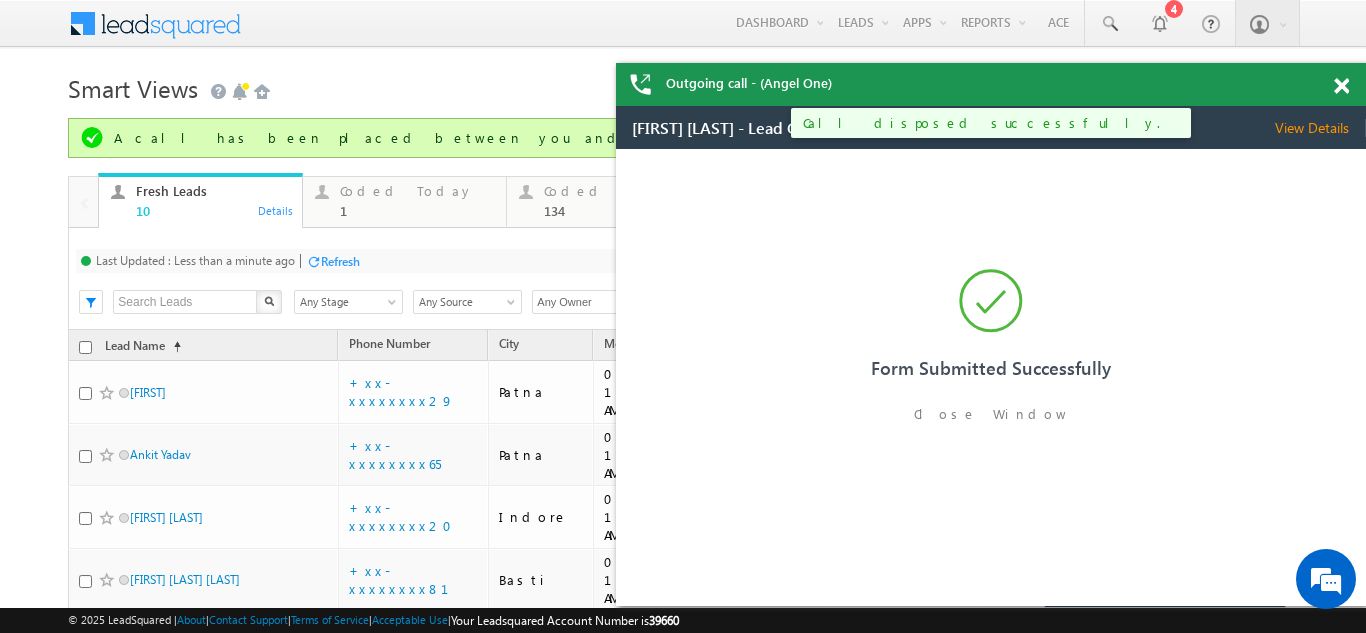 click at bounding box center (1341, 86) 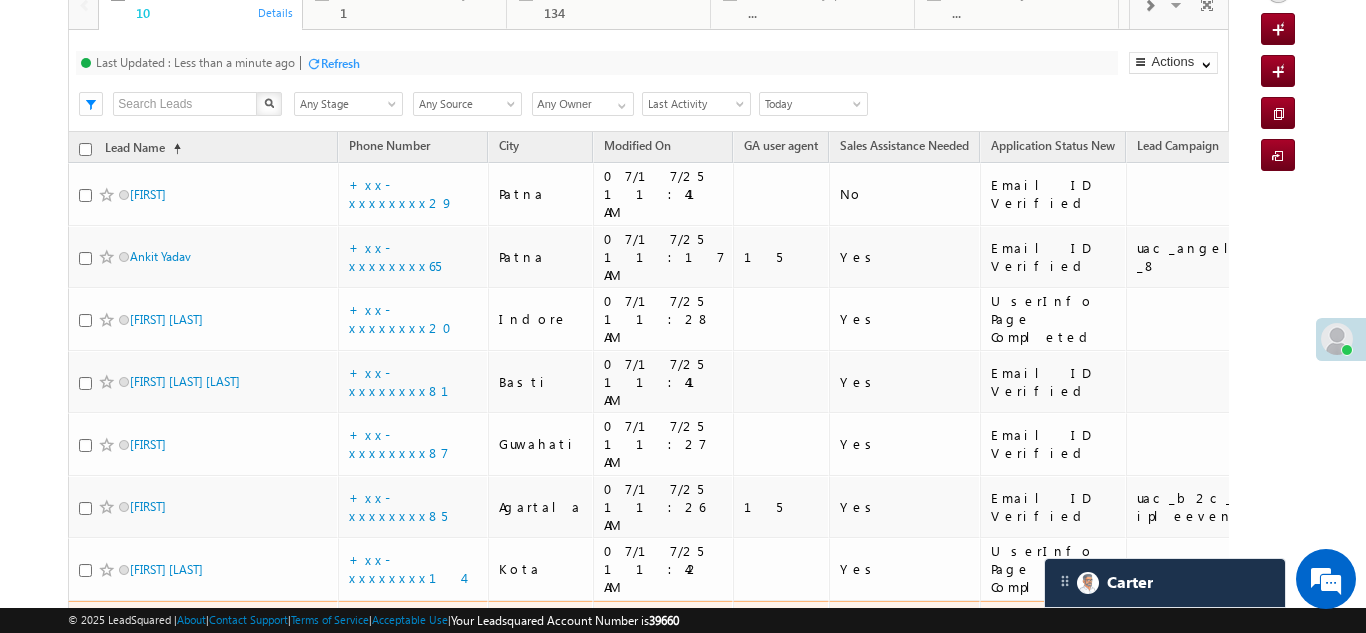 scroll, scrollTop: 200, scrollLeft: 0, axis: vertical 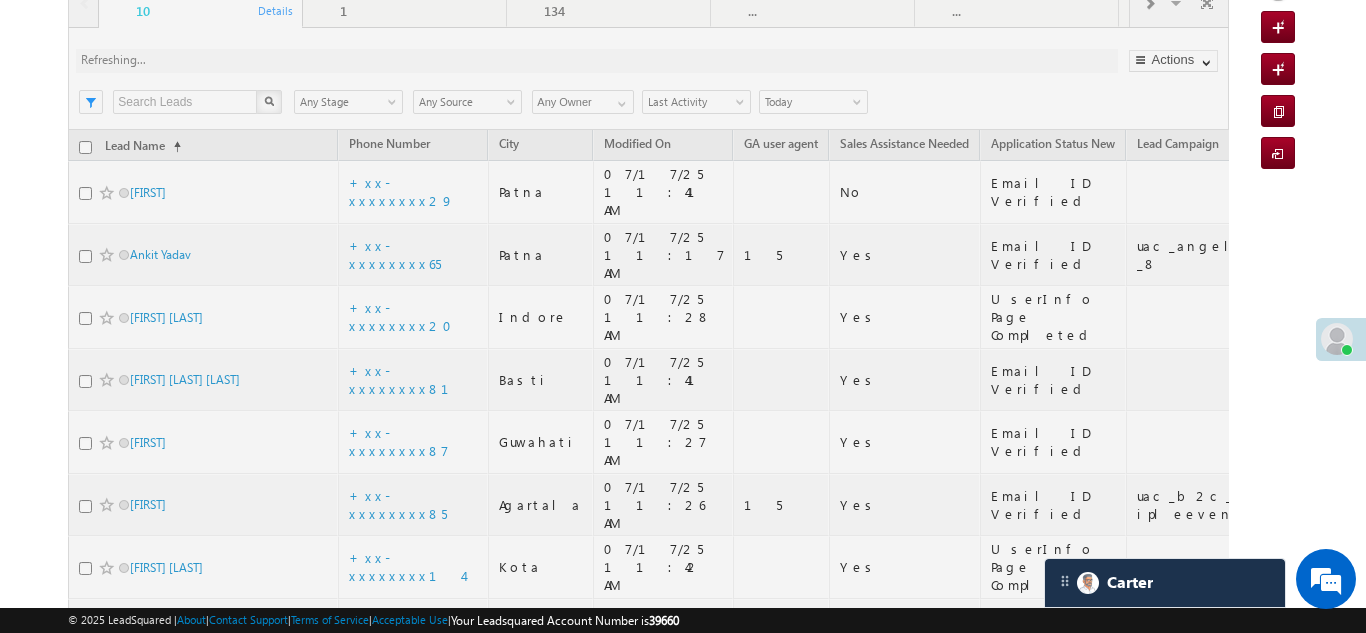 click at bounding box center (648, 436) 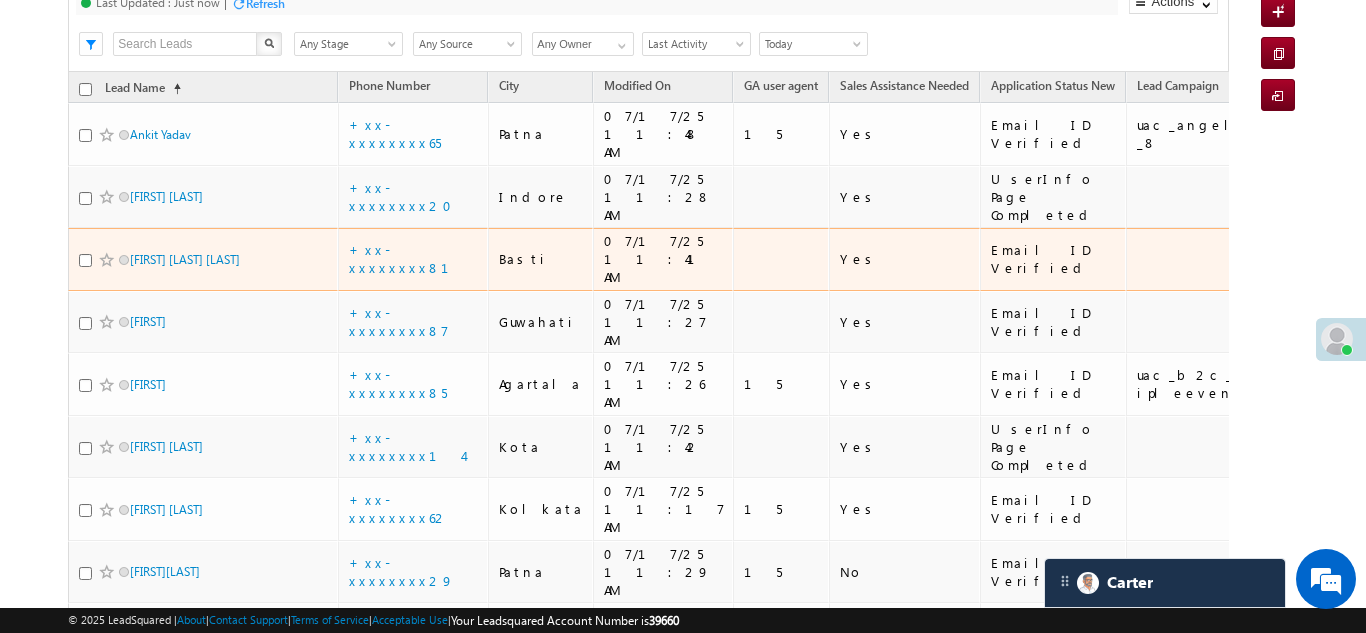 scroll, scrollTop: 142, scrollLeft: 0, axis: vertical 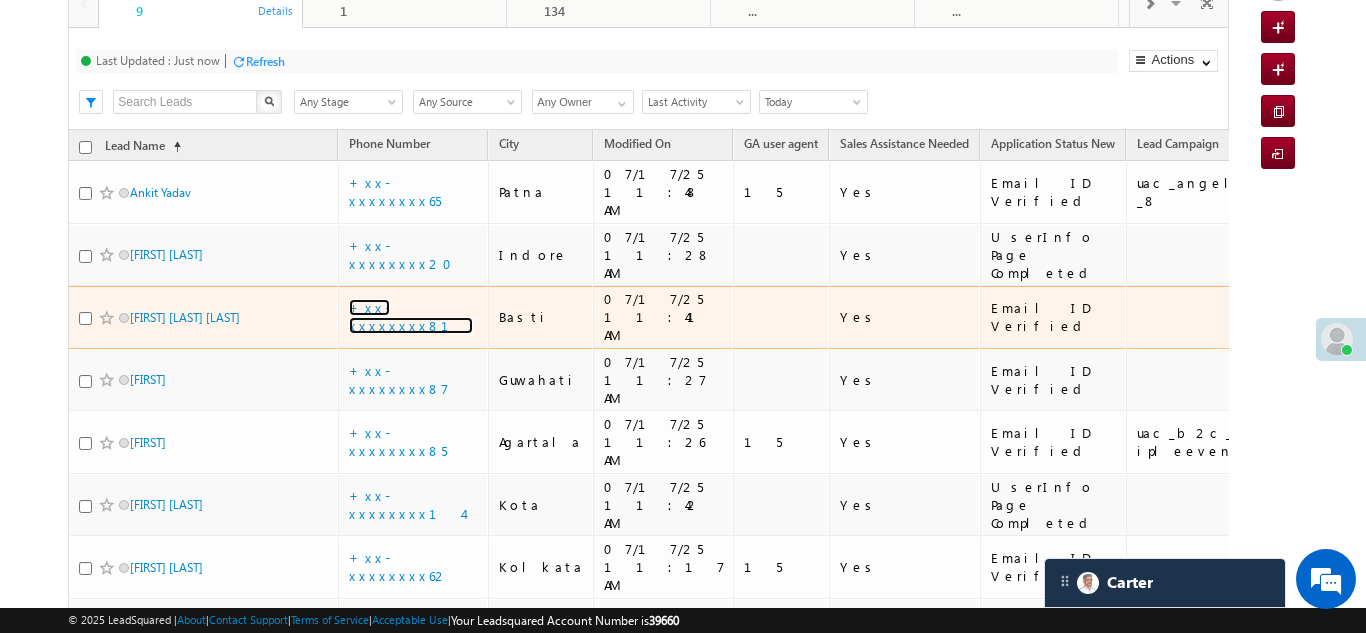 click on "+xx-xxxxxxxx81" at bounding box center [411, 316] 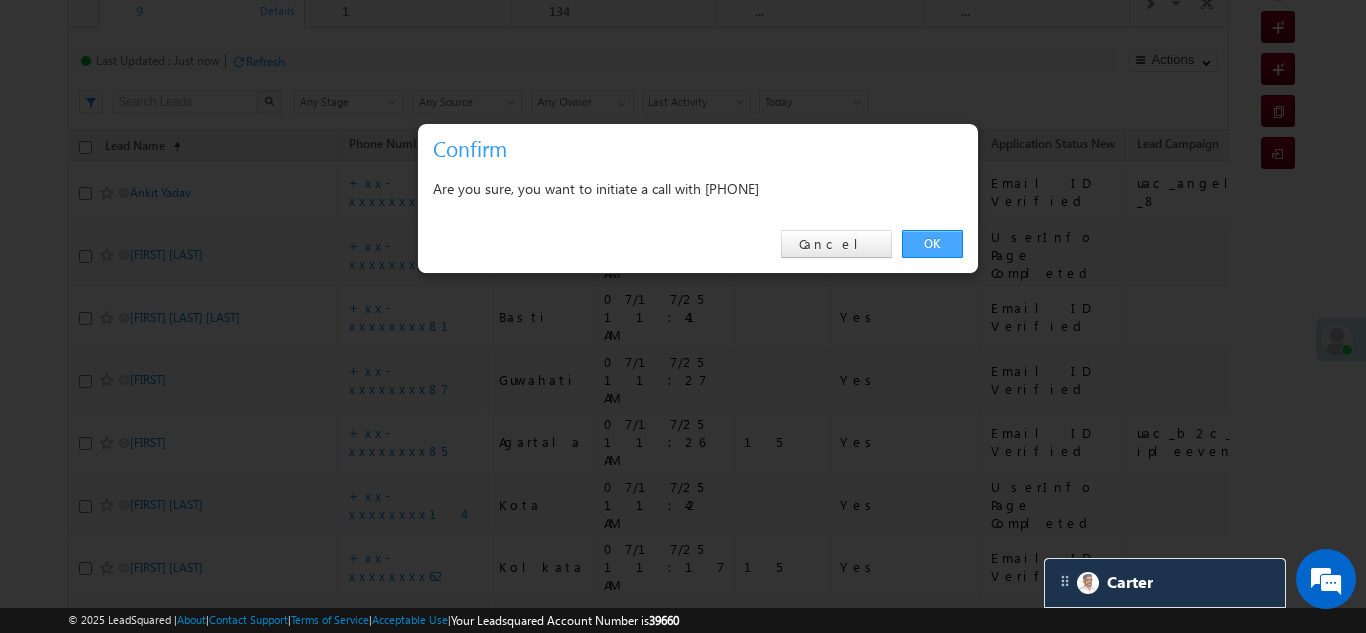 click on "OK" at bounding box center (932, 244) 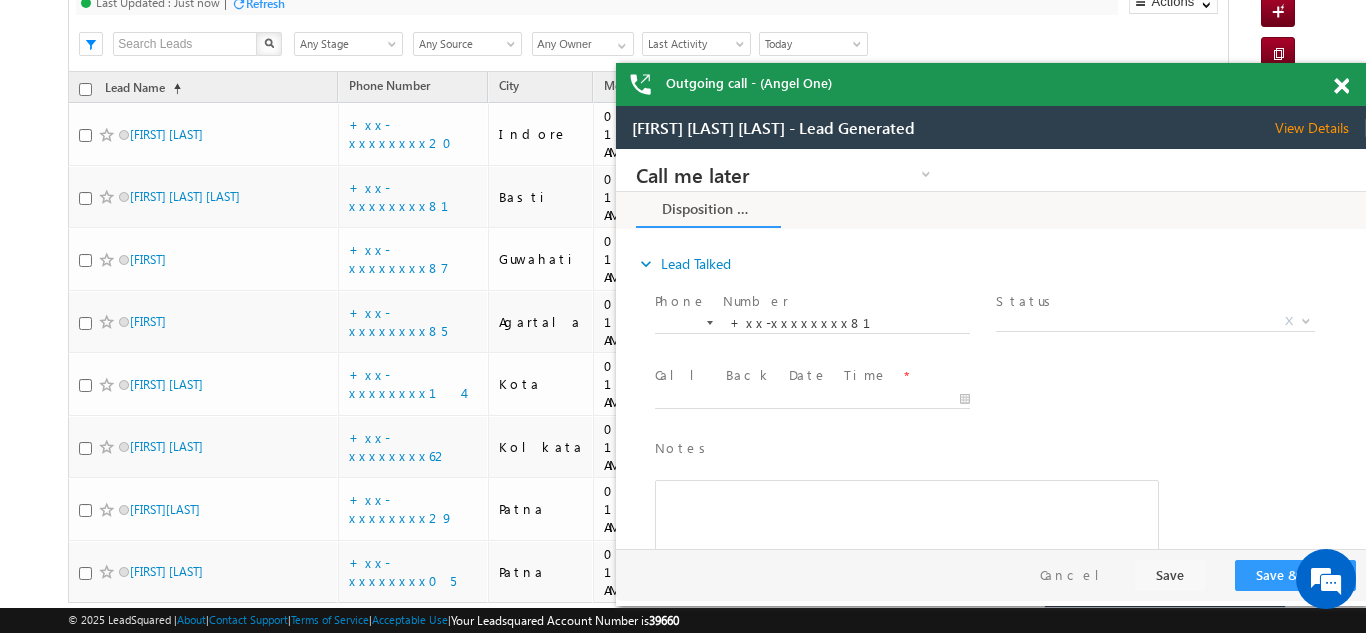 scroll, scrollTop: 142, scrollLeft: 0, axis: vertical 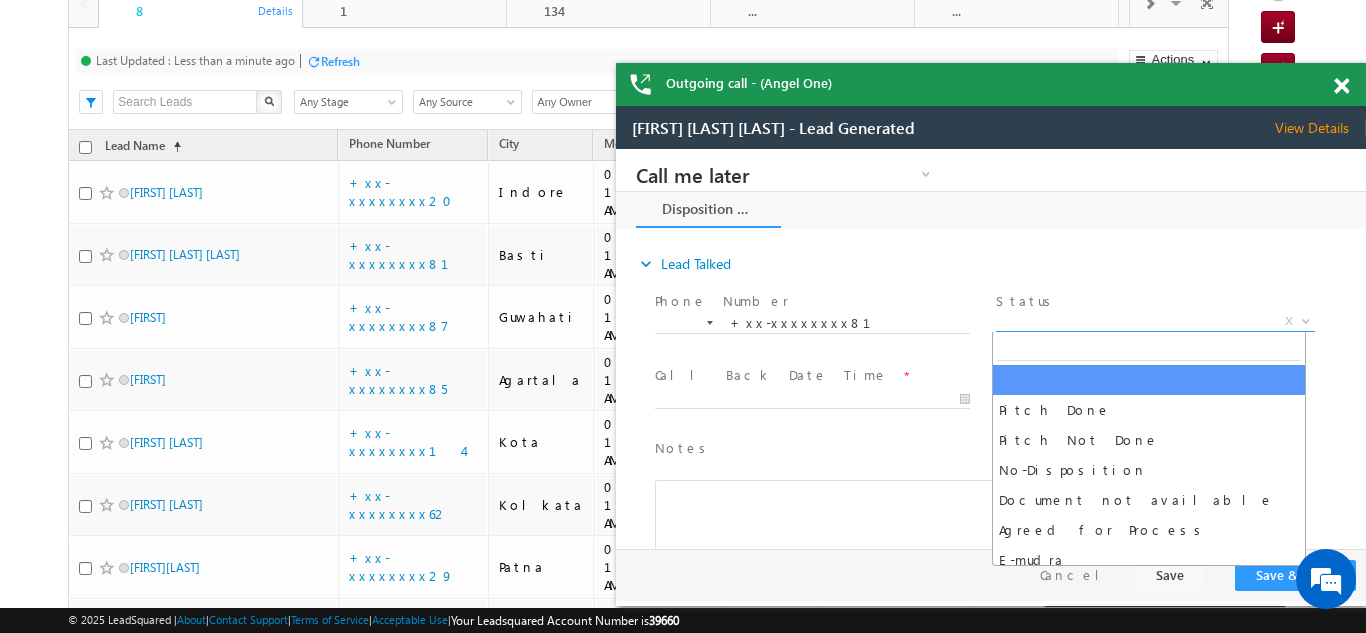 click on "X" at bounding box center (1155, 322) 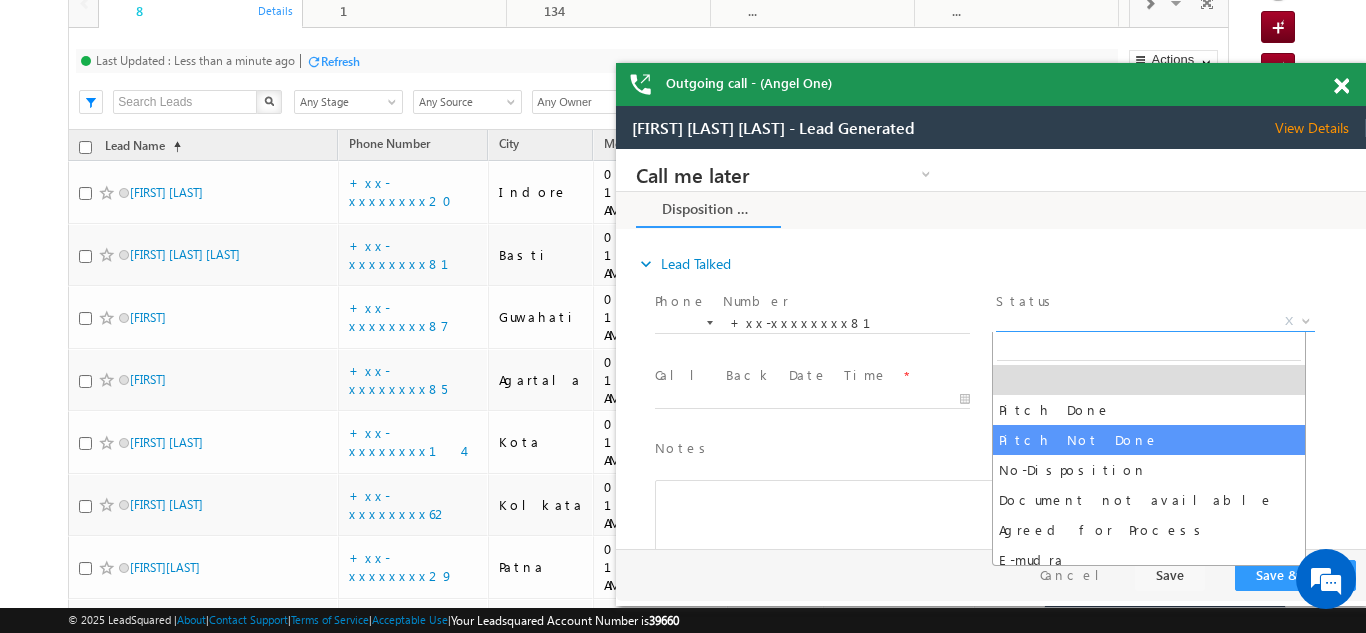 select on "Pitch Not Done" 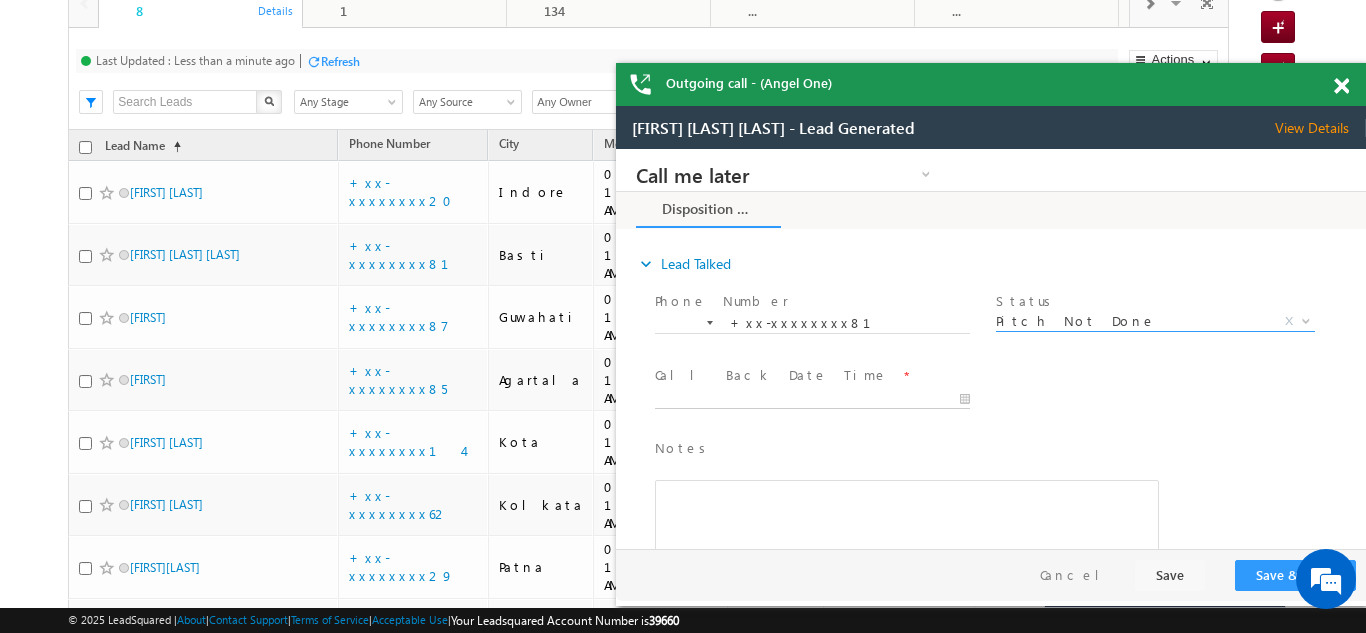 type on "07/17/25 11:48 AM" 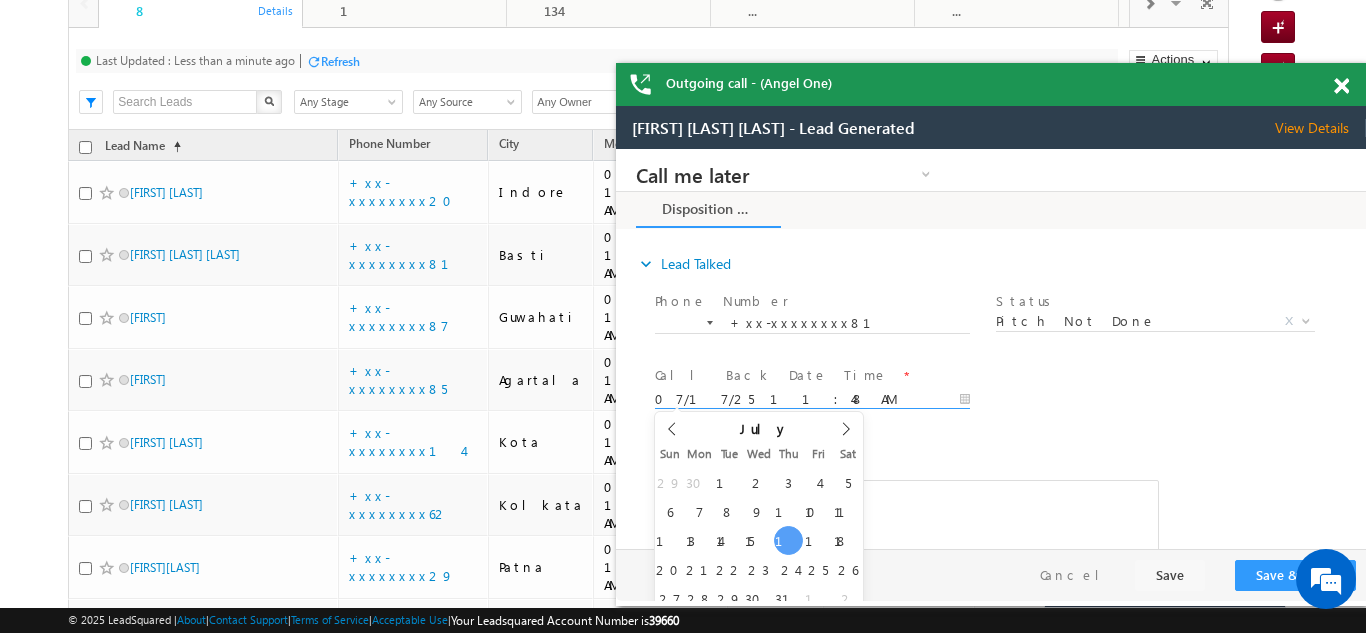 click on "07/17/25 11:48 AM" at bounding box center (812, 400) 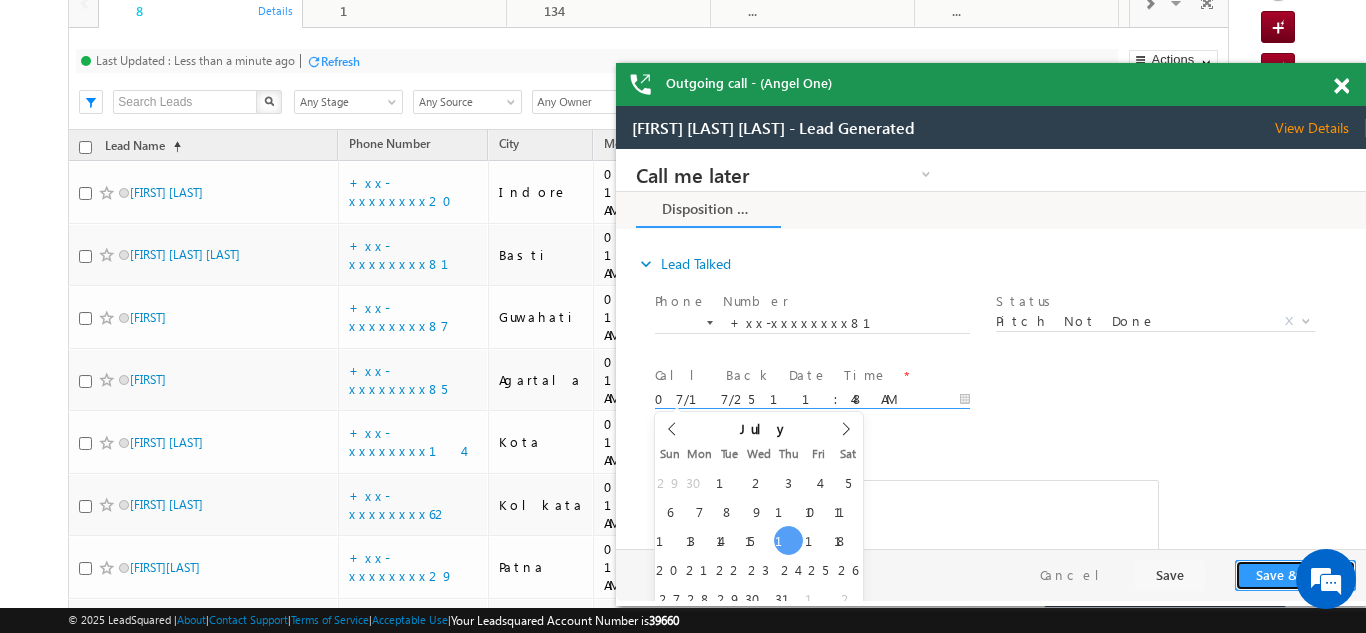 click on "Save & Close" at bounding box center (1295, 575) 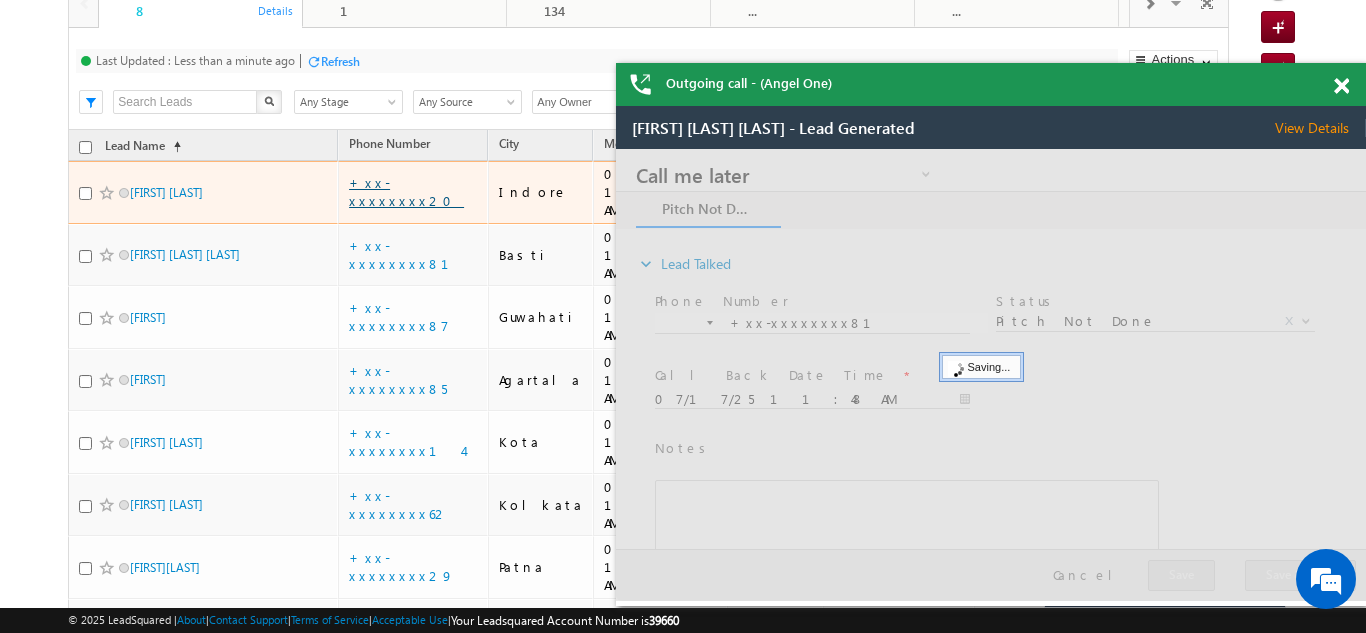 click on "+xx-xxxxxxxx20" at bounding box center (406, 191) 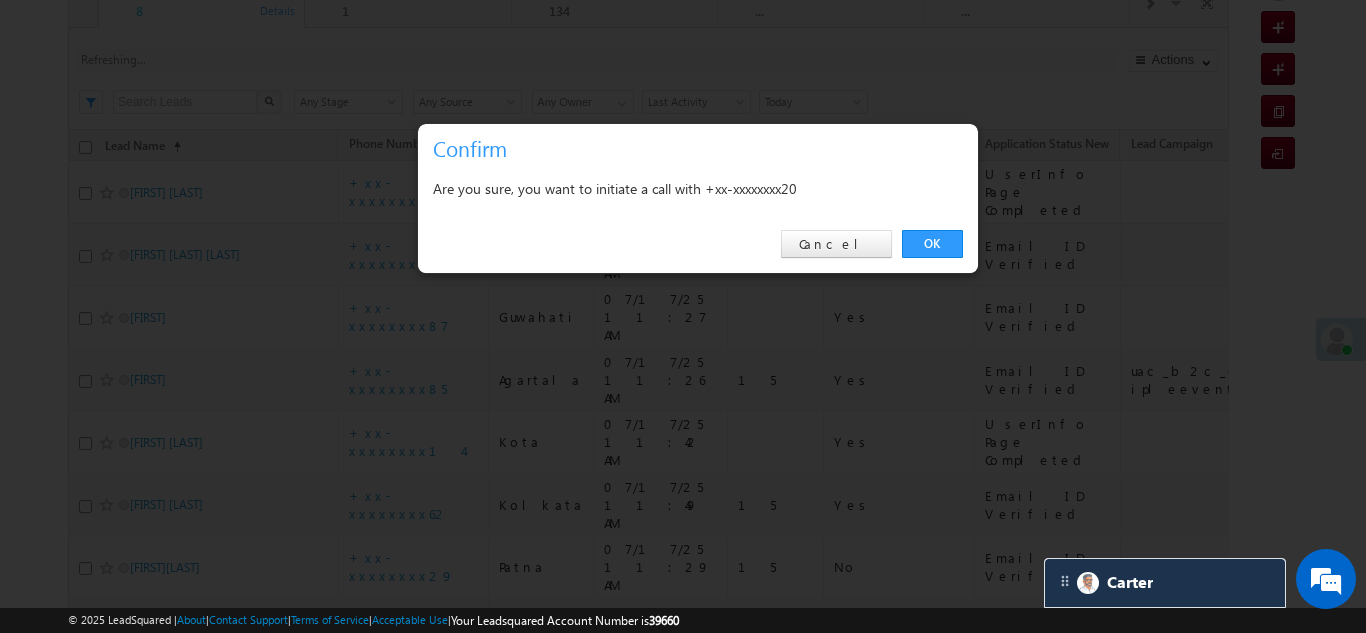 scroll, scrollTop: 0, scrollLeft: 0, axis: both 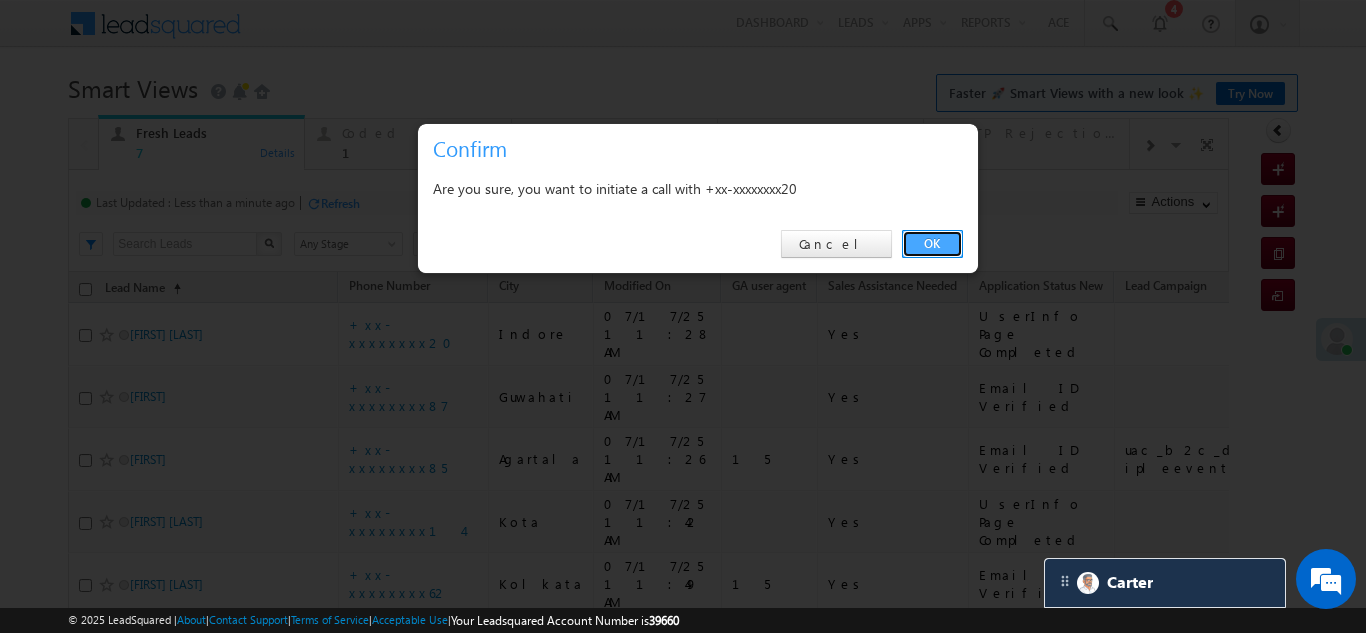 click on "OK" at bounding box center [932, 244] 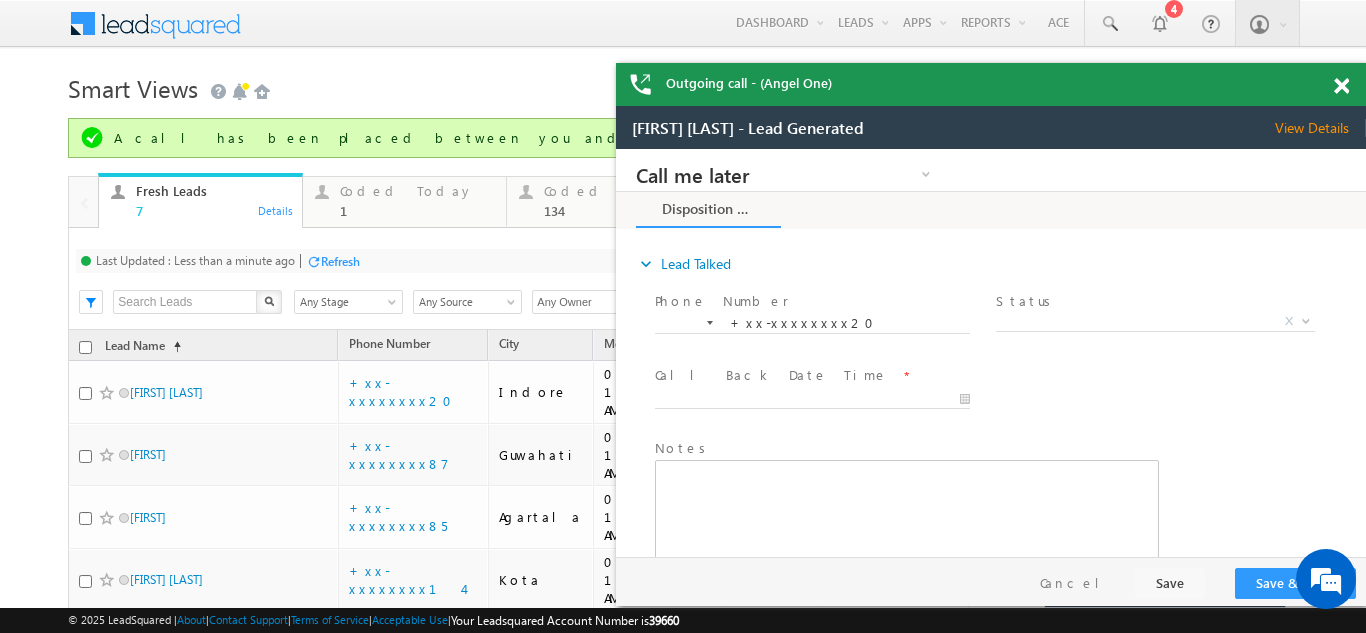 scroll, scrollTop: 0, scrollLeft: 0, axis: both 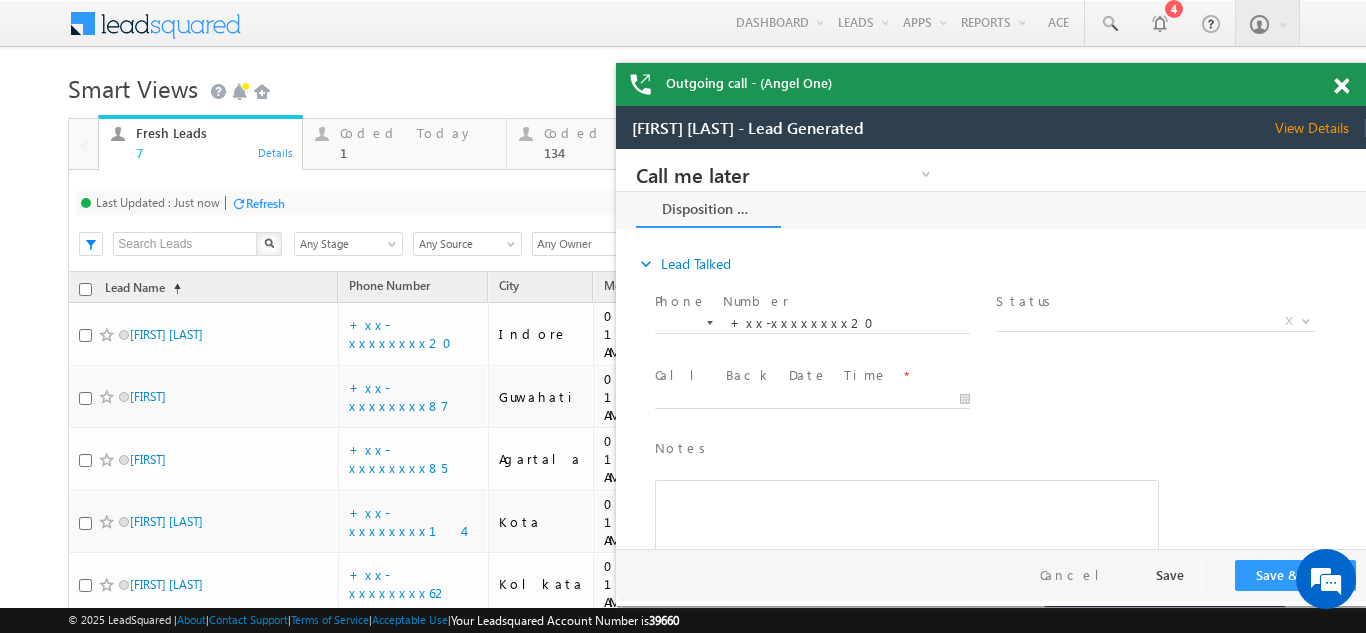 click on "View Details" at bounding box center (1320, 128) 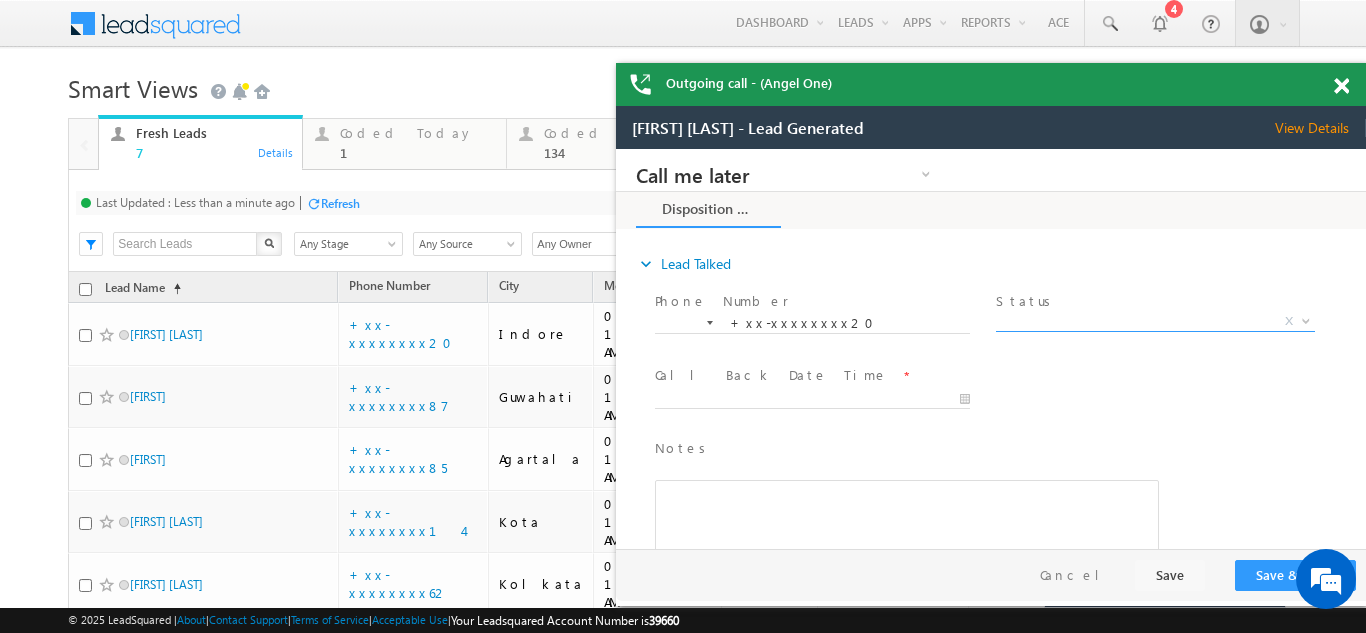 click on "X" at bounding box center (1155, 322) 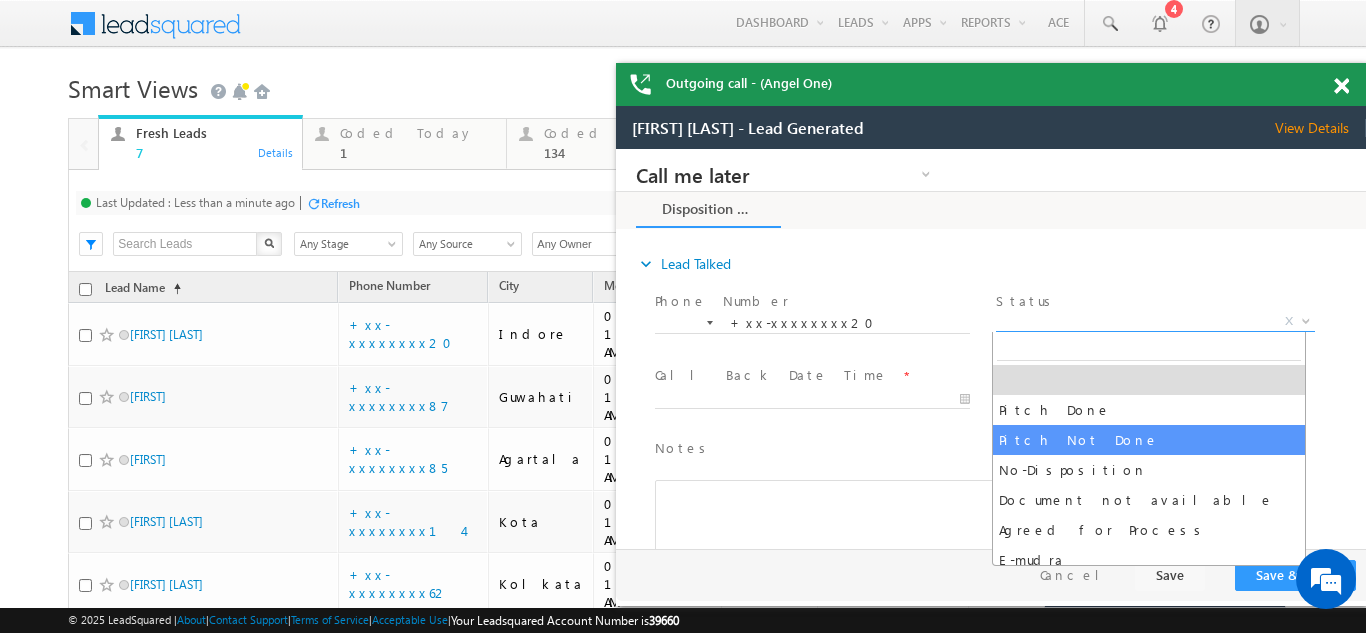 select on "Pitch Not Done" 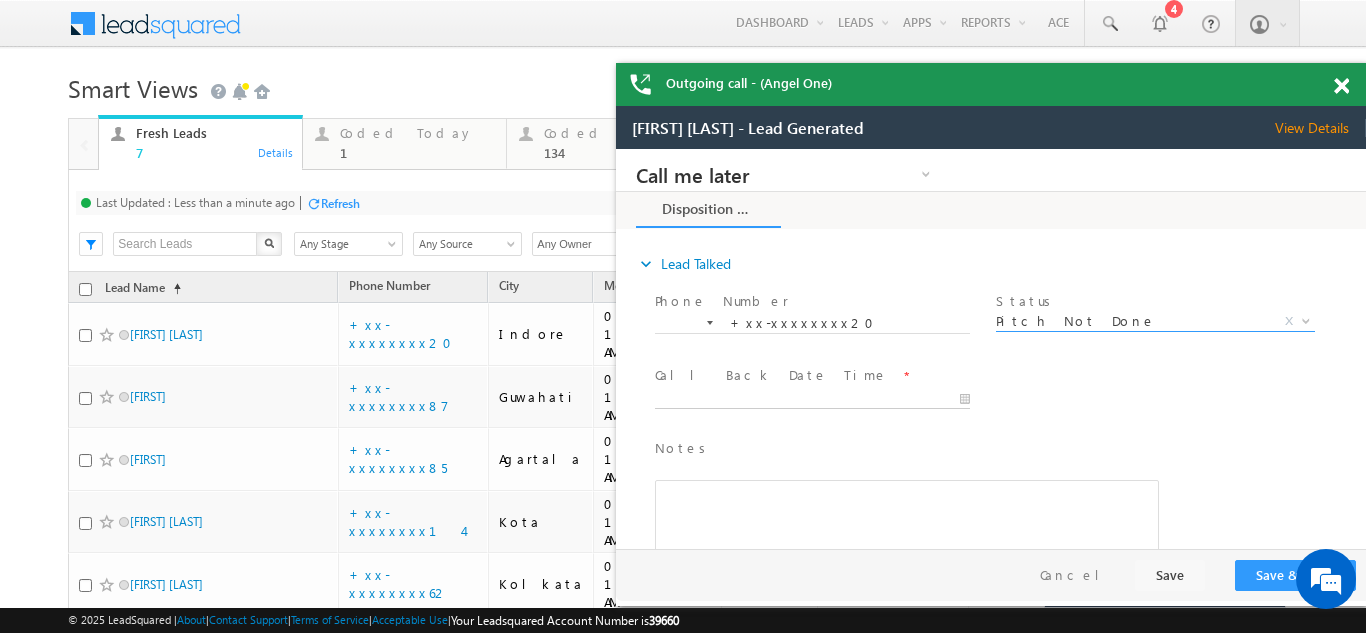 type on "07/17/25 11:51 AM" 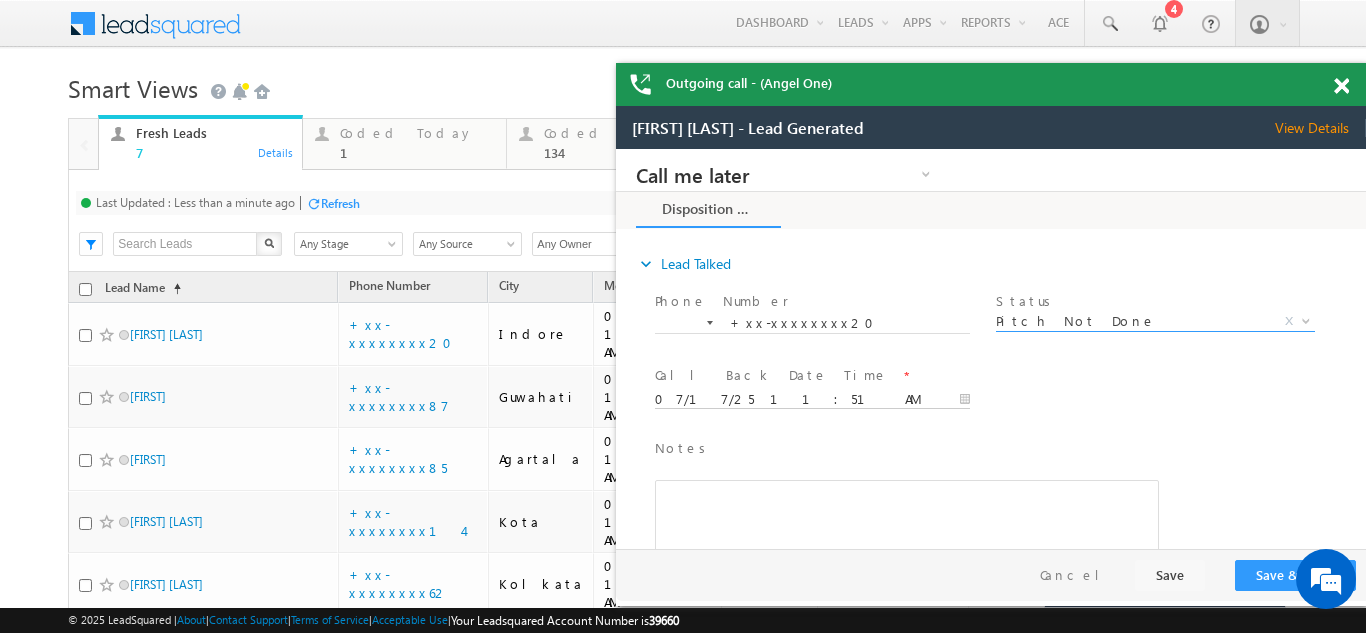 click on "07/17/25 11:51 AM" at bounding box center [812, 400] 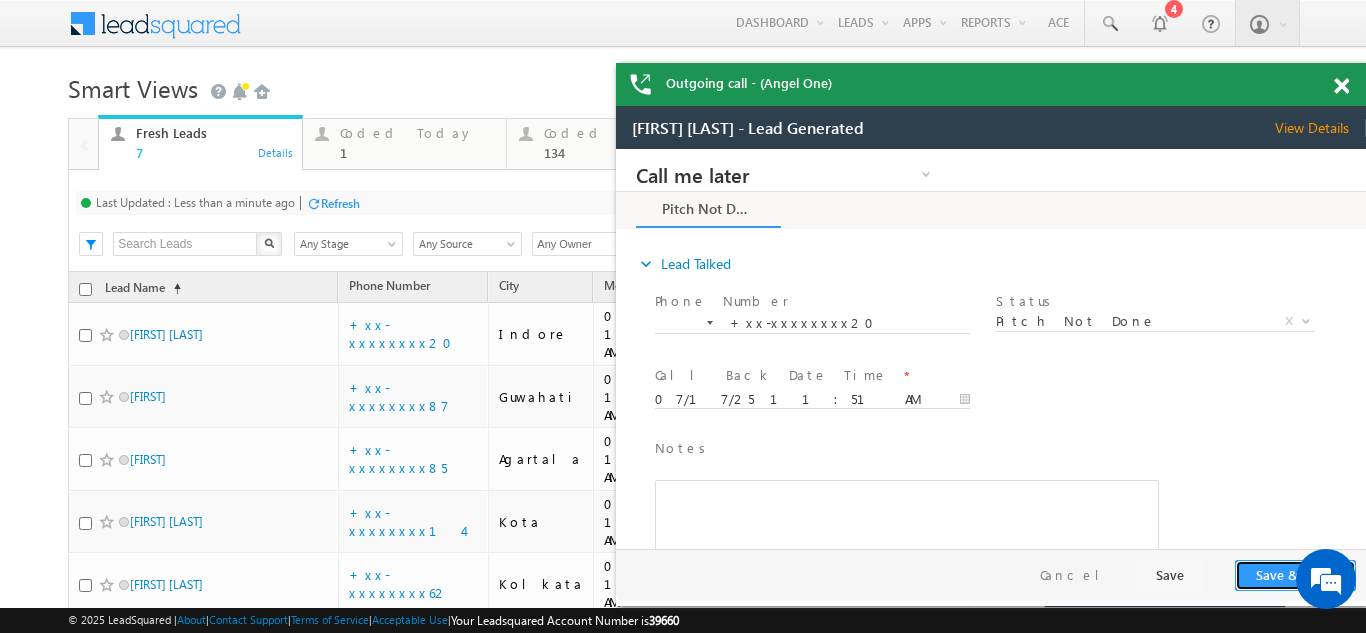 click on "Save & Close" at bounding box center (1295, 575) 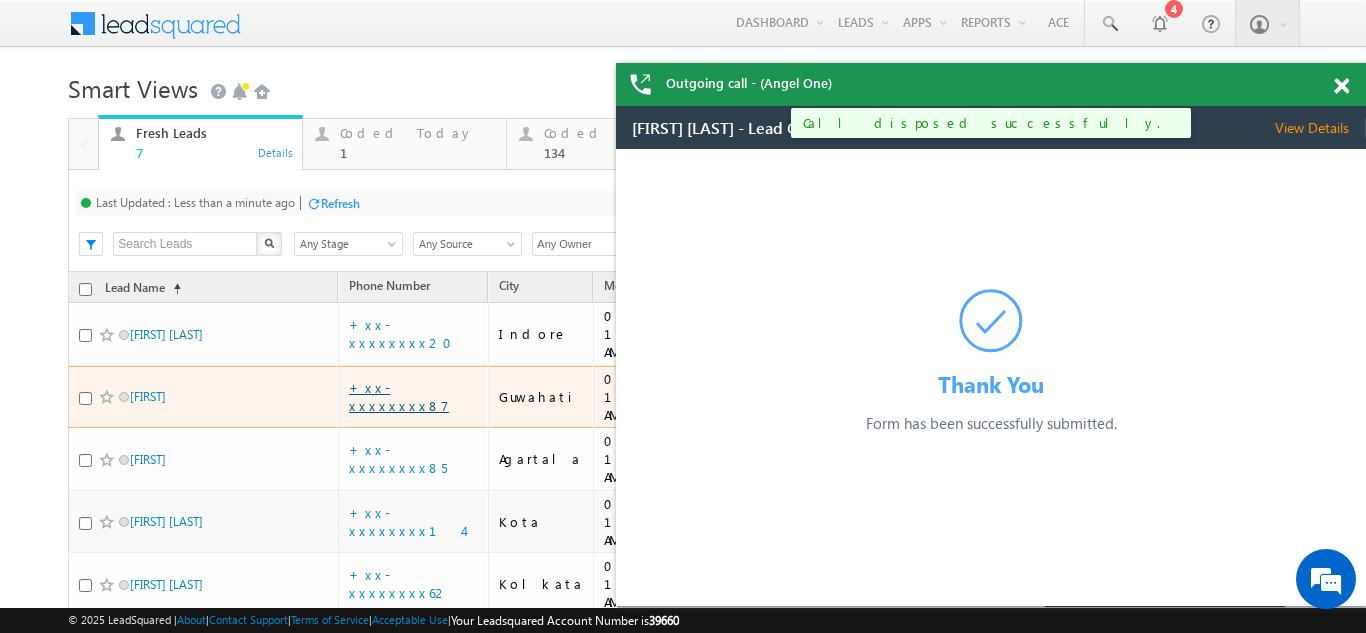 click on "+xx-xxxxxxxx87" at bounding box center [399, 396] 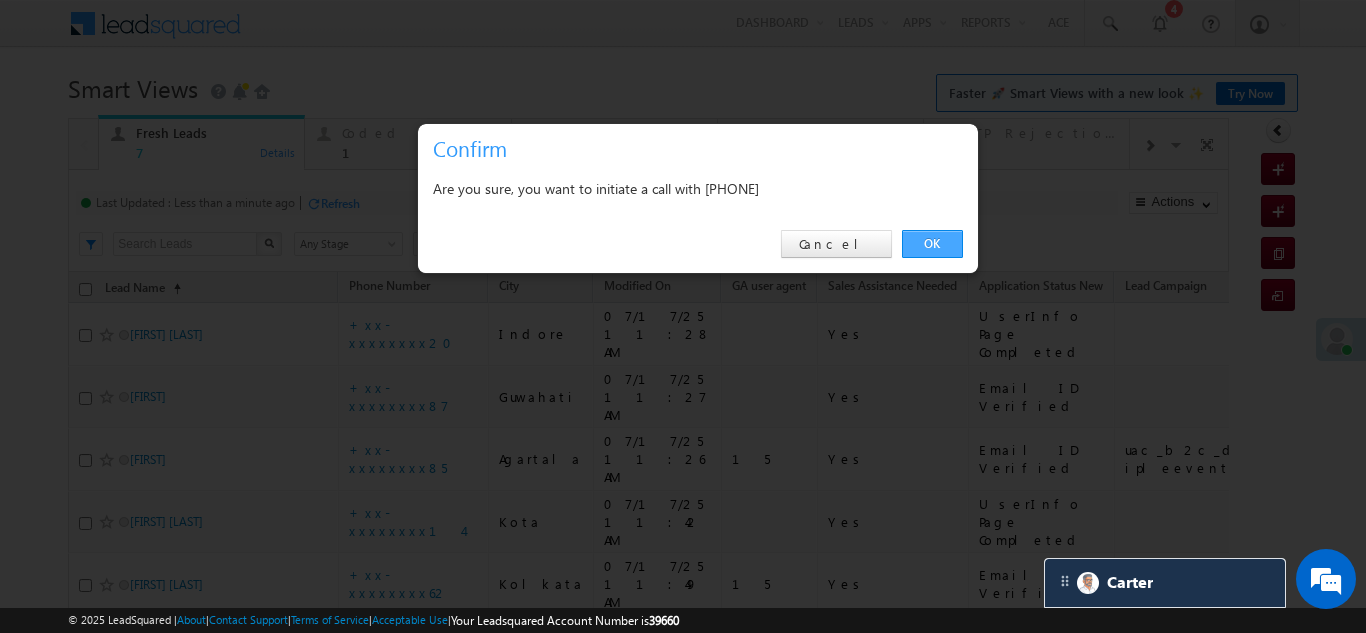 click on "OK" at bounding box center [932, 244] 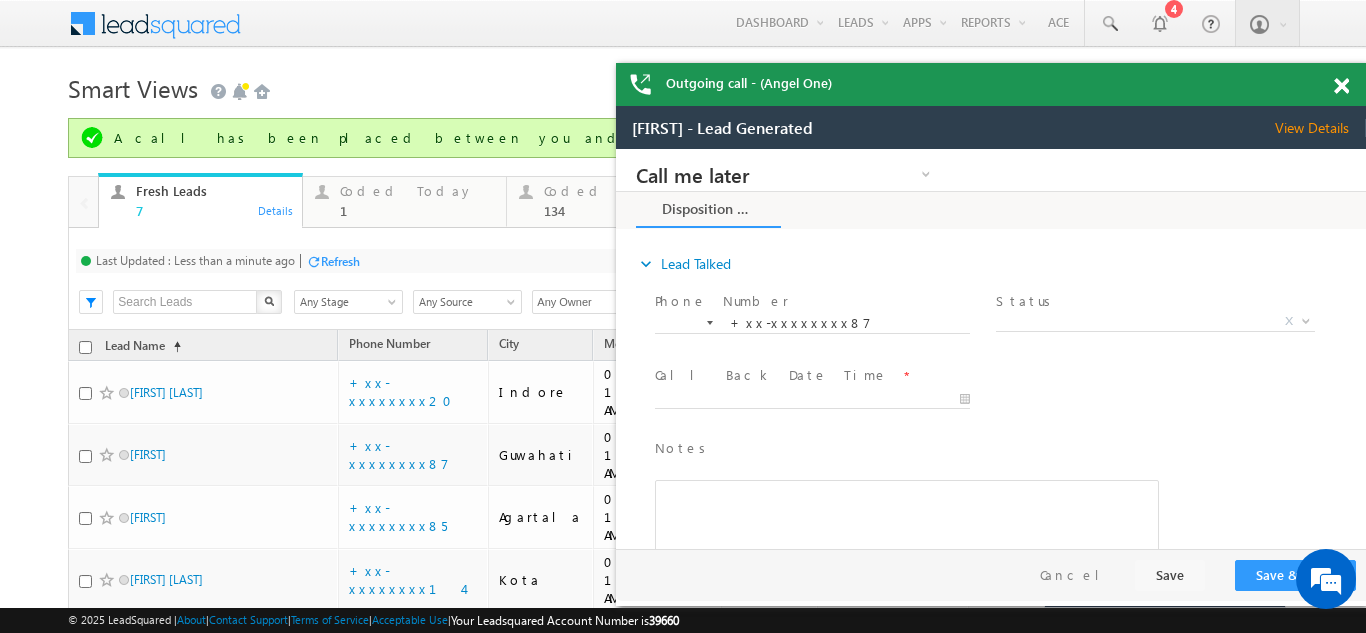 scroll, scrollTop: 0, scrollLeft: 0, axis: both 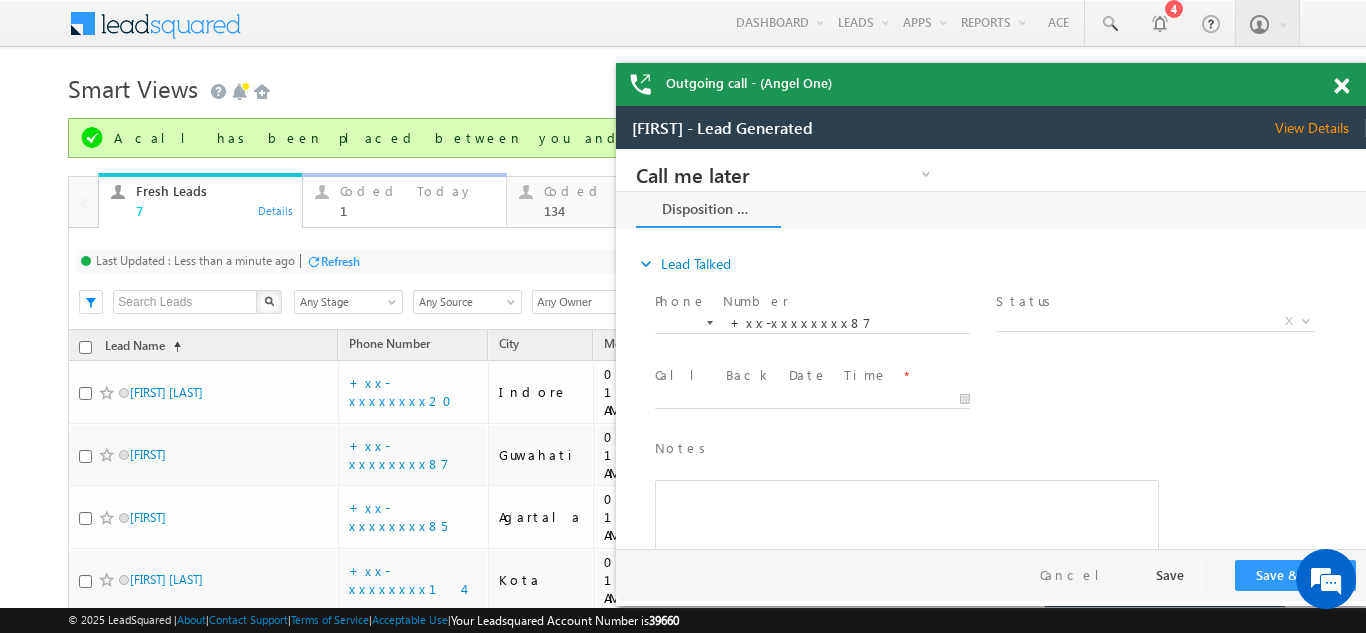 click on "Coded Today" at bounding box center [417, 191] 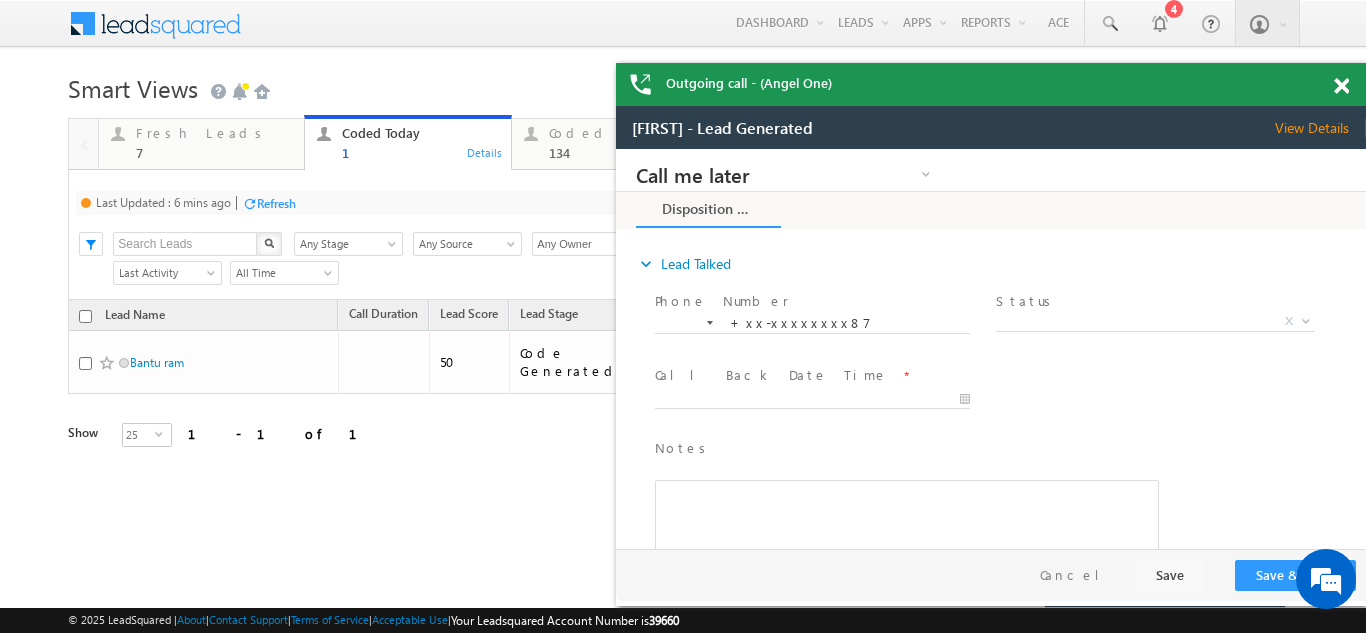 click on "Refresh" at bounding box center [276, 203] 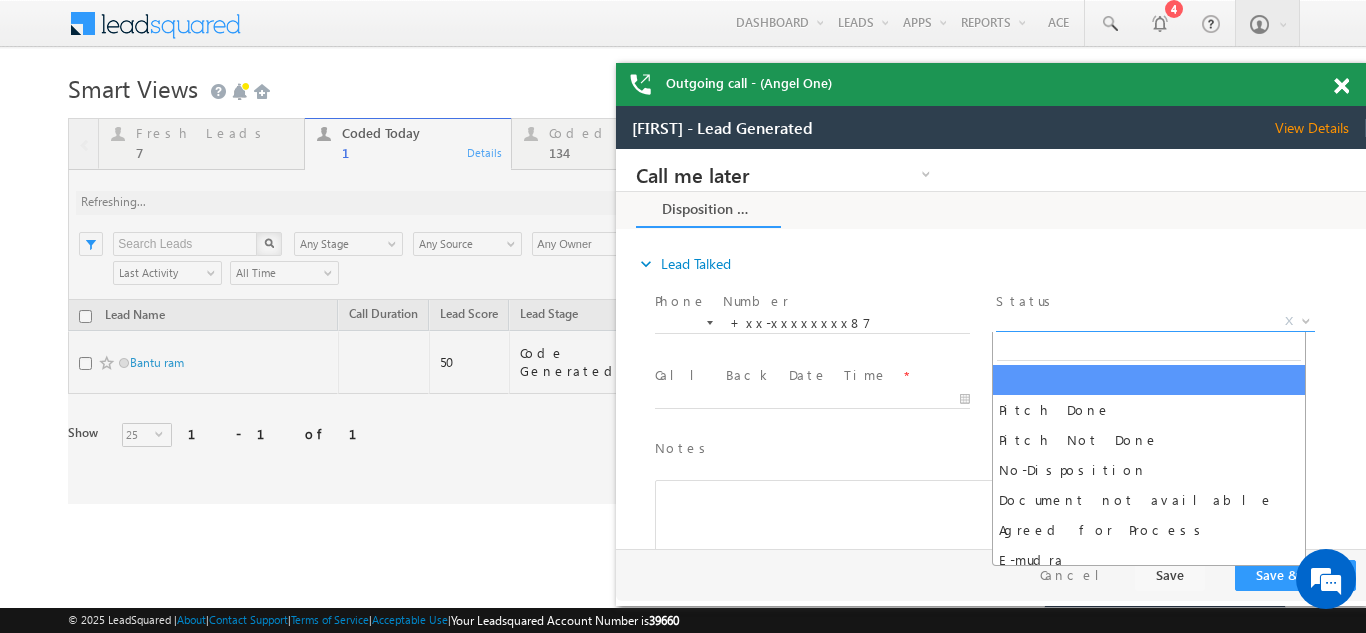 click on "X" at bounding box center [1155, 322] 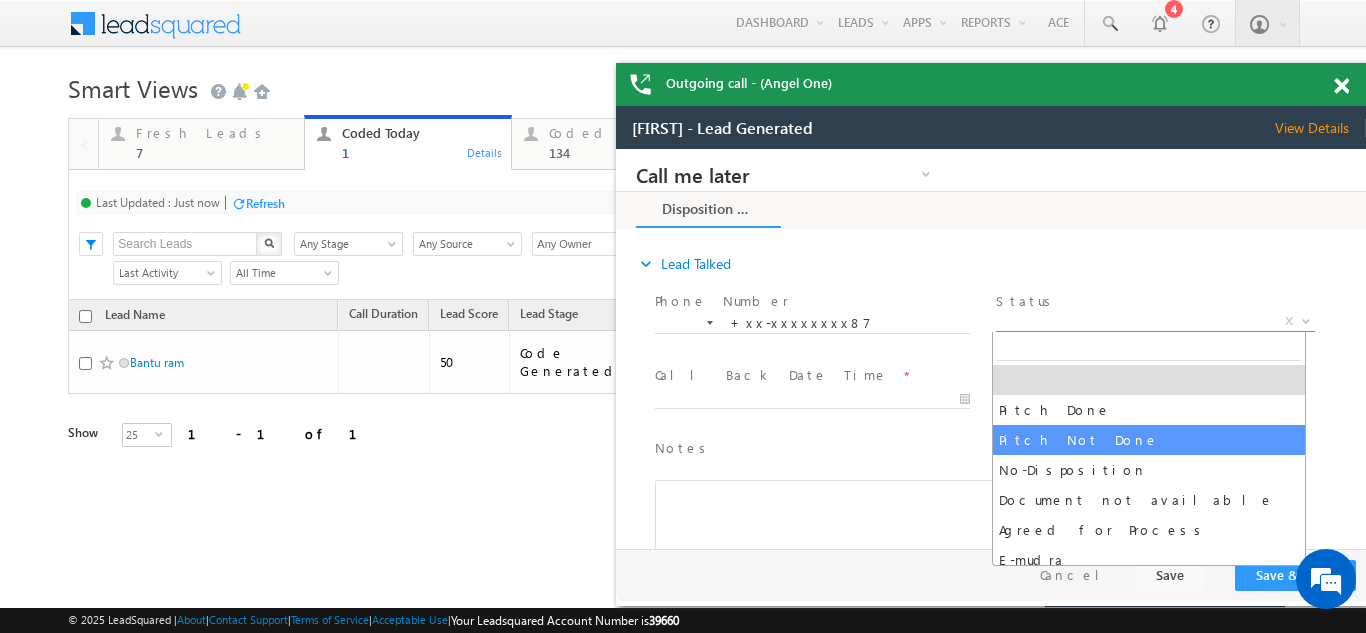 select on "Pitch Not Done" 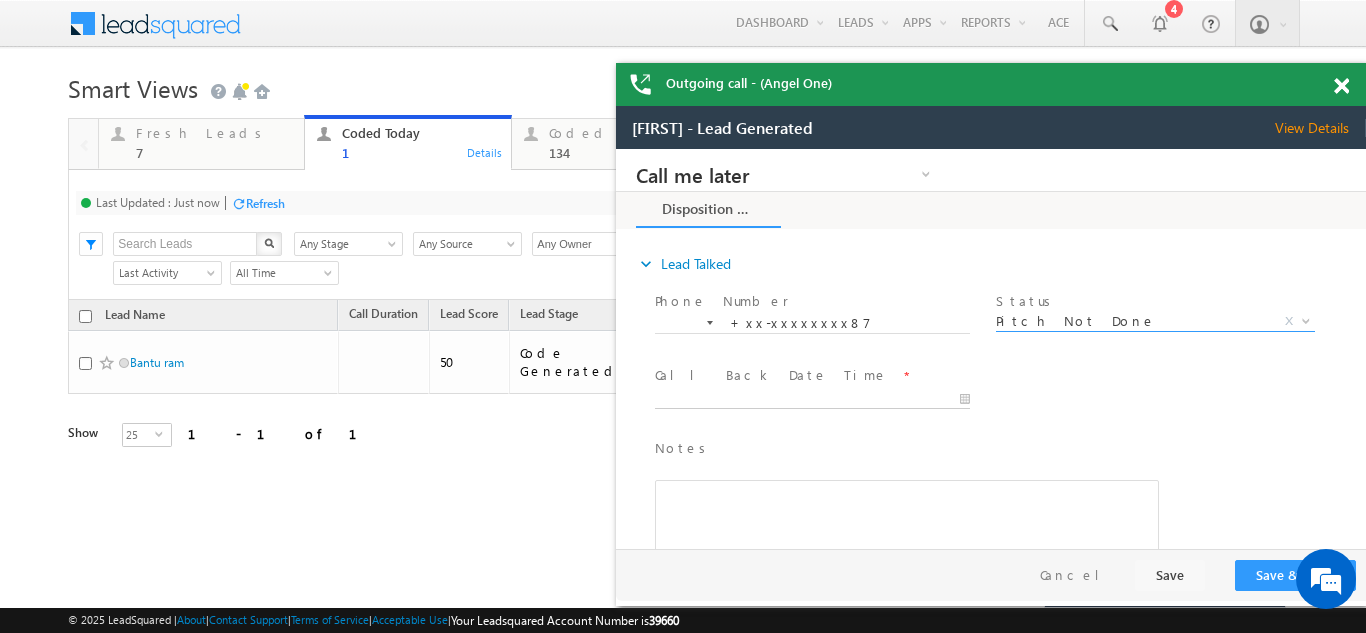 type on "07/17/25 11:52 AM" 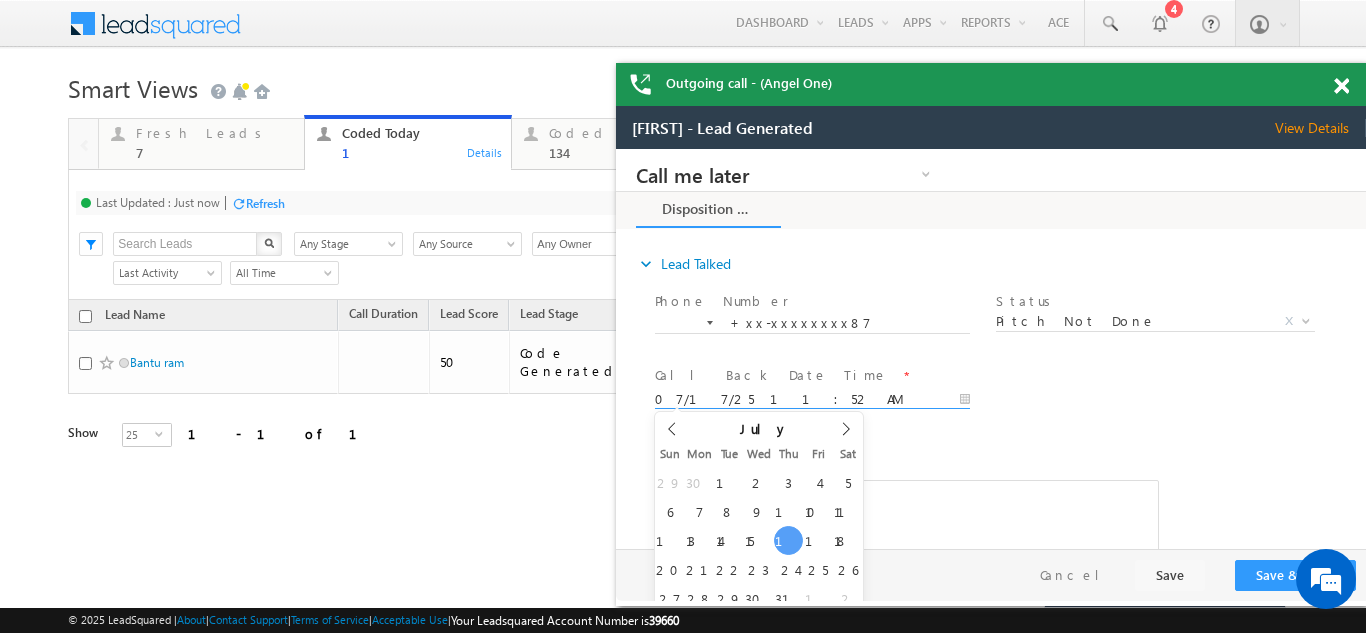 click on "07/17/25 11:52 AM" at bounding box center [812, 400] 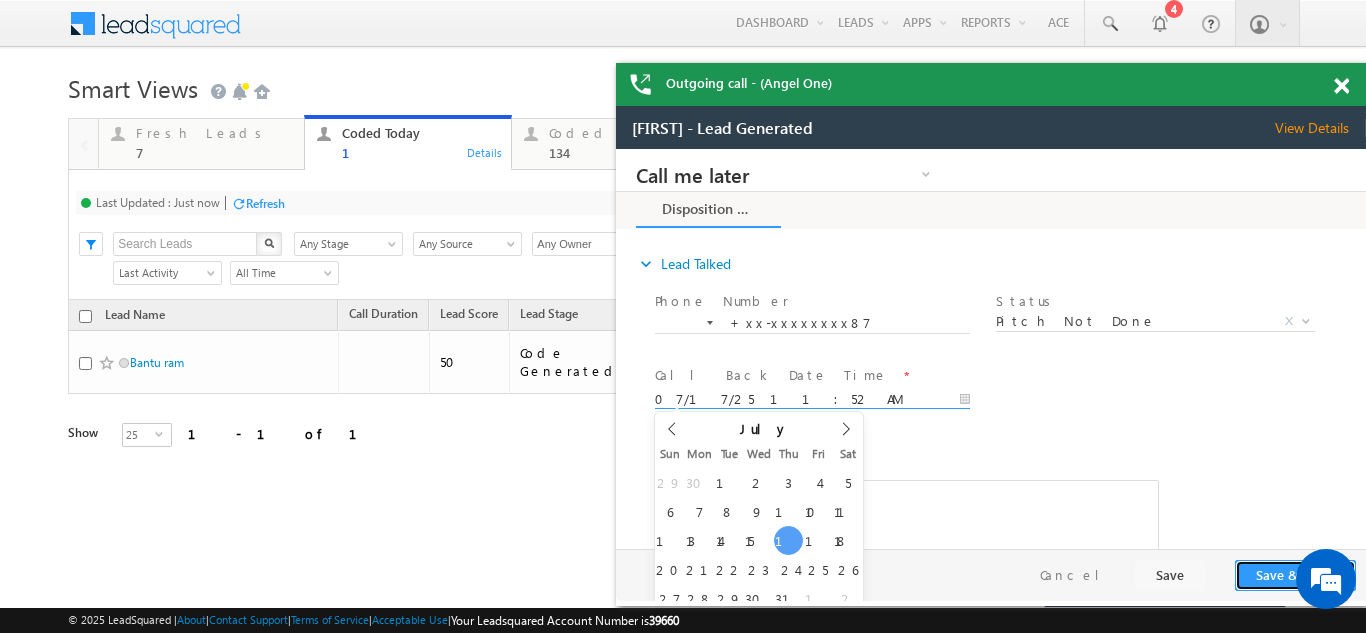 click on "Save & Close" at bounding box center (1295, 575) 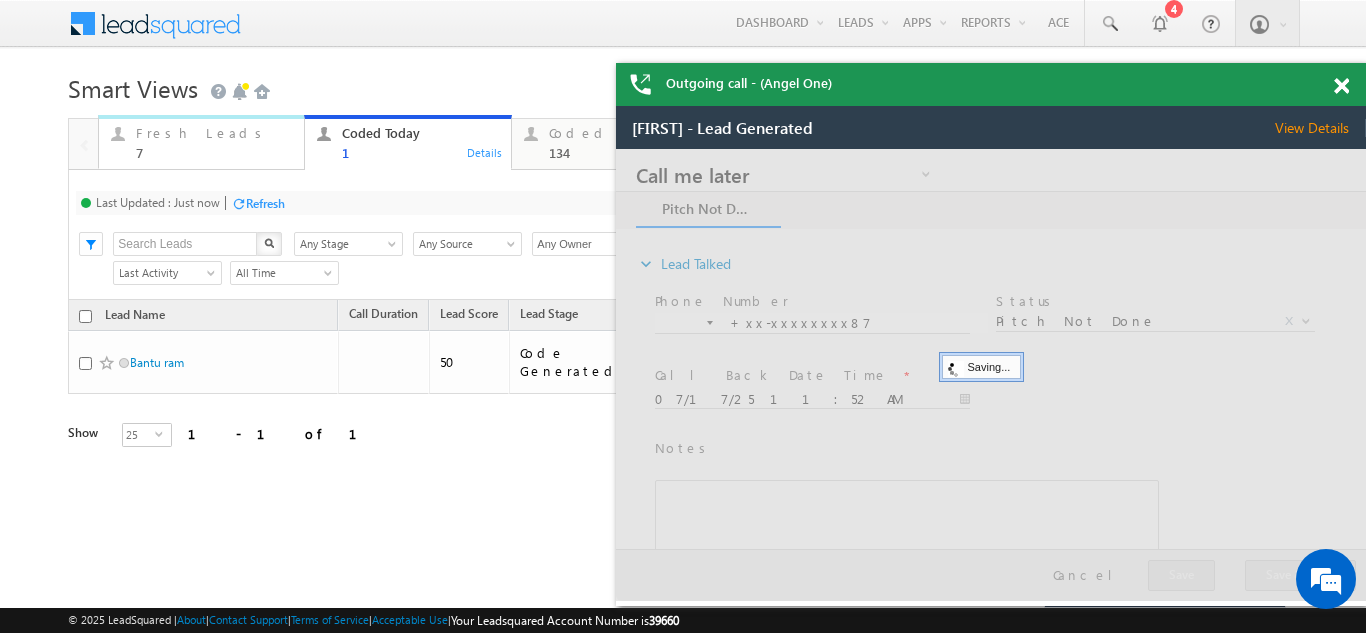 click on "Fresh Leads 7" at bounding box center [214, 140] 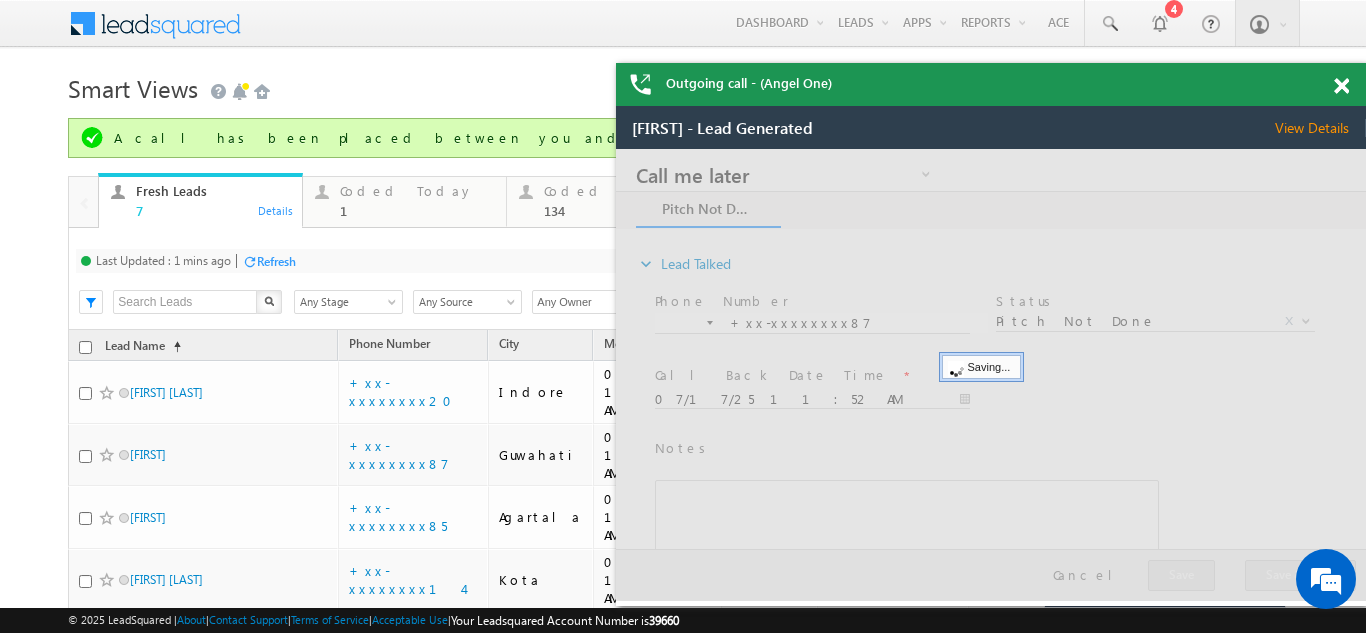 click on "Refresh" at bounding box center (276, 261) 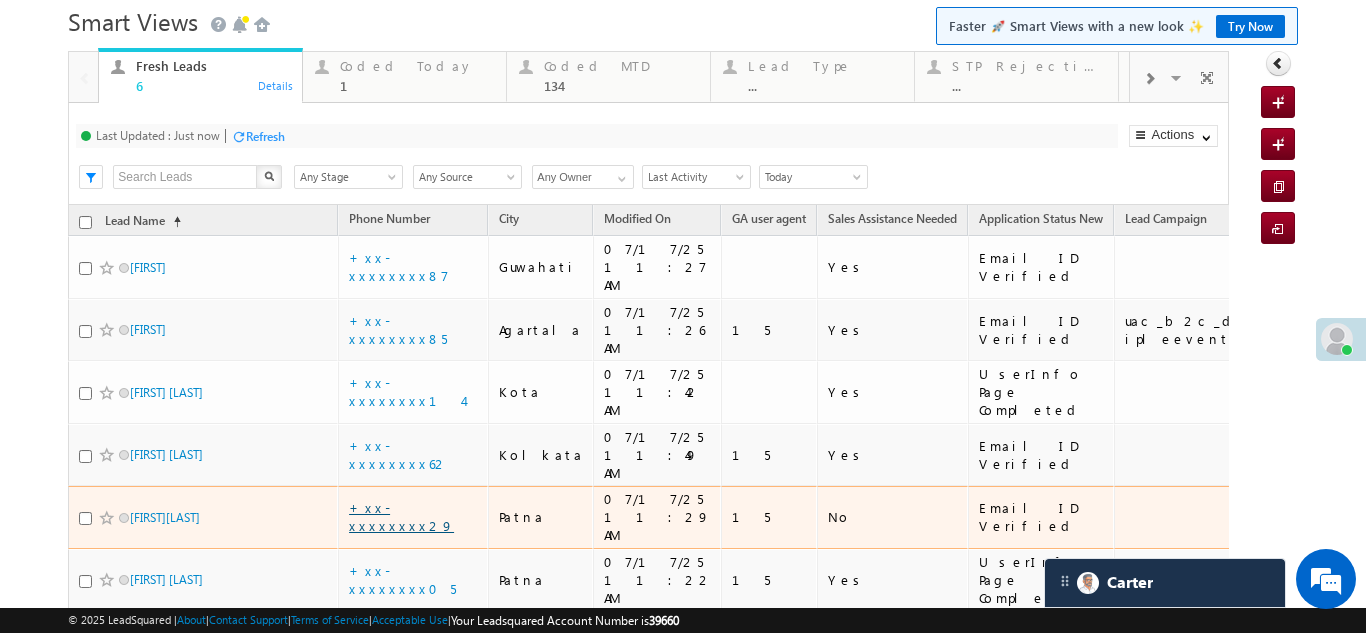 scroll, scrollTop: 100, scrollLeft: 0, axis: vertical 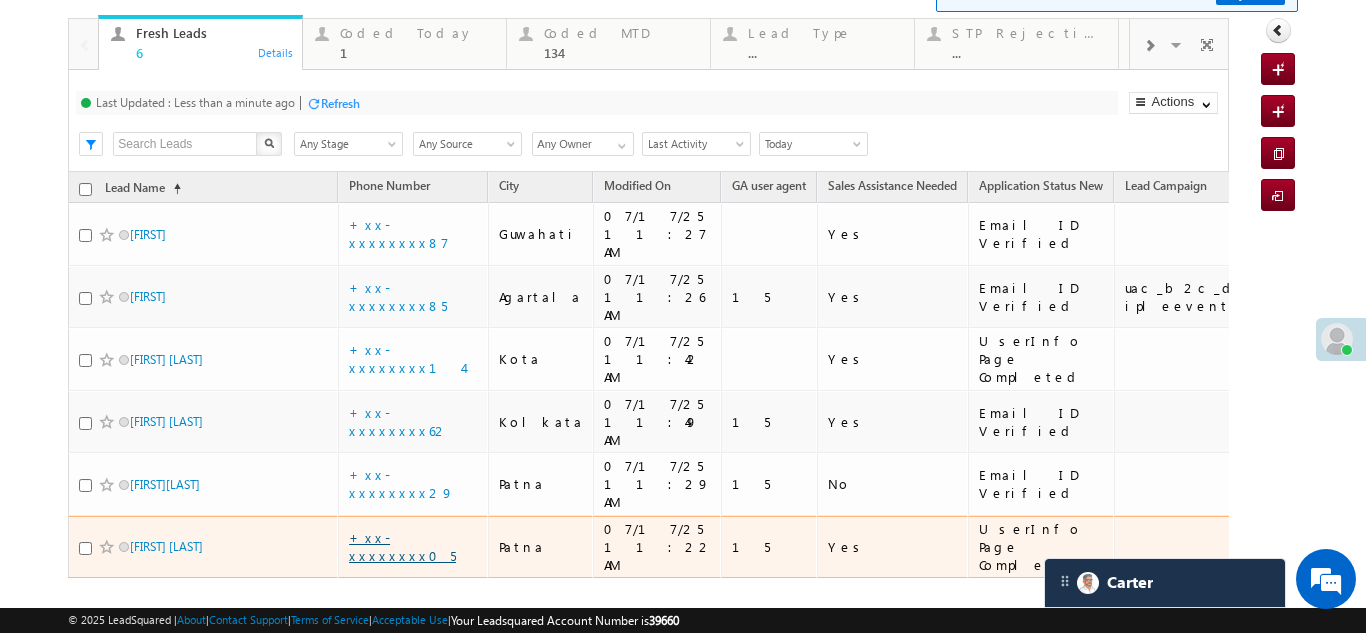 click on "+xx-xxxxxxxx05" at bounding box center [402, 546] 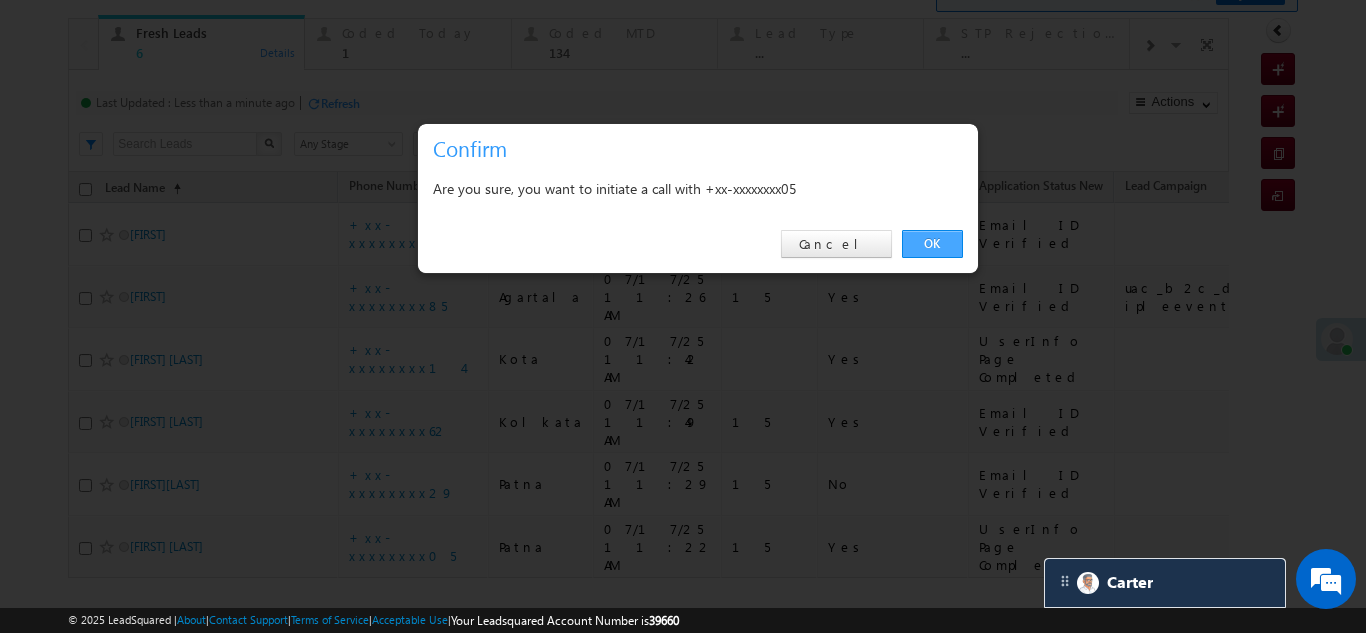 click on "OK" at bounding box center [932, 244] 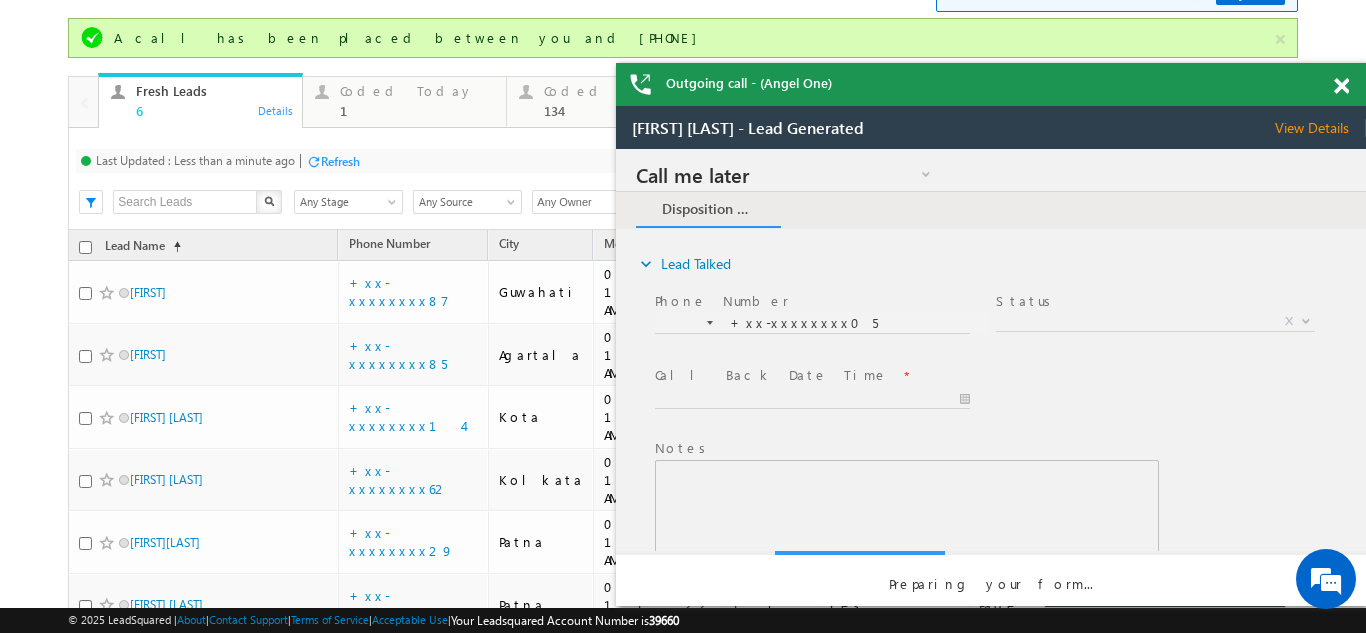scroll, scrollTop: 0, scrollLeft: 0, axis: both 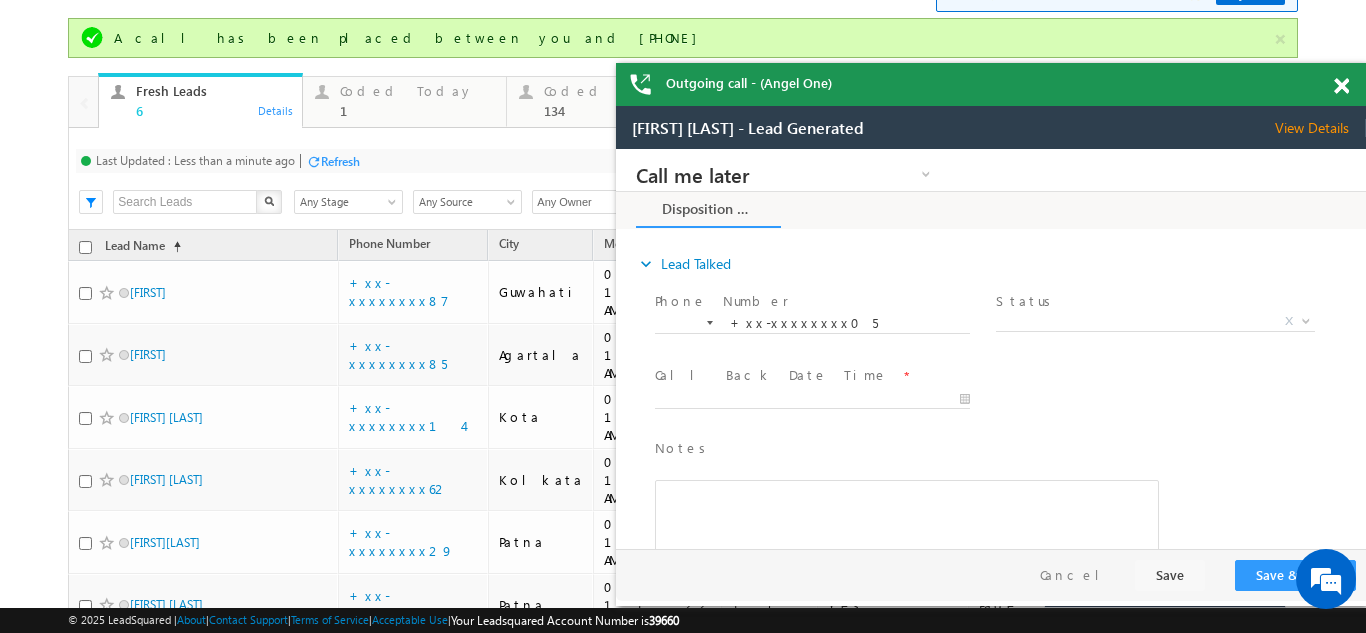 click on "View Details" at bounding box center (1320, 128) 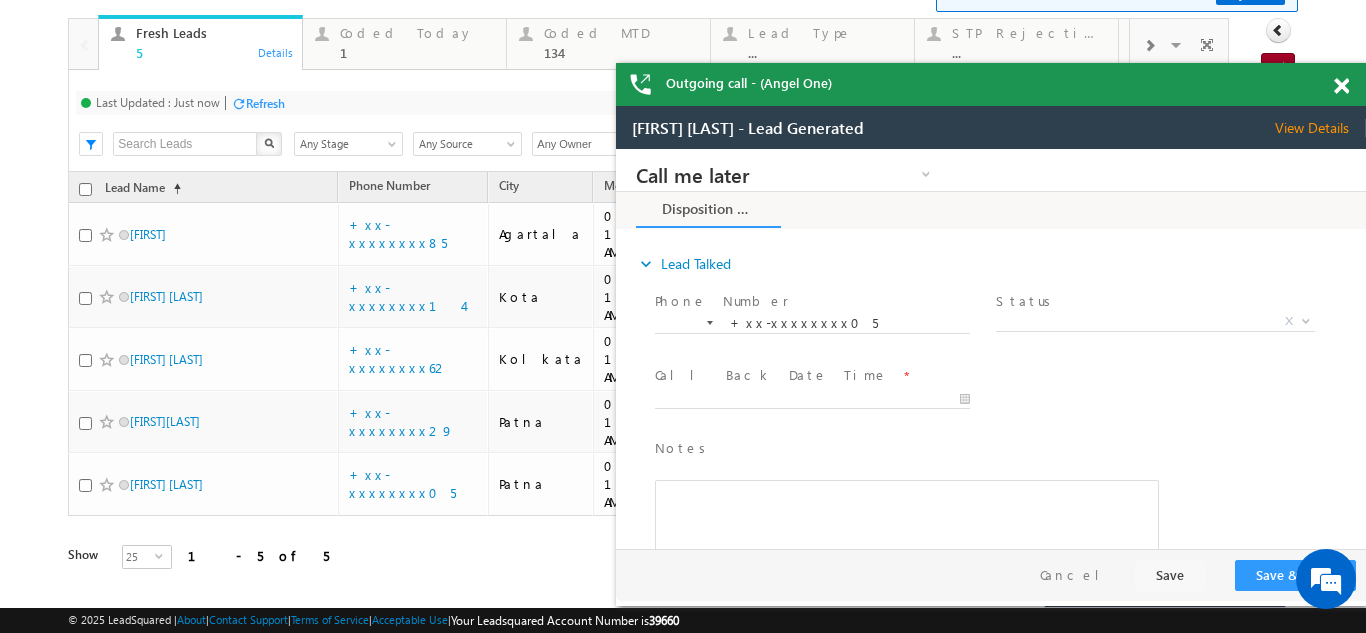 scroll, scrollTop: 73, scrollLeft: 0, axis: vertical 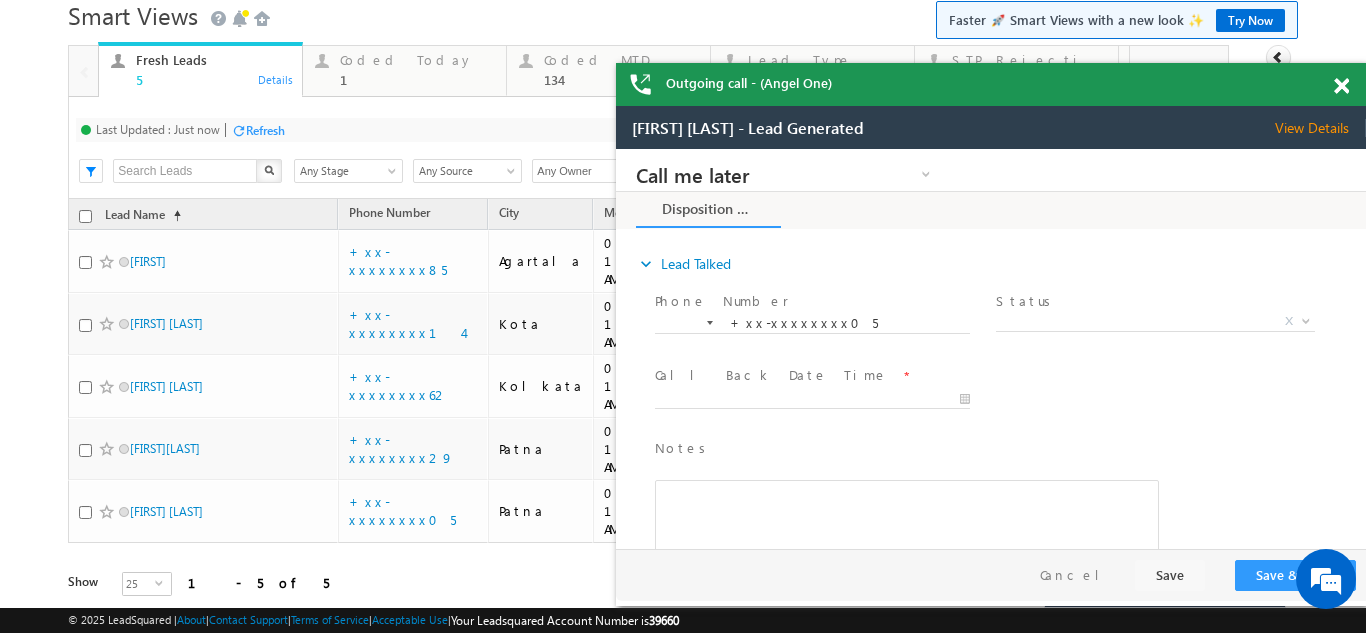 click at bounding box center (1341, 86) 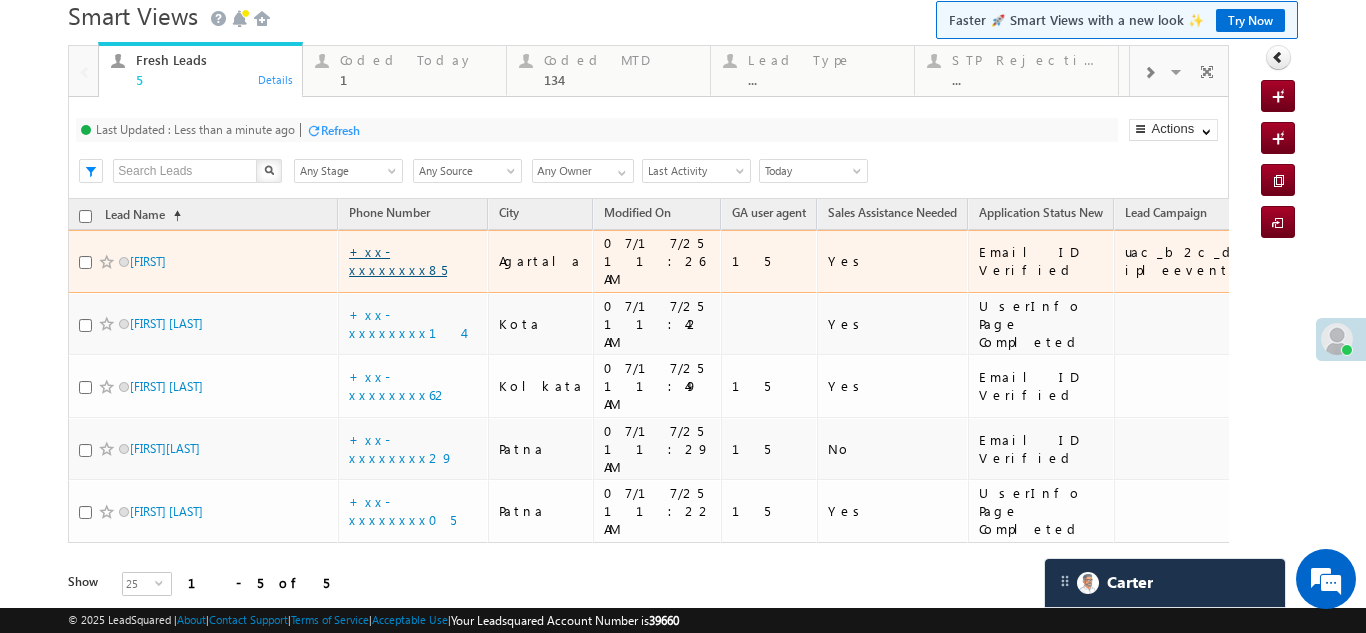 click on "+xx-xxxxxxxx85" at bounding box center (398, 260) 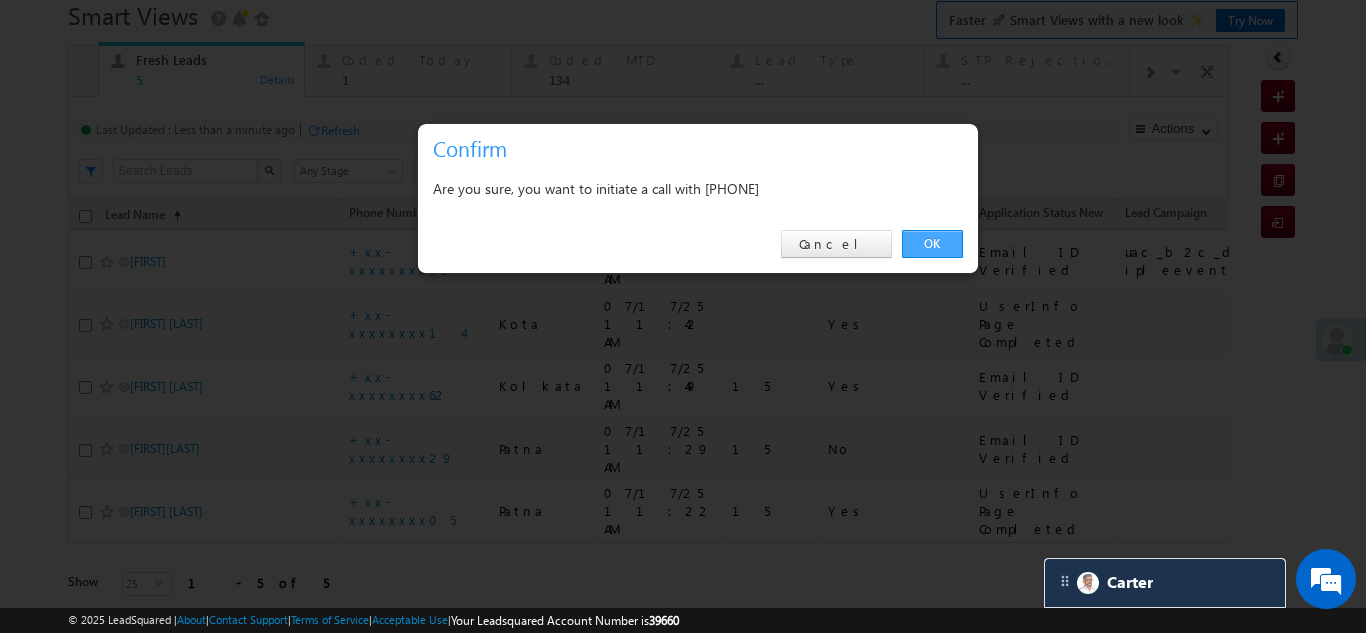 click on "OK" at bounding box center (932, 244) 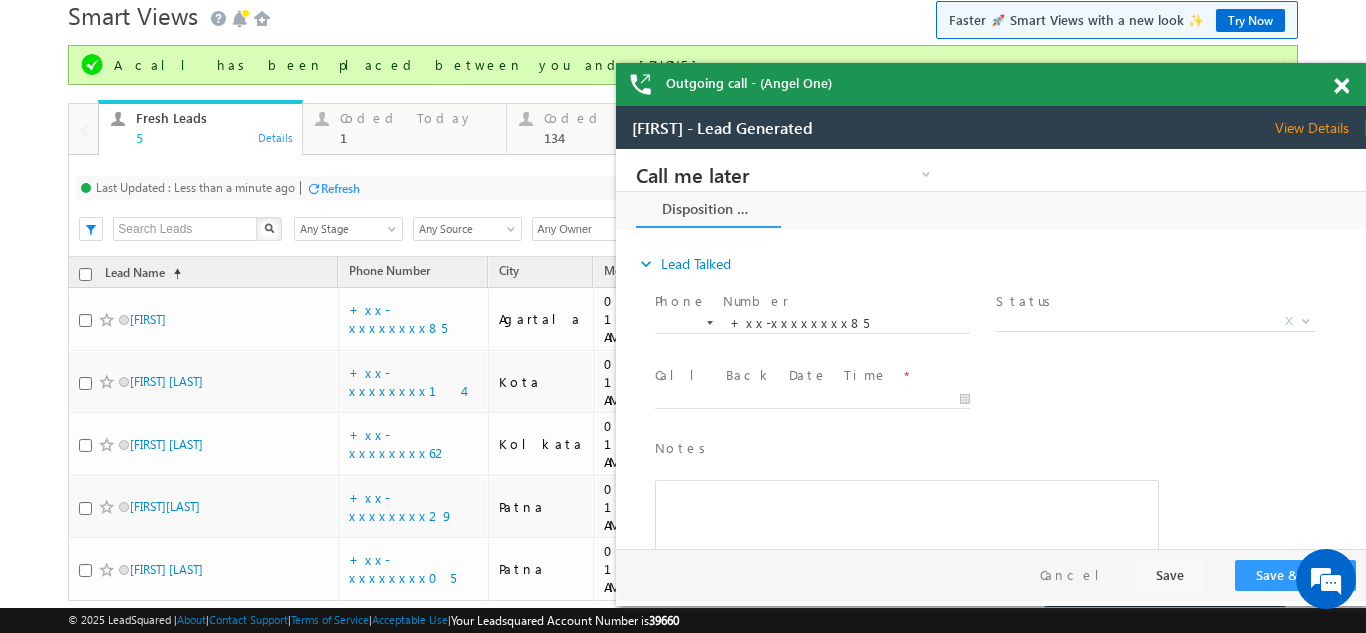 scroll, scrollTop: 0, scrollLeft: 0, axis: both 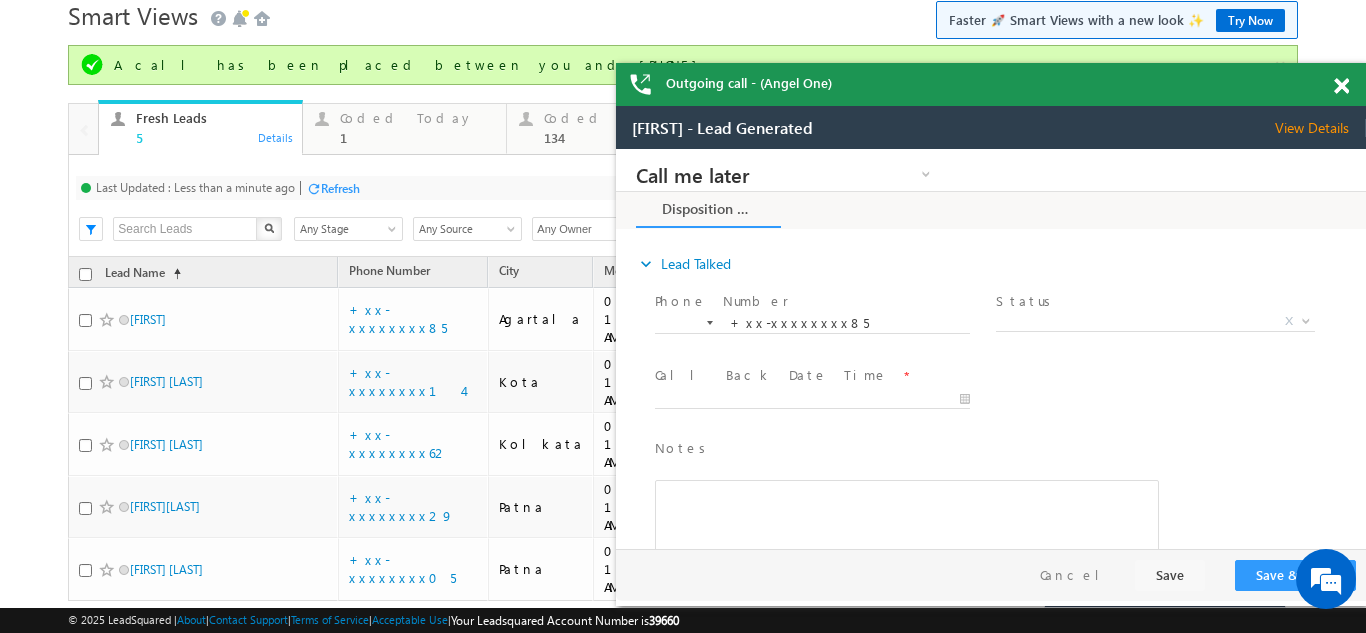 click on "View Details" at bounding box center [1320, 128] 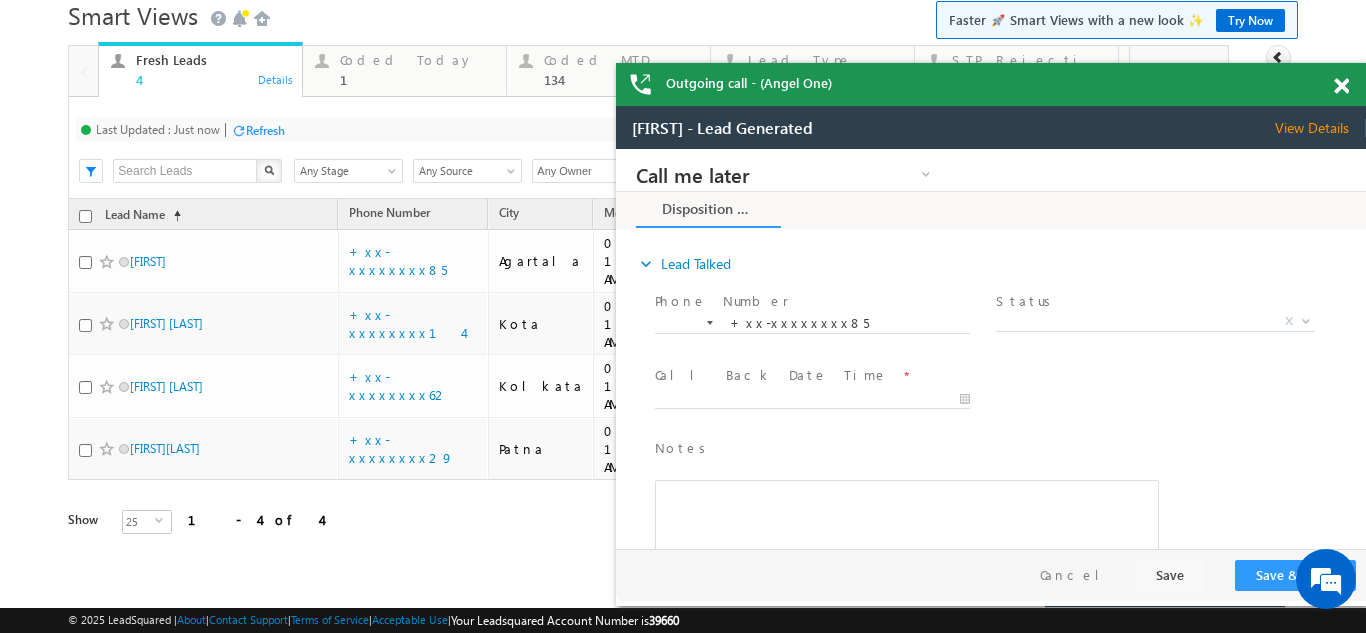 scroll, scrollTop: 0, scrollLeft: 0, axis: both 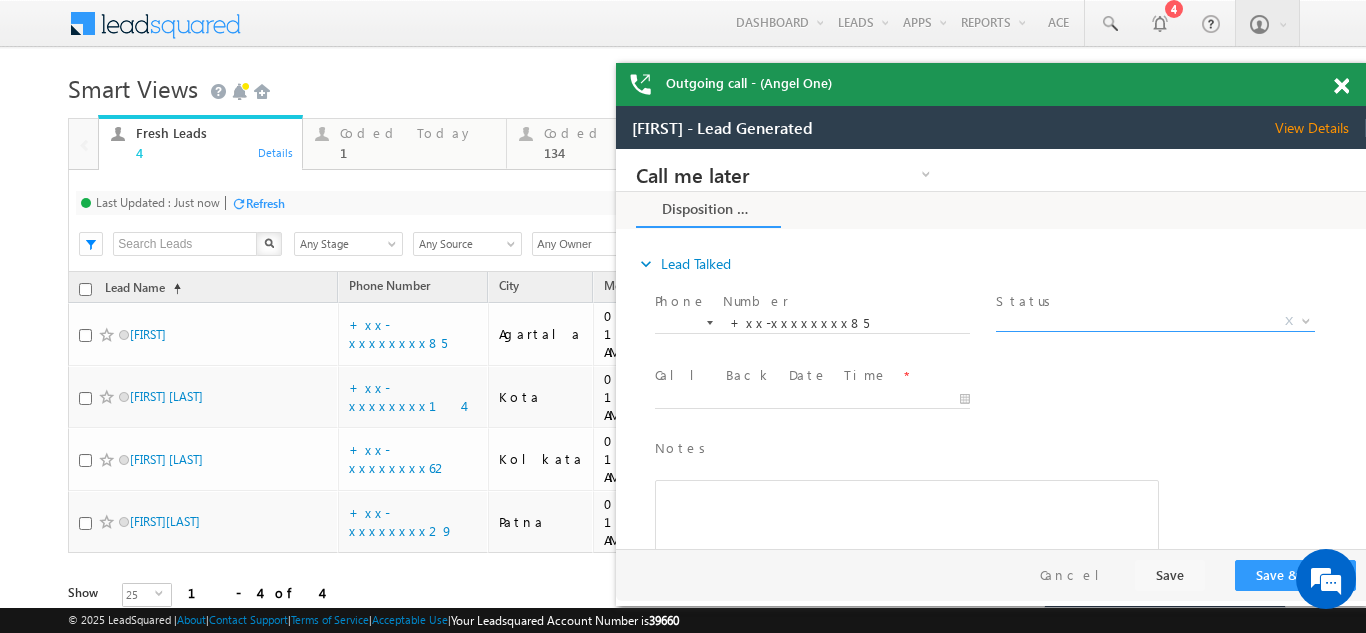 click on "X" at bounding box center [1155, 322] 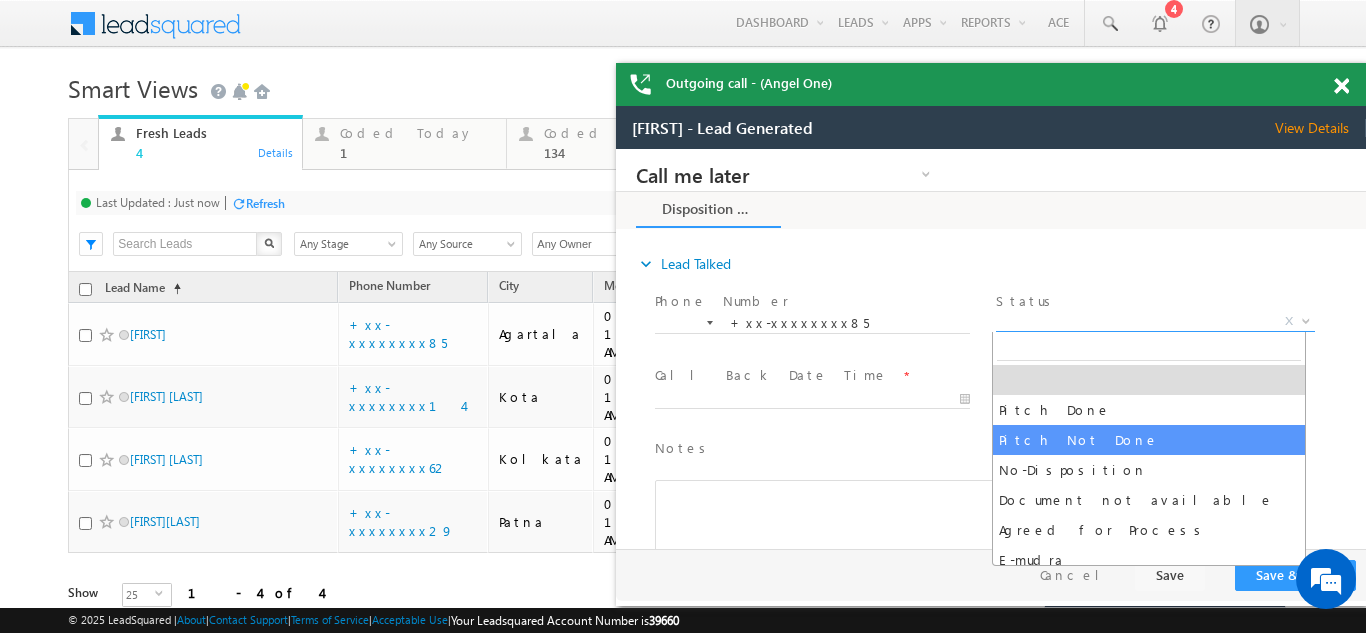 select on "Pitch Not Done" 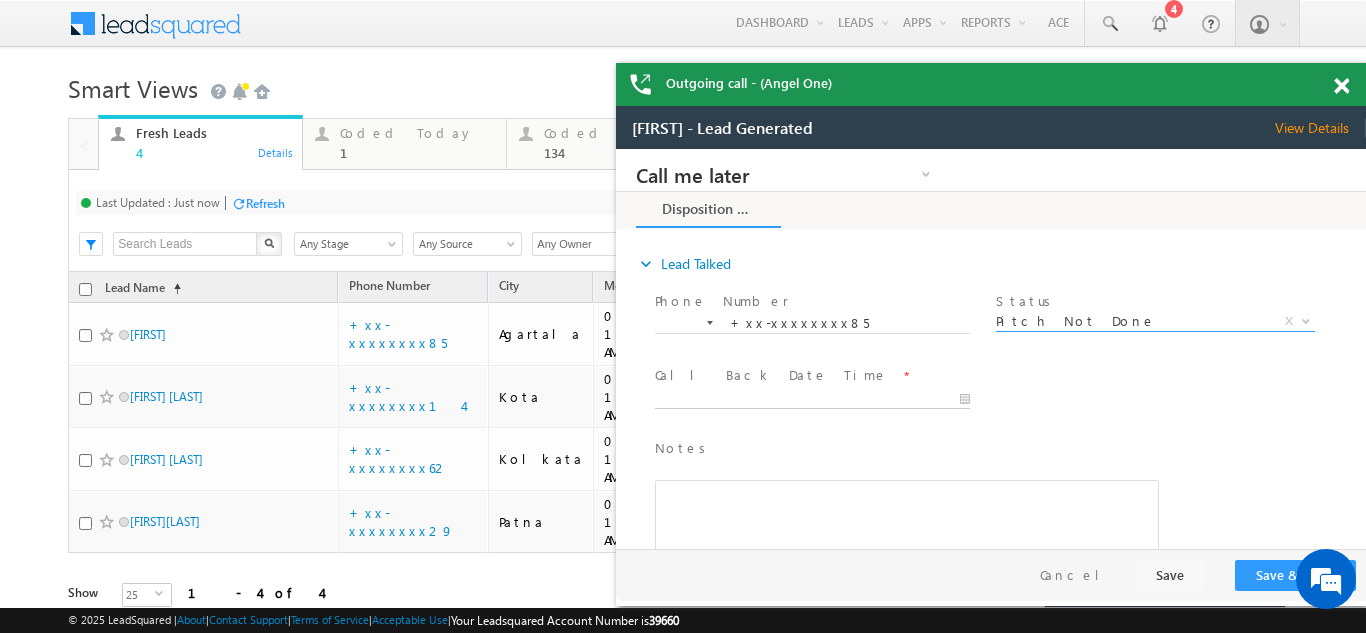 type on "07/17/25 11:54 AM" 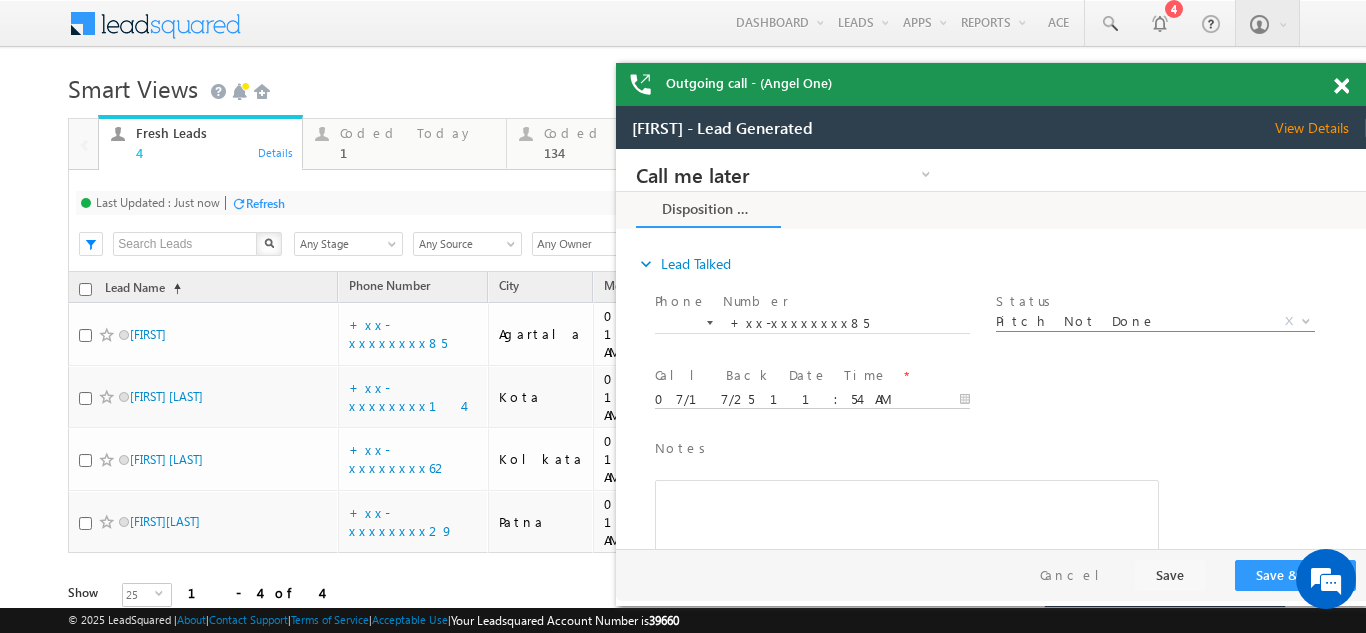 click on "07/17/25 11:54 AM" at bounding box center [812, 400] 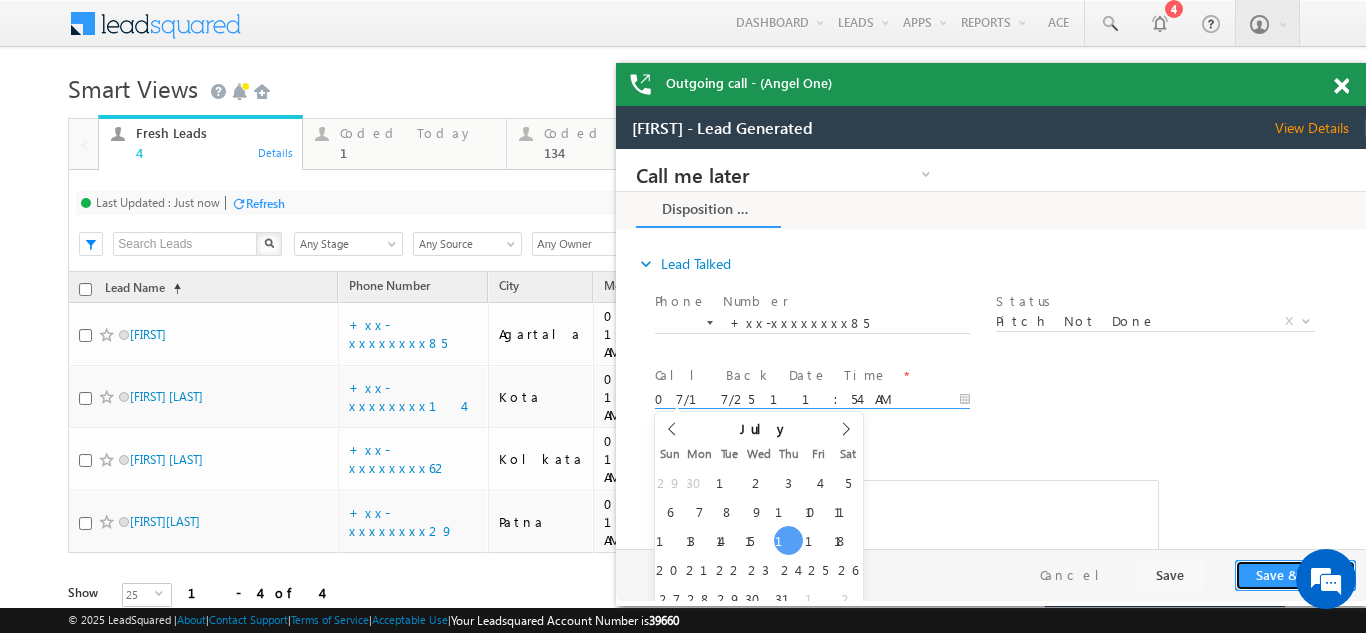 click on "Save & Close" at bounding box center (1295, 575) 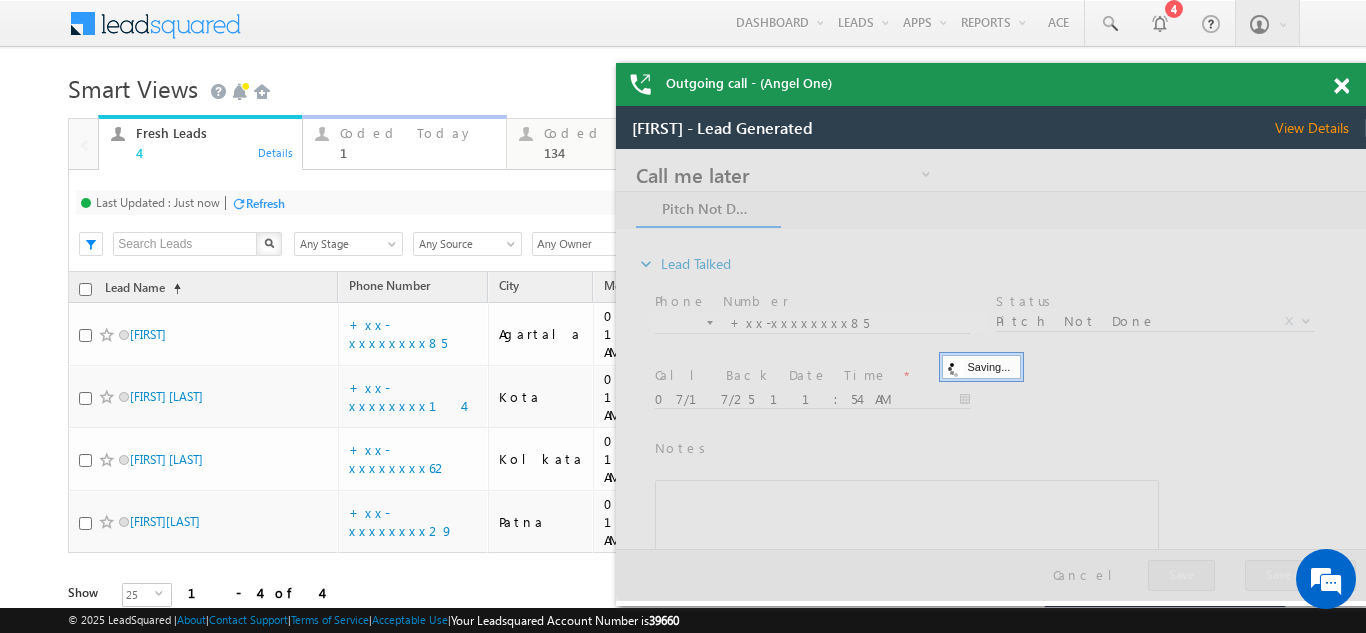 click on "Coded Today 1" at bounding box center (417, 140) 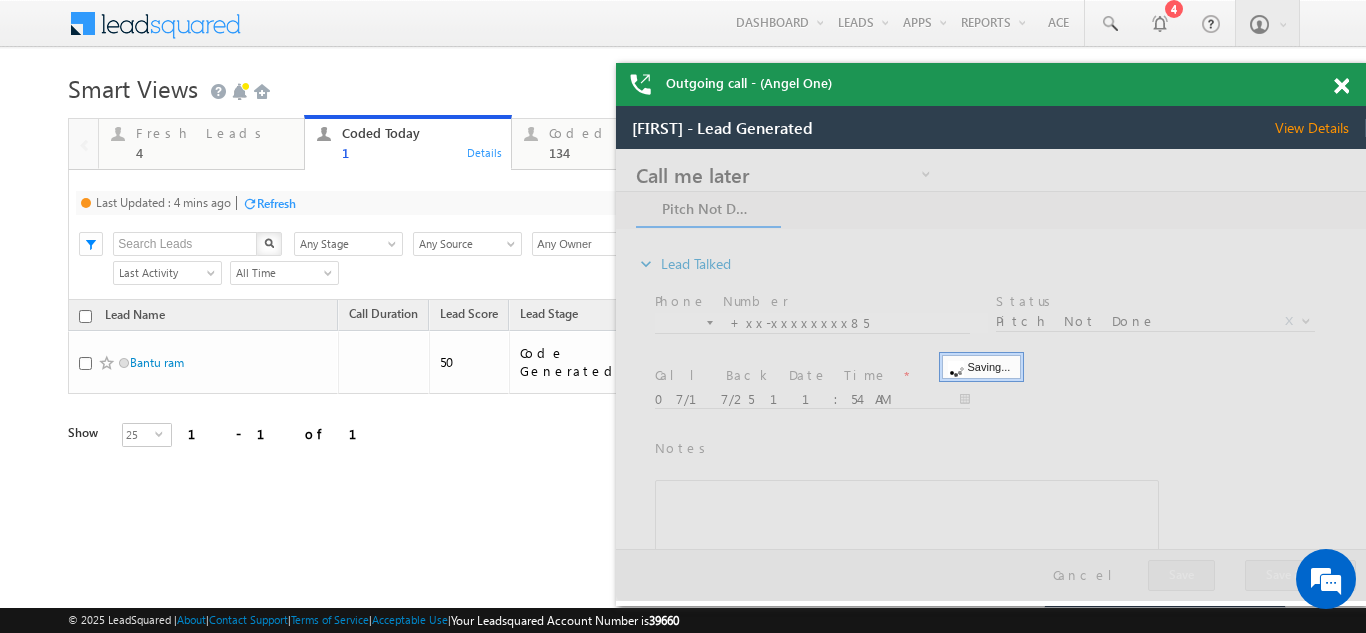 click on "Refresh" at bounding box center [276, 203] 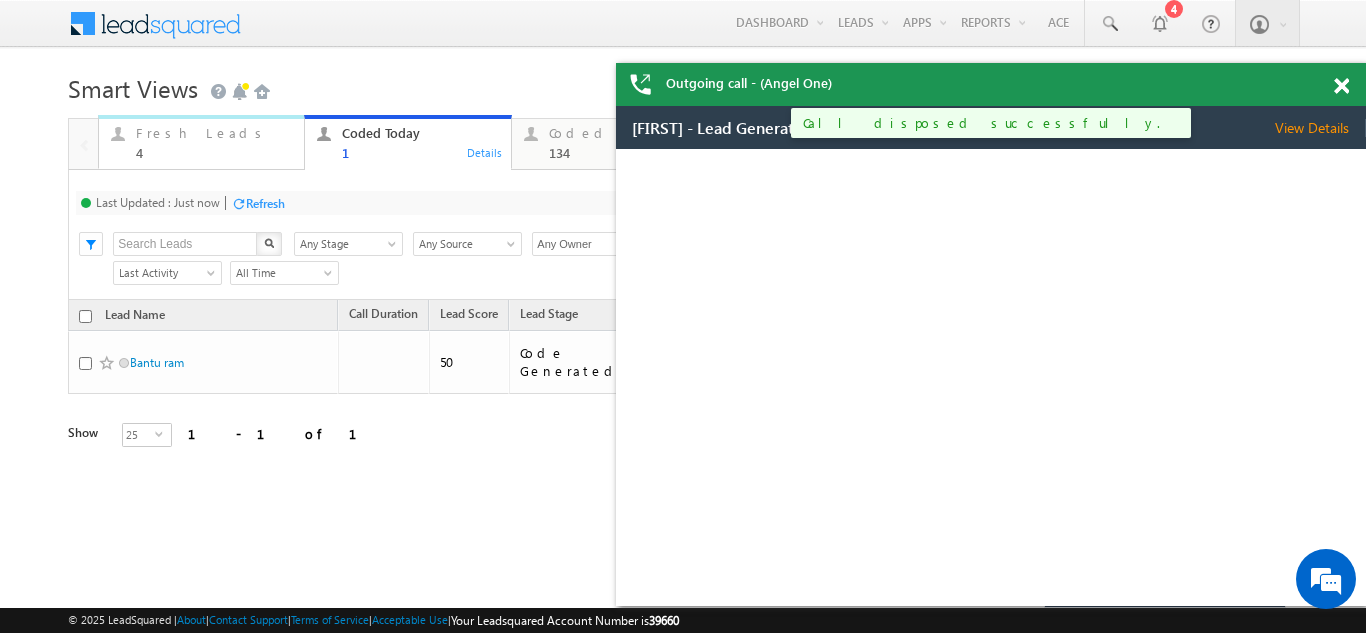 click on "Fresh Leads" at bounding box center (214, 133) 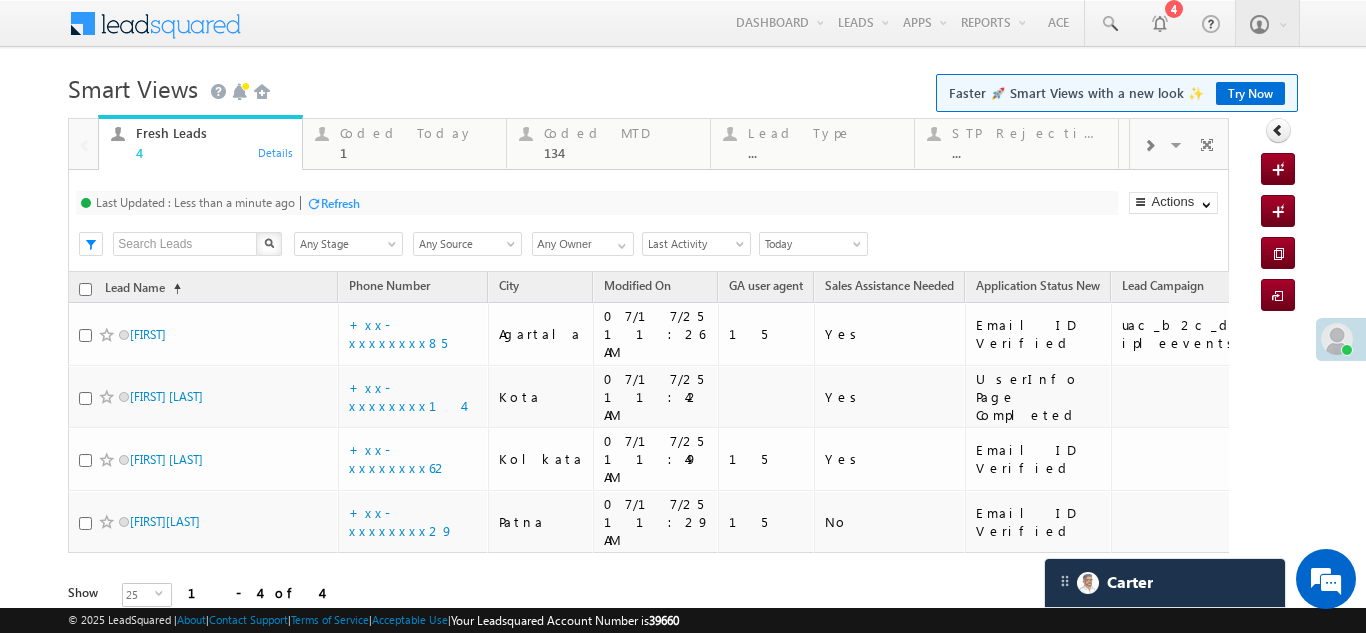 click on "Refresh" at bounding box center (340, 203) 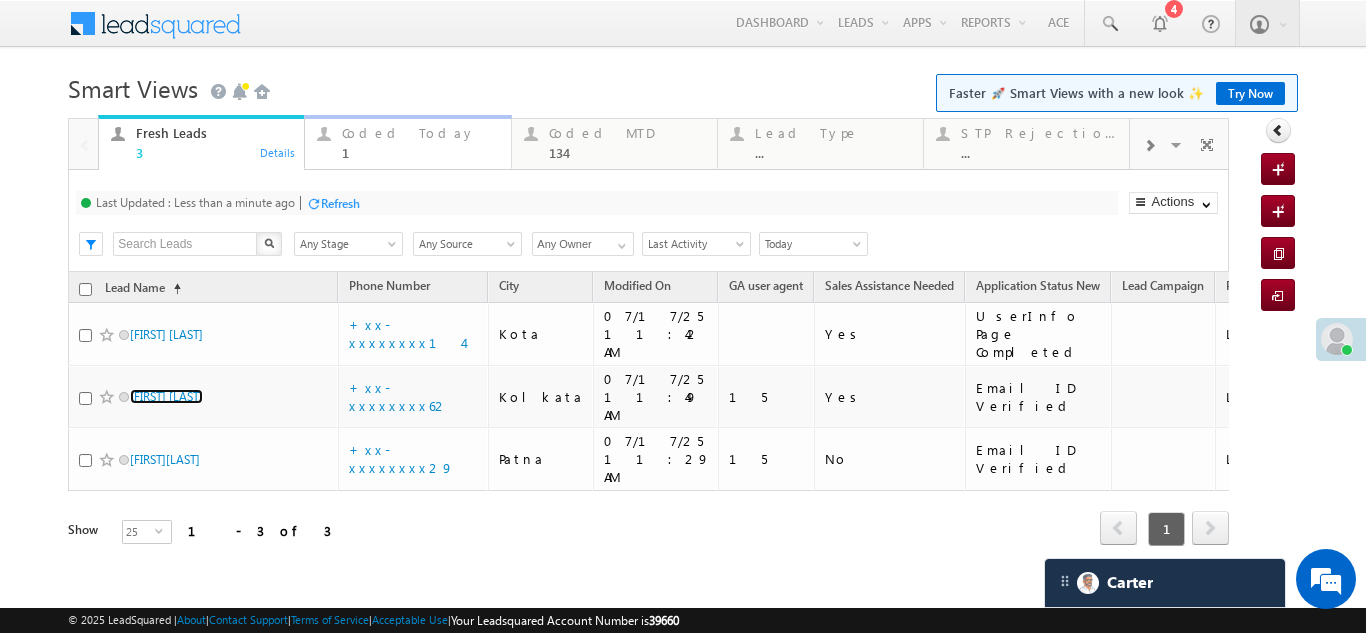 click on "Coded Today" at bounding box center [420, 133] 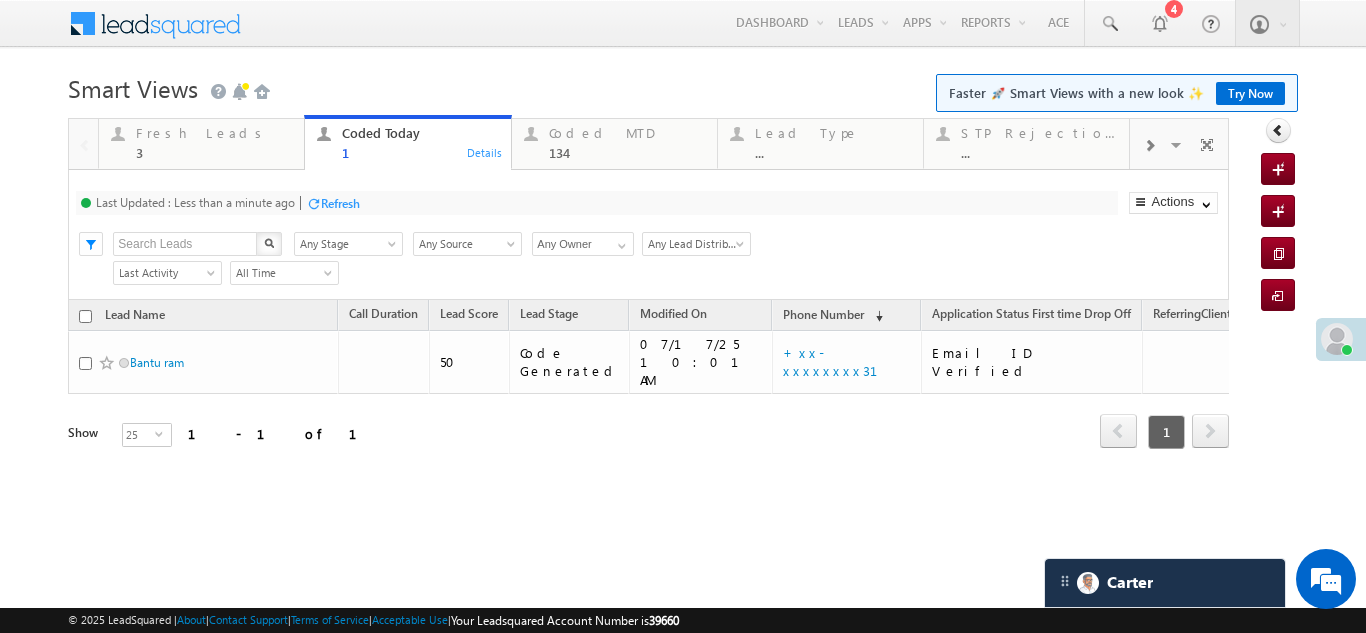 click on "Refresh" at bounding box center (340, 203) 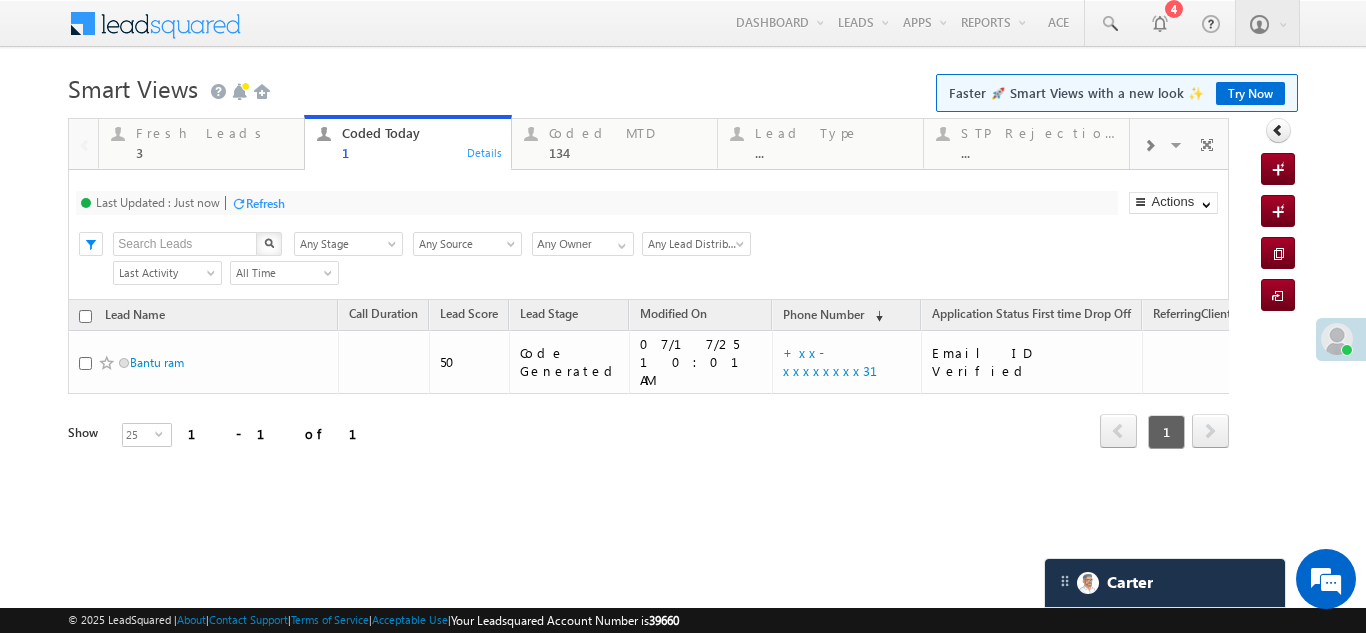 click on "Fresh Leads 3" at bounding box center (214, 140) 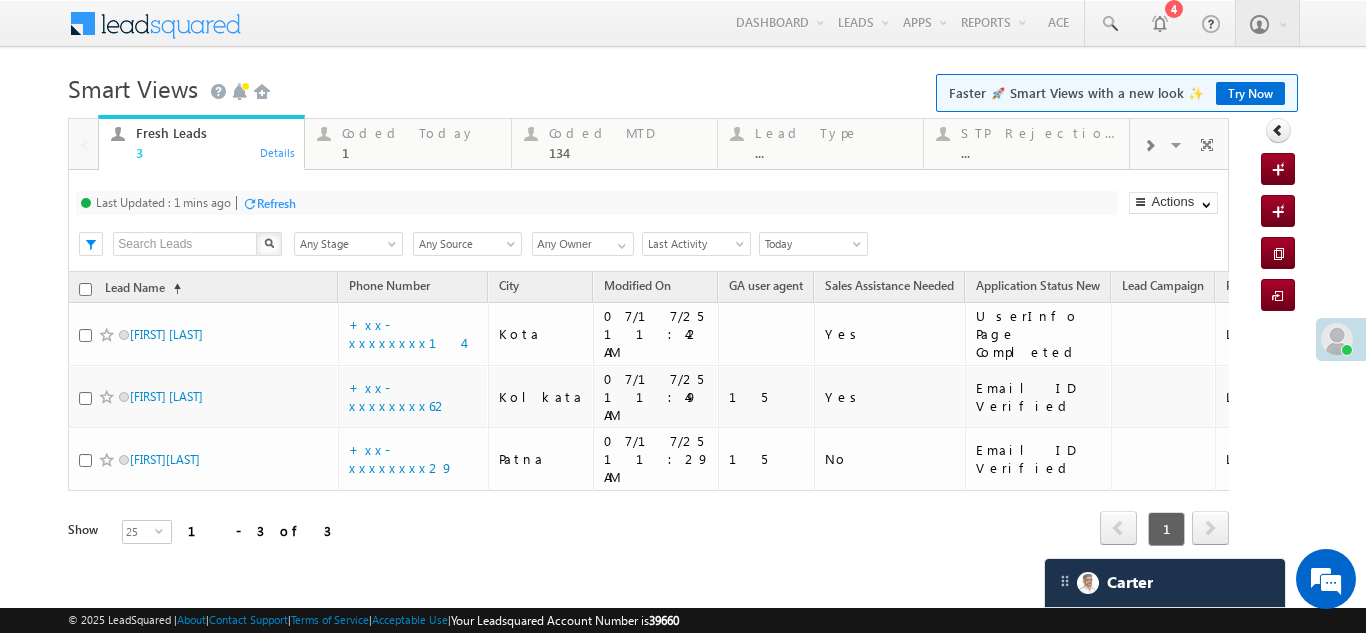 click on "Refresh" at bounding box center [276, 203] 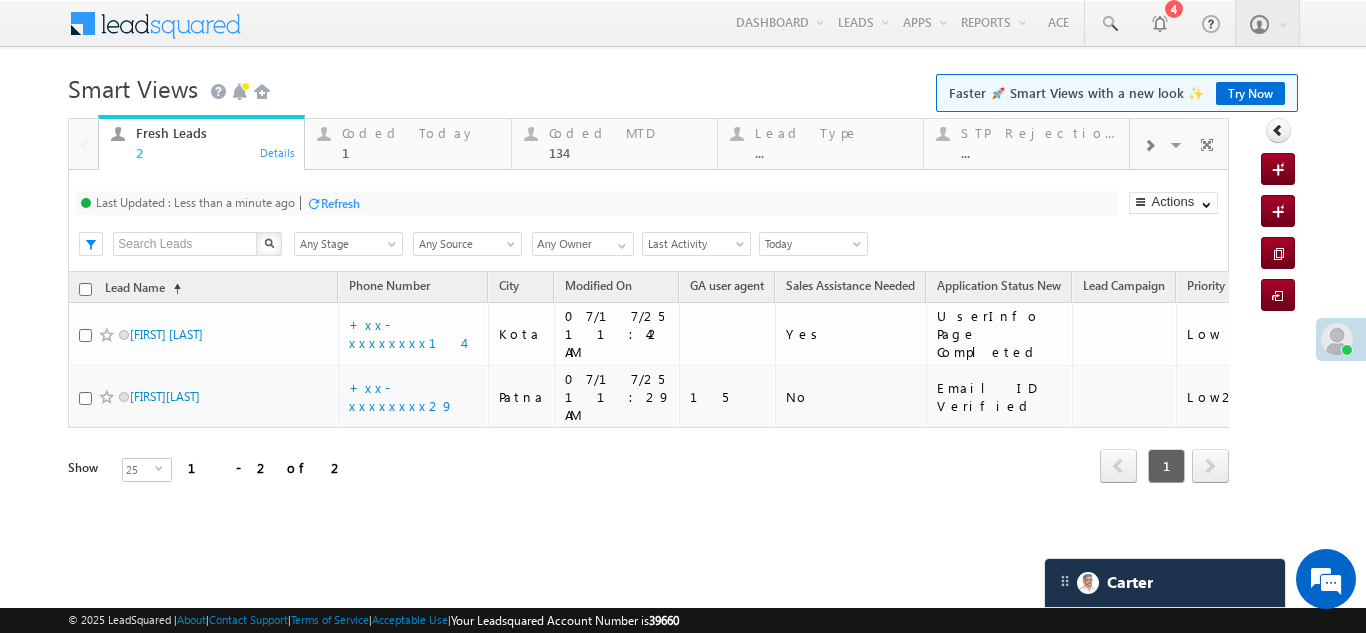 click on "Coded Today" at bounding box center (420, 133) 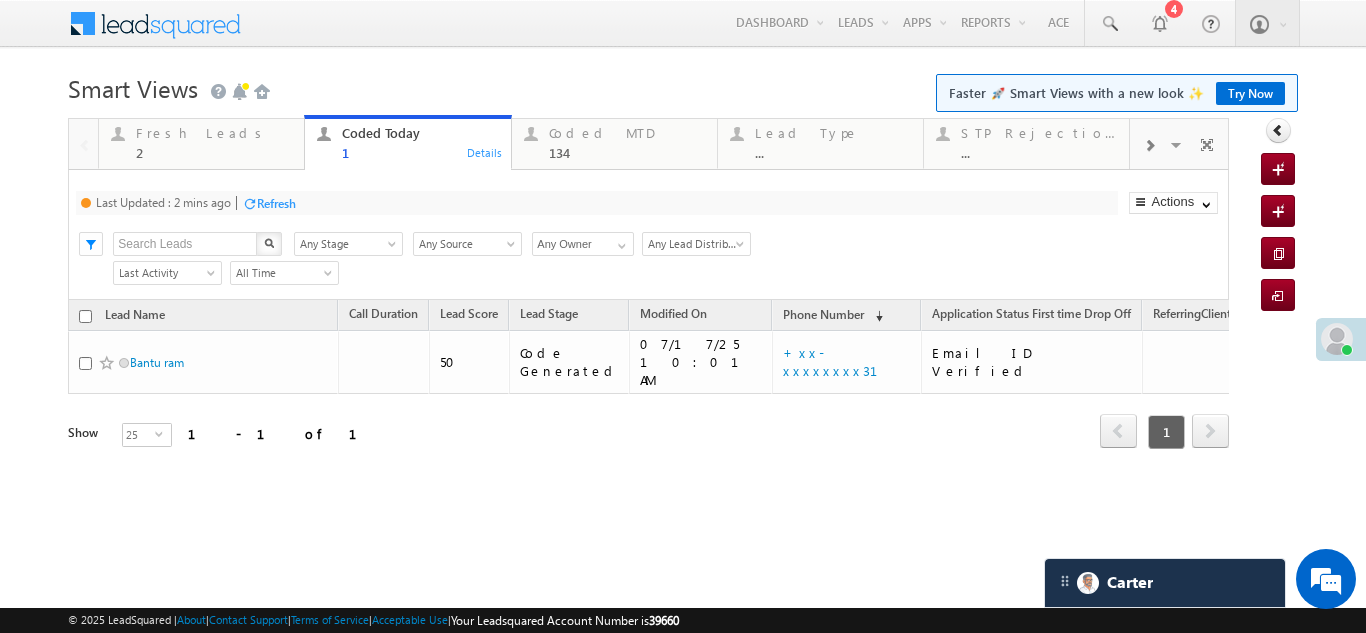 click on "Refresh" at bounding box center (276, 203) 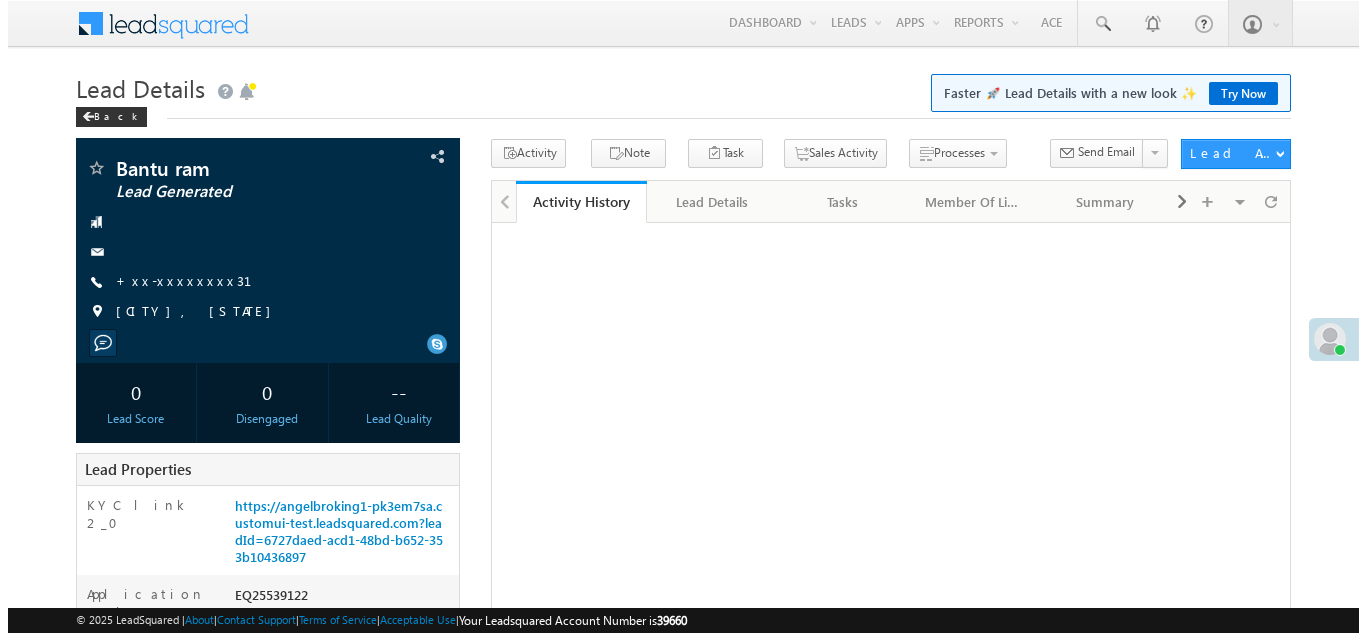 scroll, scrollTop: 0, scrollLeft: 0, axis: both 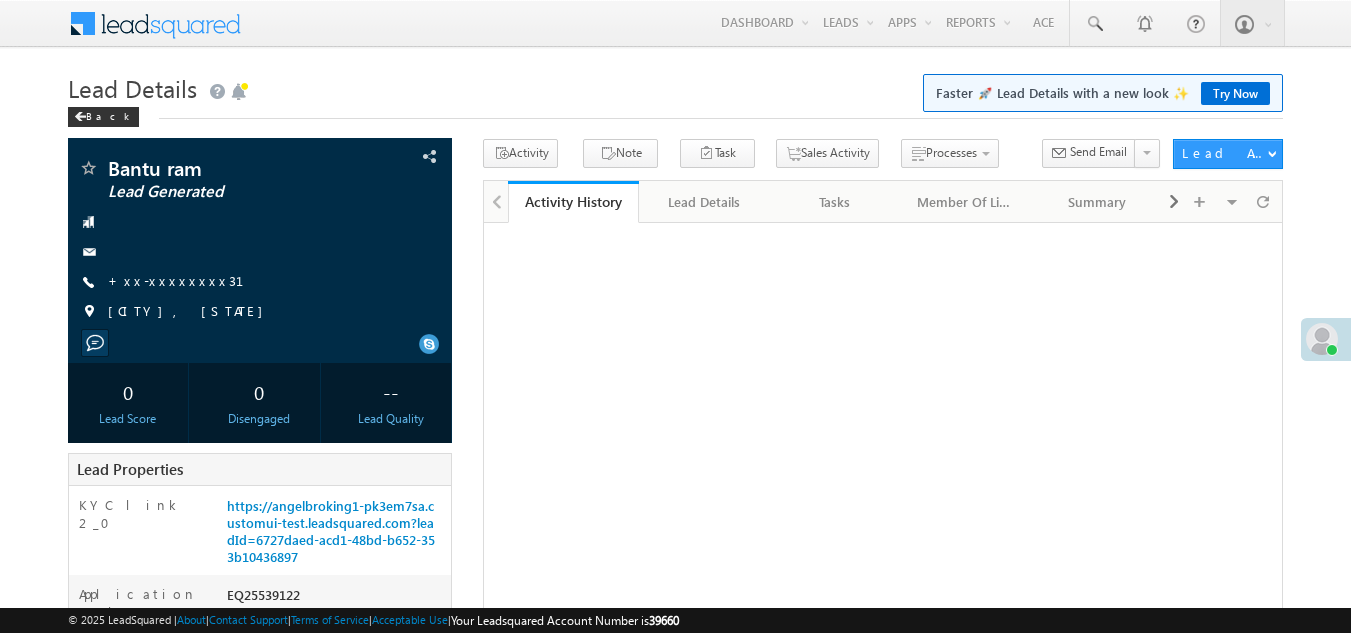 click on "+xx-xxxxxxxx31" at bounding box center [188, 280] 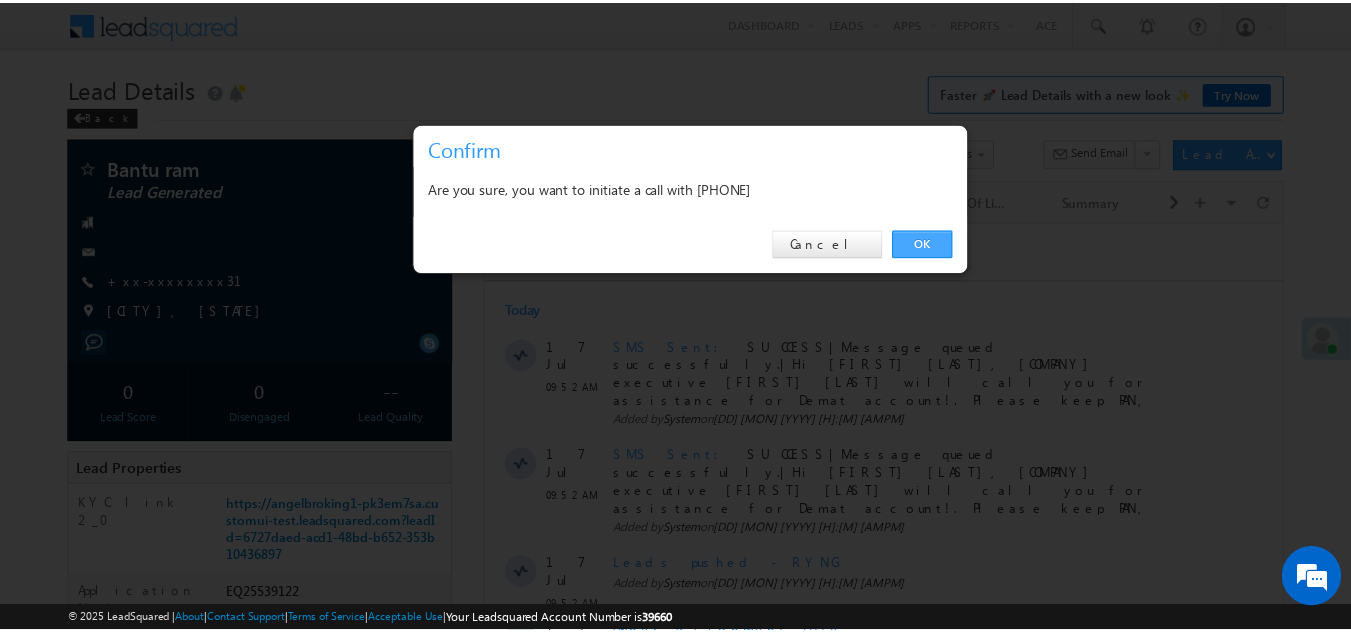 scroll, scrollTop: 0, scrollLeft: 0, axis: both 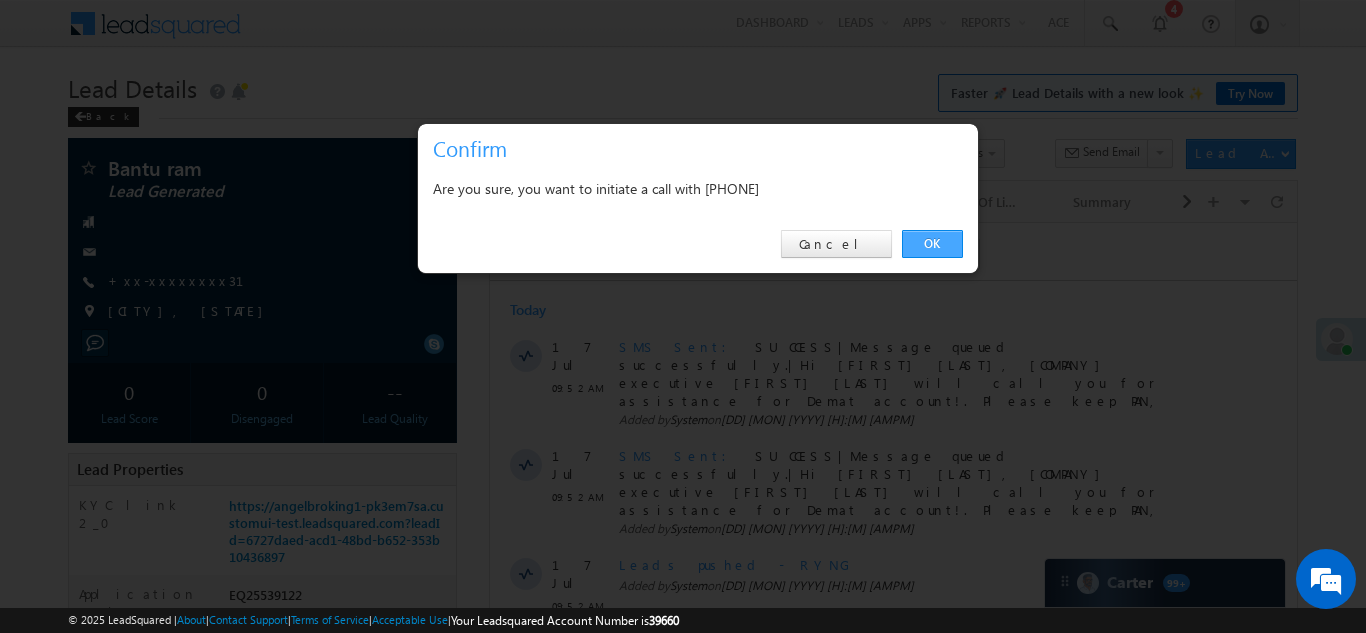 click on "OK" at bounding box center [932, 244] 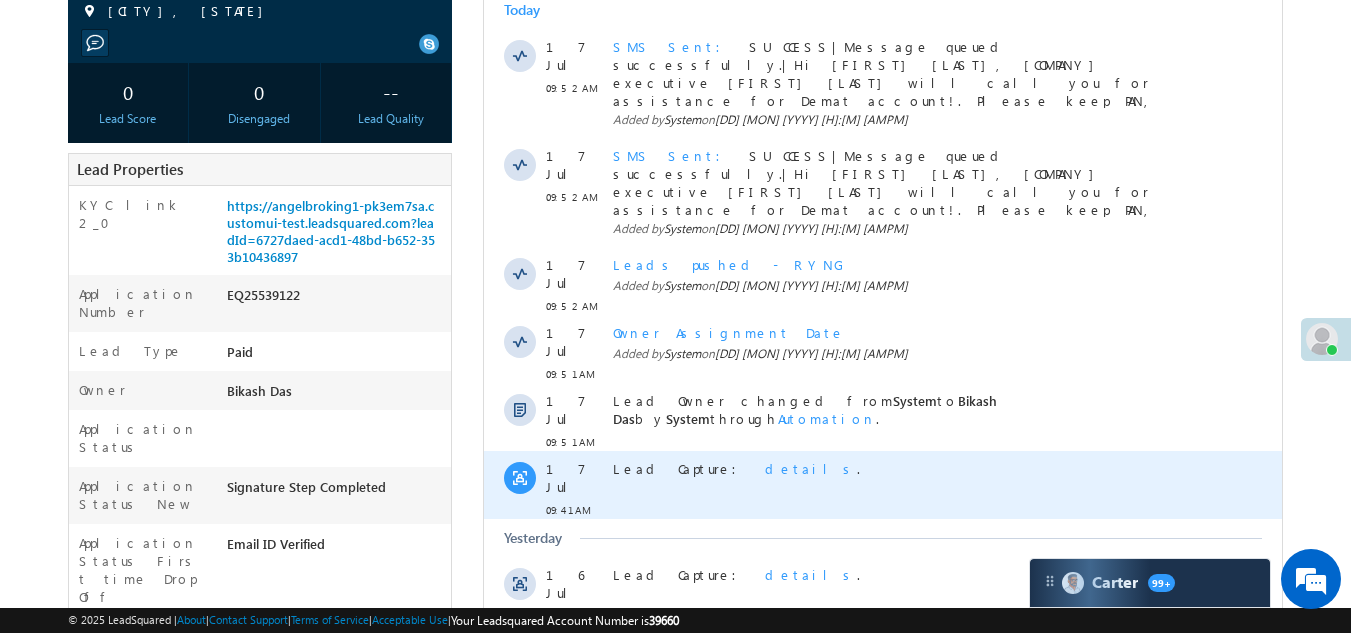 scroll, scrollTop: 354, scrollLeft: 0, axis: vertical 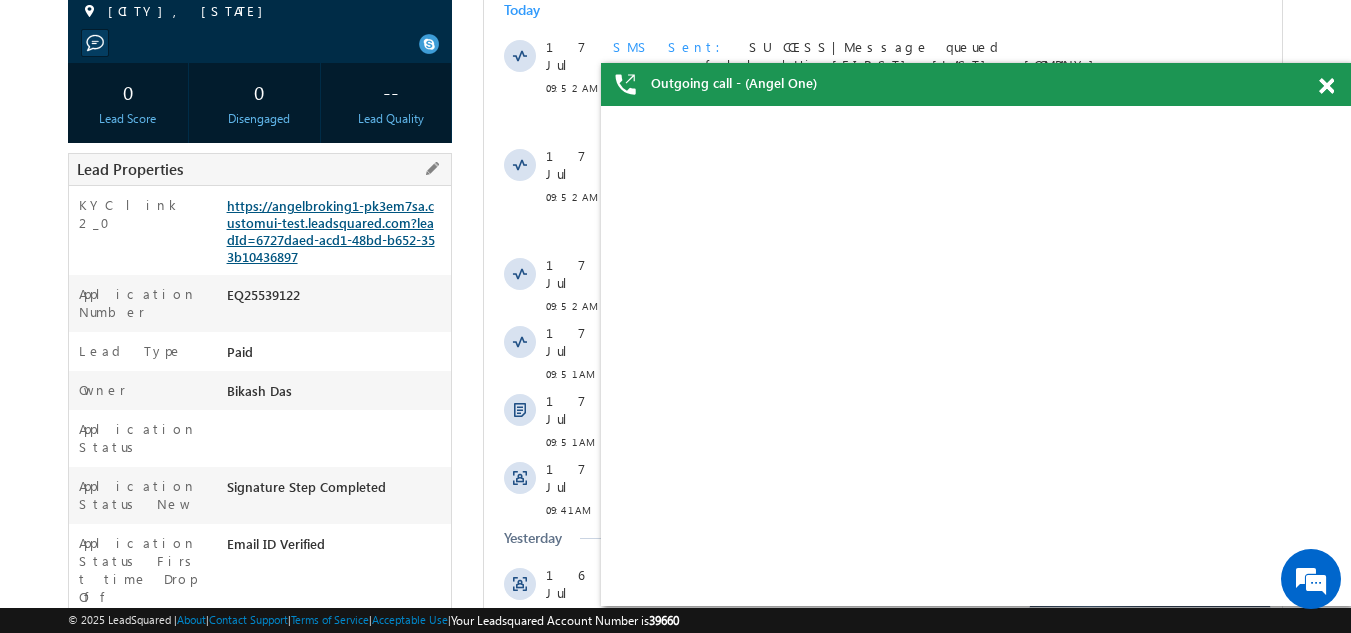 click on "https://angelbroking1-pk3em7sa.customui-test.leadsquared.com?leadId=6727daed-acd1-48bd-b652-353b10436897" at bounding box center [331, 231] 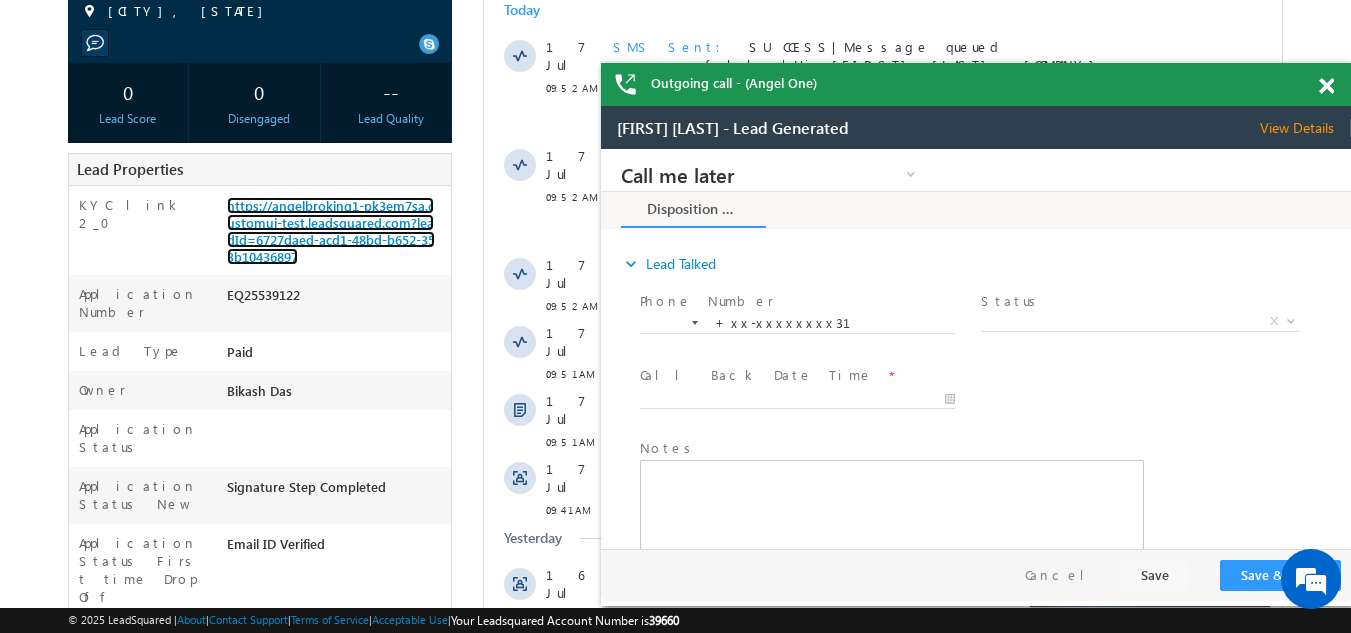 scroll, scrollTop: 0, scrollLeft: 0, axis: both 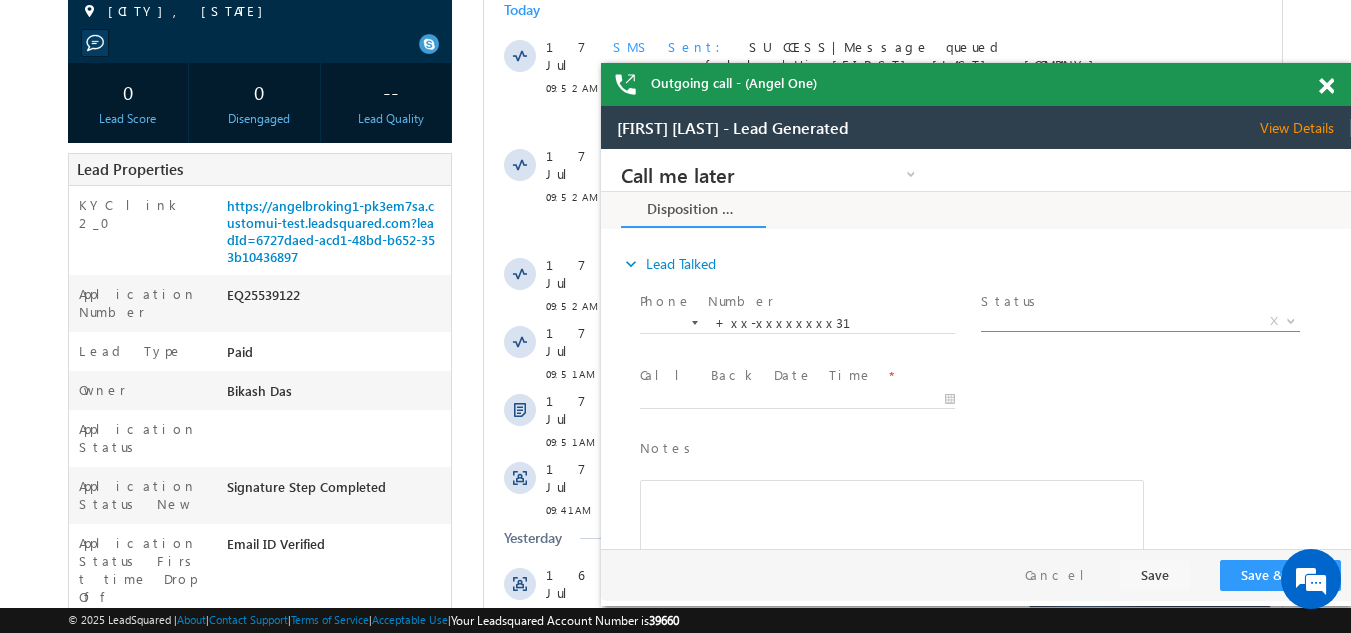 click on "X" at bounding box center [1140, 322] 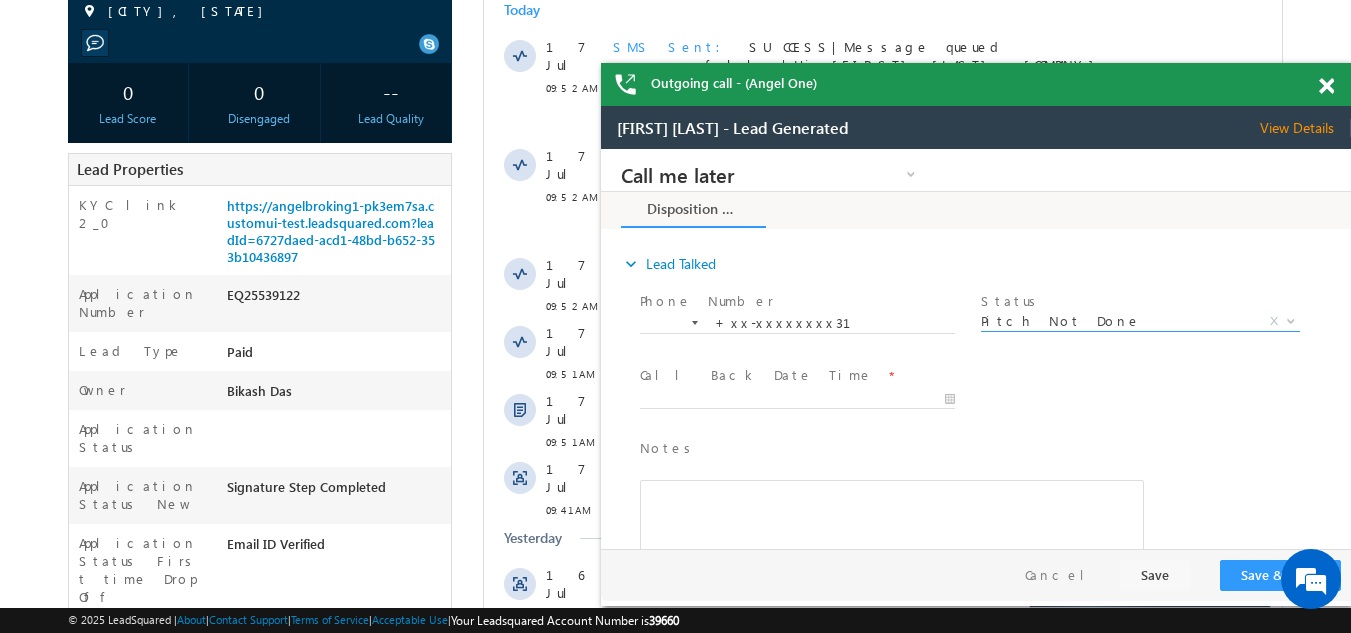 select on "Pitch Not Done" 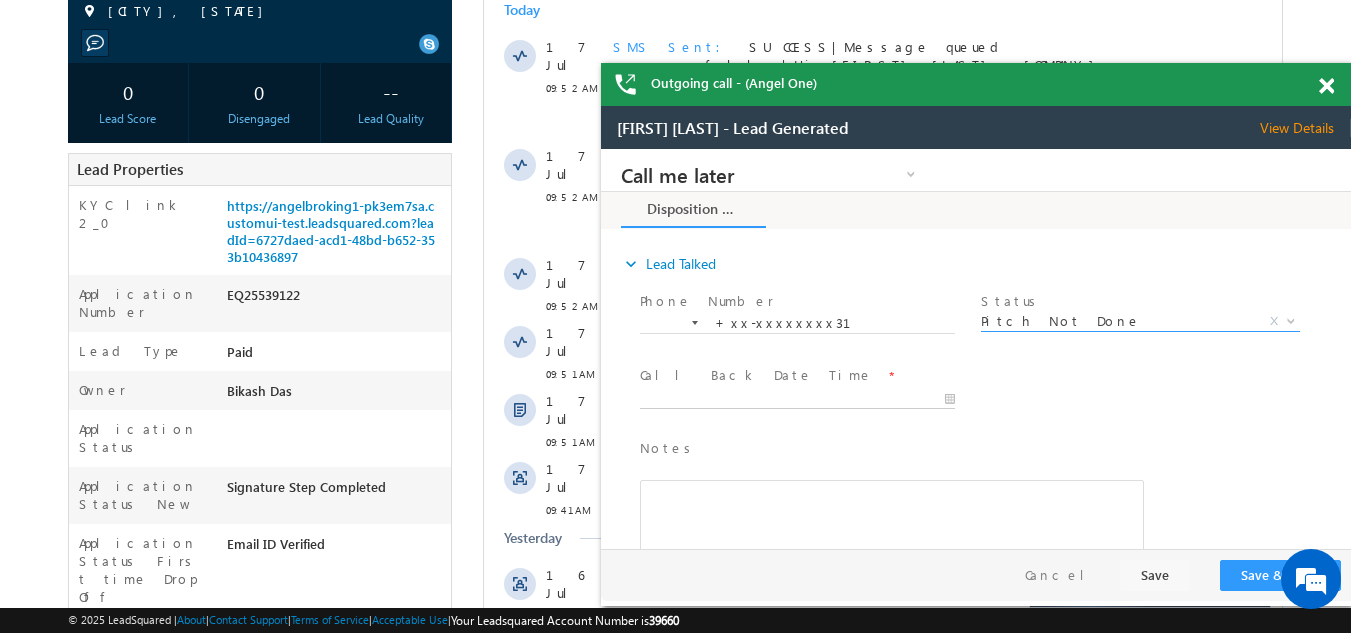 click on "Call me later Campaign Success Commitment Cross Sell Customer Drop-off reasons Language Barrier Not Interested Ringing Call me later
Call me later
× Disposition Form *" at bounding box center (976, 349) 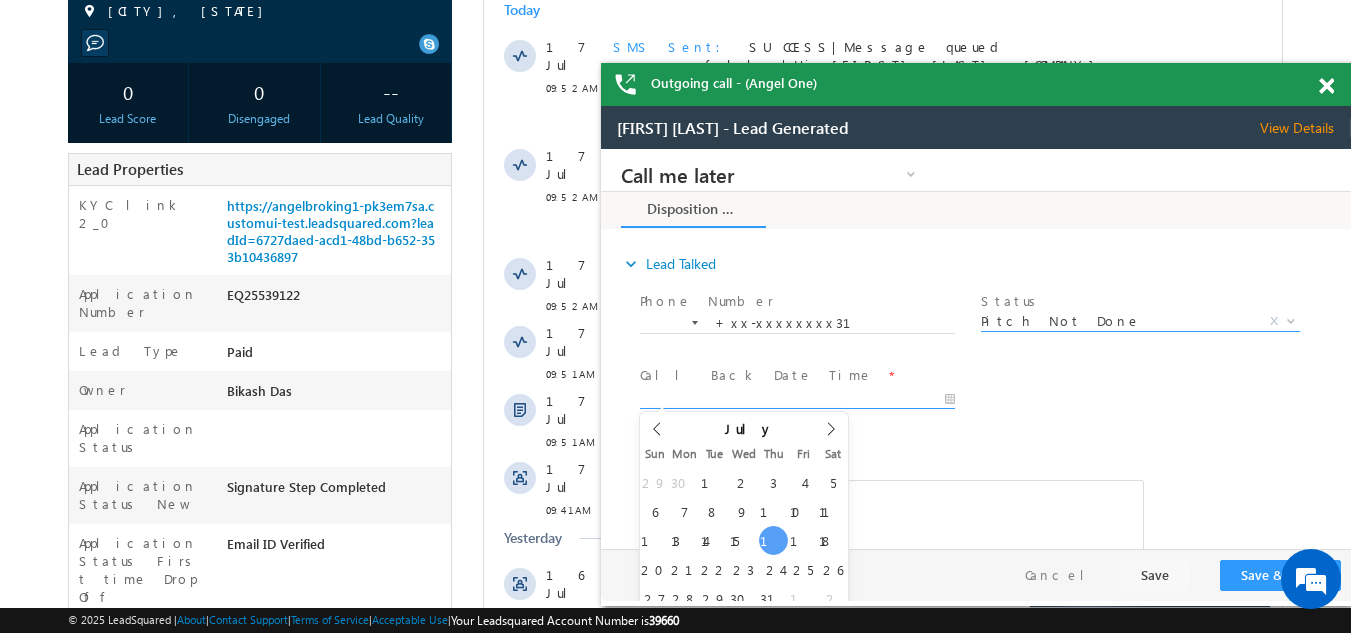type on "07/17/25 9:54 AM" 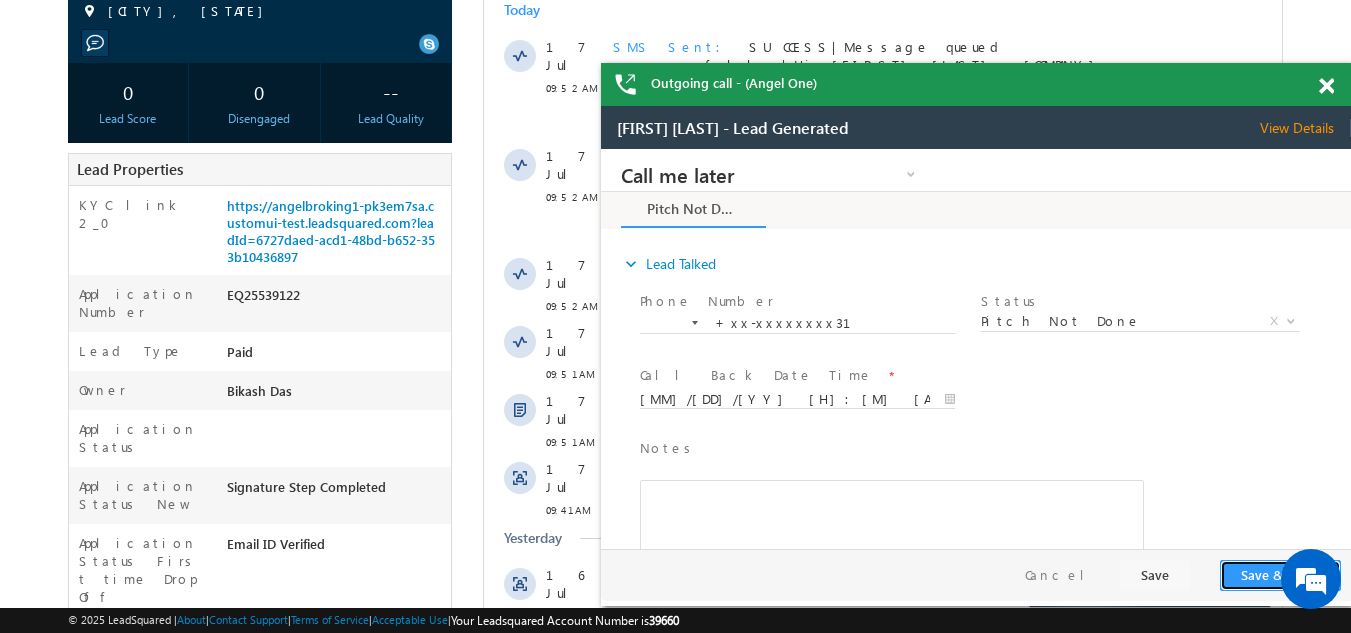 click on "Save & Close" at bounding box center (1280, 575) 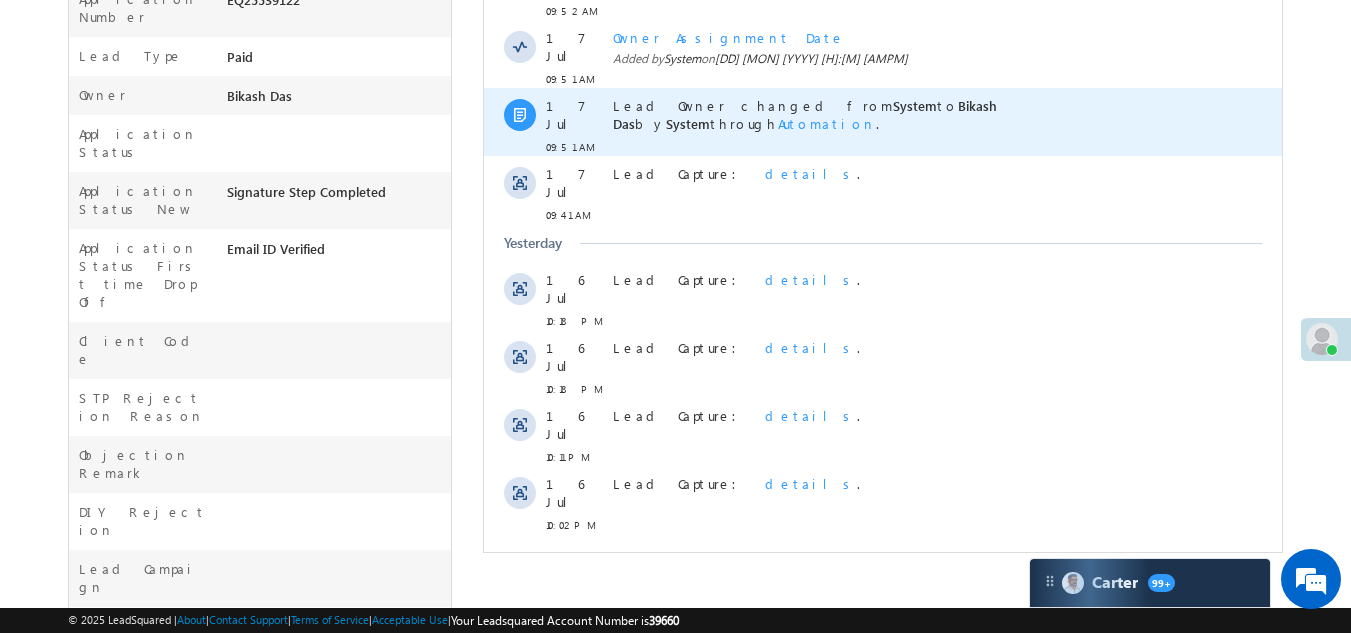 scroll, scrollTop: 654, scrollLeft: 0, axis: vertical 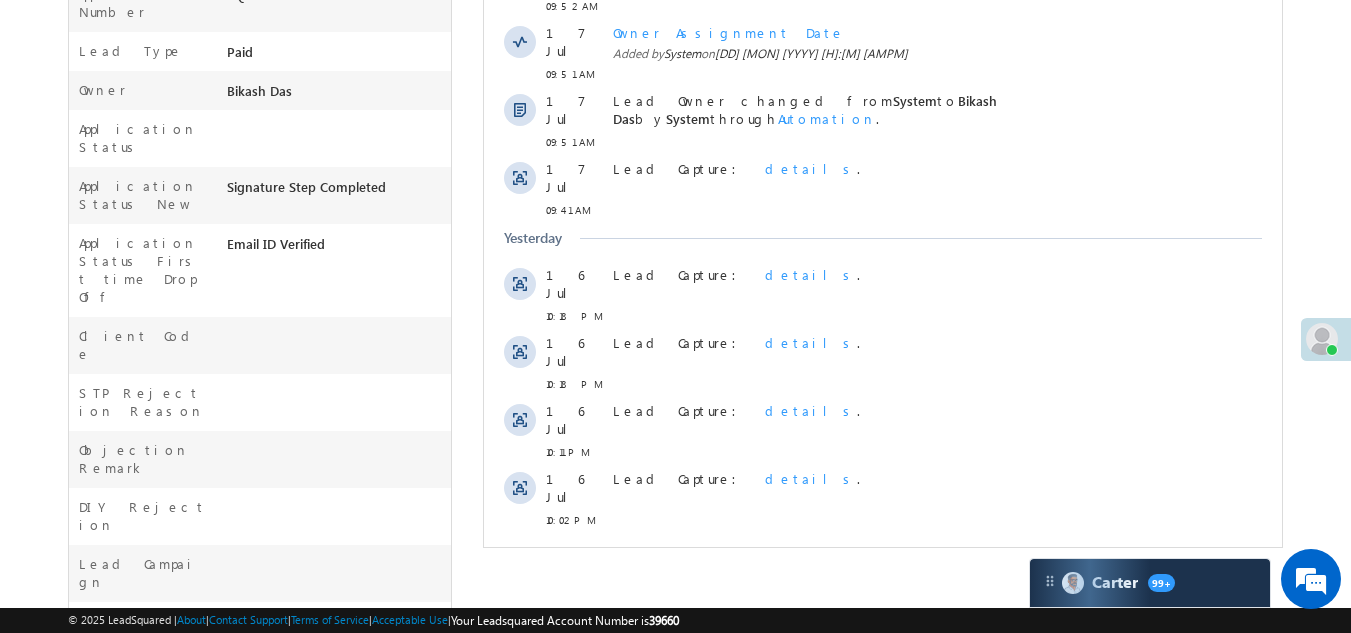 click on "Show More" at bounding box center (883, 564) 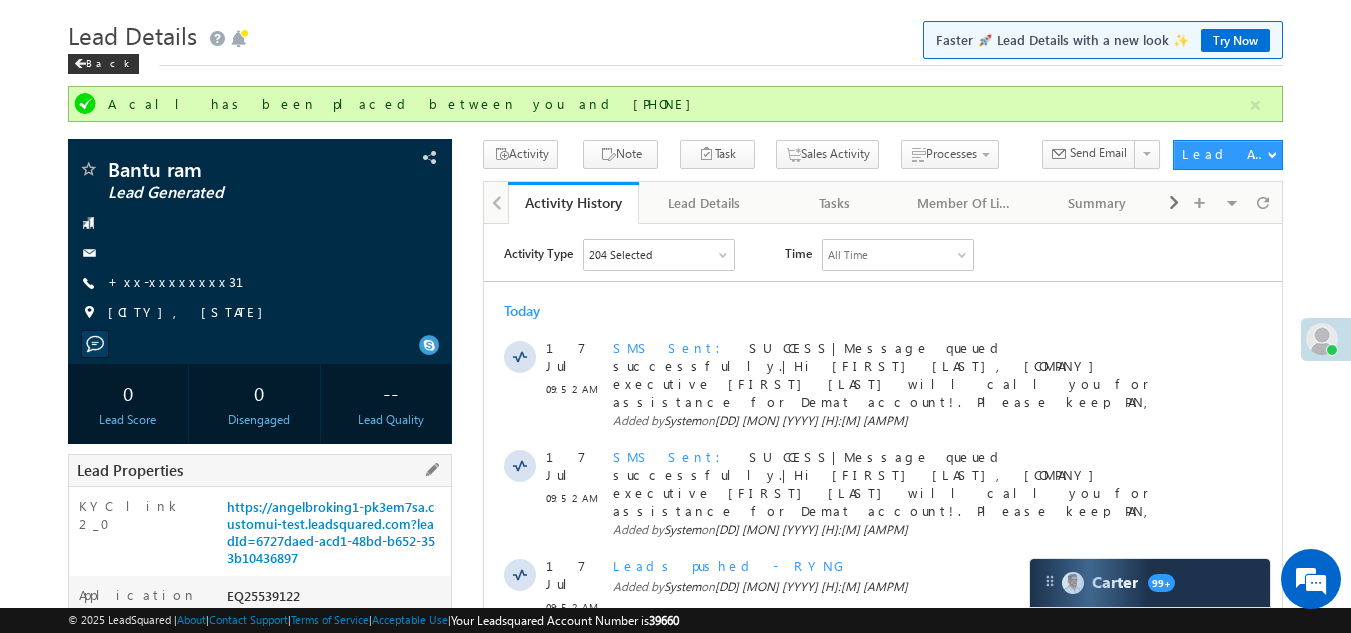 scroll, scrollTop: 0, scrollLeft: 0, axis: both 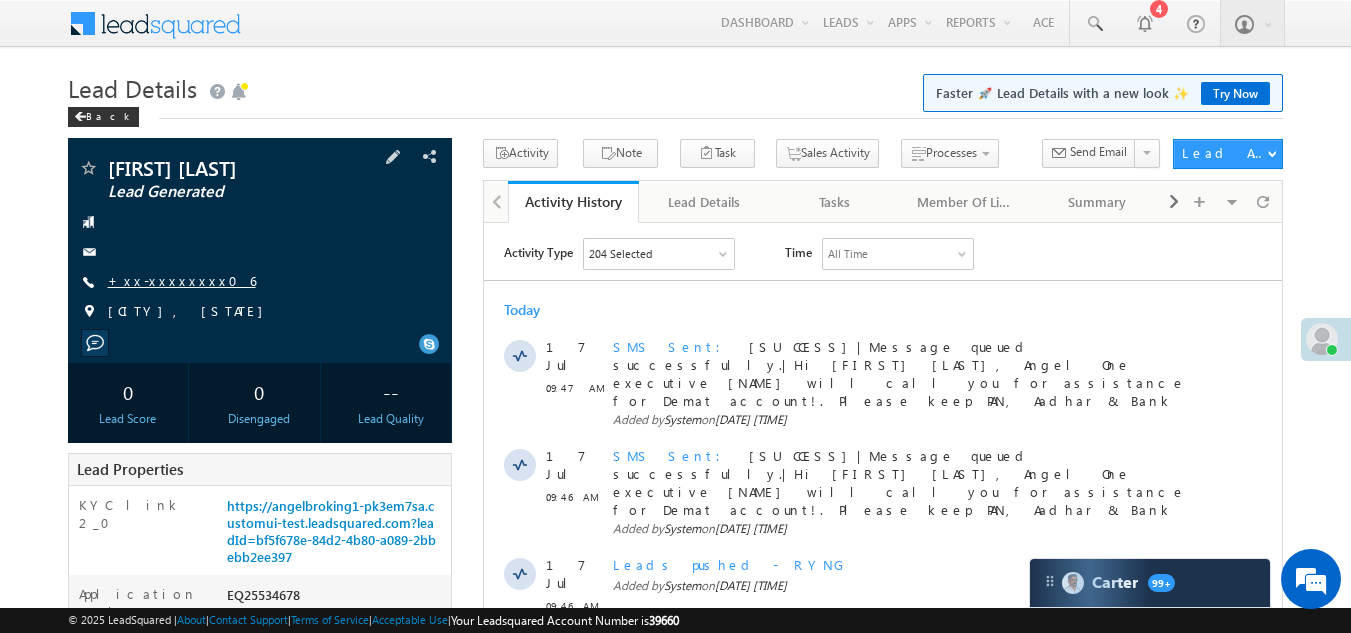 click on "+xx-xxxxxxxx06" at bounding box center [182, 280] 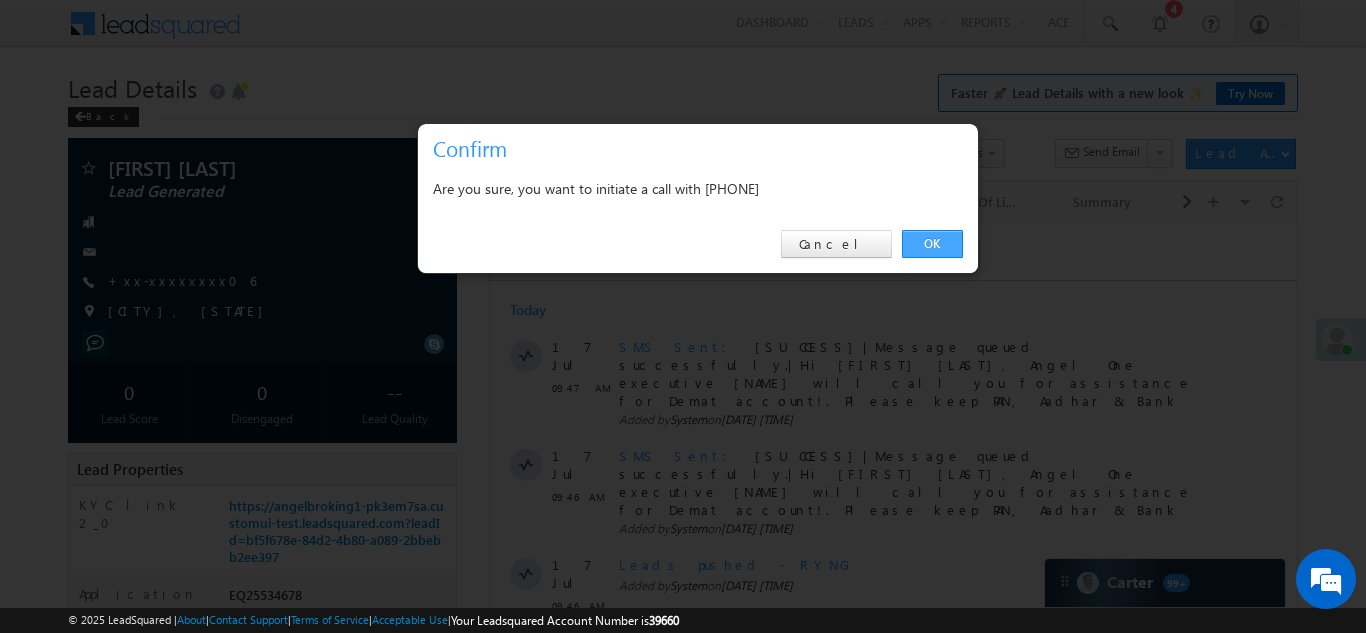 click on "OK" at bounding box center [932, 244] 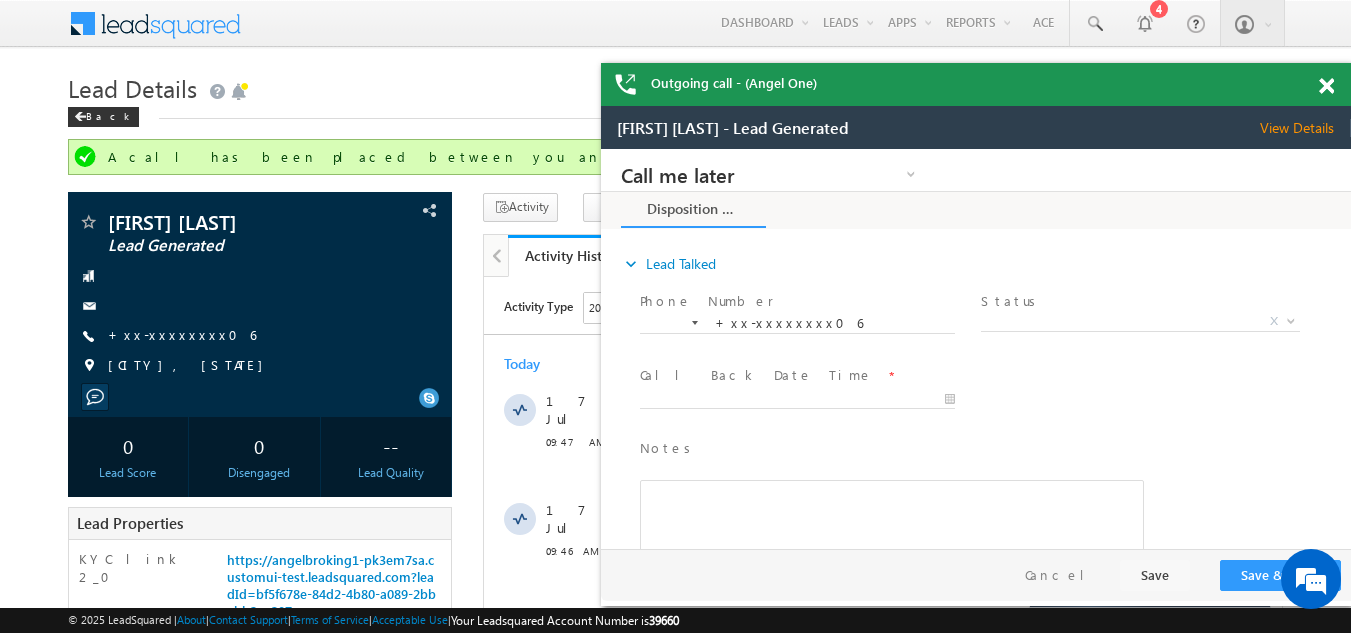 scroll, scrollTop: 0, scrollLeft: 0, axis: both 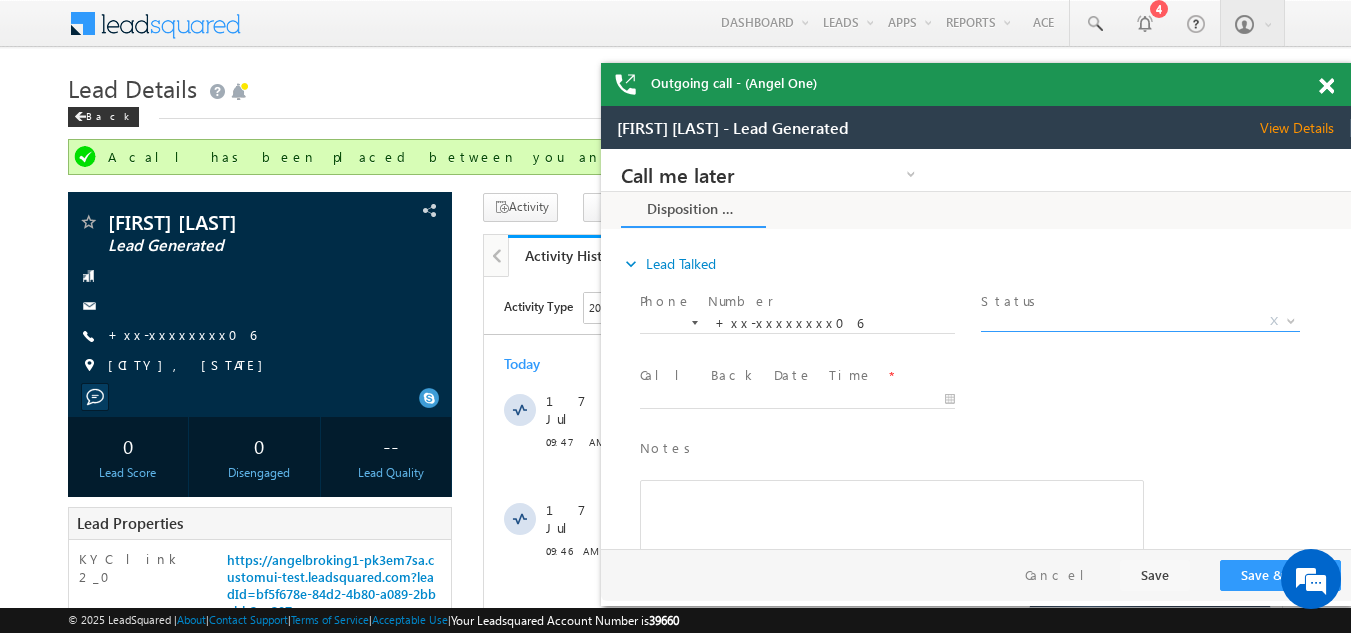 click on "X" at bounding box center (1140, 322) 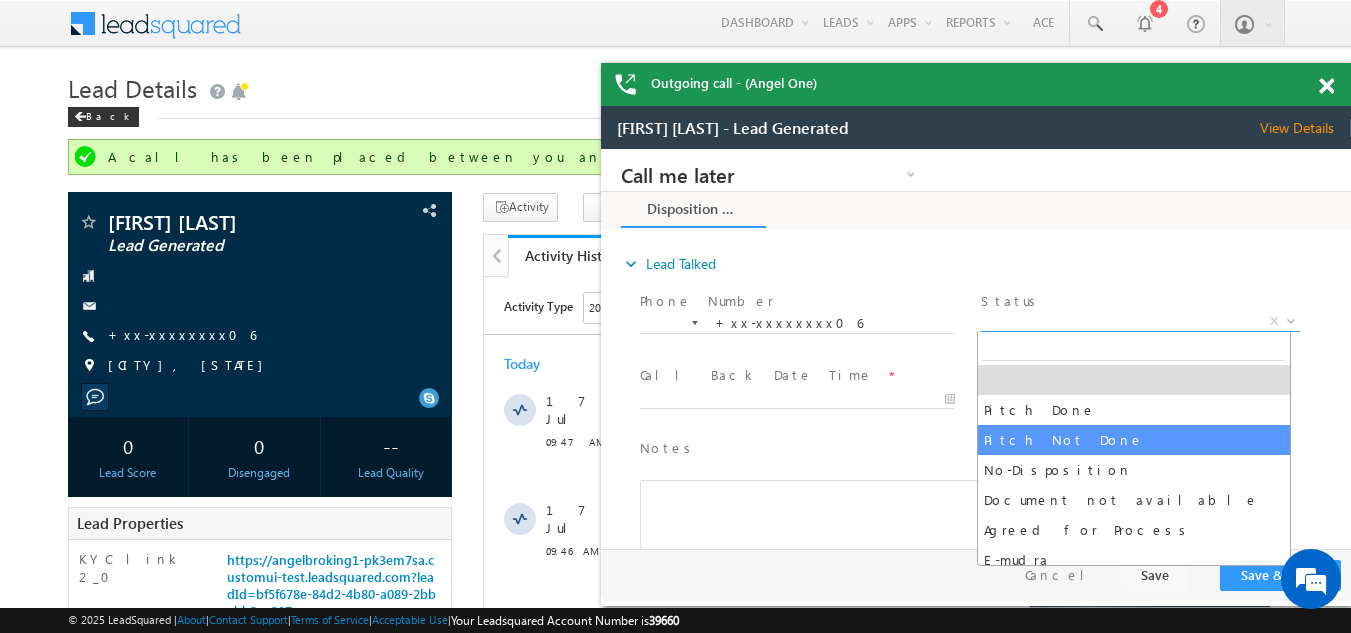 select on "Pitch Not Done" 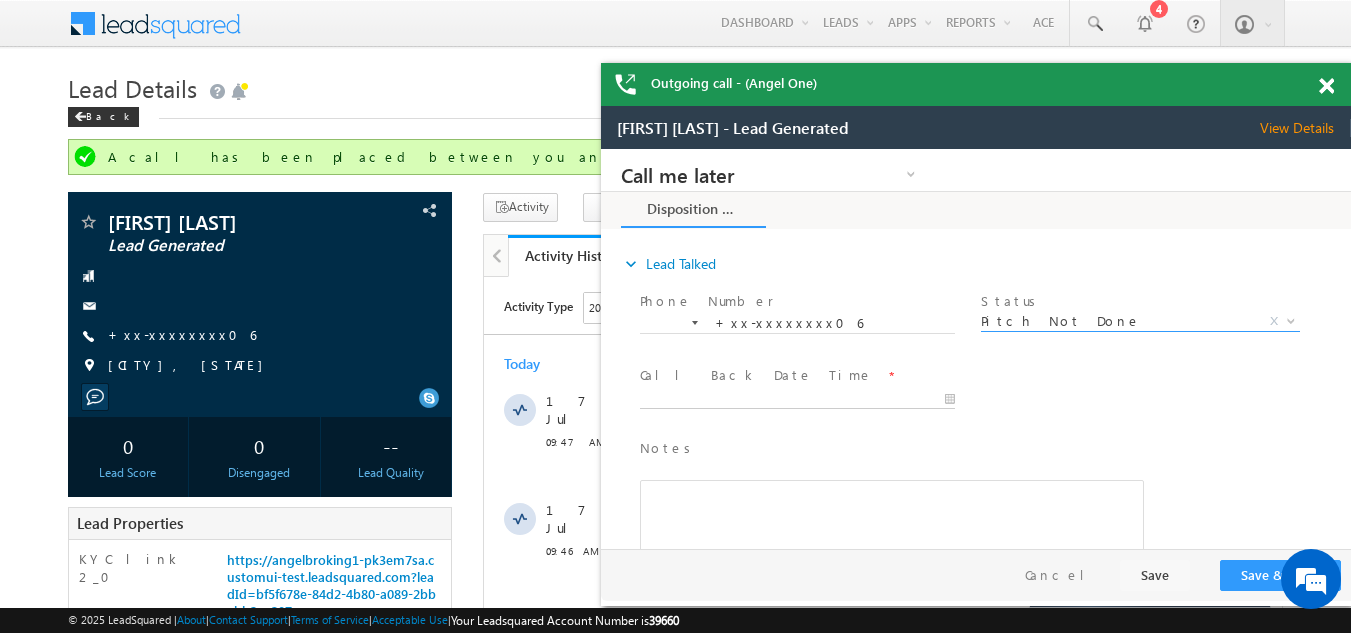 click on "Call me later Campaign Success Commitment Cross Sell Customer Drop-off reasons Language Barrier Not Interested Ringing Call me later
Call me later
× Disposition Form *" at bounding box center (976, 349) 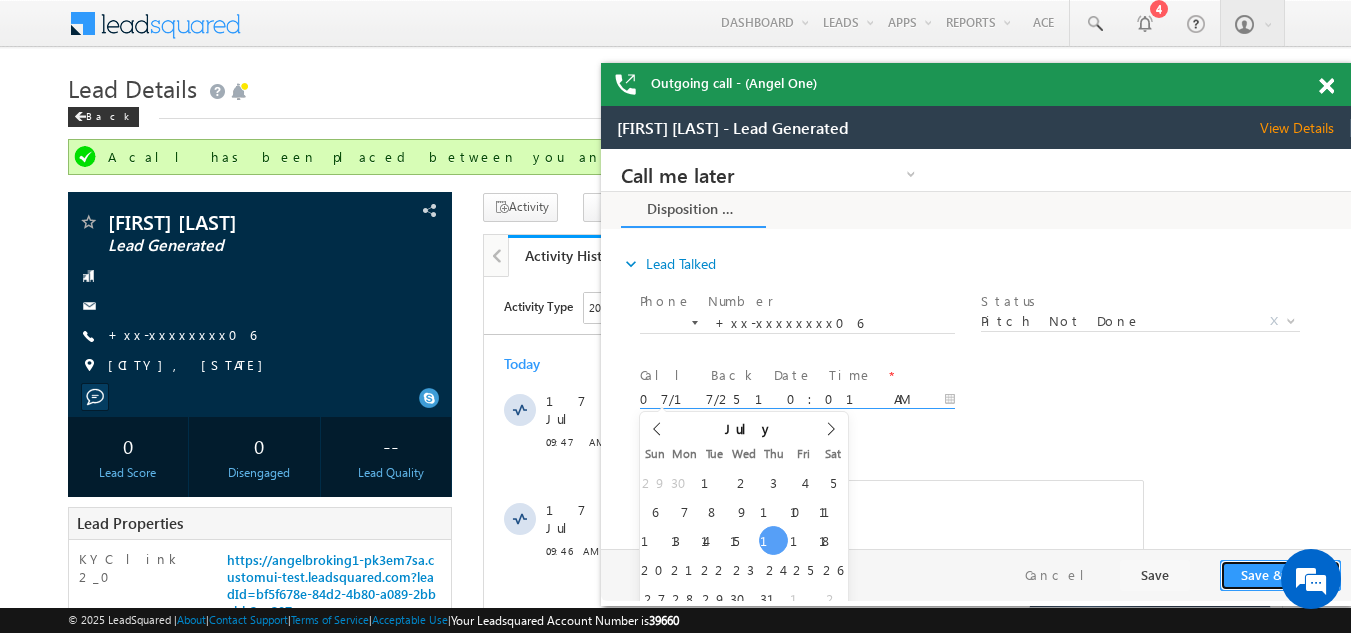 click on "Save & Close" at bounding box center [1280, 575] 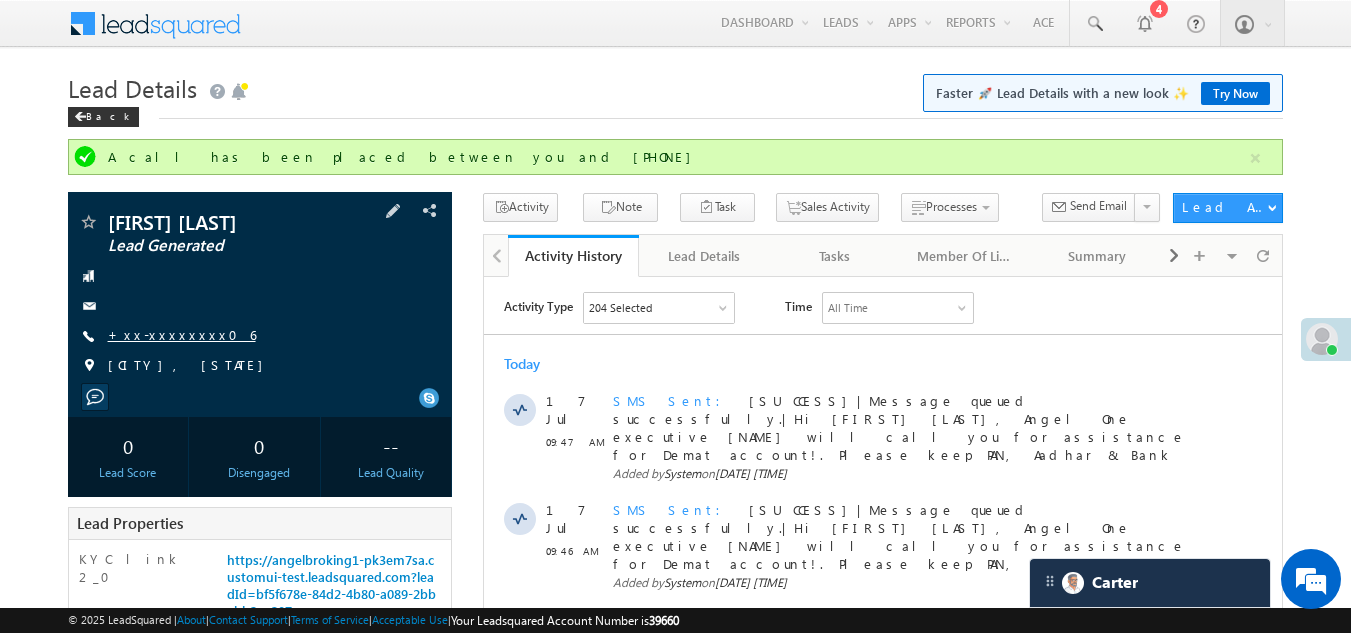 click on "+xx-xxxxxxxx06" at bounding box center (182, 334) 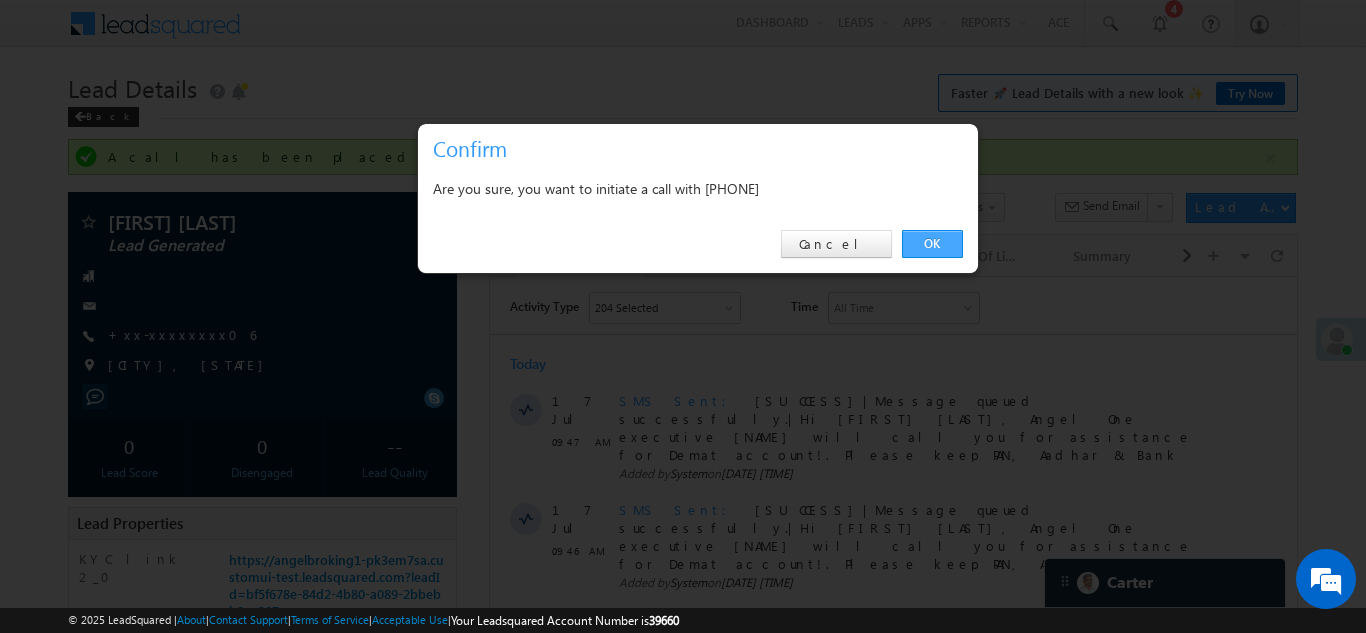 click on "OK" at bounding box center (932, 244) 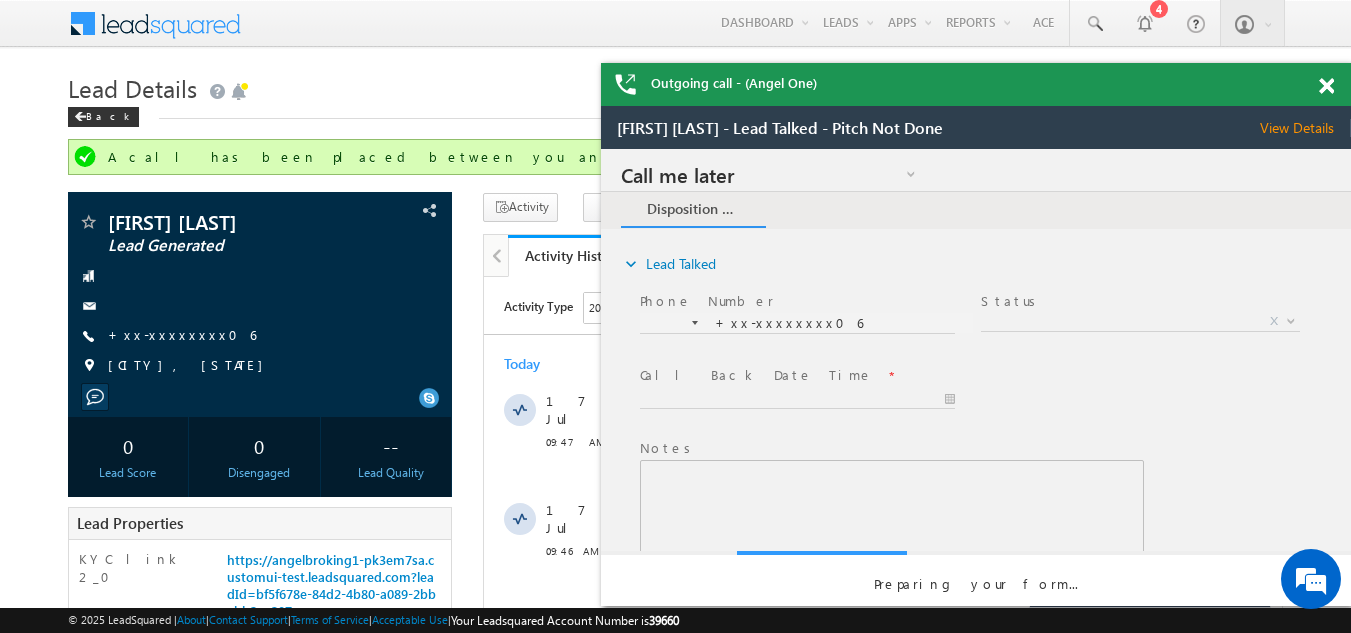 scroll, scrollTop: 0, scrollLeft: 0, axis: both 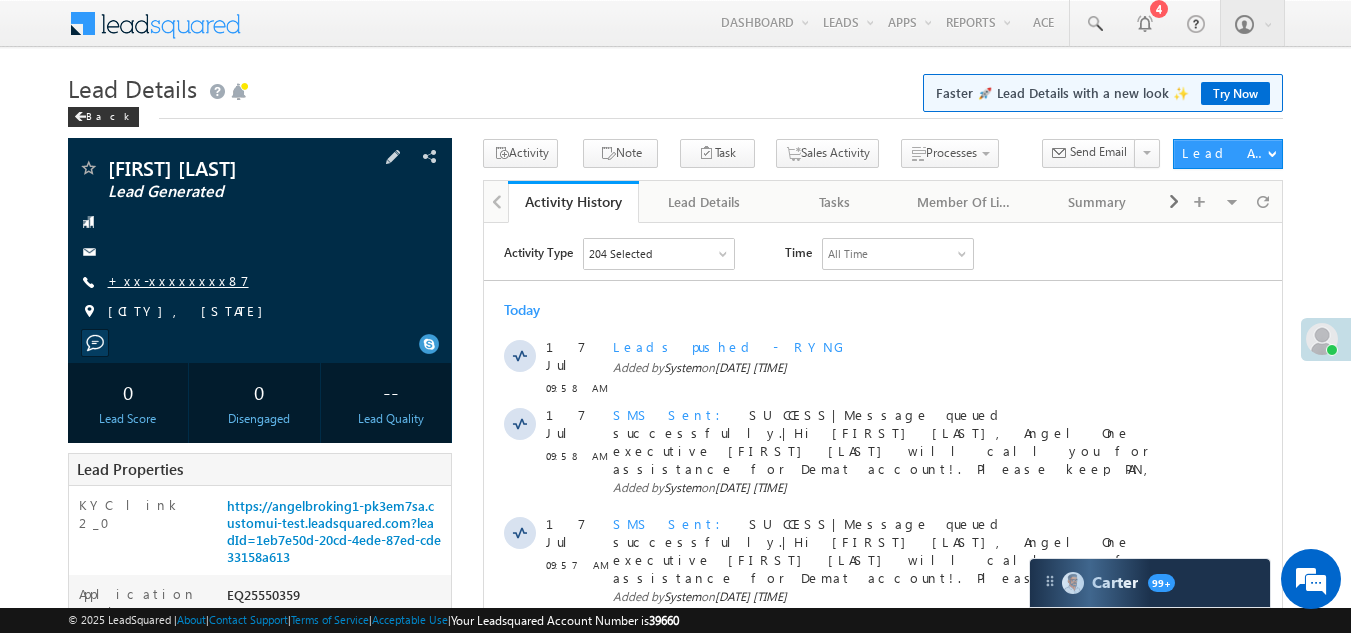 click on "+xx-xxxxxxxx87" at bounding box center [178, 280] 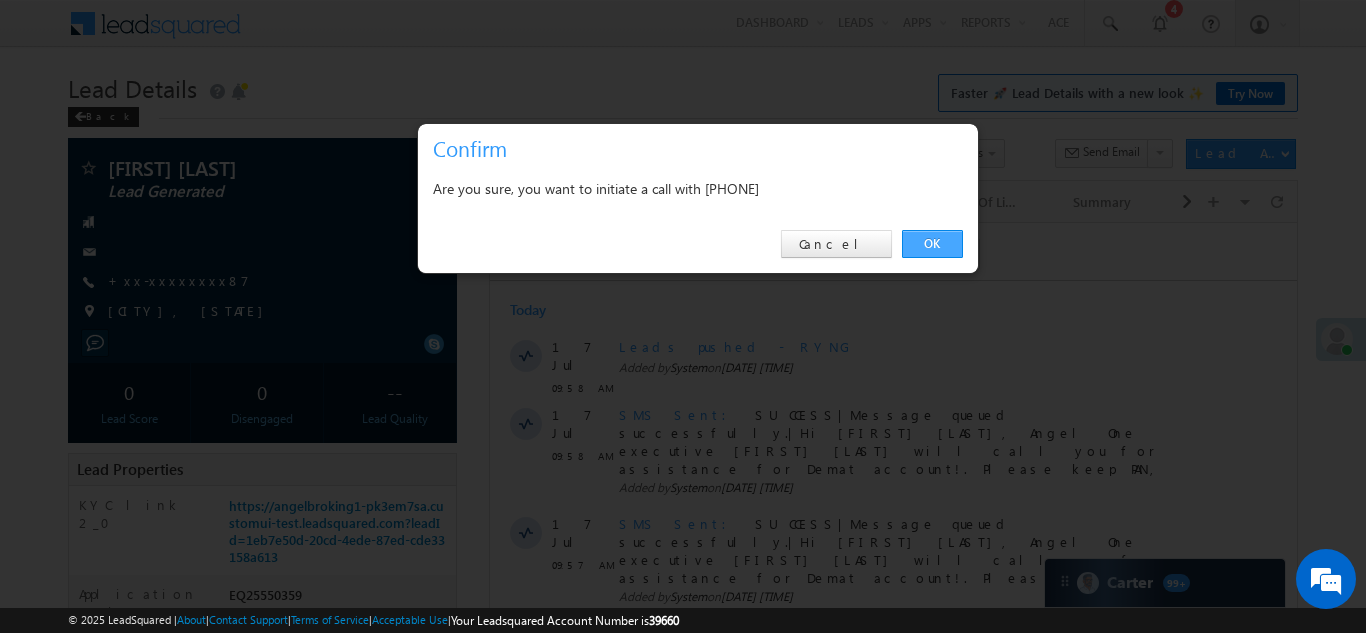 click on "OK" at bounding box center (932, 244) 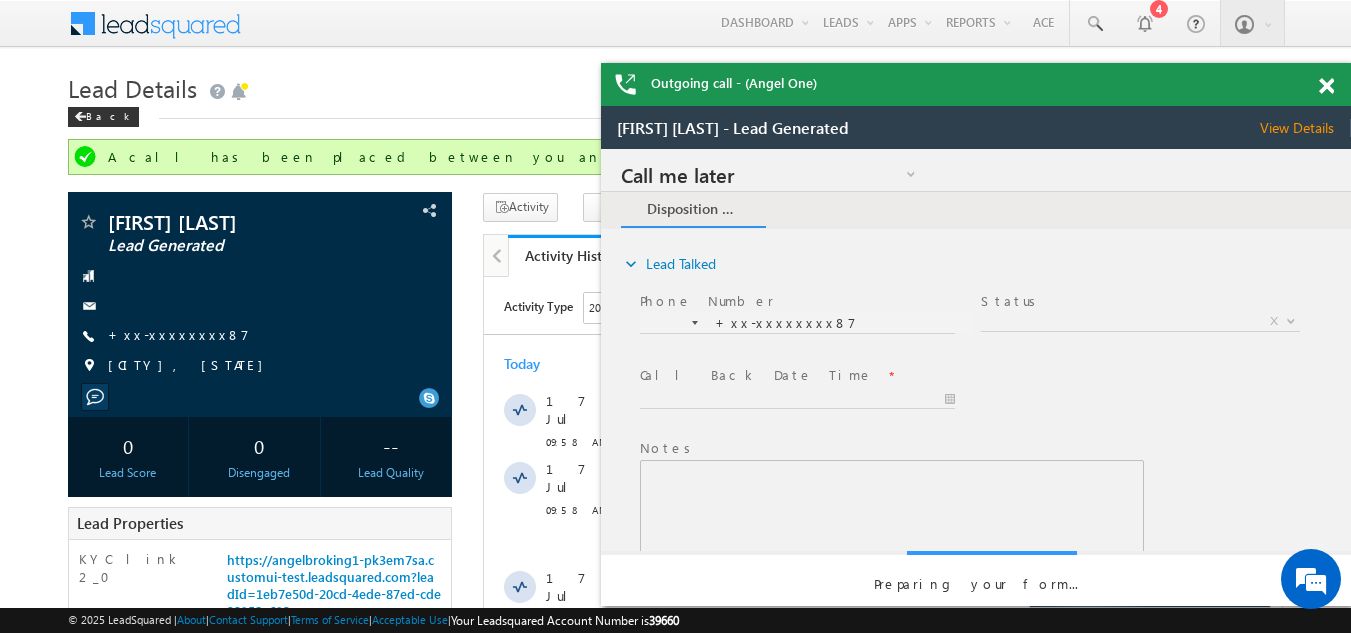scroll, scrollTop: 0, scrollLeft: 0, axis: both 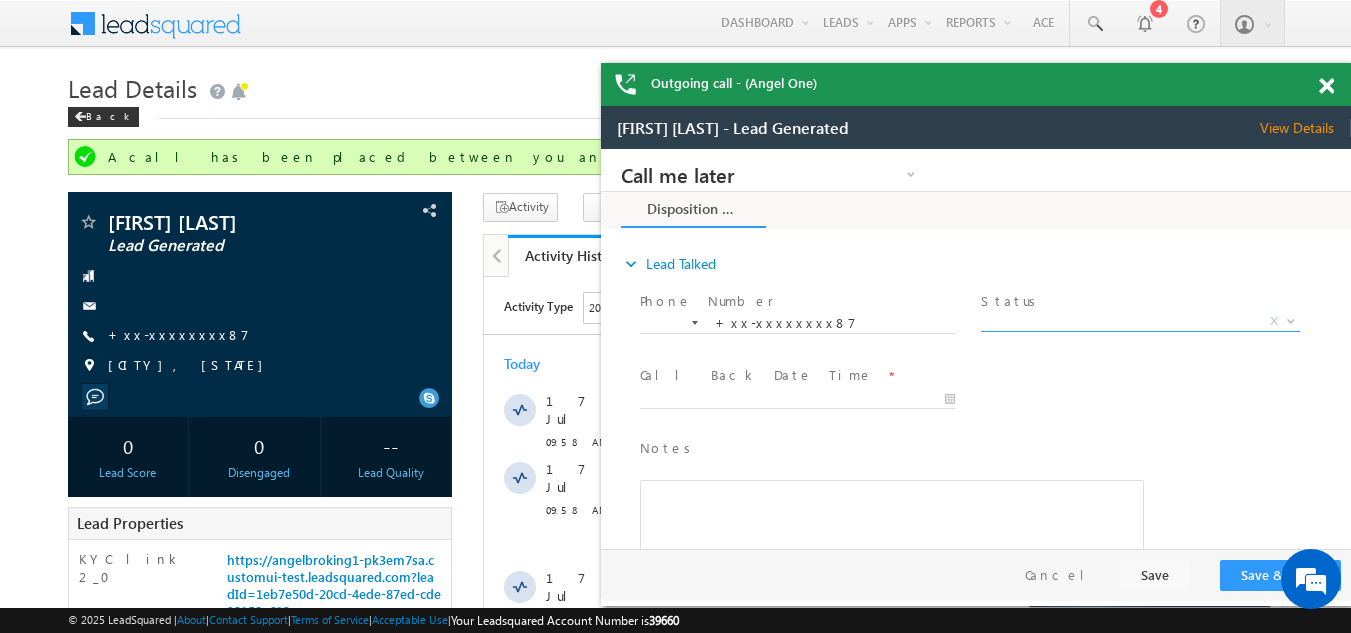 click on "X" at bounding box center [1140, 322] 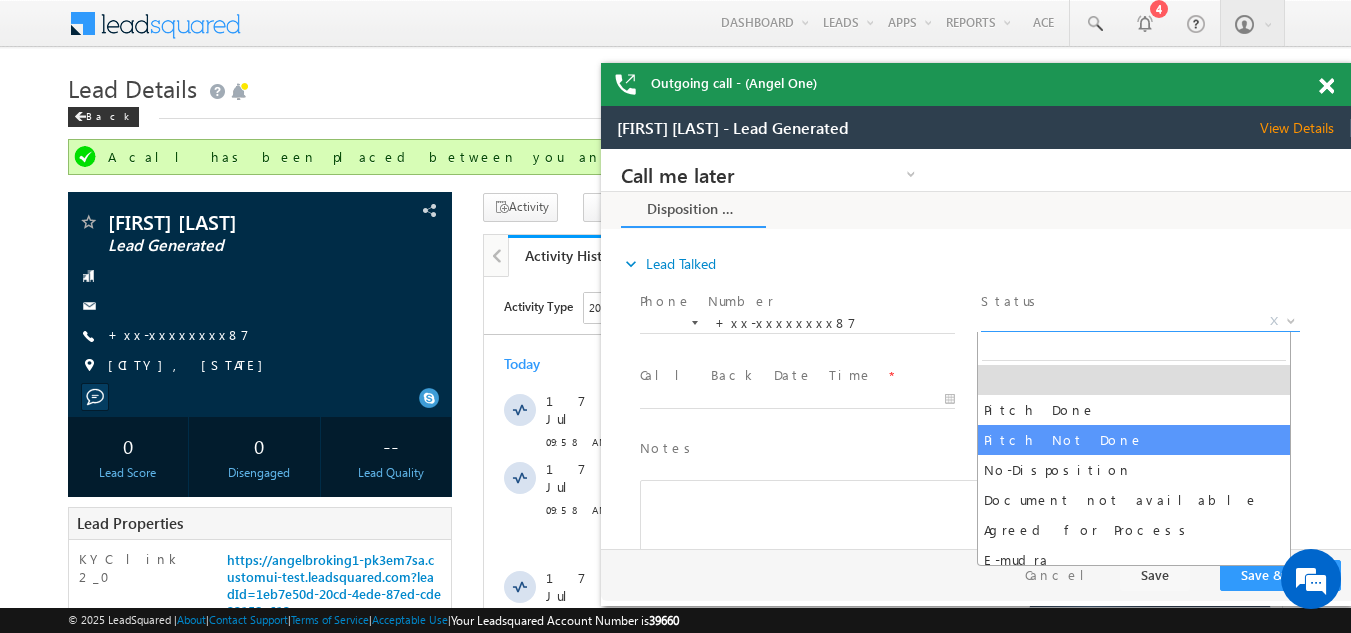 select on "Pitch Not Done" 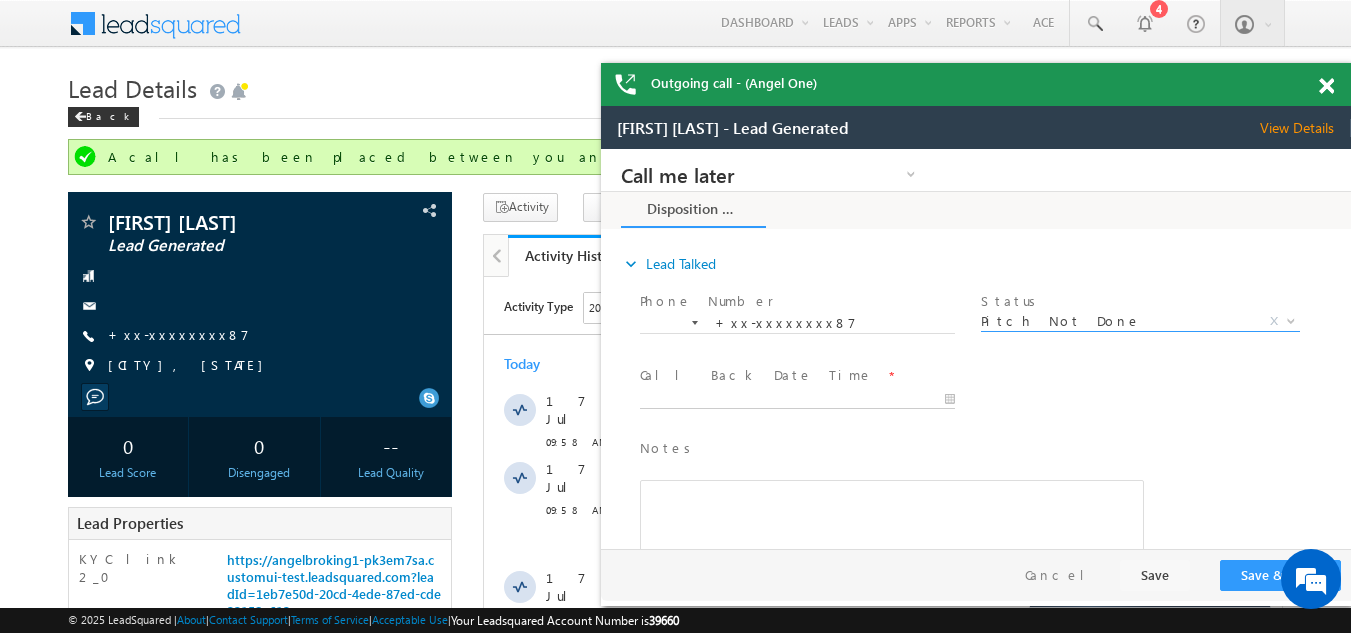click on "Call me later Campaign Success Commitment Cross Sell Customer Drop-off reasons Language Barrier Not Interested Ringing Call me later
Call me later
× Disposition Form *" at bounding box center [976, 349] 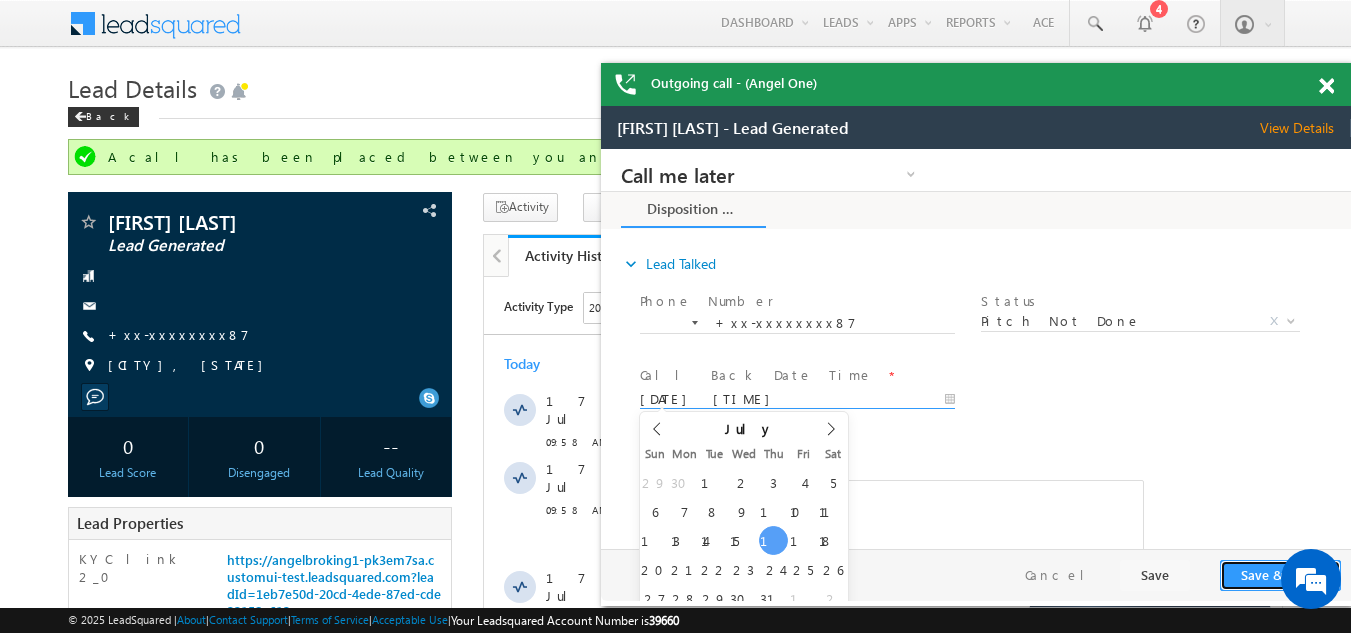 click on "Save & Close" at bounding box center (1280, 575) 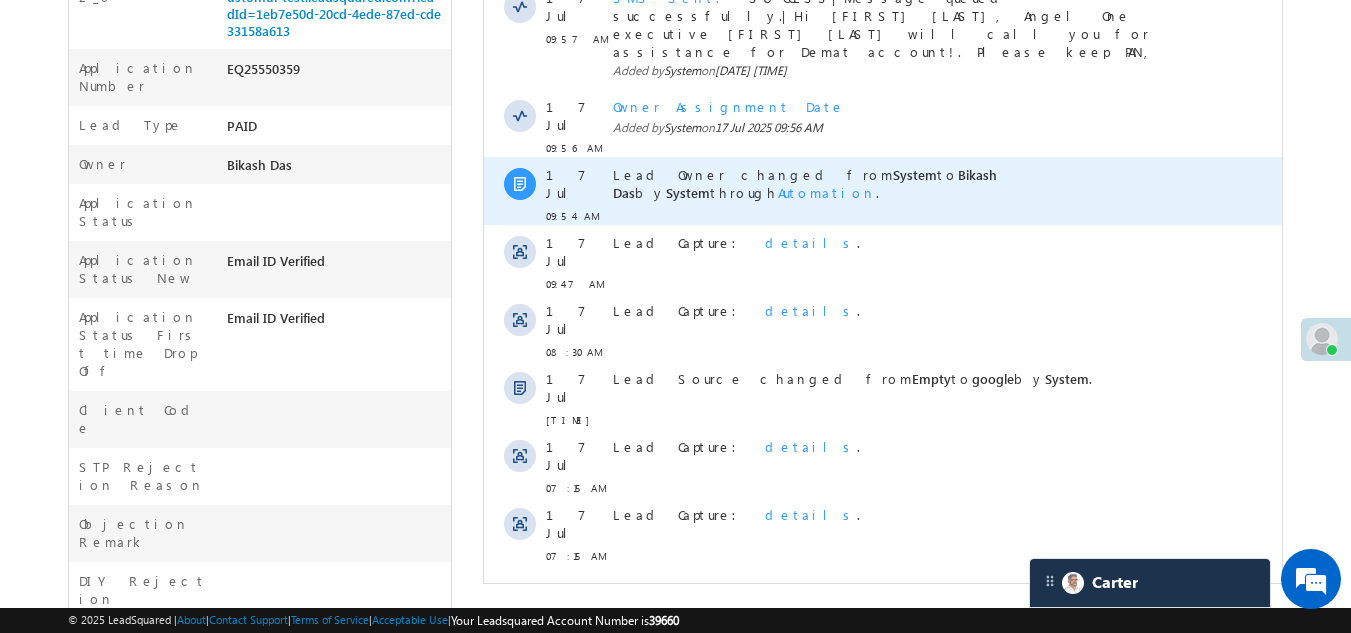 scroll, scrollTop: 700, scrollLeft: 0, axis: vertical 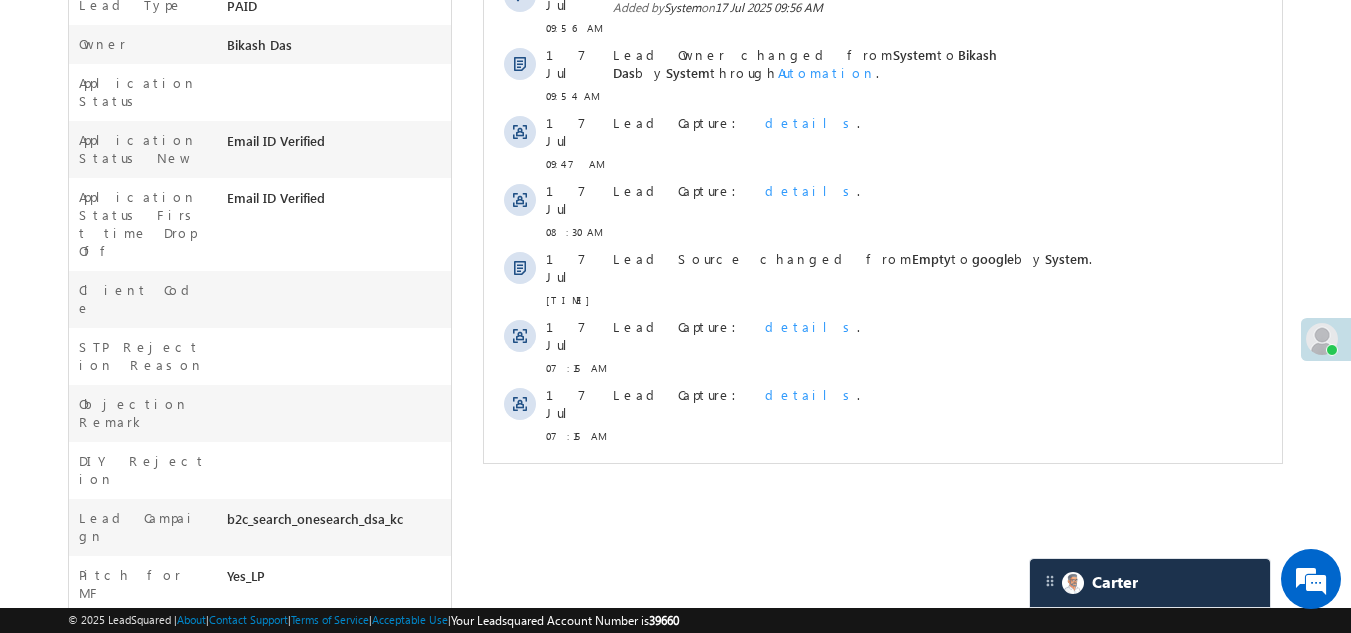click on "Show More" at bounding box center [883, 480] 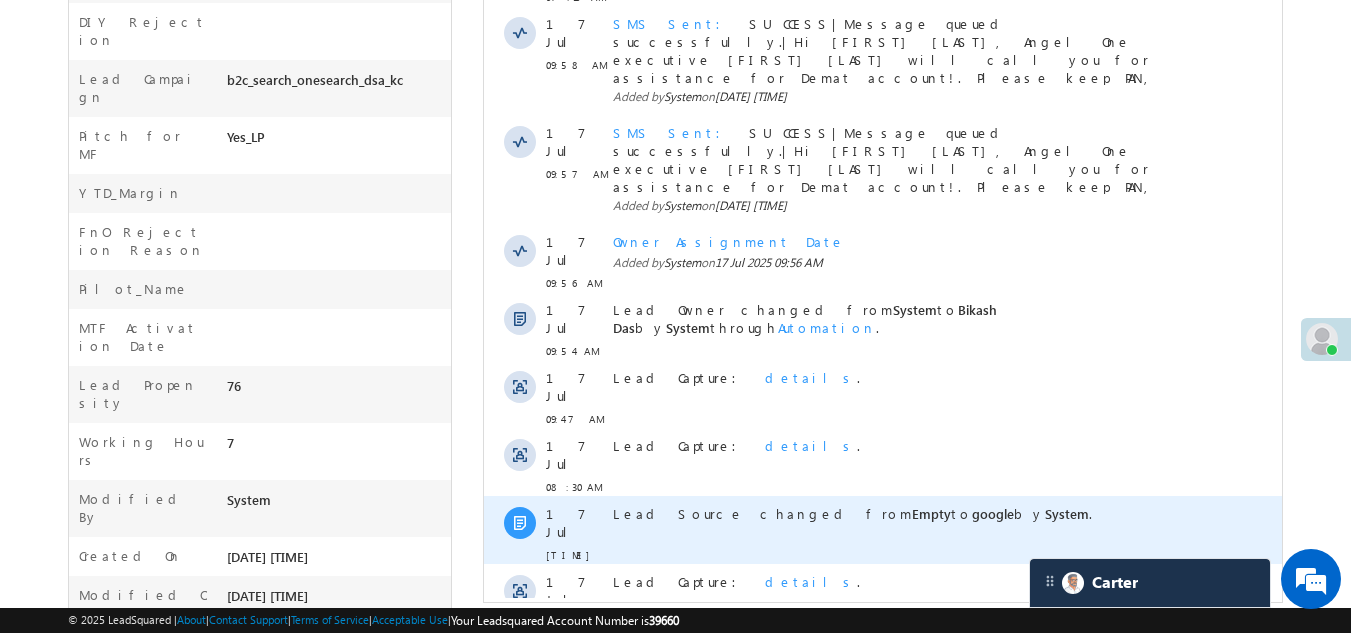 scroll, scrollTop: 1160, scrollLeft: 0, axis: vertical 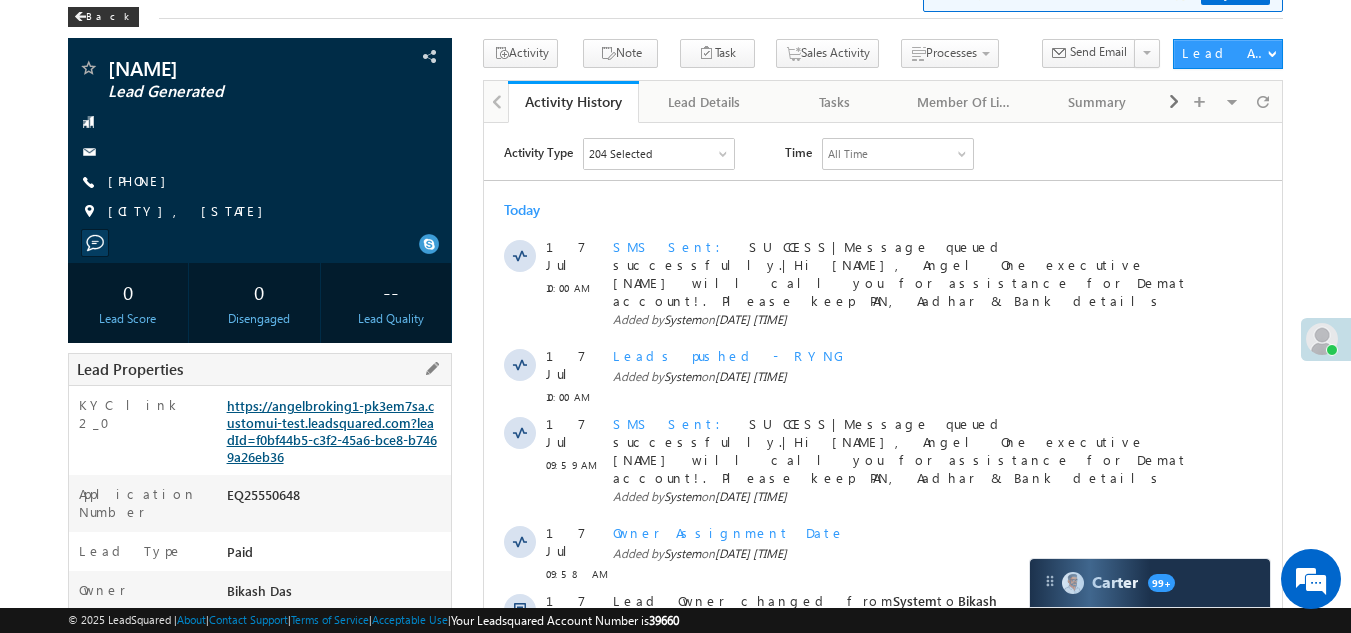 click on "https://angelbroking1-pk3em7sa.customui-test.leadsquared.com?leadId=f0bf44b5-c3f2-45a6-bce8-b7469a26eb36" at bounding box center [332, 431] 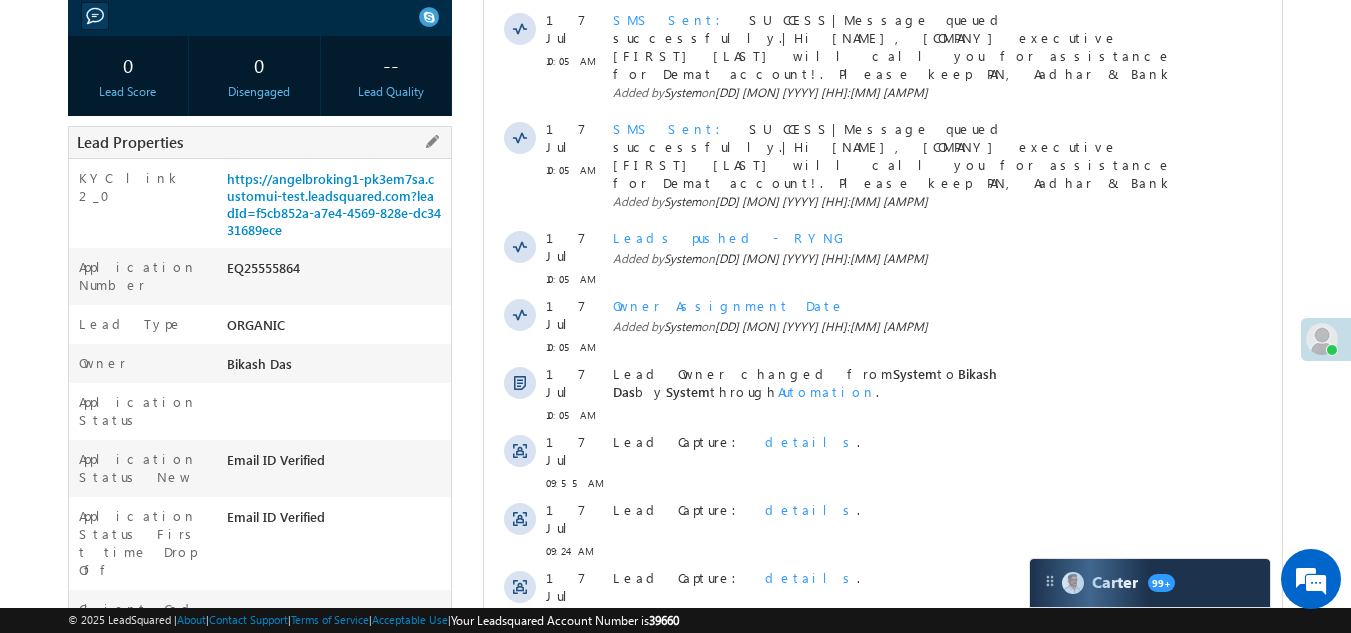 scroll, scrollTop: 100, scrollLeft: 0, axis: vertical 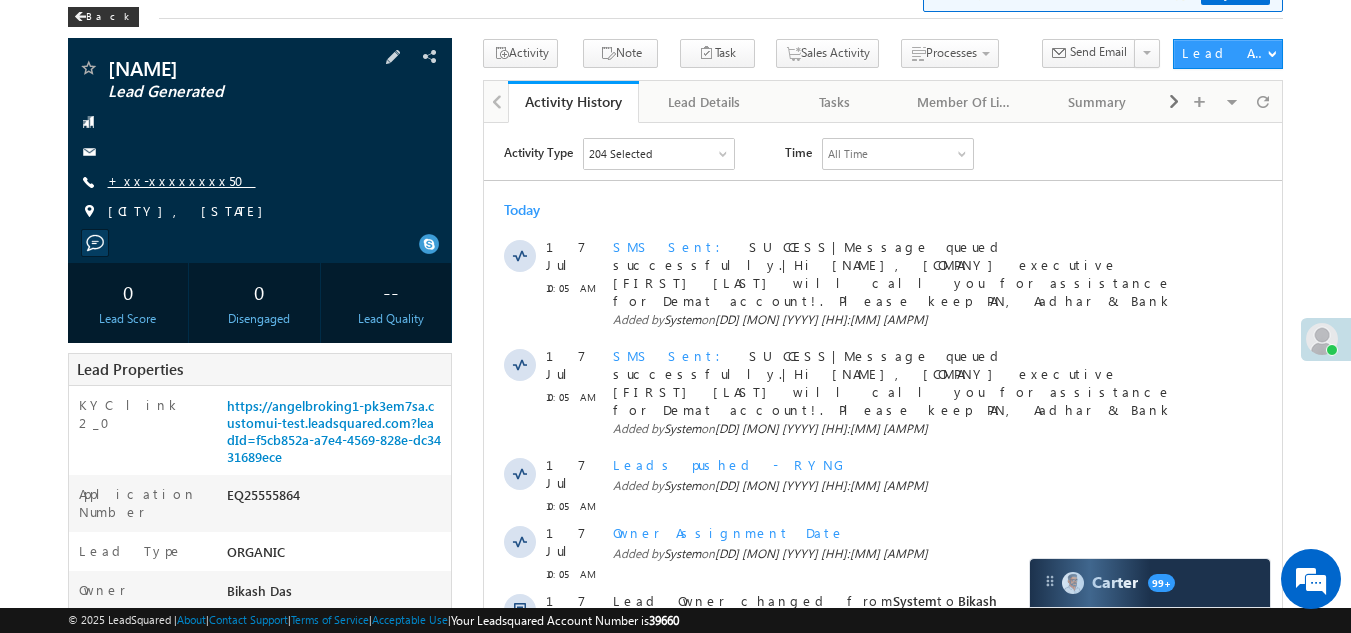 click on "+xx-xxxxxxxx50" at bounding box center [182, 180] 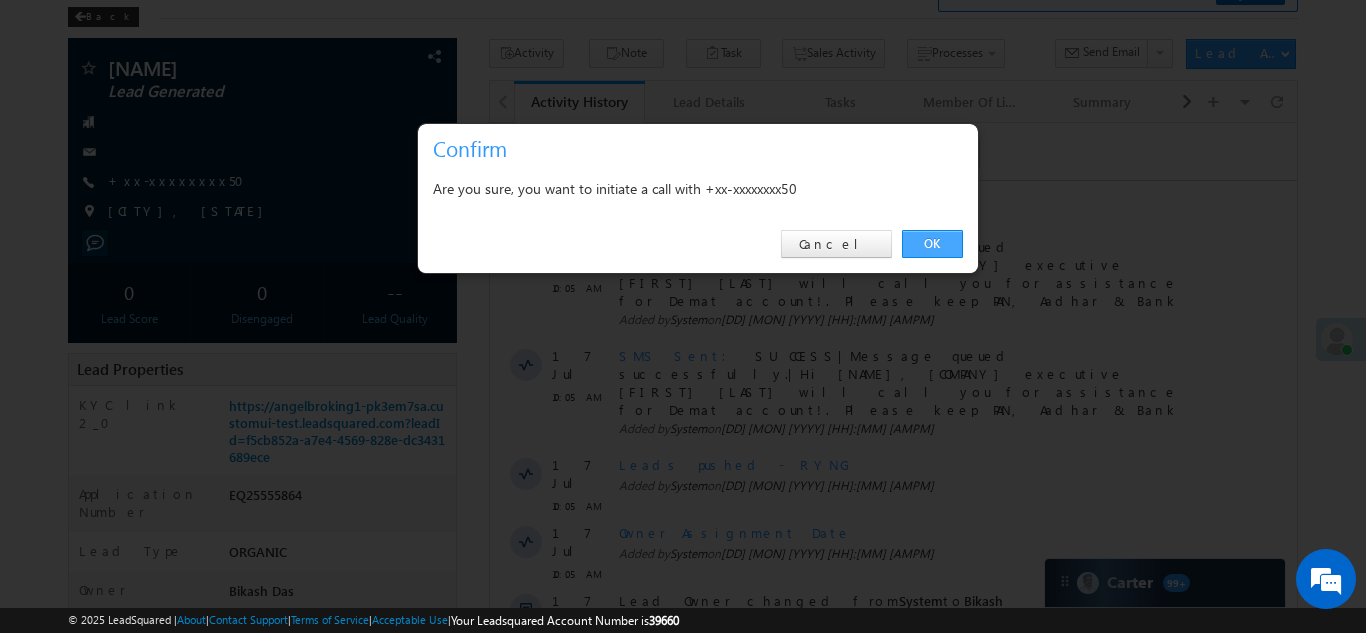 click on "OK" at bounding box center (932, 244) 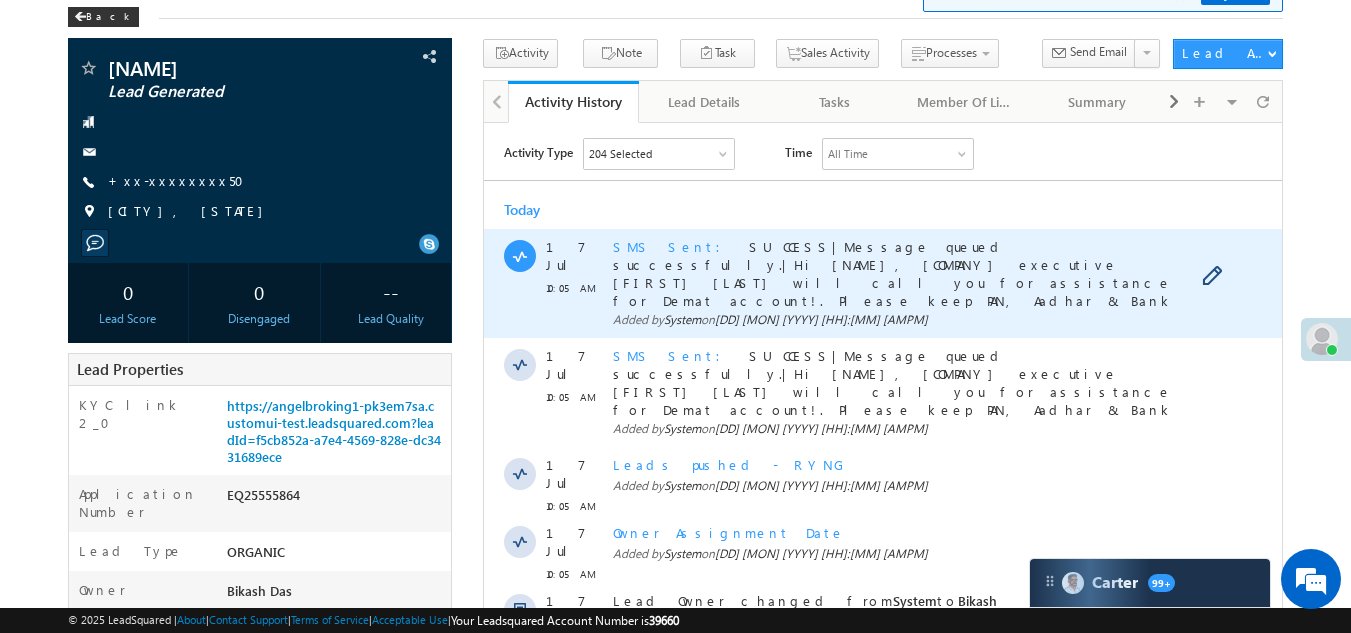 scroll, scrollTop: 0, scrollLeft: 0, axis: both 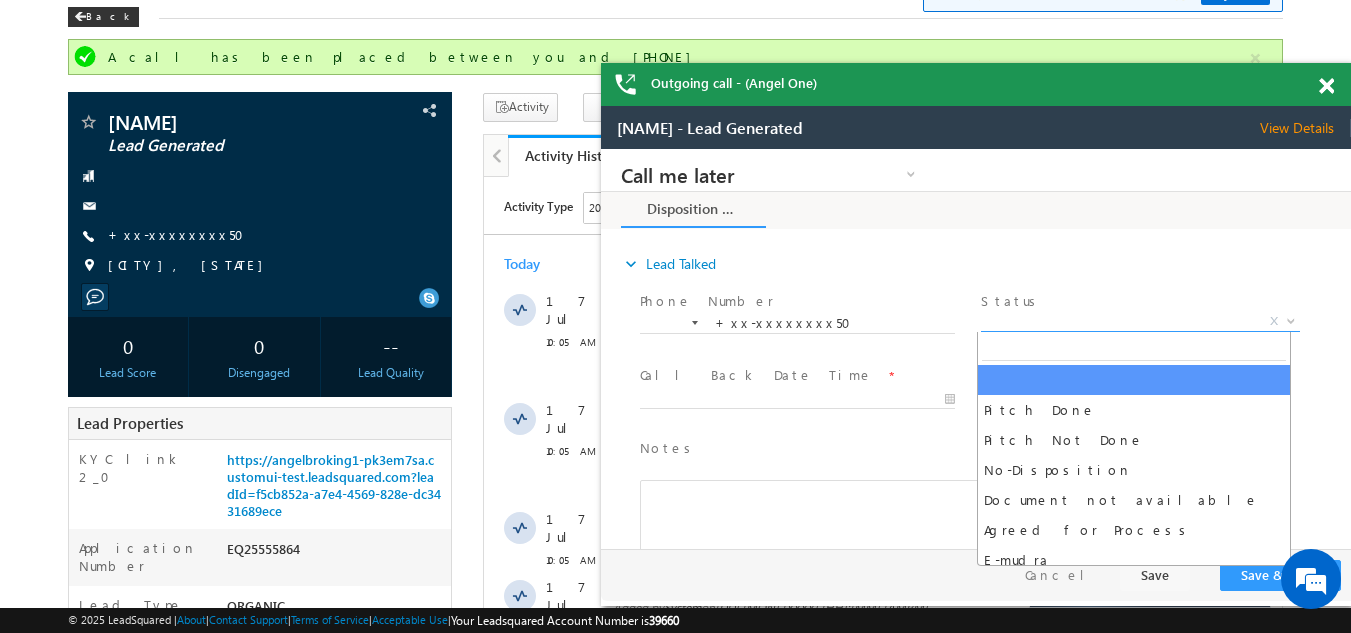 click on "X" at bounding box center (1140, 322) 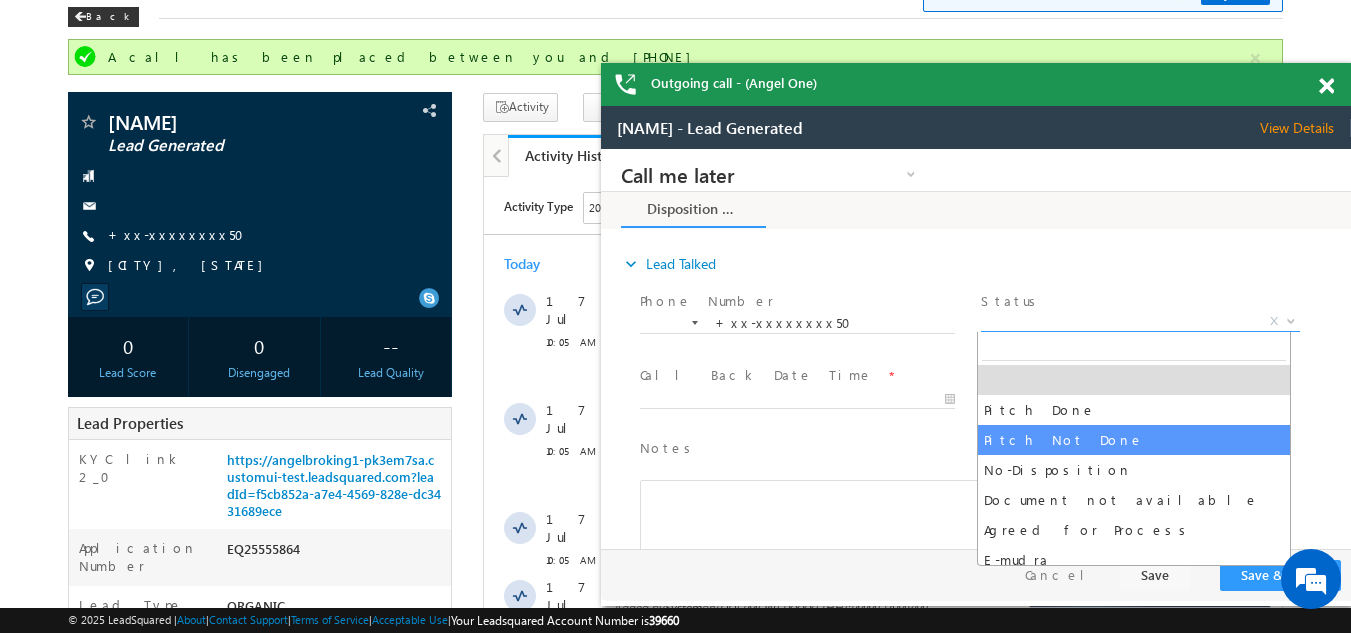 select on "Pitch Not Done" 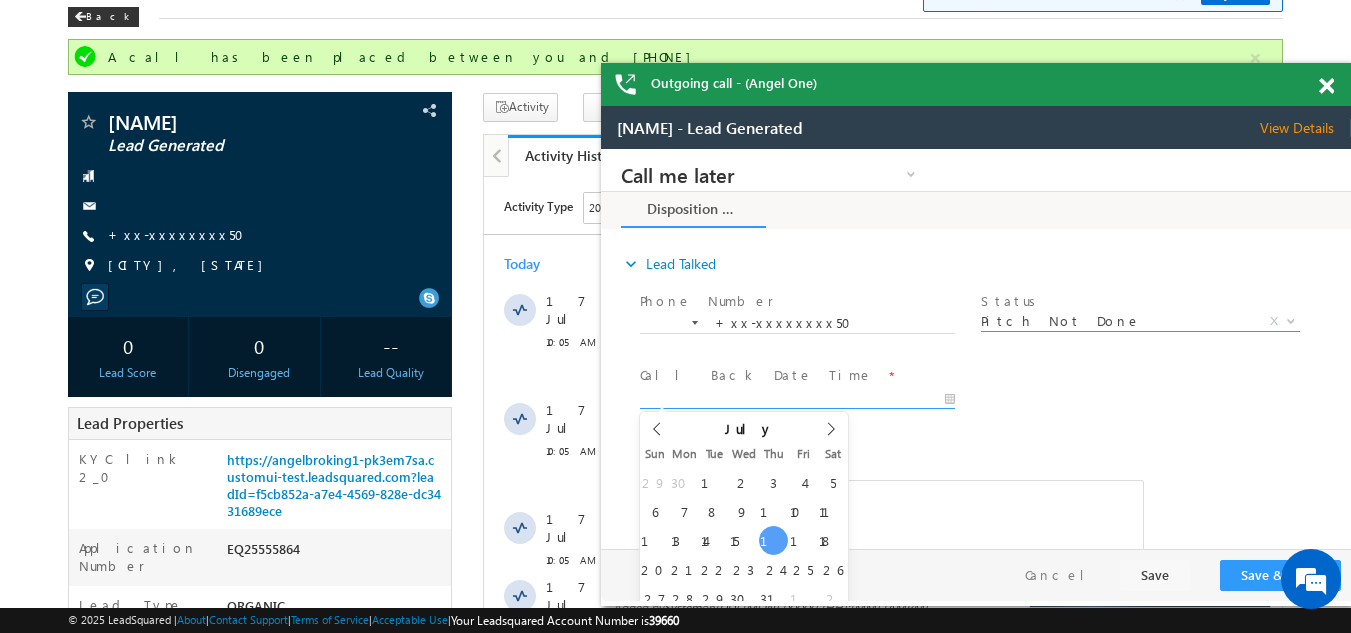 type on "07/17/25 10:07 AM" 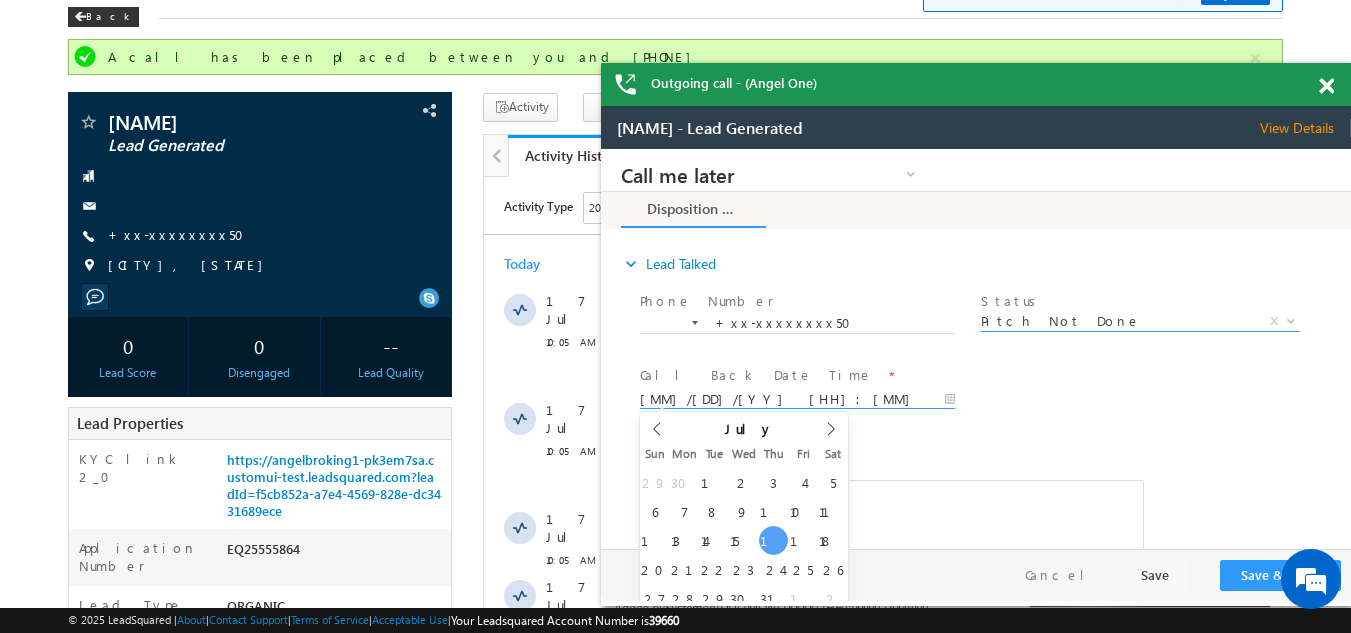 click on "07/17/25 10:07 AM" at bounding box center [797, 400] 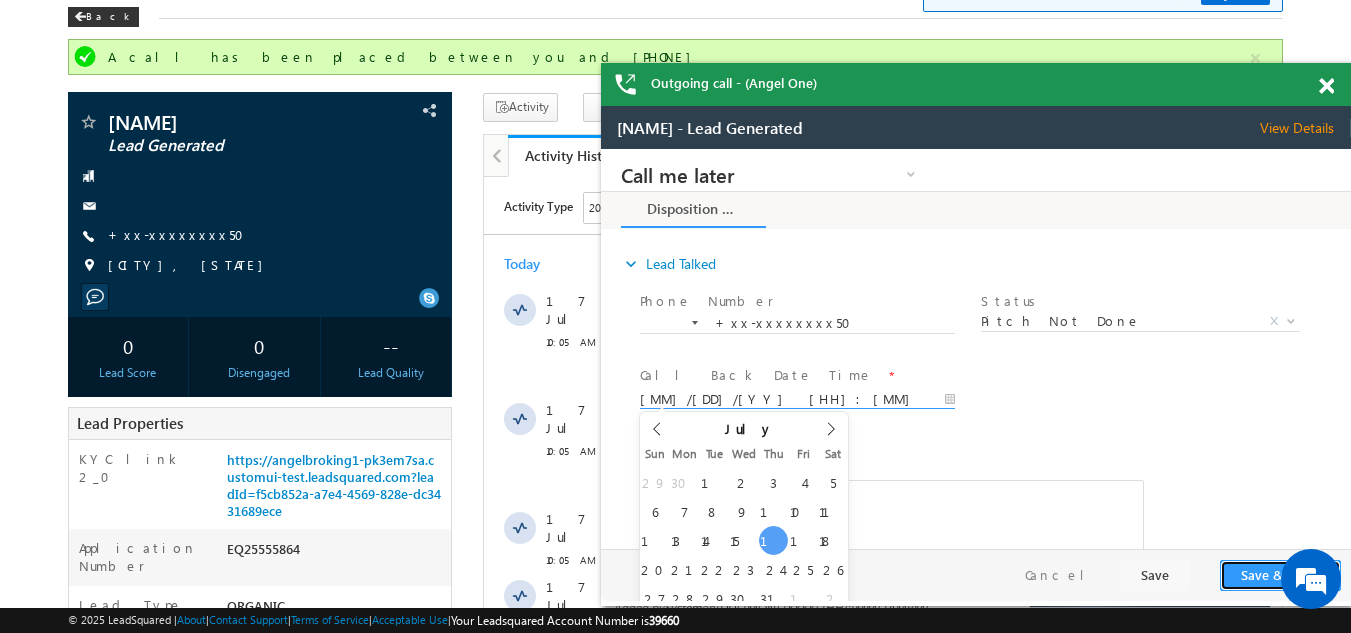 click on "Save & Close" at bounding box center [1280, 575] 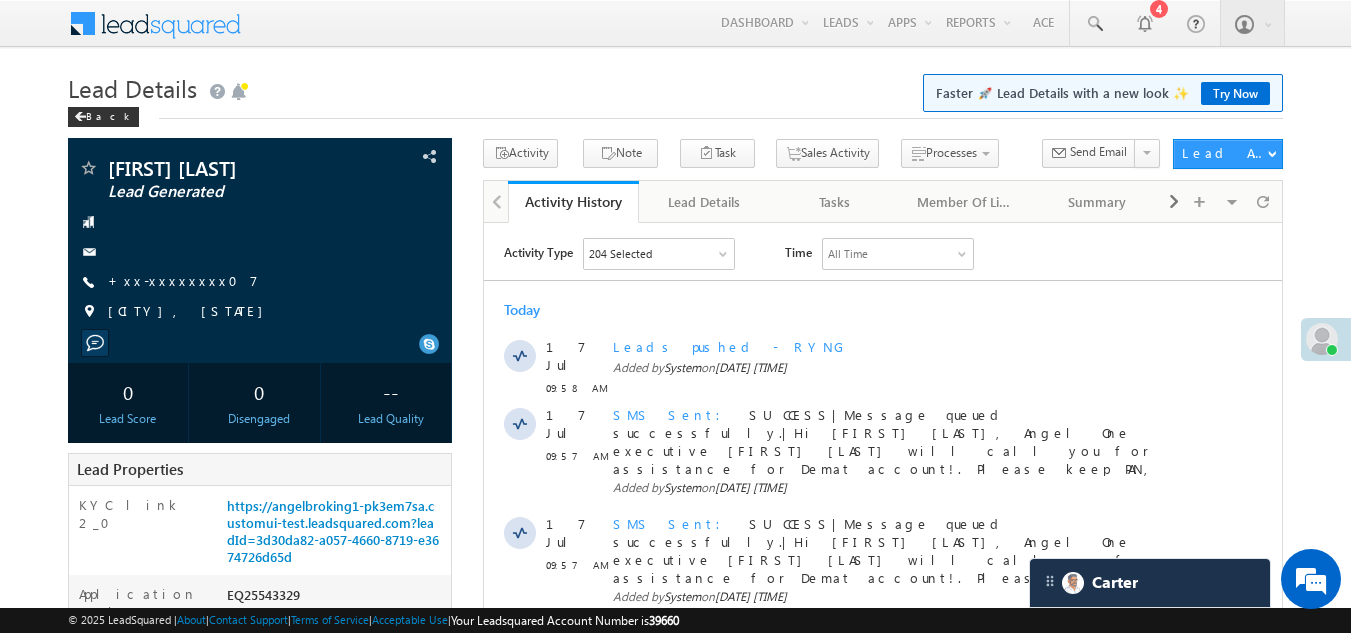 scroll, scrollTop: 0, scrollLeft: 0, axis: both 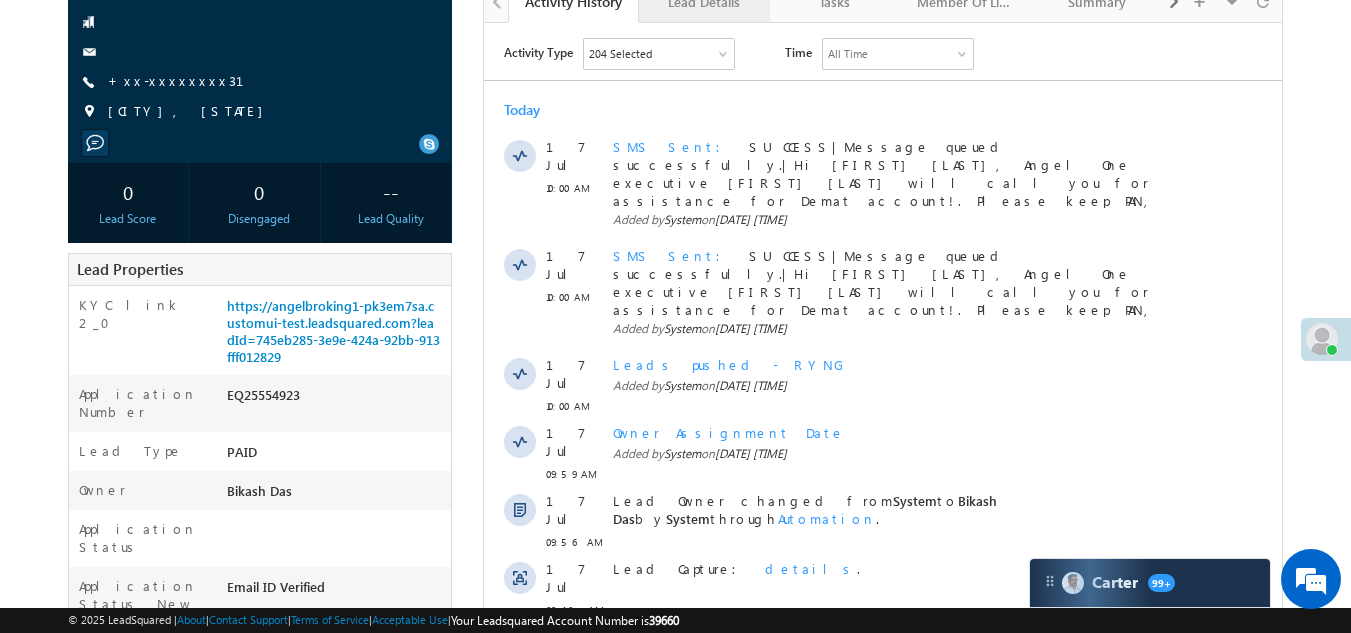 click on "Lead Details" at bounding box center [703, 2] 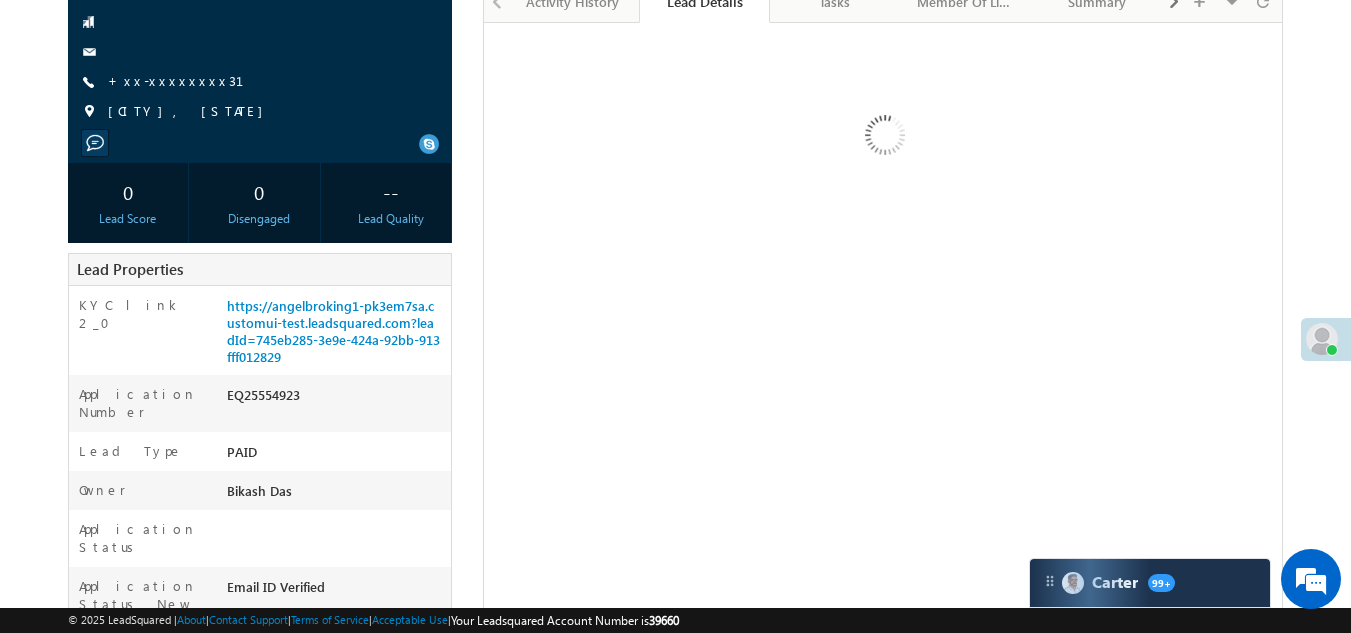scroll, scrollTop: 0, scrollLeft: 0, axis: both 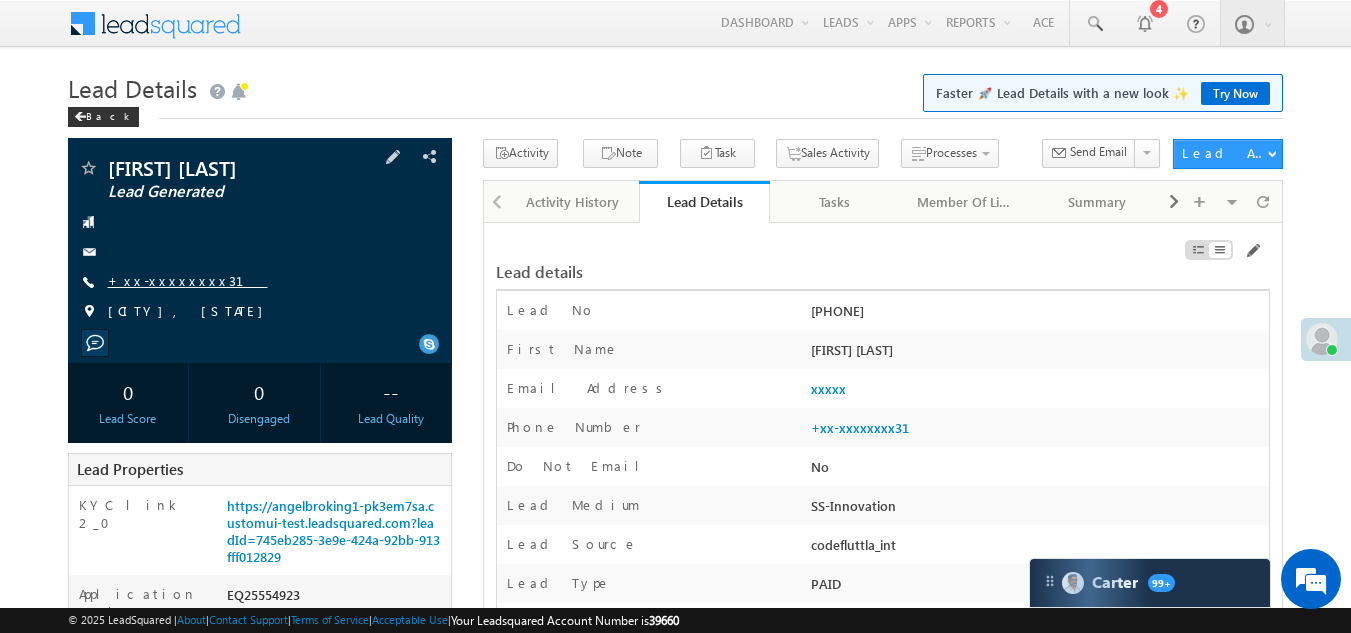 click on "+xx-xxxxxxxx31" at bounding box center (188, 280) 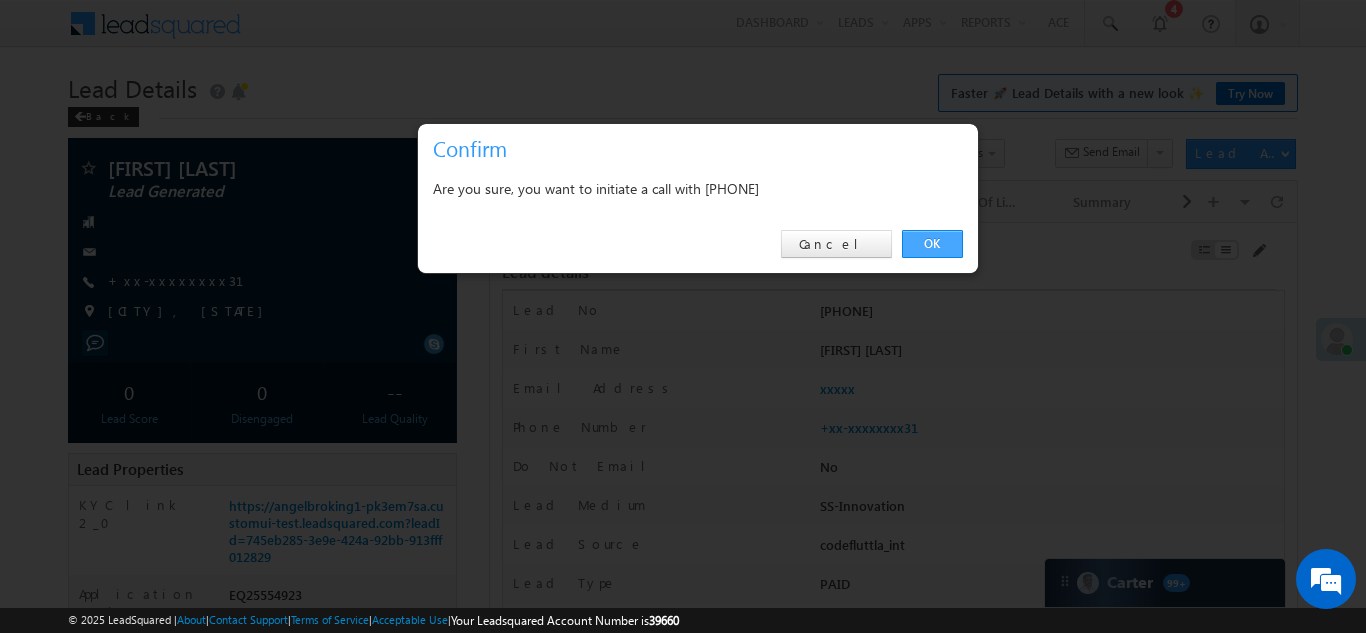 click on "OK" at bounding box center (932, 244) 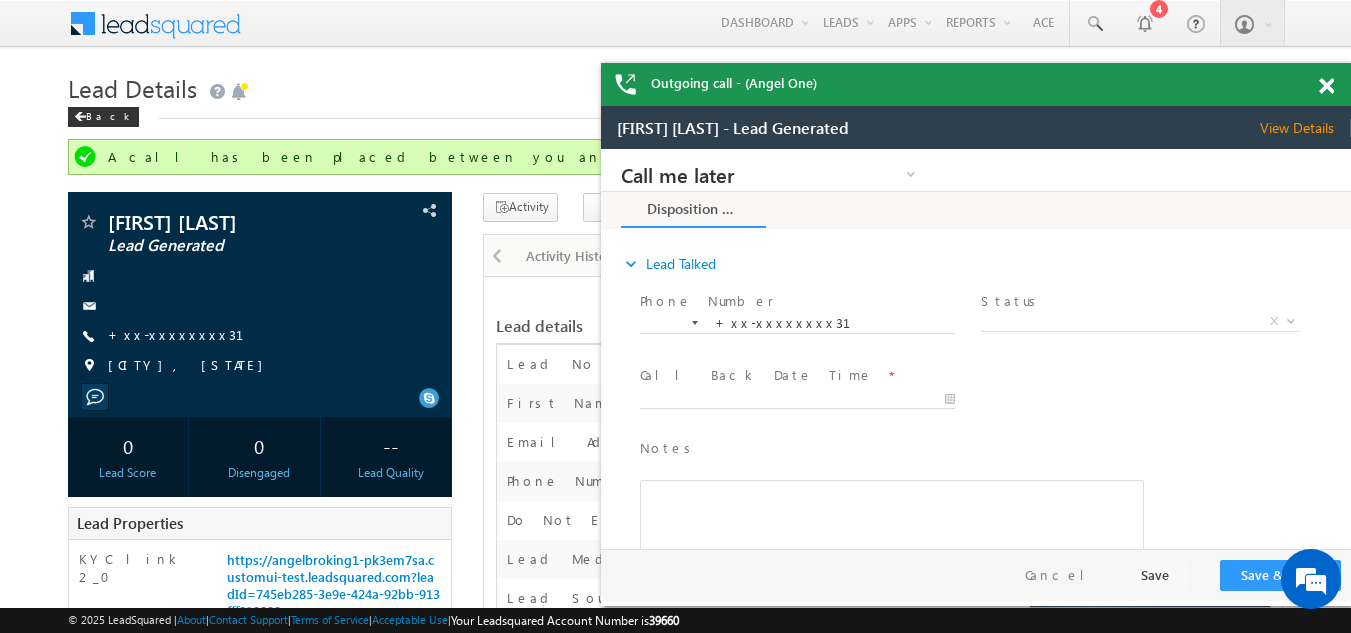 scroll, scrollTop: 0, scrollLeft: 0, axis: both 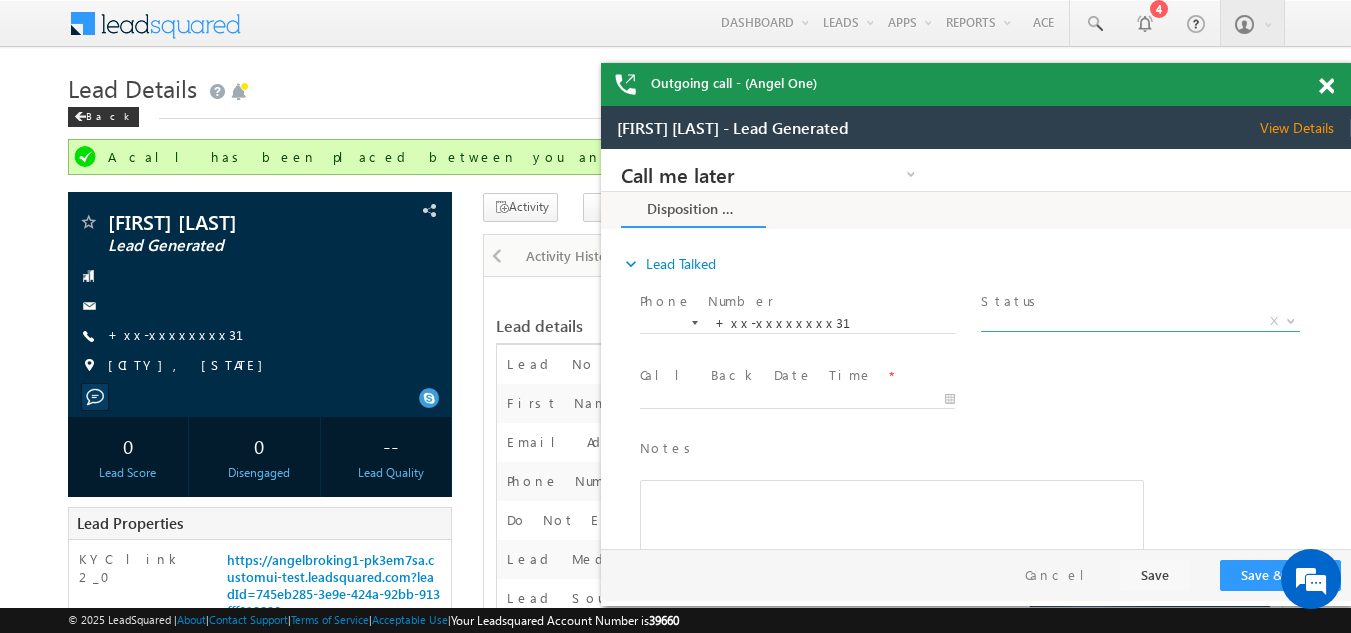 click on "X" at bounding box center [1140, 322] 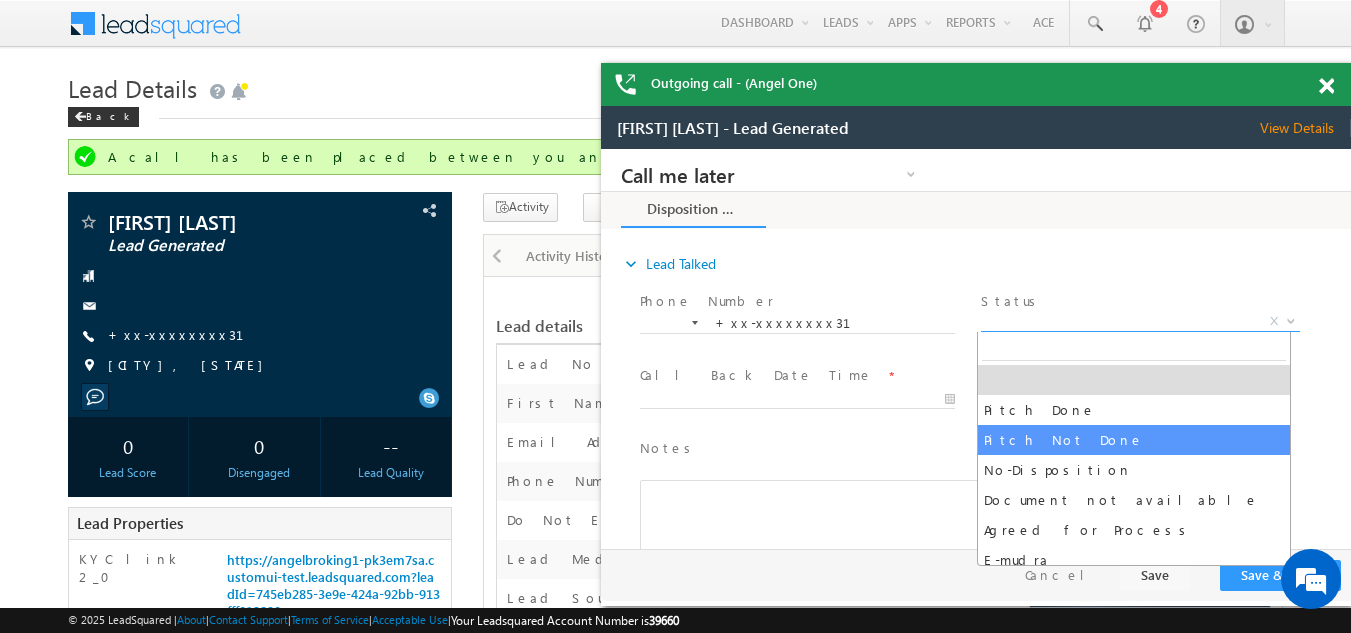 select on "Pitch Not Done" 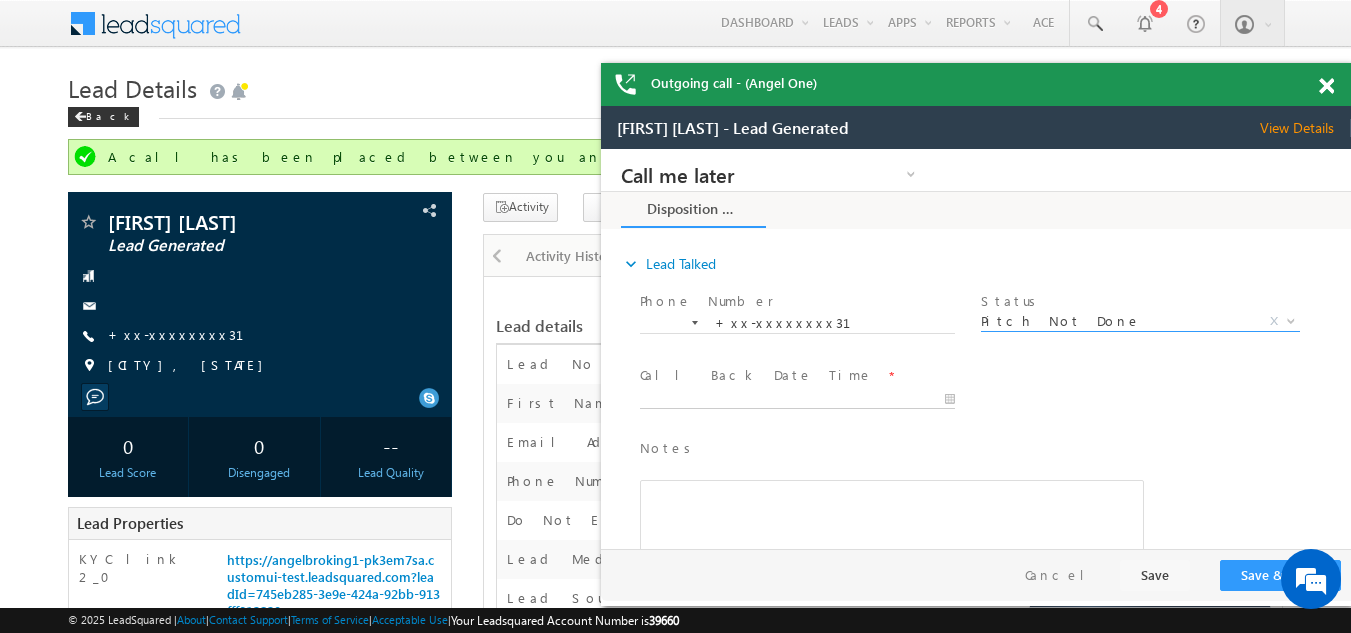 type on "07/17/25 10:15 AM" 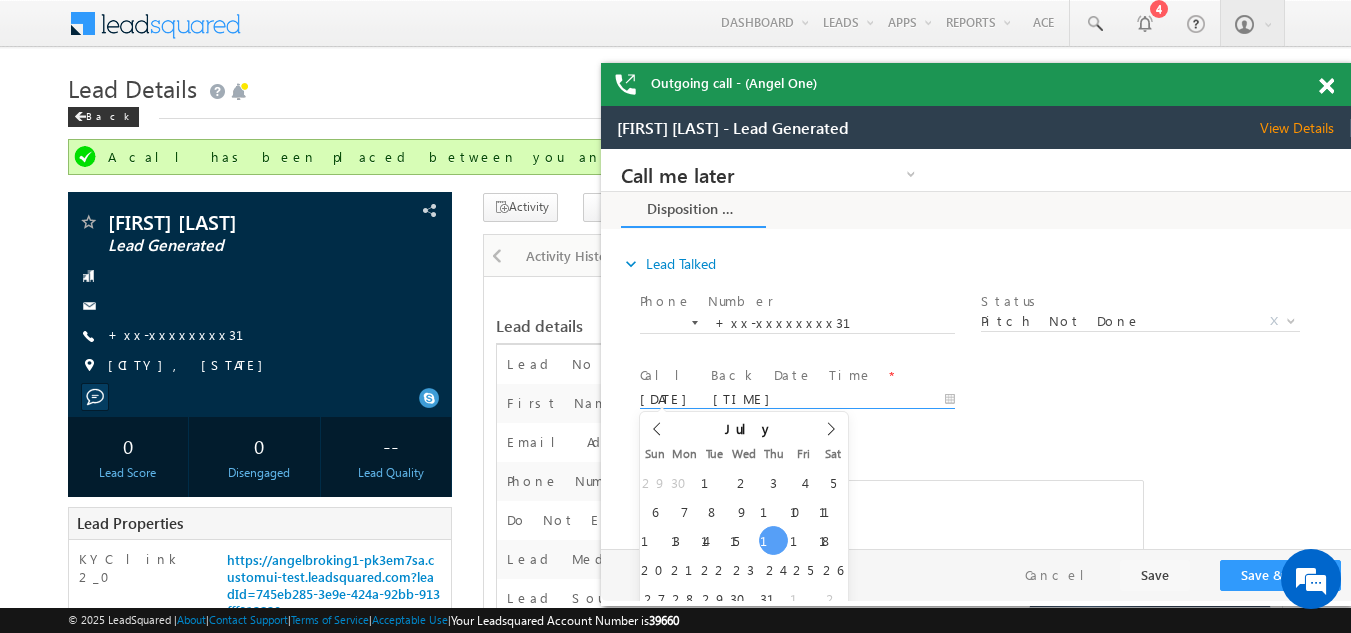 click on "07/17/25 10:15 AM" at bounding box center (797, 400) 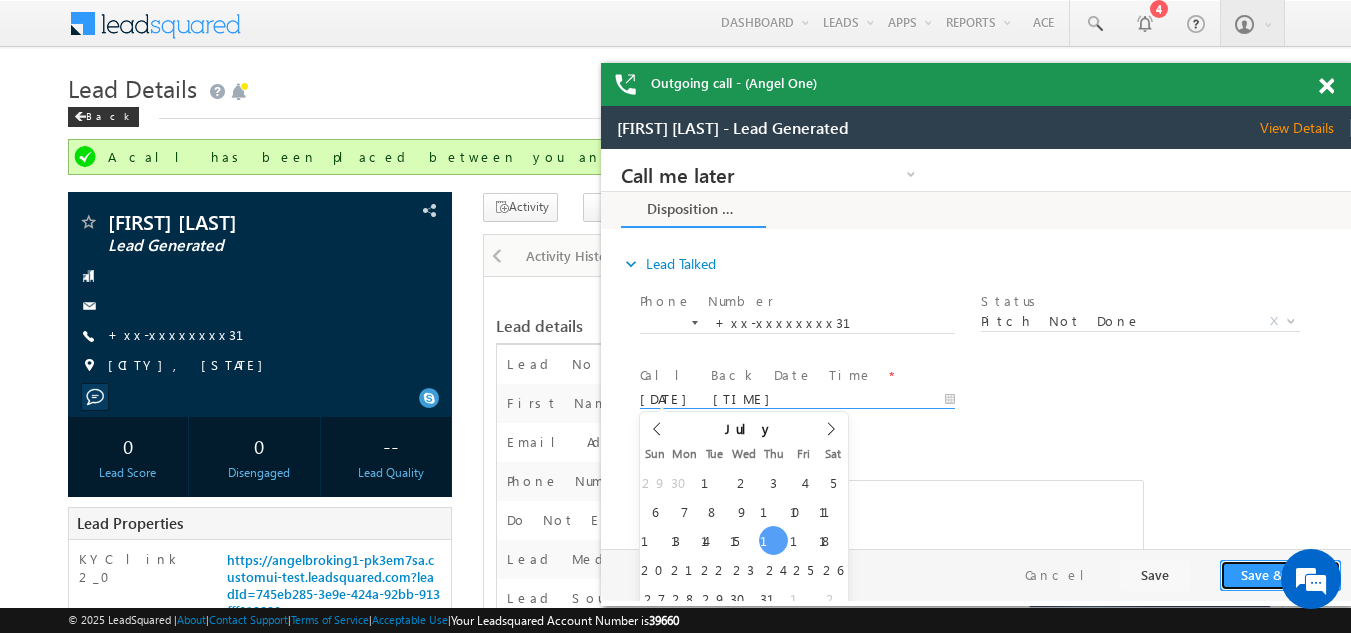 click on "Save & Close" at bounding box center (1280, 575) 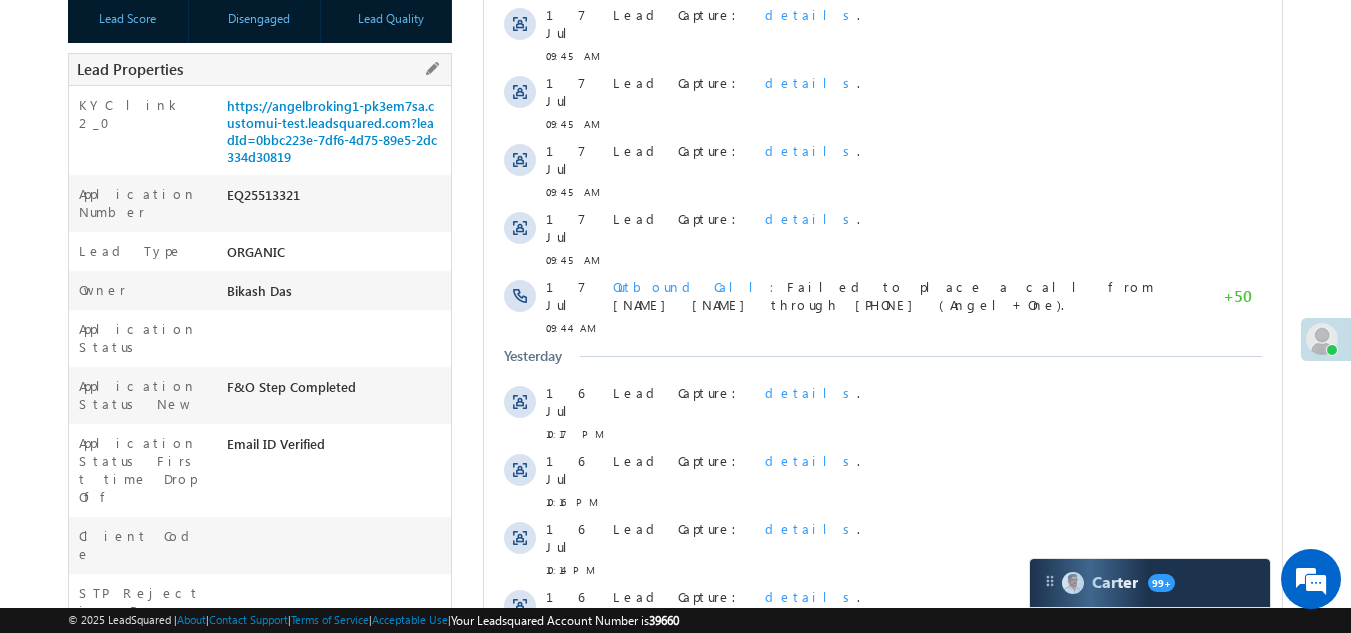 scroll, scrollTop: 0, scrollLeft: 0, axis: both 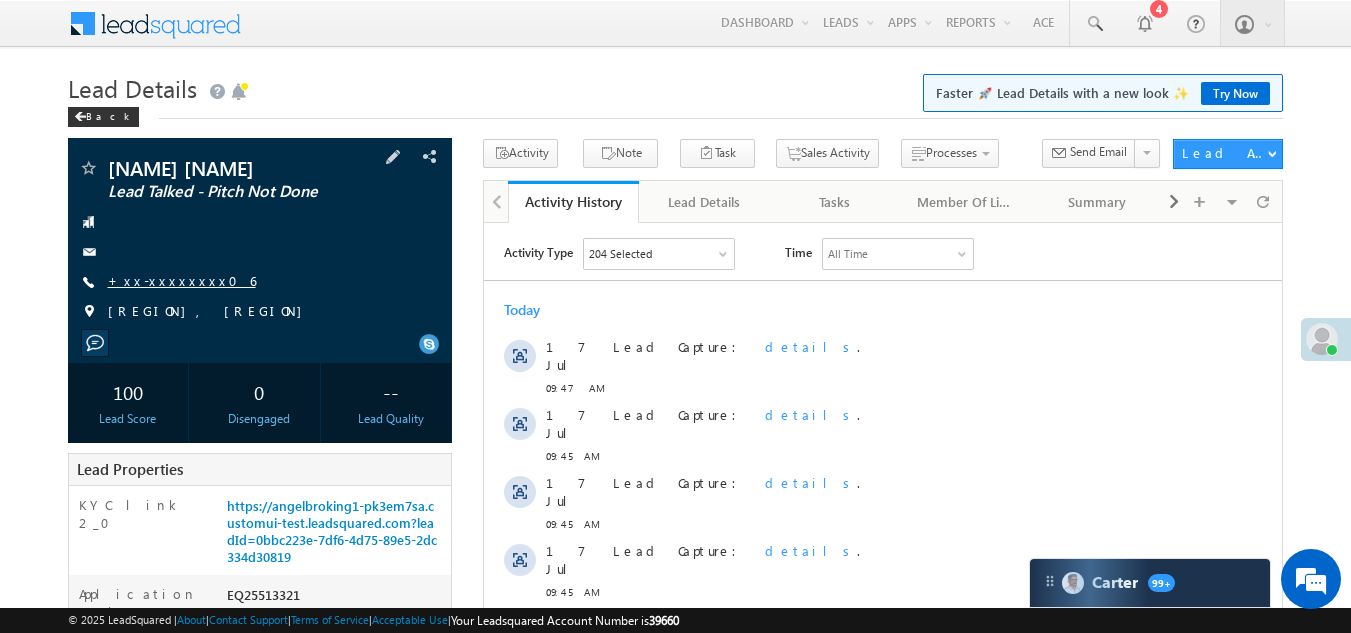 click on "+xx-xxxxxxxx06" at bounding box center (182, 280) 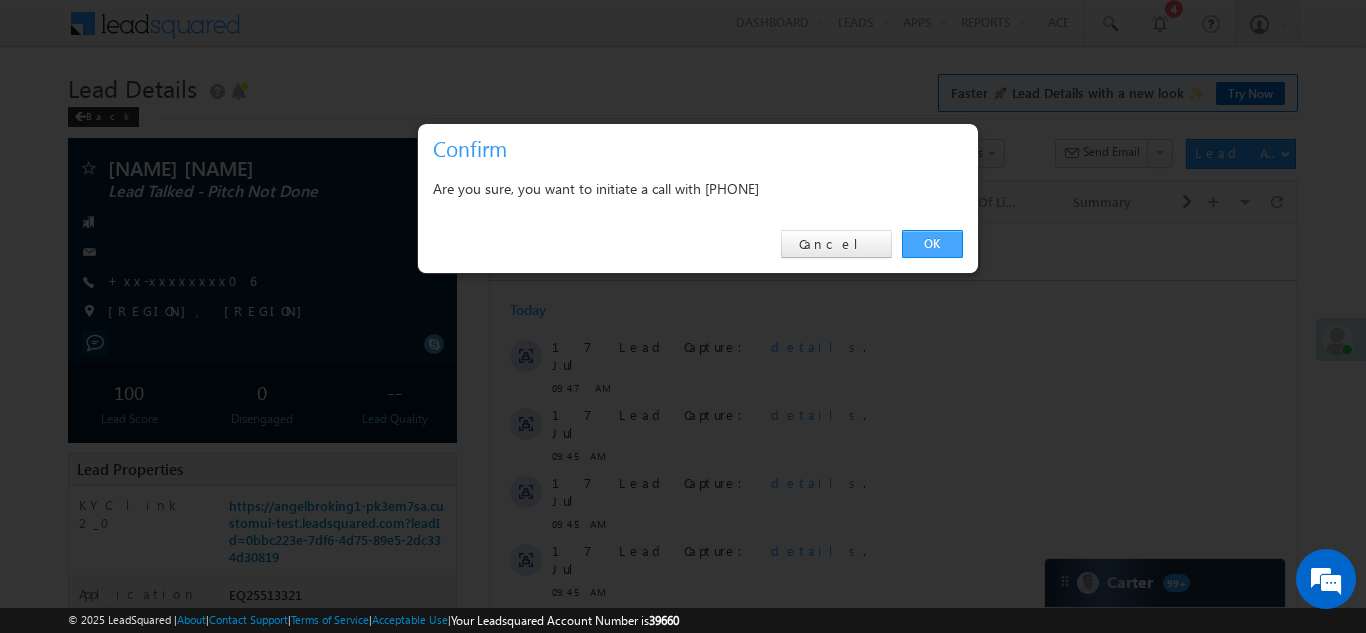 click on "OK" at bounding box center (932, 244) 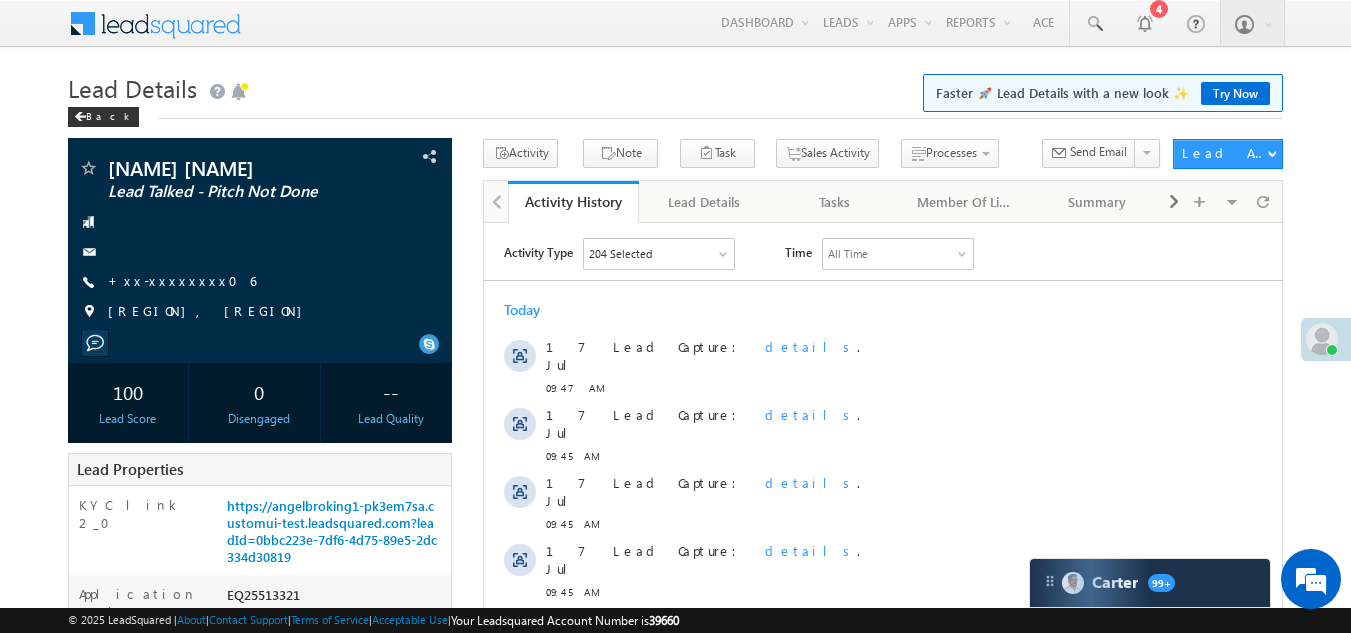 scroll, scrollTop: 0, scrollLeft: 0, axis: both 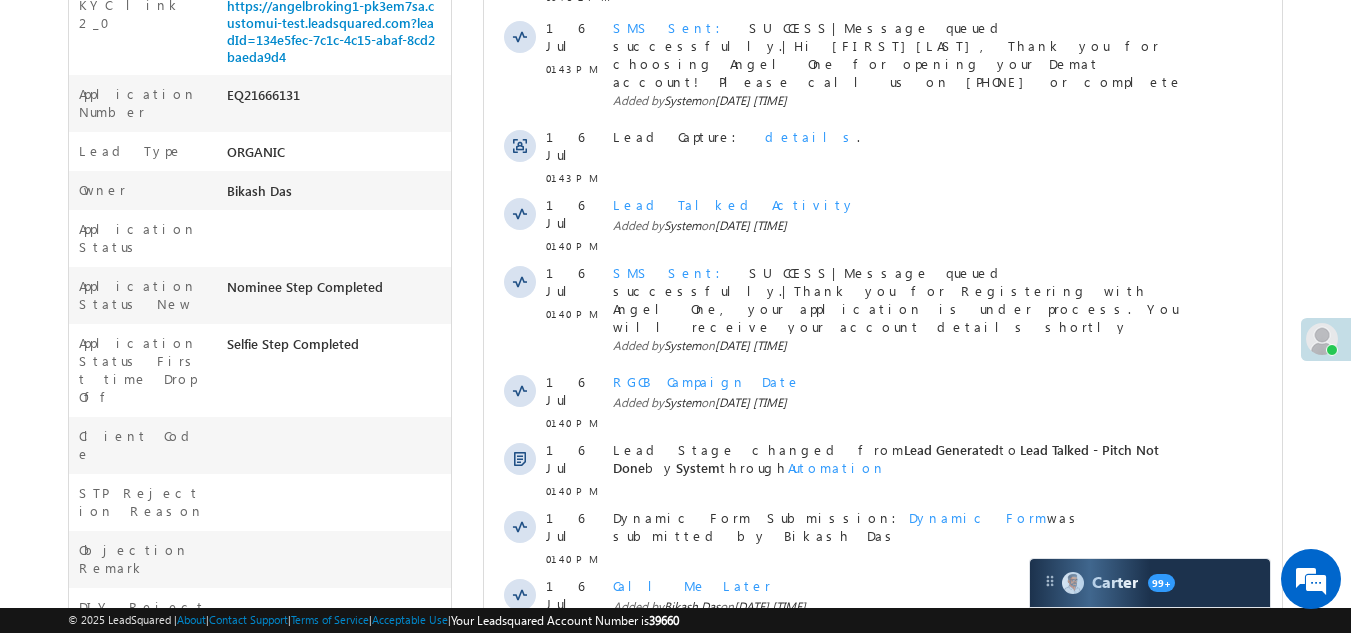 click on "Show More" at bounding box center (883, 671) 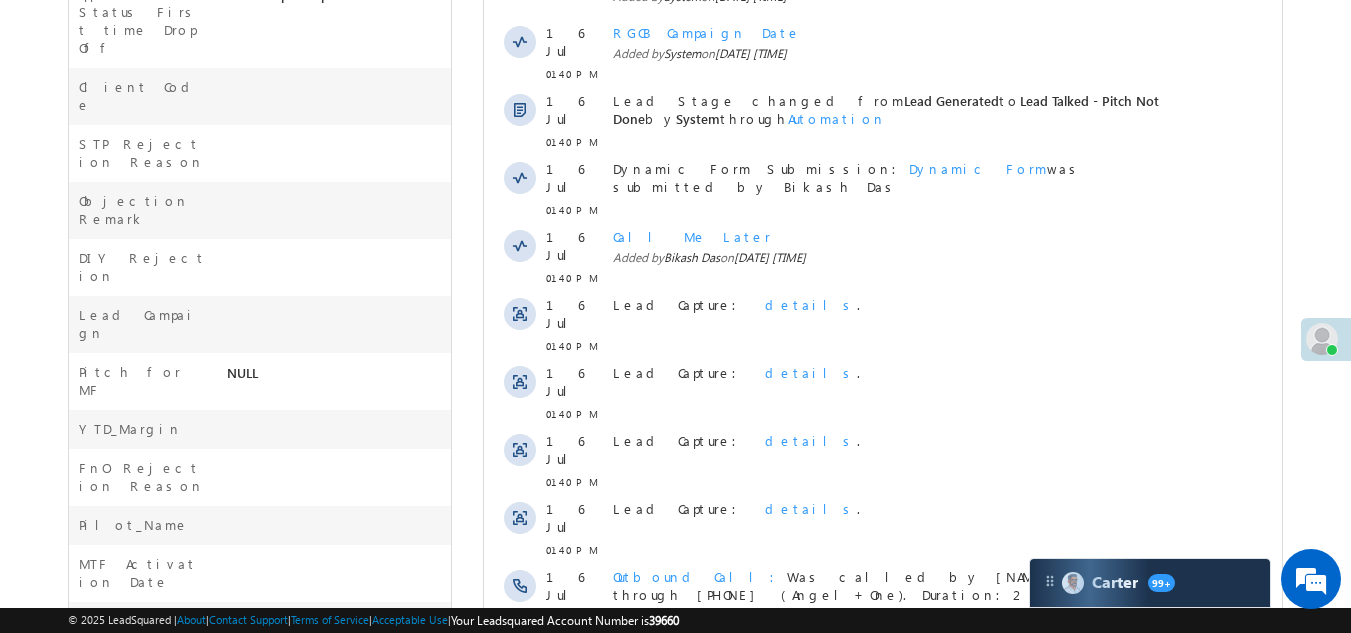 scroll, scrollTop: 900, scrollLeft: 0, axis: vertical 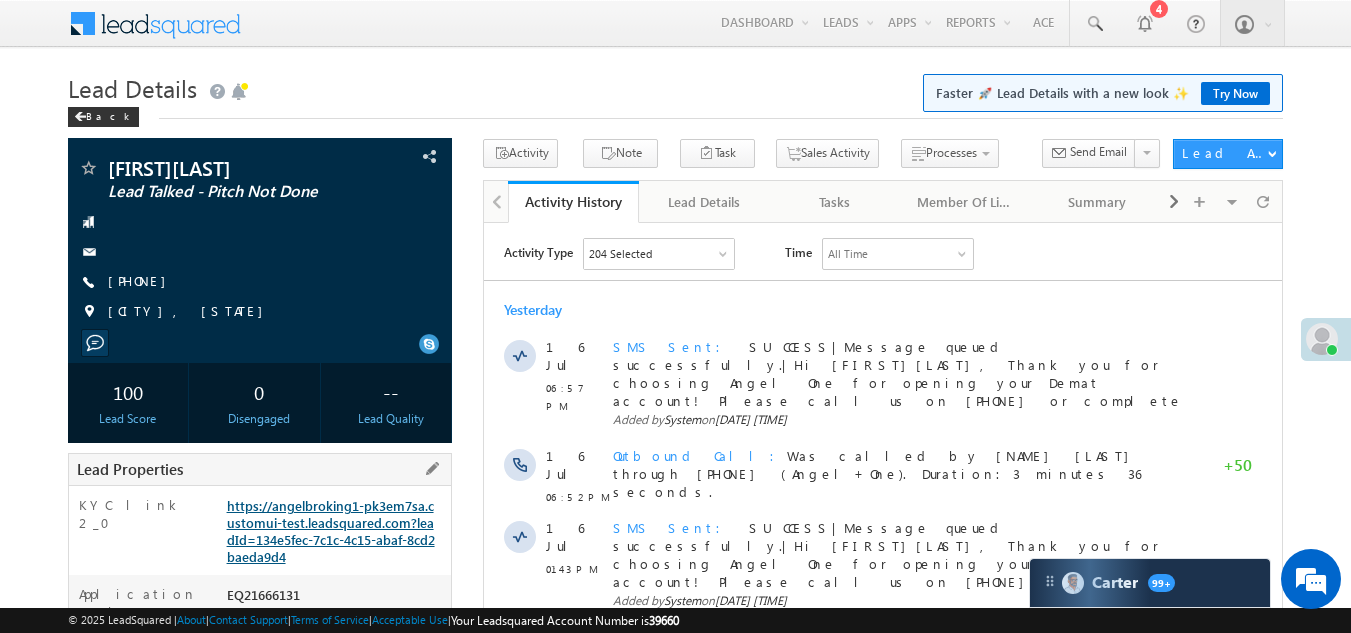 click on "https://angelbroking1-pk3em7sa.customui-test.leadsquared.com?leadId=134e5fec-7c1c-4c15-abaf-8cd2baeda9d4" at bounding box center (331, 531) 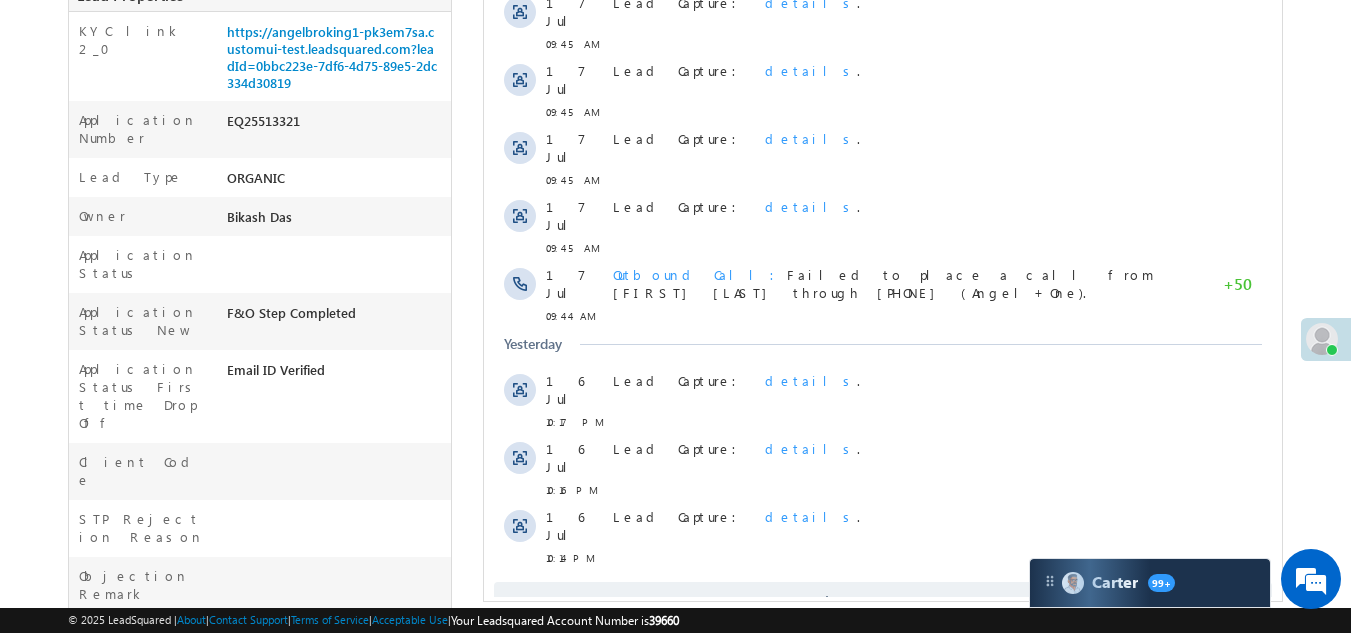 scroll, scrollTop: 500, scrollLeft: 0, axis: vertical 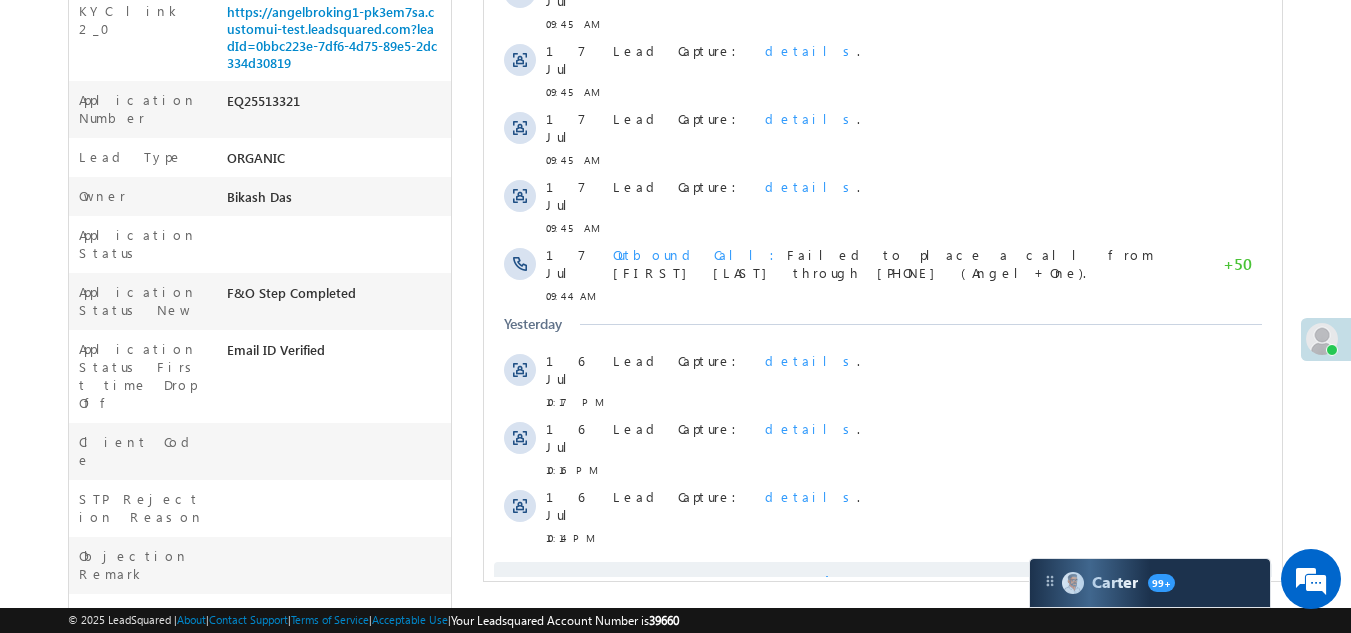 click on "Show More" at bounding box center [883, 582] 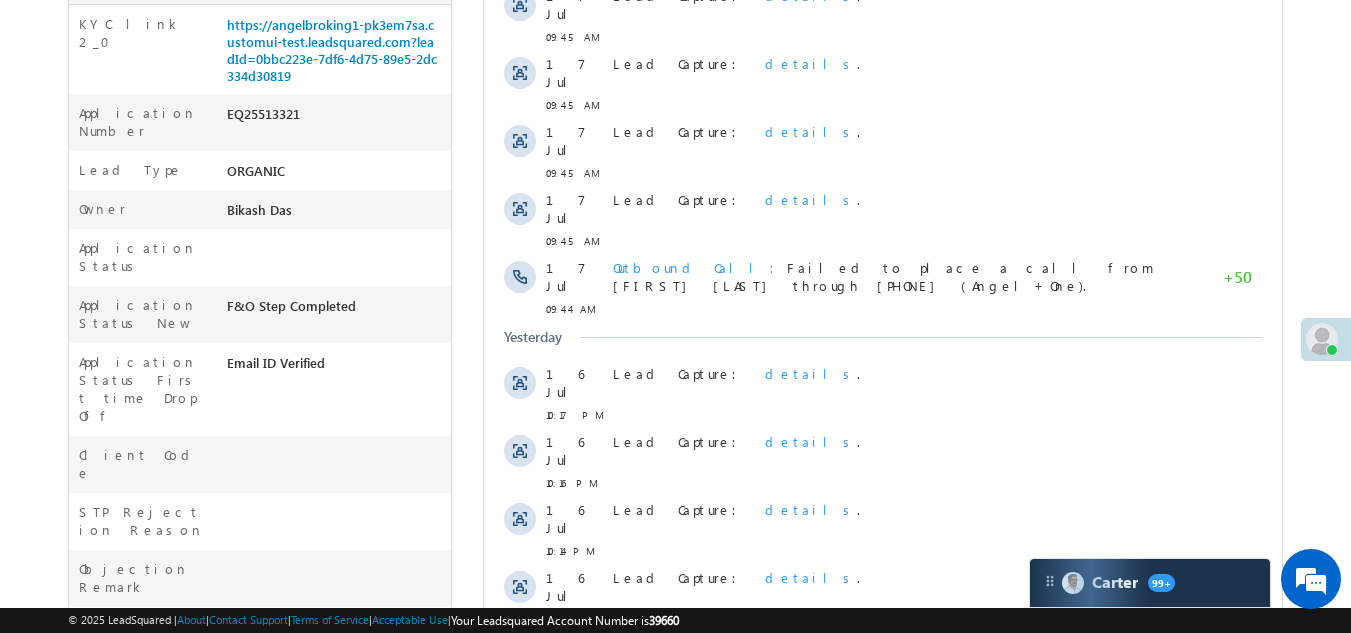scroll, scrollTop: 87, scrollLeft: 0, axis: vertical 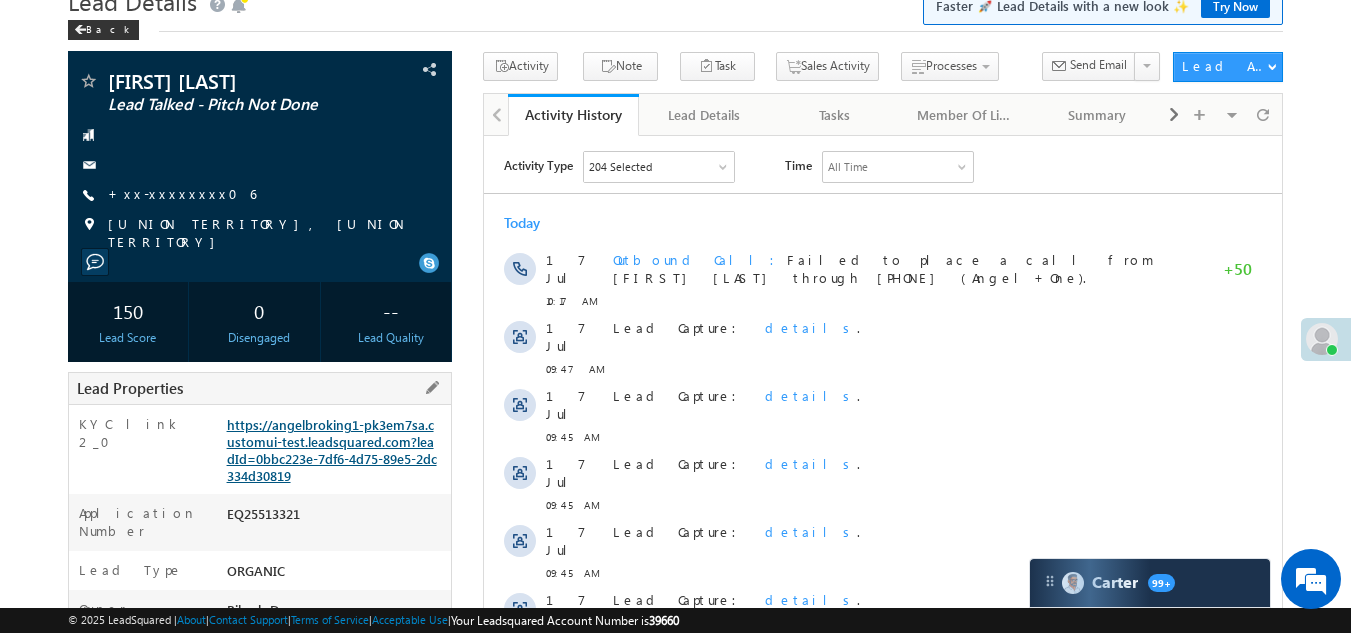 click on "https://angelbroking1-pk3em7sa.customui-test.leadsquared.com?leadId=0bbc223e-7df6-4d75-89e5-2dc334d30819" at bounding box center [332, 450] 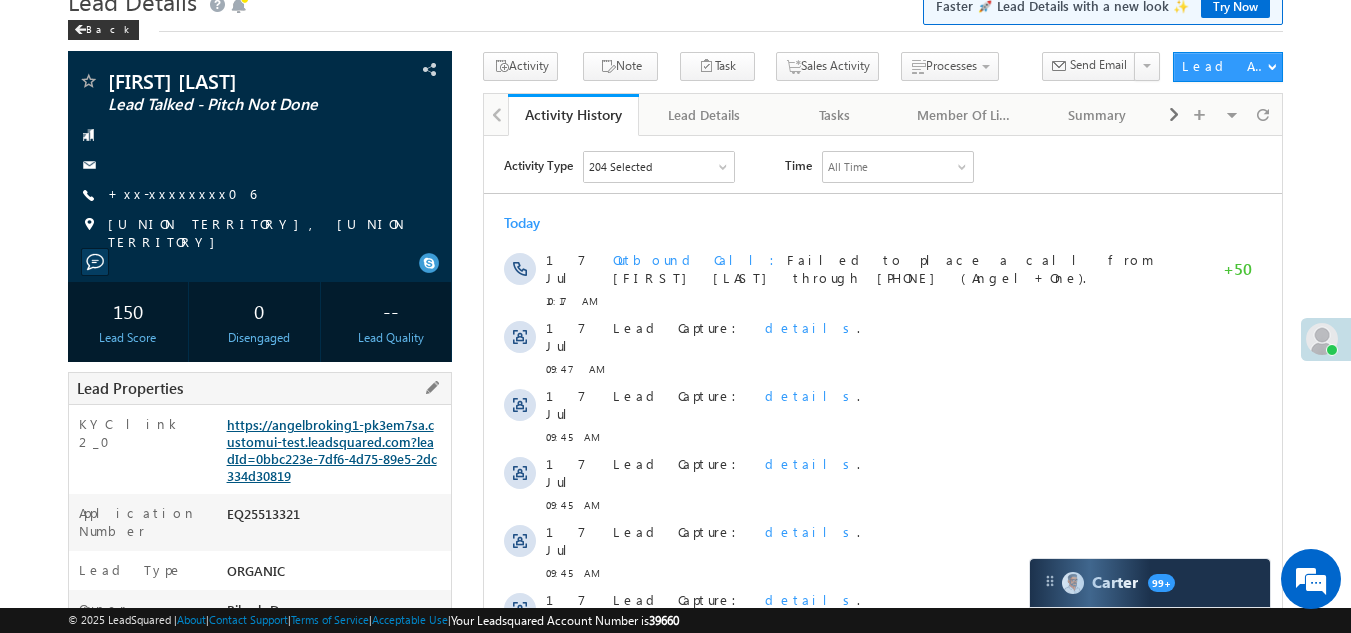 scroll, scrollTop: 0, scrollLeft: 0, axis: both 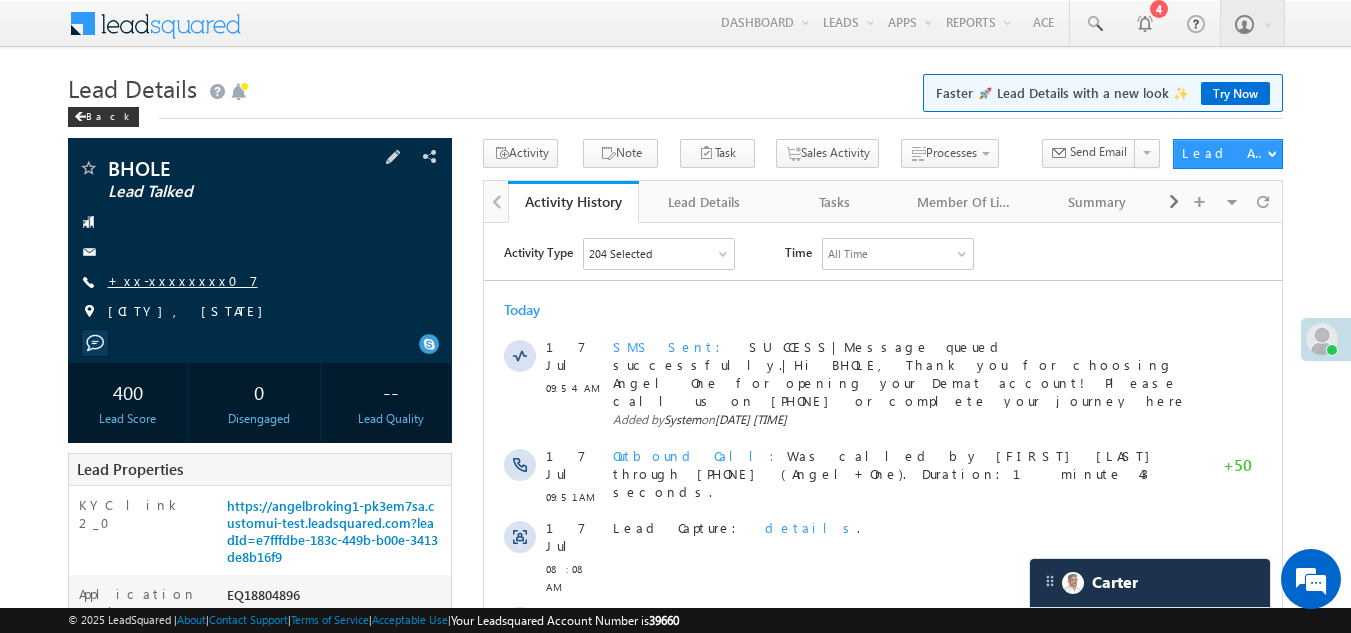 click on "+xx-xxxxxxxx07" at bounding box center (183, 280) 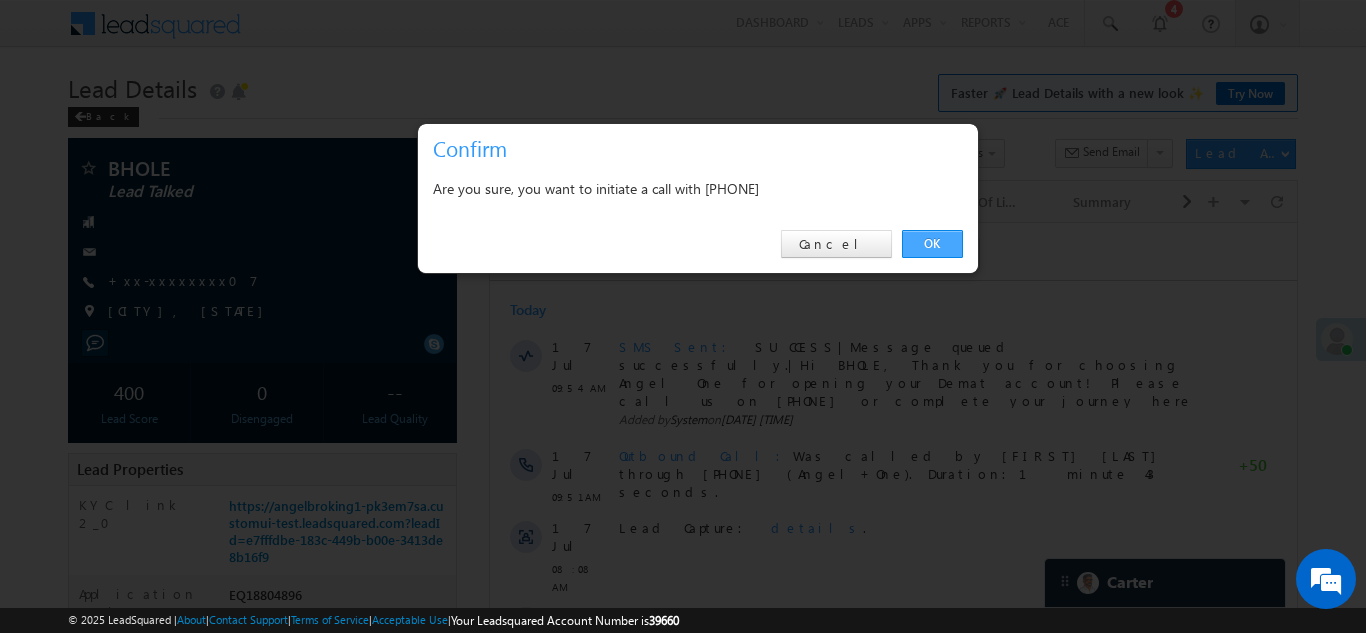 click on "OK" at bounding box center (932, 244) 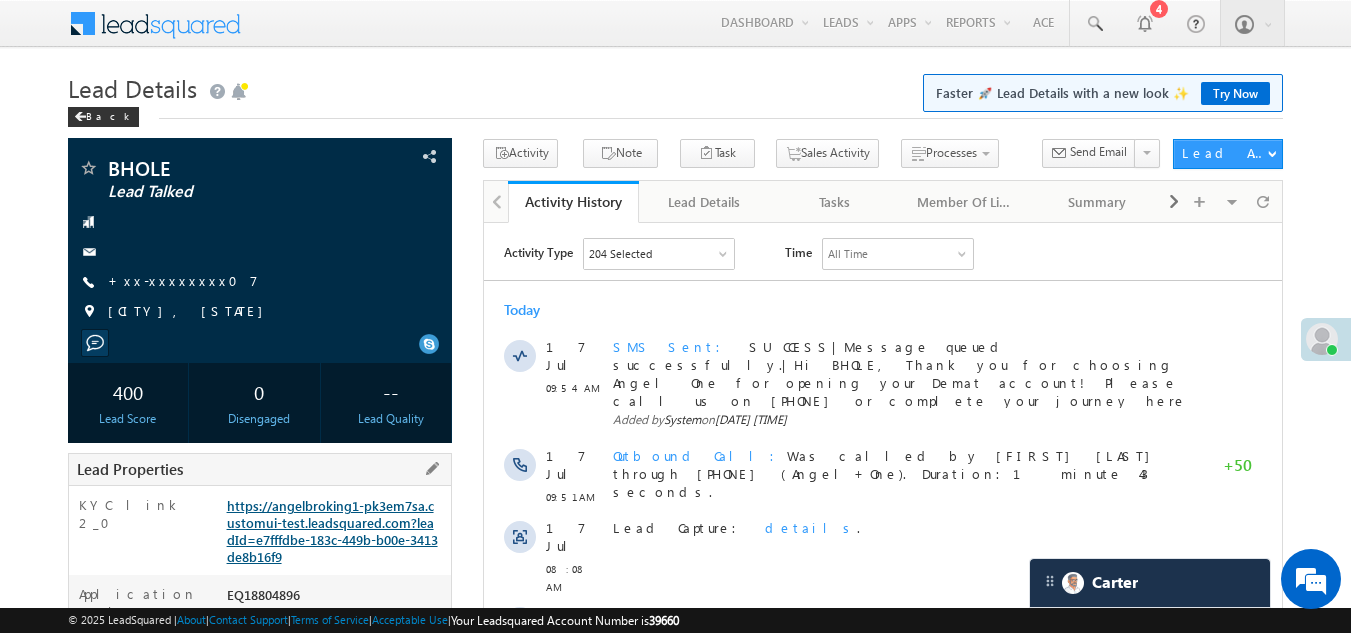 click on "https://angelbroking1-pk3em7sa.customui-test.leadsquared.com?leadId=e7fffdbe-183c-449b-b00e-3413de8b16f9" at bounding box center [332, 531] 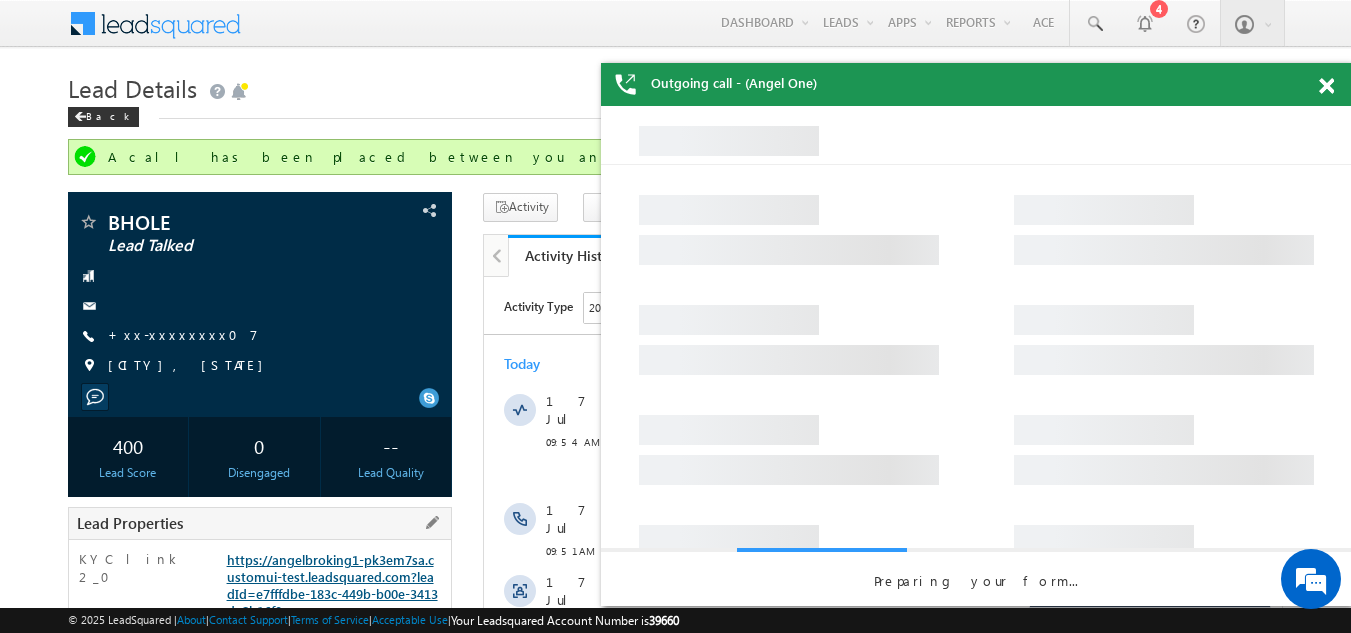 scroll, scrollTop: 0, scrollLeft: 0, axis: both 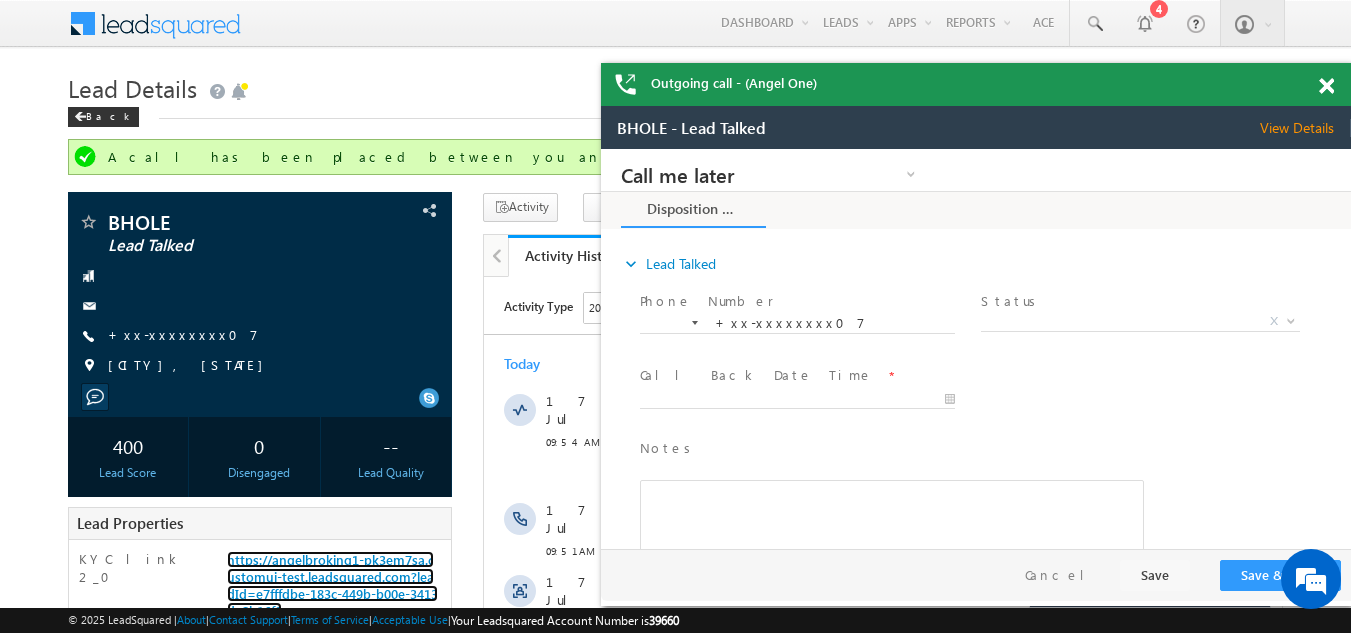 click at bounding box center (1326, 86) 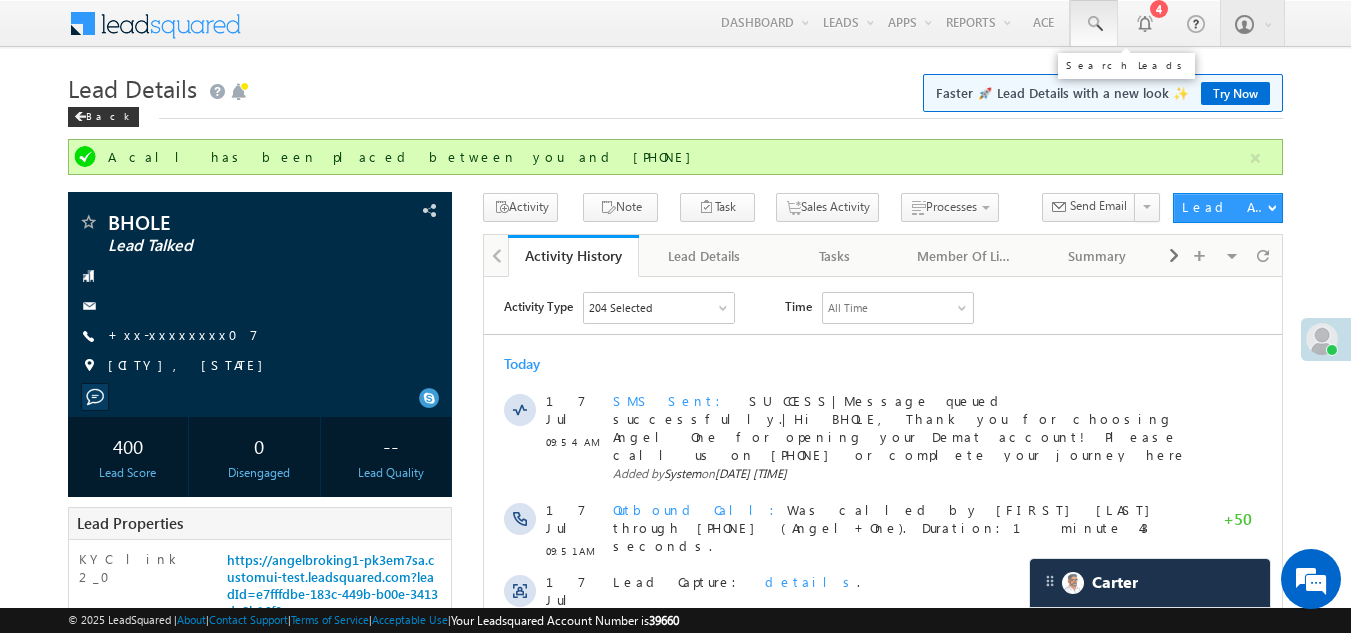 click at bounding box center (1094, 24) 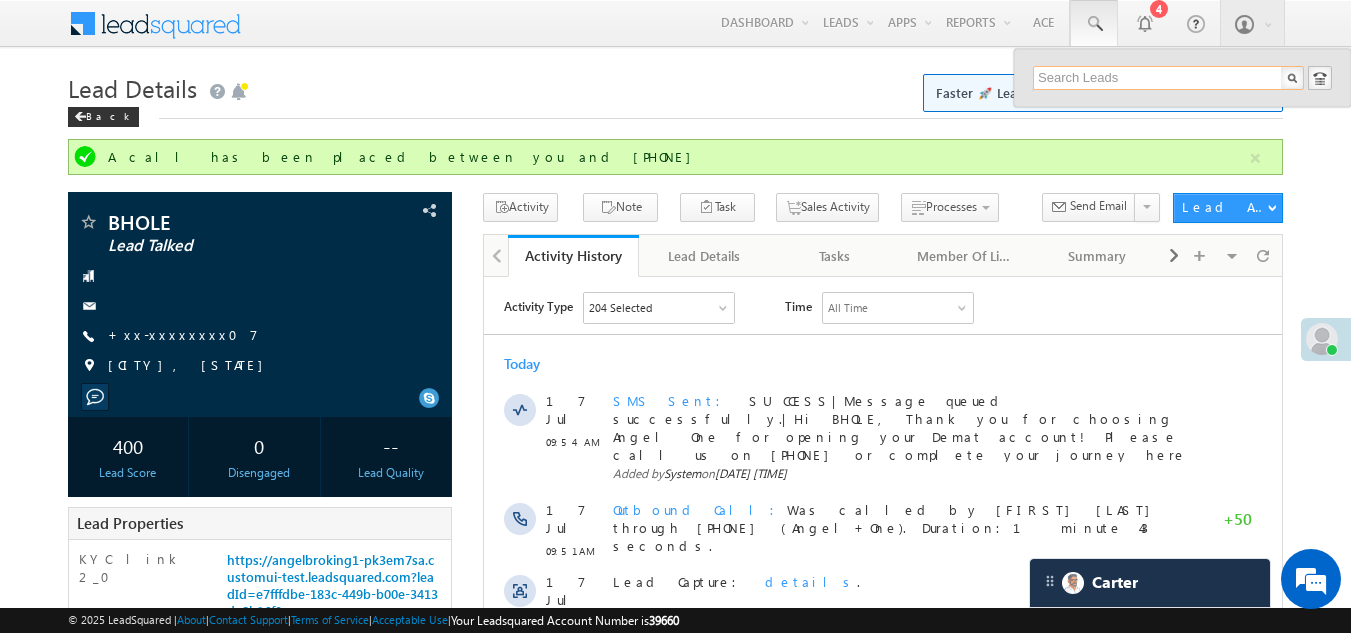 paste on "EQ25444156" 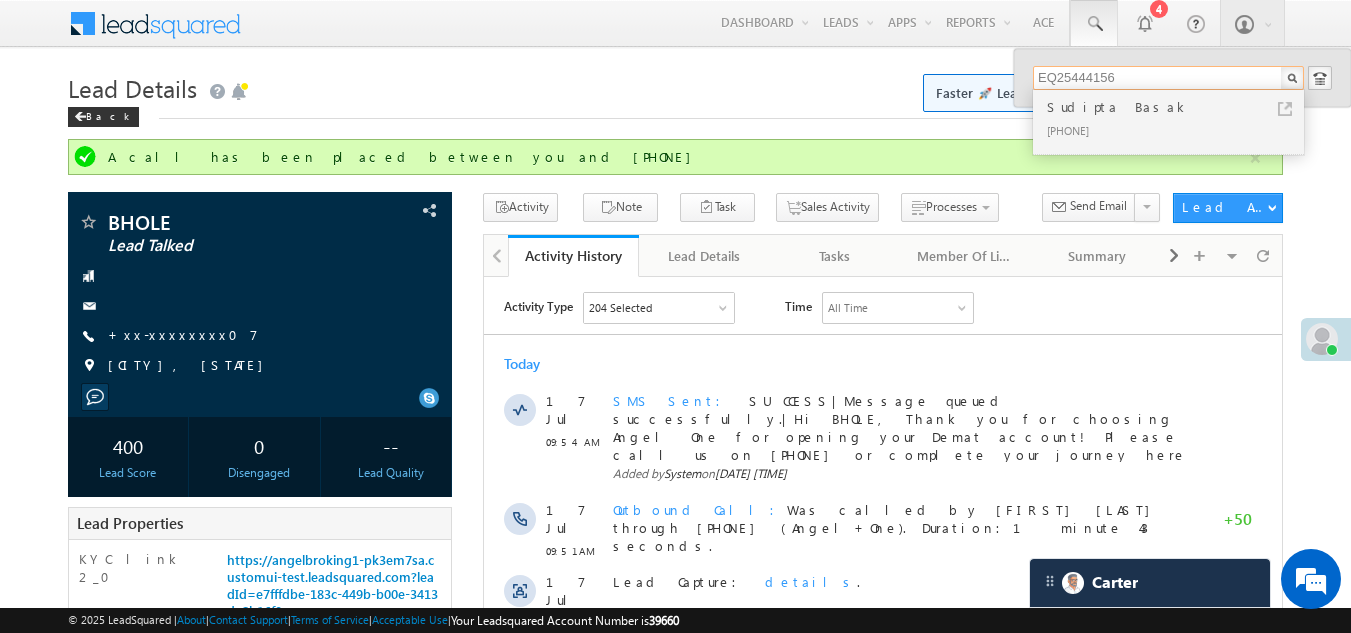 type on "EQ25444156" 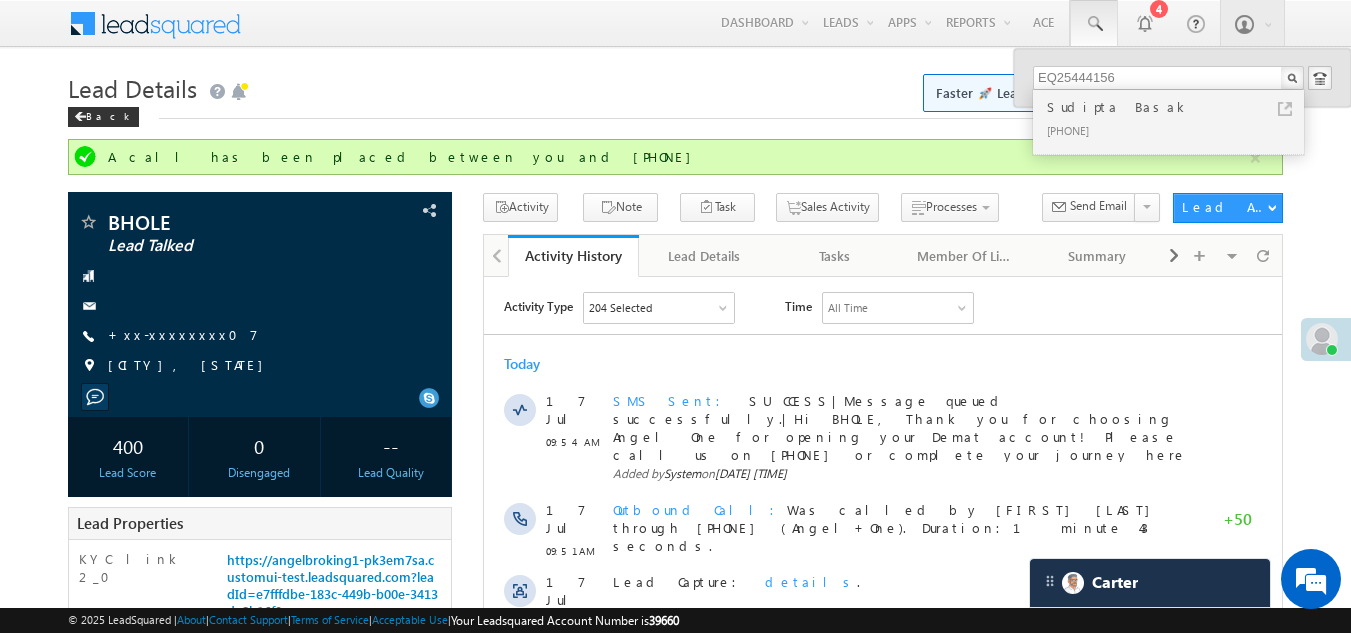 click on "+xx-xxxxxxxx37" at bounding box center [1177, 130] 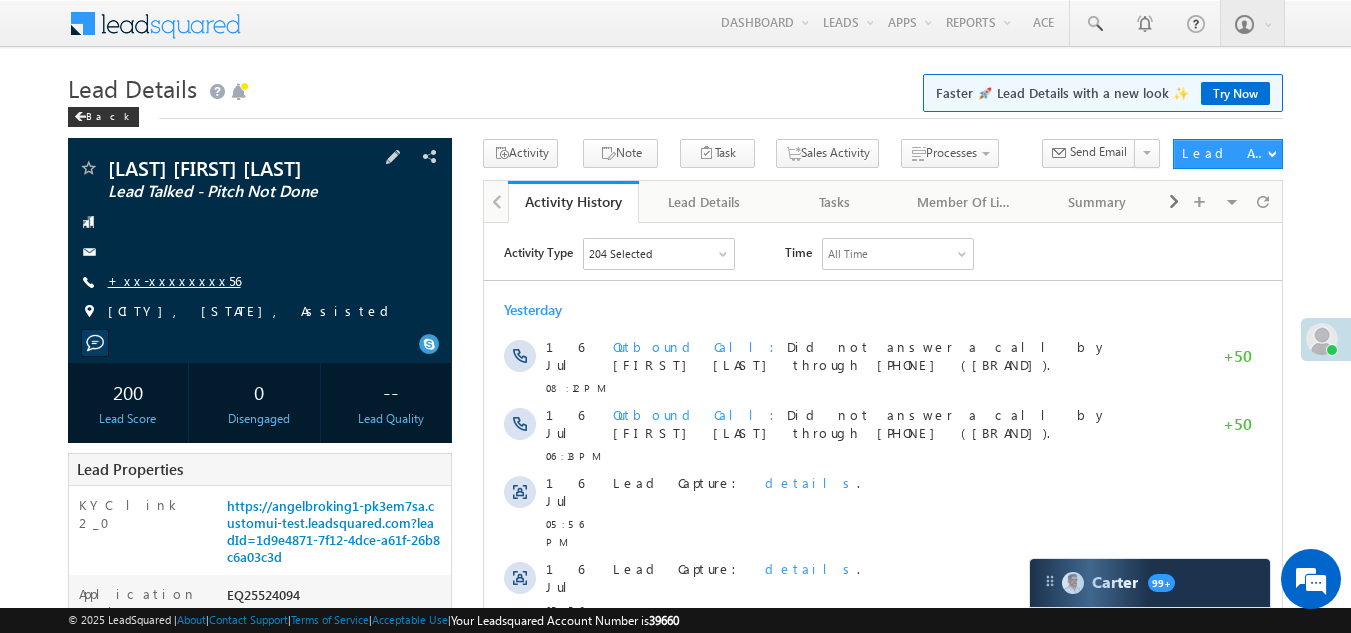 scroll, scrollTop: 0, scrollLeft: 0, axis: both 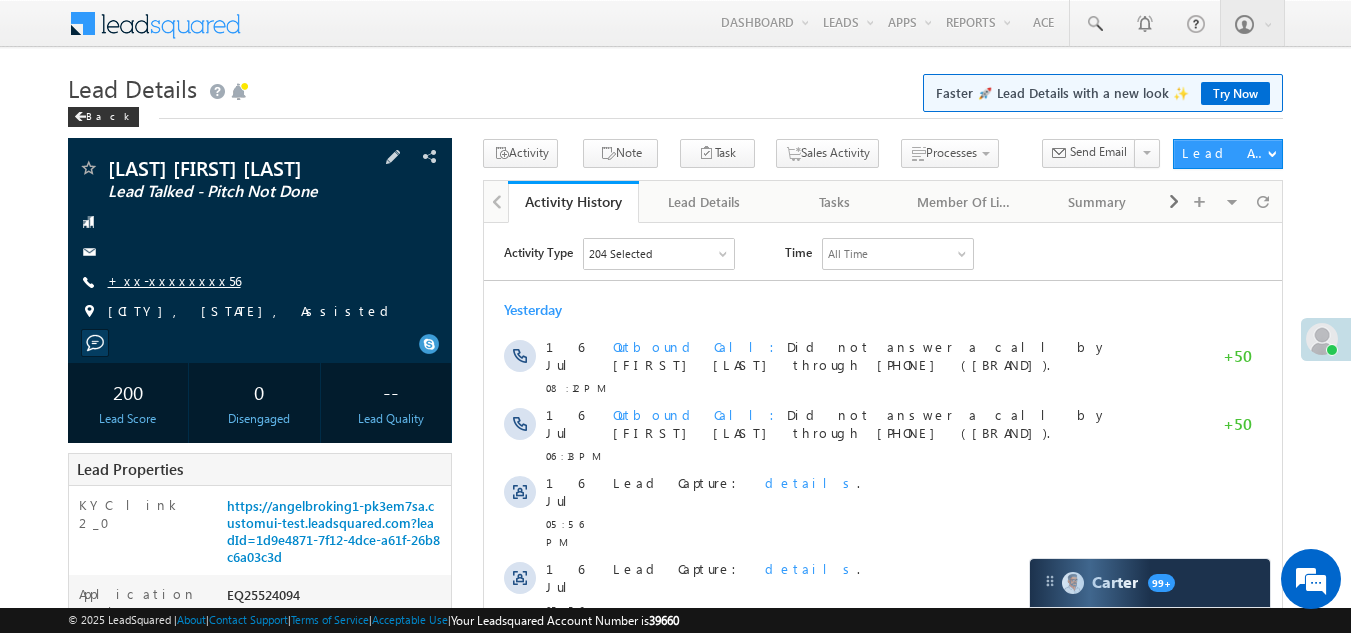 click on "+xx-xxxxxxxx56" at bounding box center (174, 280) 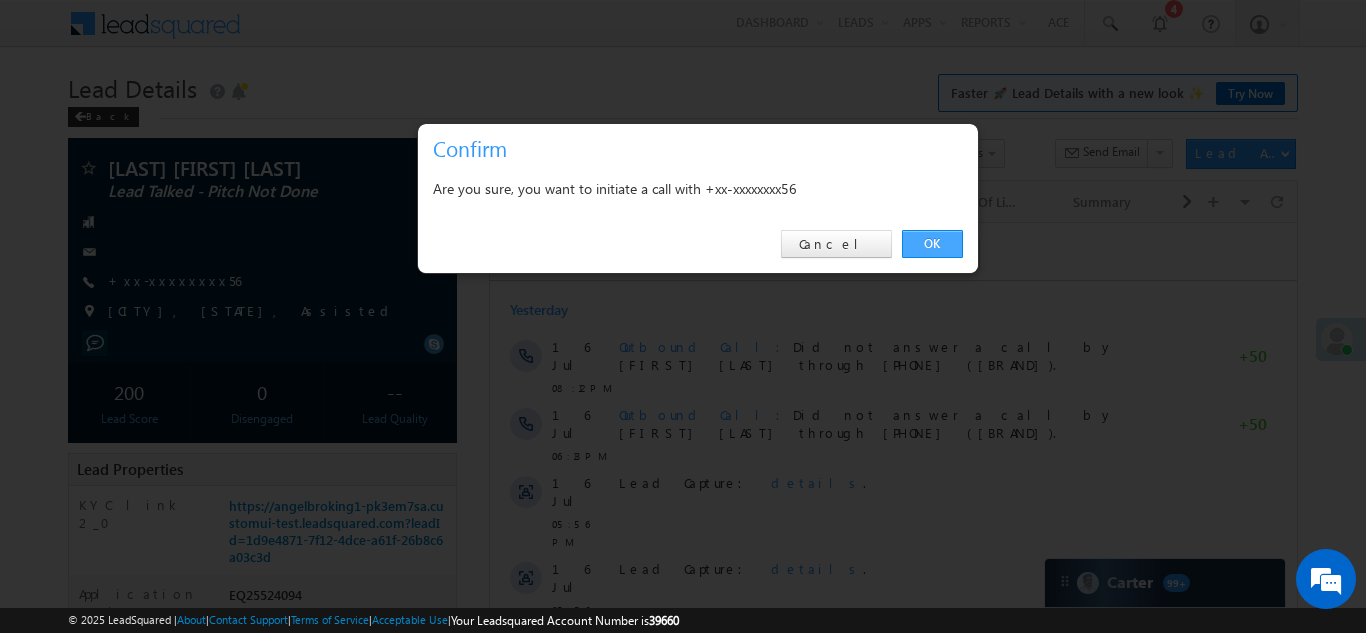 click on "OK" at bounding box center [932, 244] 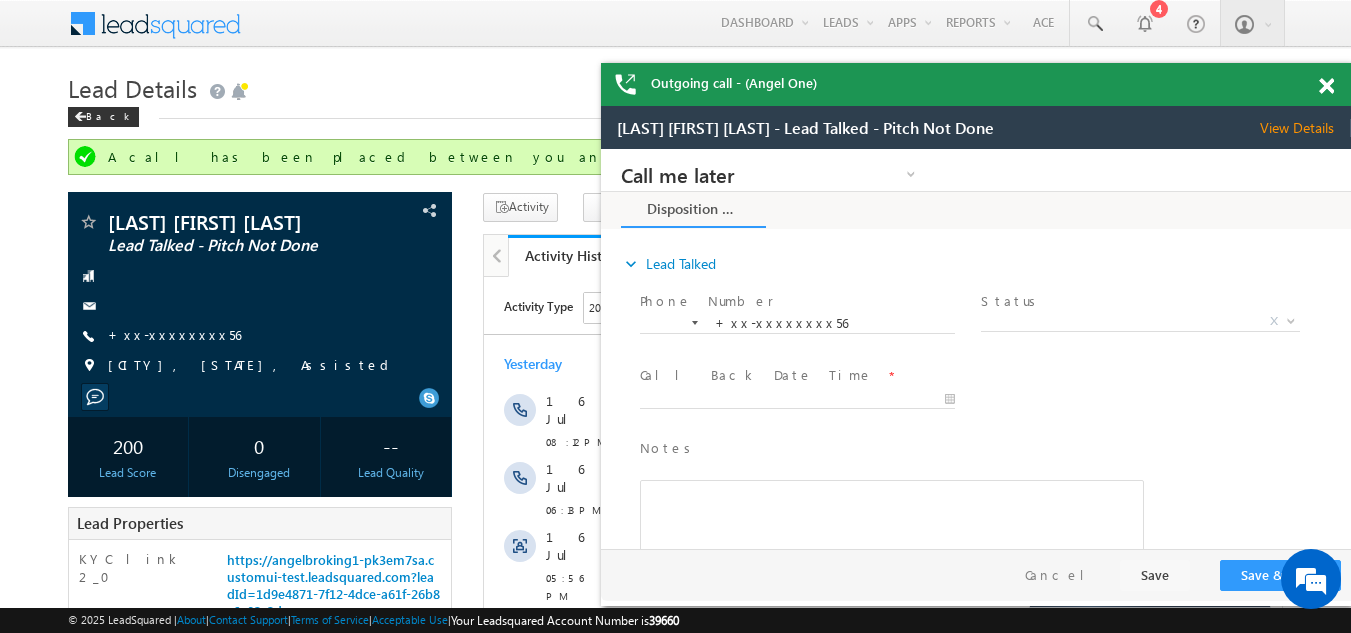 scroll, scrollTop: 0, scrollLeft: 0, axis: both 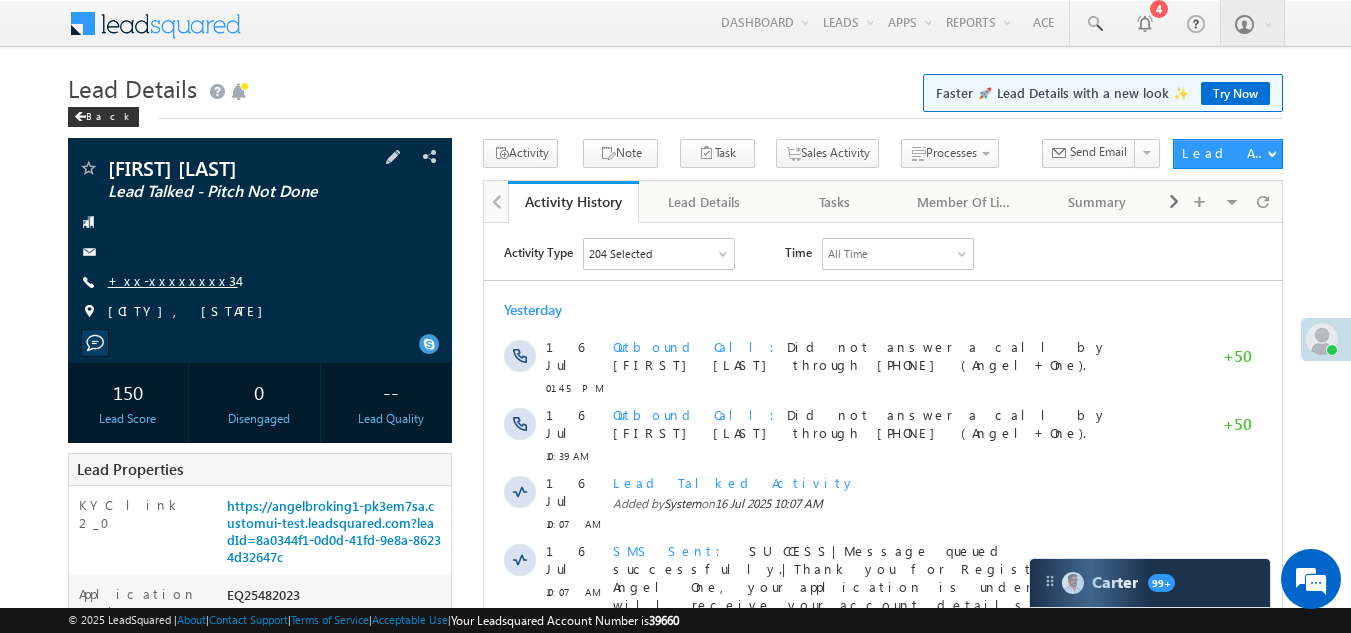 click on "+xx-xxxxxxxx34" at bounding box center (173, 280) 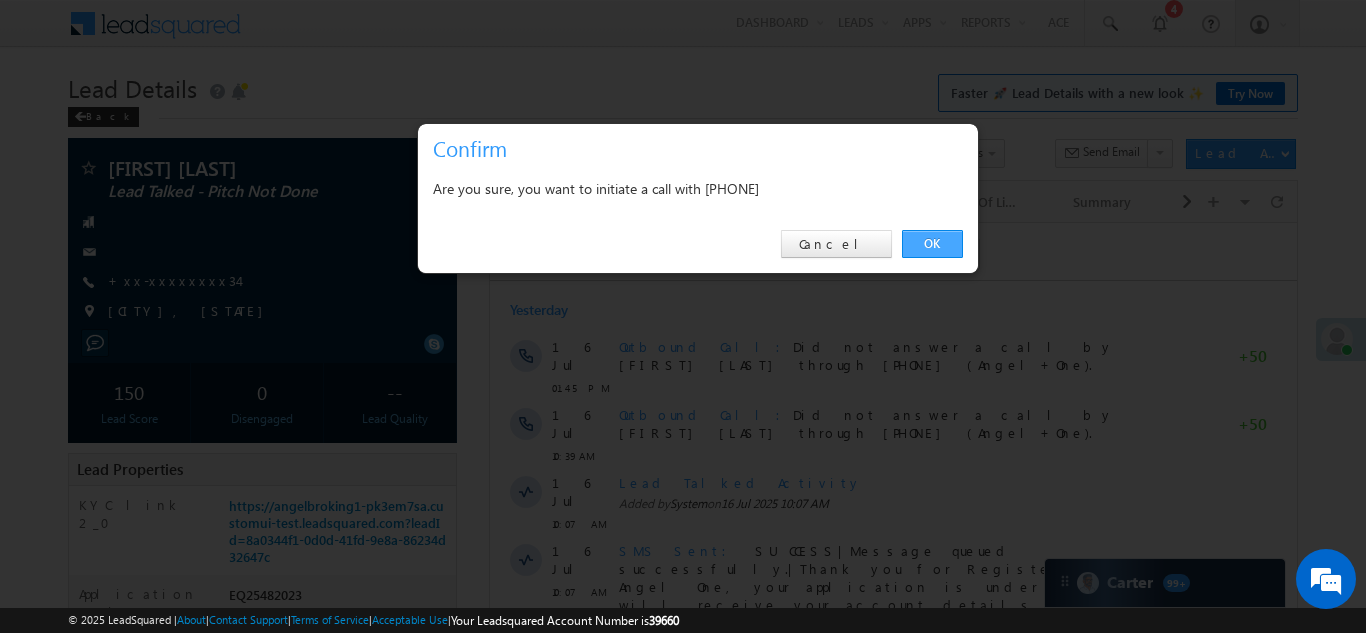 click on "OK" at bounding box center (932, 244) 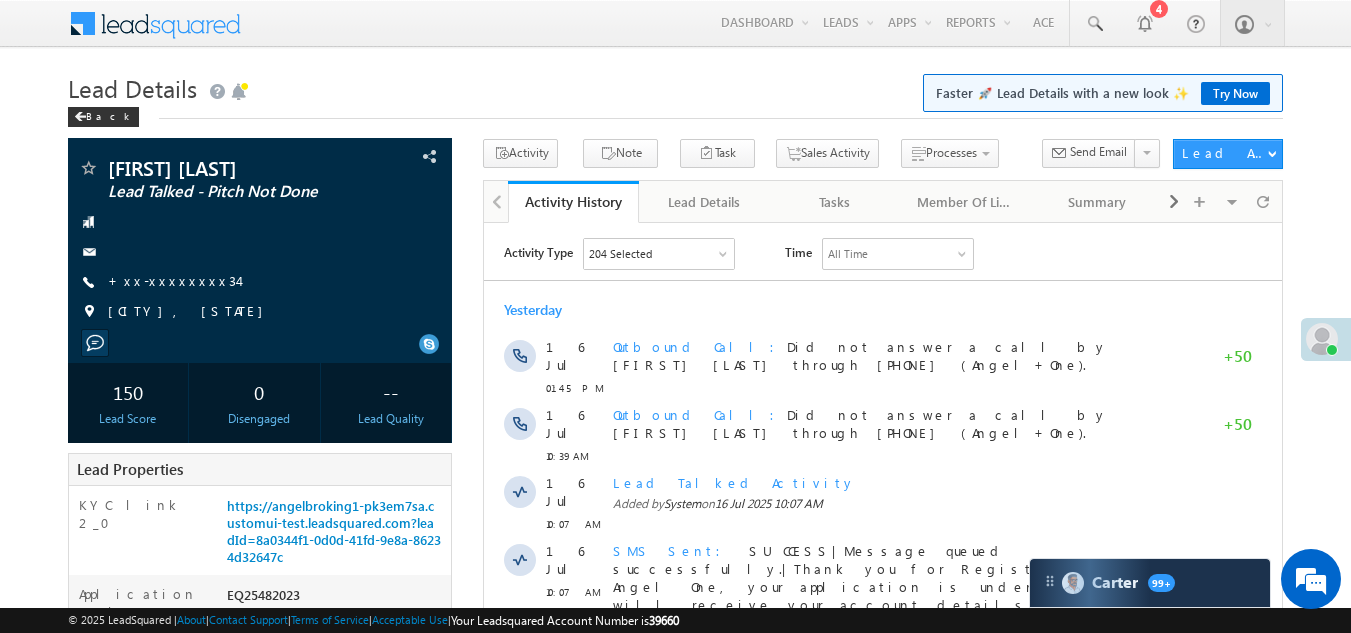 scroll, scrollTop: 0, scrollLeft: 0, axis: both 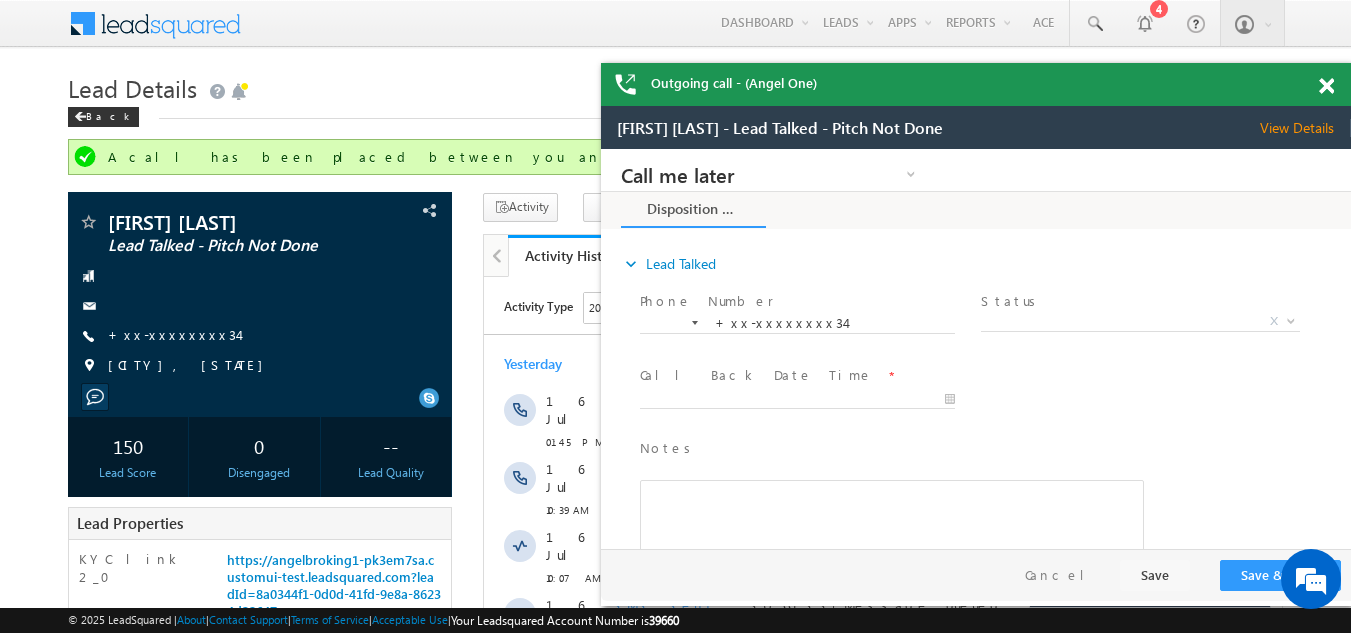 click at bounding box center [1326, 86] 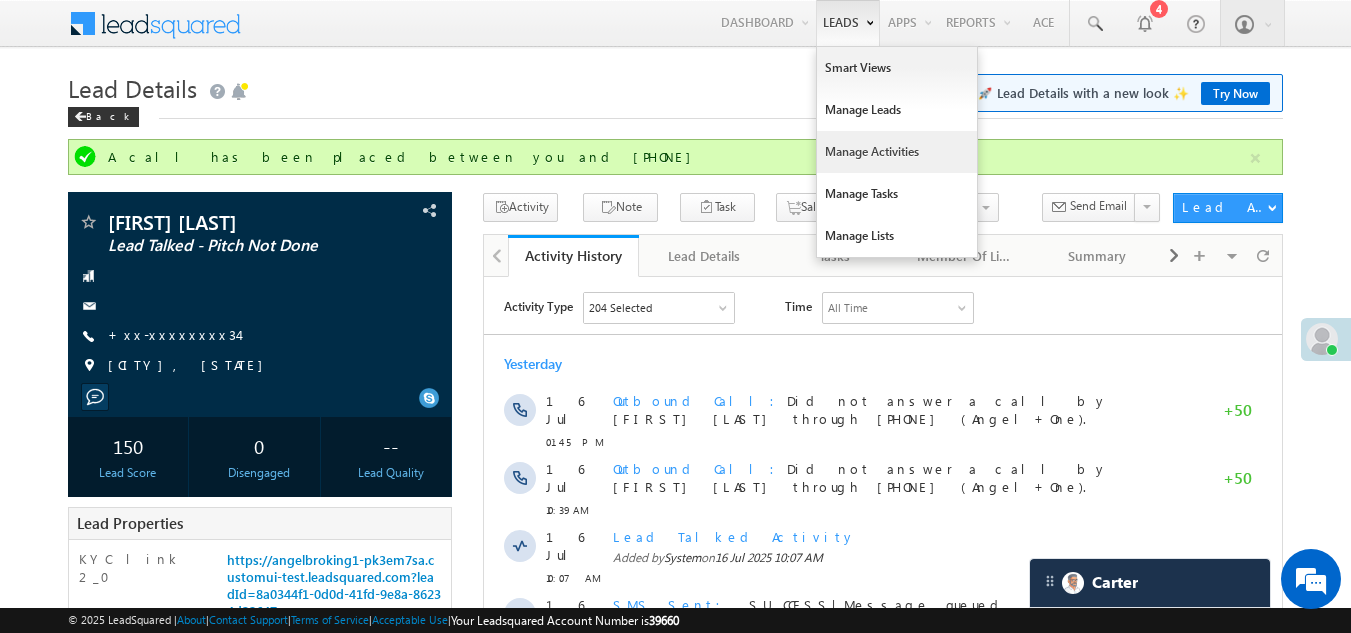 click on "Manage Activities" at bounding box center [897, 152] 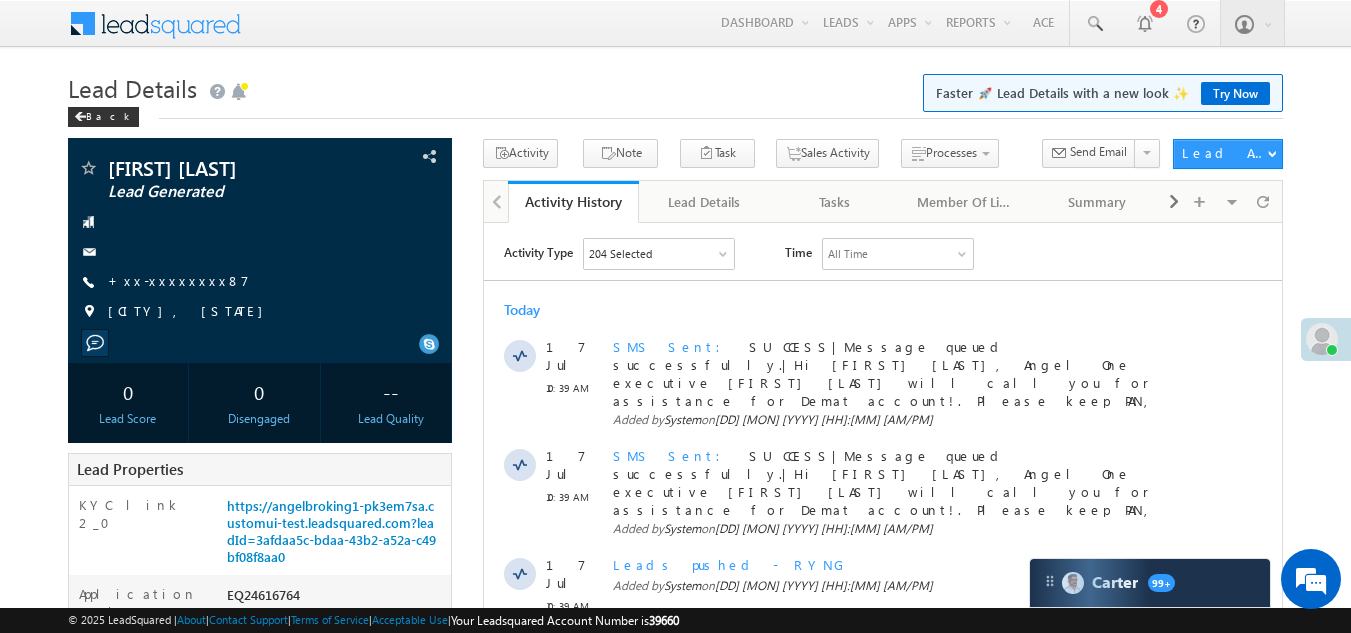 scroll, scrollTop: 0, scrollLeft: 0, axis: both 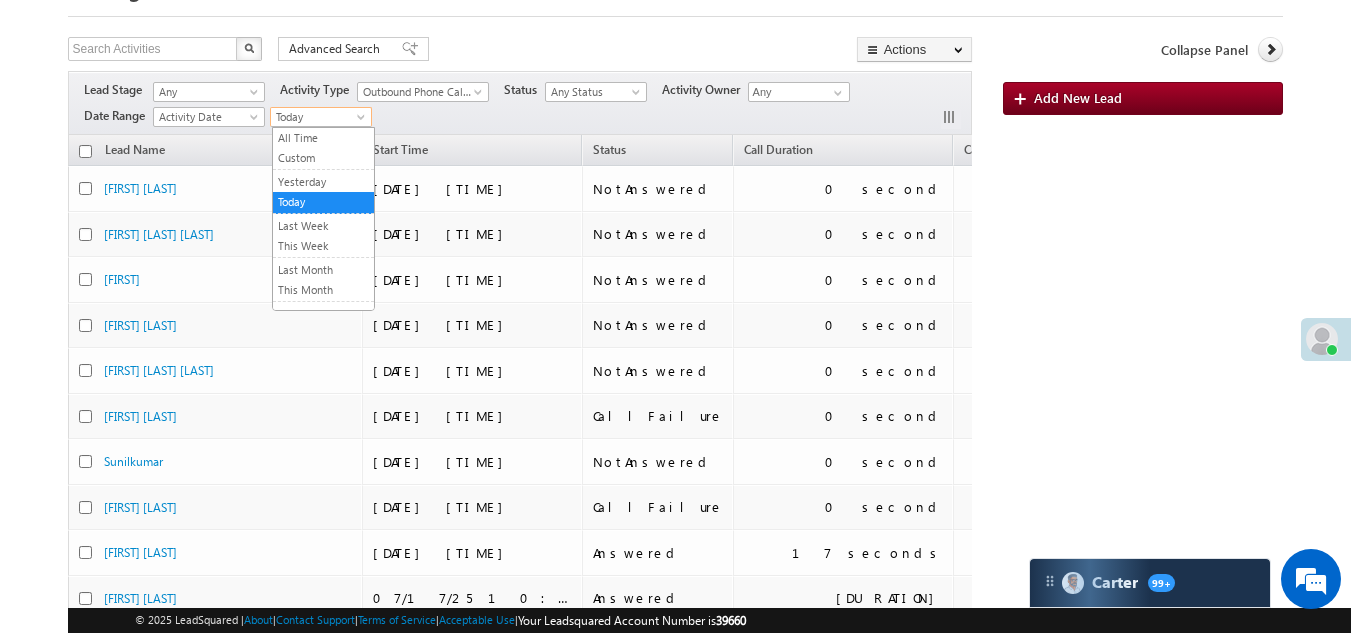 click on "Today" at bounding box center [318, 117] 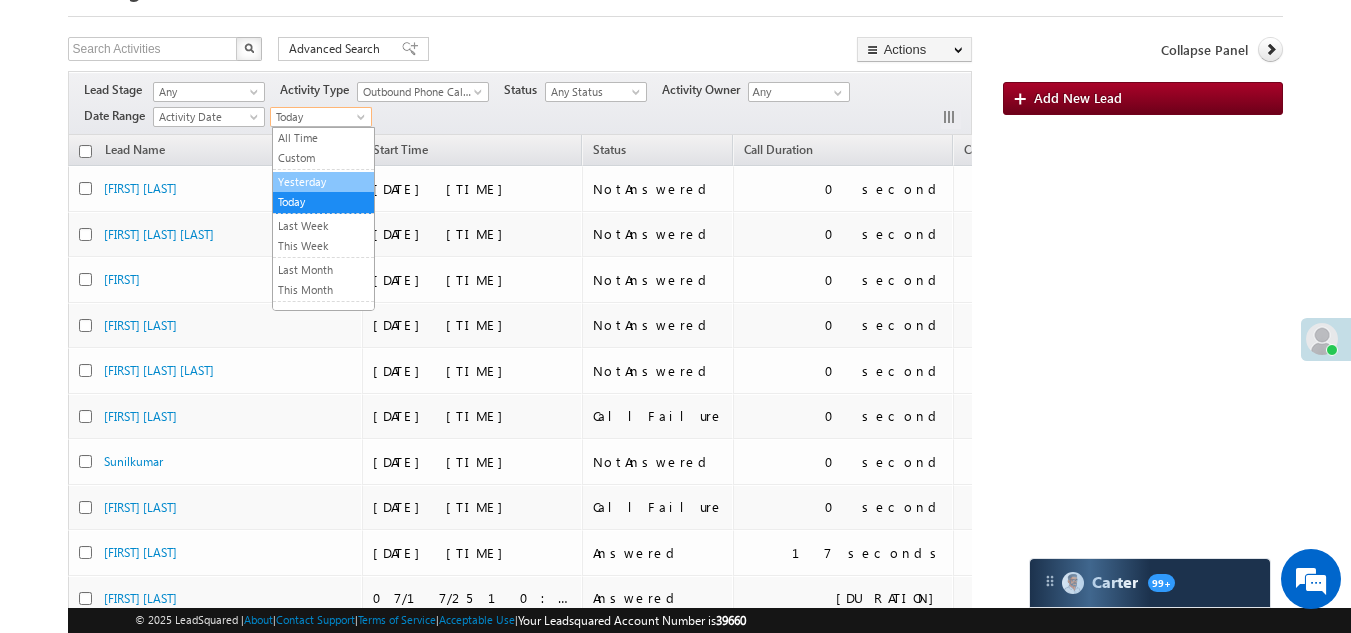 click on "Yesterday" at bounding box center [323, 182] 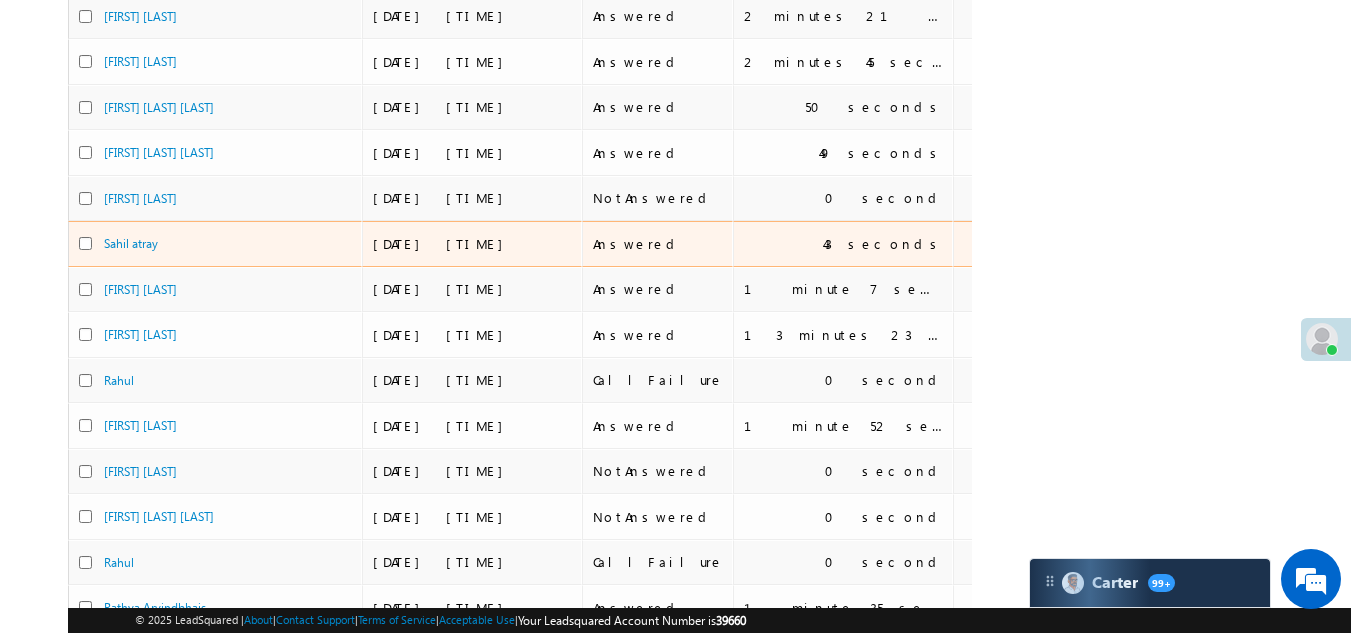 scroll, scrollTop: 2, scrollLeft: 0, axis: vertical 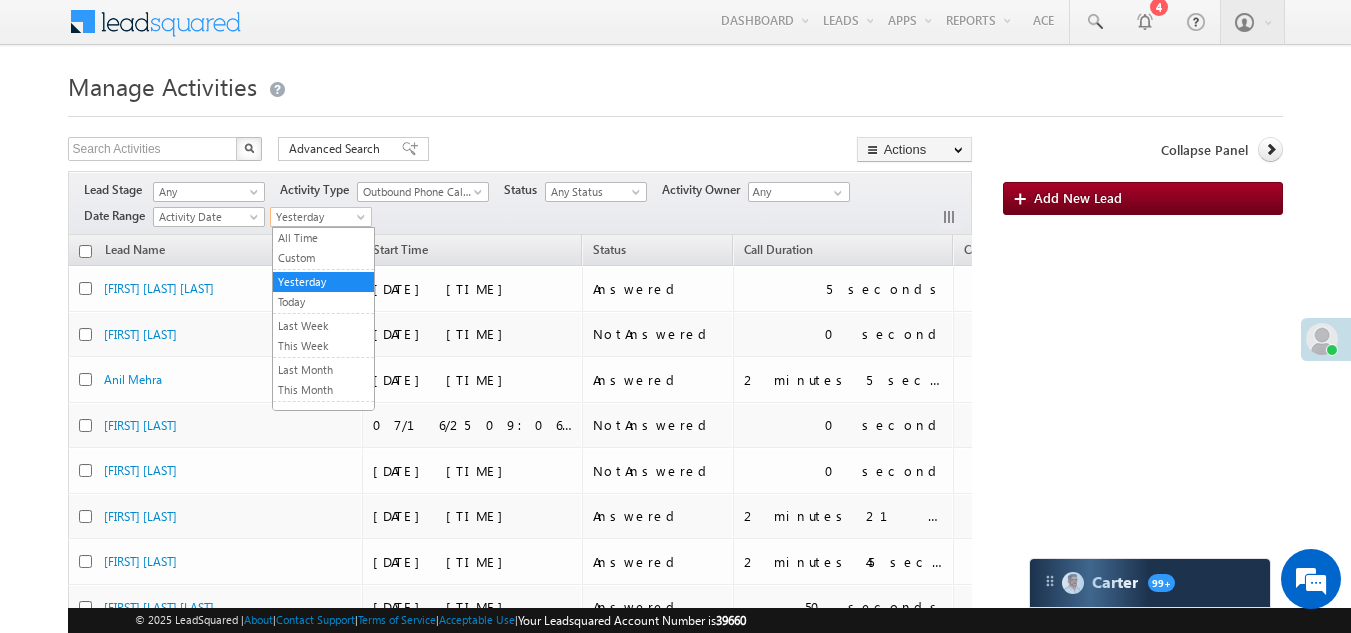 click on "Yesterday" at bounding box center [318, 217] 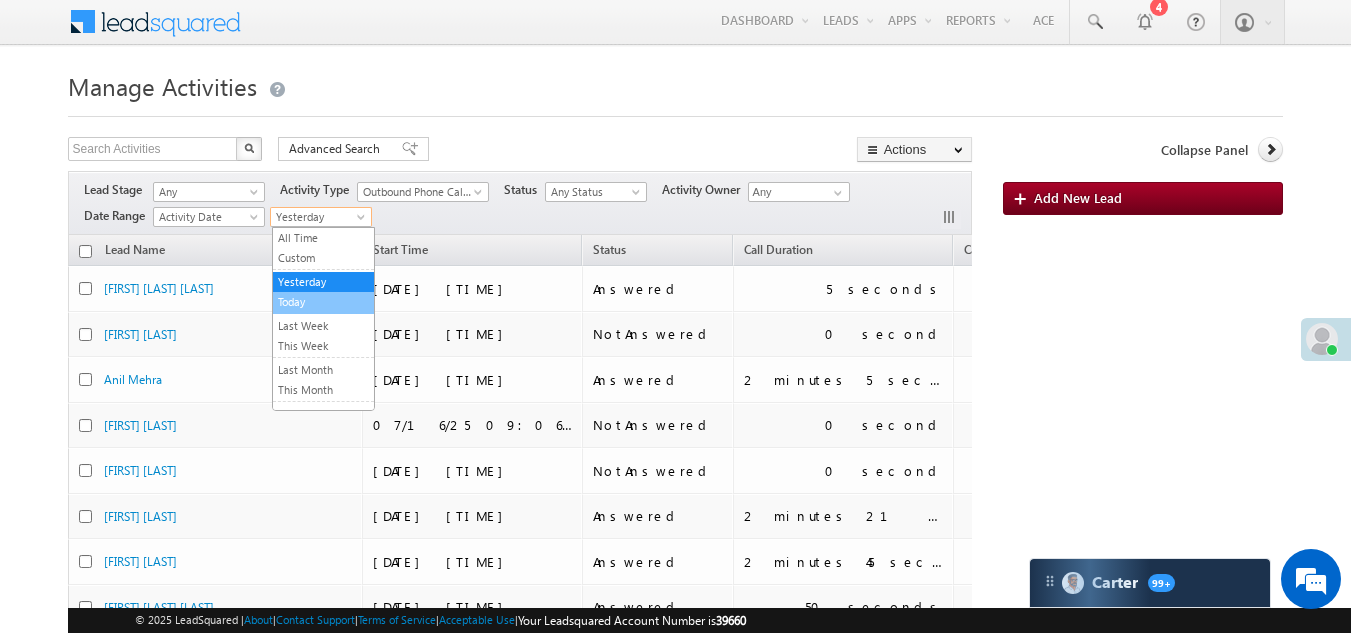 click on "Today" at bounding box center [323, 302] 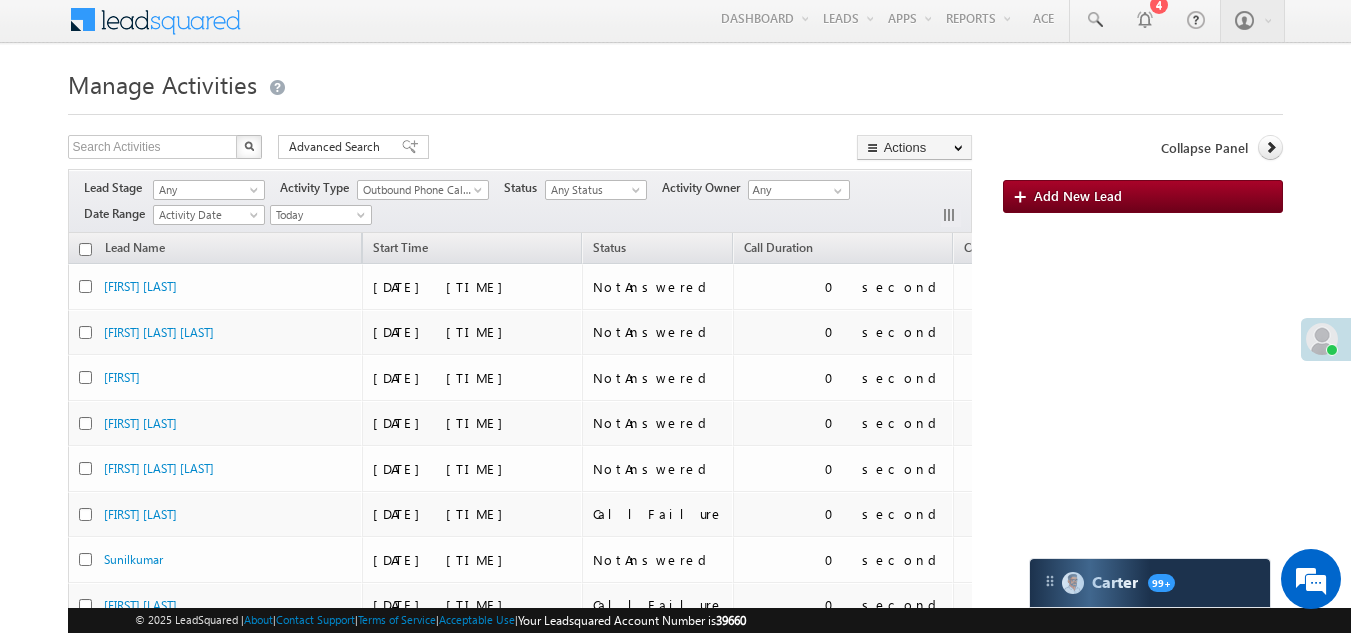 scroll, scrollTop: 2, scrollLeft: 0, axis: vertical 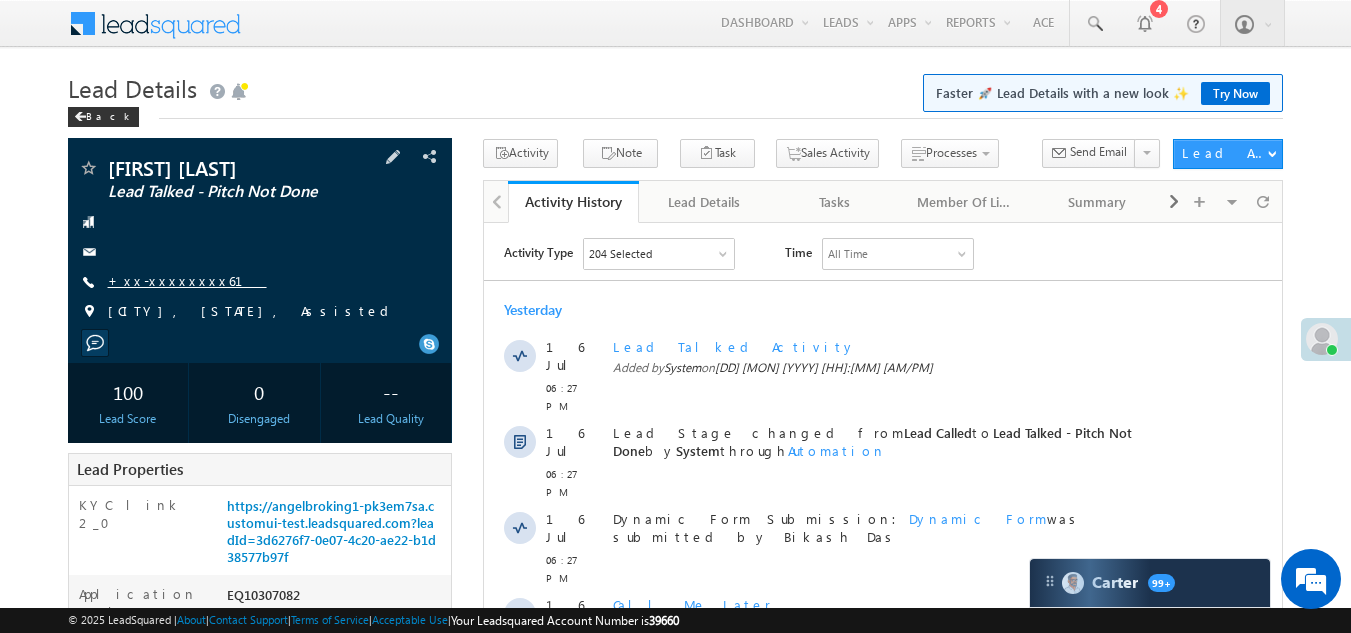 click on "+xx-xxxxxxxx61" at bounding box center [187, 280] 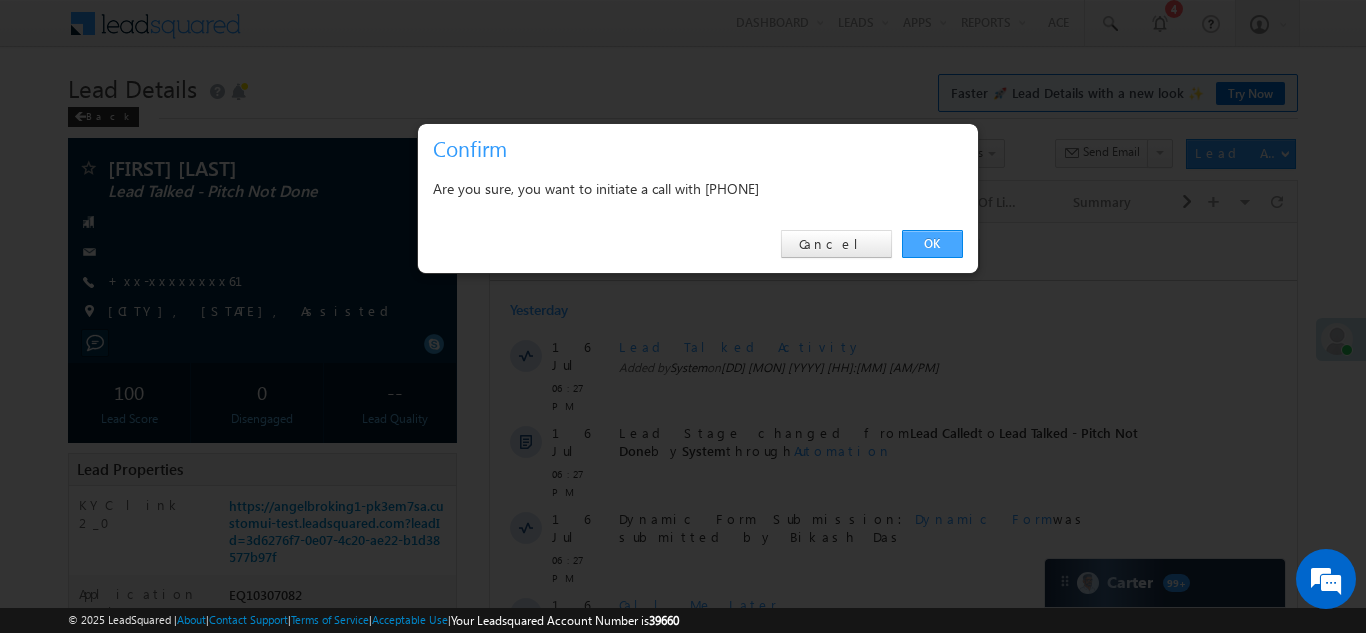 click on "OK" at bounding box center (932, 244) 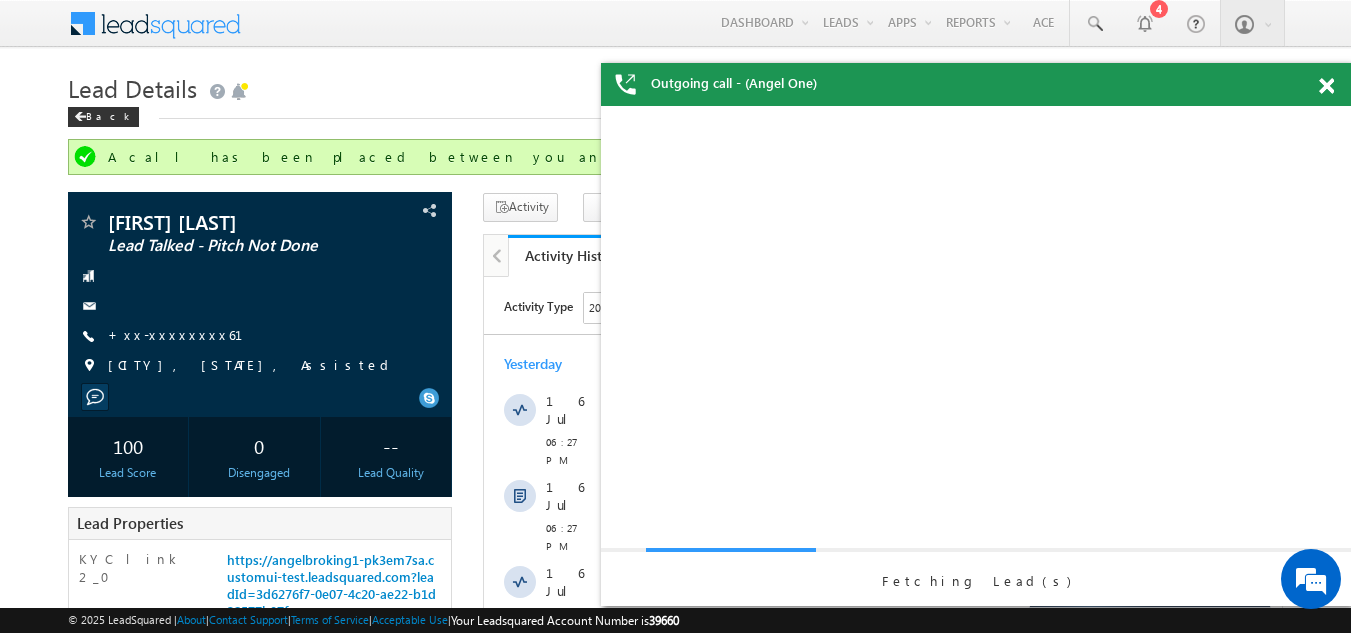 scroll, scrollTop: 0, scrollLeft: 0, axis: both 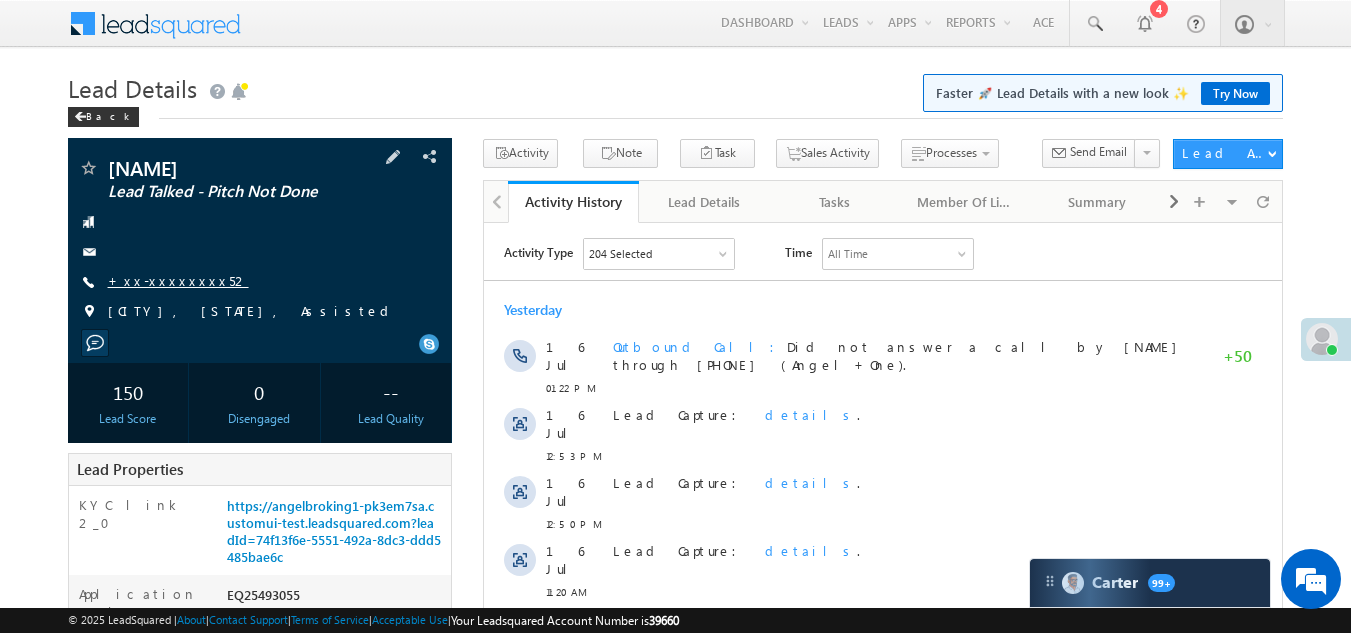 click on "+xx-xxxxxxxx52" at bounding box center (178, 280) 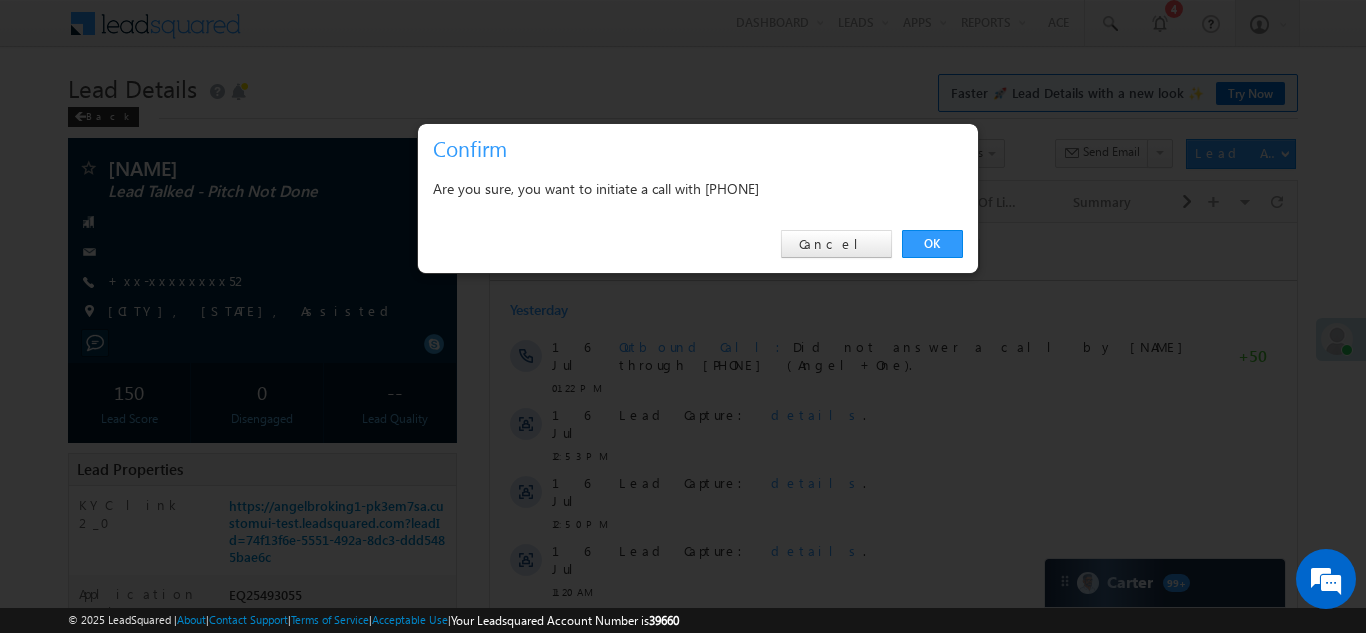 click on "OK" at bounding box center [932, 244] 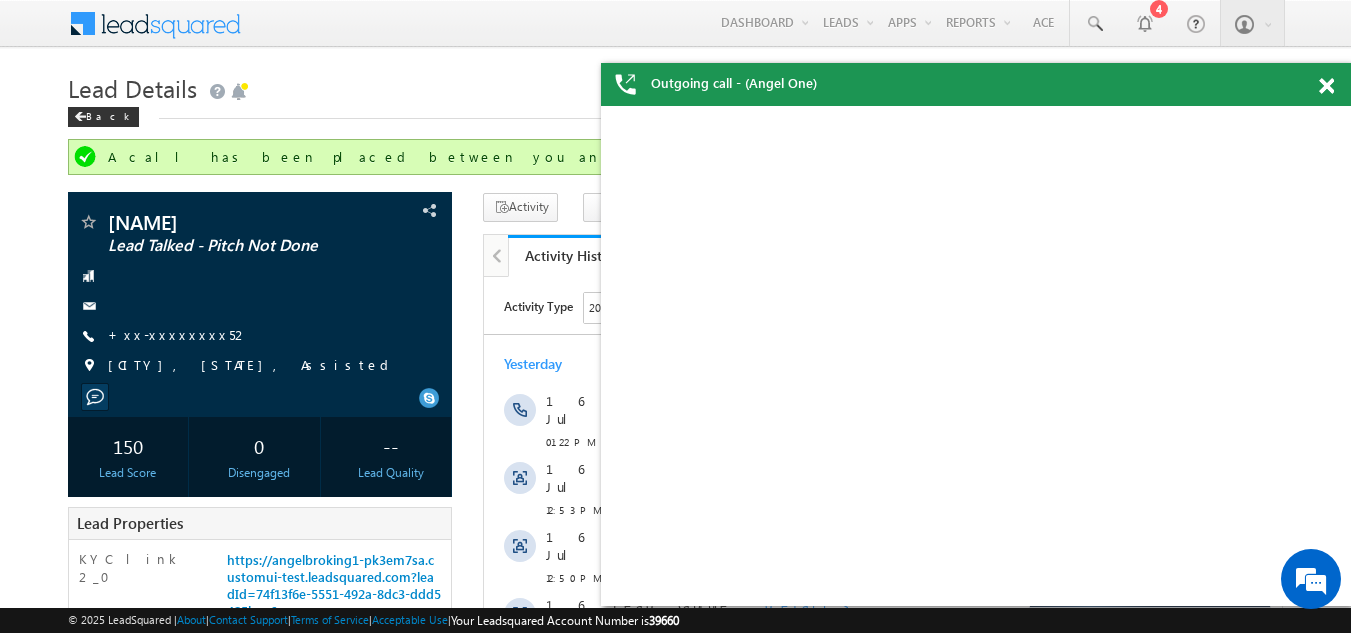 scroll, scrollTop: 0, scrollLeft: 0, axis: both 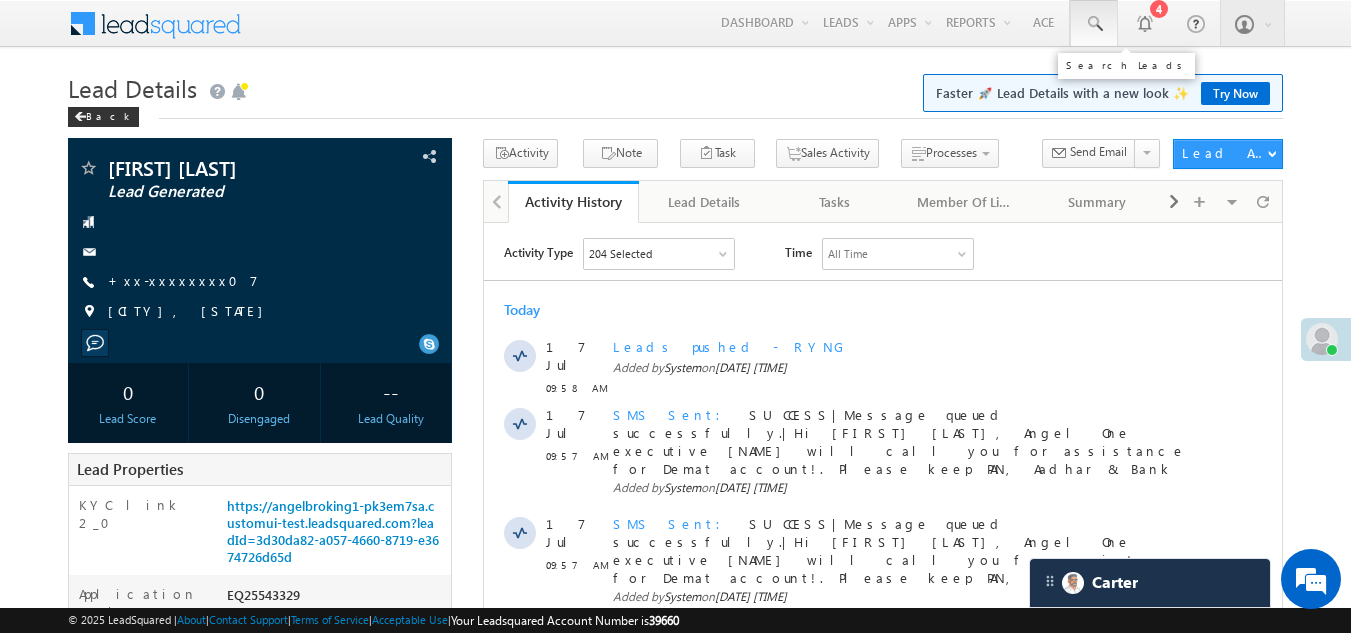 click at bounding box center (1094, 24) 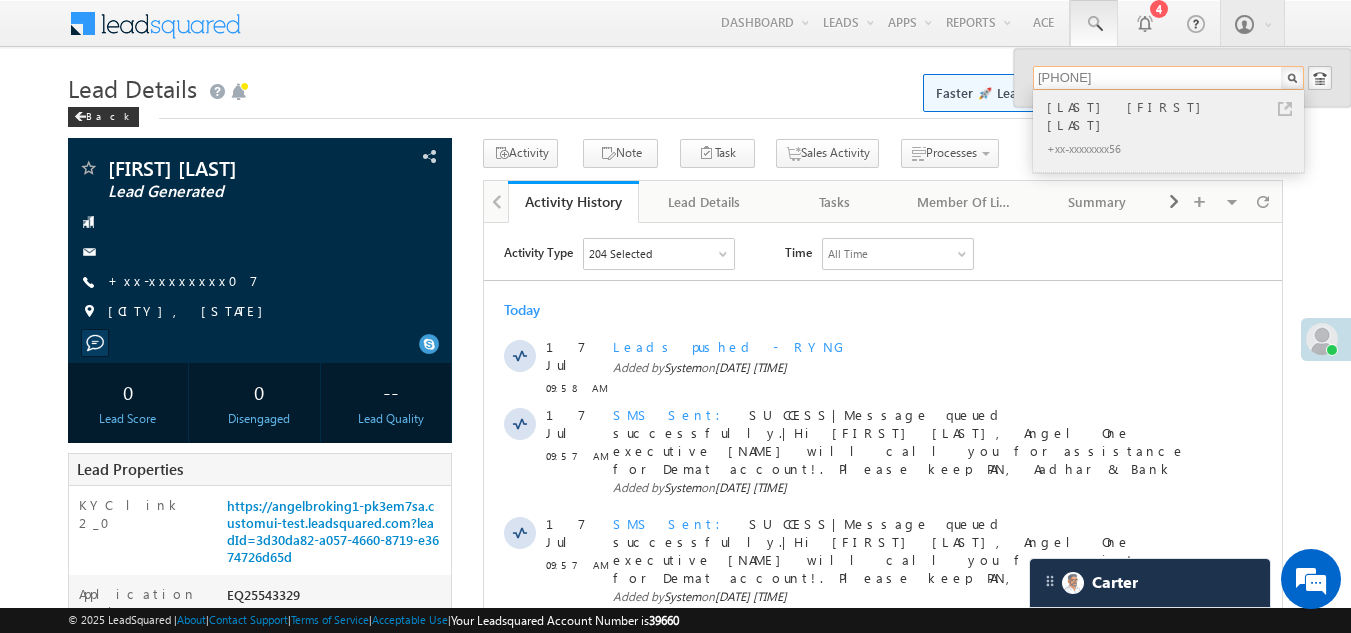 type on "[PHONE]" 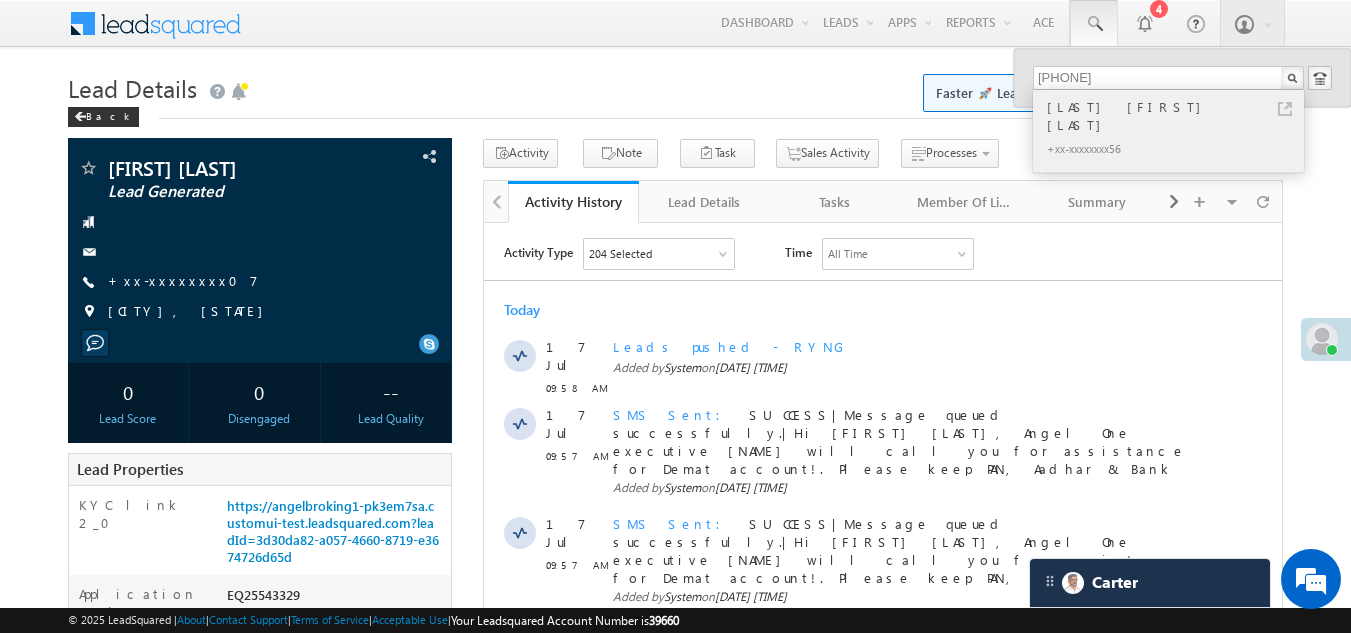 click on "[LAST] [FIRST] [LAST]" at bounding box center [1177, 116] 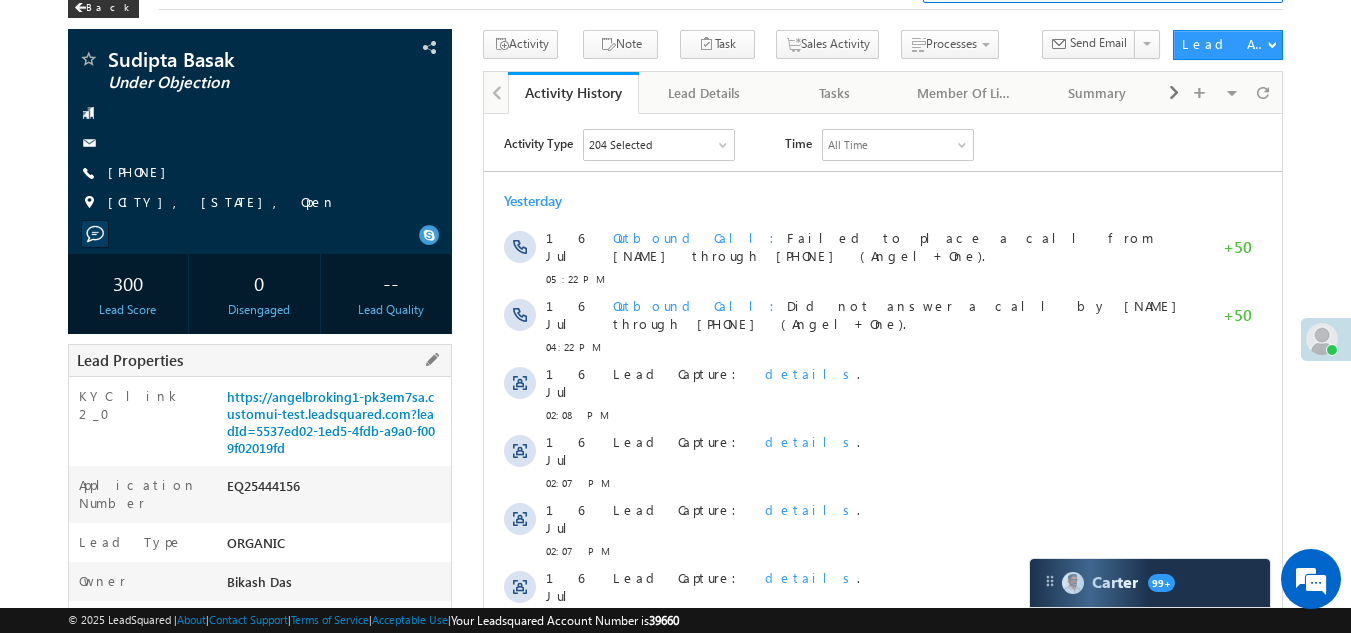 scroll, scrollTop: 0, scrollLeft: 0, axis: both 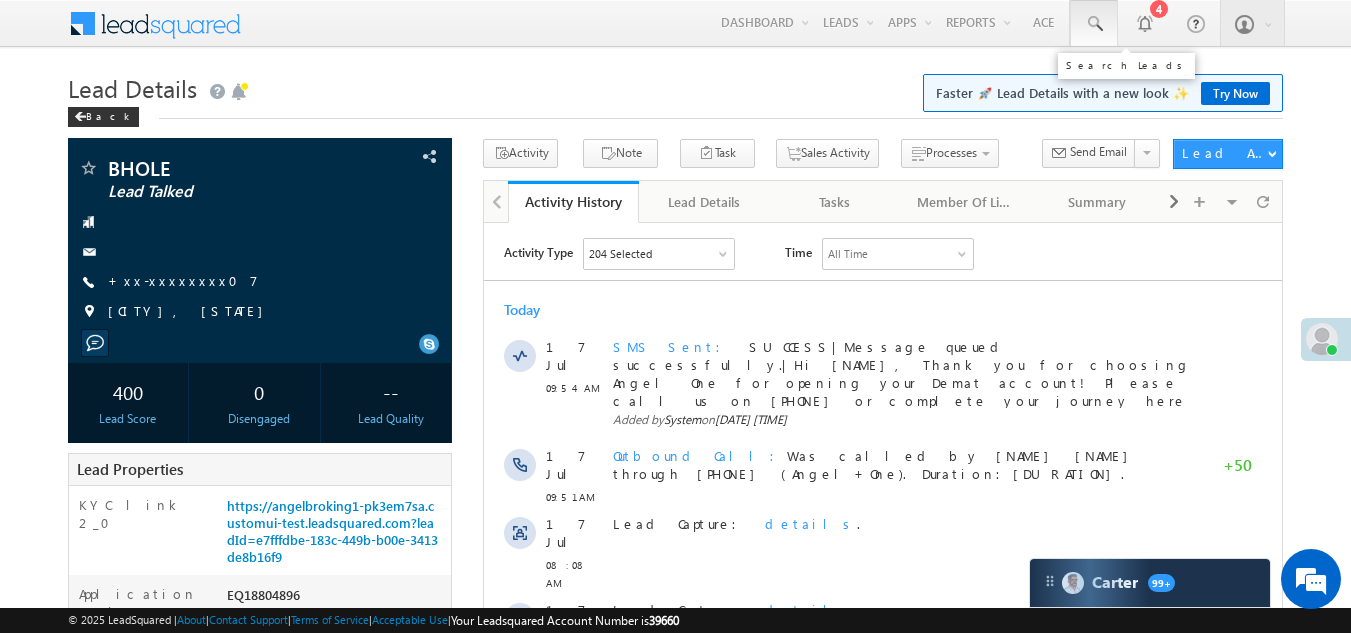 click at bounding box center (1094, 24) 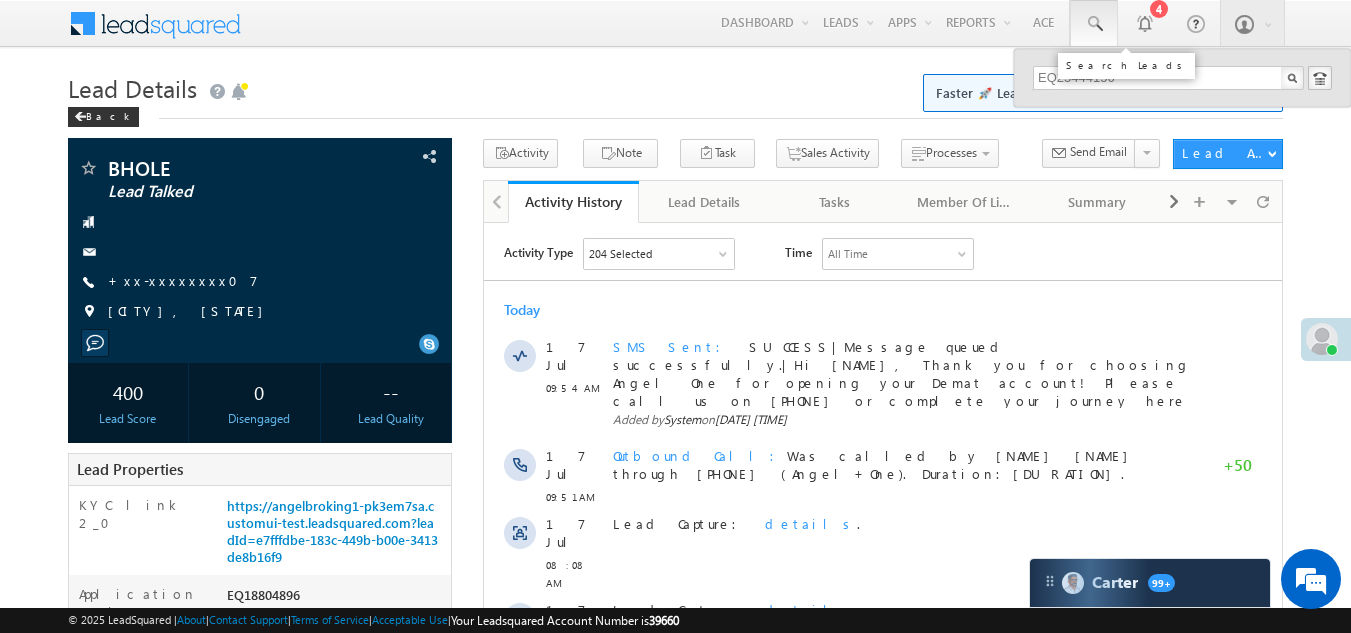 click at bounding box center (1094, 24) 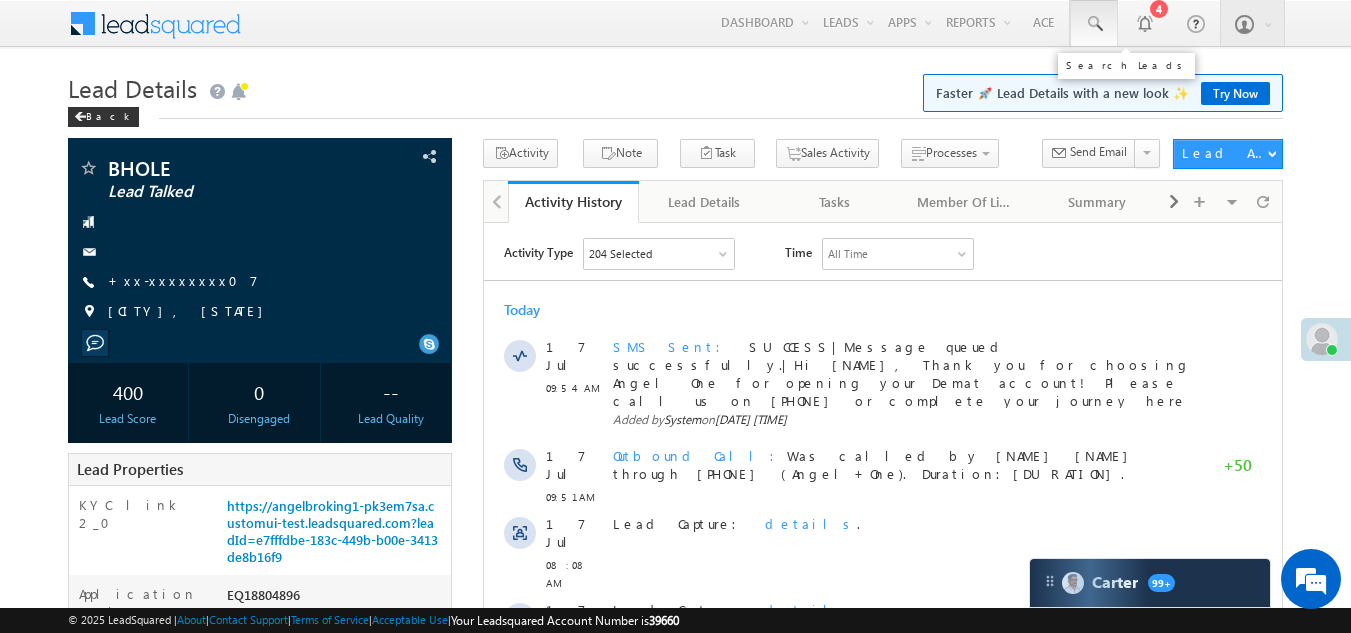 click at bounding box center (1094, 24) 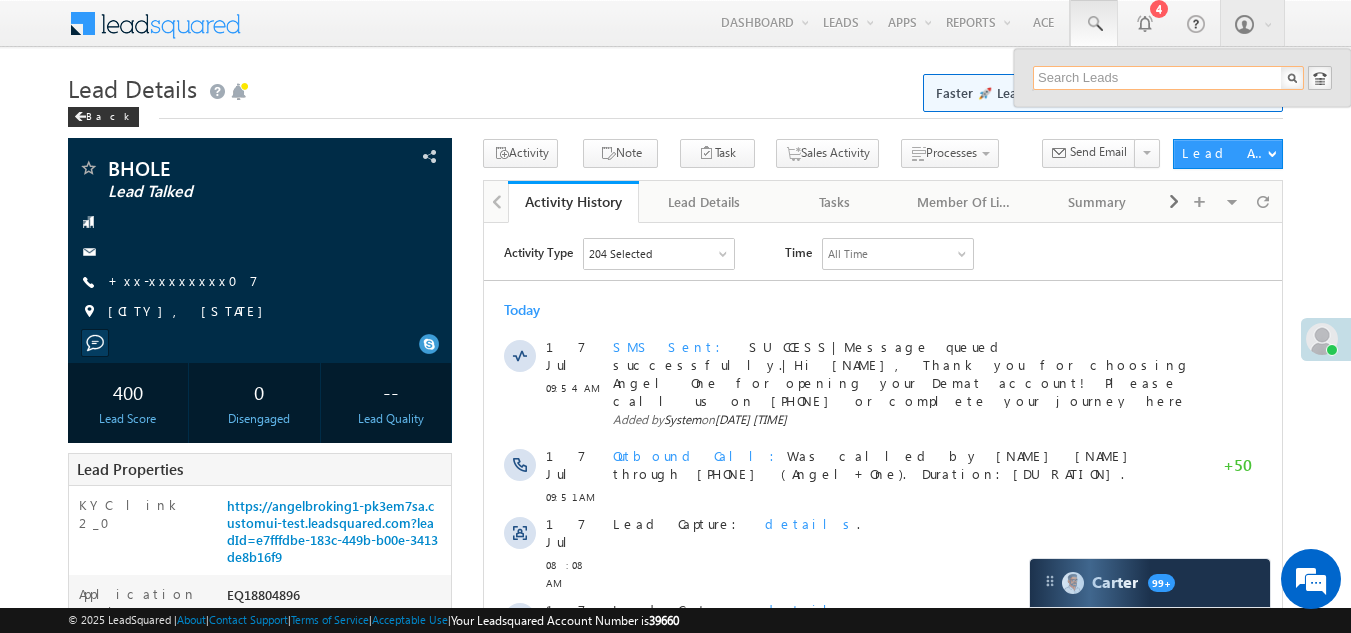 paste on "EQ25444156" 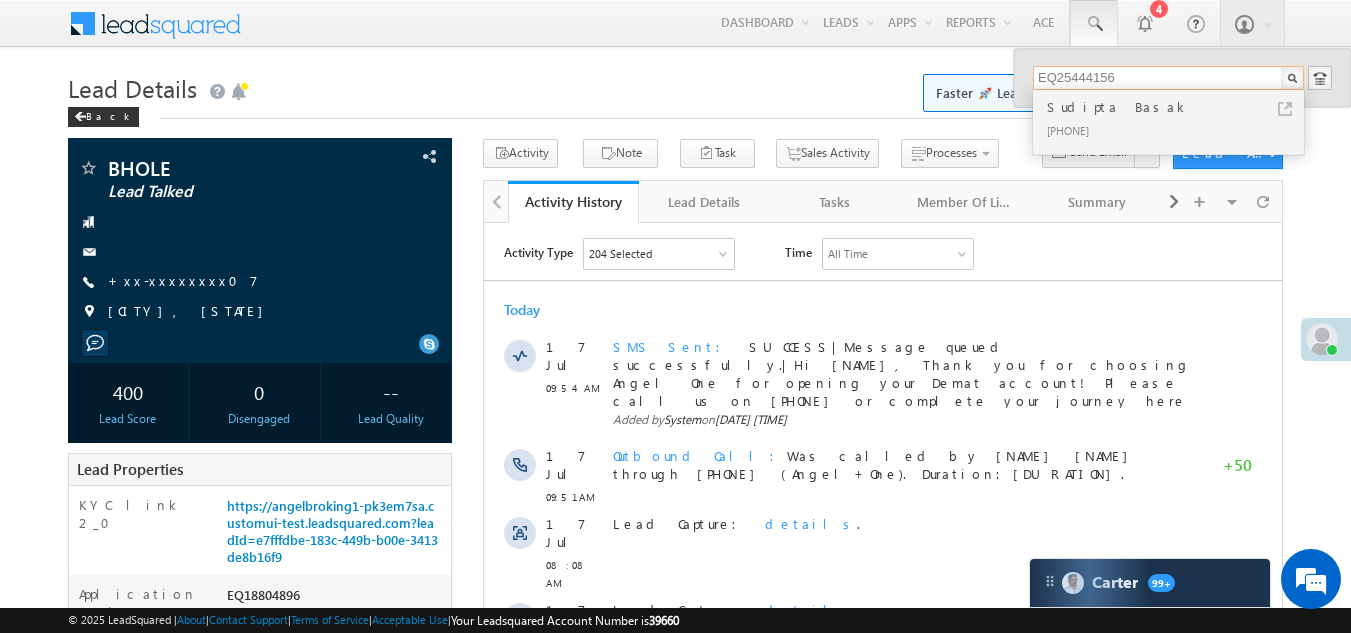type on "EQ25444156" 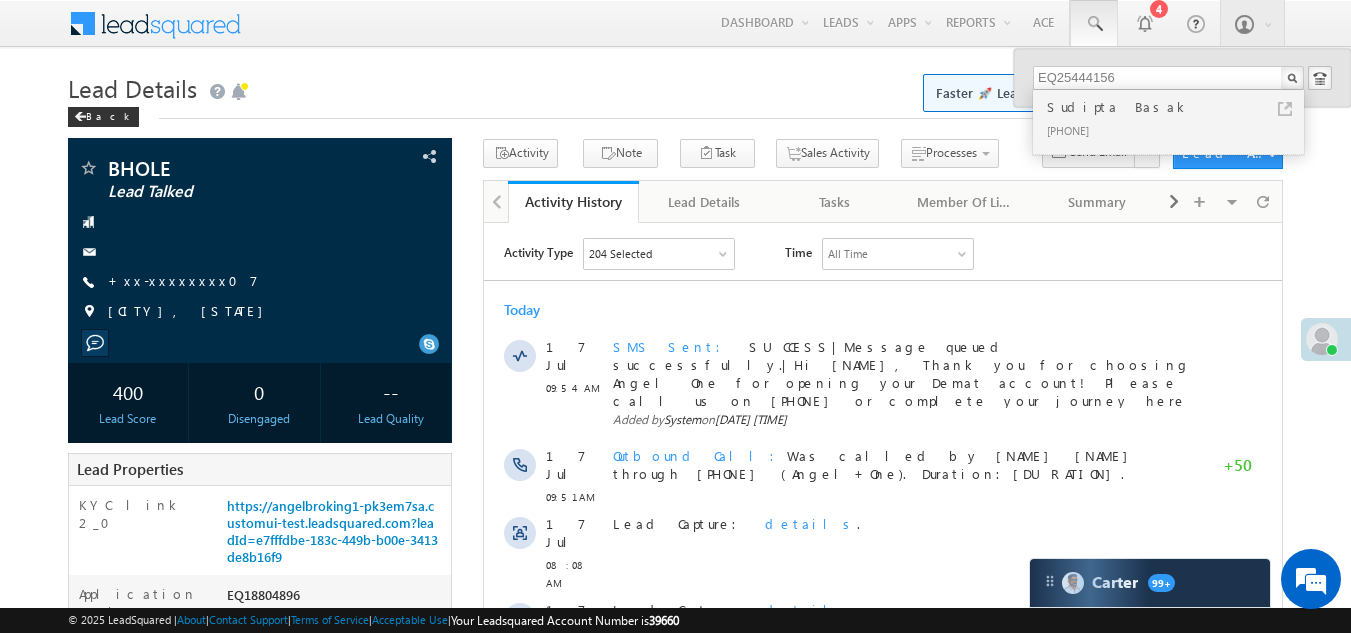 click on "Sudipta Basak" at bounding box center (1177, 107) 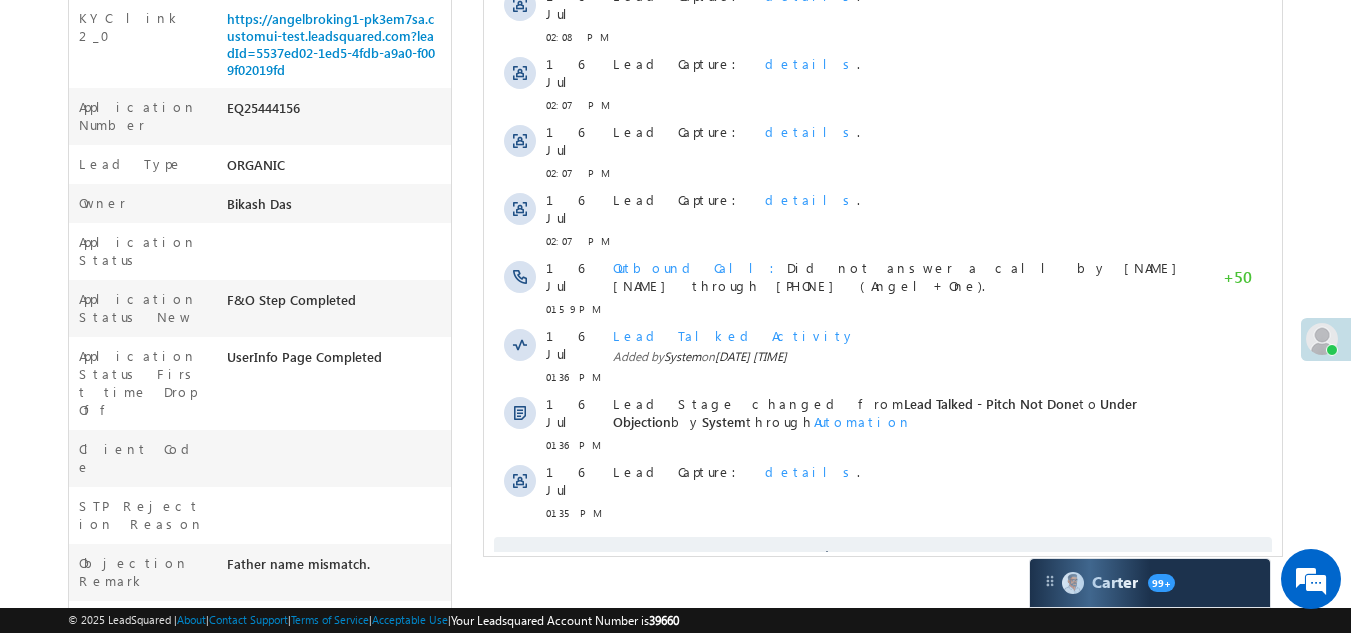 scroll, scrollTop: 500, scrollLeft: 0, axis: vertical 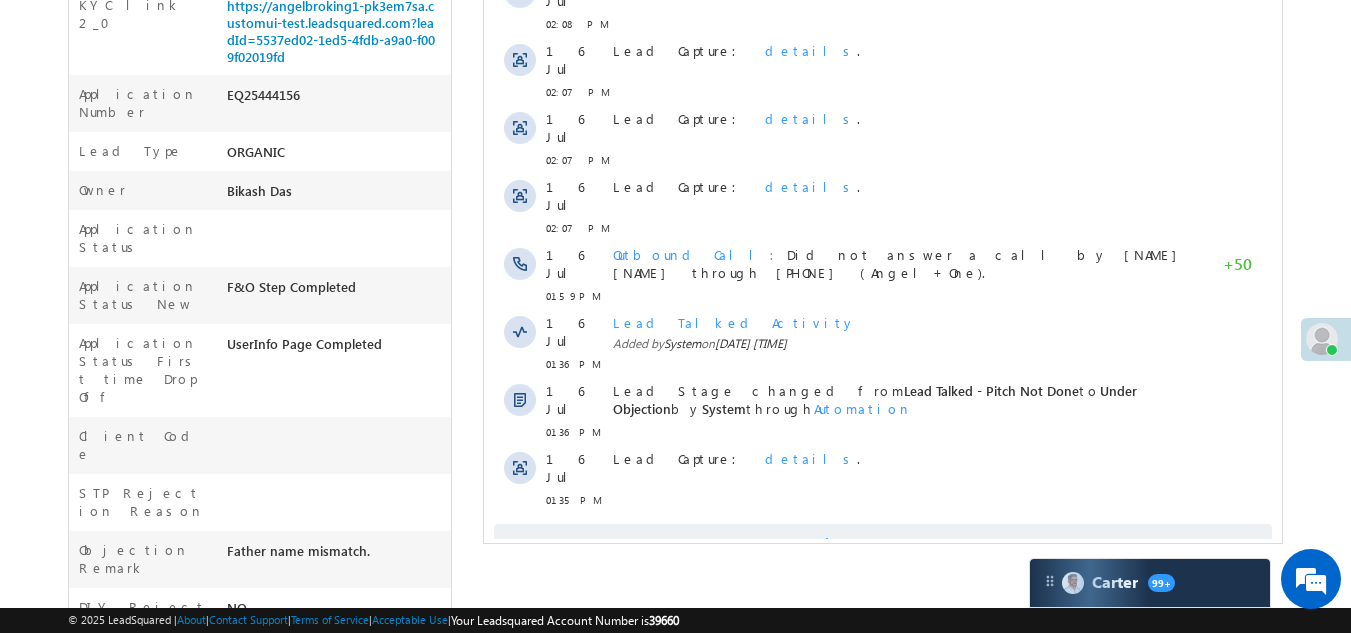 click on "Show More" at bounding box center (883, 544) 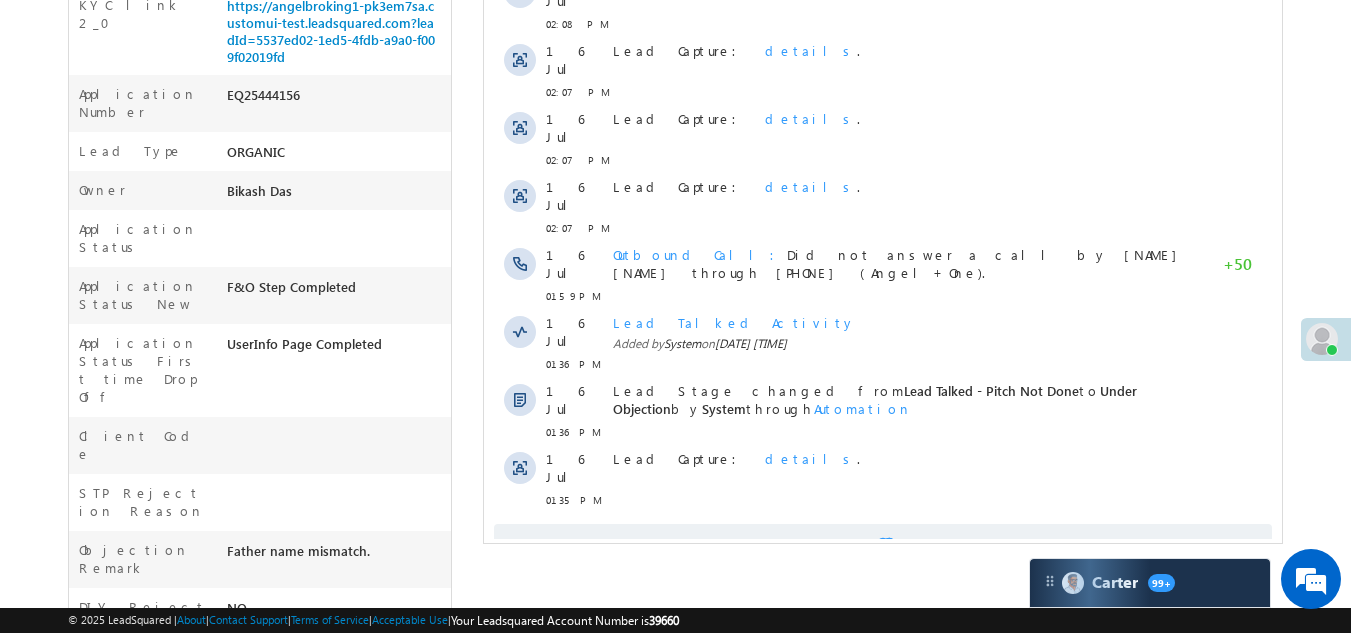 scroll, scrollTop: 0, scrollLeft: 0, axis: both 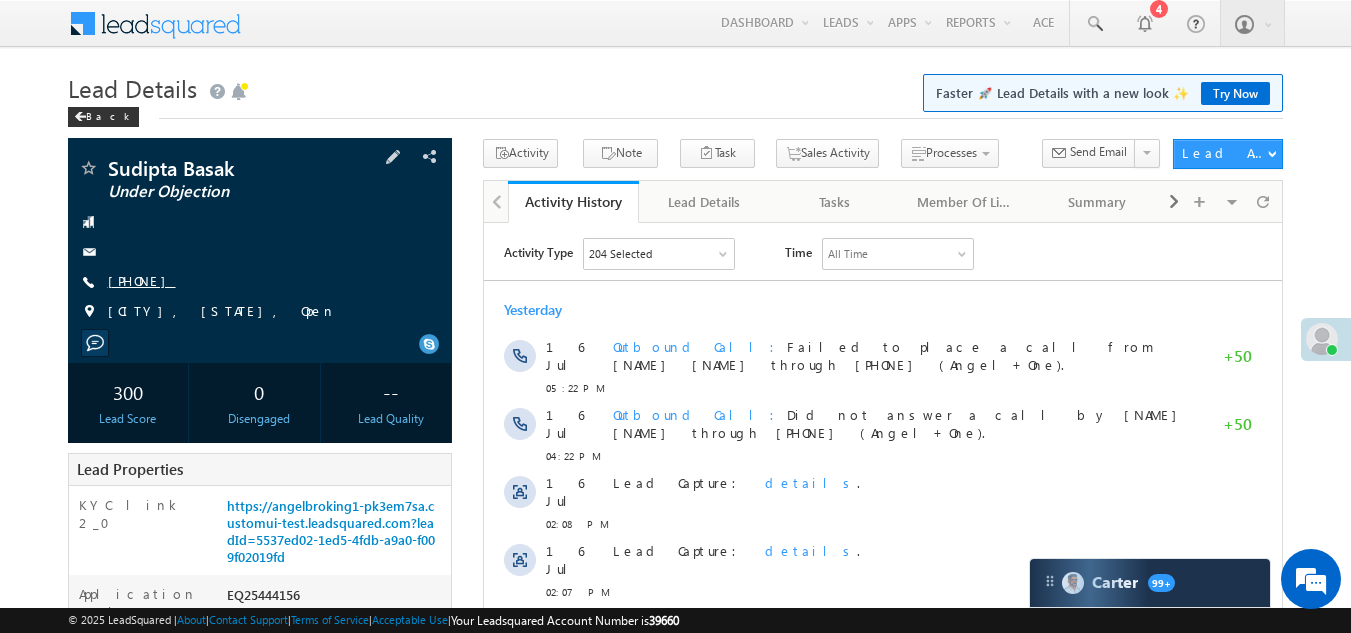 click on "[PHONE]" at bounding box center (142, 280) 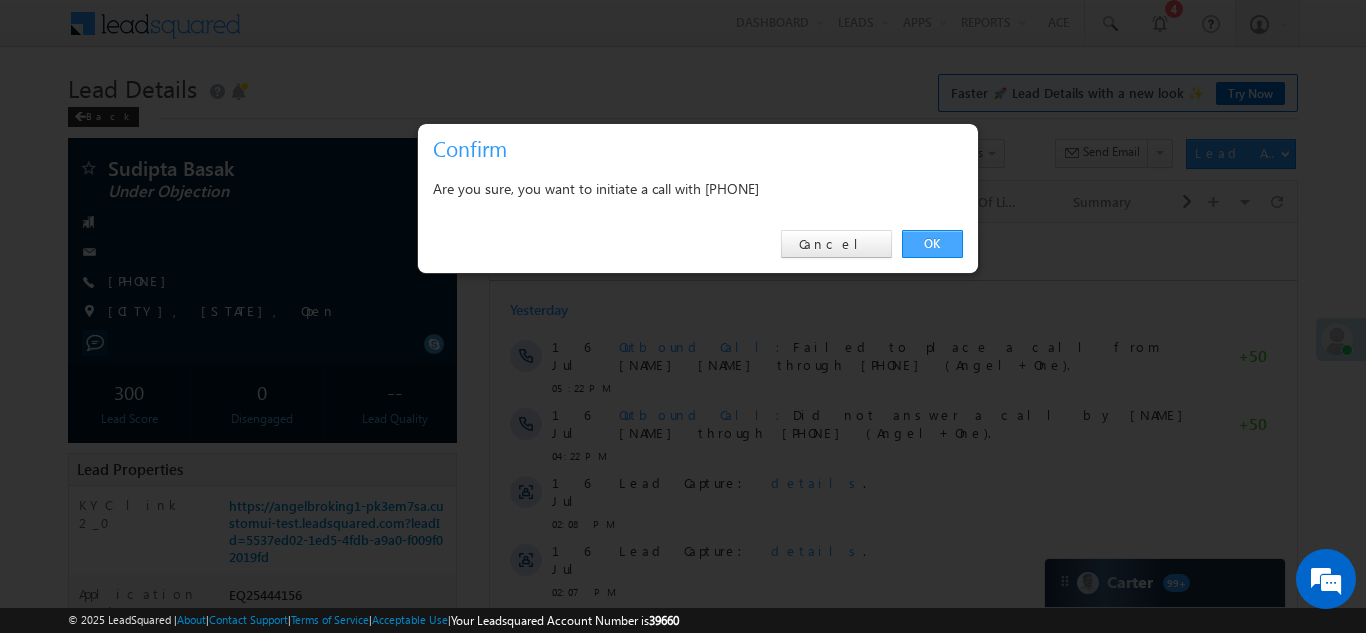 click on "OK" at bounding box center [932, 244] 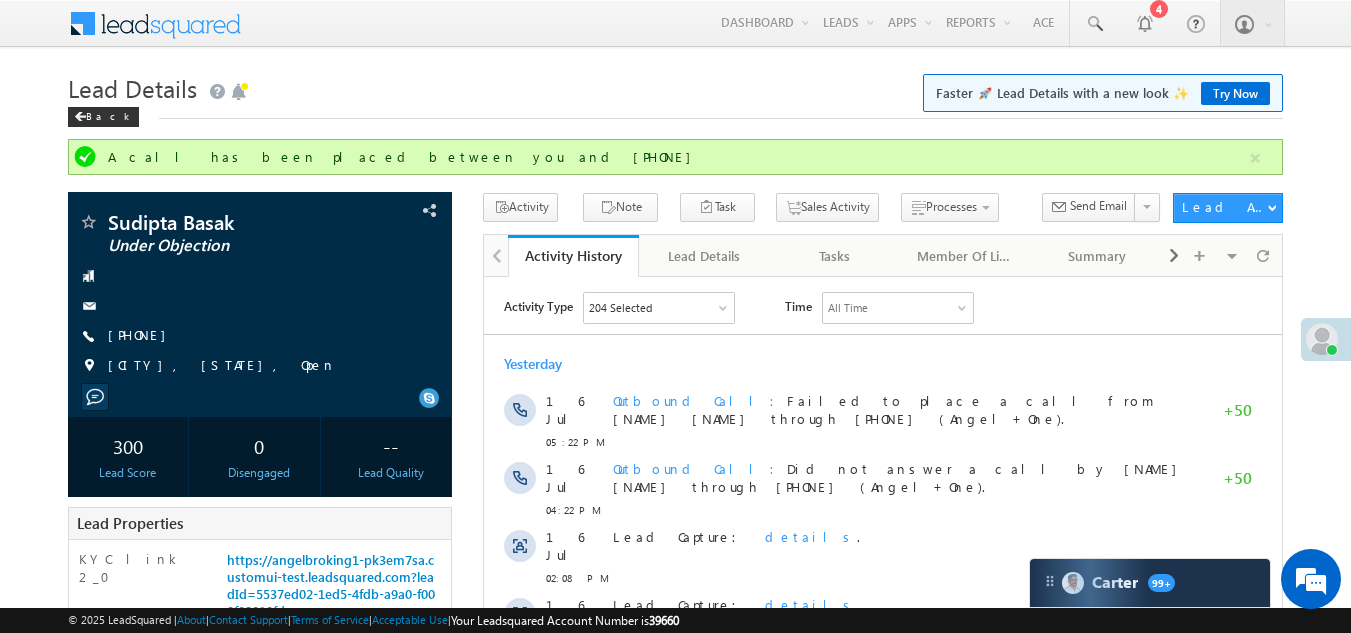 scroll, scrollTop: 0, scrollLeft: 0, axis: both 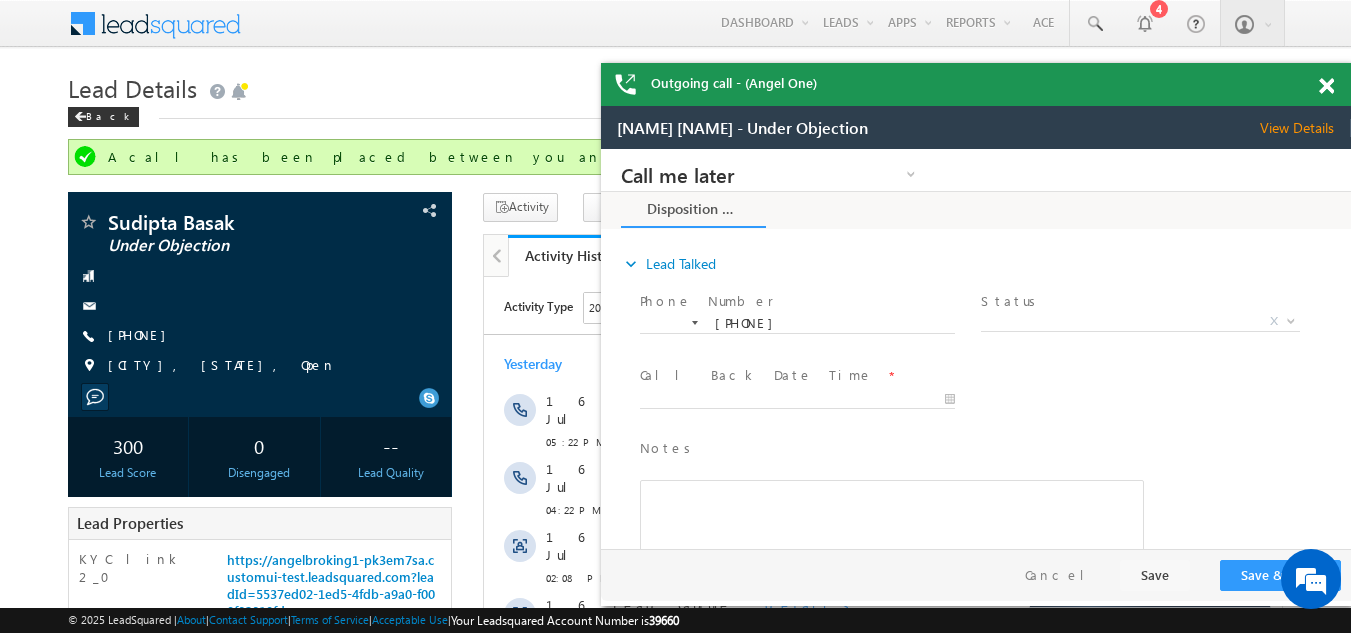 click at bounding box center (1326, 86) 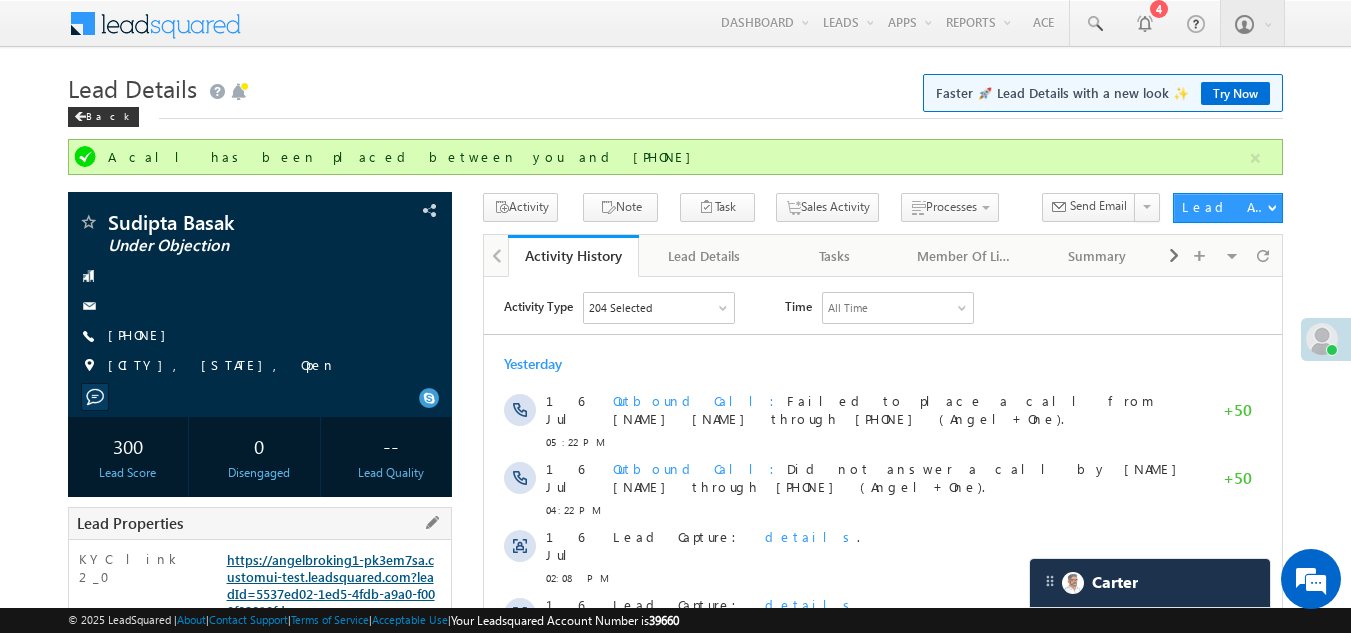 click on "https://angelbroking1-pk3em7sa.customui-test.leadsquared.com?leadId=5537ed02-1ed5-4fdb-a9a0-f009f02019fd" at bounding box center (331, 585) 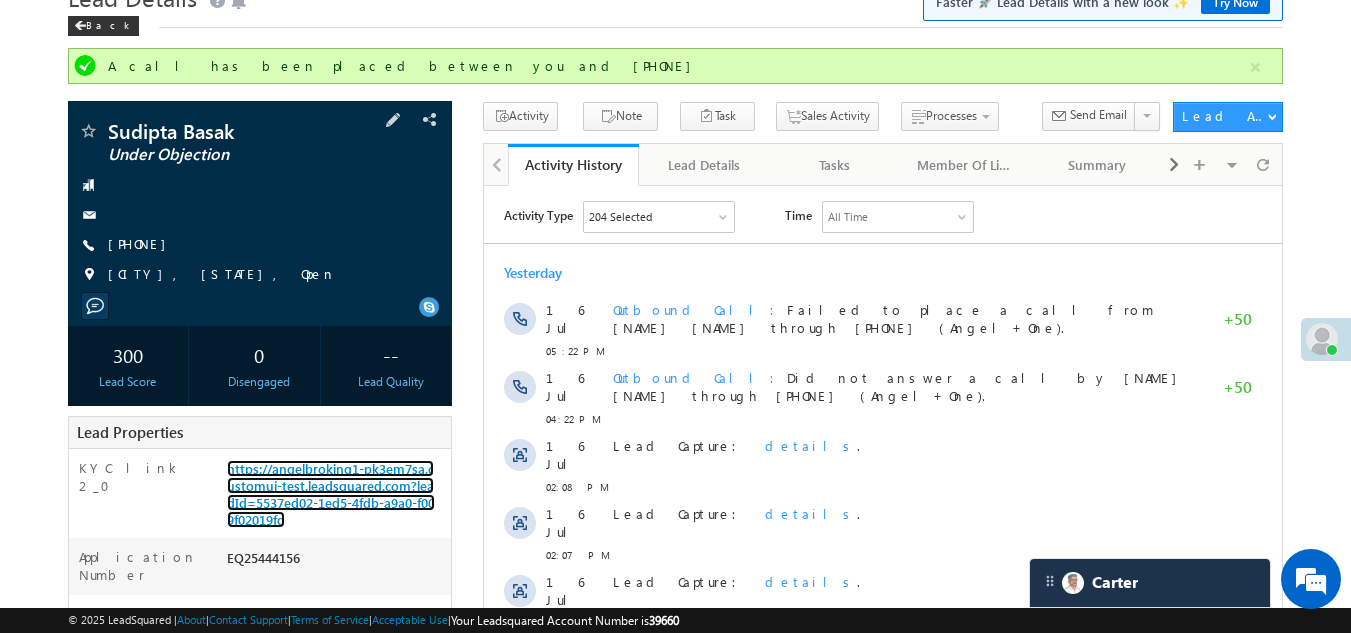 scroll, scrollTop: 0, scrollLeft: 0, axis: both 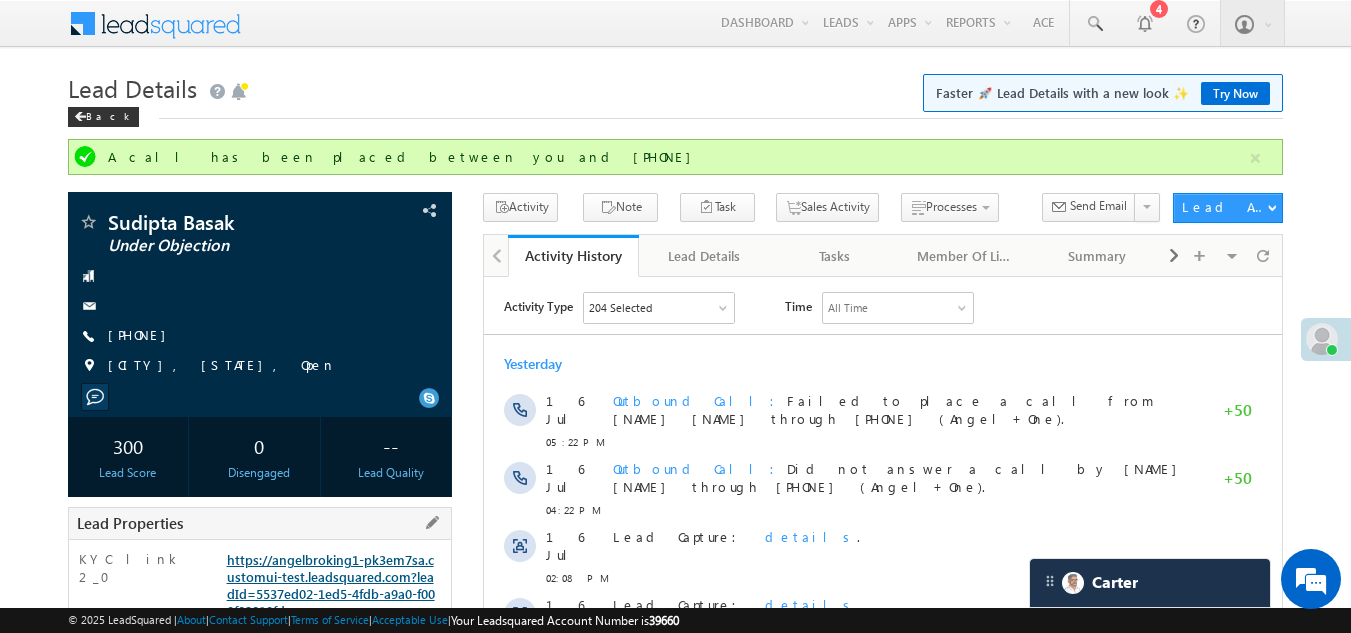 click on "https://angelbroking1-pk3em7sa.customui-test.leadsquared.com?leadId=5537ed02-1ed5-4fdb-a9a0-f009f02019fd" at bounding box center (331, 585) 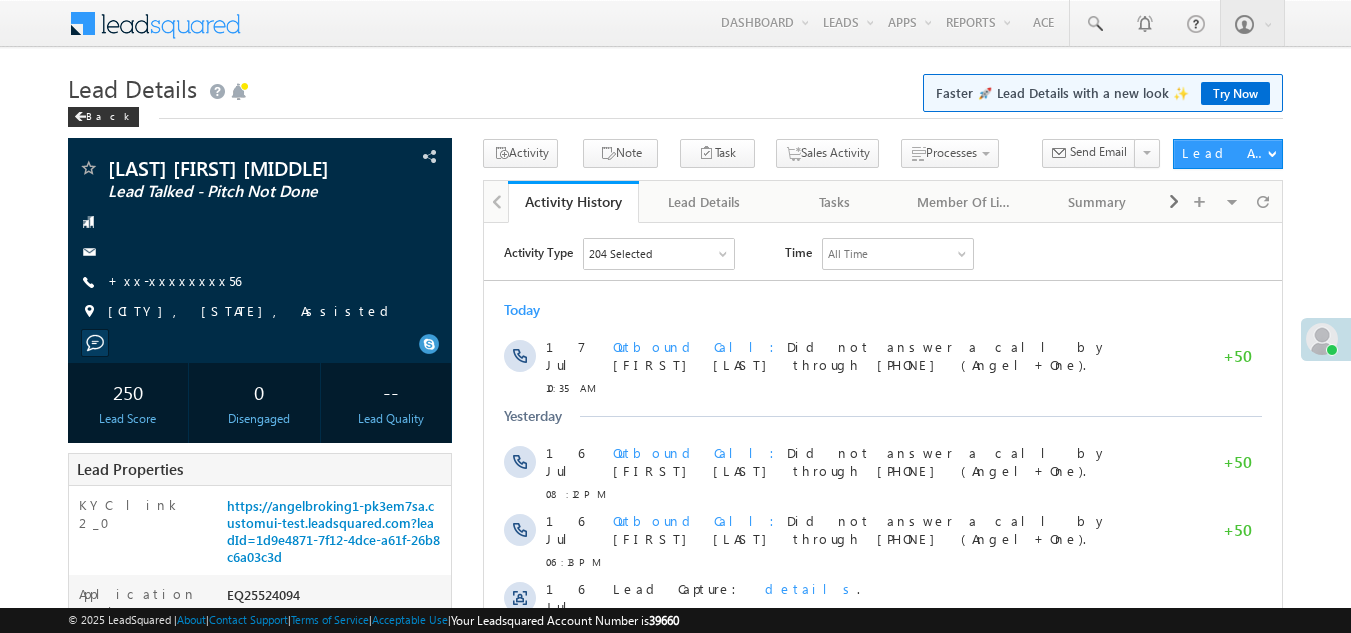 scroll, scrollTop: 0, scrollLeft: 0, axis: both 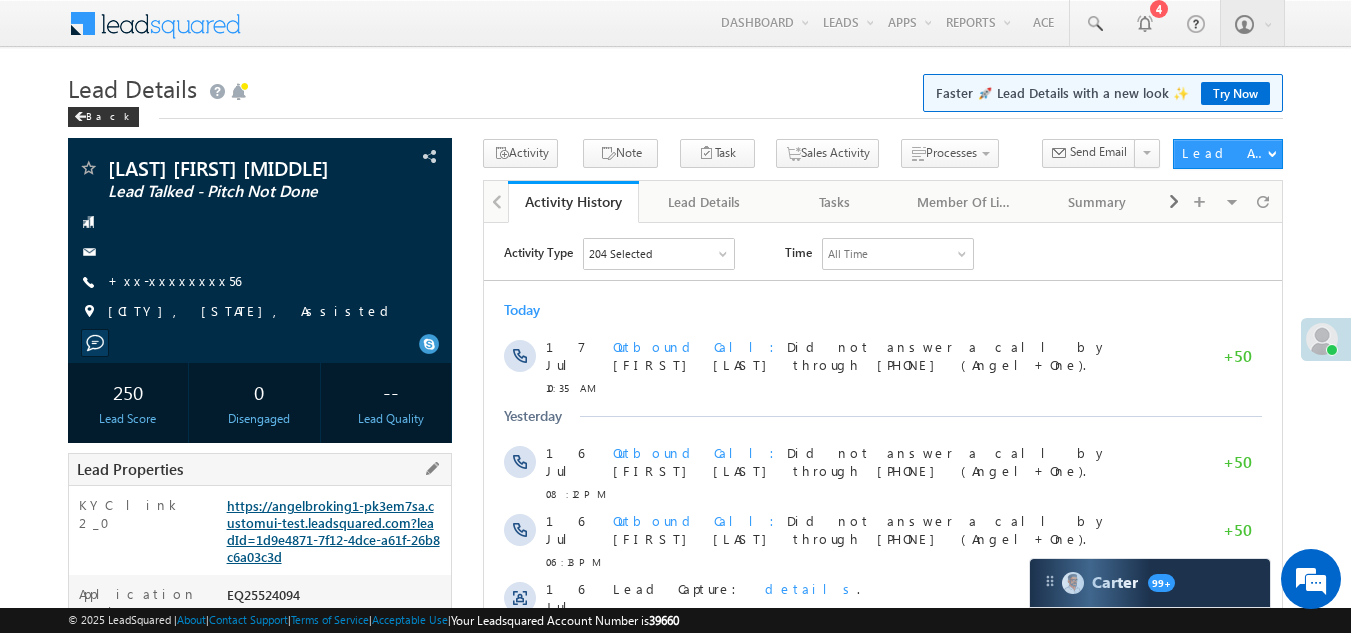 click on "https://angelbroking1-pk3em7sa.customui-test.leadsquared.com?leadId=1d9e4871-7f12-4dce-a61f-26b8c6a03c3d" at bounding box center (333, 531) 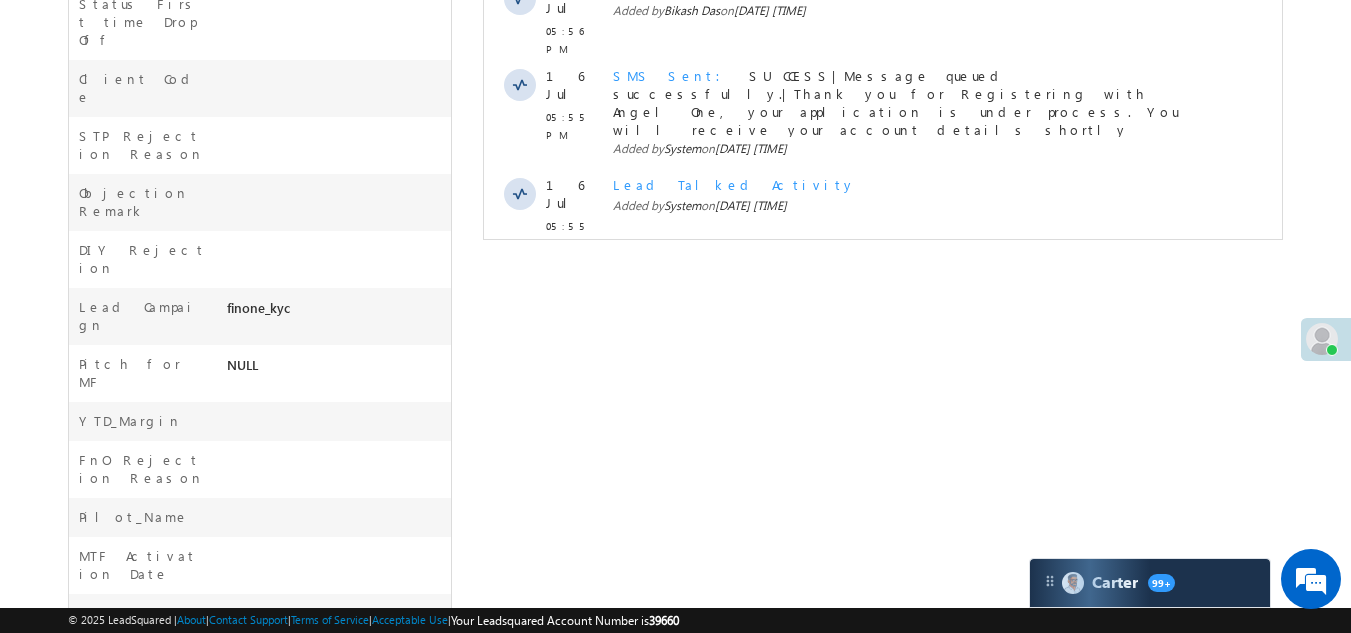 scroll, scrollTop: 858, scrollLeft: 0, axis: vertical 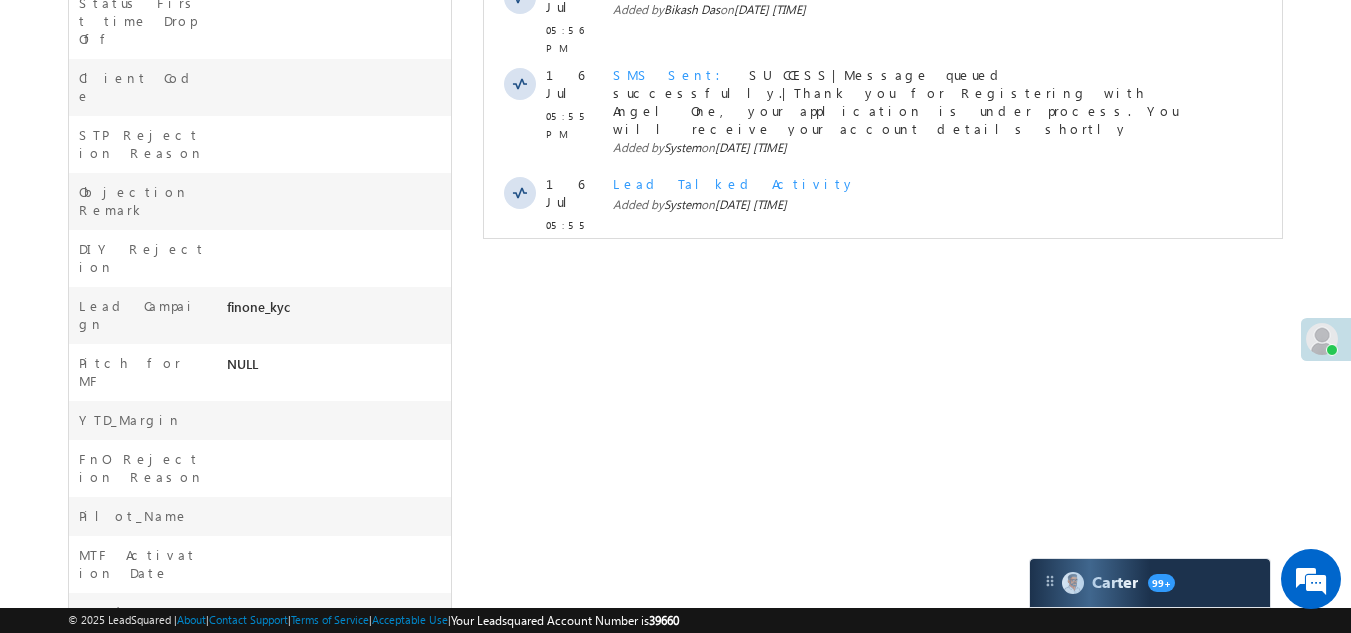 click on "Show More" at bounding box center [883, 373] 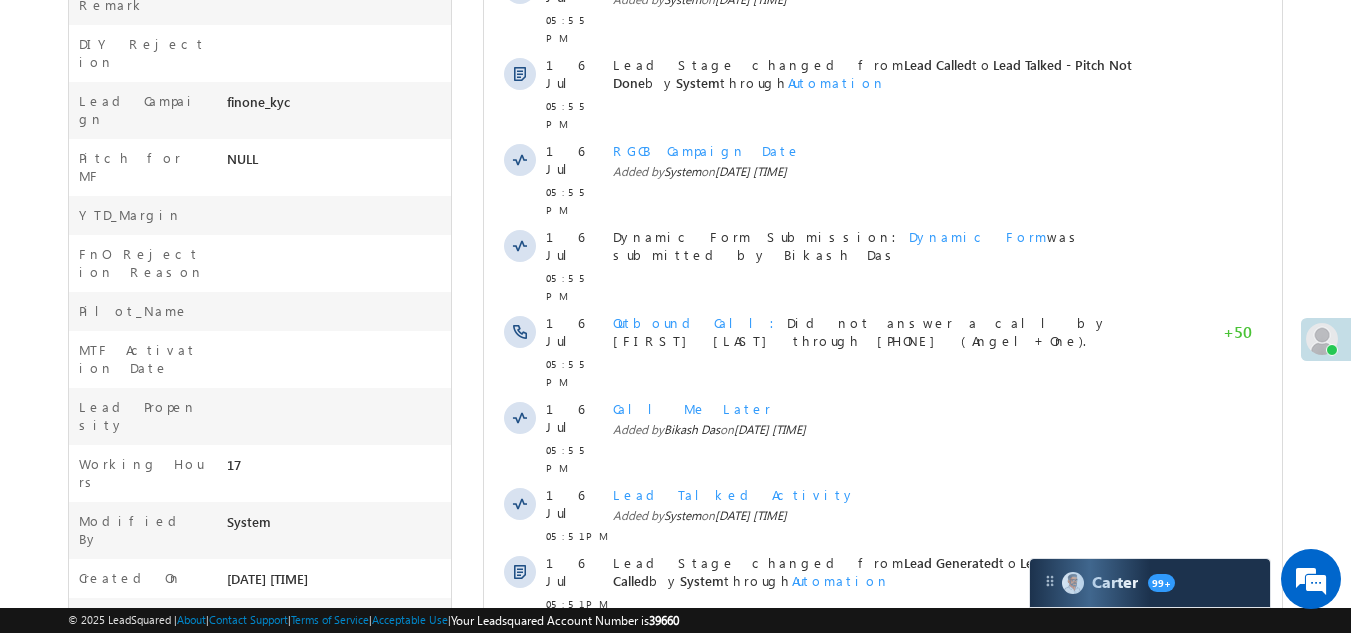 scroll, scrollTop: 1153, scrollLeft: 0, axis: vertical 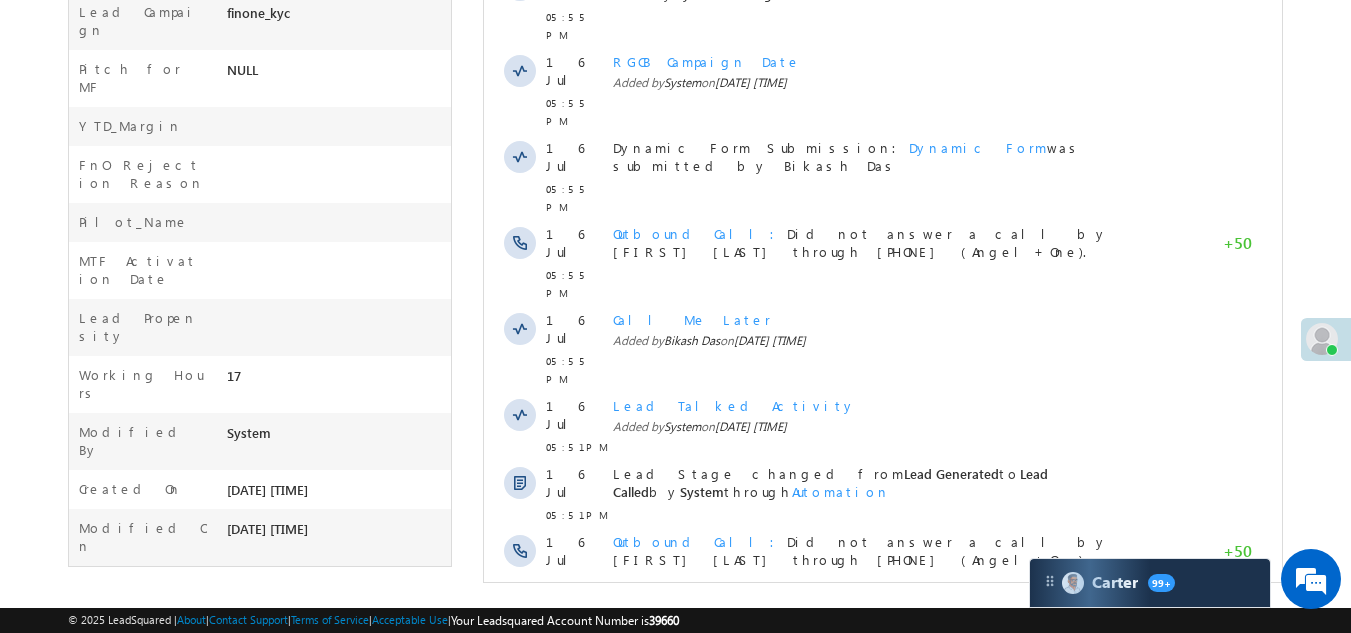 click on "Show More" at bounding box center [883, 931] 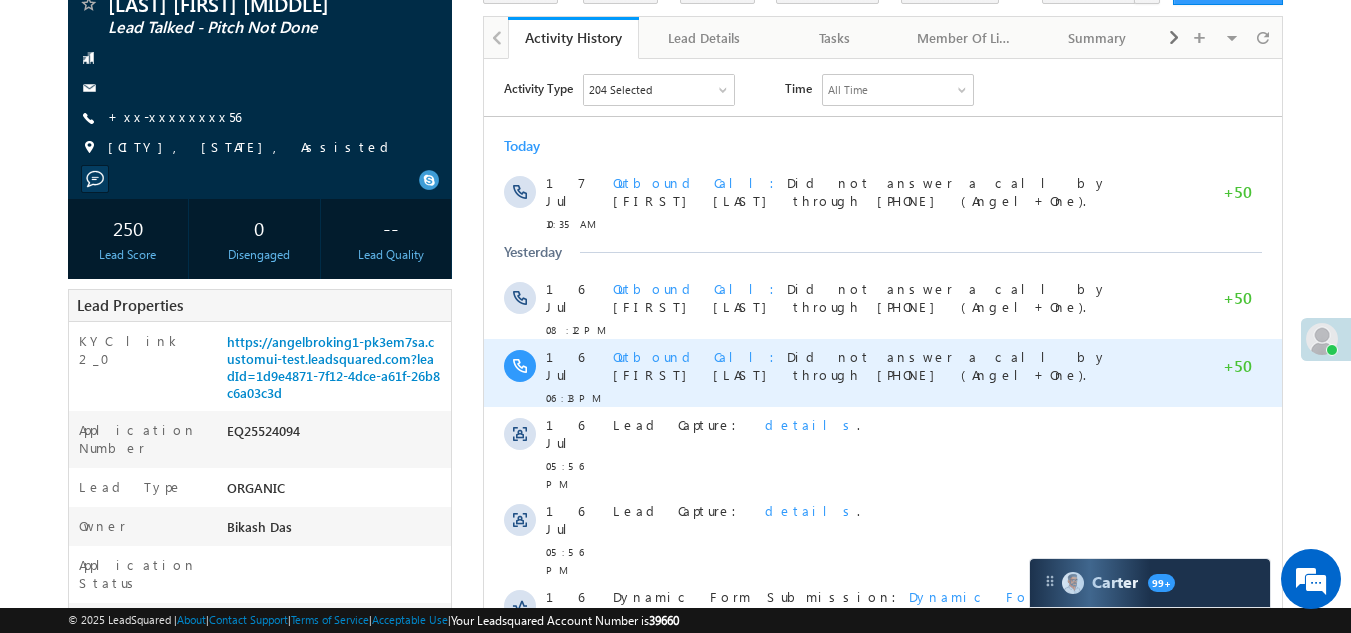 scroll, scrollTop: 0, scrollLeft: 0, axis: both 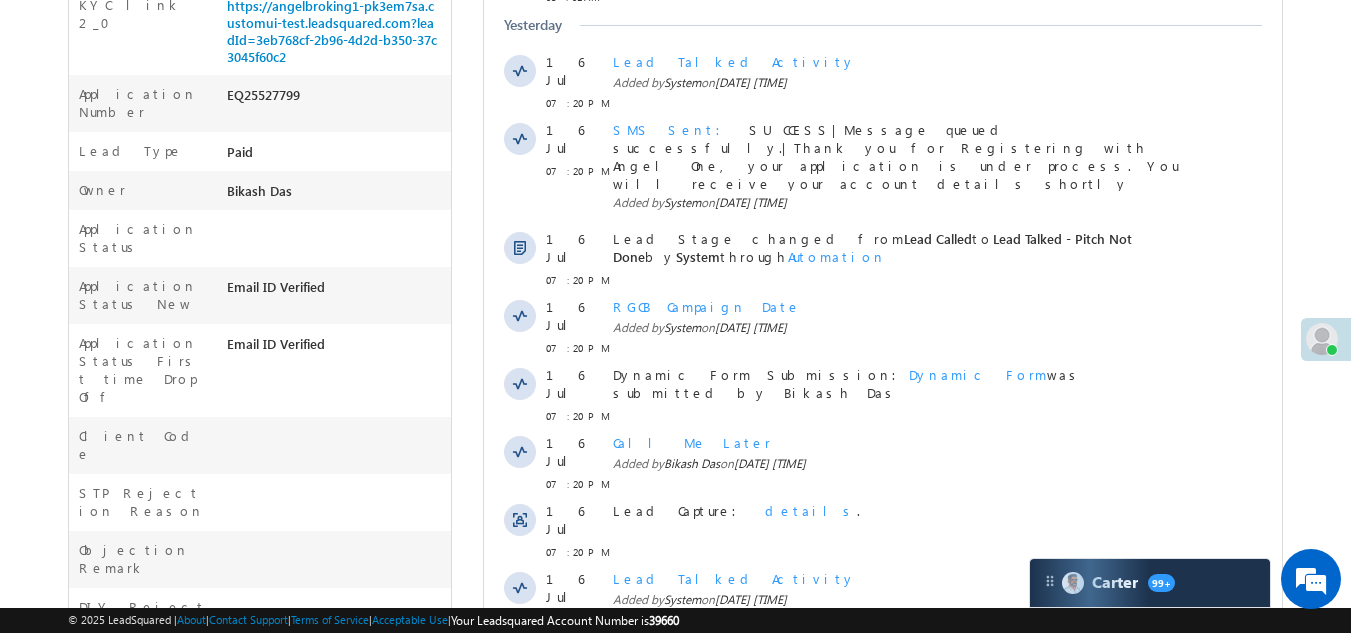 click on "Show More" at bounding box center (883, 682) 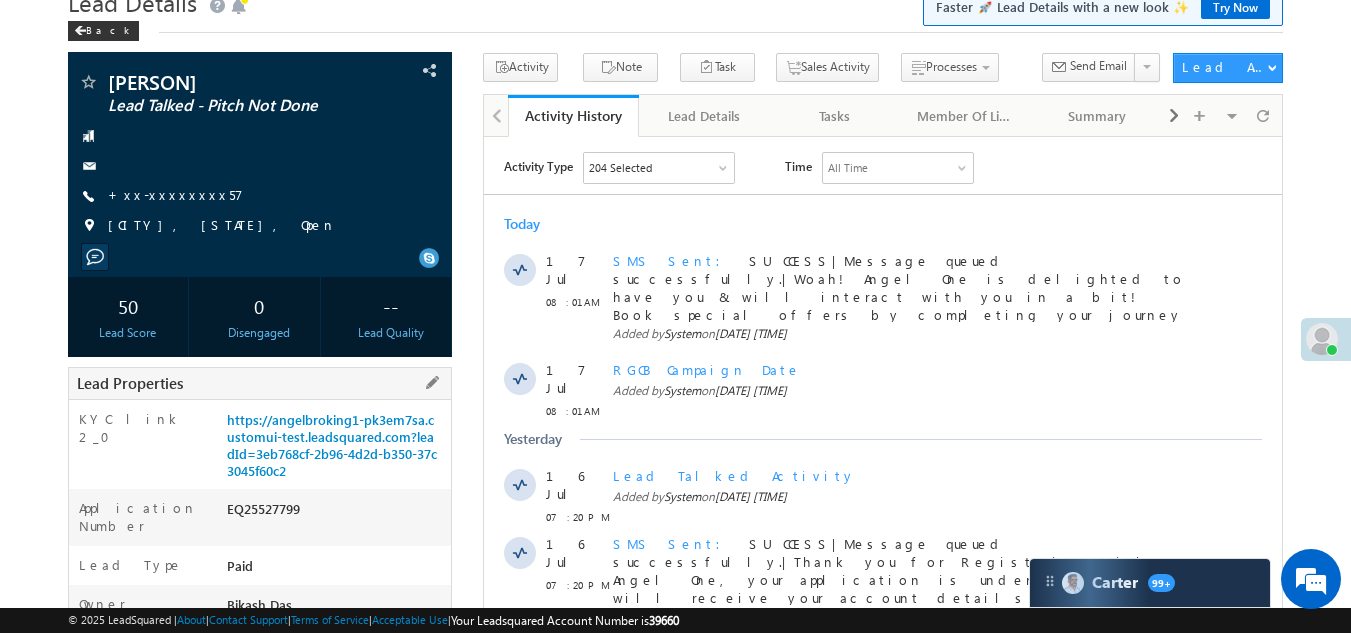 scroll, scrollTop: 0, scrollLeft: 0, axis: both 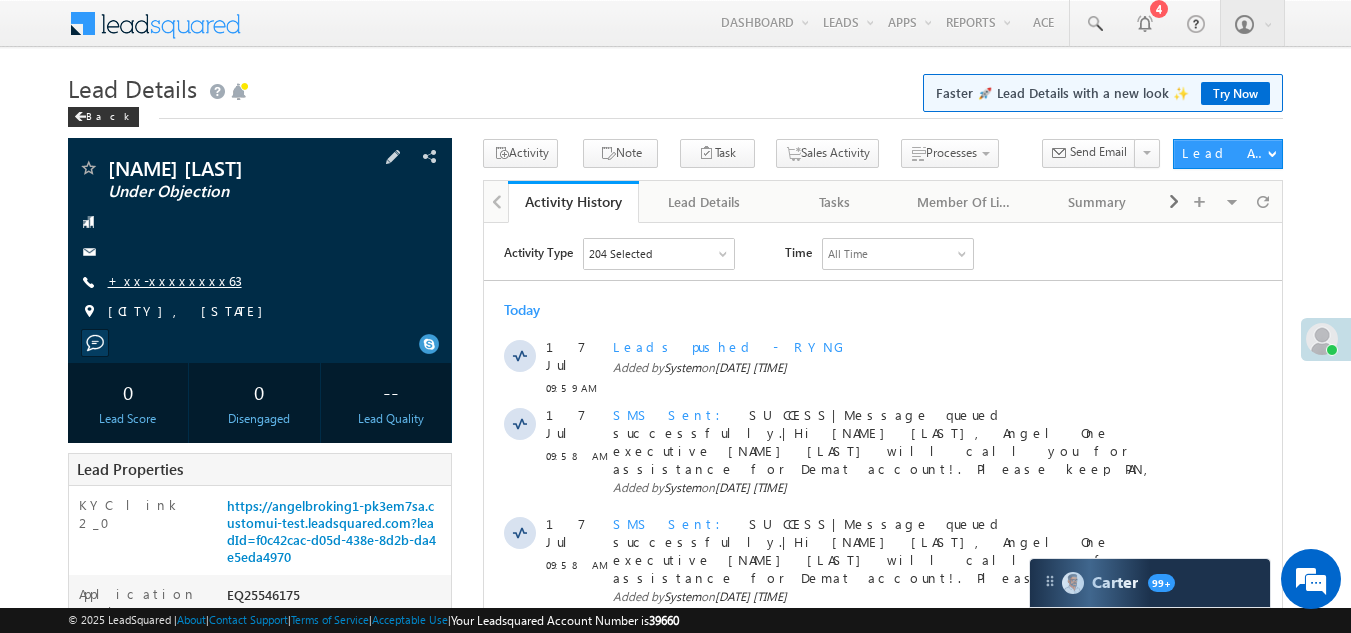 click on "+xx-xxxxxxxx63" at bounding box center [175, 280] 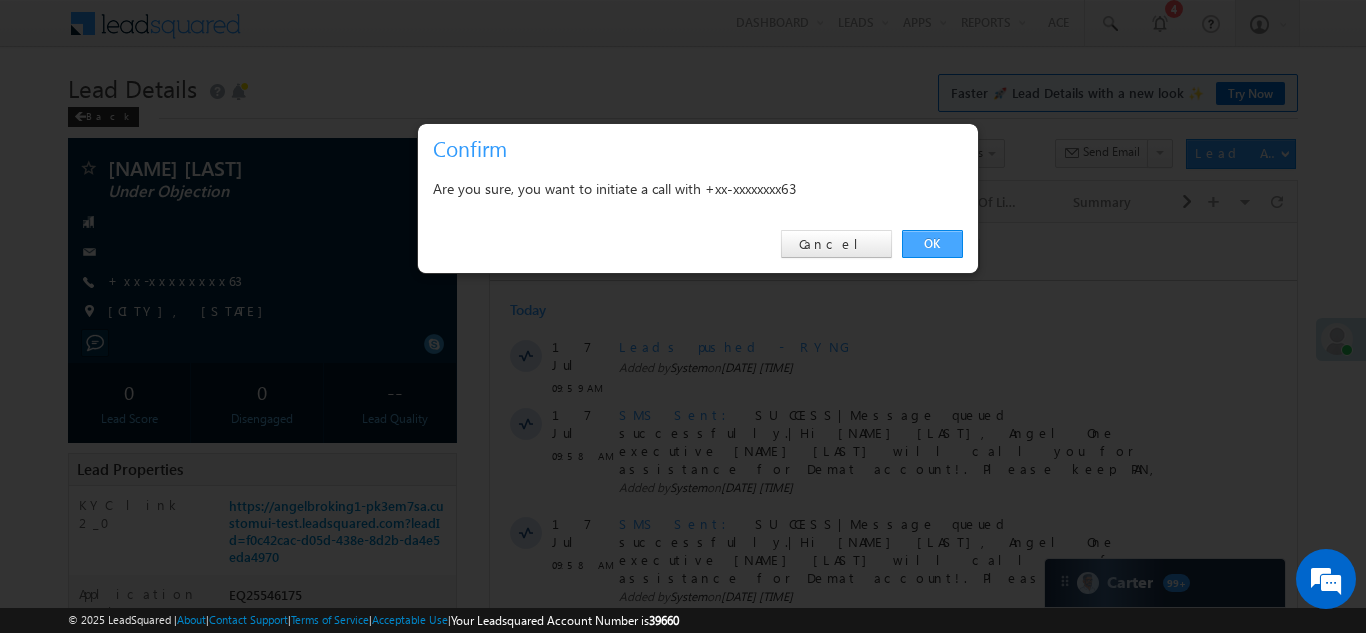 click on "OK" at bounding box center [932, 244] 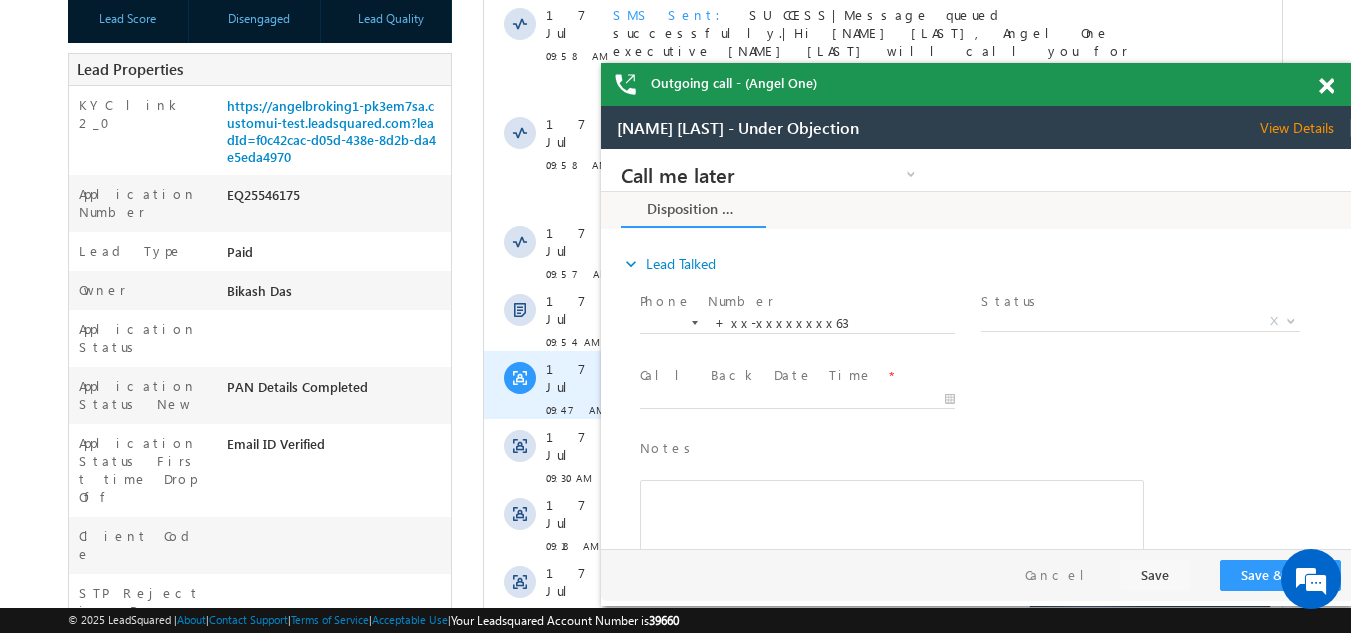 scroll, scrollTop: 0, scrollLeft: 0, axis: both 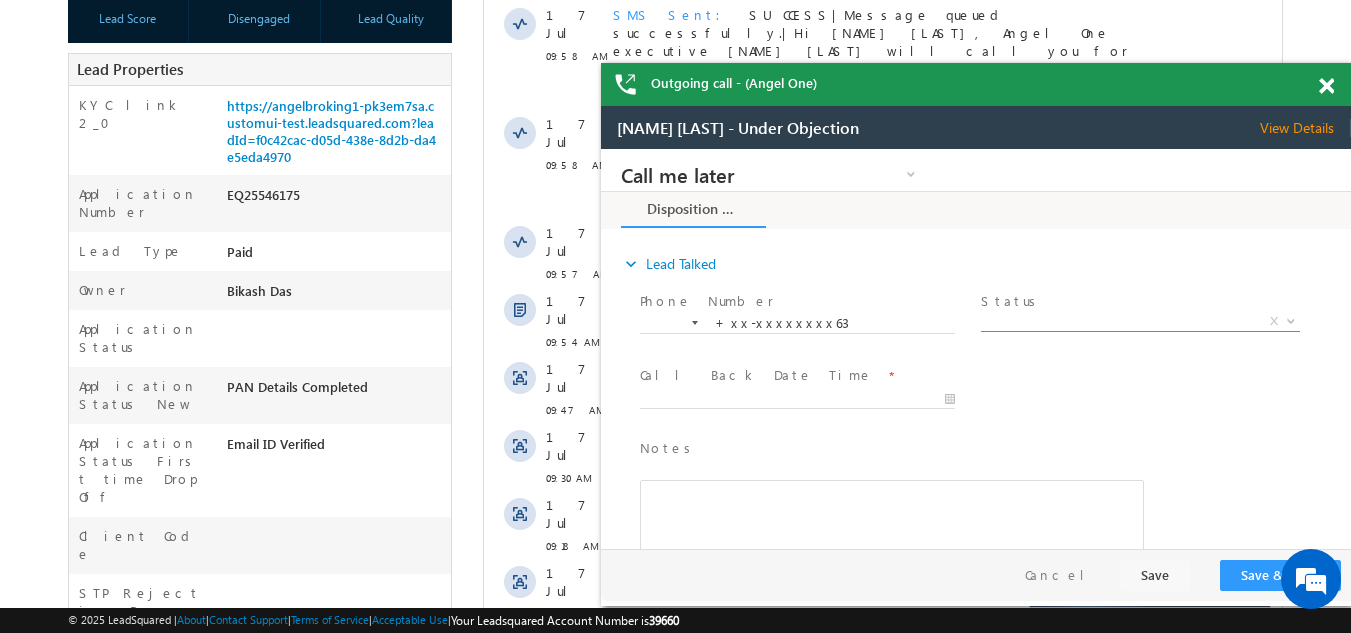 click on "X" at bounding box center [1140, 322] 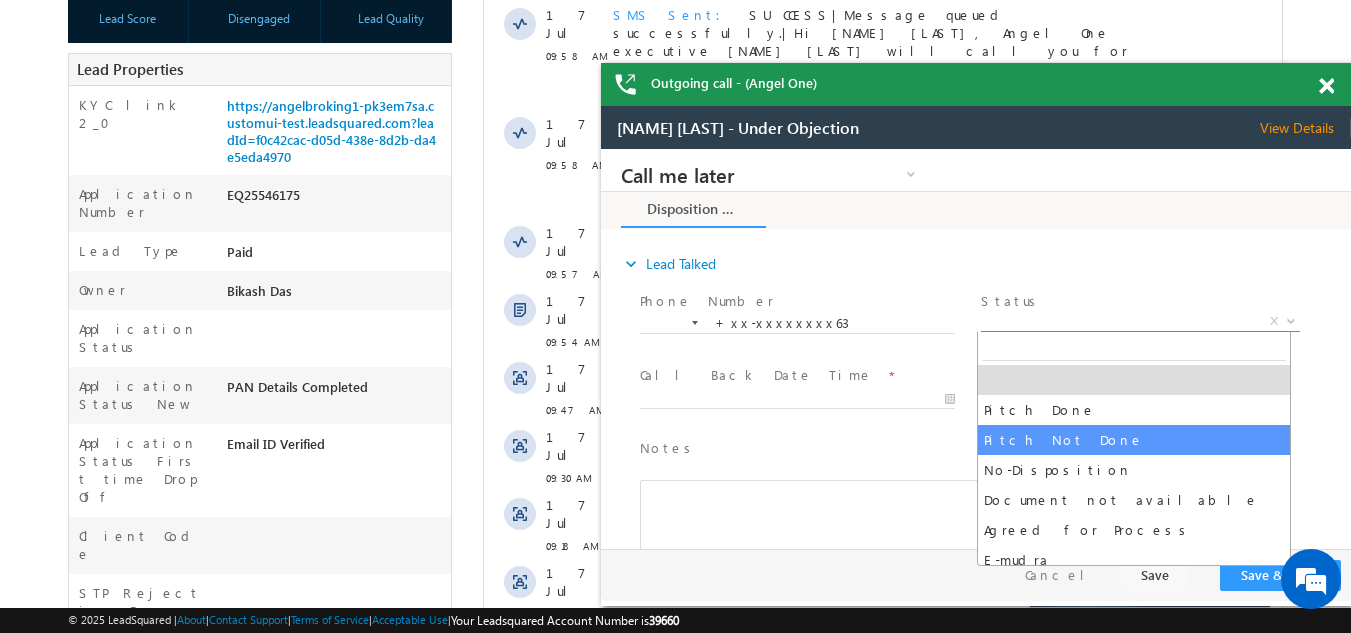 select on "Pitch Not Done" 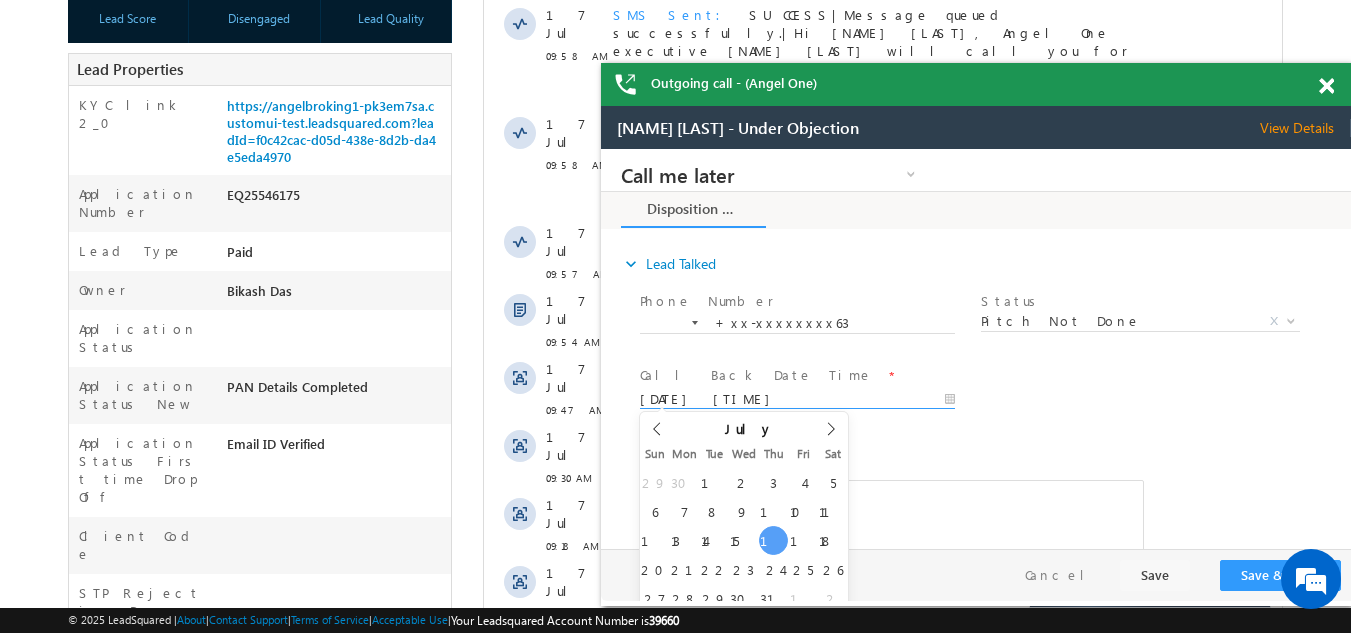 click on "07/17/25 11:14 AM" at bounding box center (797, 400) 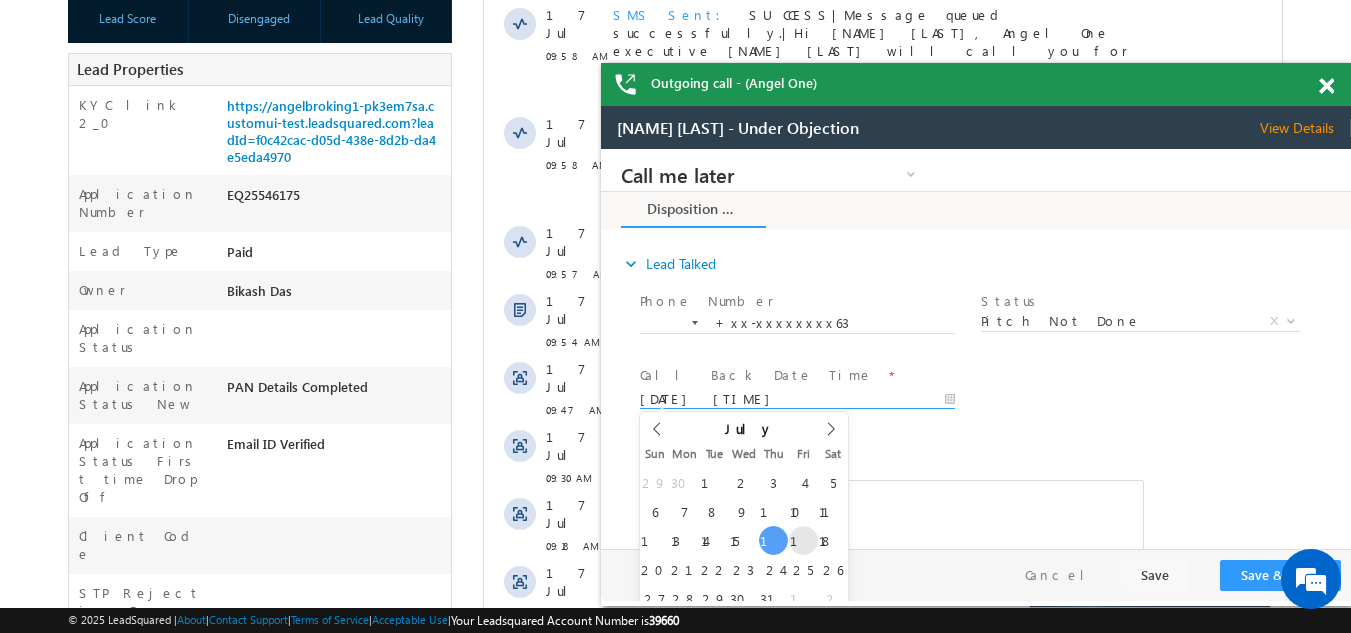 type on "07/18/25 11:14 AM" 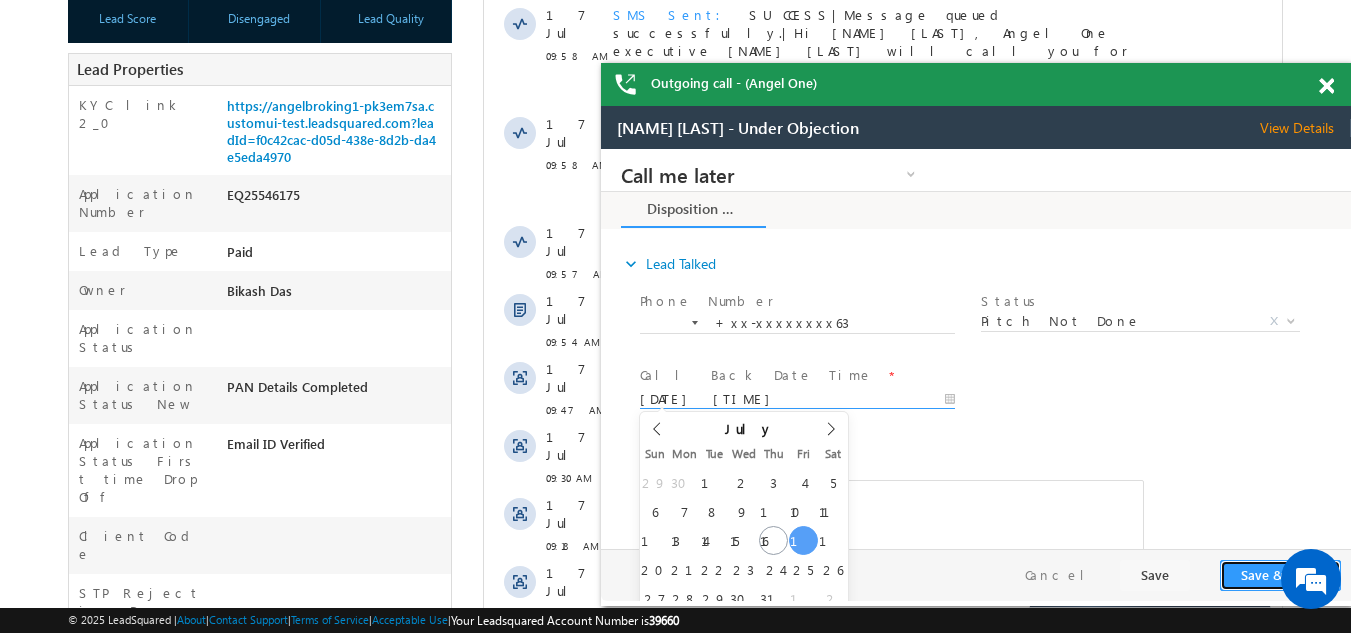 click on "Save & Close" at bounding box center (1280, 575) 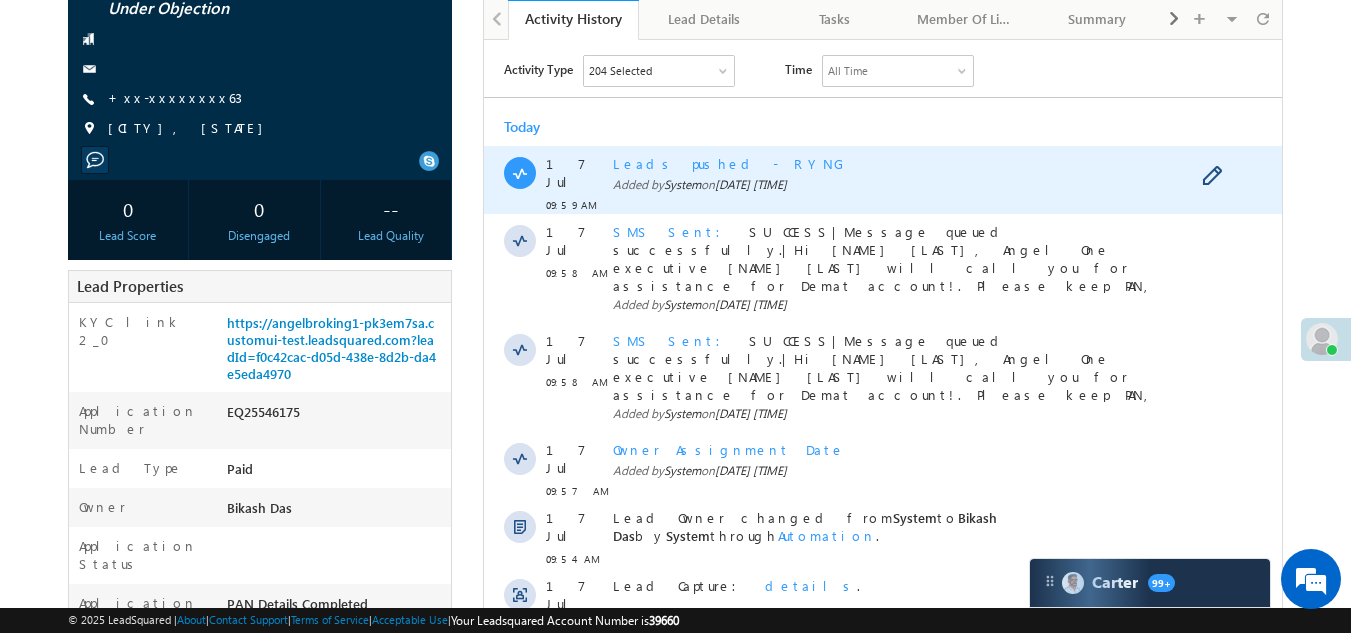 scroll, scrollTop: 554, scrollLeft: 0, axis: vertical 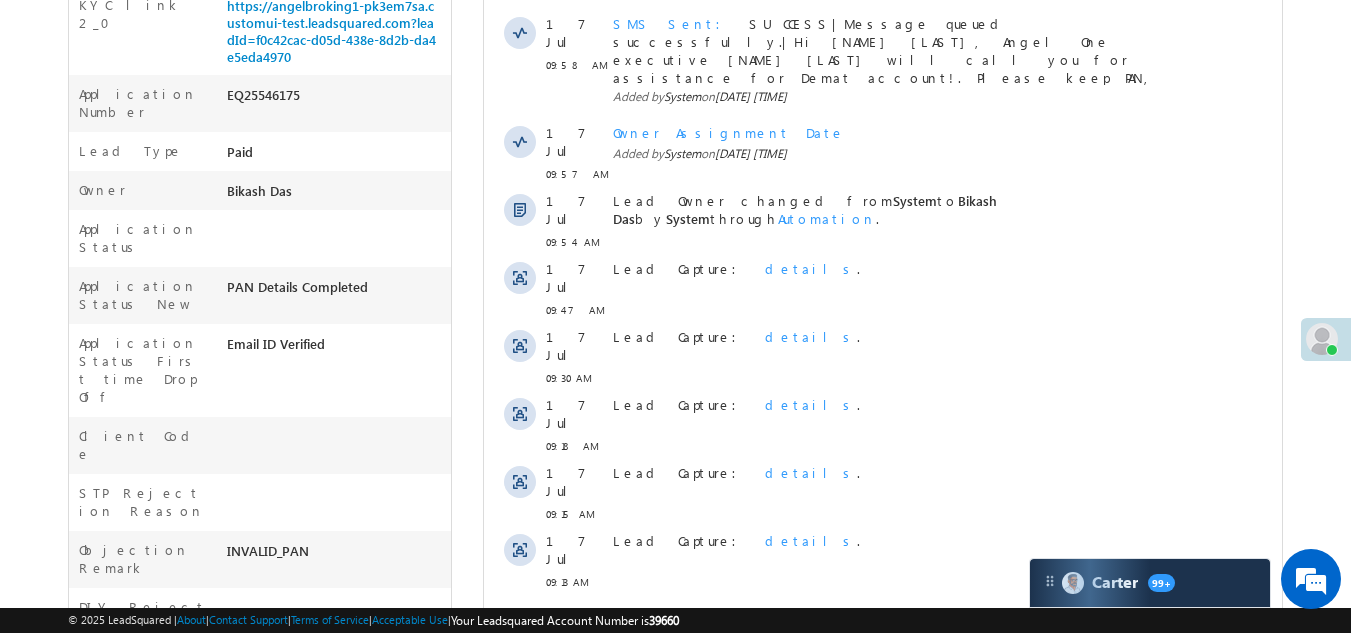 click on "Show More" at bounding box center (883, 626) 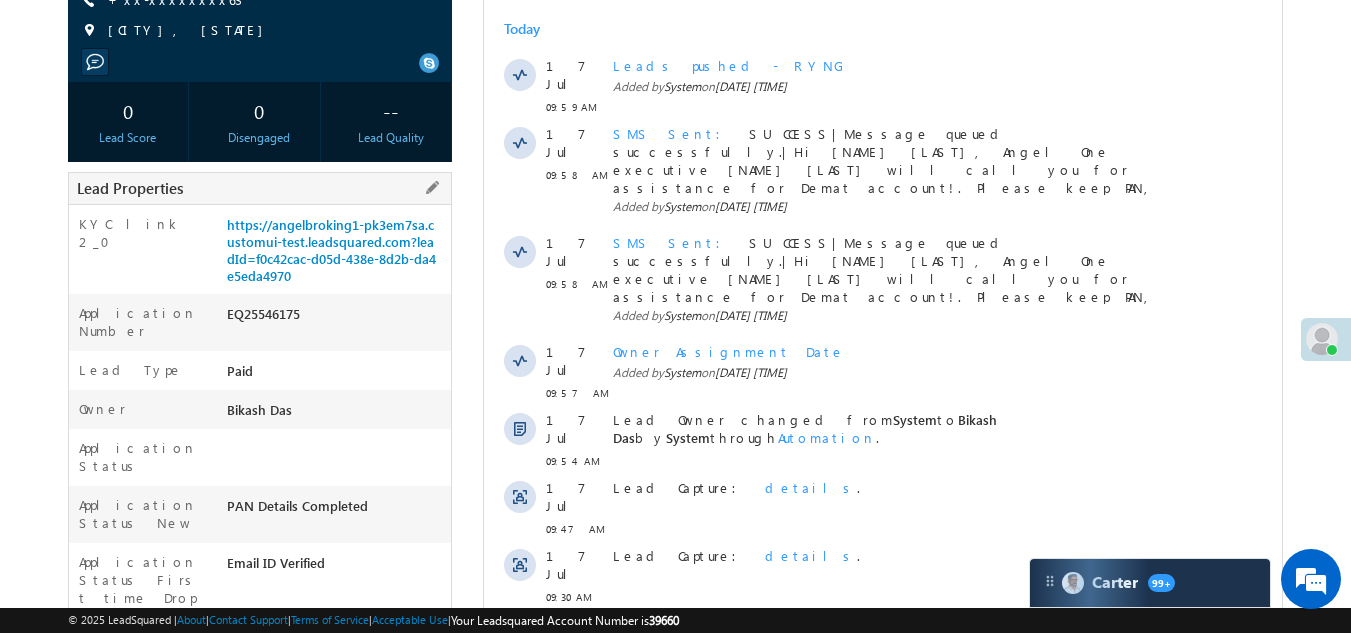 scroll, scrollTop: 100, scrollLeft: 0, axis: vertical 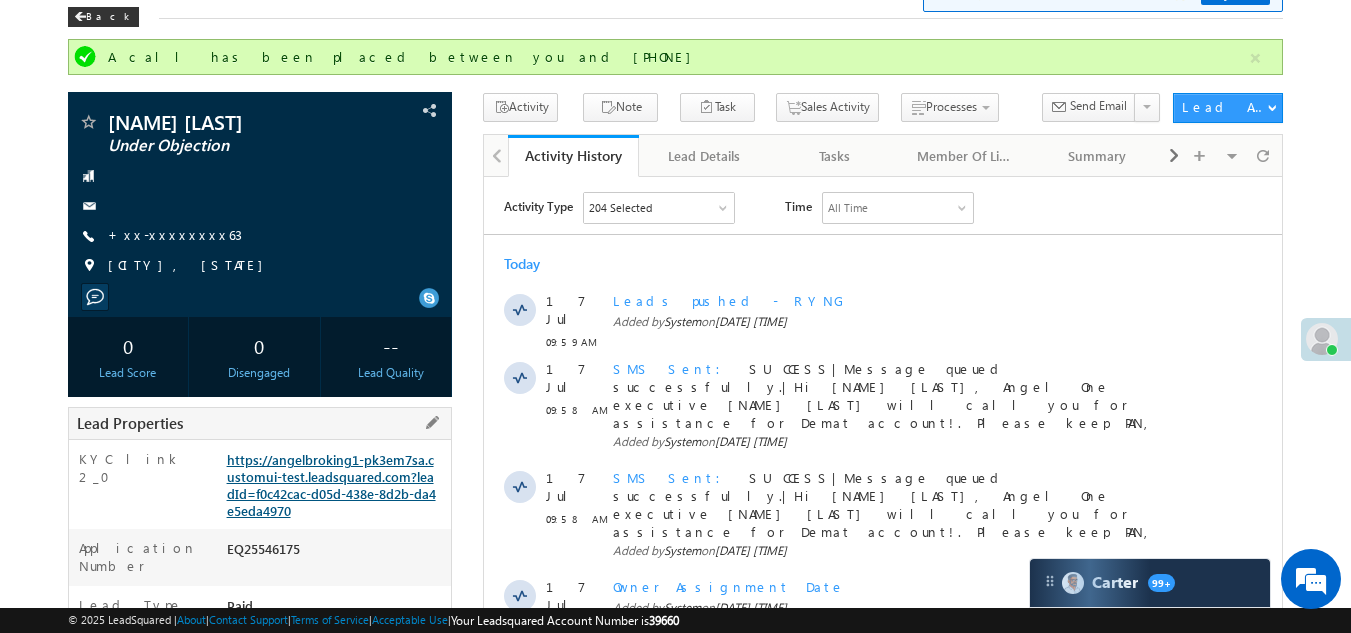 click on "https://angelbroking1-pk3em7sa.customui-test.leadsquared.com?leadId=f0c42cac-d05d-438e-8d2b-da4e5eda4970" at bounding box center [331, 485] 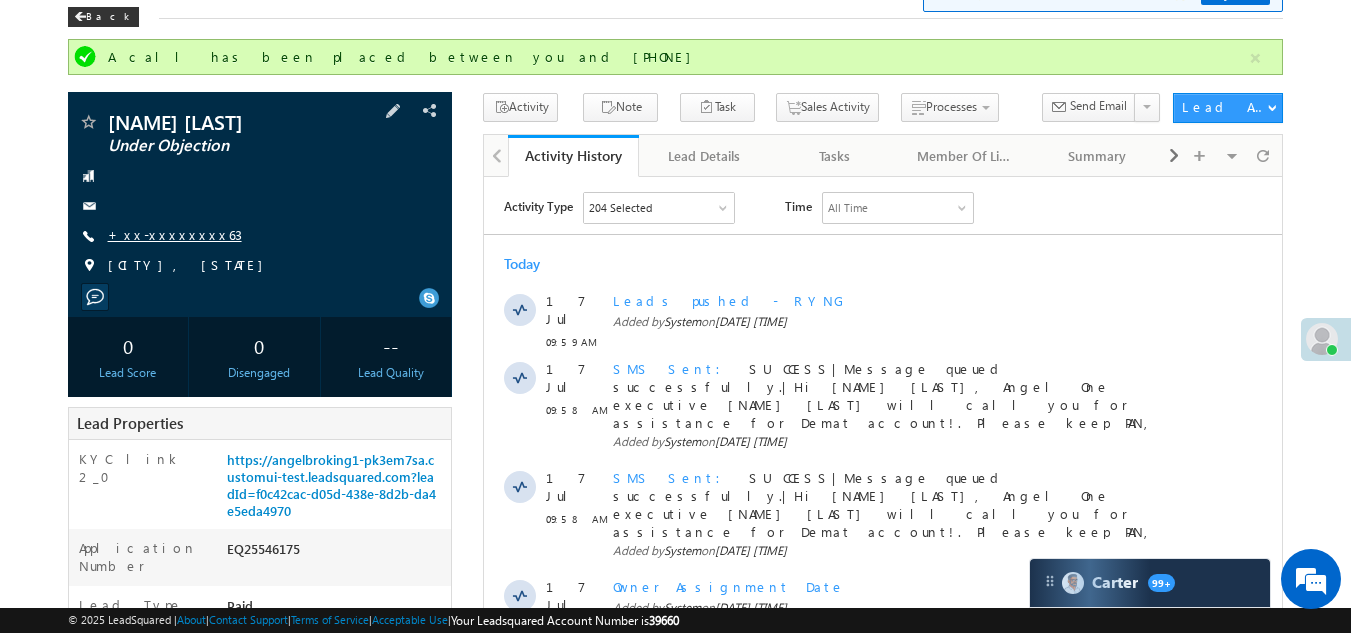 click on "+xx-xxxxxxxx63" at bounding box center (175, 234) 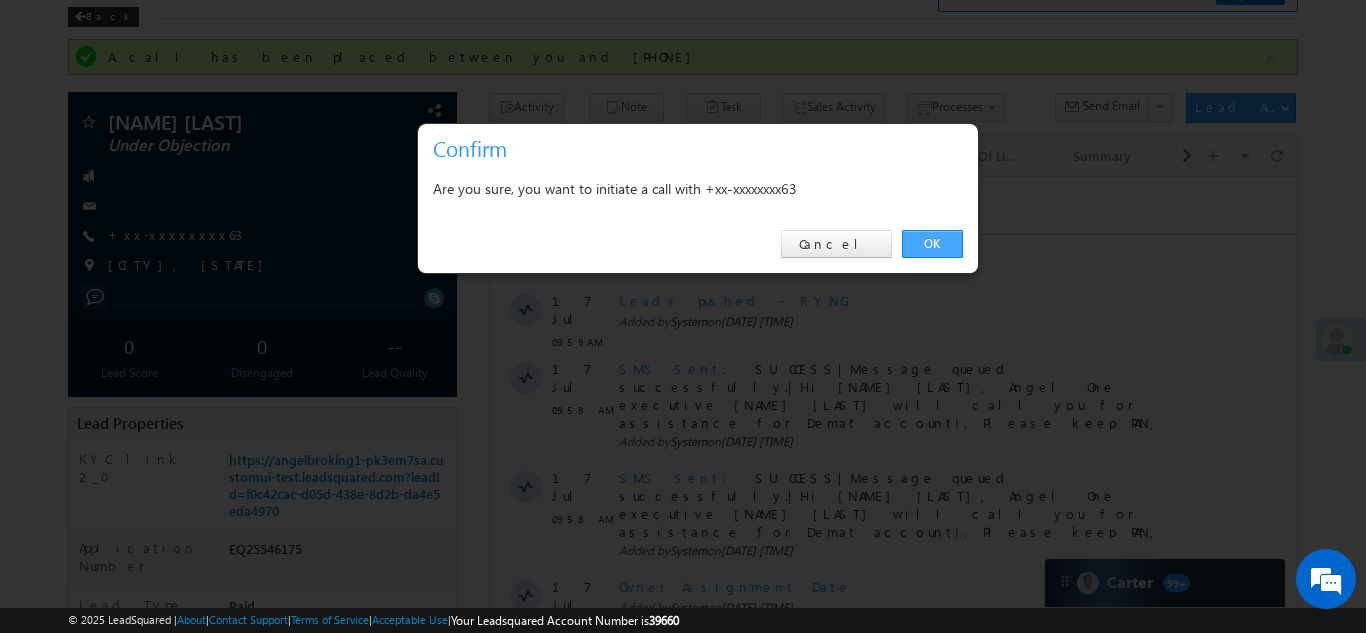 click on "OK" at bounding box center (932, 244) 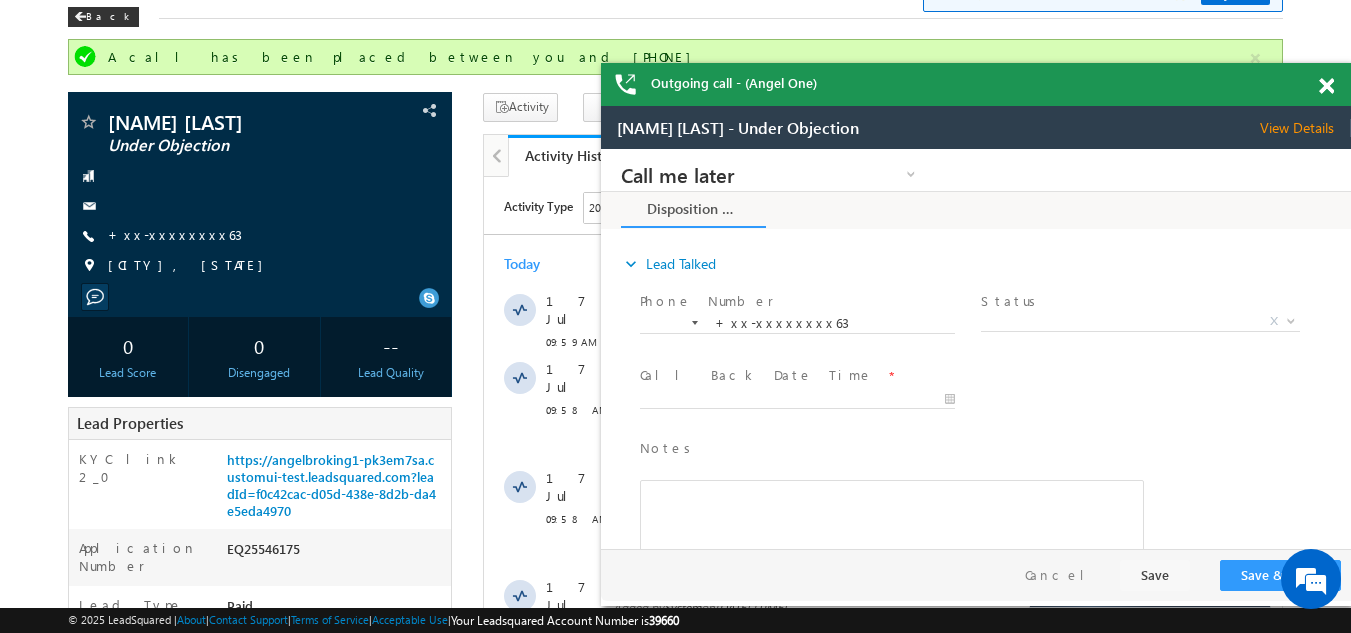 scroll, scrollTop: 0, scrollLeft: 0, axis: both 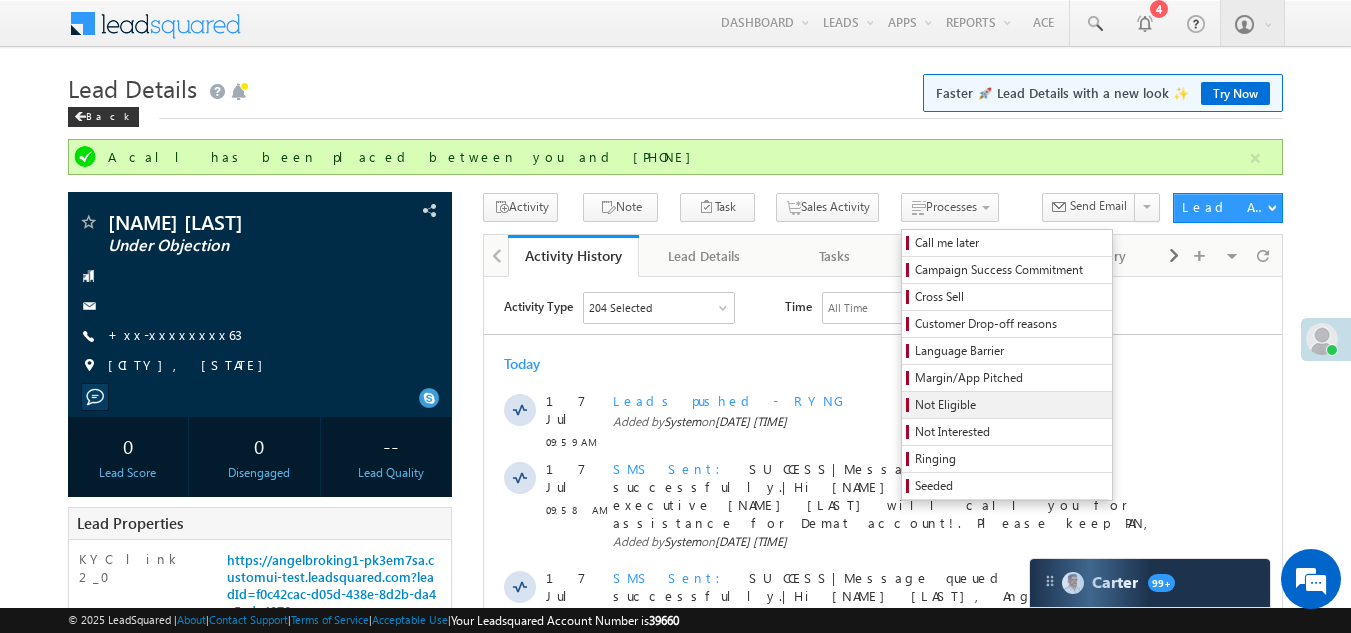 click on "Not Eligible" at bounding box center [1010, 405] 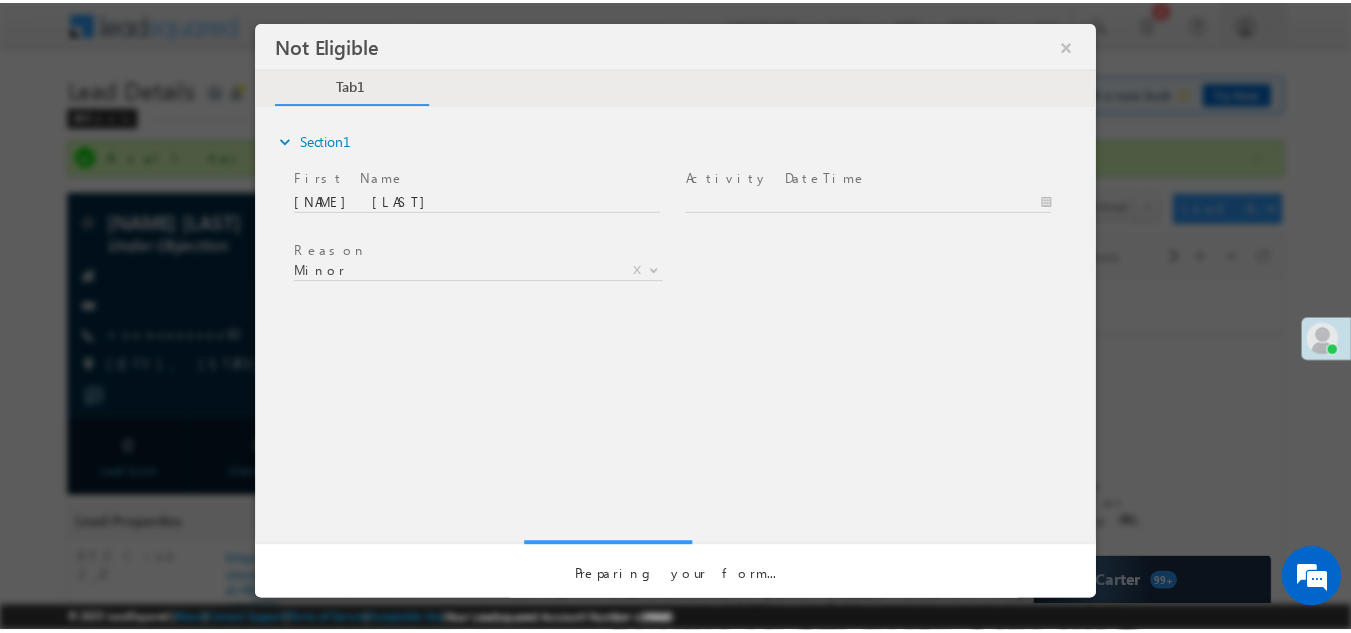 scroll, scrollTop: 0, scrollLeft: 0, axis: both 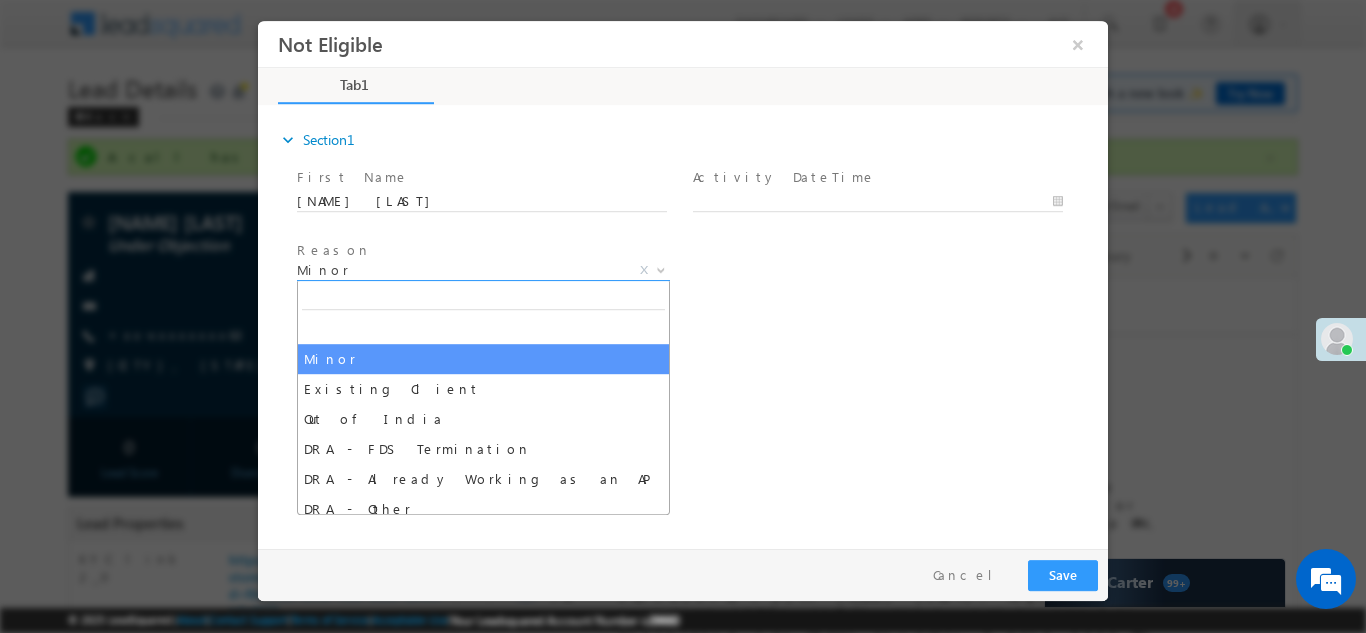 click on "Minor" at bounding box center [459, 269] 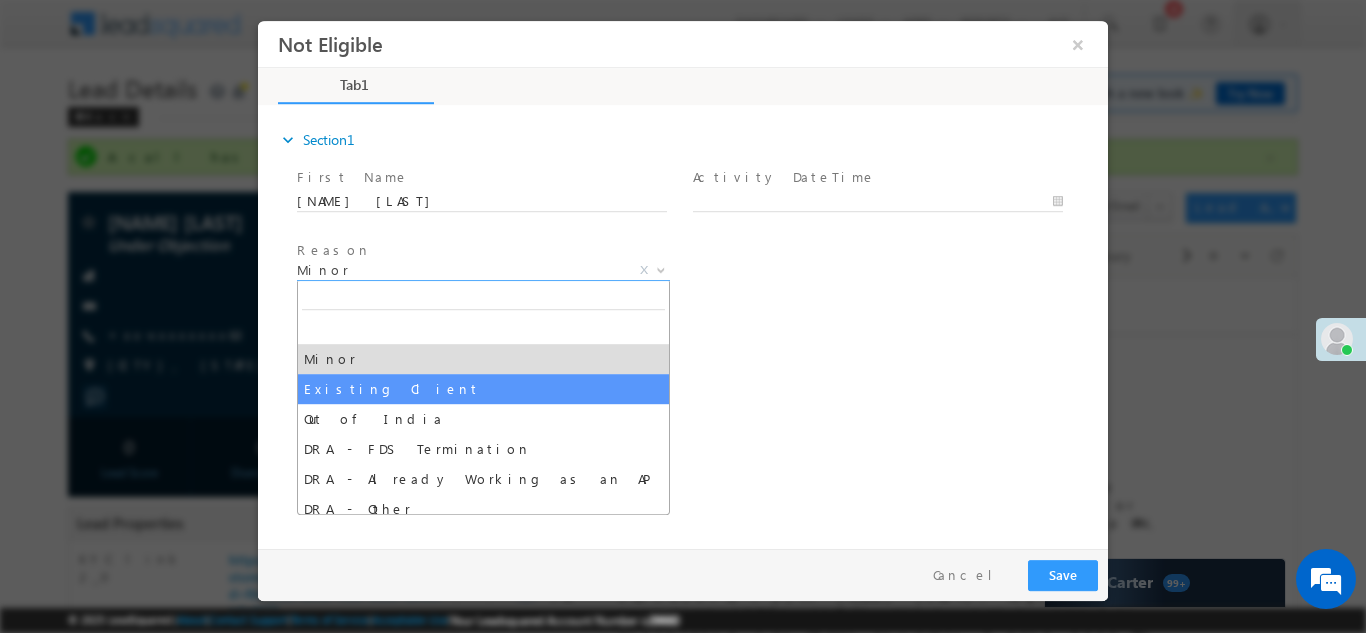 select on "Existing Client" 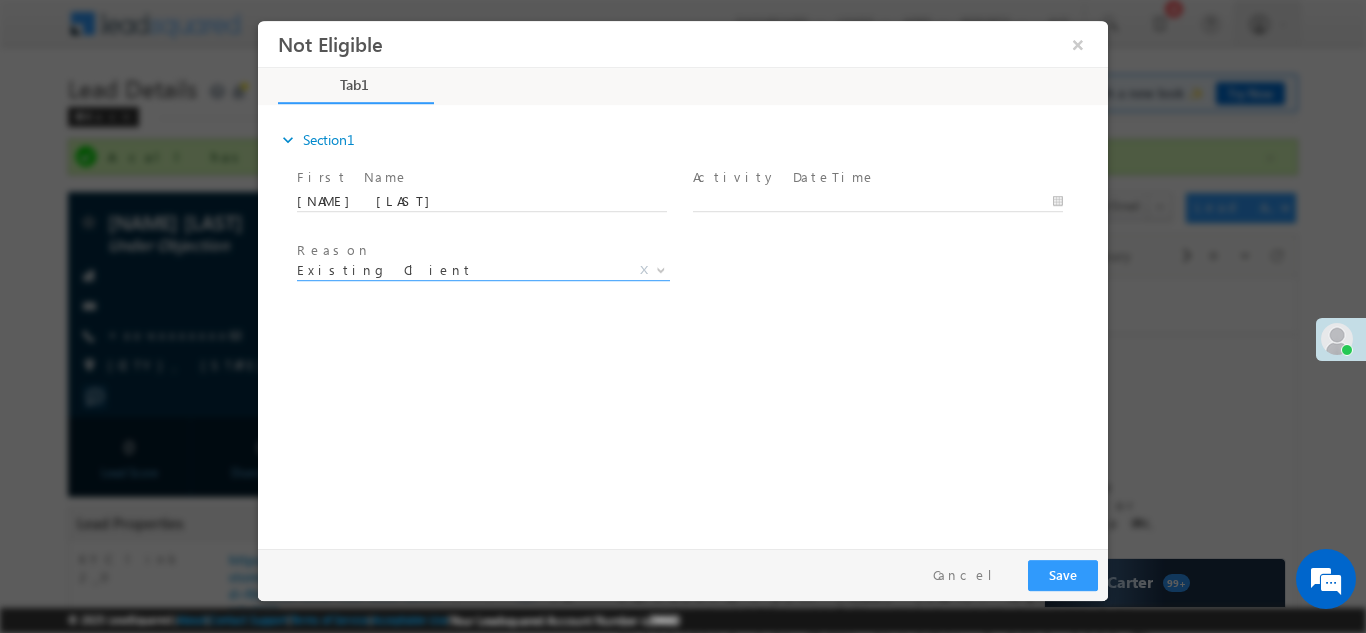 click at bounding box center (887, 200) 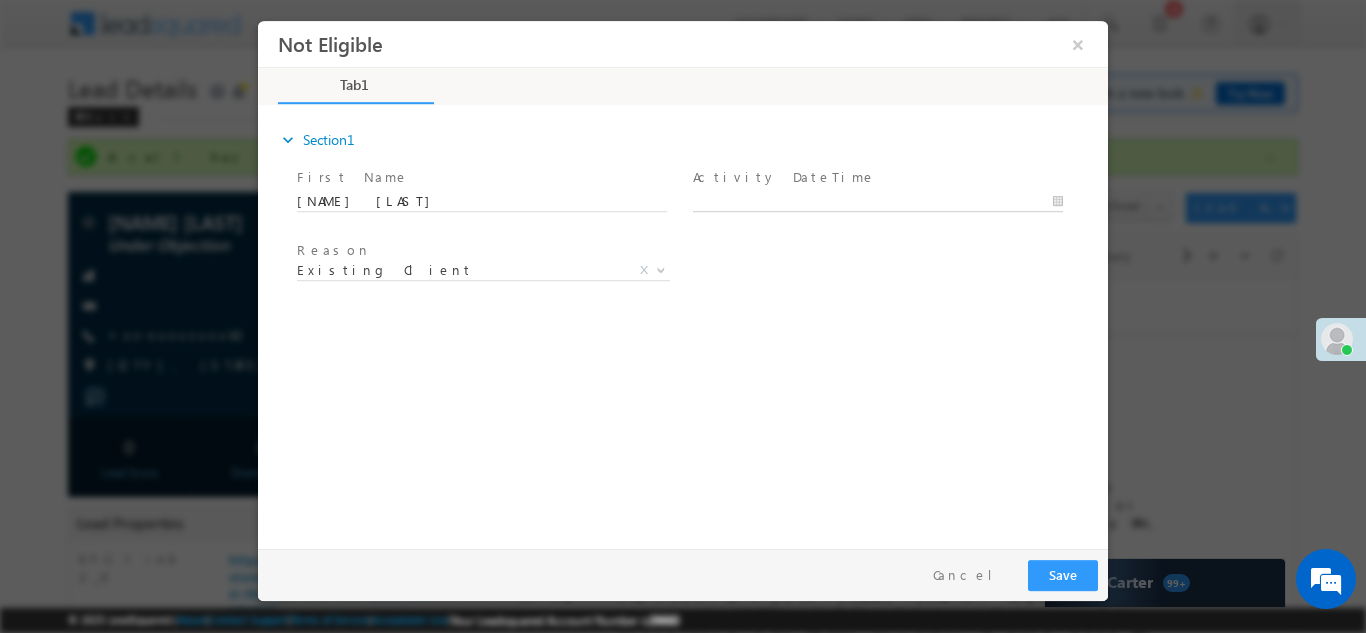 type on "07/17/25 11:19 AM" 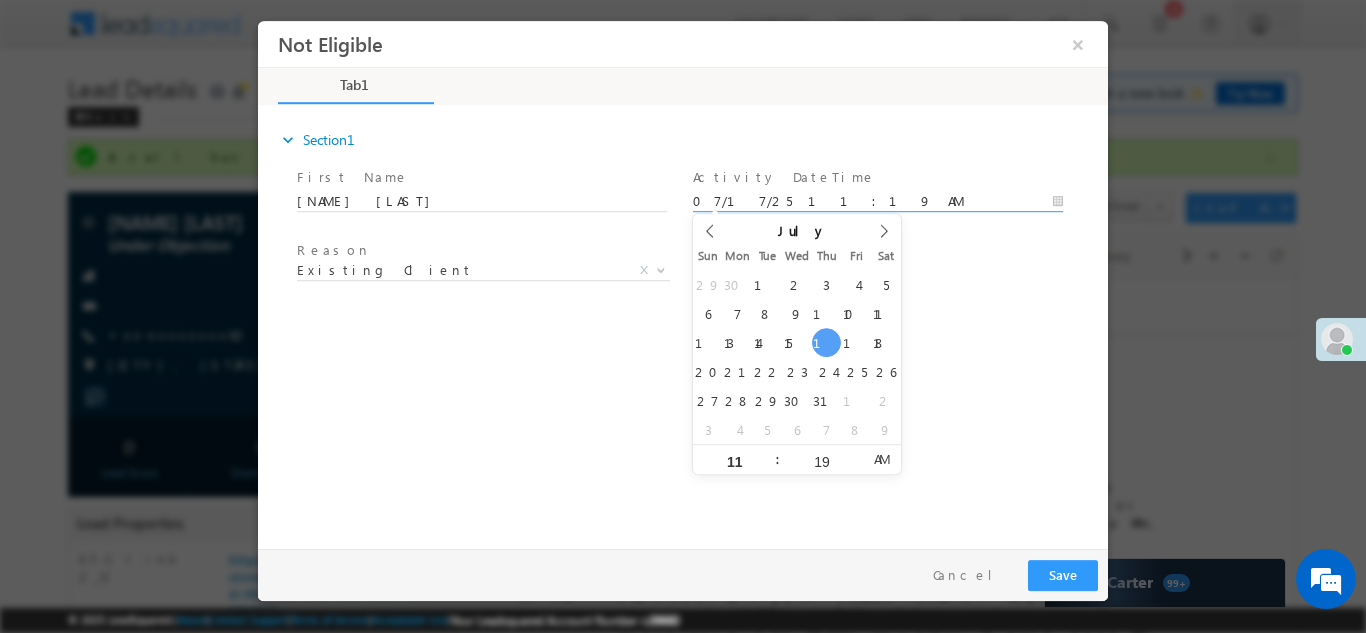 click on "07/17/25 11:19 AM" at bounding box center (878, 201) 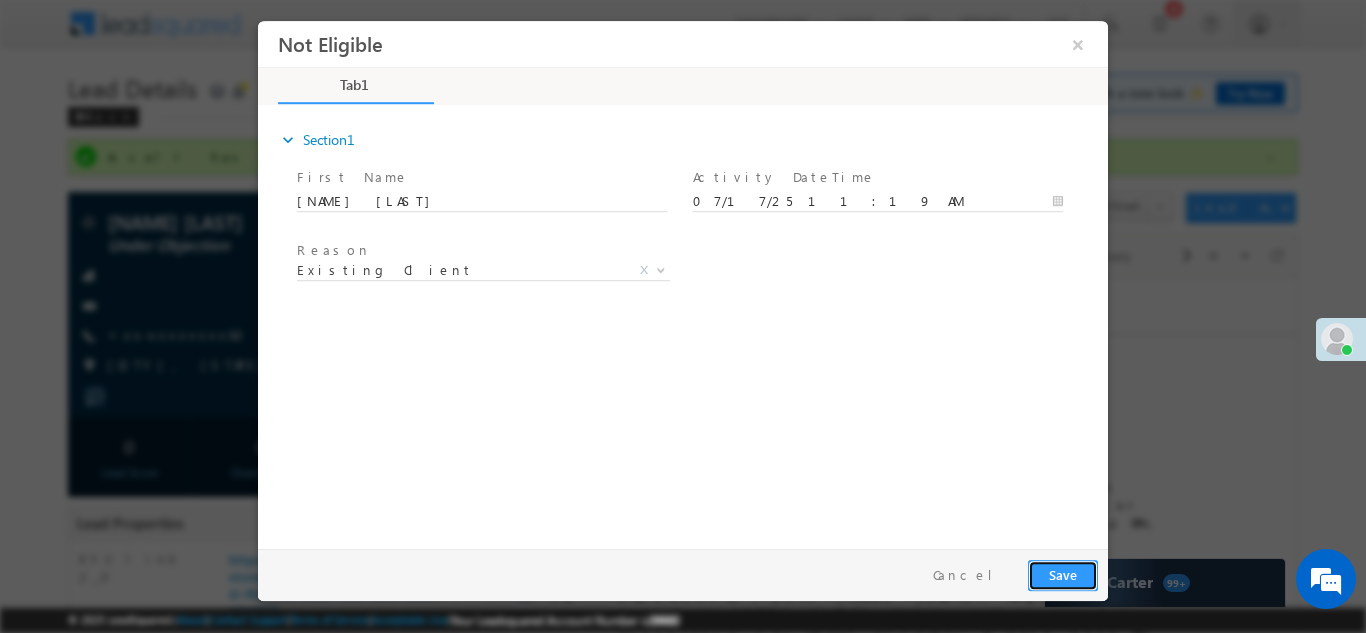 click on "Save" at bounding box center [1063, 574] 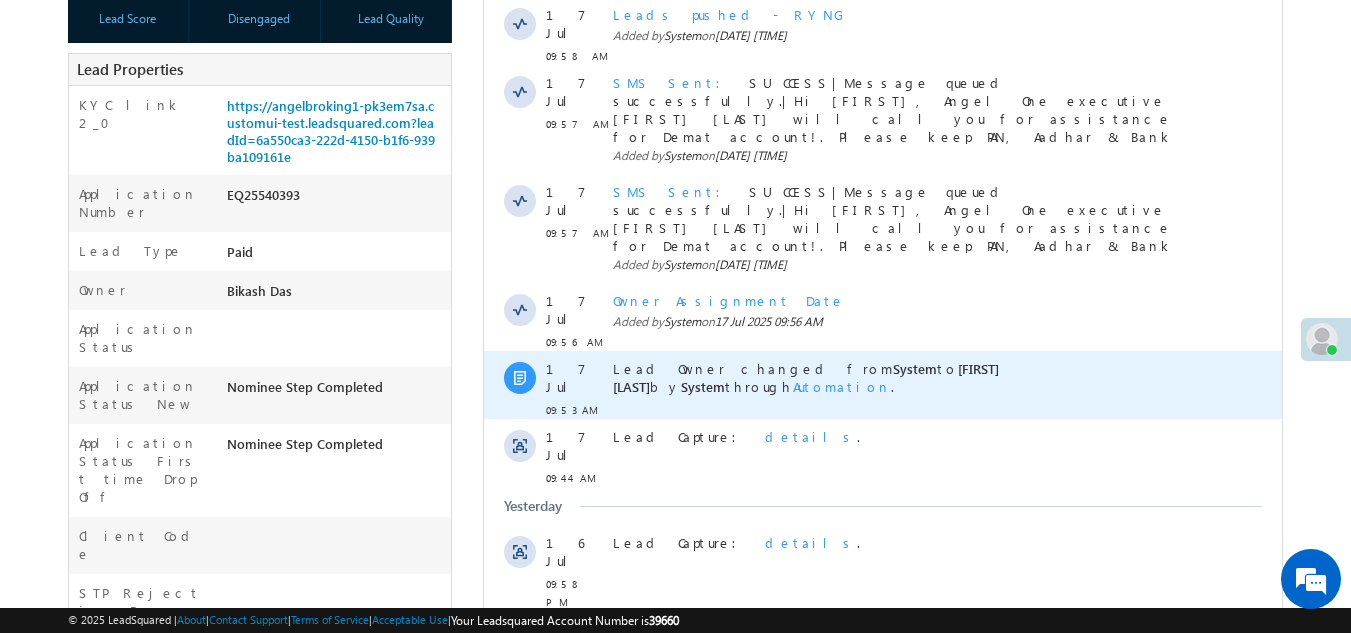scroll, scrollTop: 0, scrollLeft: 0, axis: both 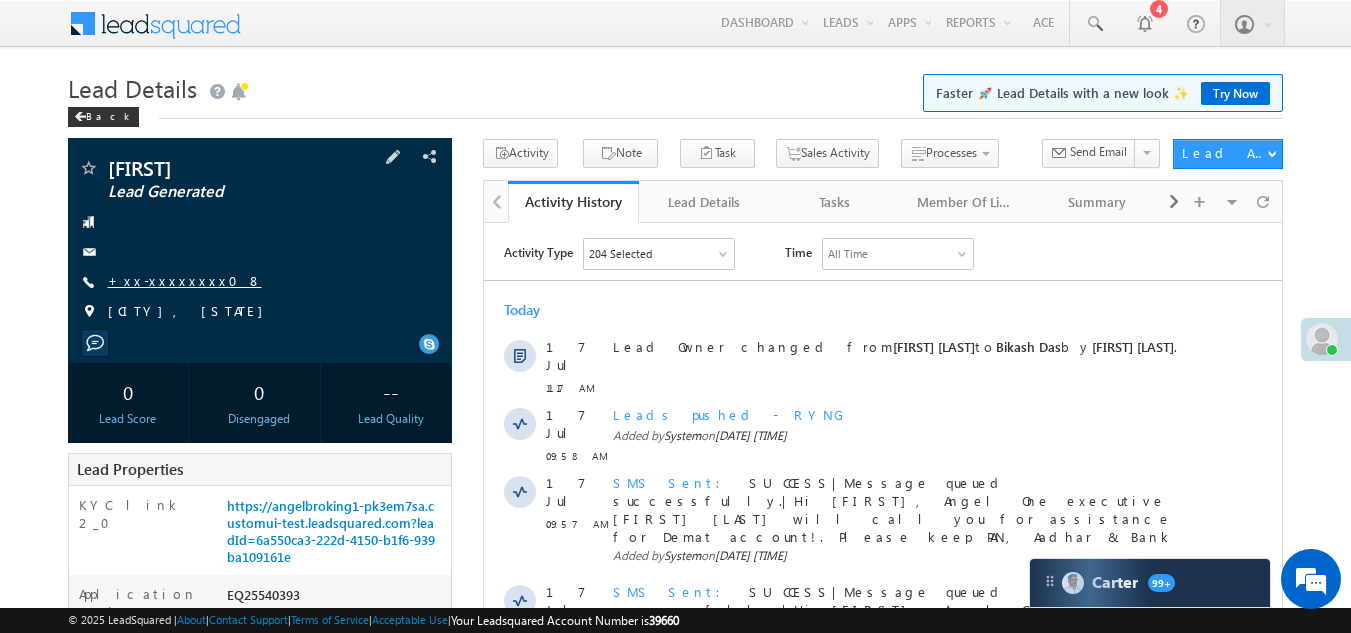 click on "+xx-xxxxxxxx08" at bounding box center [185, 280] 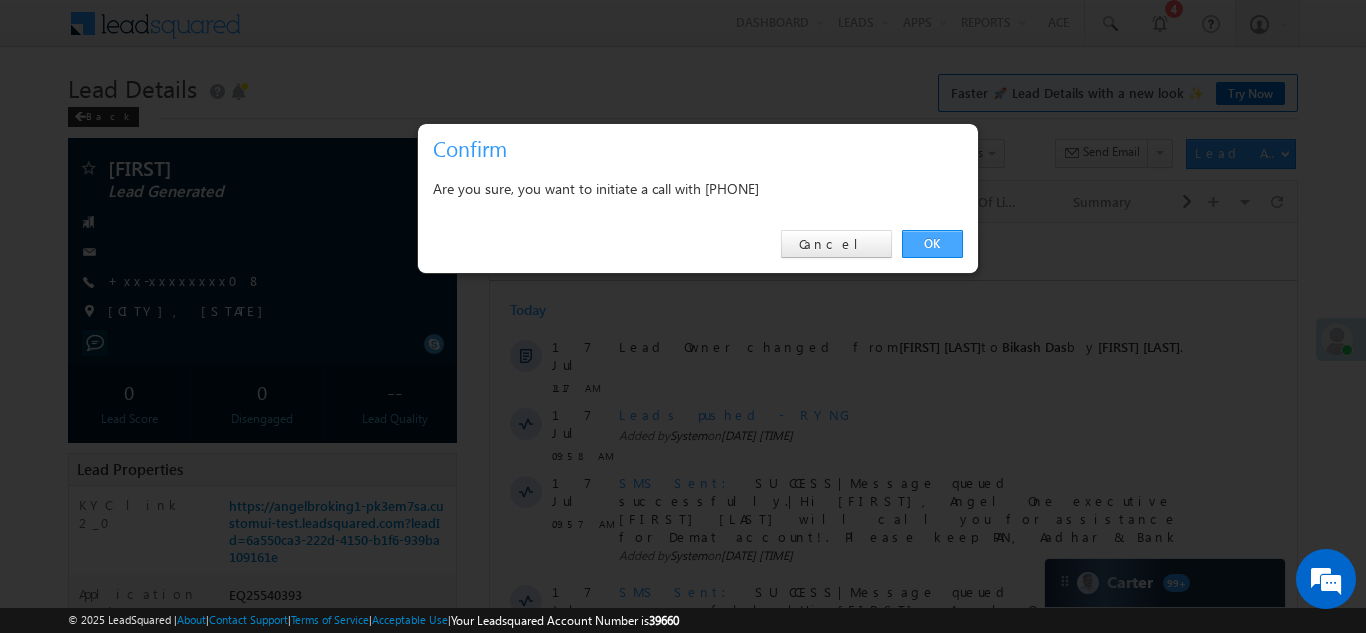 click on "OK" at bounding box center [932, 244] 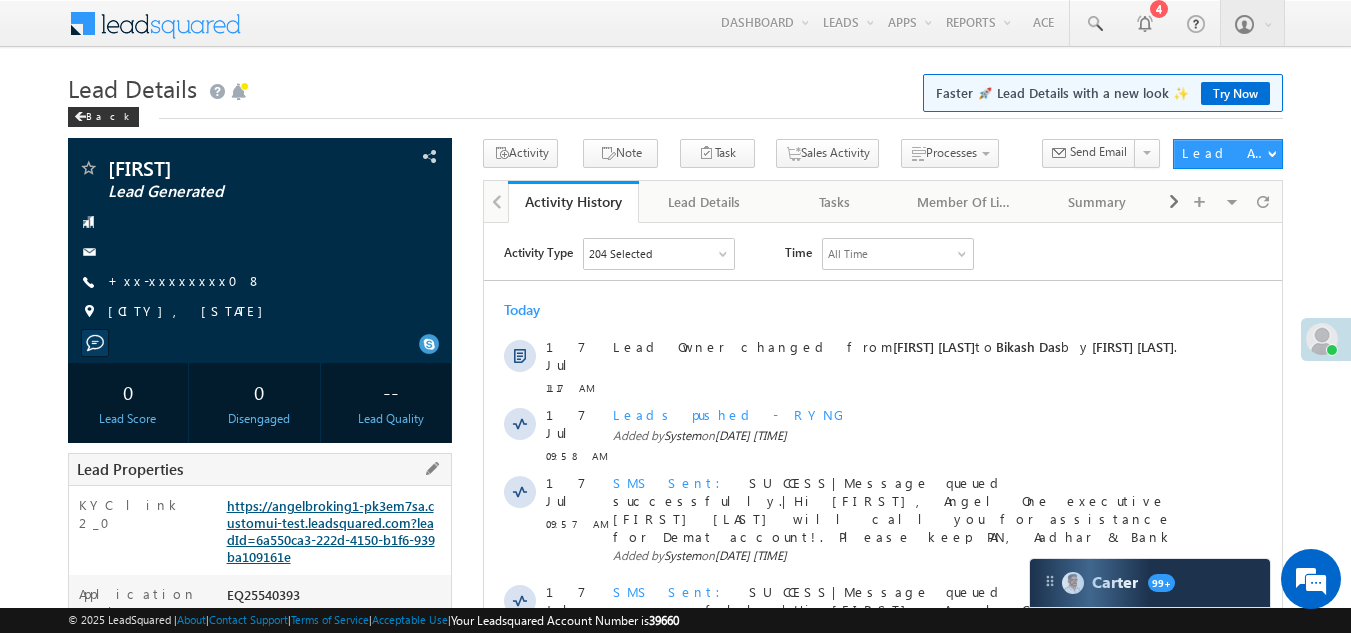 click on "Lead Properties
KYC link 2_0
https://angelbroking1-pk3em7sa.customui-test.leadsquared.com?leadId=6a550ca3-222d-4150-b1f6-939ba109161e
Application Number
EQ25540393
Lead Type
Paid
Owner
*
[FIRST] [LAST]
Application Status" at bounding box center (260, 1086) 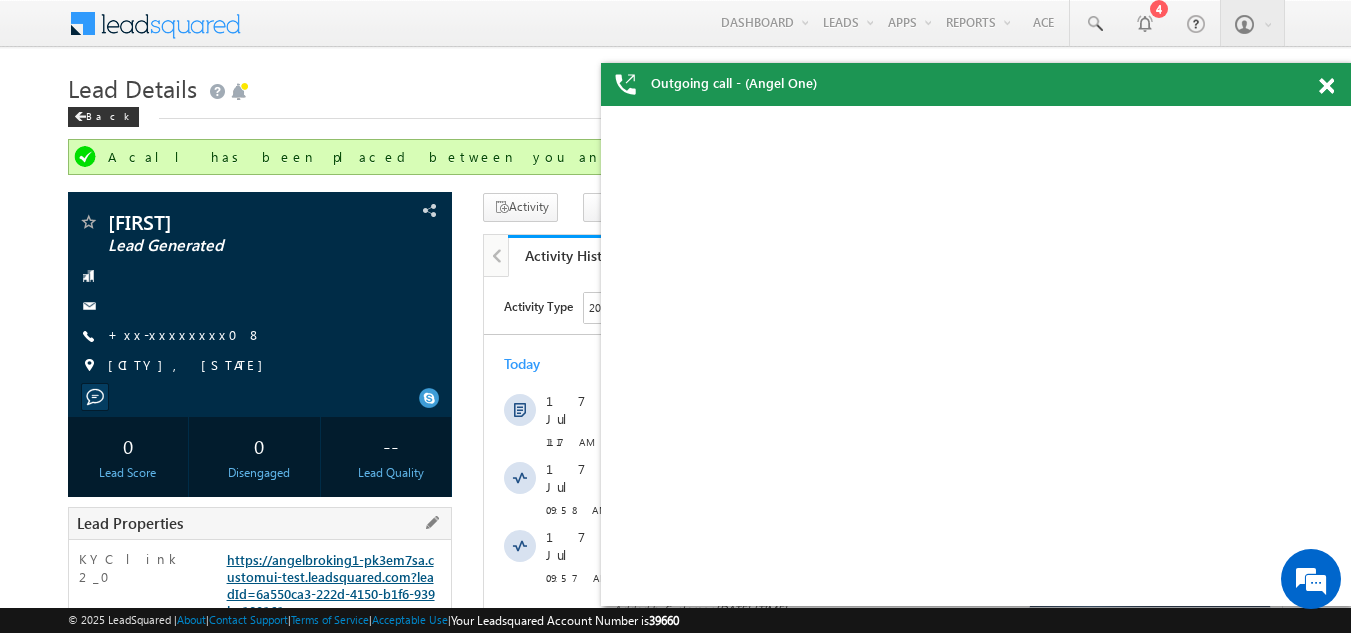 click on "https://angelbroking1-pk3em7sa.customui-test.leadsquared.com?leadId=6a550ca3-222d-4150-b1f6-939ba109161e" at bounding box center (331, 585) 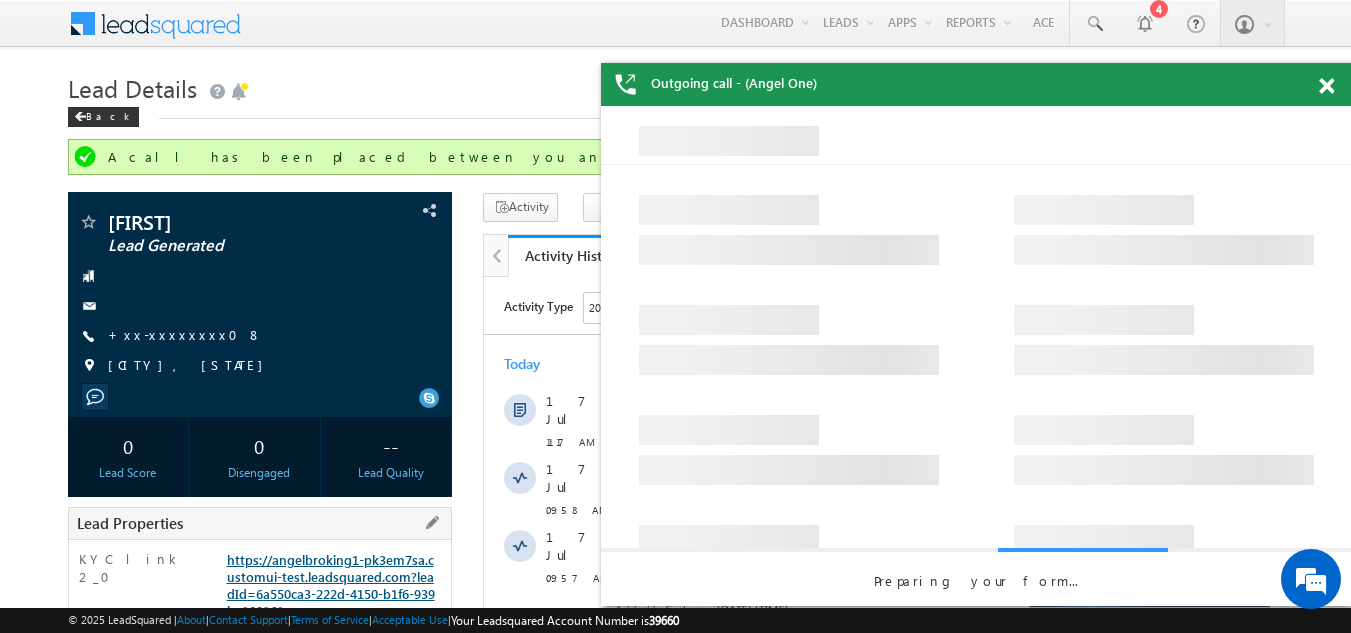 scroll, scrollTop: 0, scrollLeft: 0, axis: both 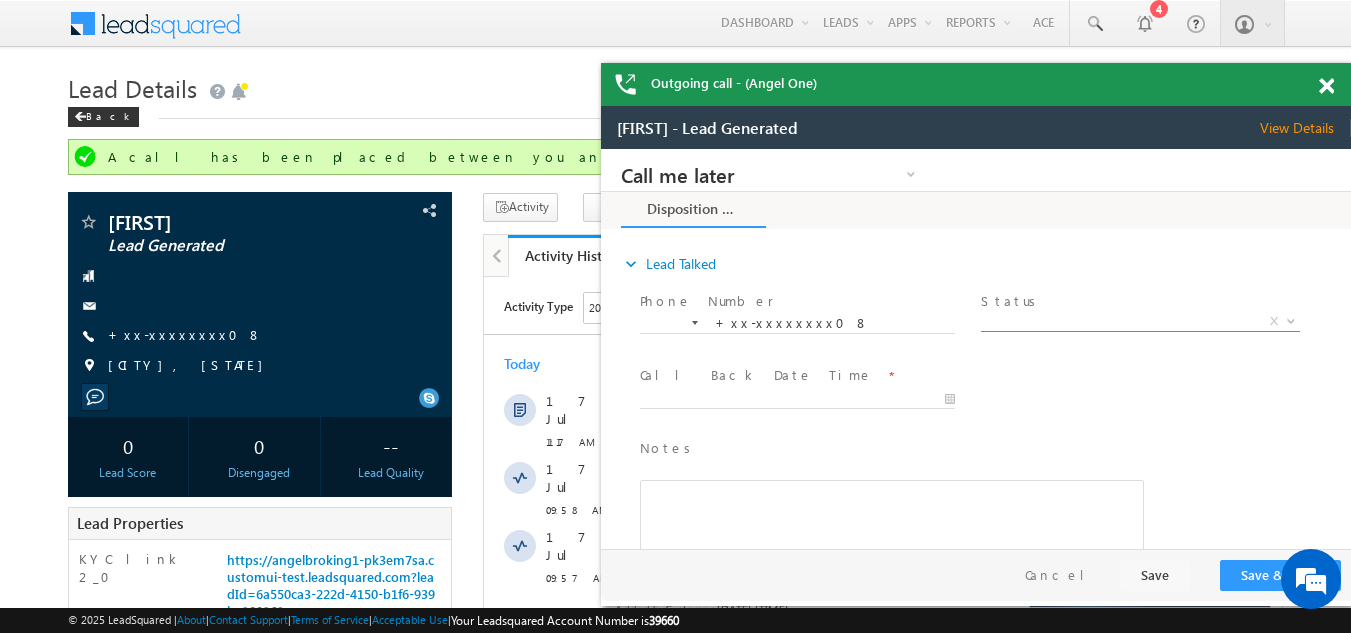 click on "X" at bounding box center (1140, 322) 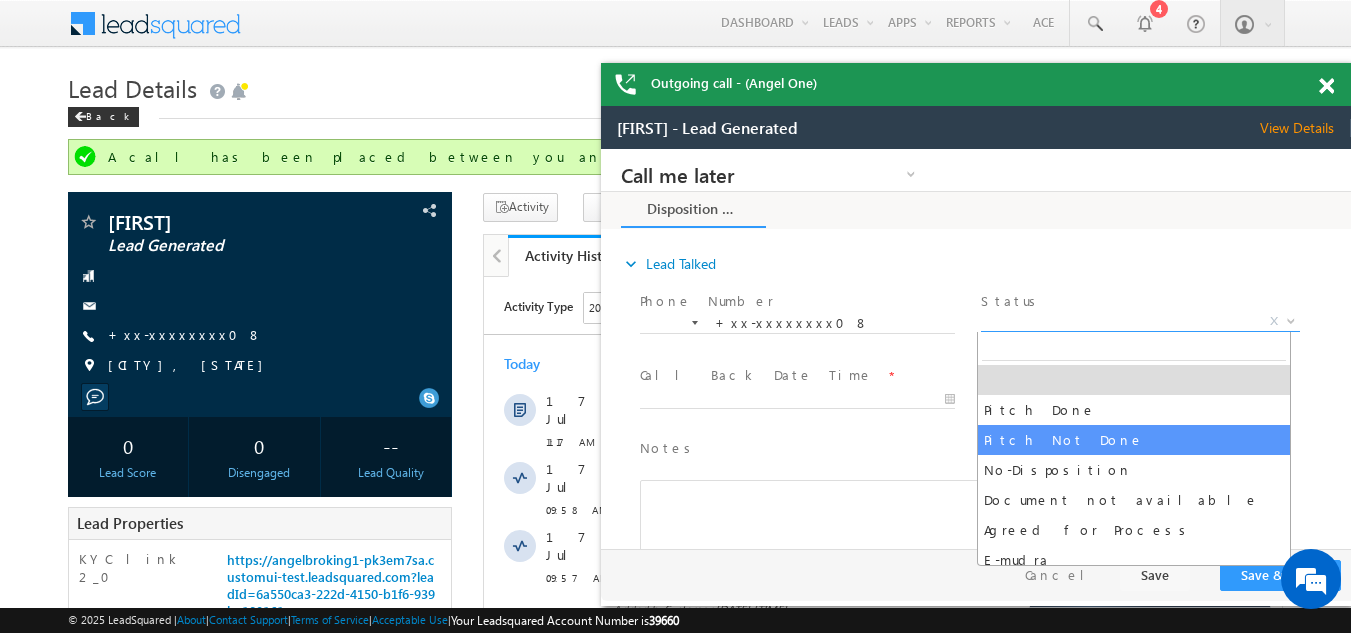 select on "Pitch Not Done" 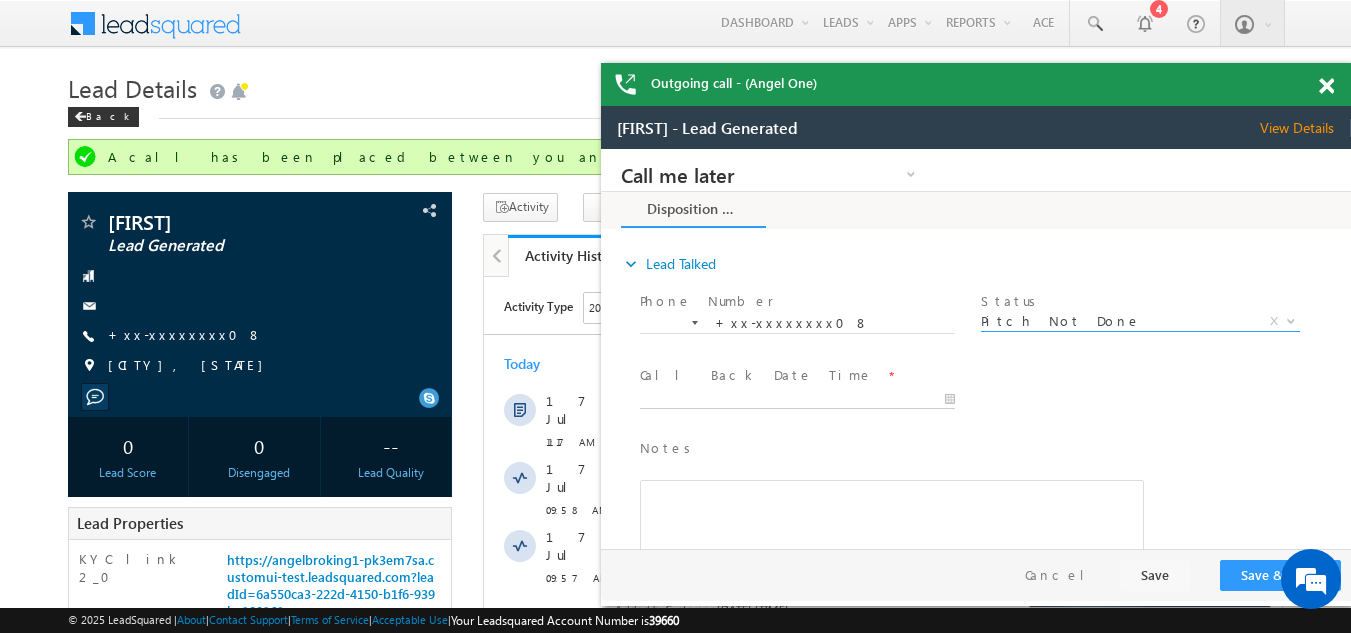 type on "07/17/25 11:21 AM" 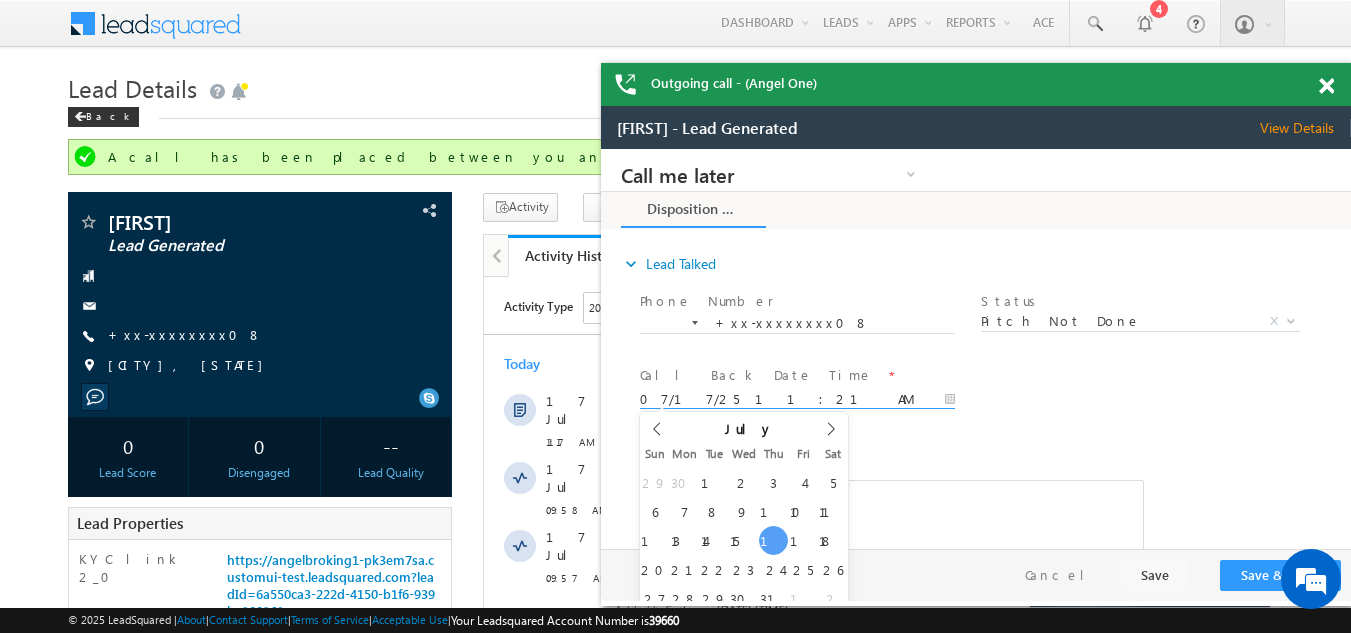 click on "07/17/25 11:21 AM" at bounding box center [797, 400] 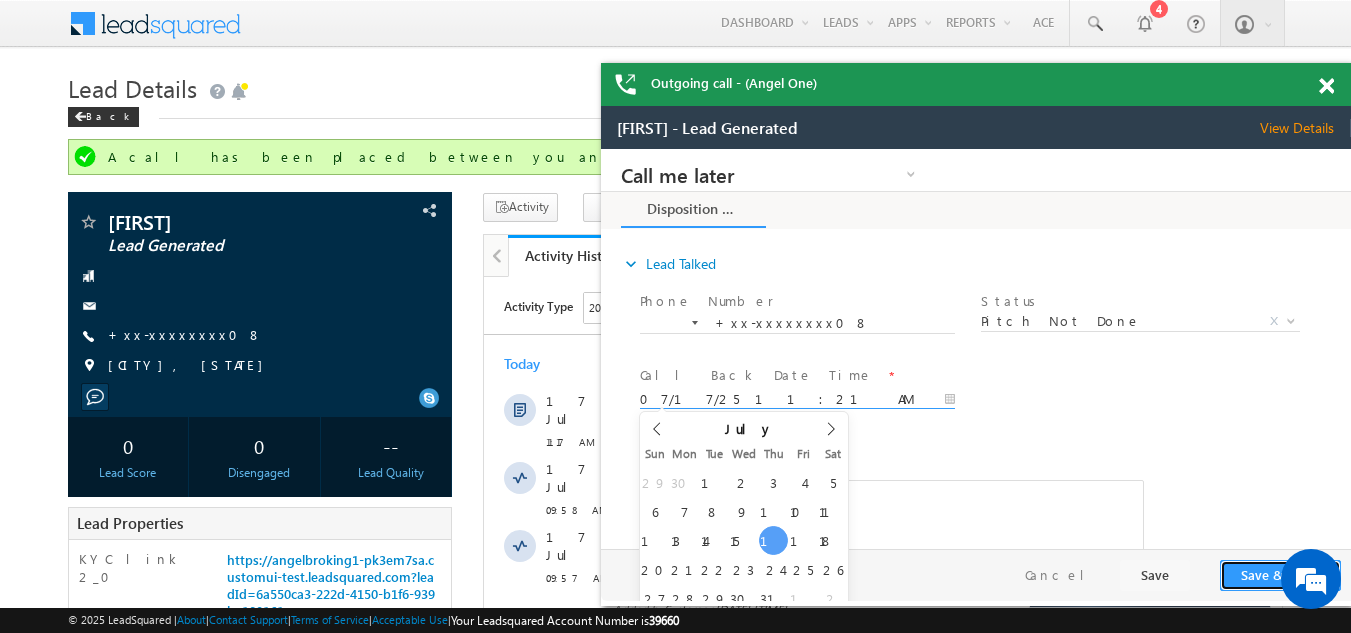 click on "Save & Close" at bounding box center [1280, 575] 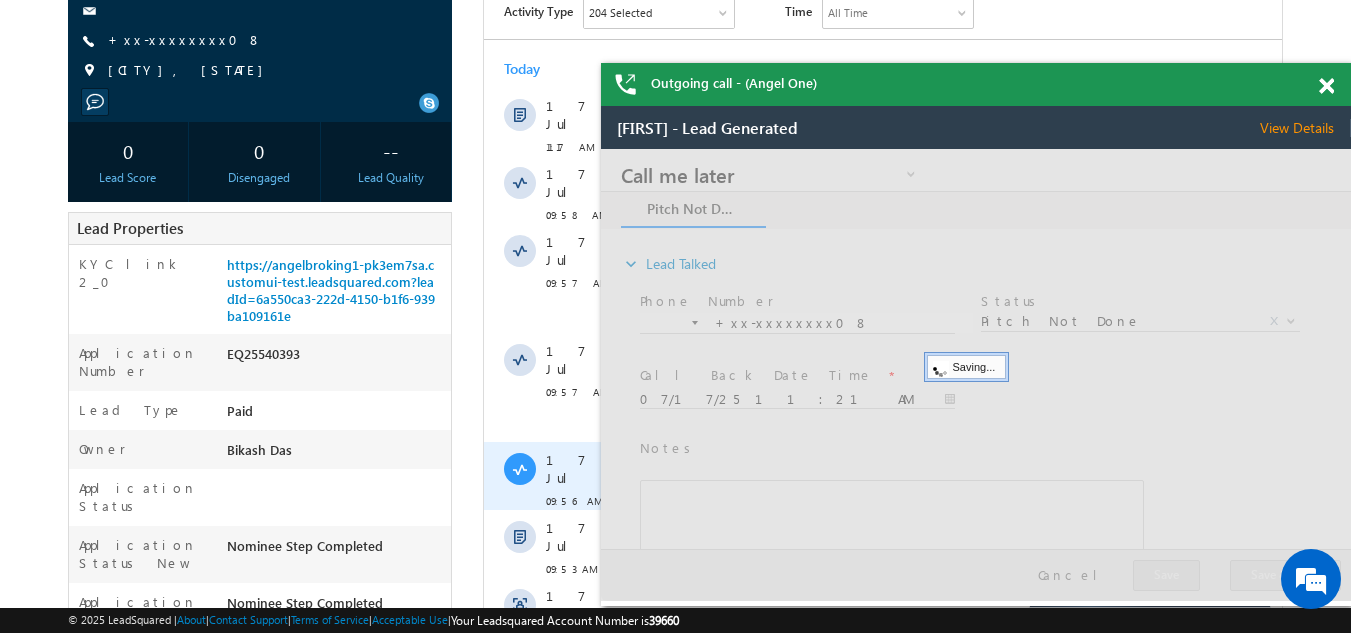 scroll, scrollTop: 300, scrollLeft: 0, axis: vertical 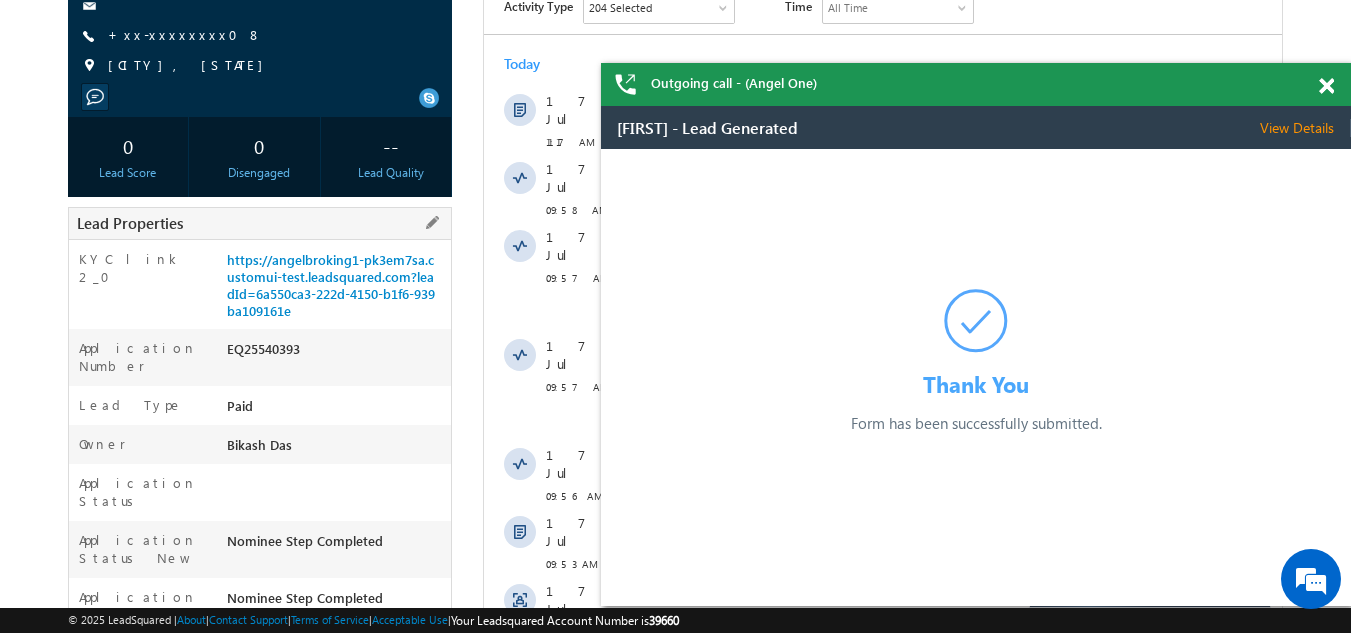 drag, startPoint x: 229, startPoint y: 346, endPoint x: 333, endPoint y: 342, distance: 104.0769 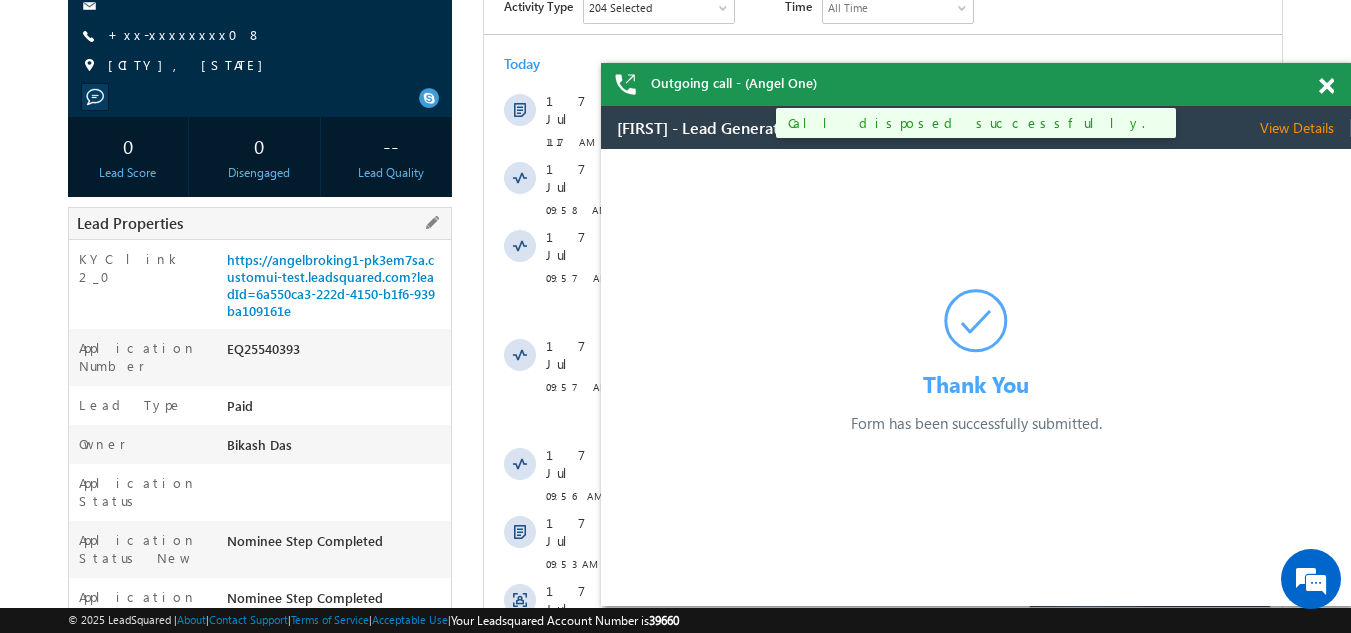 copy on "EQ25540393" 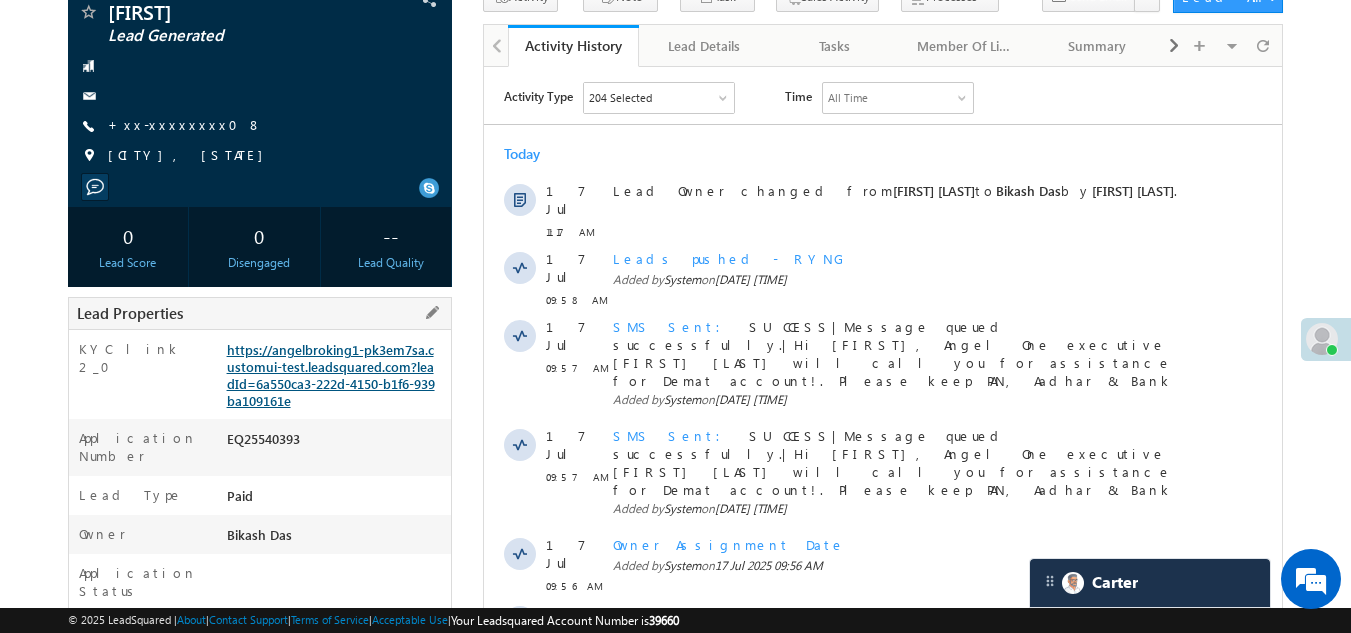 scroll, scrollTop: 0, scrollLeft: 0, axis: both 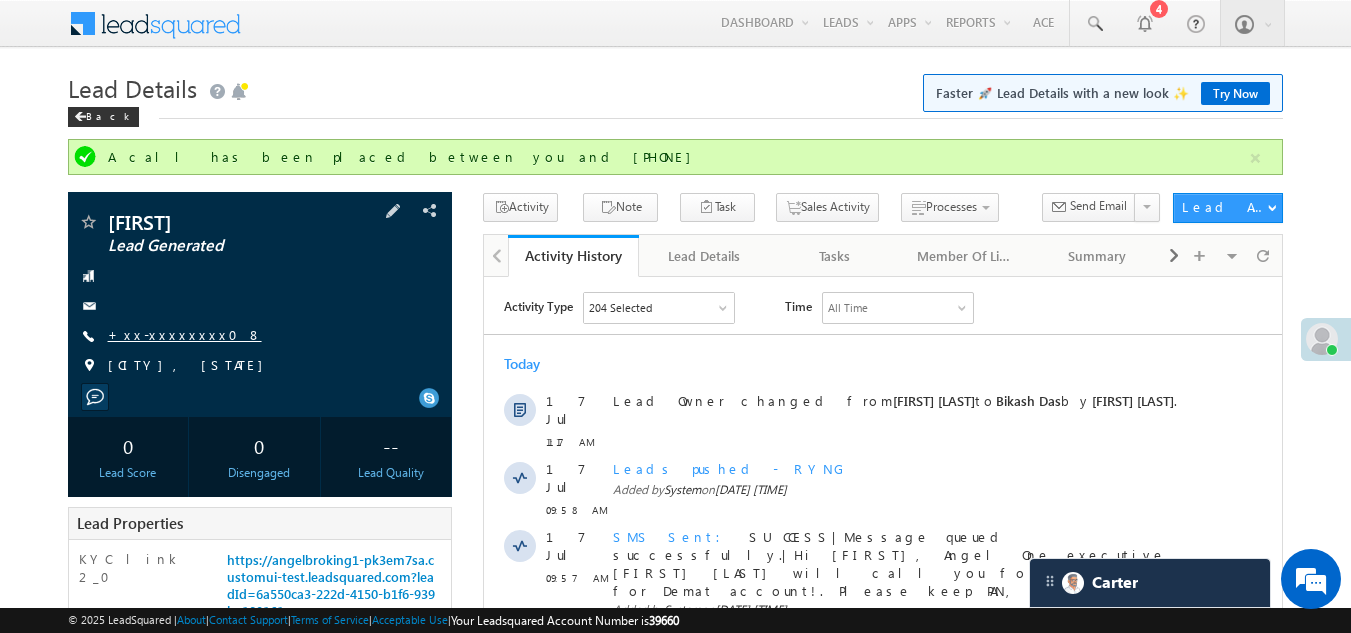 click on "+xx-xxxxxxxx08" at bounding box center (185, 334) 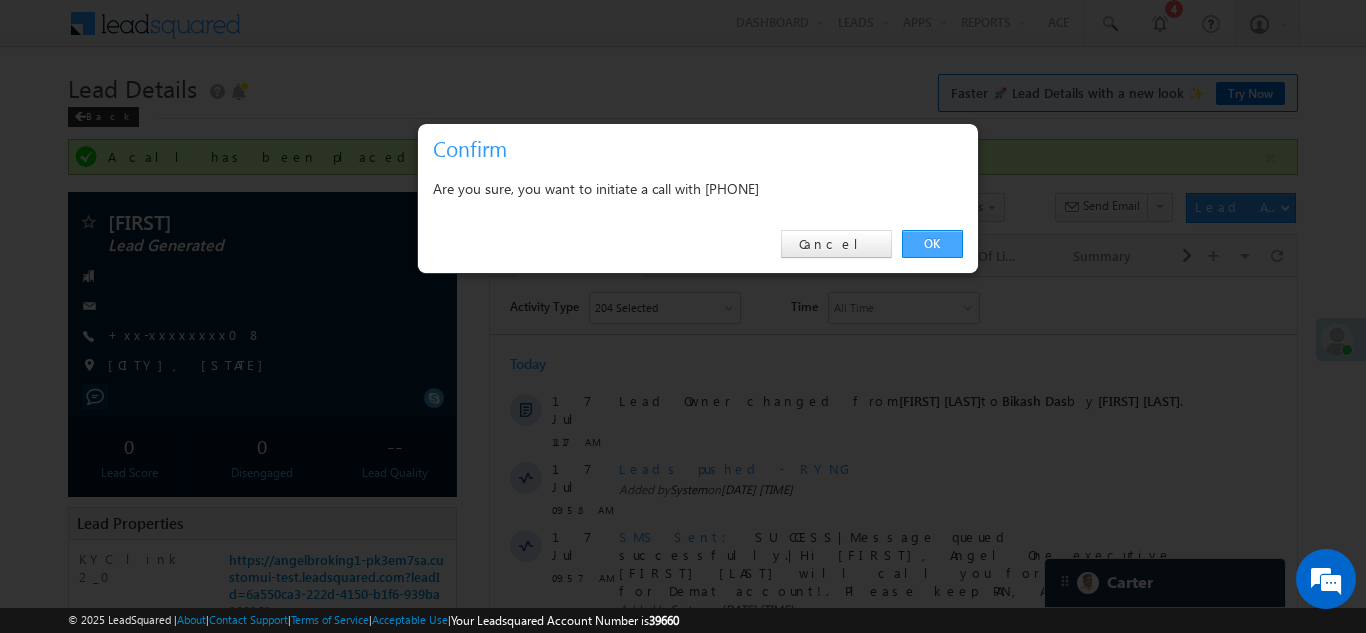 click on "OK" at bounding box center [932, 244] 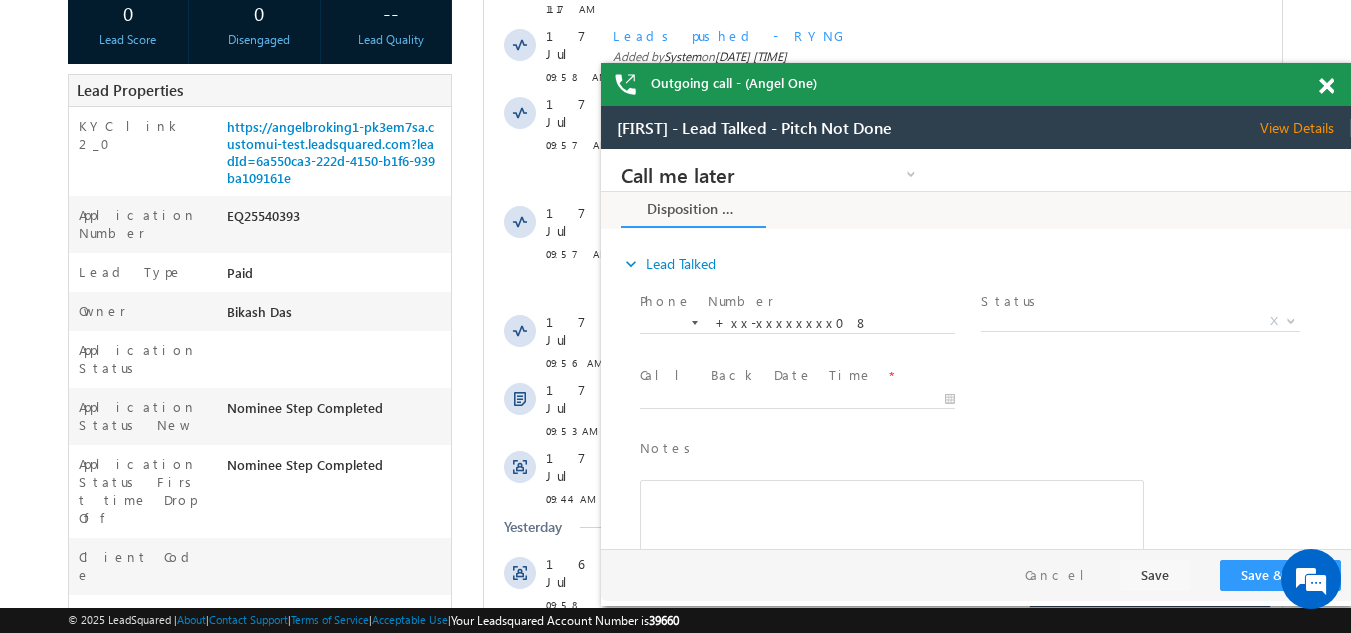 scroll, scrollTop: 300, scrollLeft: 0, axis: vertical 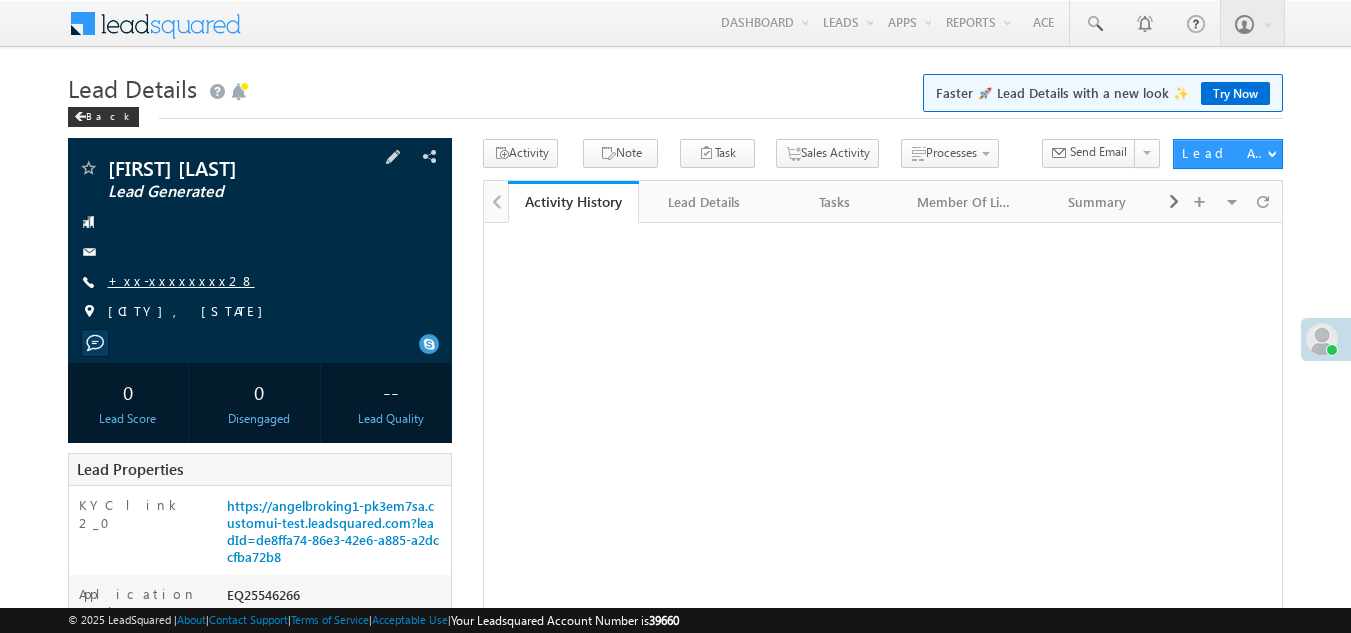 click on "+xx-xxxxxxxx28" at bounding box center [181, 280] 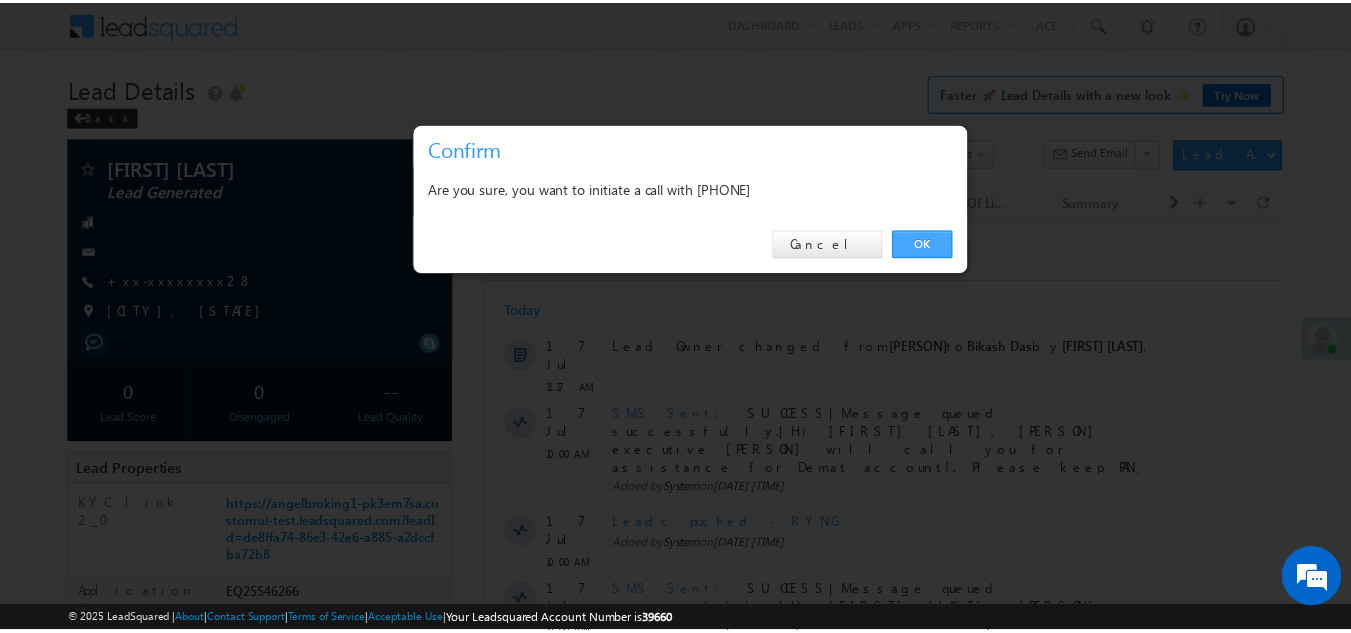 scroll, scrollTop: 0, scrollLeft: 0, axis: both 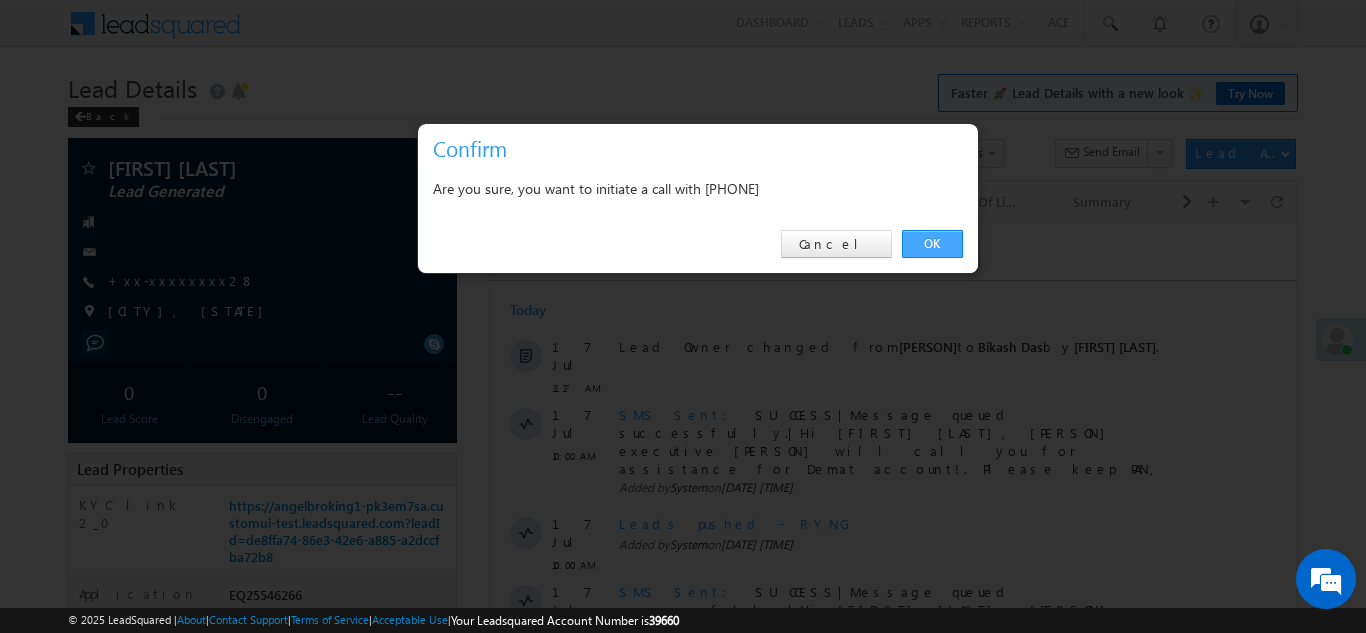 click on "OK" at bounding box center (932, 244) 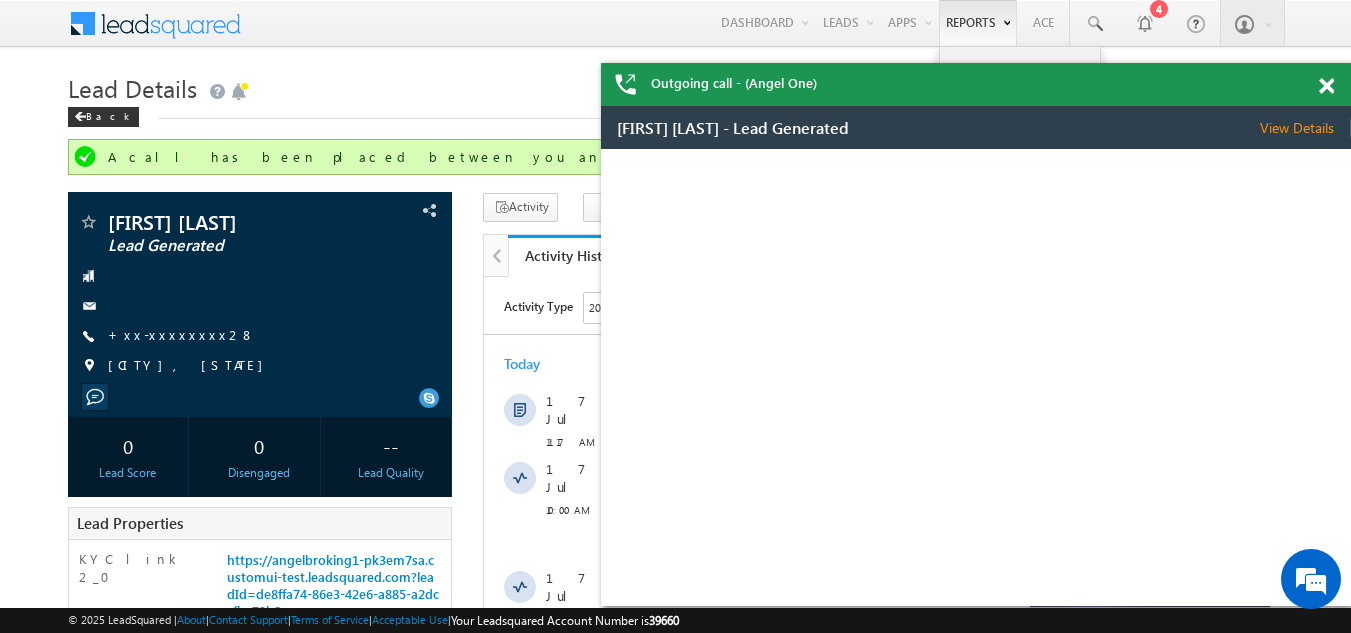 scroll, scrollTop: 0, scrollLeft: 0, axis: both 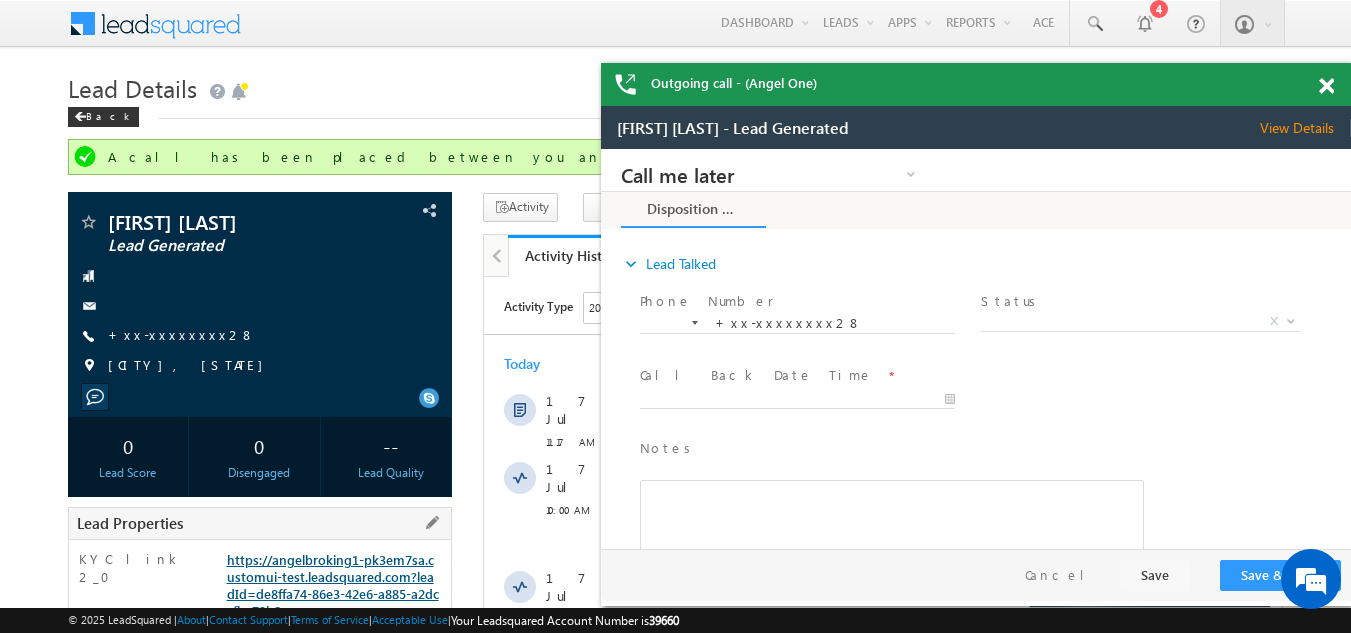 click on "https://angelbroking1-pk3em7sa.customui-test.leadsquared.com?leadId=de8ffa74-86e3-42e6-a885-a2dccfba72b8" at bounding box center [333, 585] 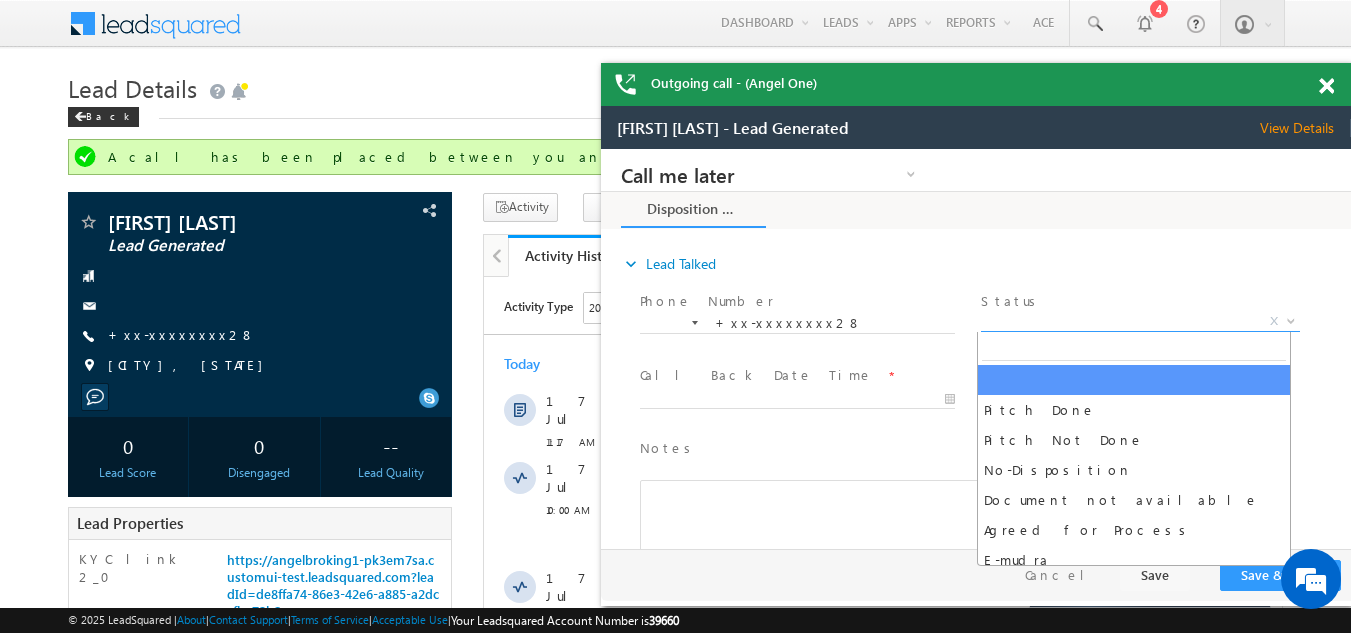 click on "X" at bounding box center [1140, 322] 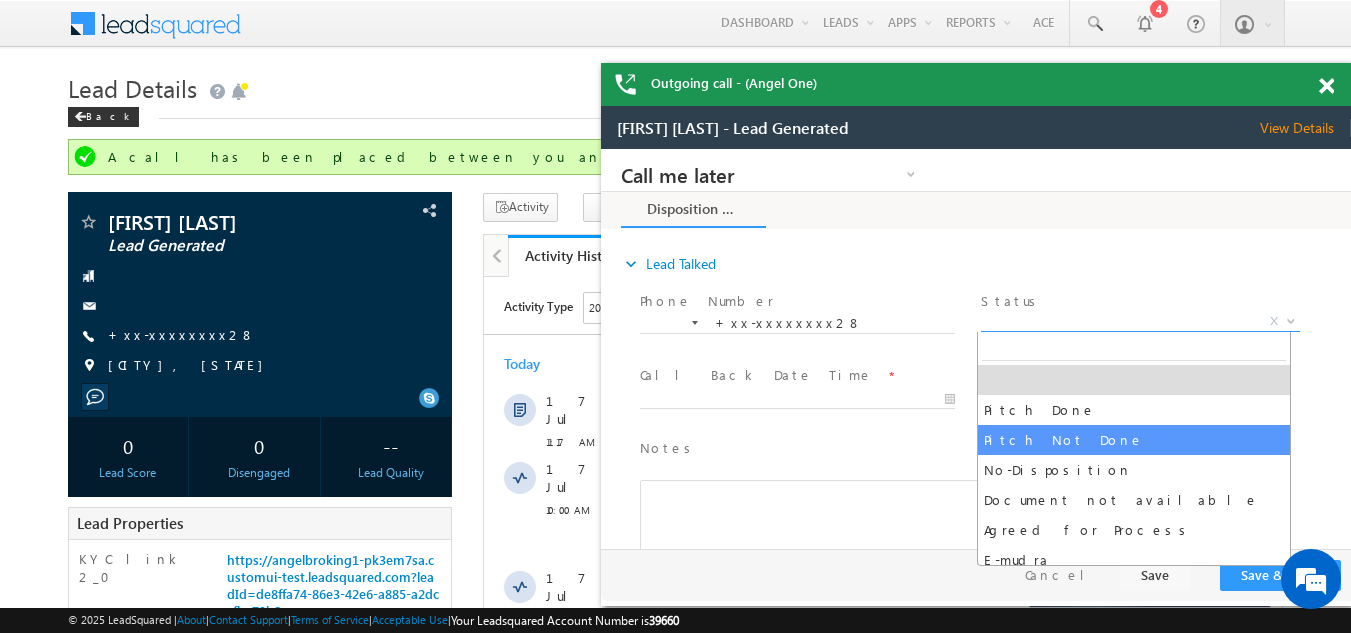 select on "Pitch Not Done" 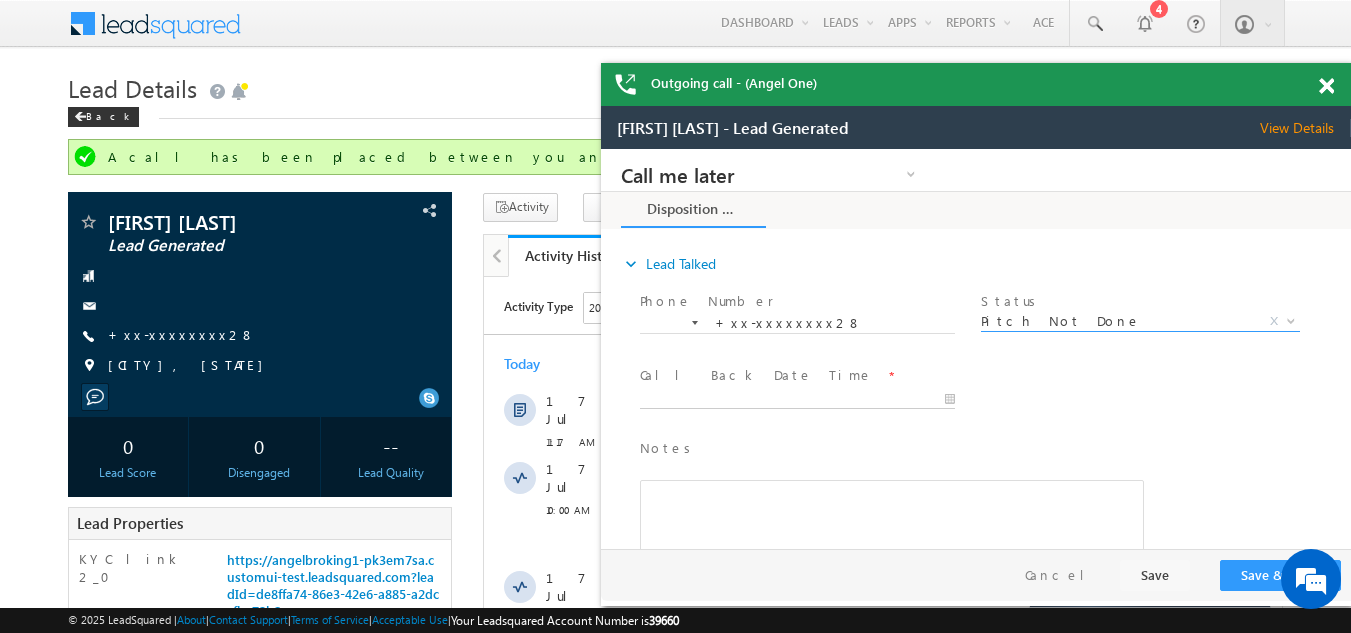 click on "Call me later Campaign Success Commitment Cross Sell Customer Drop-off reasons Language Barrier Not Interested Ringing Call me later
Call me later
× Disposition Form *" at bounding box center [976, 349] 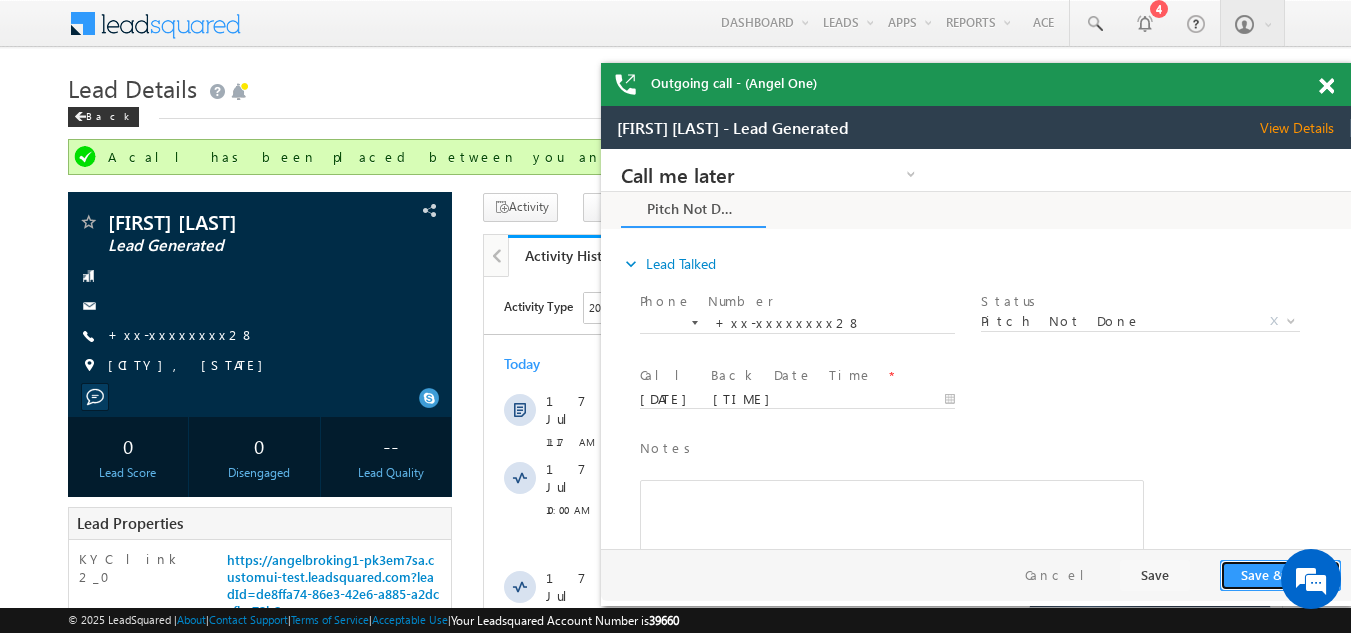 click on "Save & Close" at bounding box center [1280, 575] 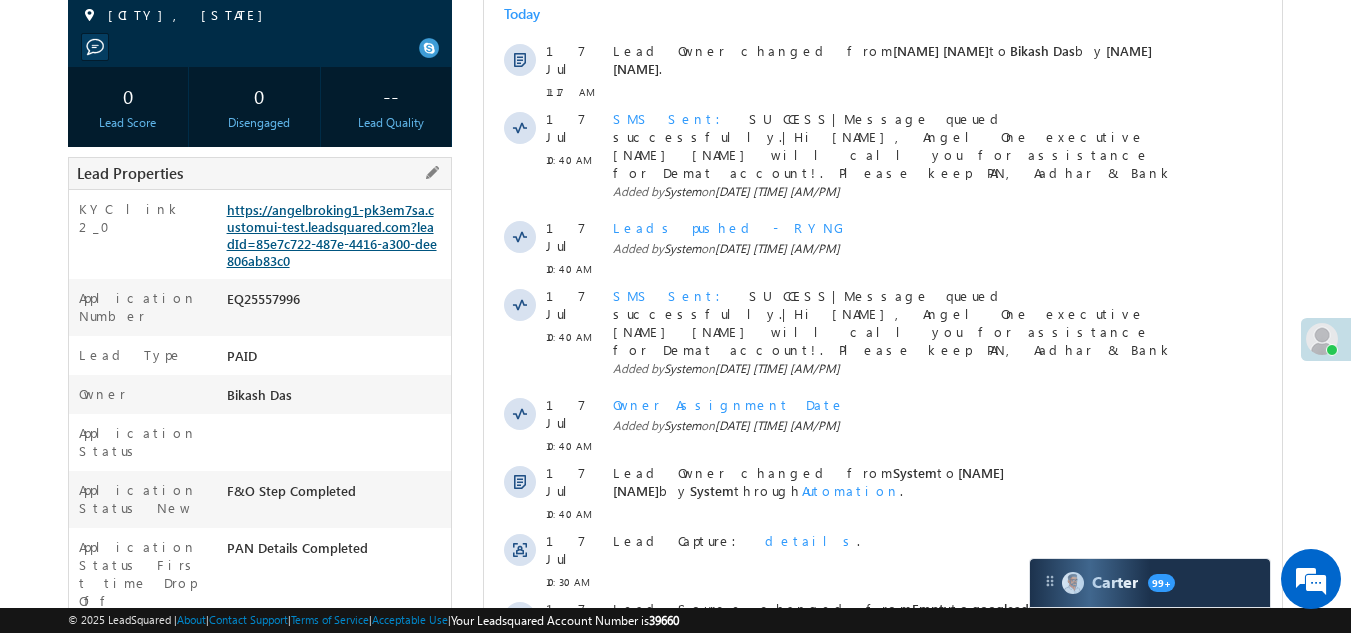 scroll, scrollTop: 600, scrollLeft: 0, axis: vertical 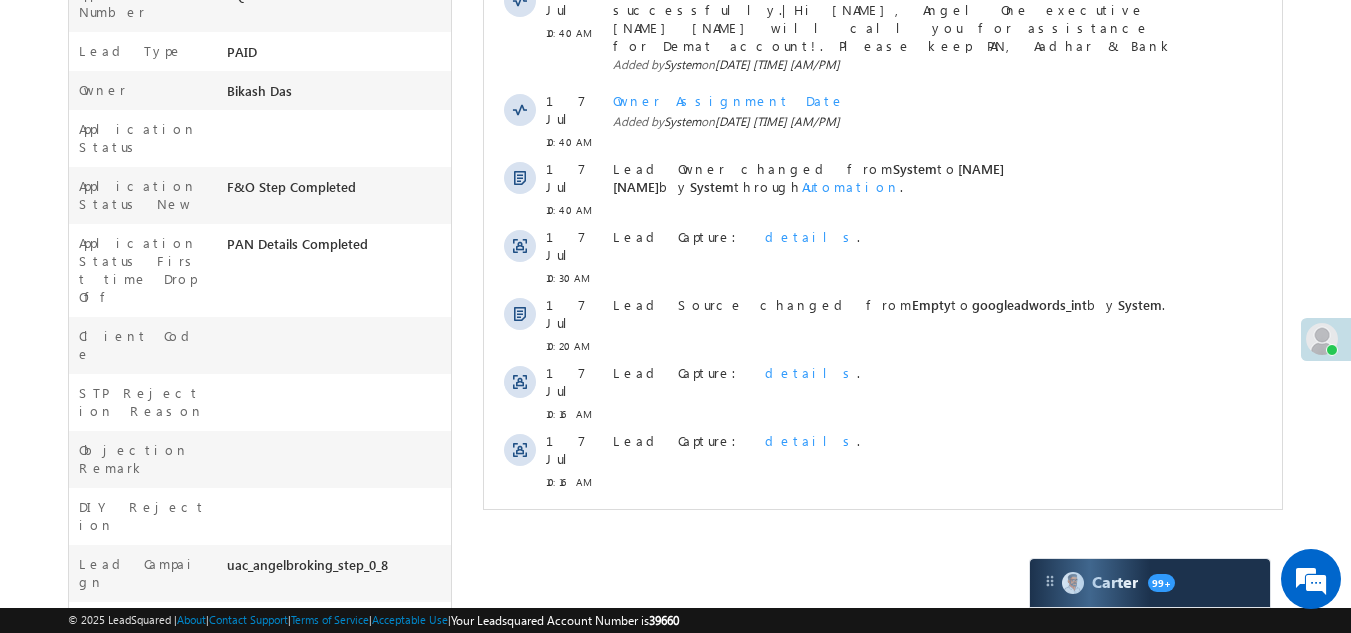 click on "Show More" at bounding box center [883, 526] 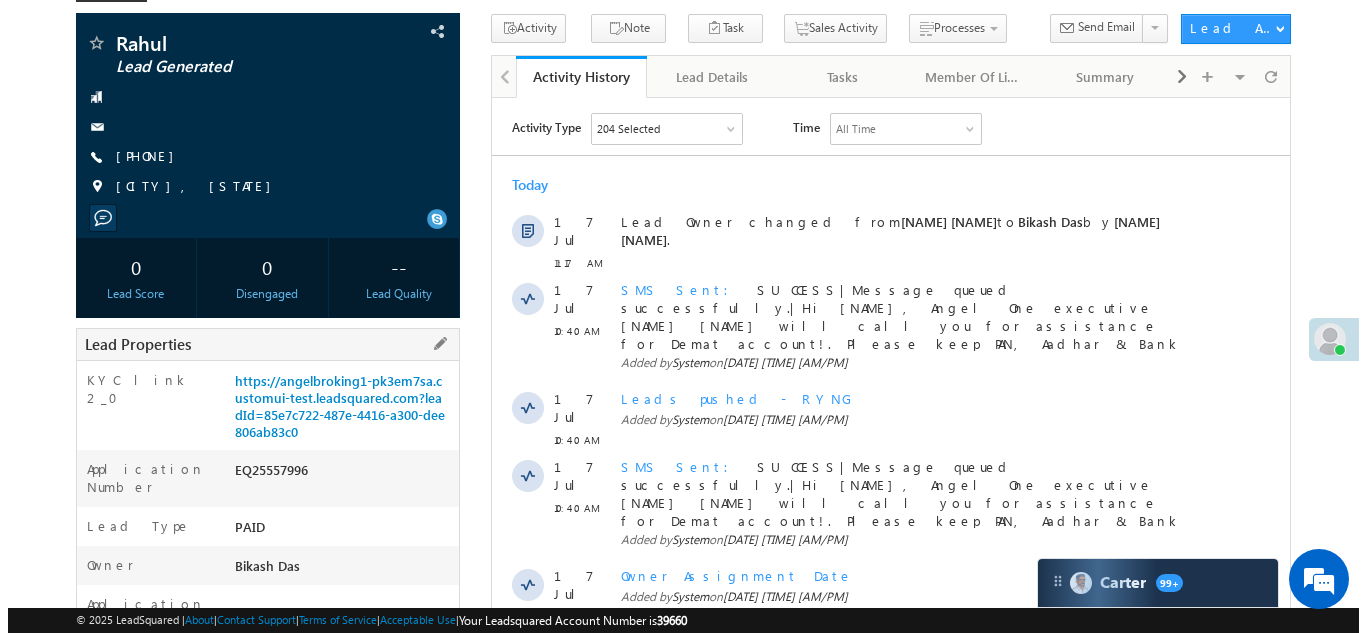 scroll, scrollTop: 0, scrollLeft: 0, axis: both 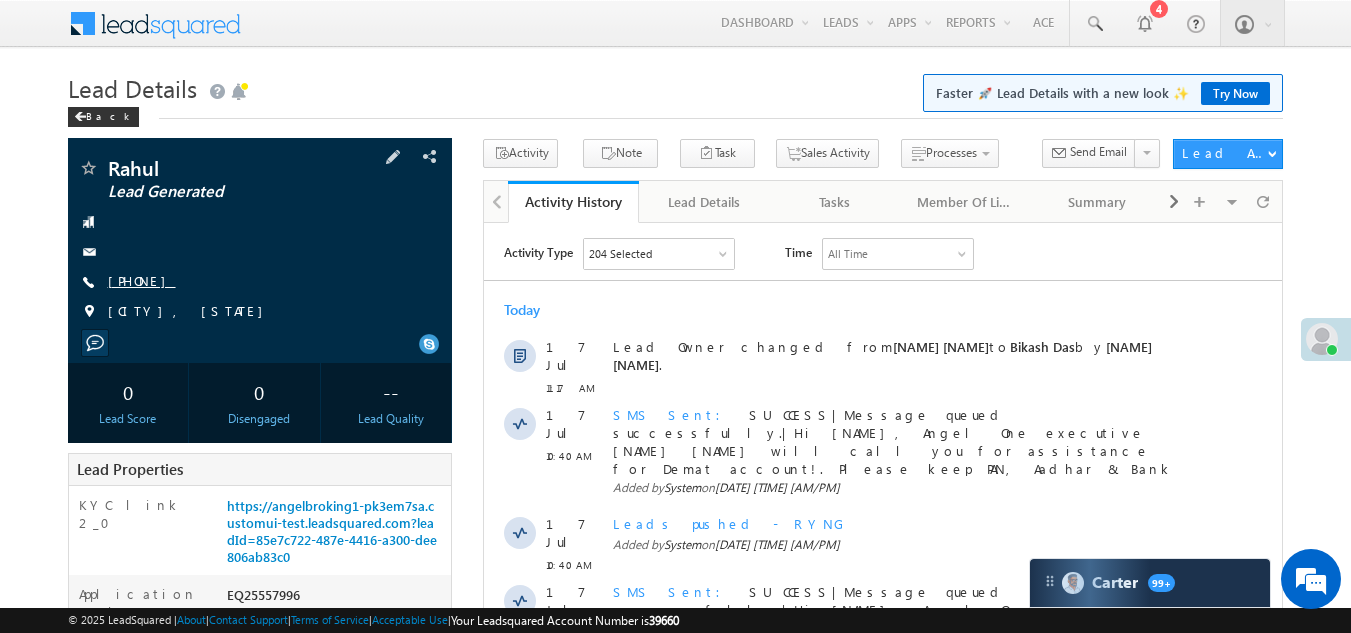 click on "[PHONE]" at bounding box center [142, 280] 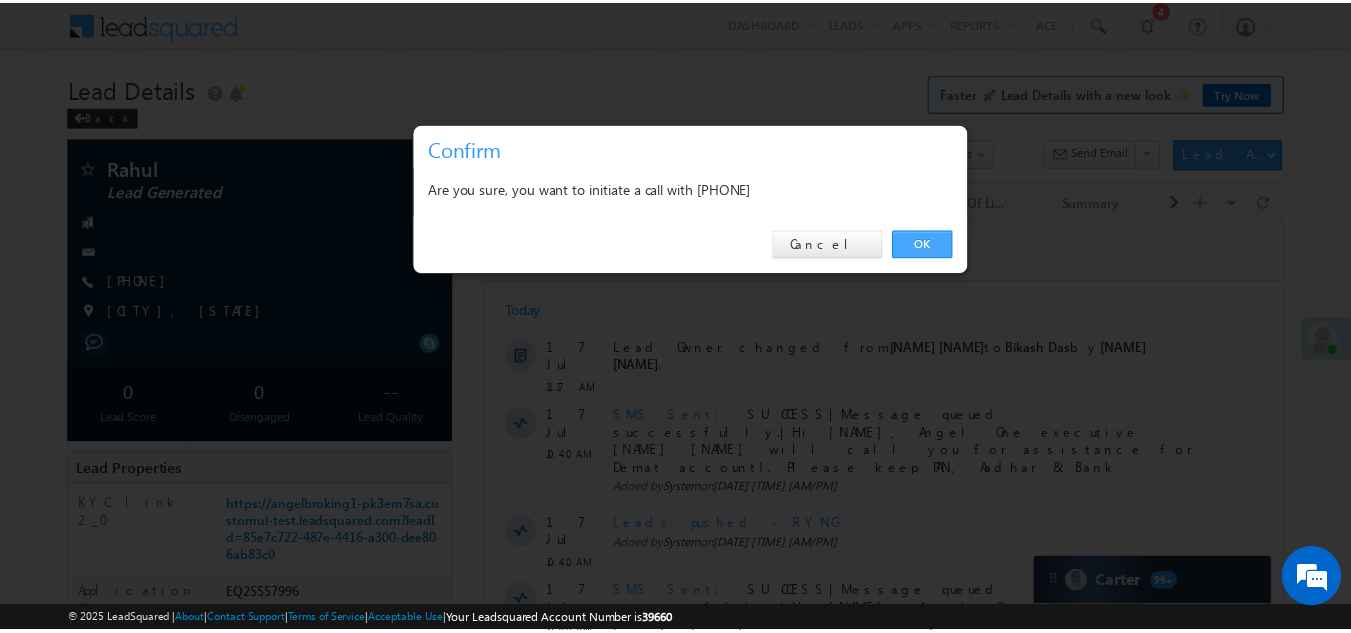 scroll, scrollTop: 0, scrollLeft: 0, axis: both 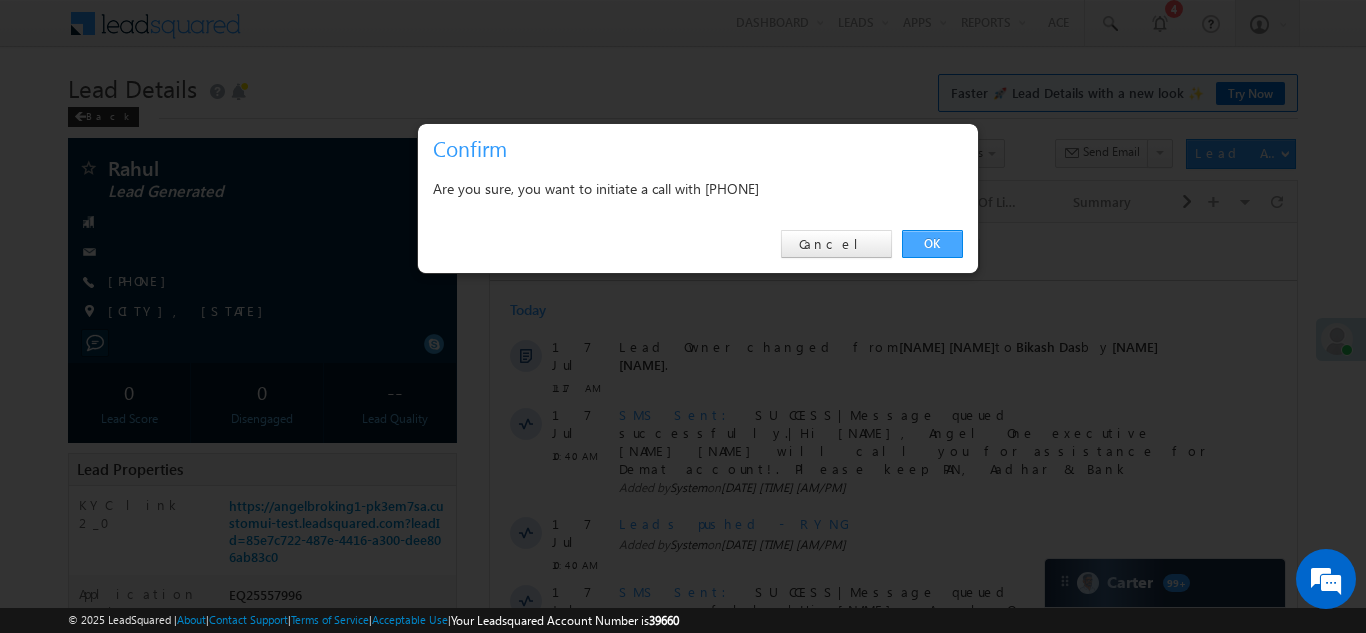 click on "OK" at bounding box center (932, 244) 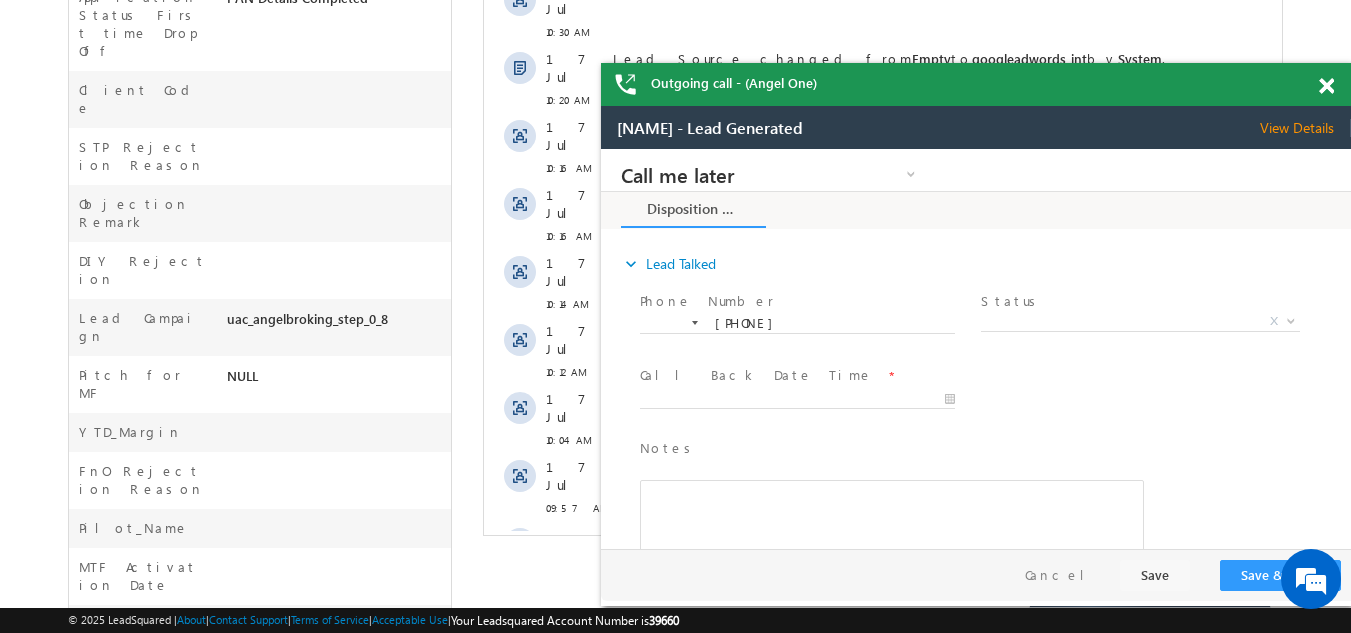 scroll, scrollTop: 400, scrollLeft: 0, axis: vertical 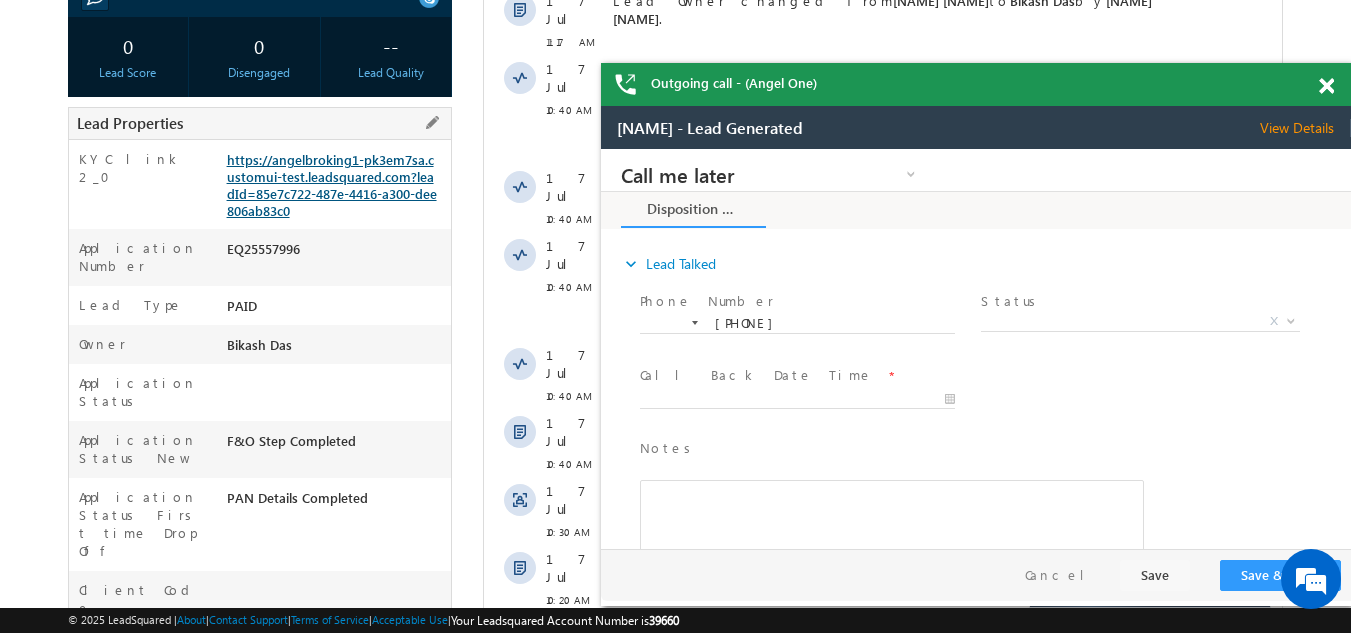 click on "https://angelbroking1-pk3em7sa.customui-test.leadsquared.com?leadId=85e7c722-487e-4416-a300-dee806ab83c0" at bounding box center (332, 185) 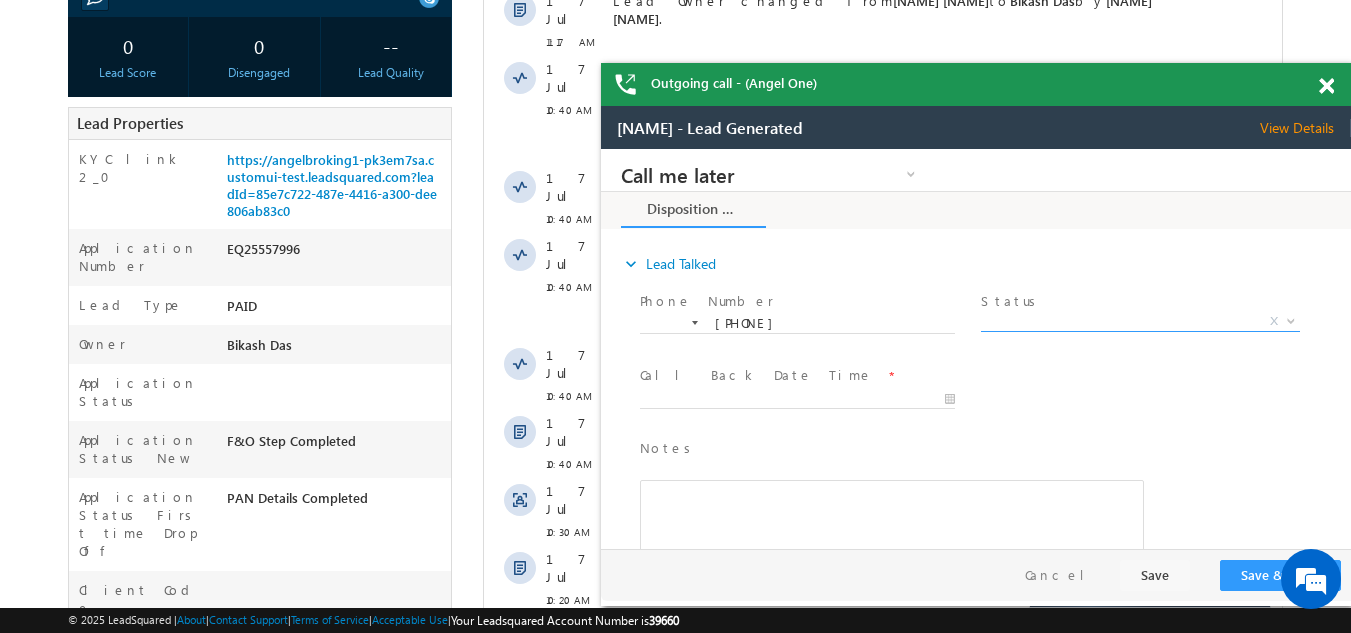 click on "X" at bounding box center (1140, 322) 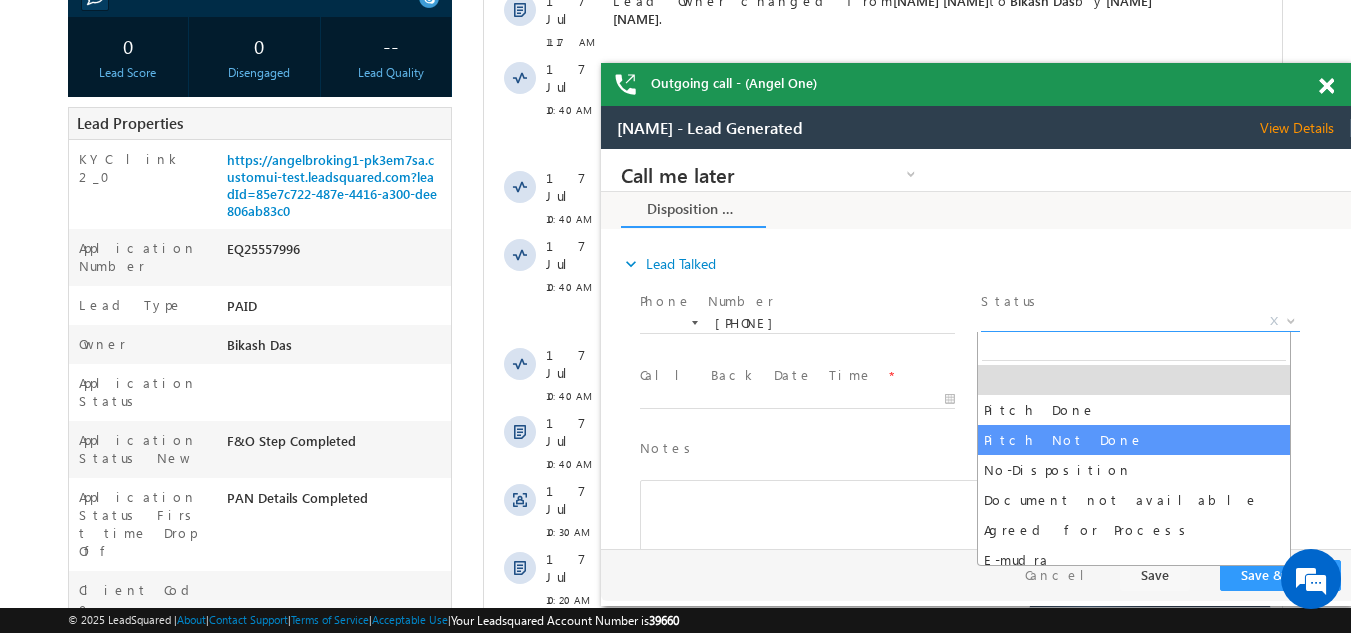 select on "Pitch Not Done" 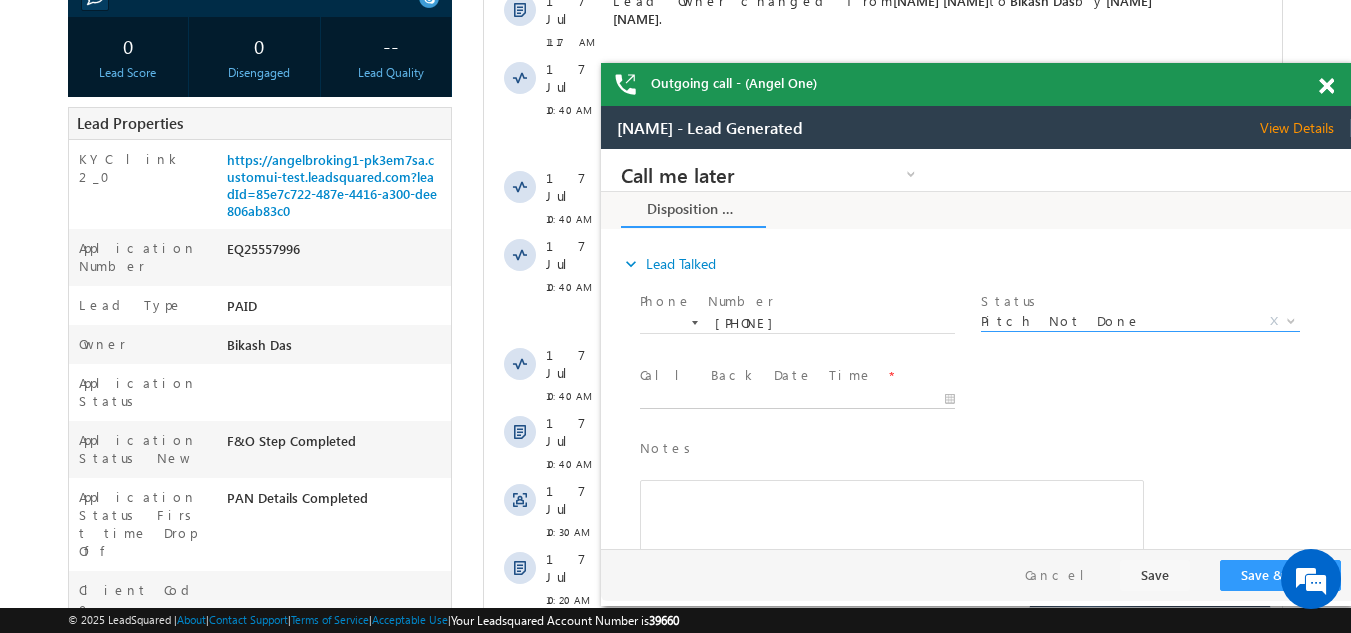 type on "07/17/25 11:28 AM" 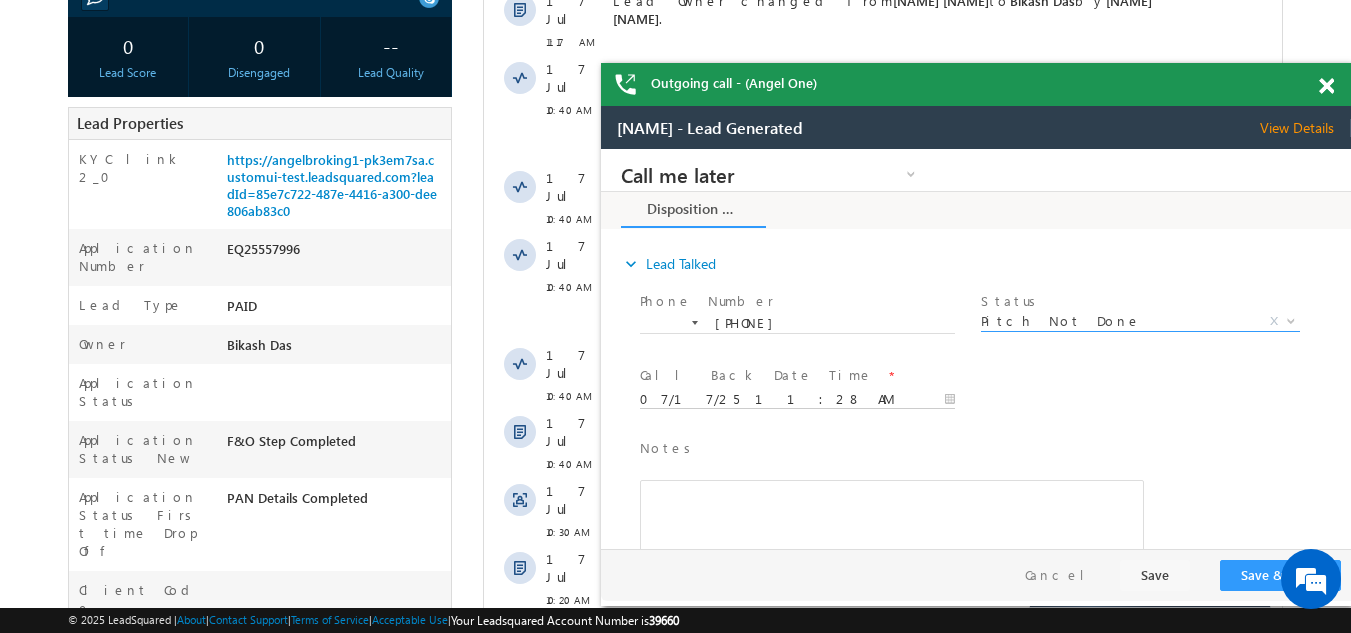click on "07/17/25 11:28 AM" at bounding box center [797, 400] 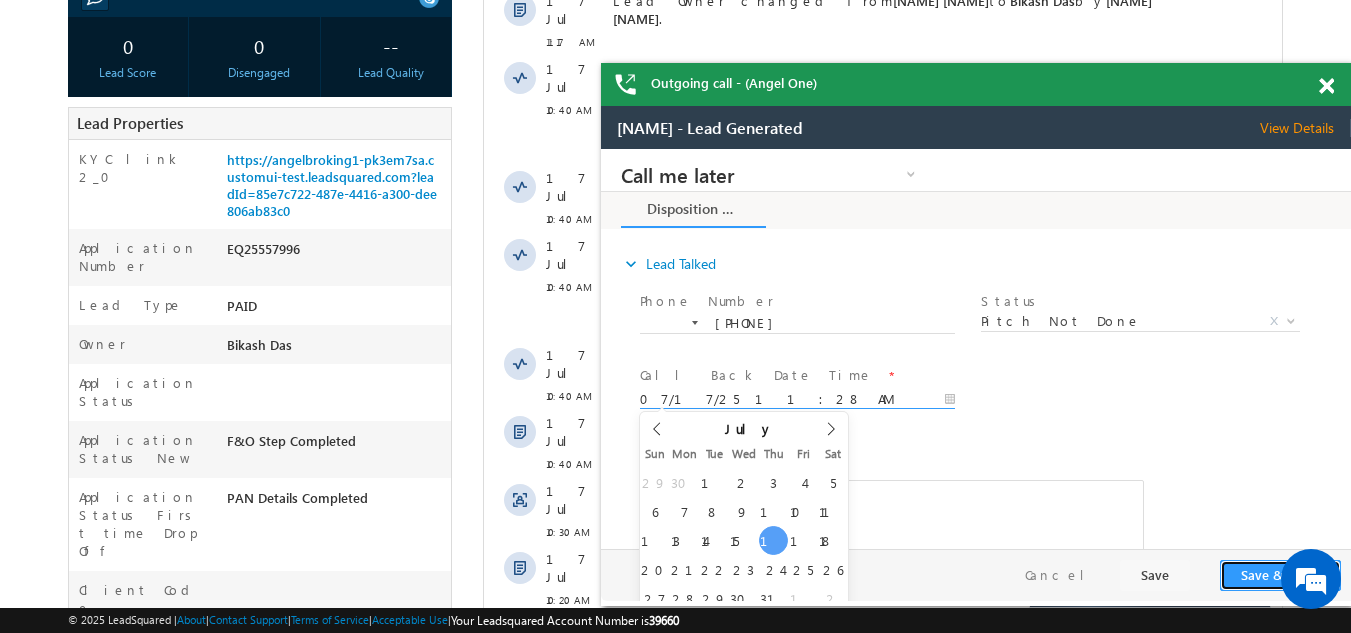 click on "Save & Close" at bounding box center (1280, 575) 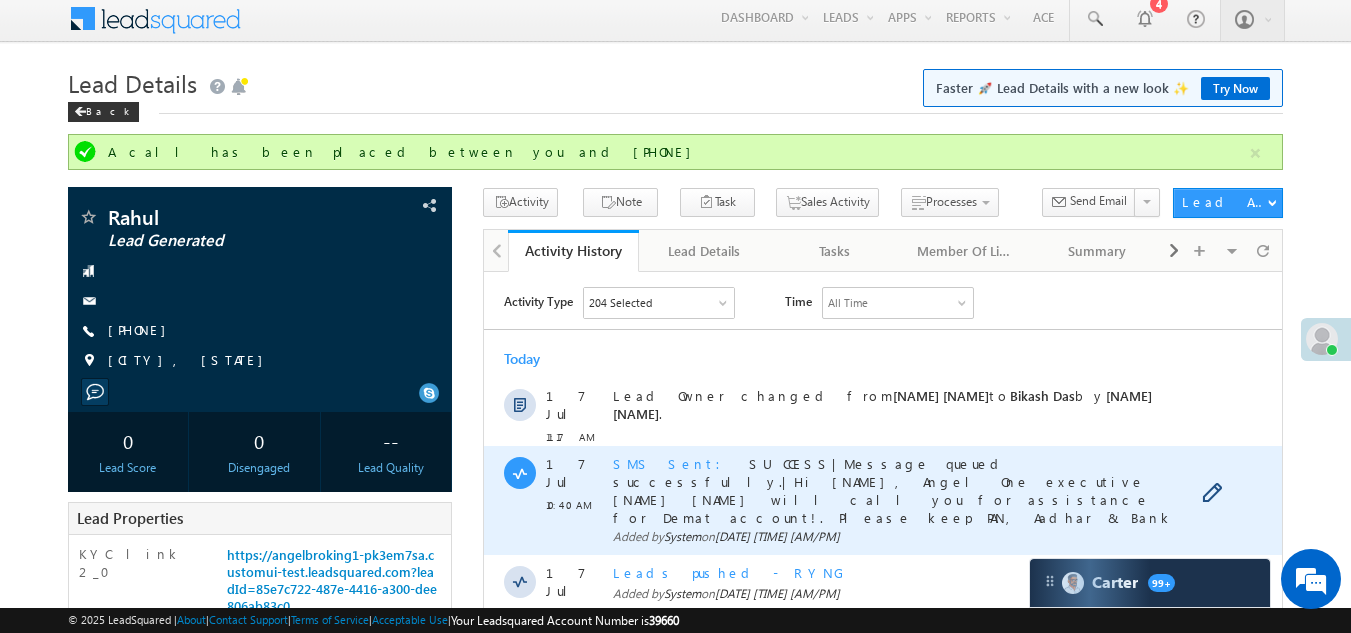 scroll, scrollTop: 0, scrollLeft: 0, axis: both 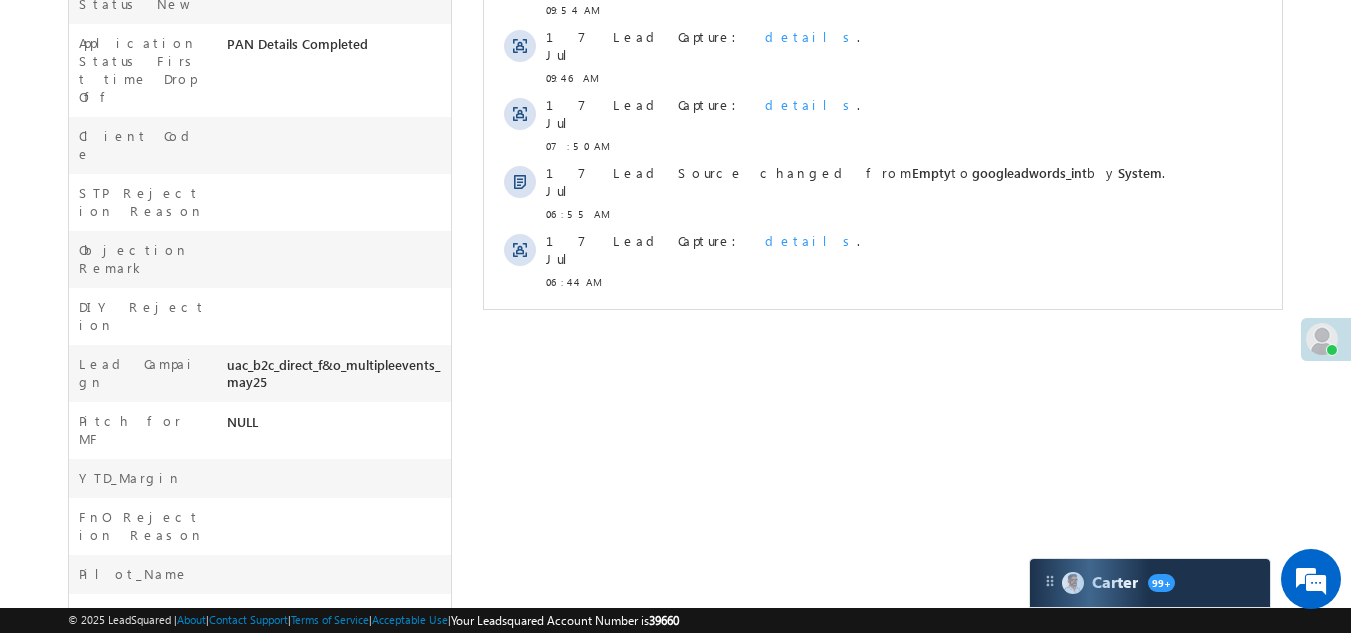 click on "Show More" at bounding box center (883, 326) 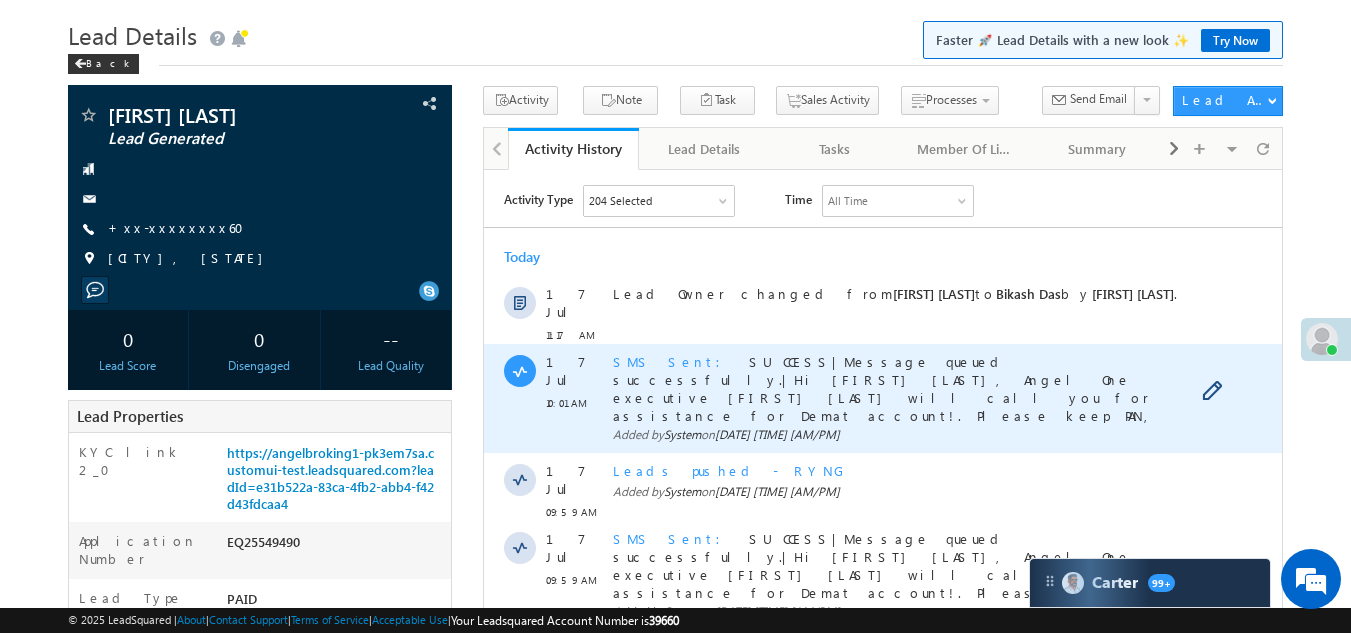 scroll, scrollTop: 0, scrollLeft: 0, axis: both 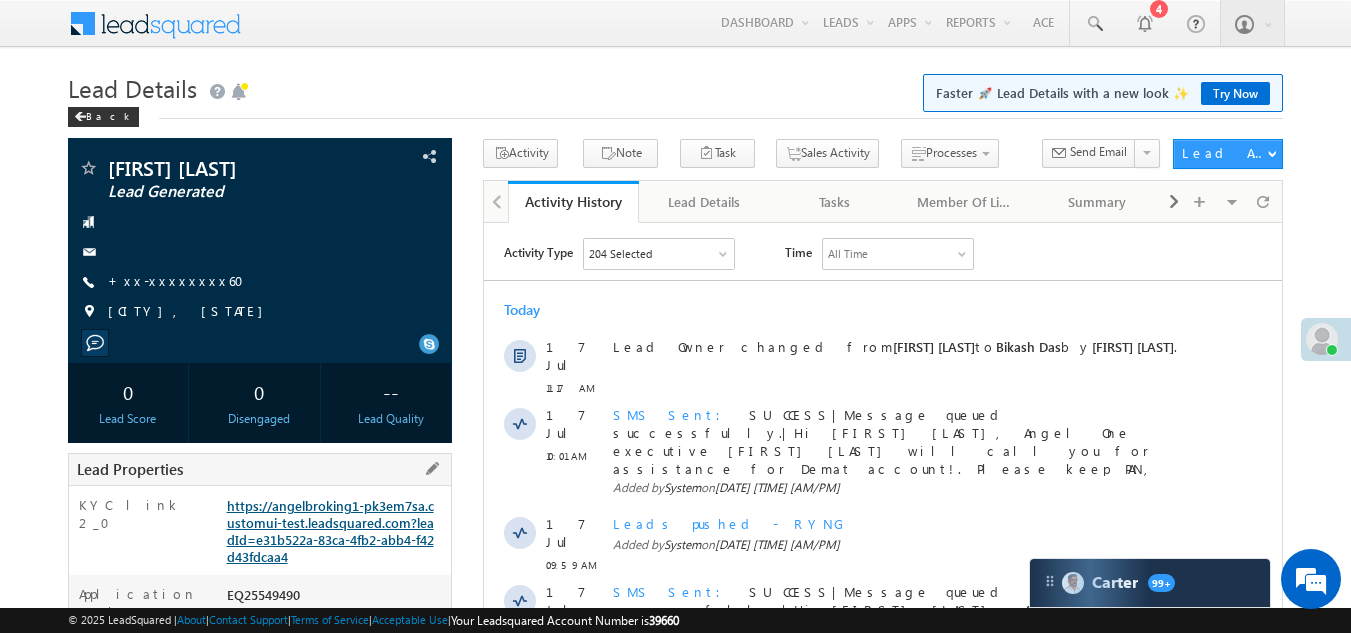 click on "https://angelbroking1-pk3em7sa.customui-test.leadsquared.com?leadId=e31b522a-83ca-4fb2-abb4-f42d43fdcaa4" at bounding box center (330, 531) 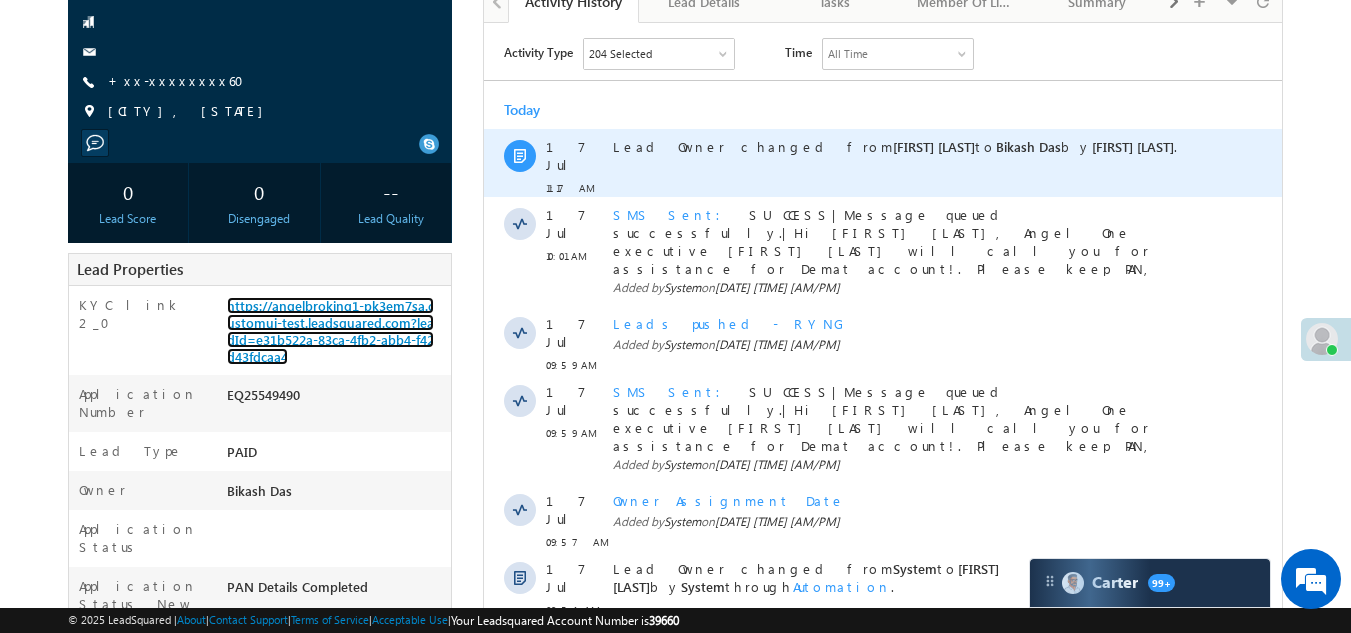 scroll, scrollTop: 0, scrollLeft: 0, axis: both 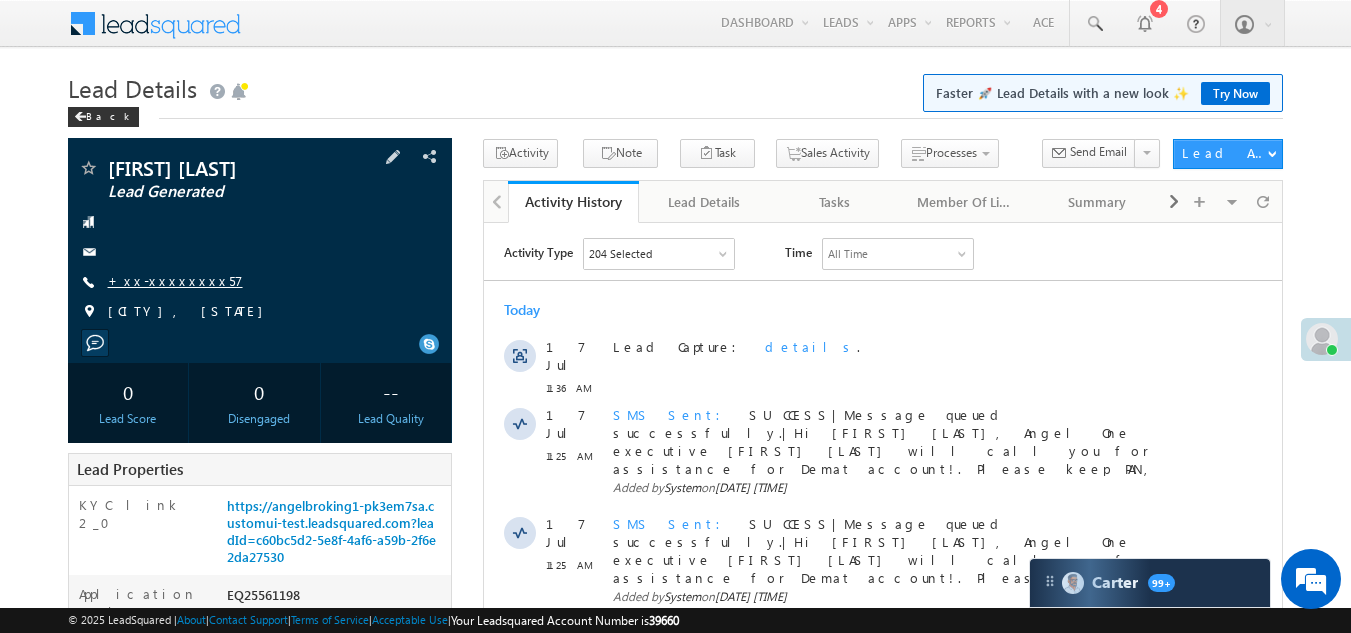 click on "+xx-xxxxxxxx57" at bounding box center (175, 280) 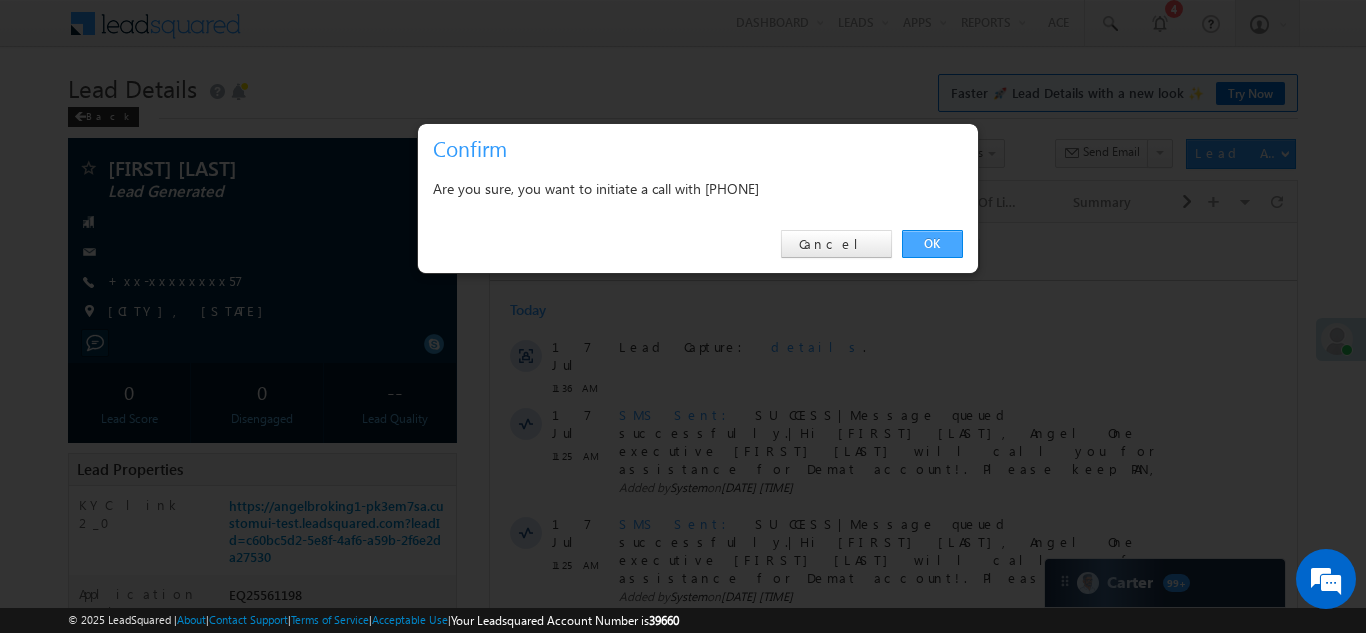 click on "OK" at bounding box center [932, 244] 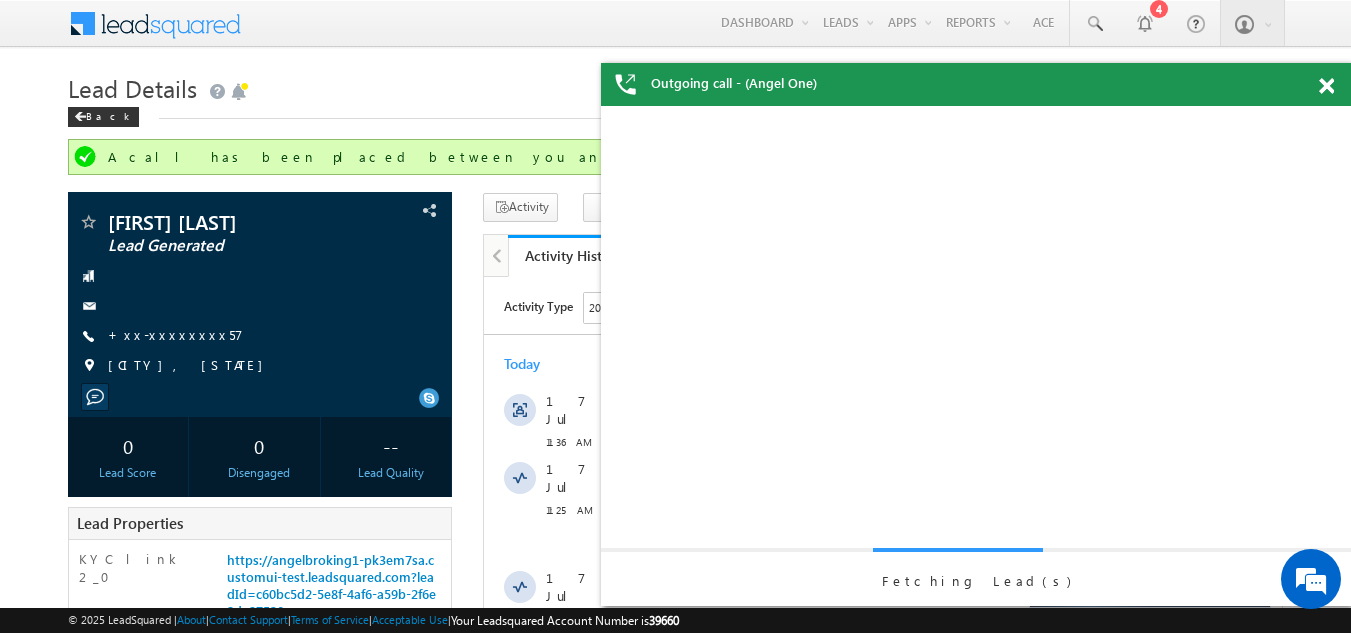 scroll, scrollTop: 0, scrollLeft: 0, axis: both 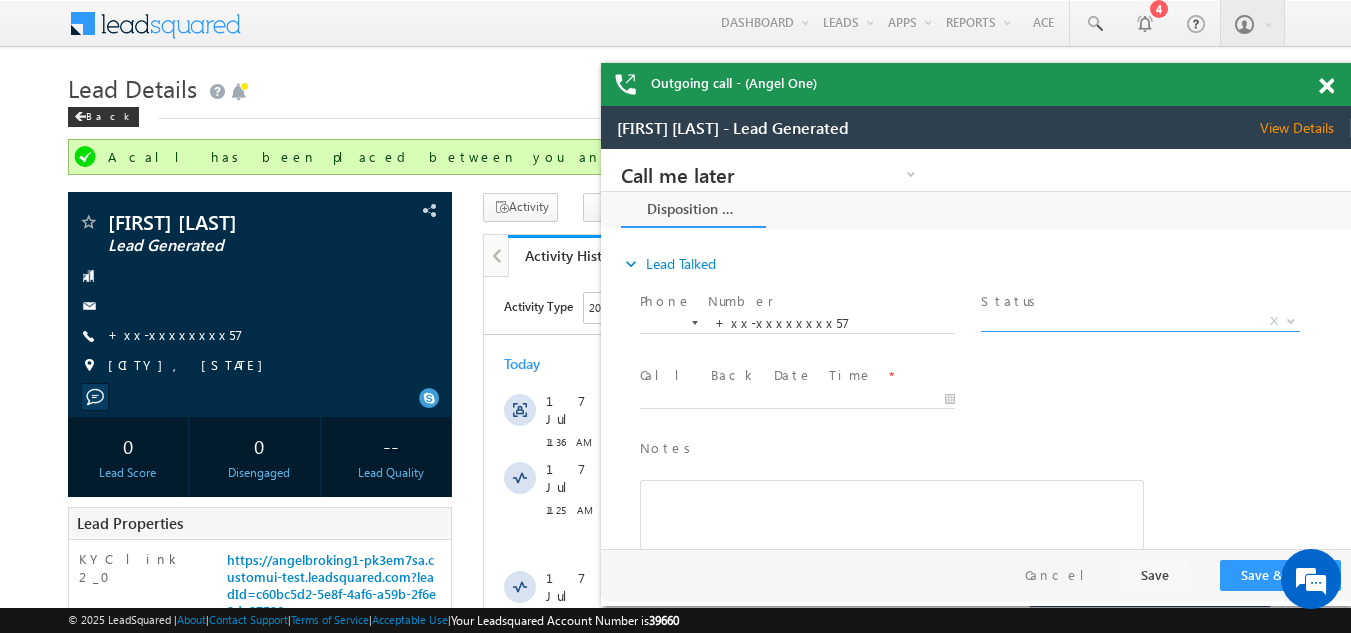 click on "X" at bounding box center [1140, 322] 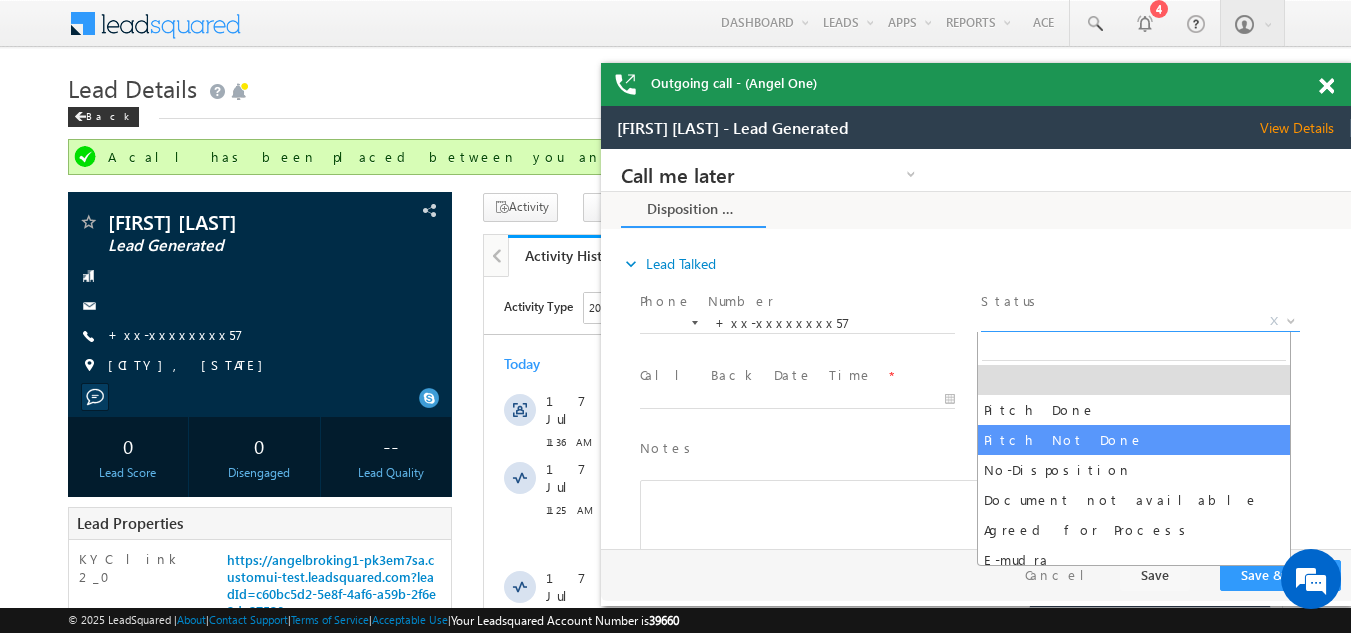 select on "Pitch Not Done" 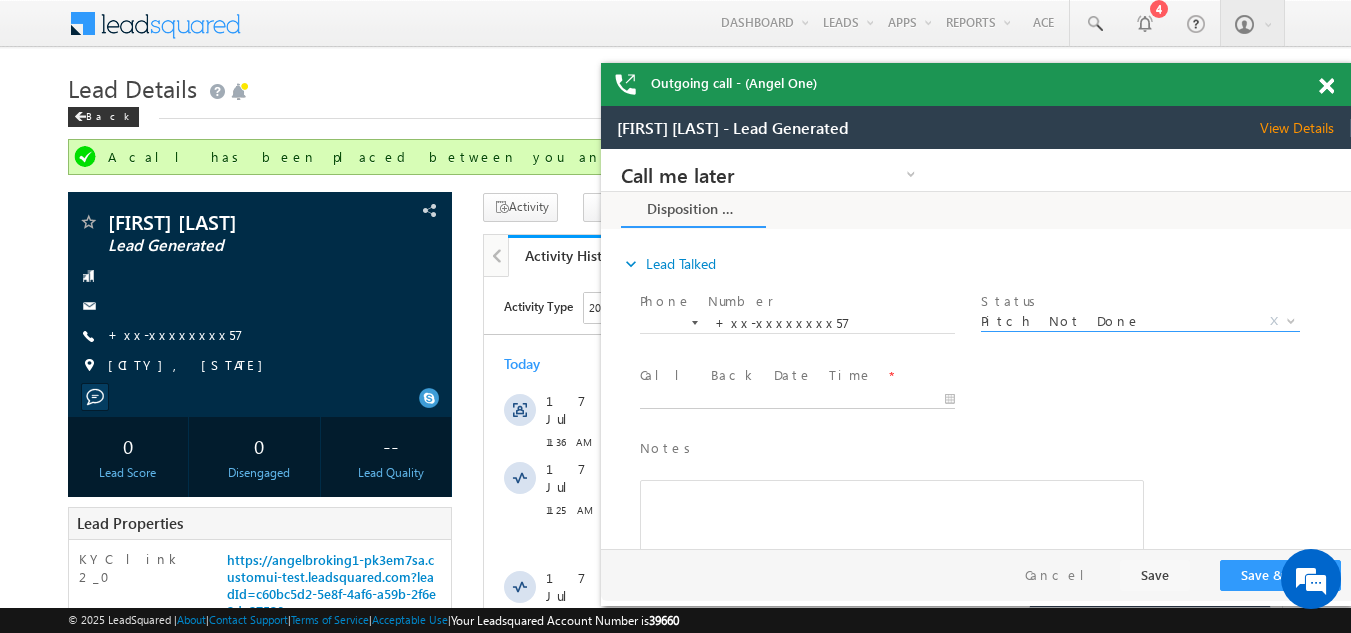 type on "07/17/25 11:42 AM" 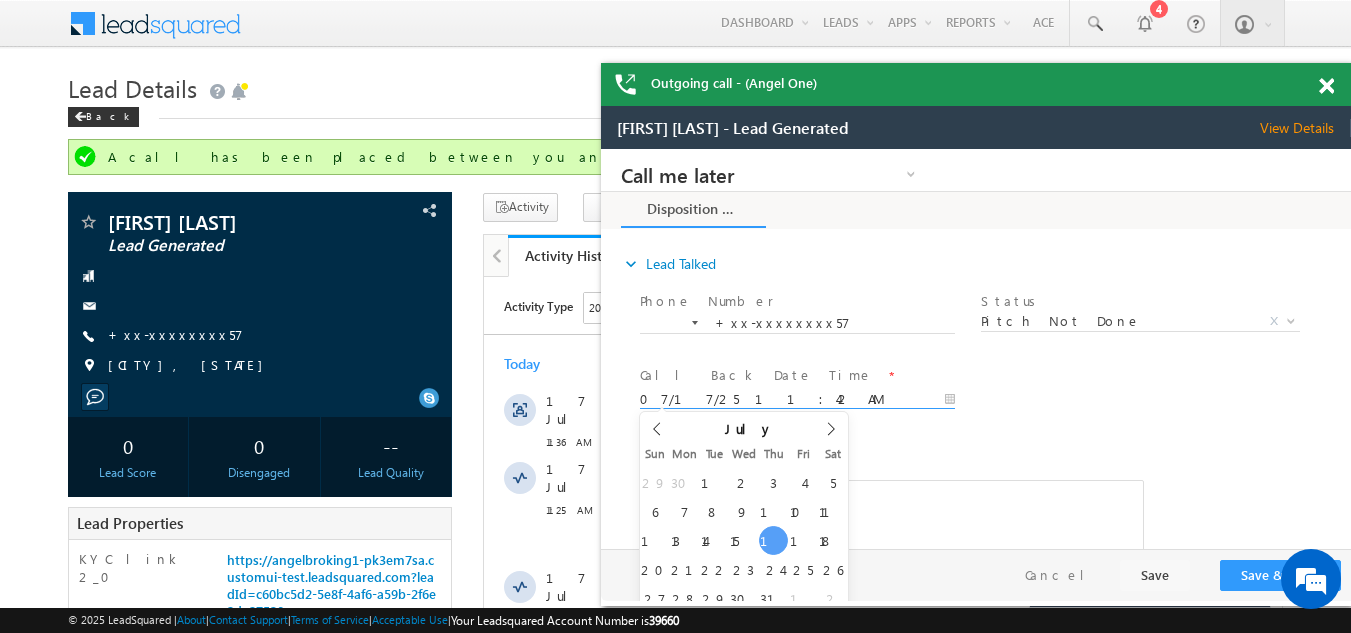click on "07/17/25 11:42 AM" at bounding box center [797, 400] 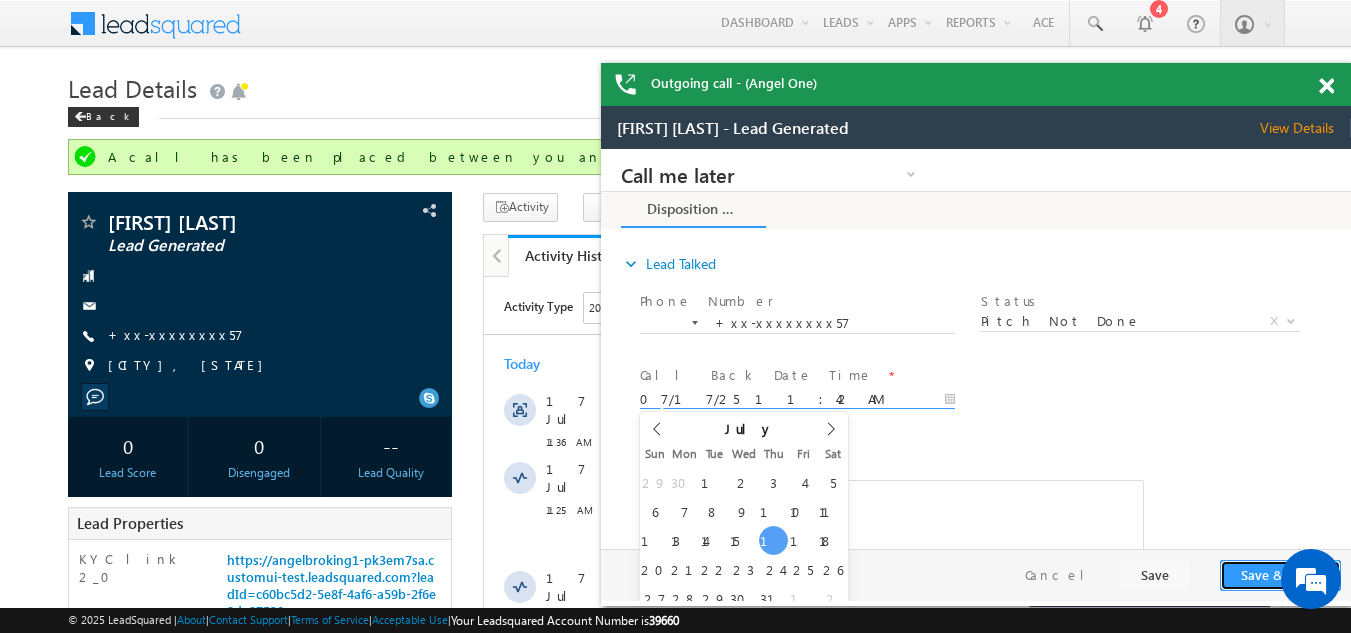 click on "Save & Close" at bounding box center [1280, 575] 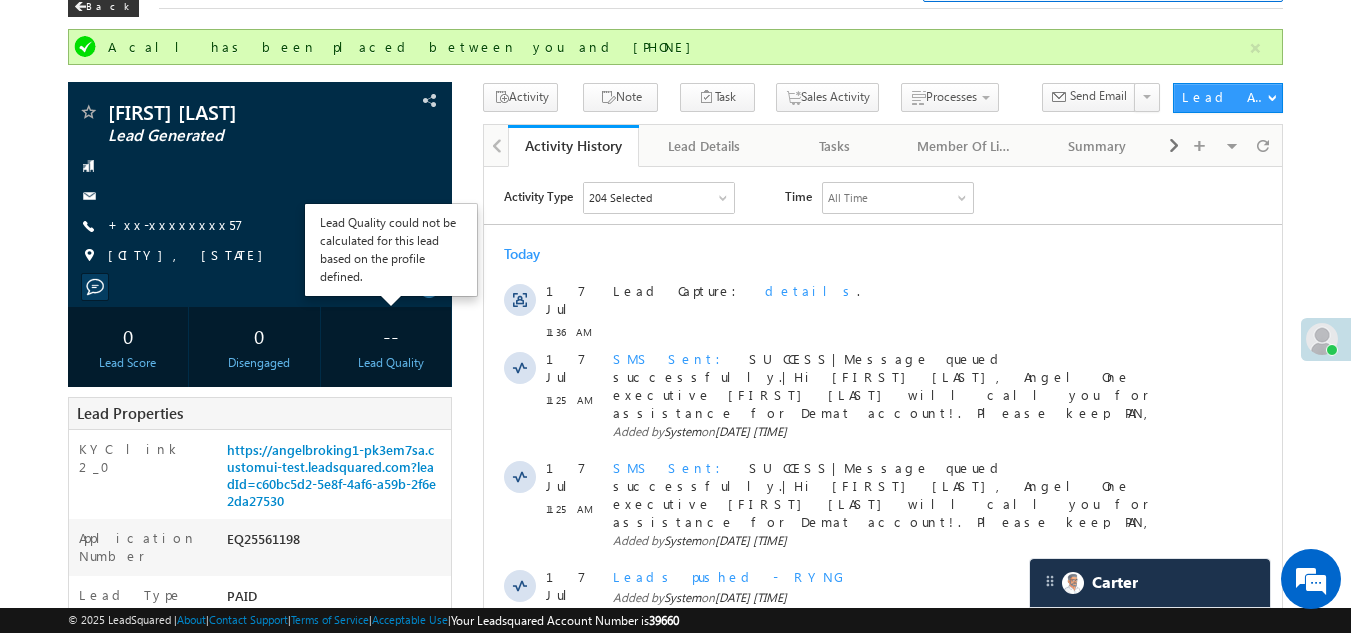 scroll, scrollTop: 0, scrollLeft: 0, axis: both 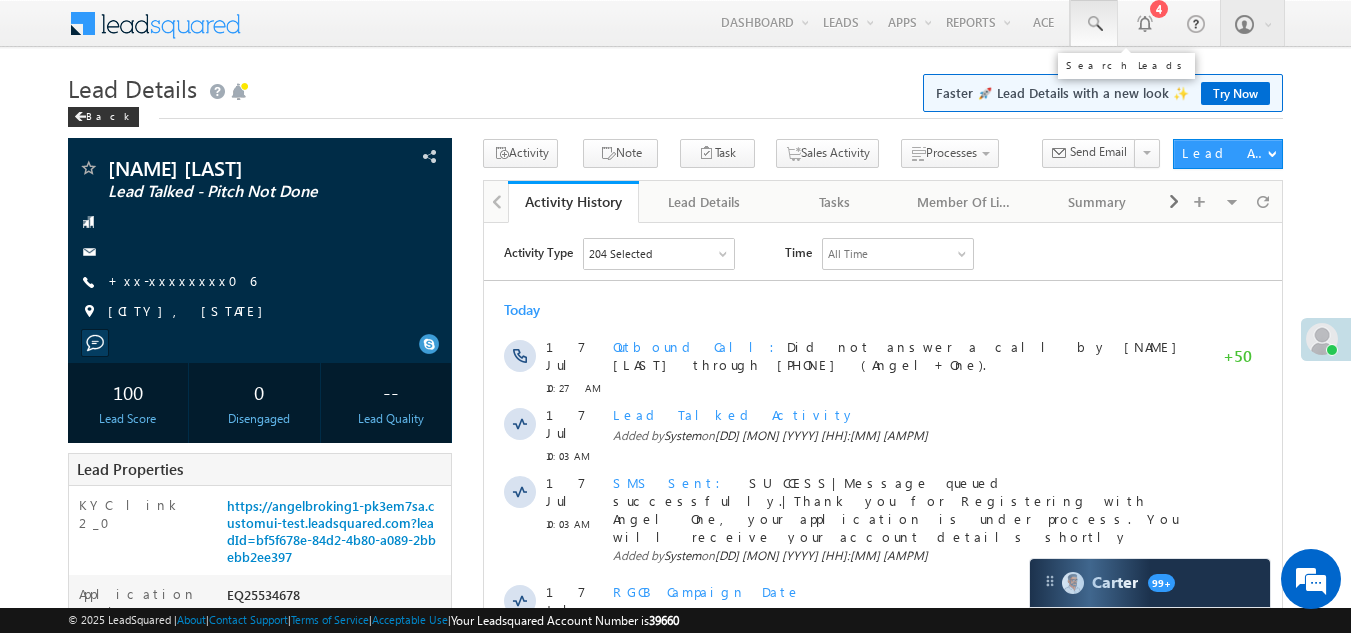 click at bounding box center (1094, 24) 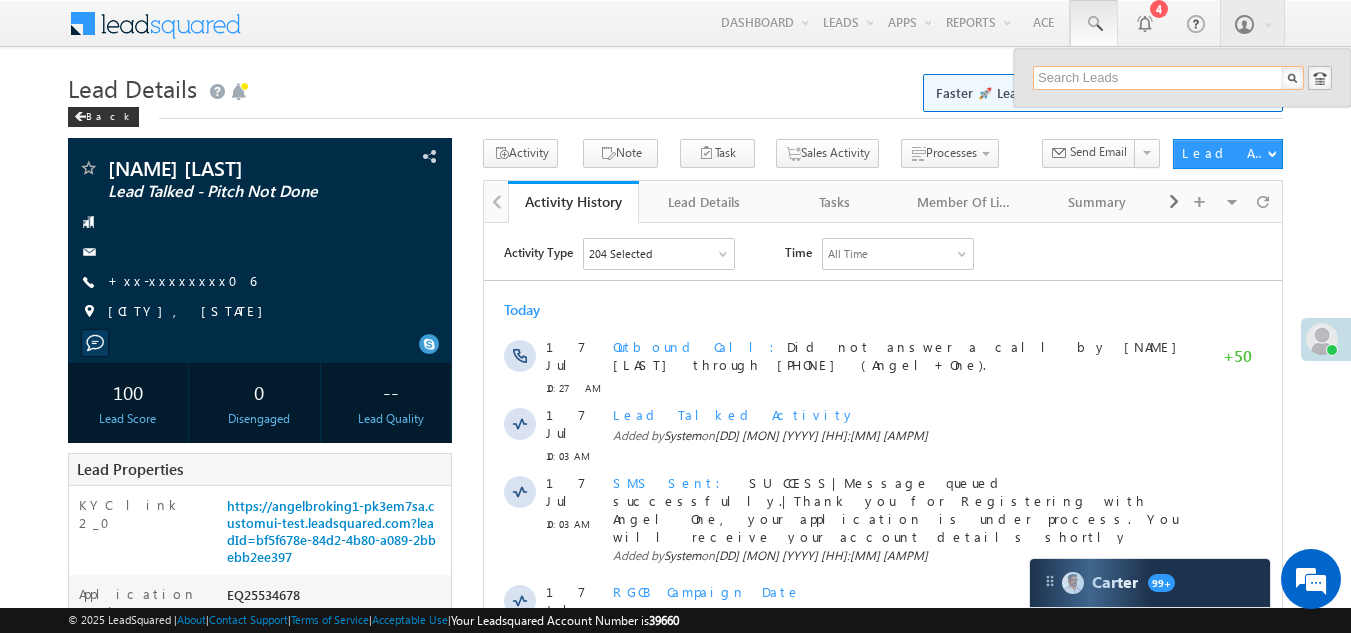 paste on "EQ25479297" 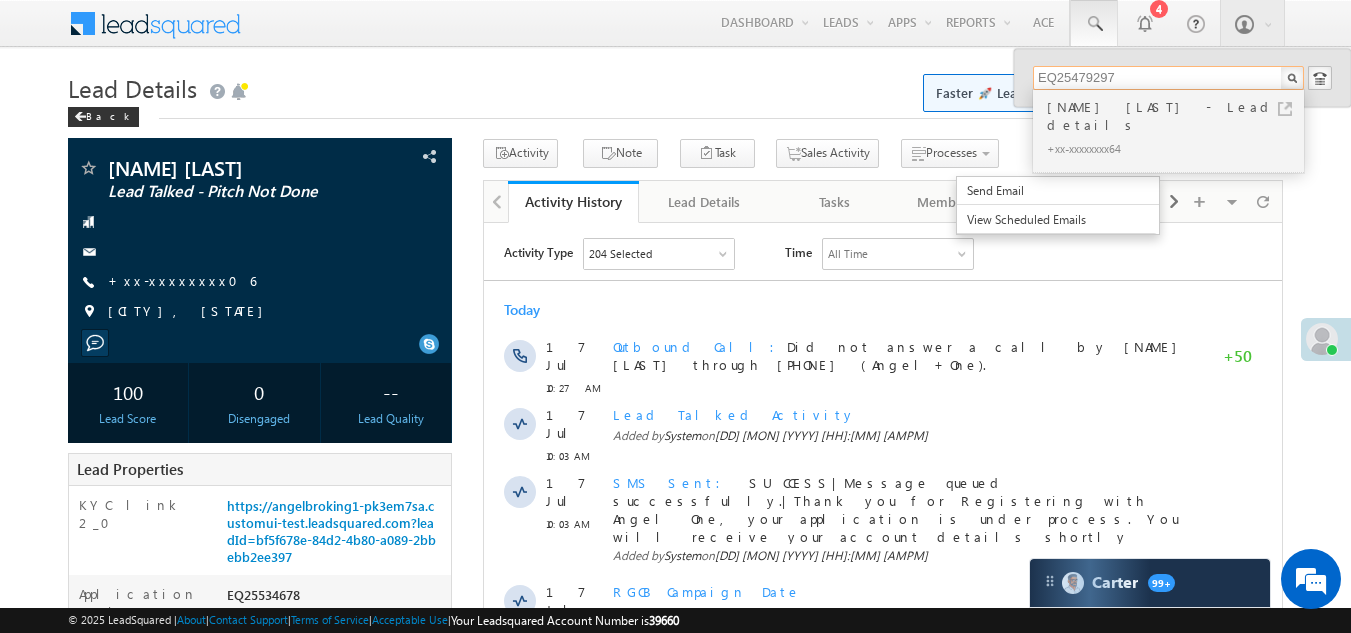 scroll, scrollTop: 0, scrollLeft: 0, axis: both 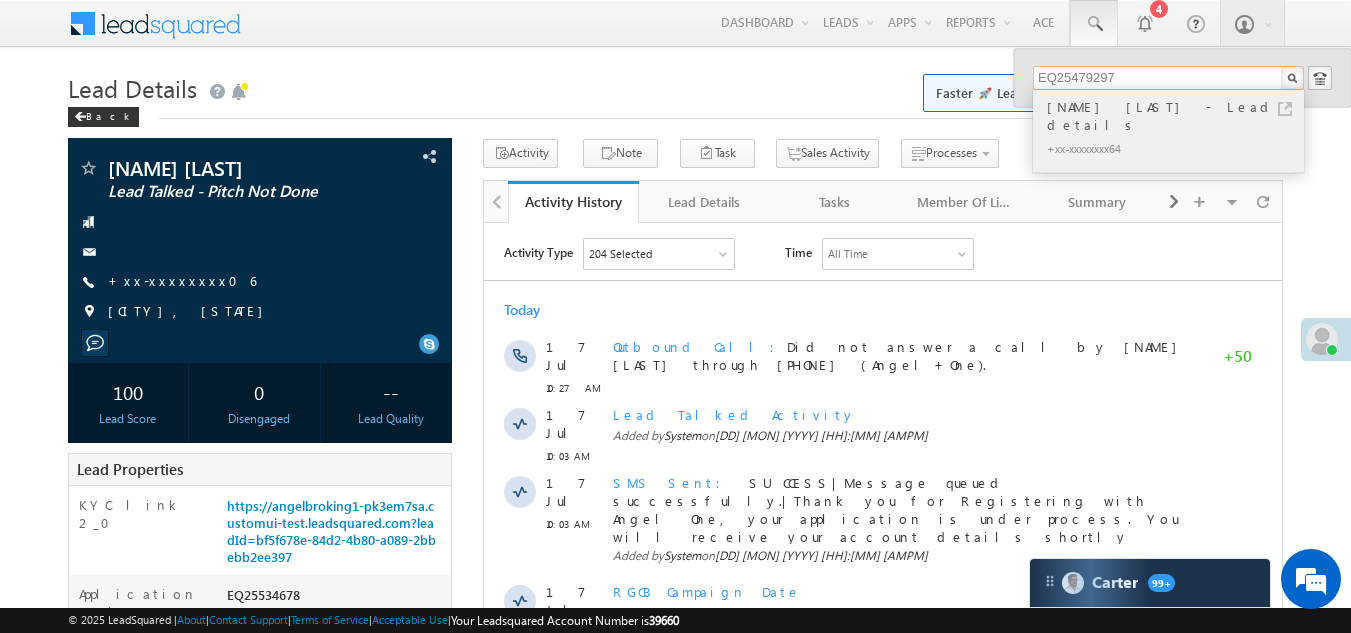 type on "EQ25479297" 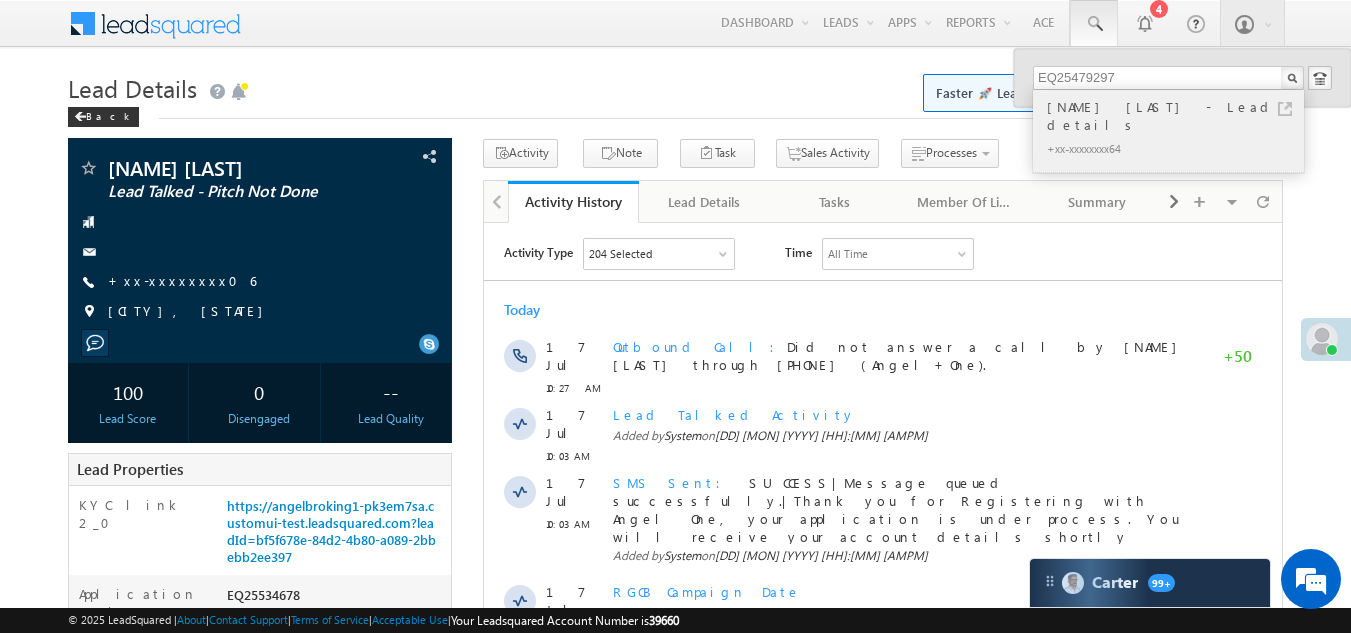 click on "[NAME] [LAST] - Lead details" at bounding box center (1177, 116) 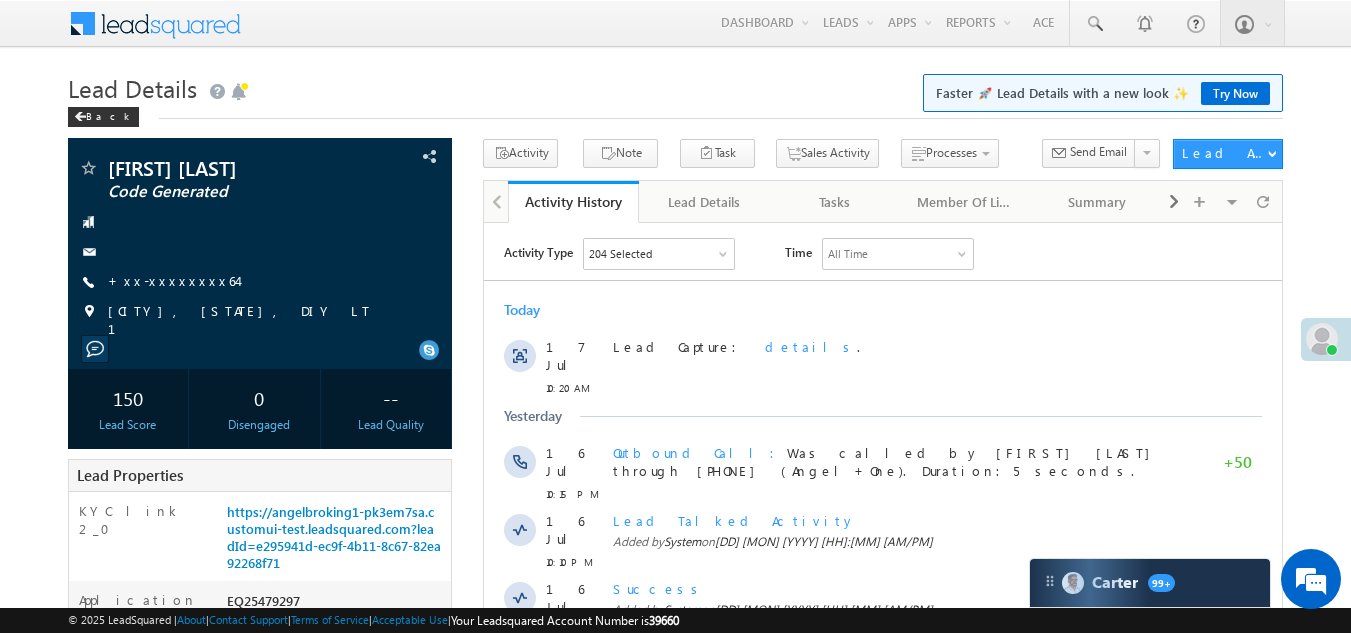 scroll, scrollTop: 0, scrollLeft: 0, axis: both 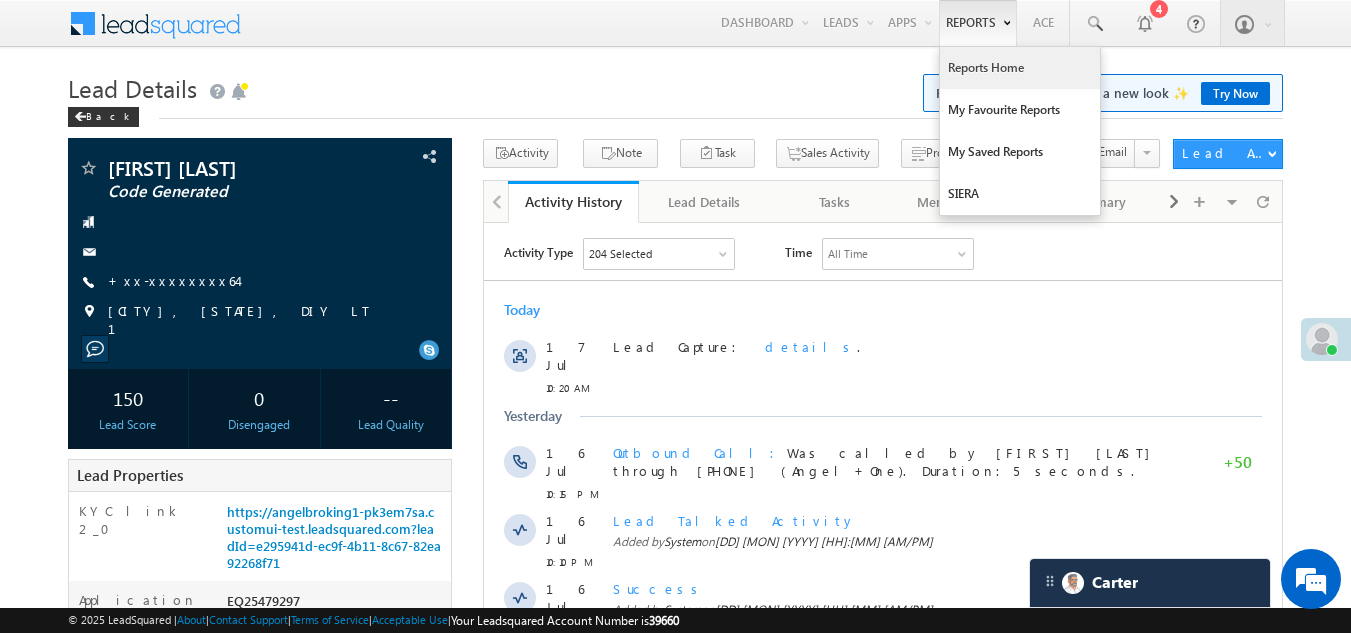 click on "Reports Home" at bounding box center [1020, 68] 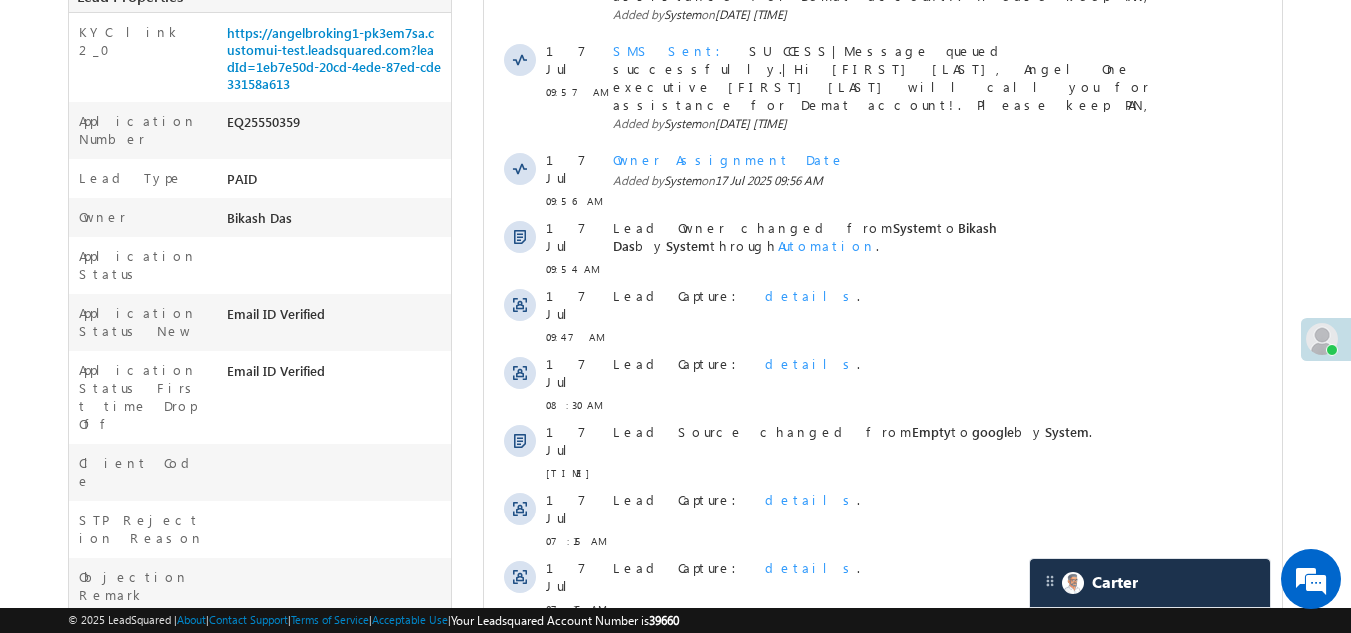 scroll, scrollTop: 0, scrollLeft: 0, axis: both 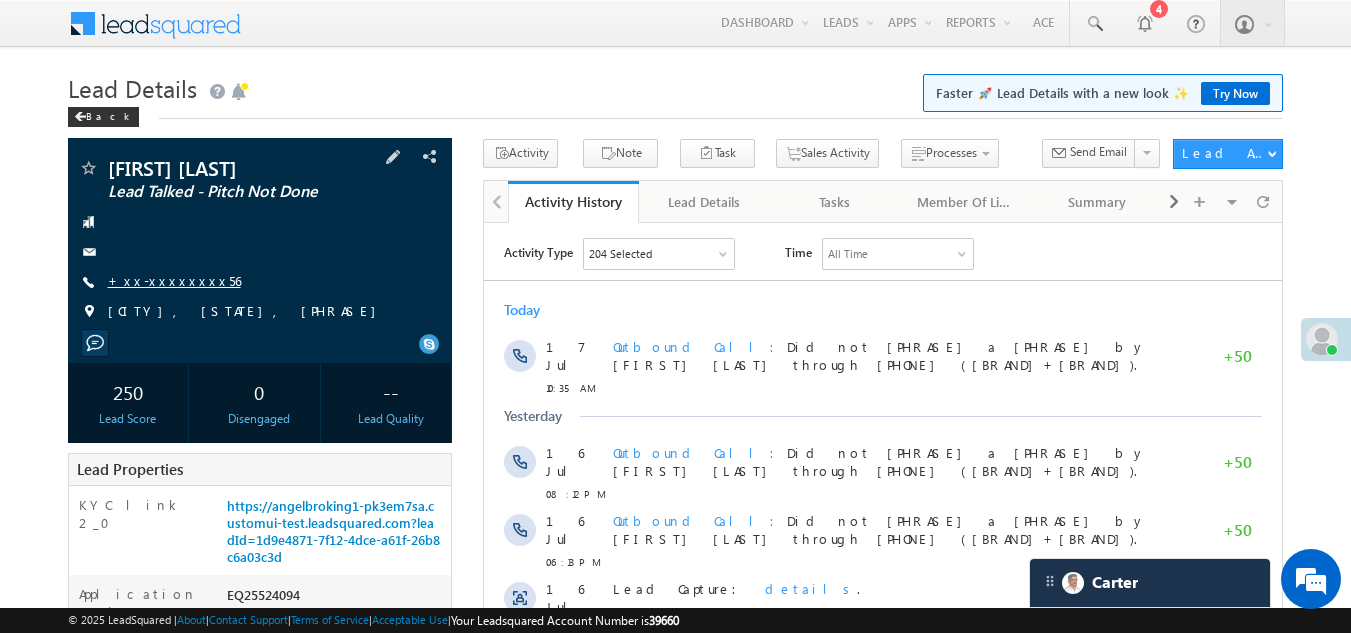 click on "+xx-xxxxxxxx56" at bounding box center [174, 280] 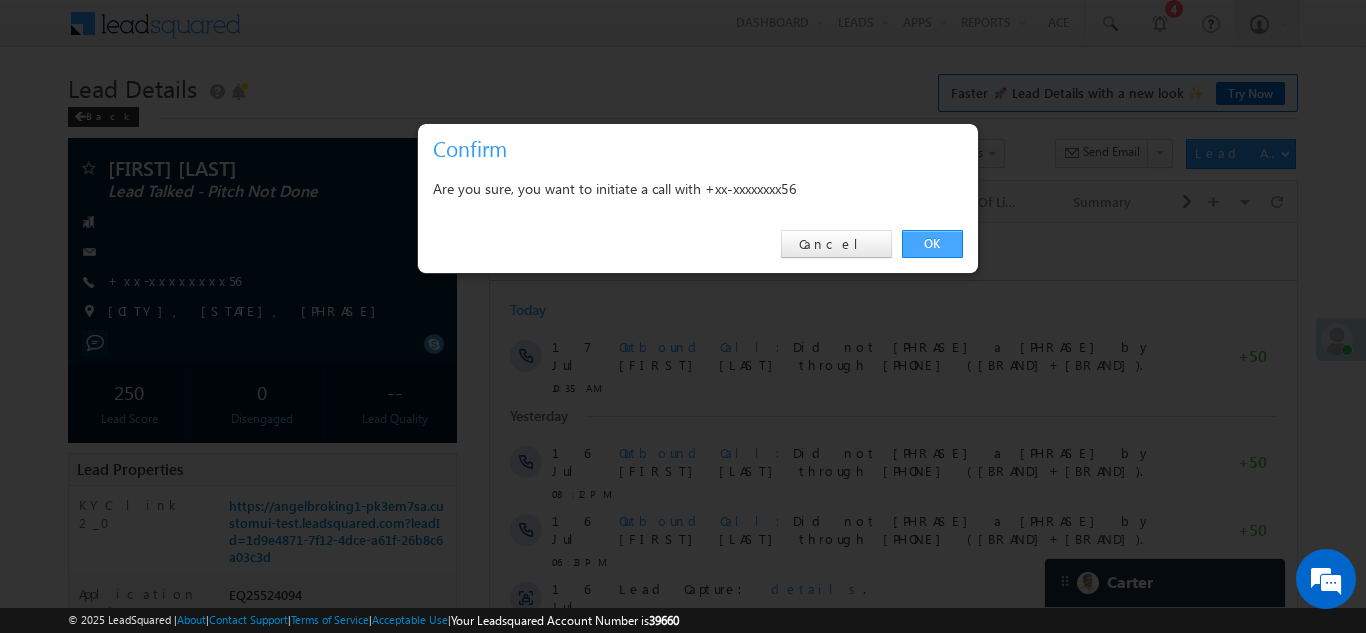 click on "OK" at bounding box center (932, 244) 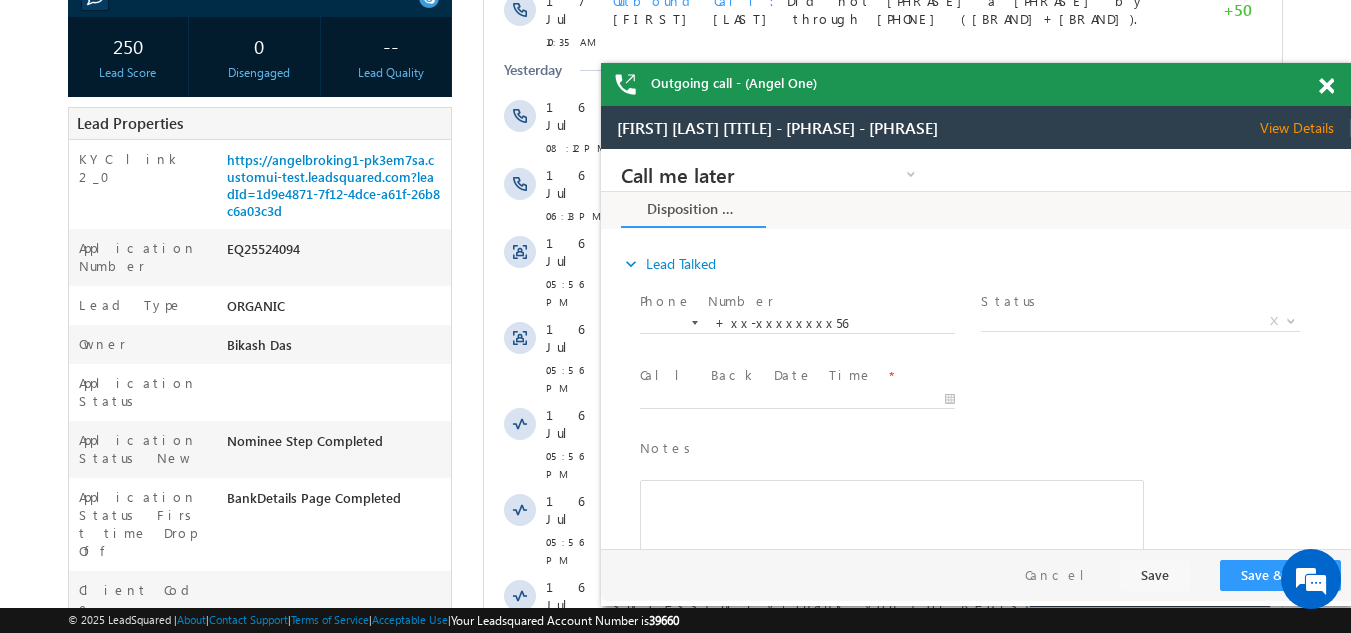 scroll, scrollTop: 0, scrollLeft: 0, axis: both 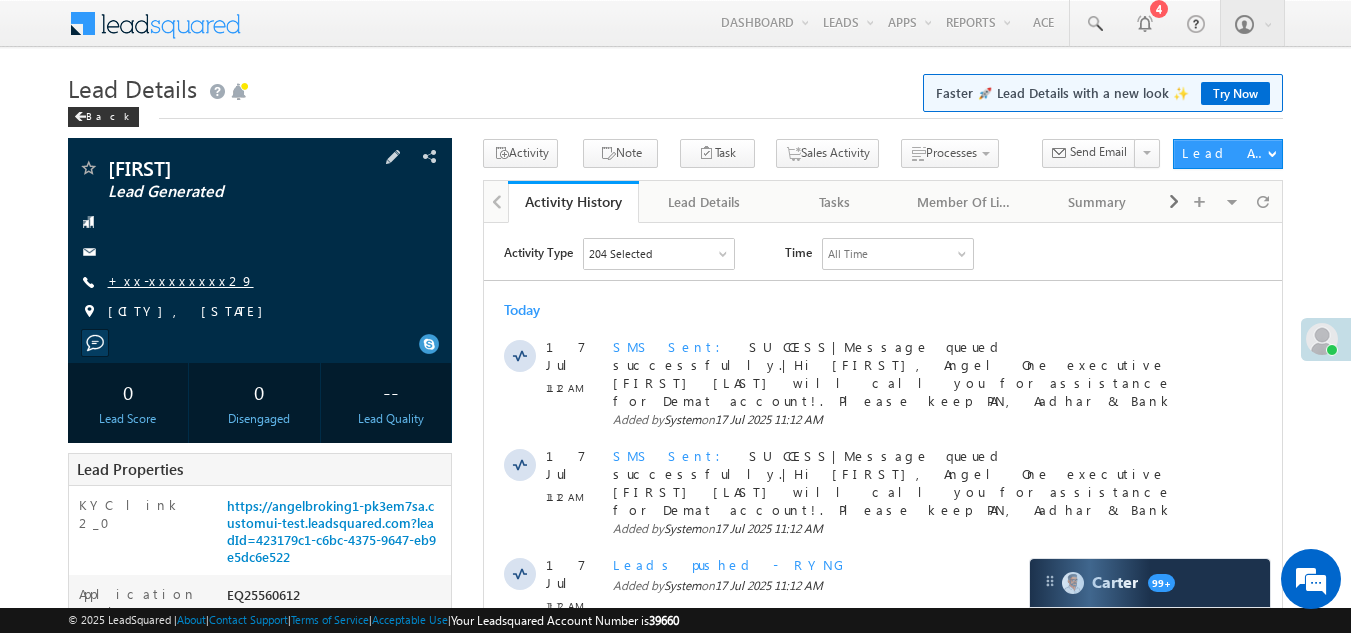 click on "+xx-xxxxxxxx29" at bounding box center [181, 280] 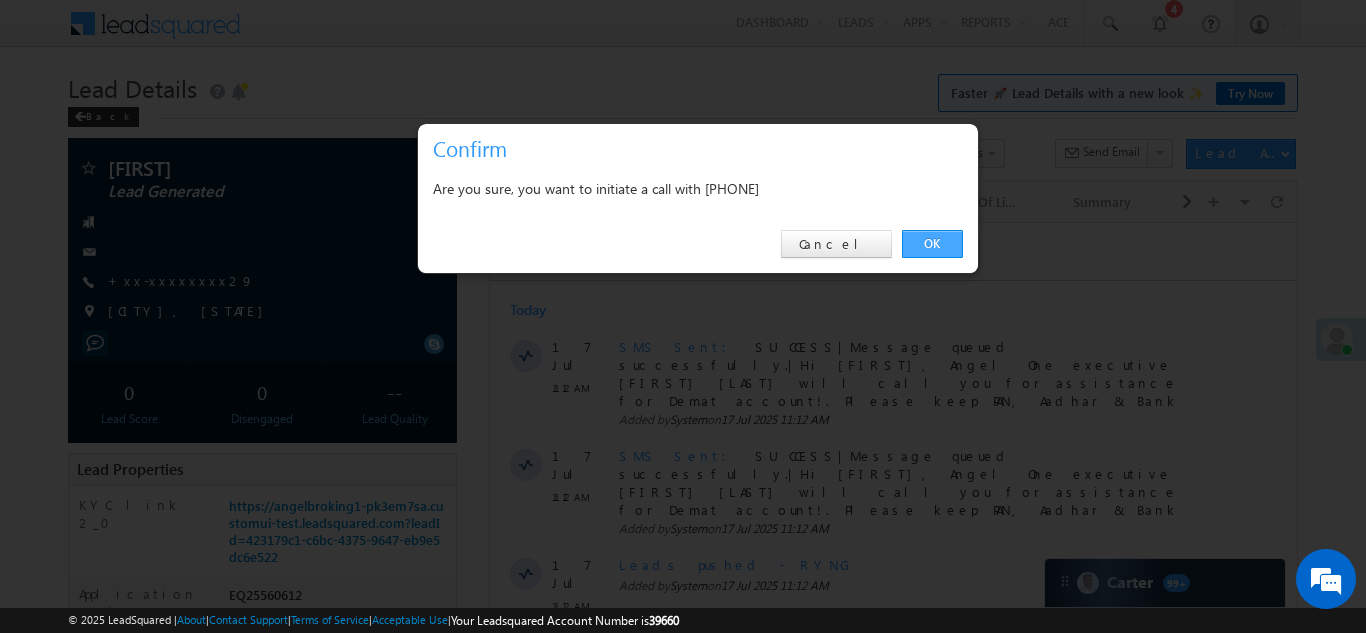 click on "OK" at bounding box center [932, 244] 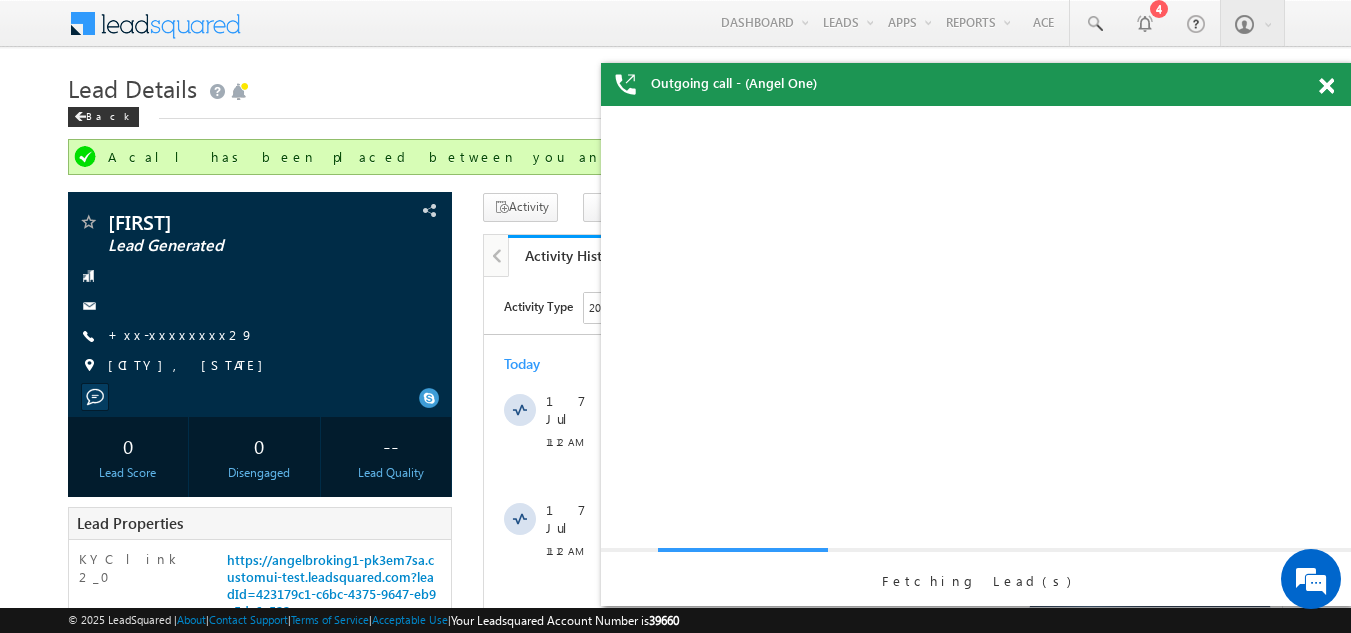 scroll, scrollTop: 0, scrollLeft: 0, axis: both 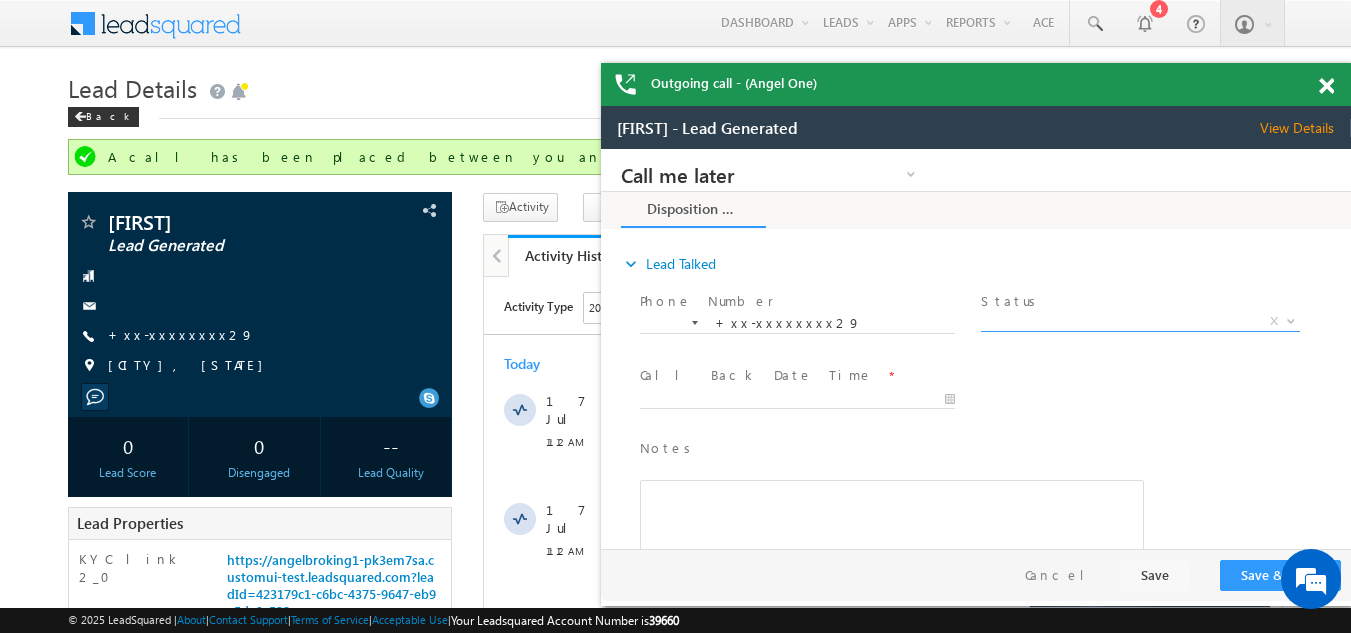 click on "X" at bounding box center [1140, 322] 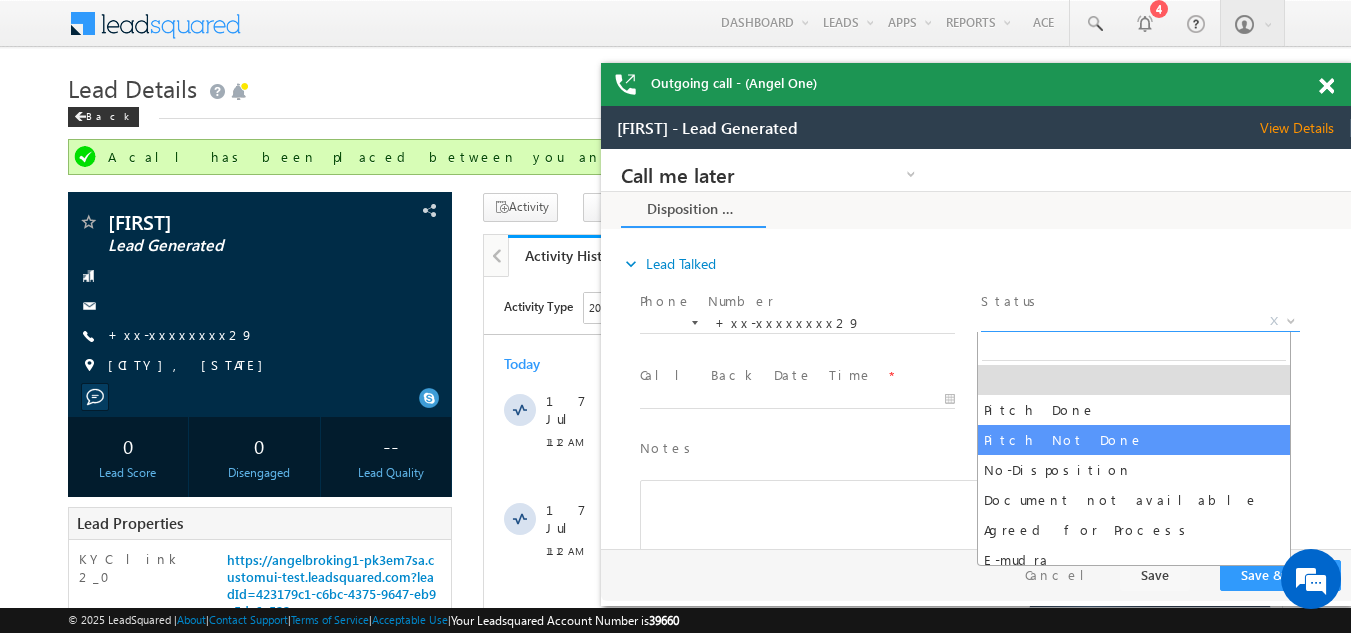 select on "Pitch Not Done" 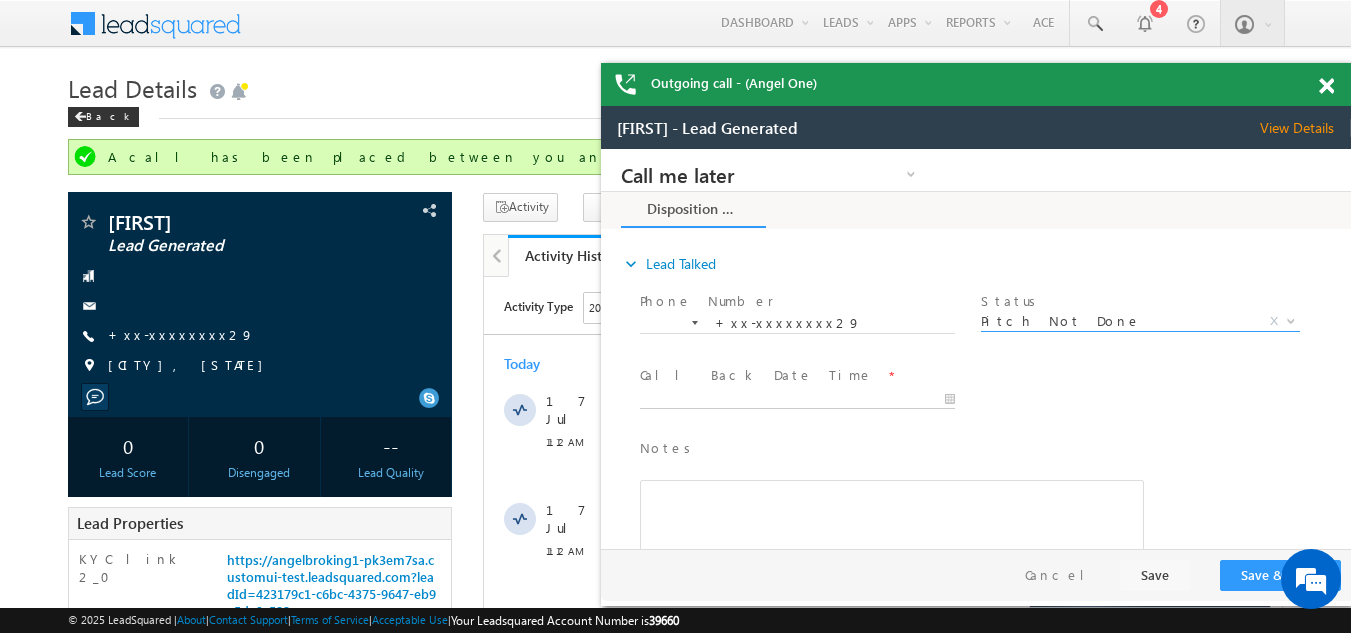 type on "[DATE] [TIME]" 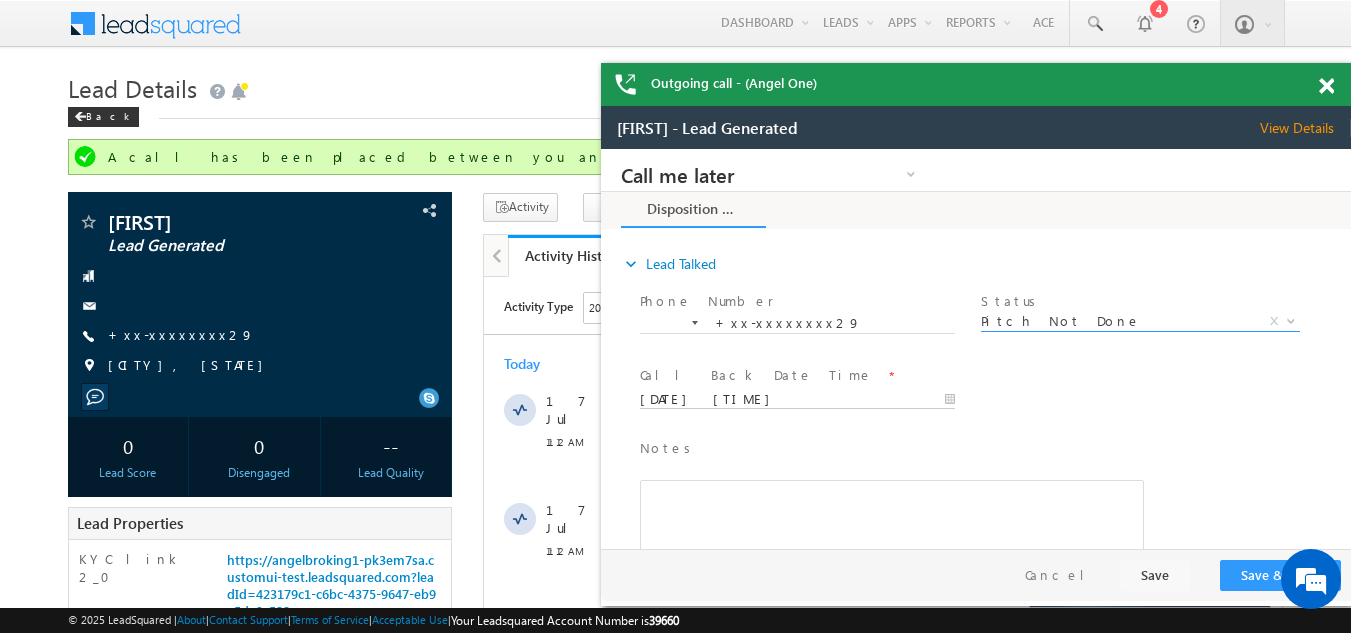 click on "[DATE] [TIME]" at bounding box center [797, 400] 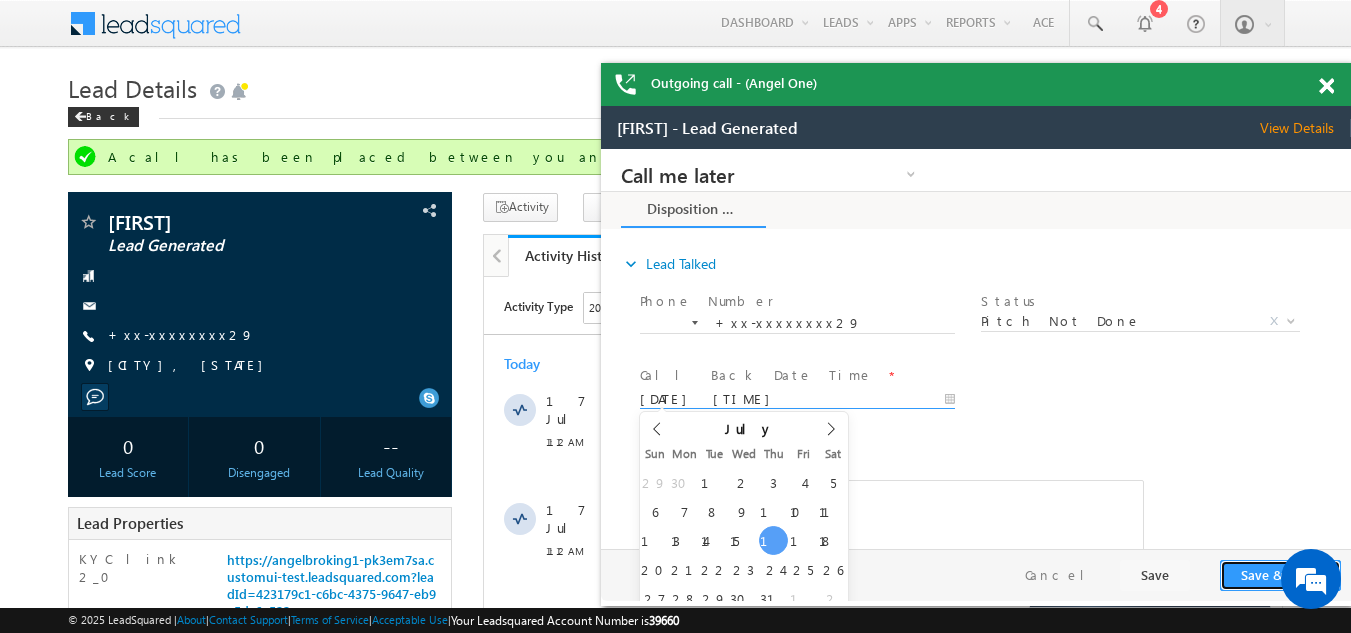 click on "Save & Close" at bounding box center [1280, 575] 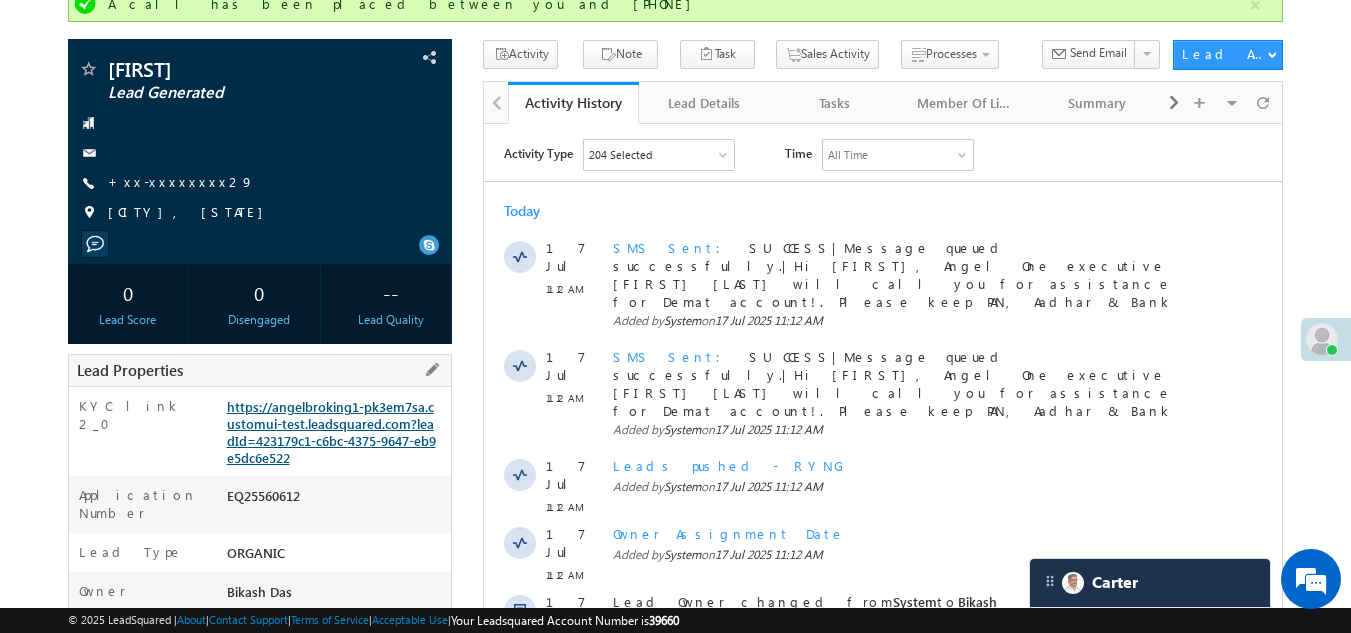 scroll, scrollTop: 0, scrollLeft: 0, axis: both 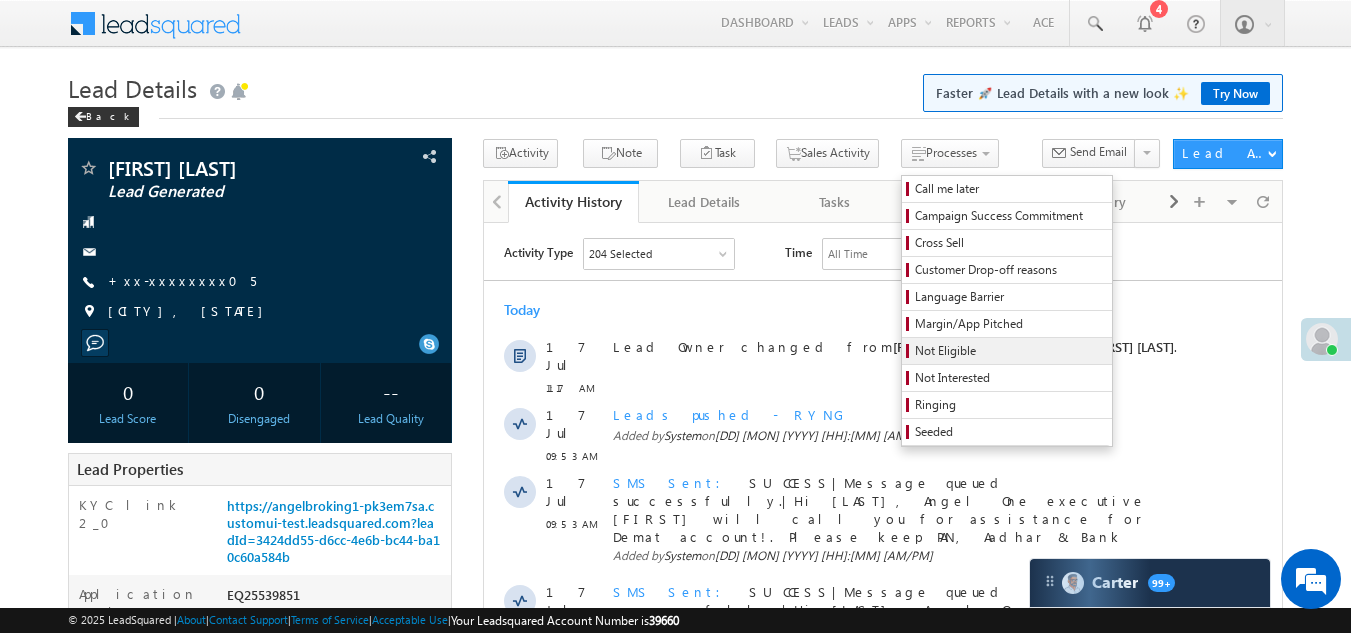 click on "Not Eligible" at bounding box center (1010, 351) 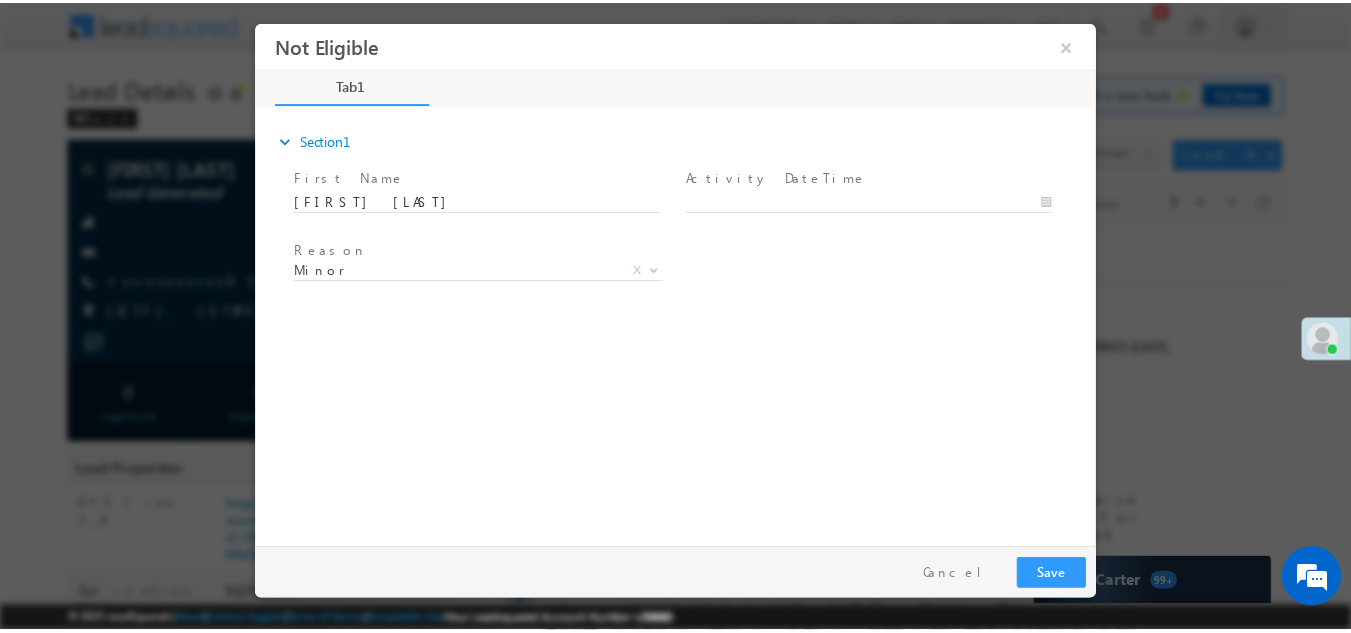 scroll, scrollTop: 0, scrollLeft: 0, axis: both 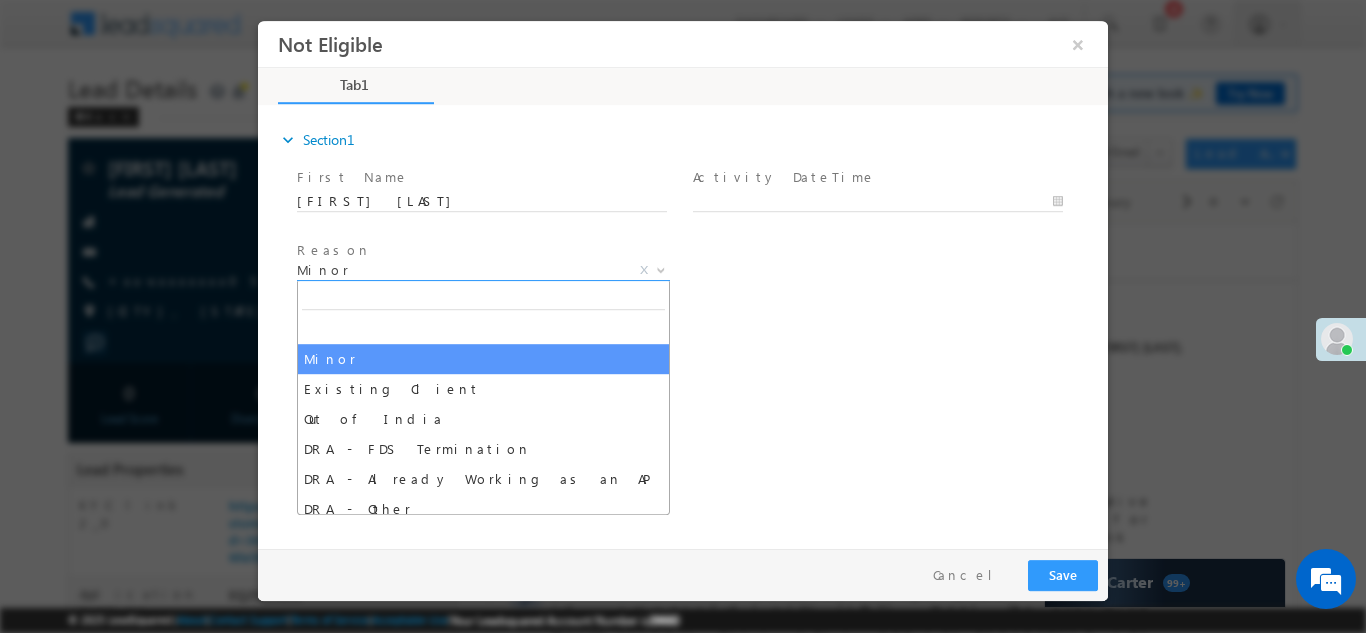 click on "Minor" at bounding box center [459, 269] 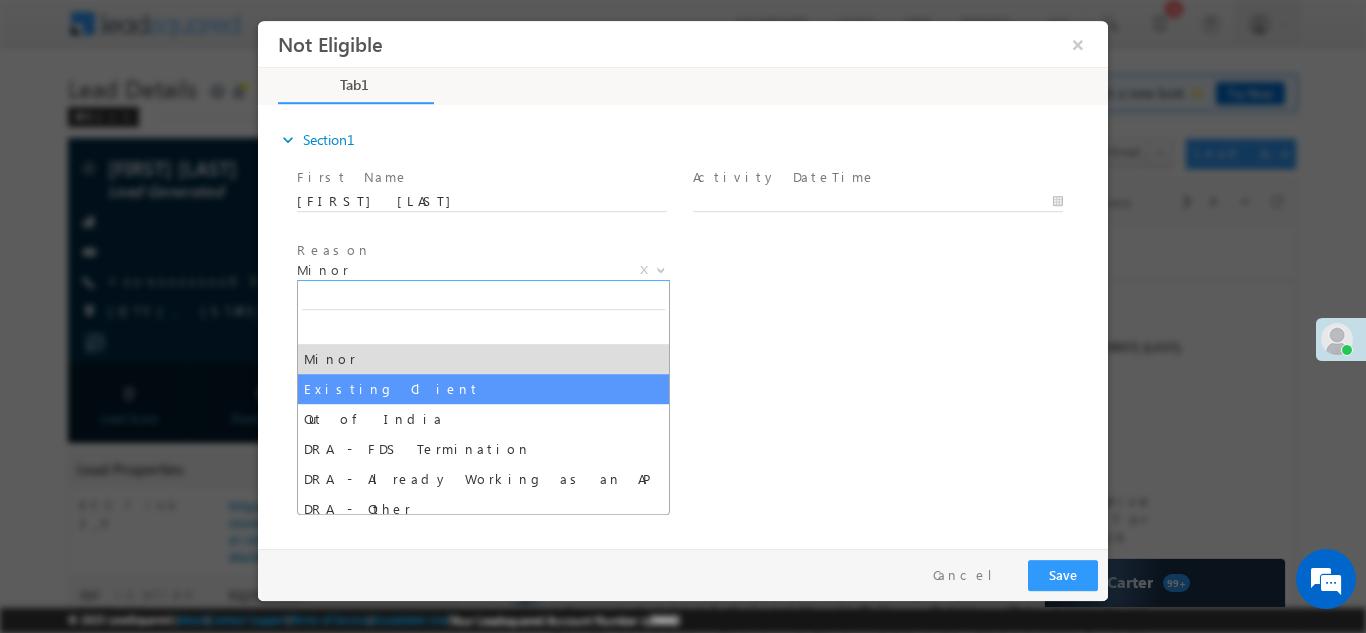 select on "Existing Client" 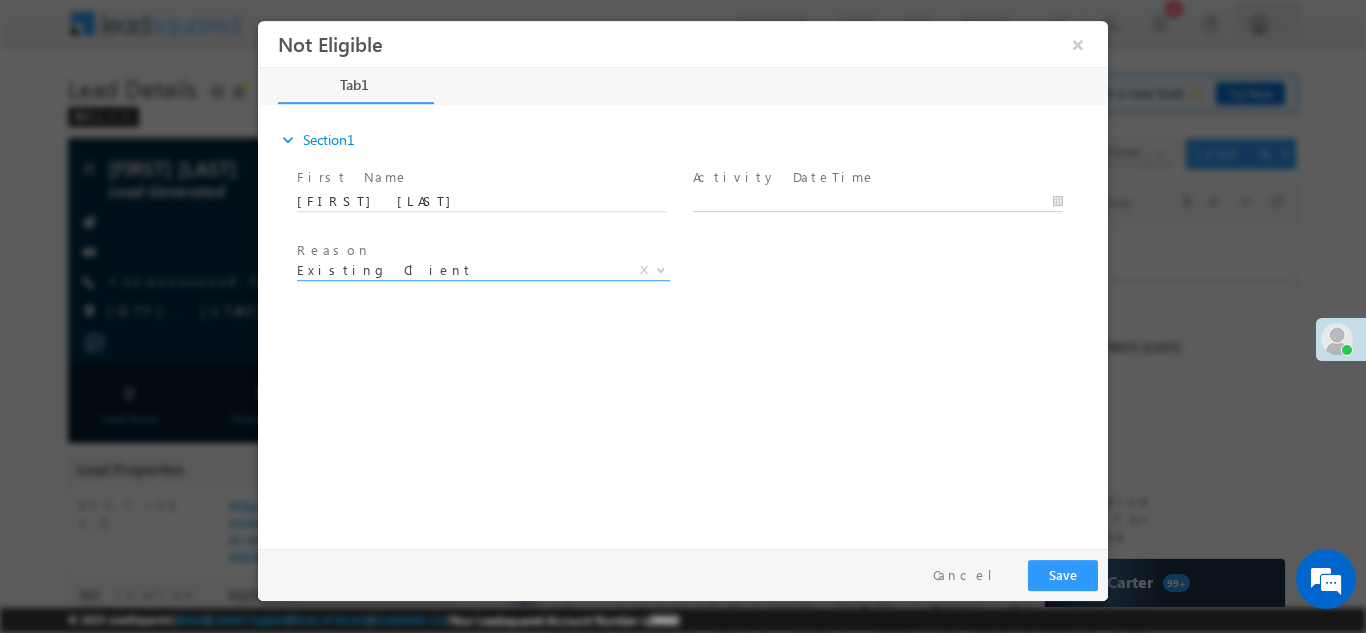 type on "07/17/25 11:54 AM" 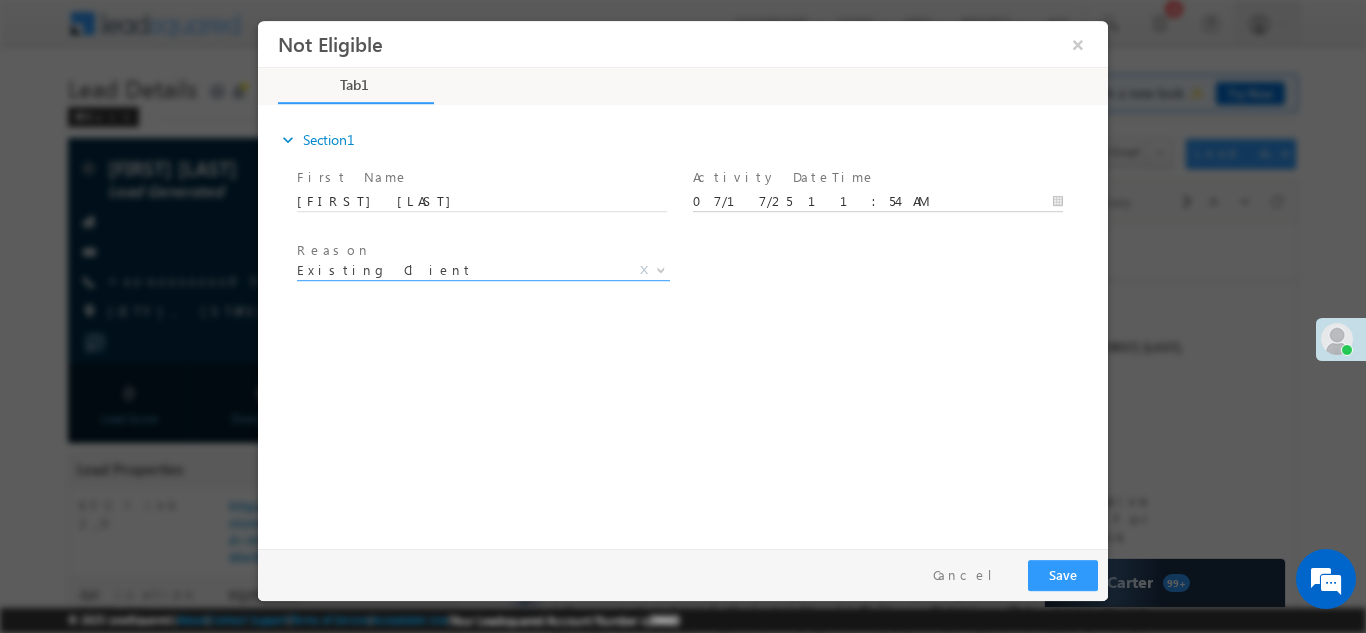 click on "07/17/25 11:54 AM" at bounding box center (878, 201) 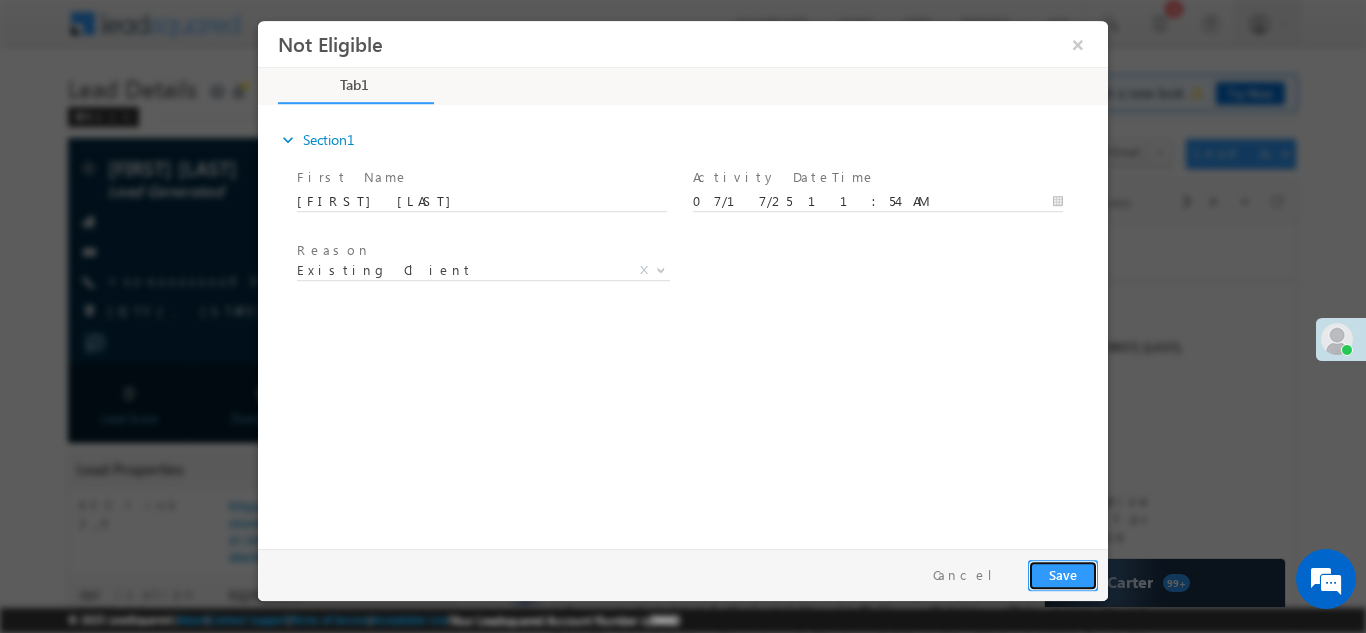 click on "Save" at bounding box center (1063, 574) 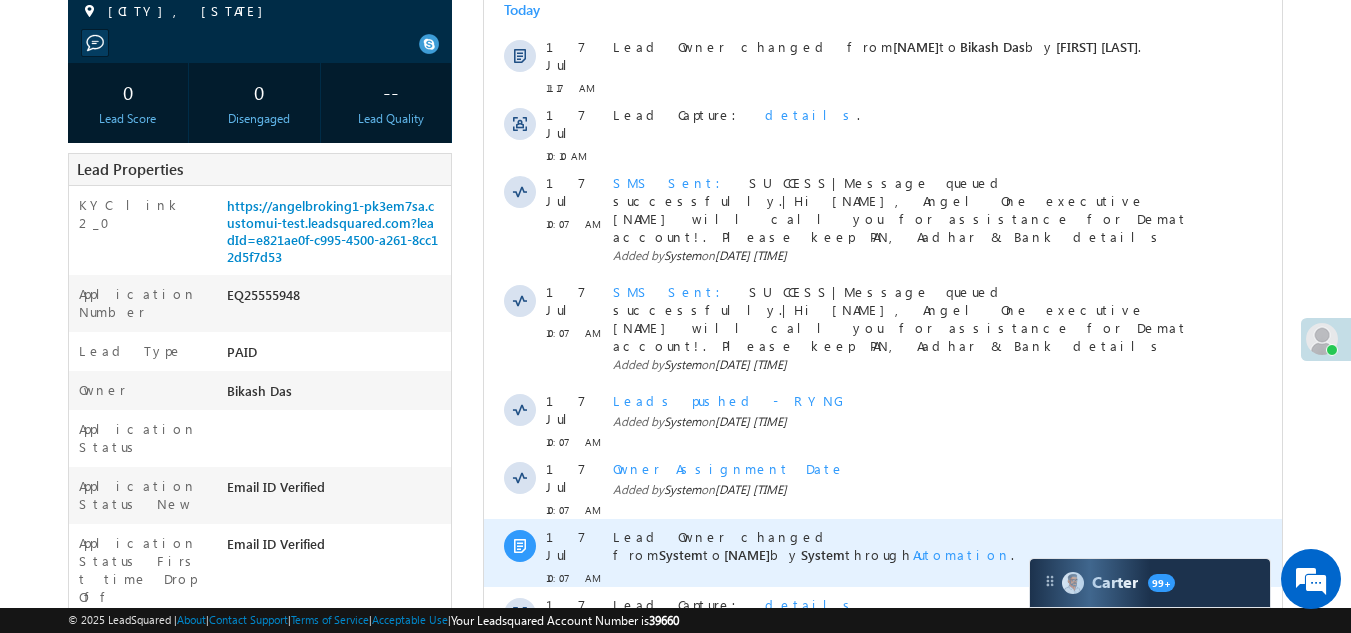 scroll, scrollTop: 600, scrollLeft: 0, axis: vertical 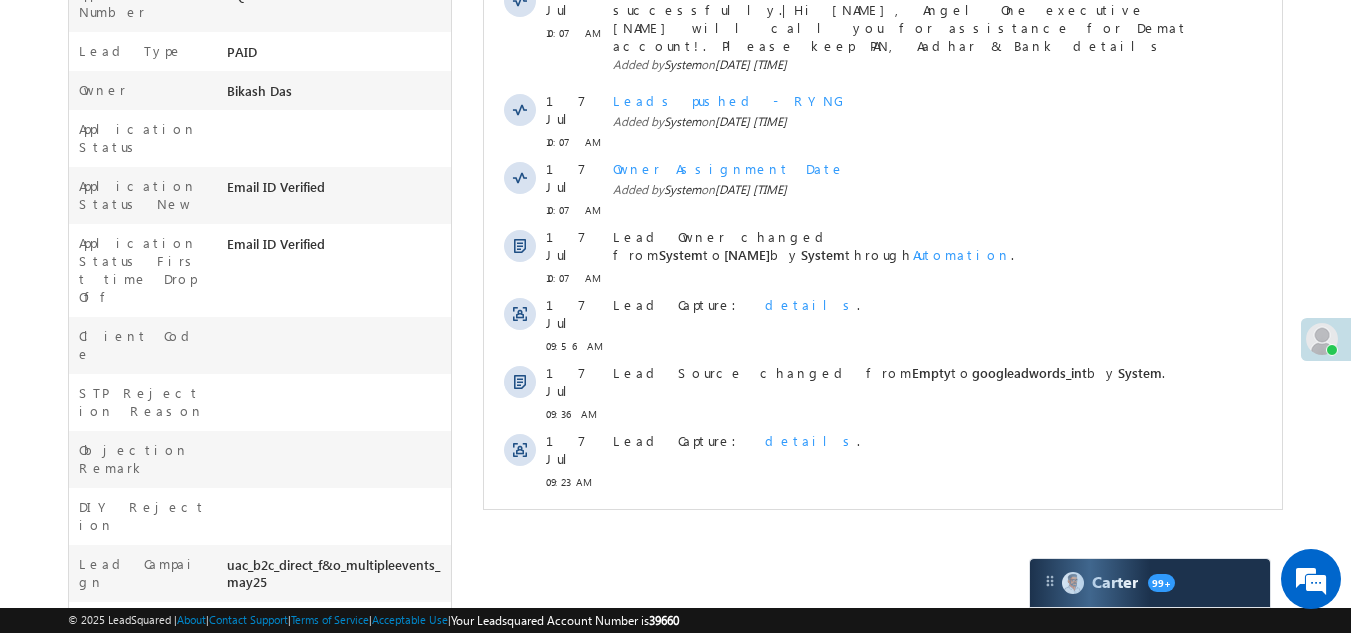 click on "Show More" at bounding box center [883, 526] 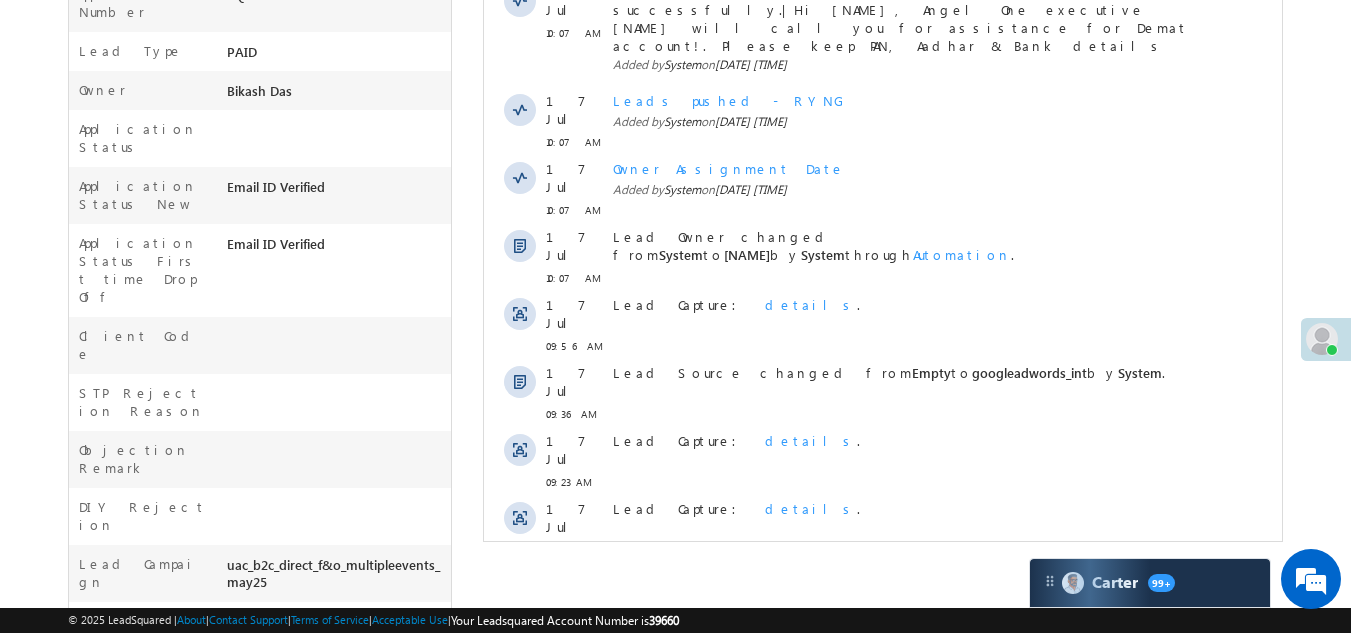 scroll, scrollTop: 0, scrollLeft: 0, axis: both 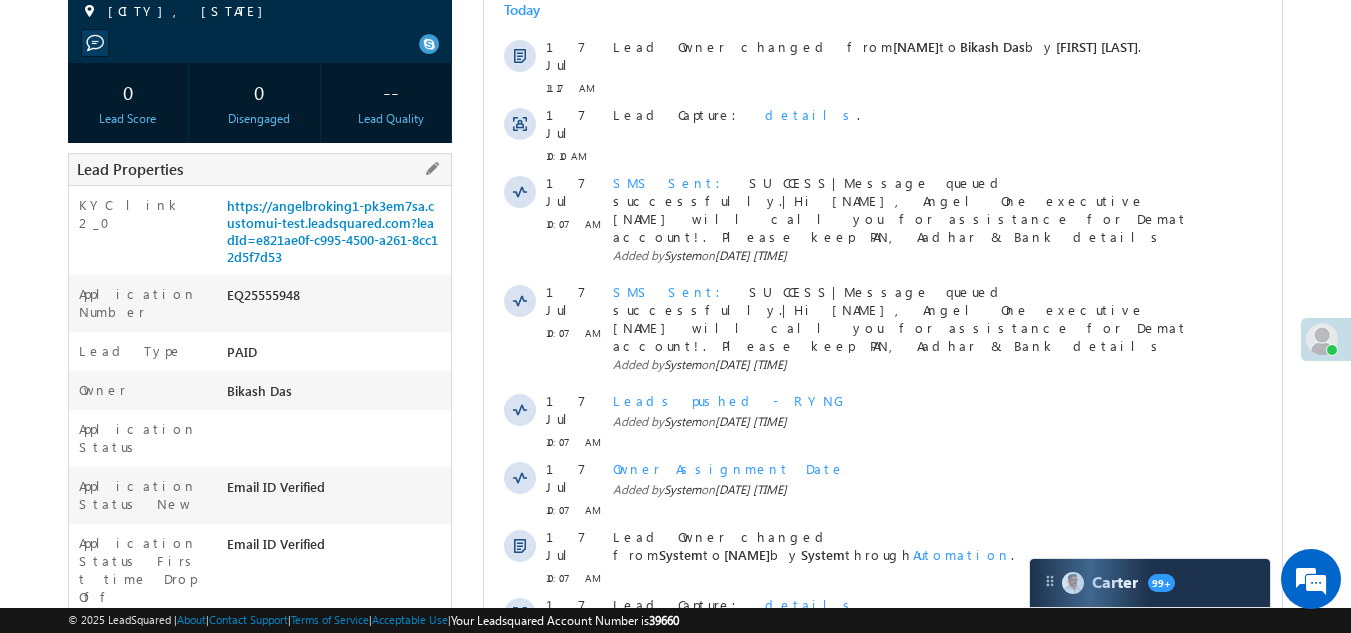 drag, startPoint x: 225, startPoint y: 297, endPoint x: 309, endPoint y: 290, distance: 84.29116 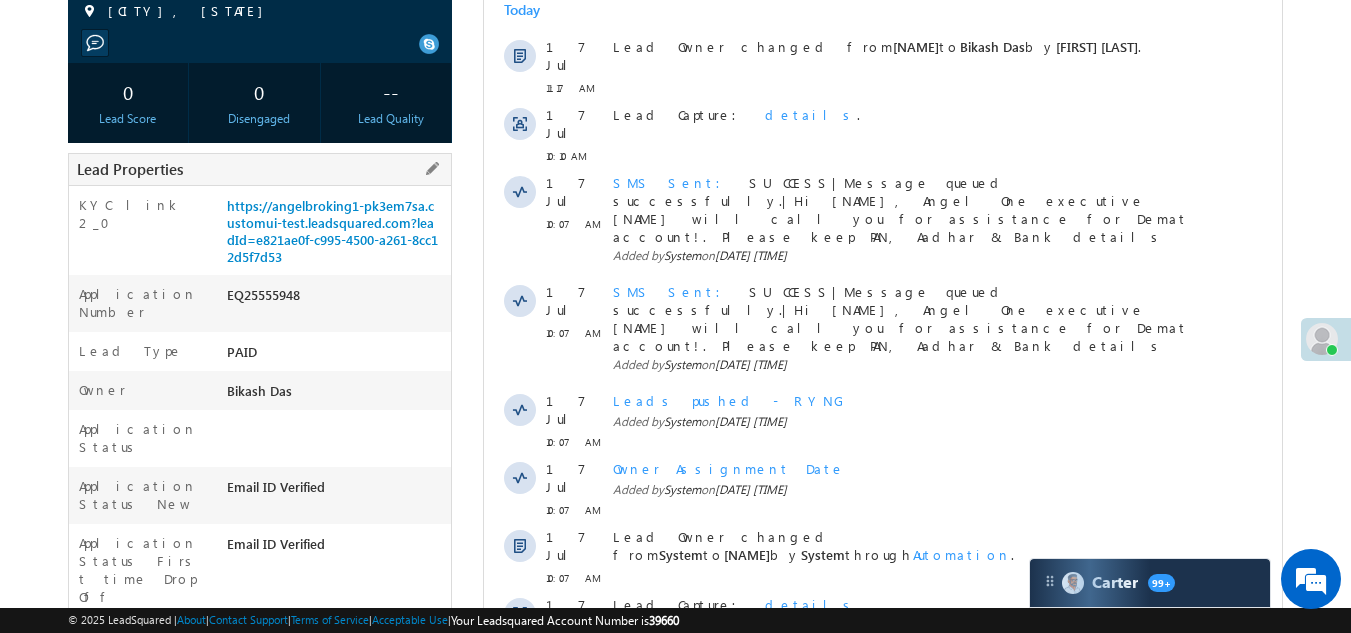 click on "EQ25555948" at bounding box center [337, 299] 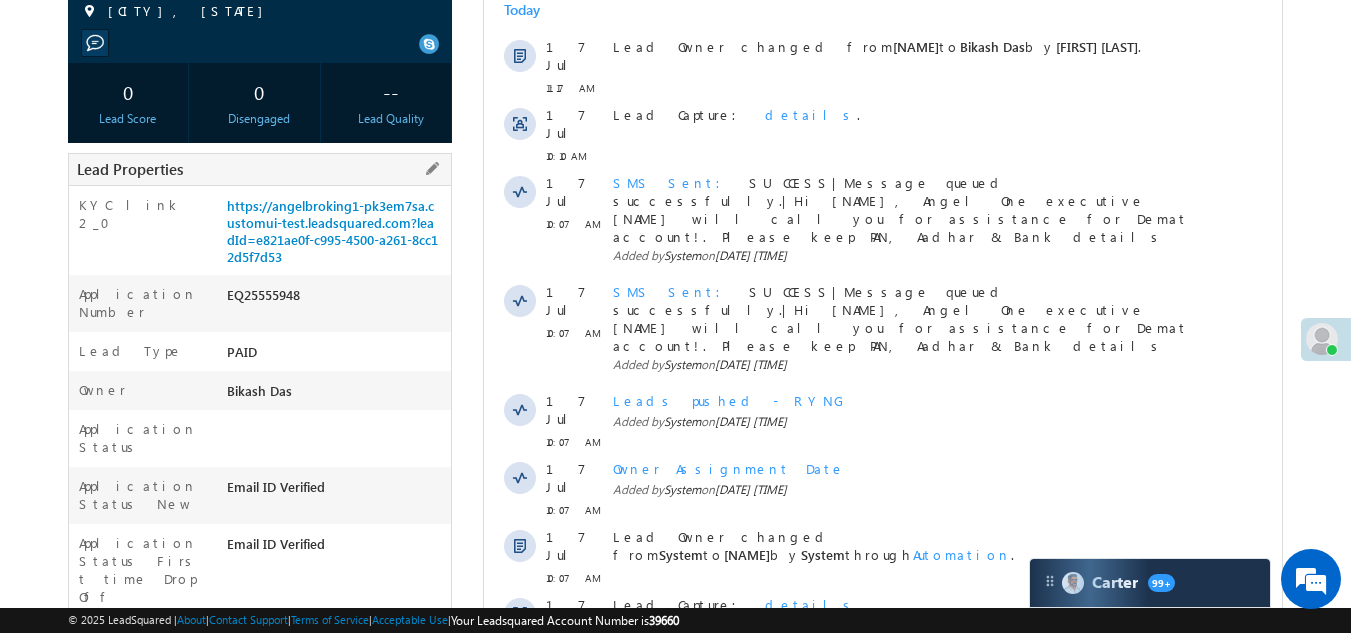 copy on "EQ25555948" 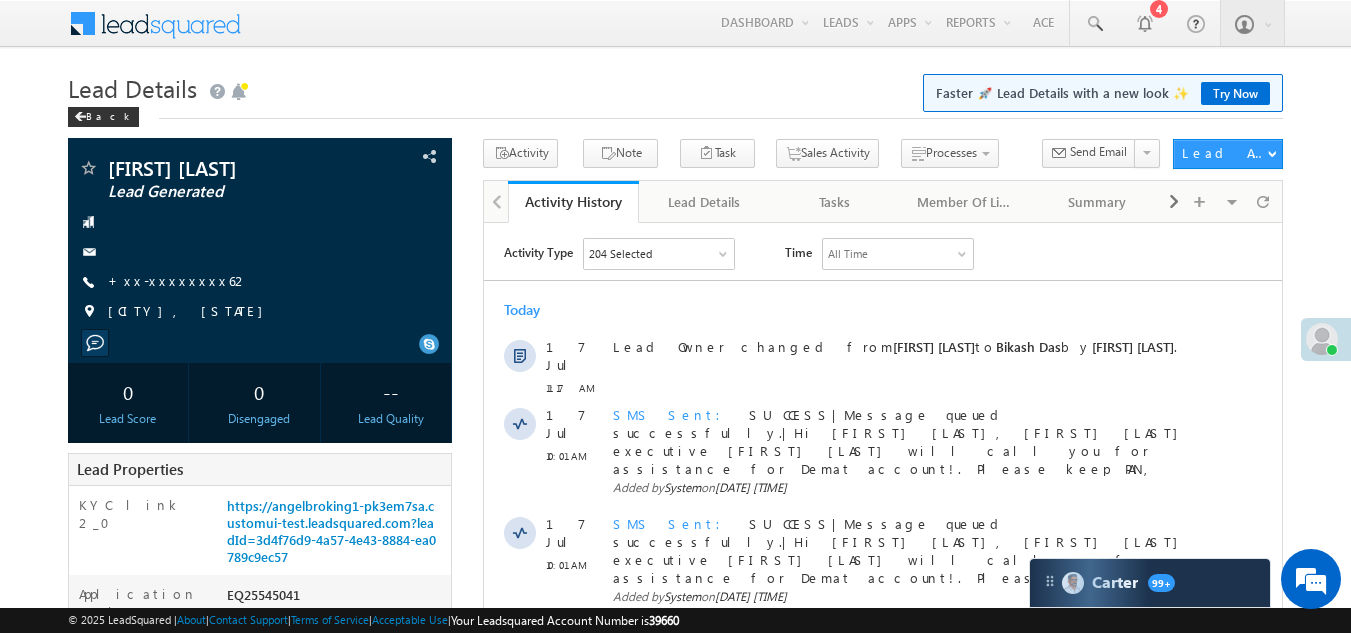 scroll, scrollTop: 0, scrollLeft: 0, axis: both 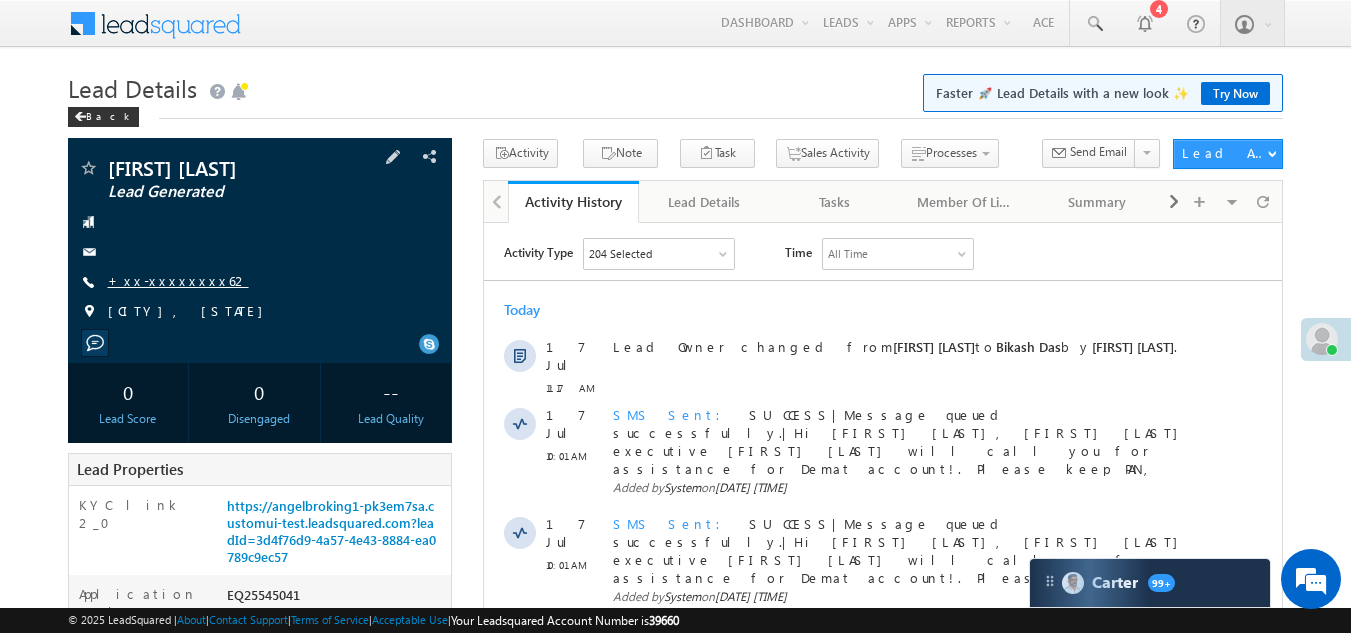click on "+xx-xxxxxxxx62" at bounding box center [178, 280] 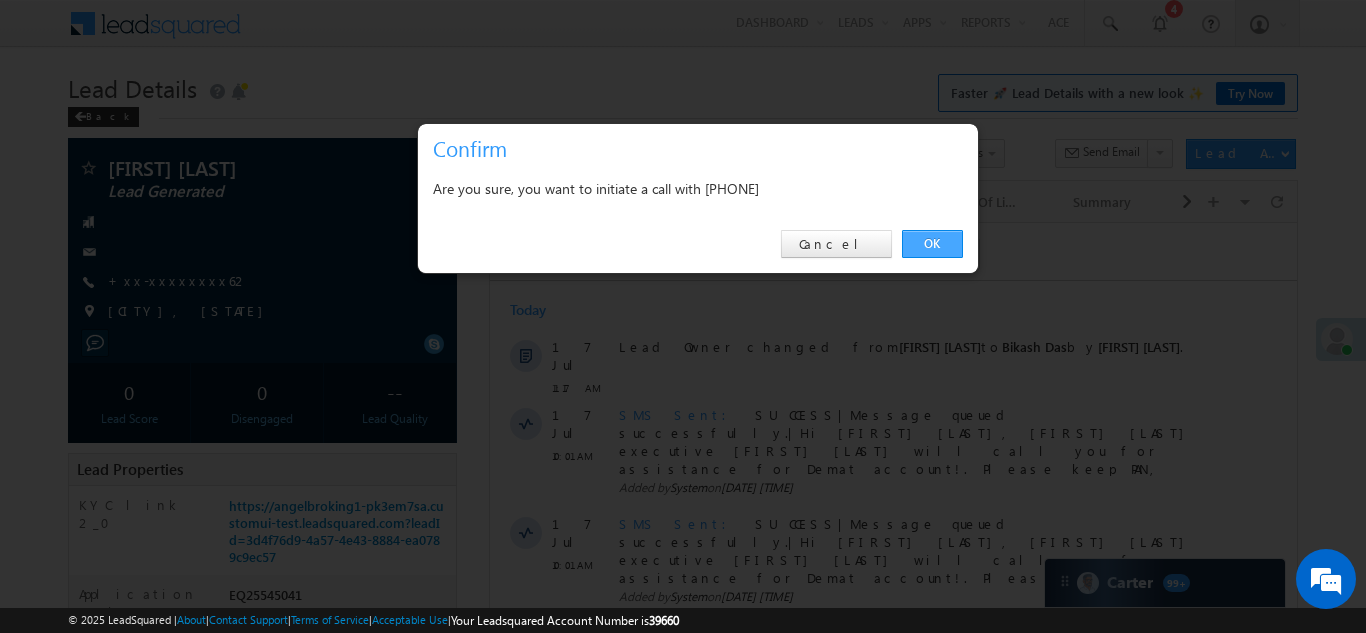 click on "OK" at bounding box center [932, 244] 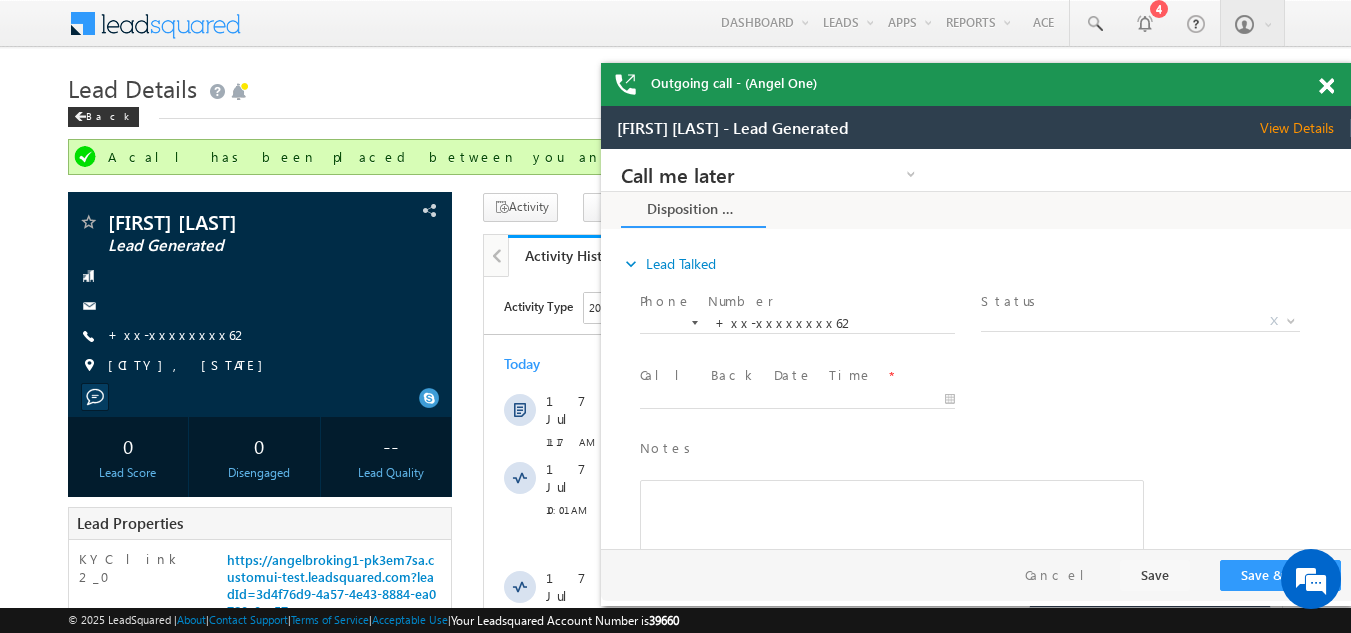 scroll, scrollTop: 0, scrollLeft: 0, axis: both 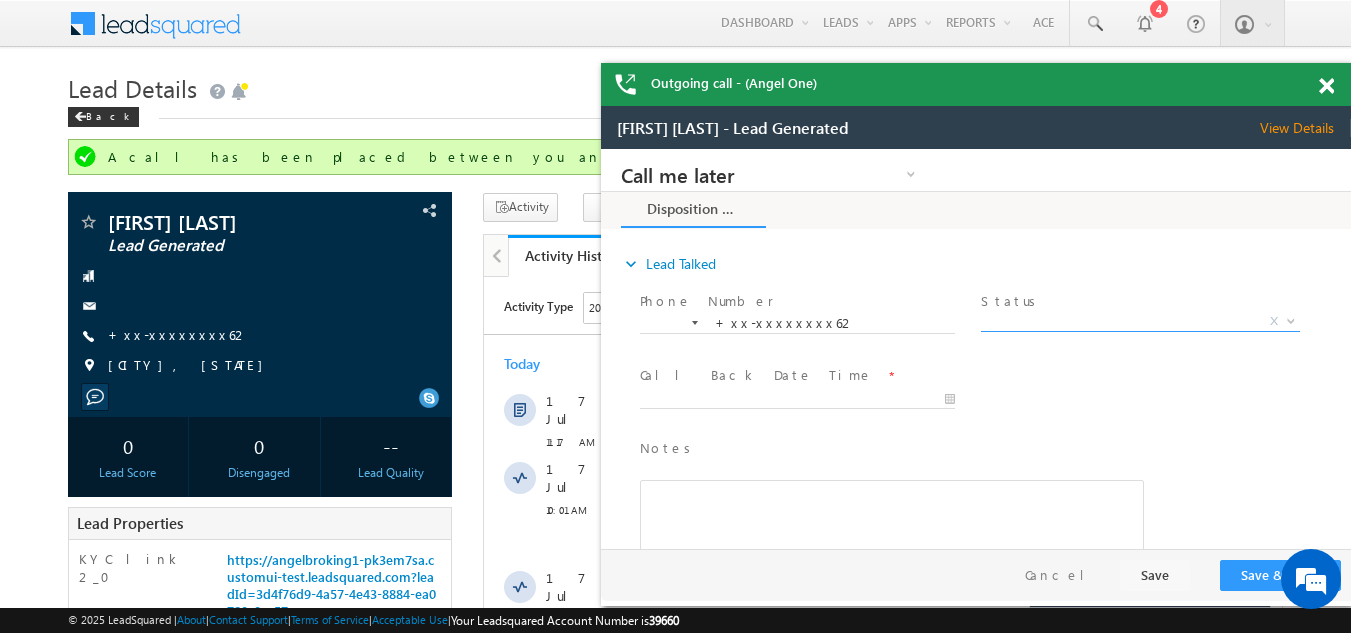 click on "X" at bounding box center (1140, 322) 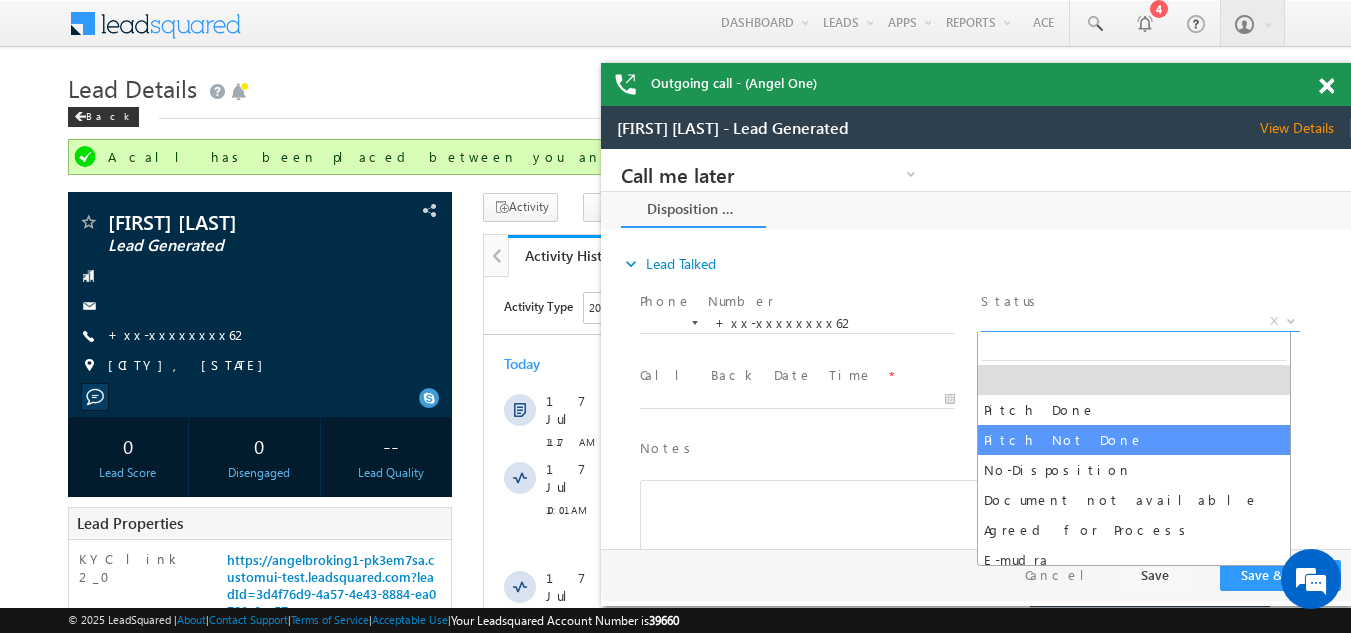 select on "Pitch Not Done" 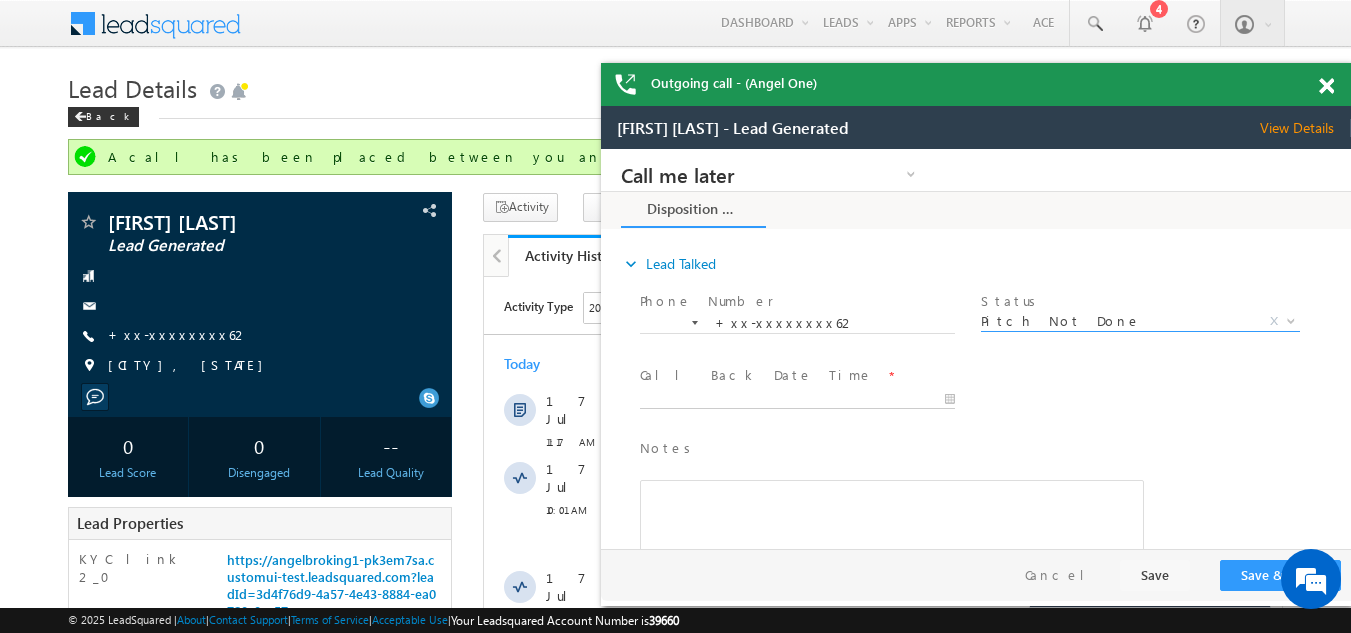 type on "07/17/25 11:58 AM" 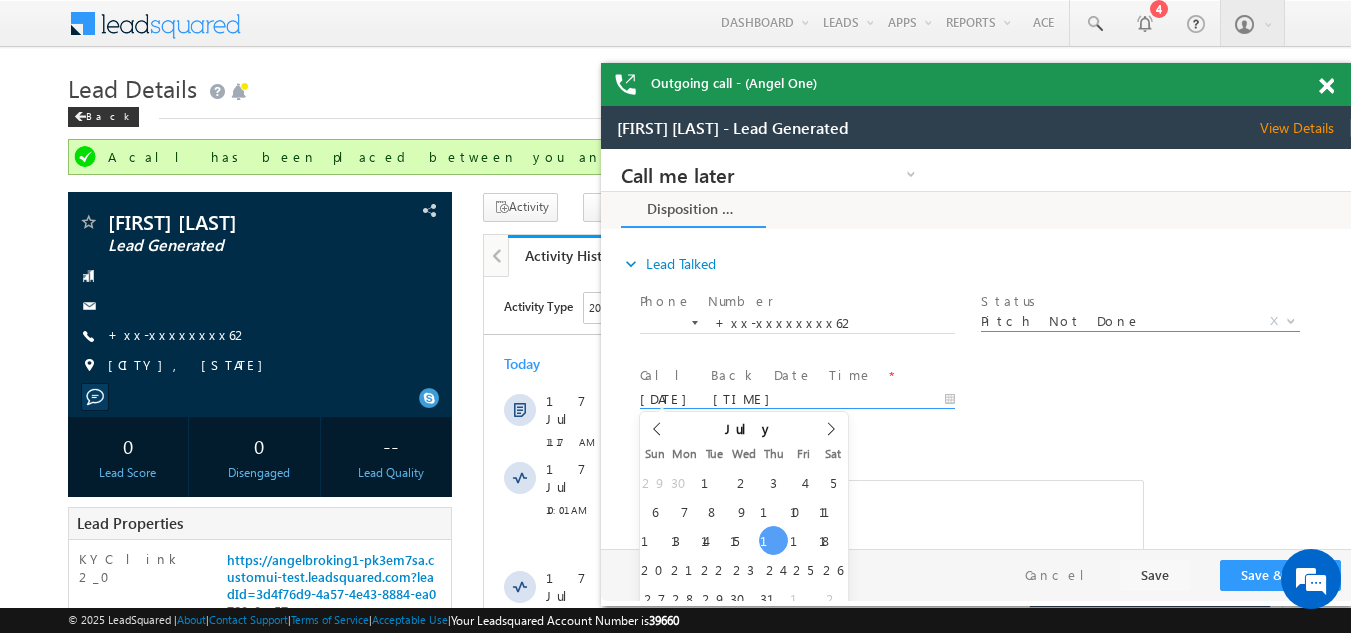 click on "07/17/25 11:58 AM" at bounding box center (797, 400) 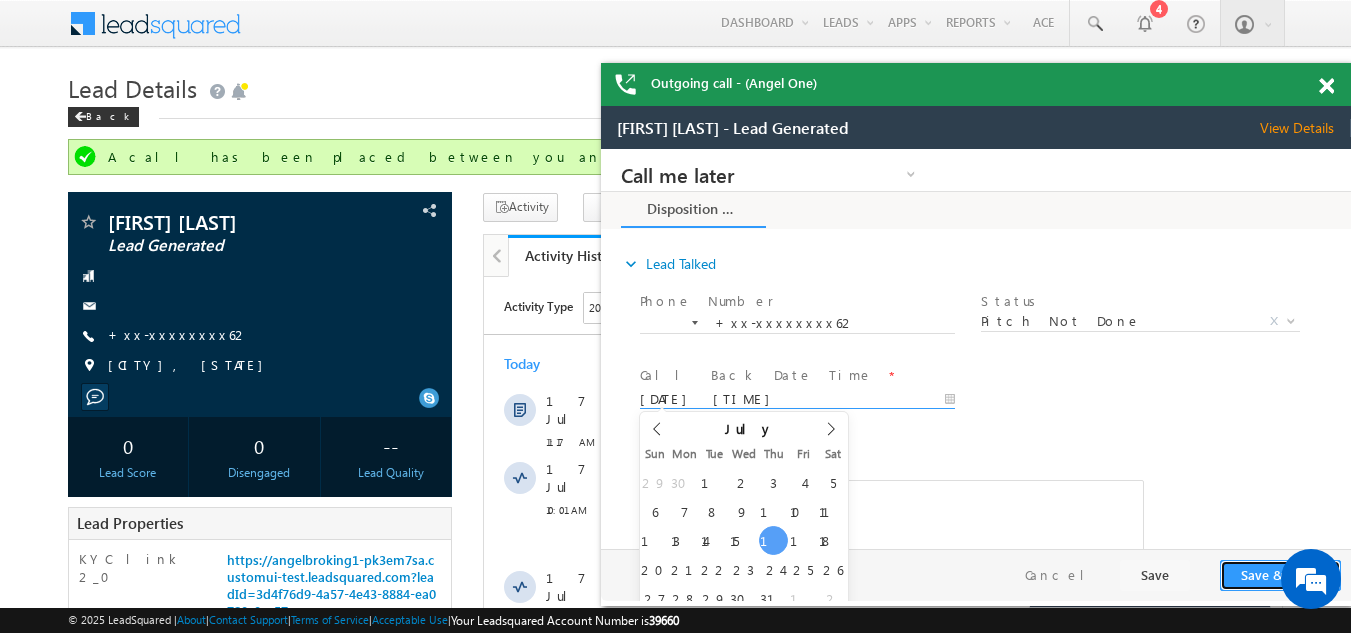 click on "Save & Close" at bounding box center (1280, 575) 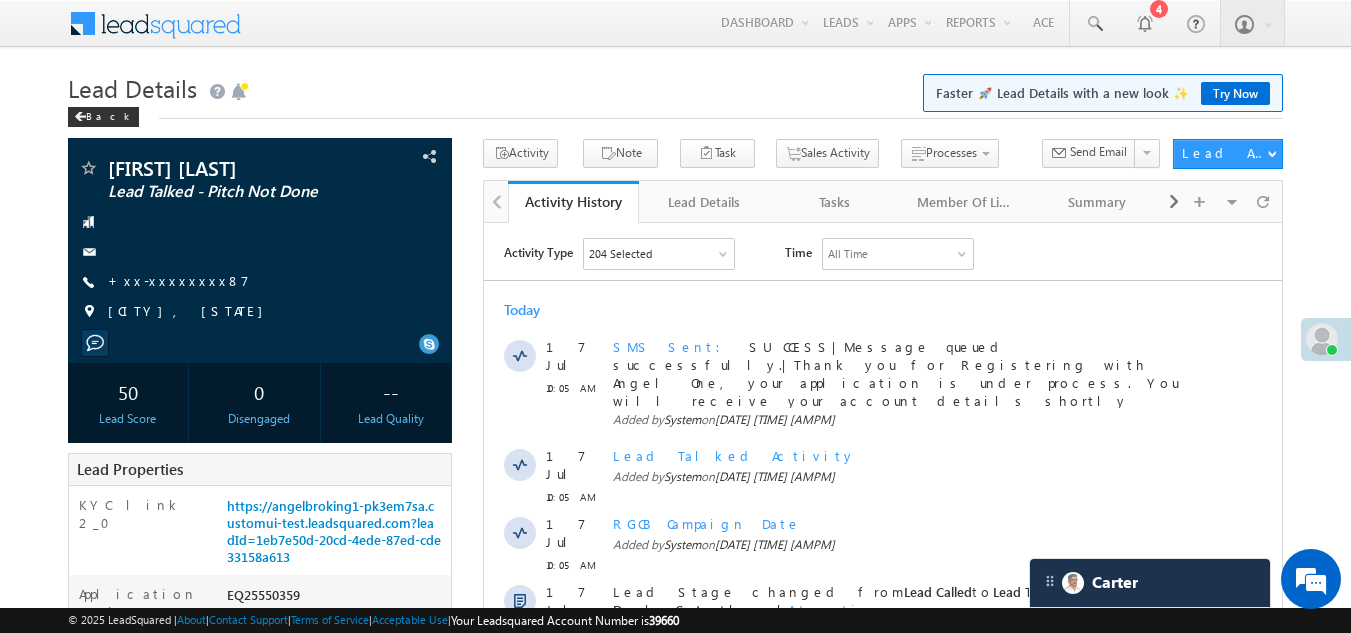 scroll, scrollTop: 0, scrollLeft: 0, axis: both 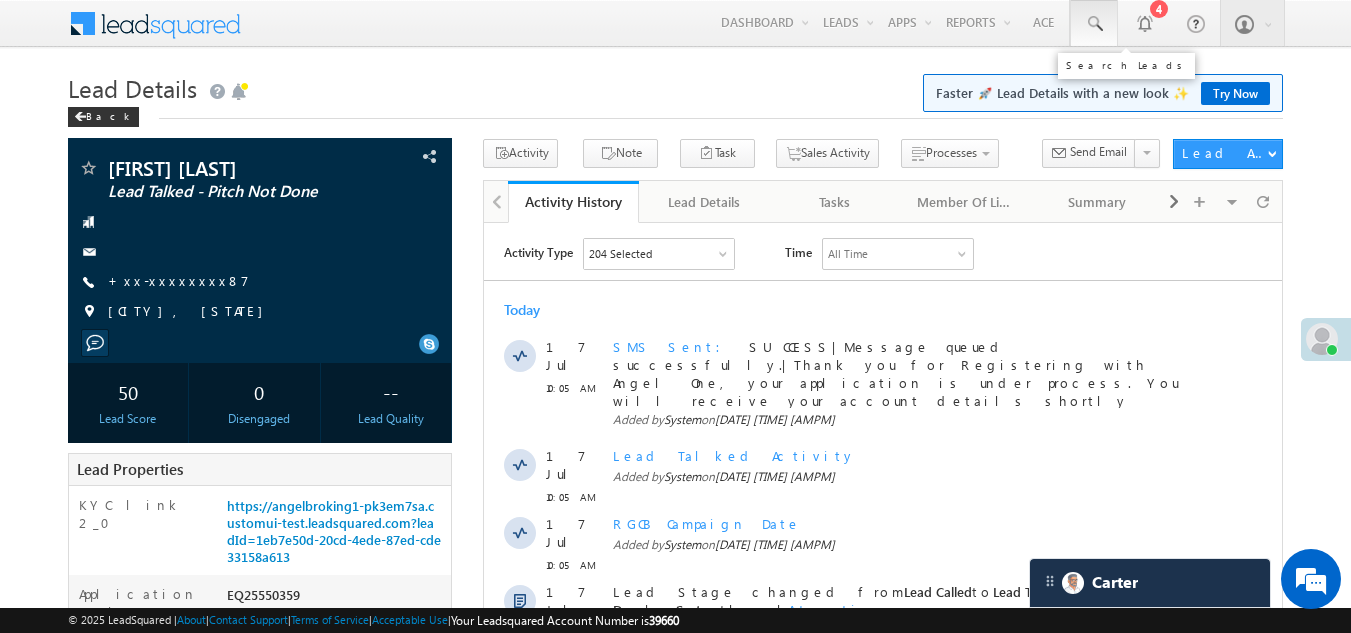 click at bounding box center (1094, 24) 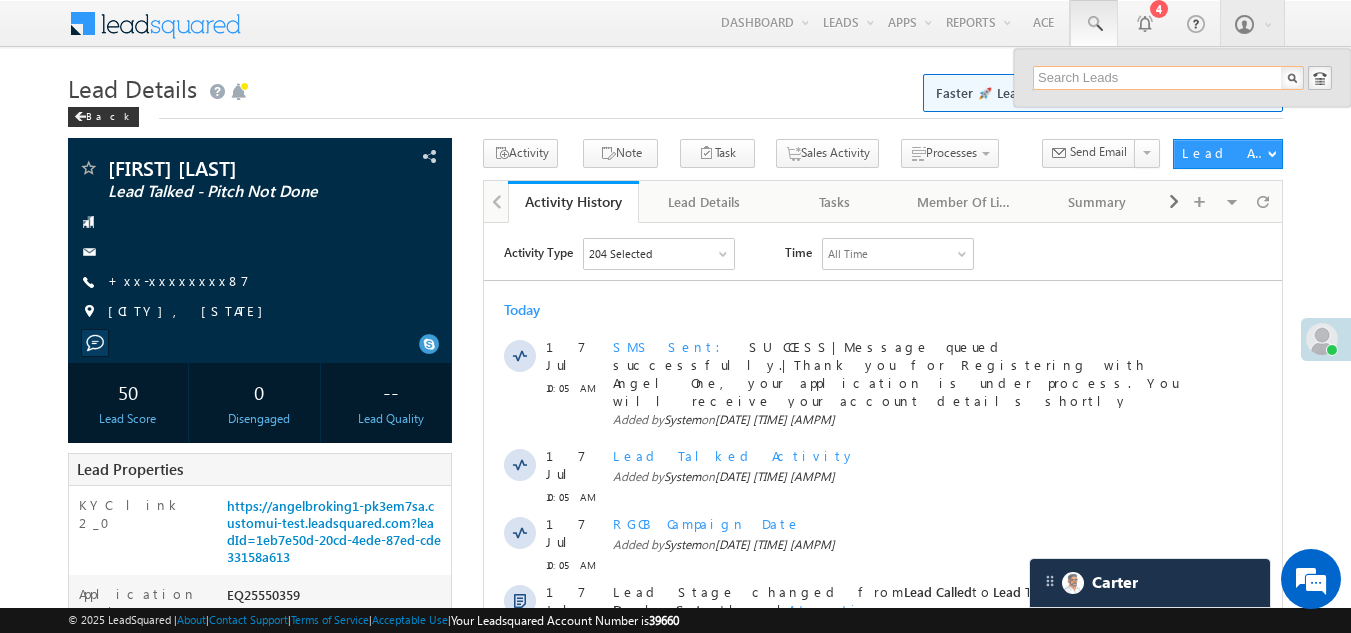 paste on "EQ22825921" 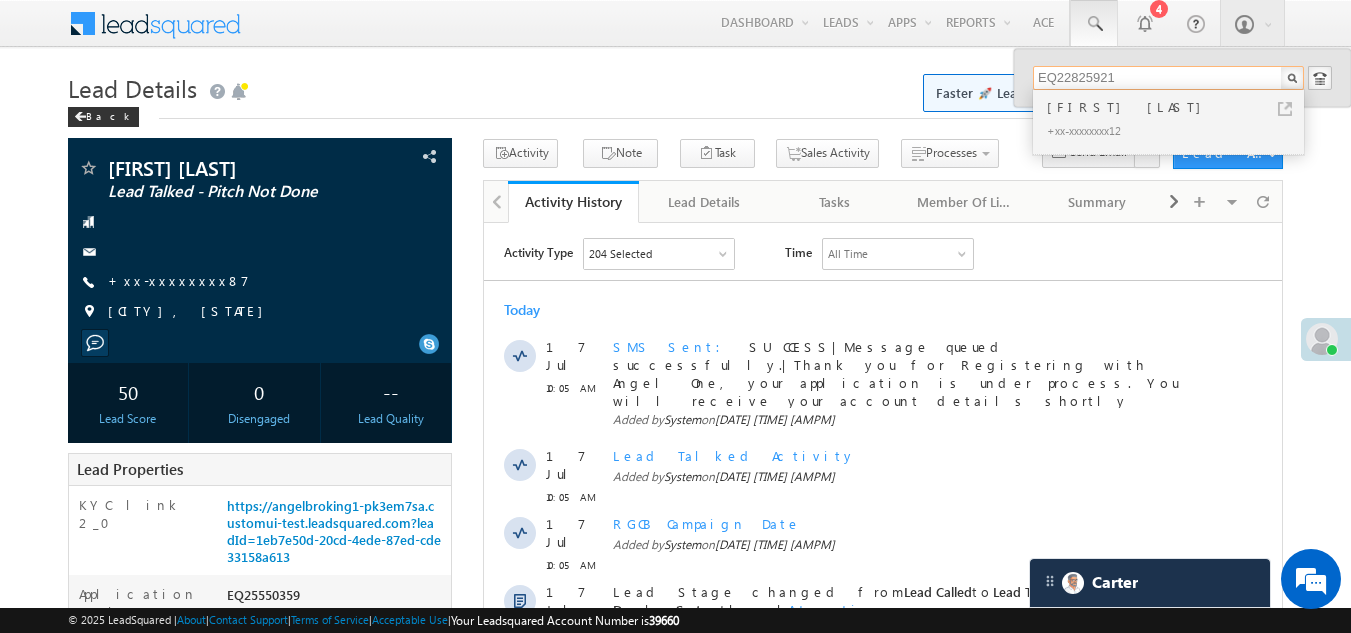 type on "EQ22825921" 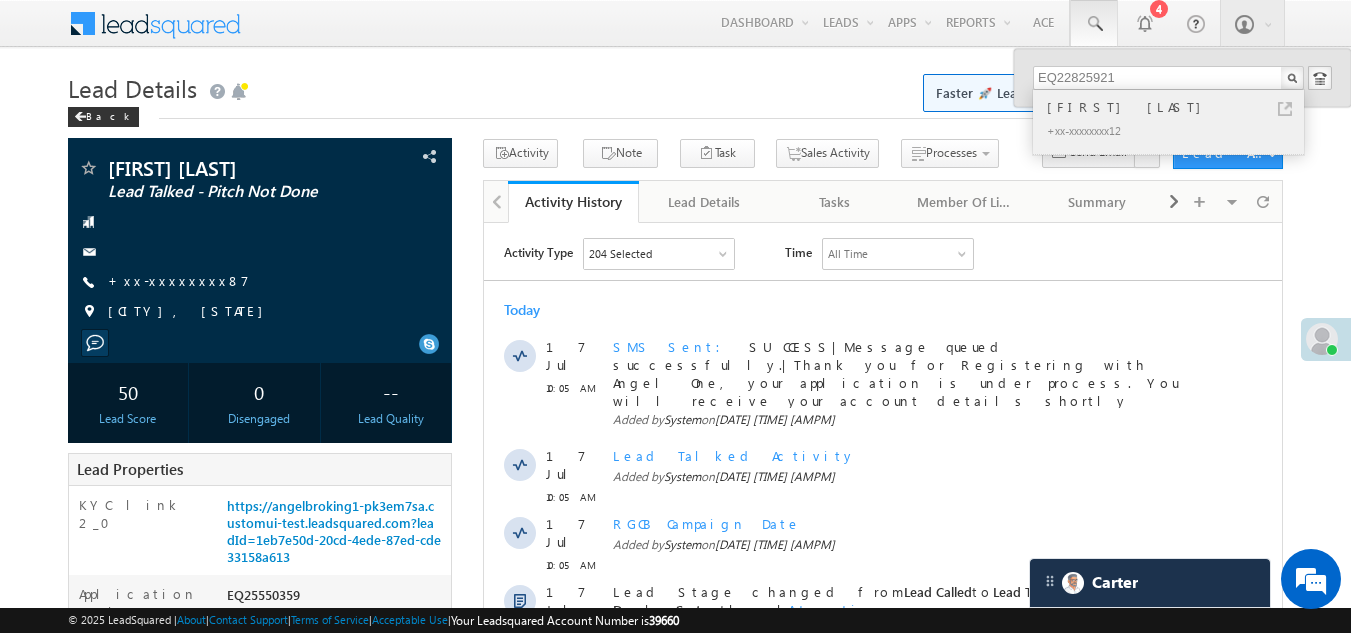 drag, startPoint x: 1073, startPoint y: 117, endPoint x: 1075, endPoint y: 99, distance: 18.110771 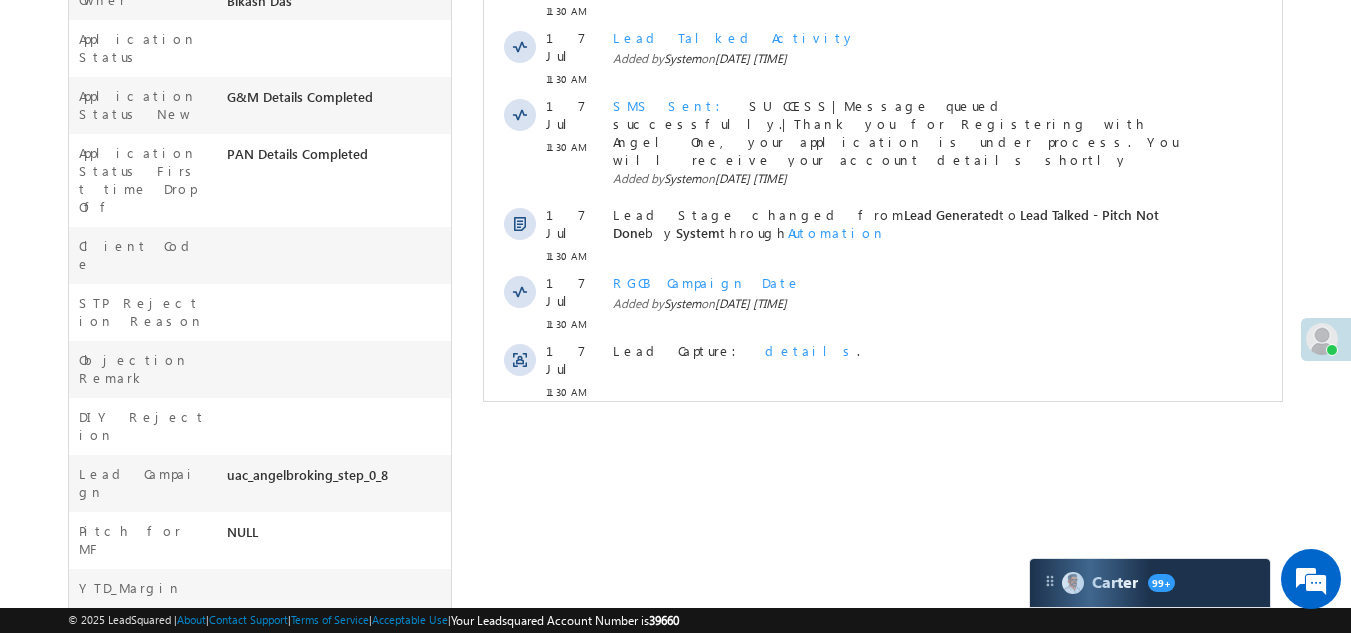 scroll, scrollTop: 700, scrollLeft: 0, axis: vertical 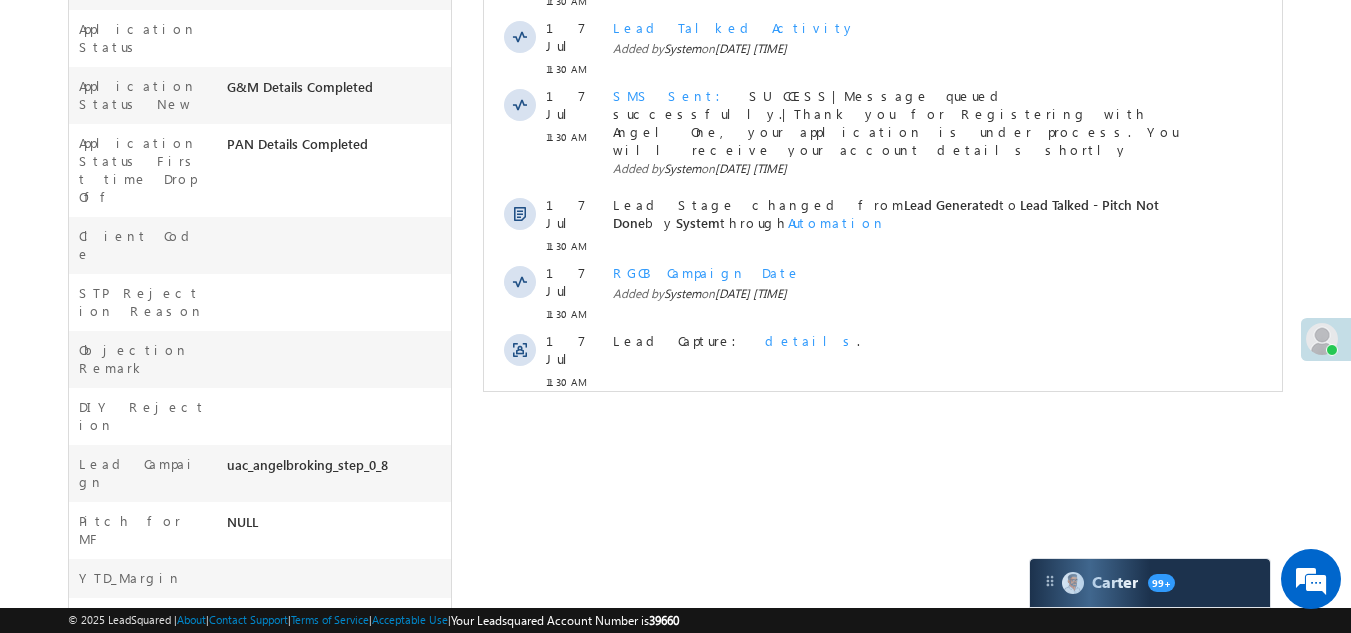 click on "Show More" at bounding box center (892, 426) 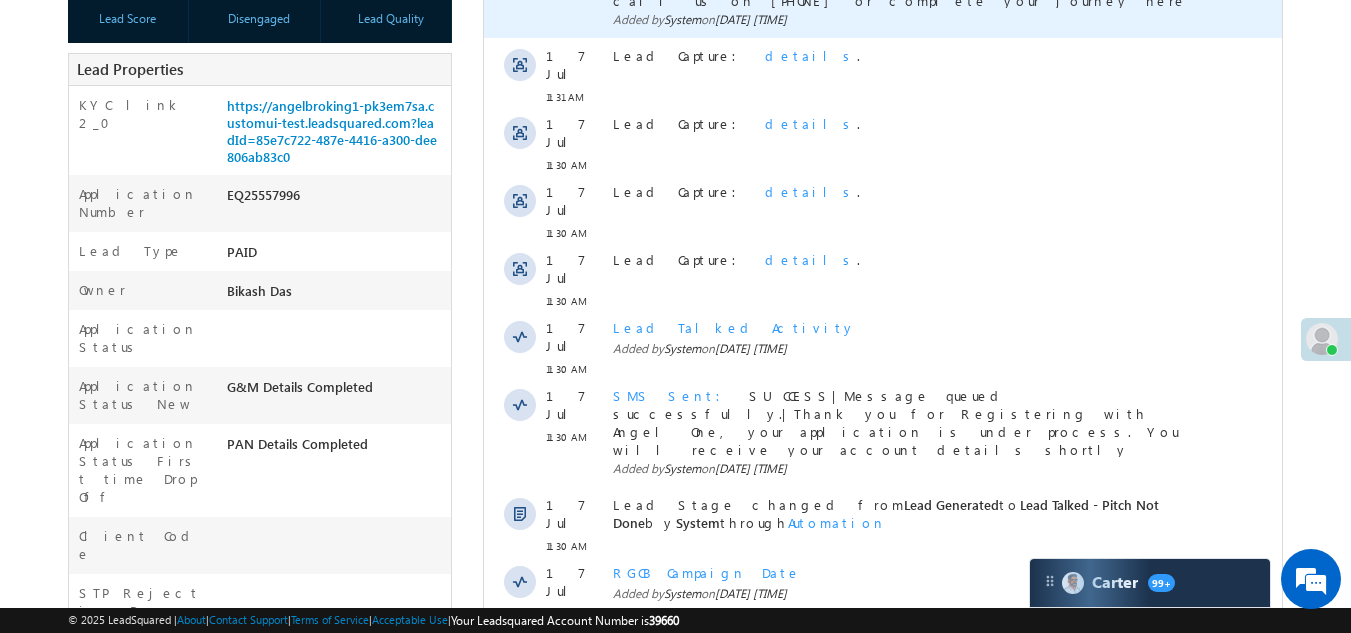 scroll, scrollTop: 0, scrollLeft: 0, axis: both 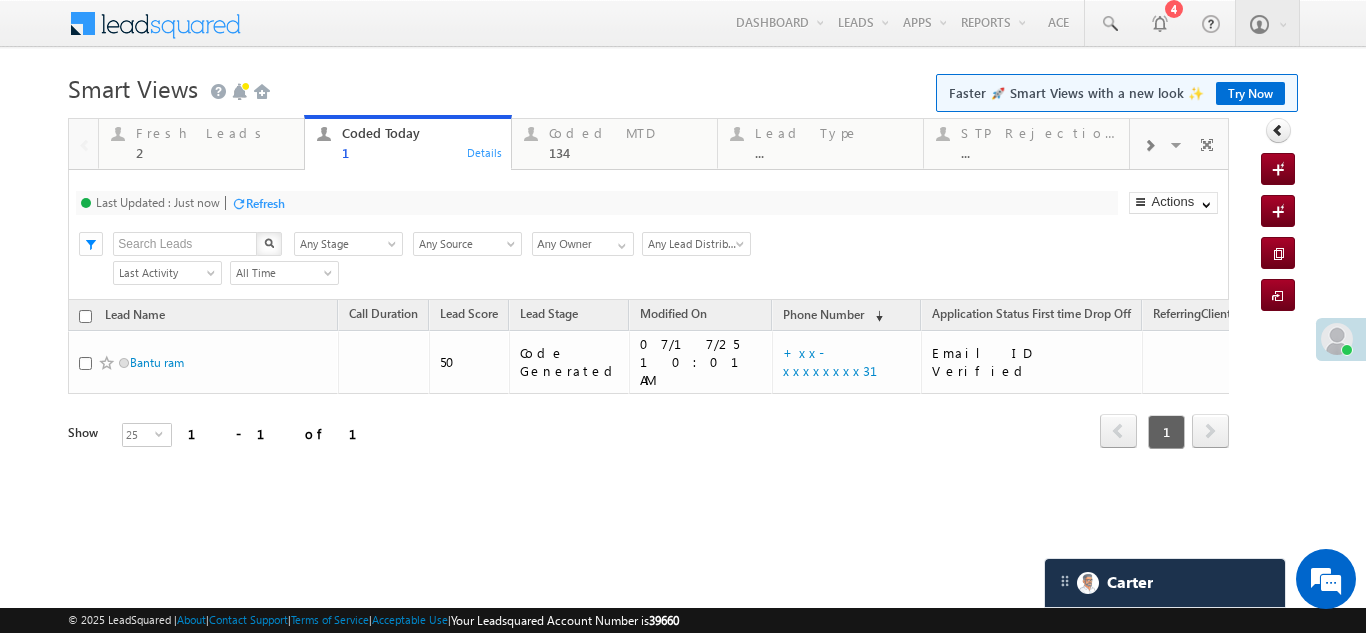click on "Last Updated : Just now Refresh Refreshing..." at bounding box center [596, 203] 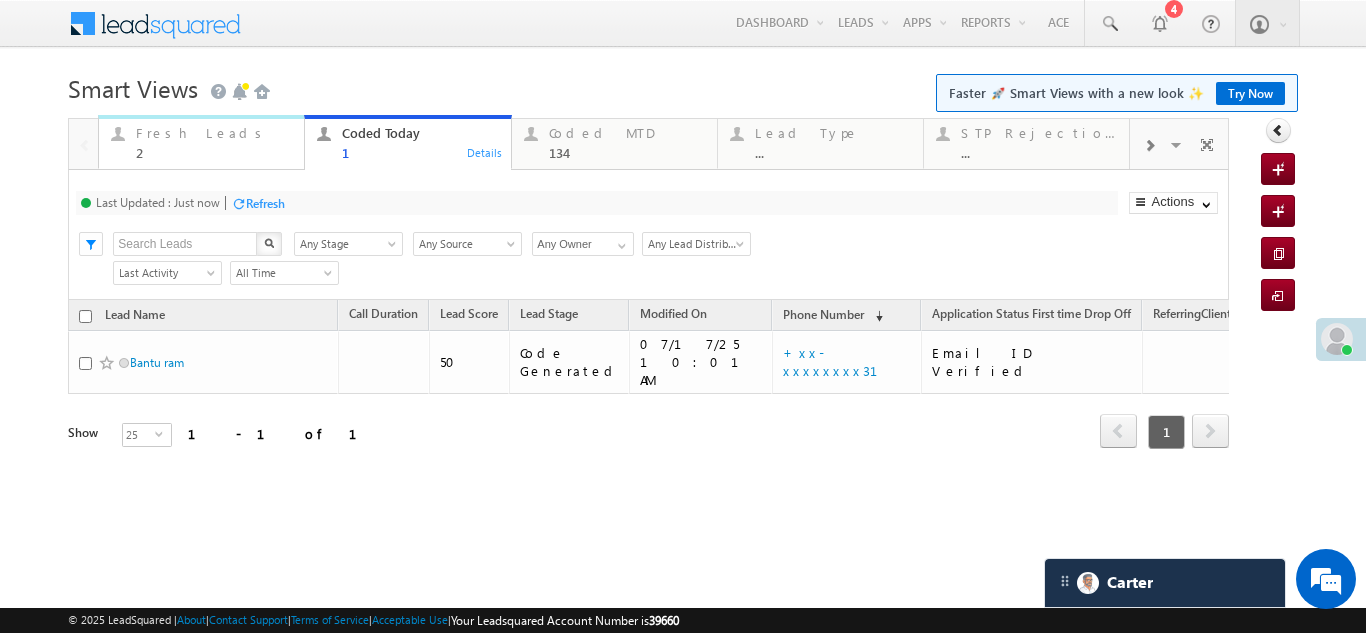 click on "Fresh Leads" at bounding box center (214, 133) 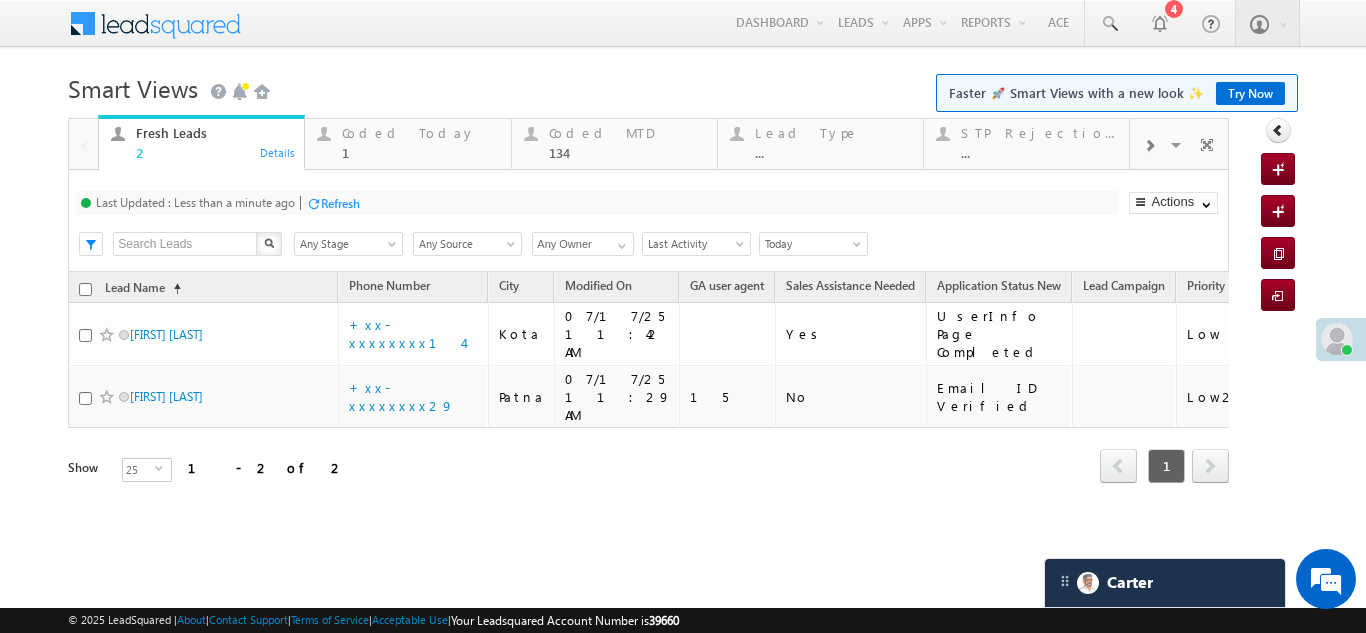 click on "Refresh" at bounding box center [340, 203] 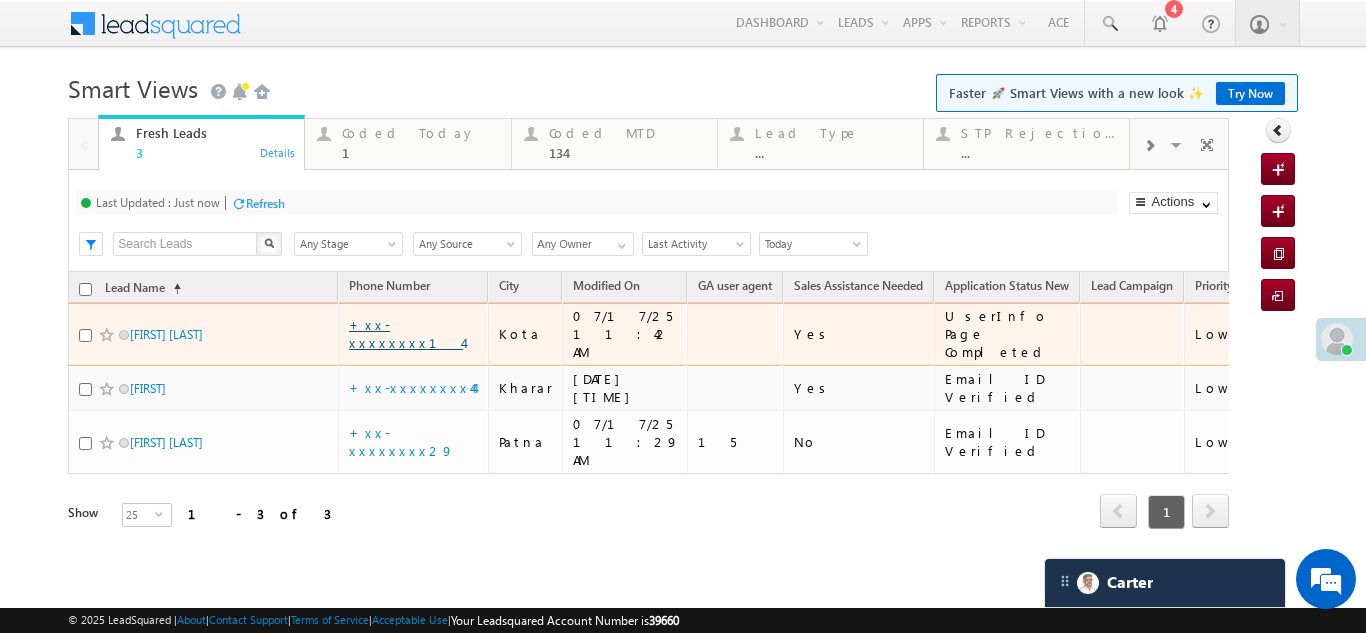 click on "+xx-xxxxxxxx14" at bounding box center [406, 333] 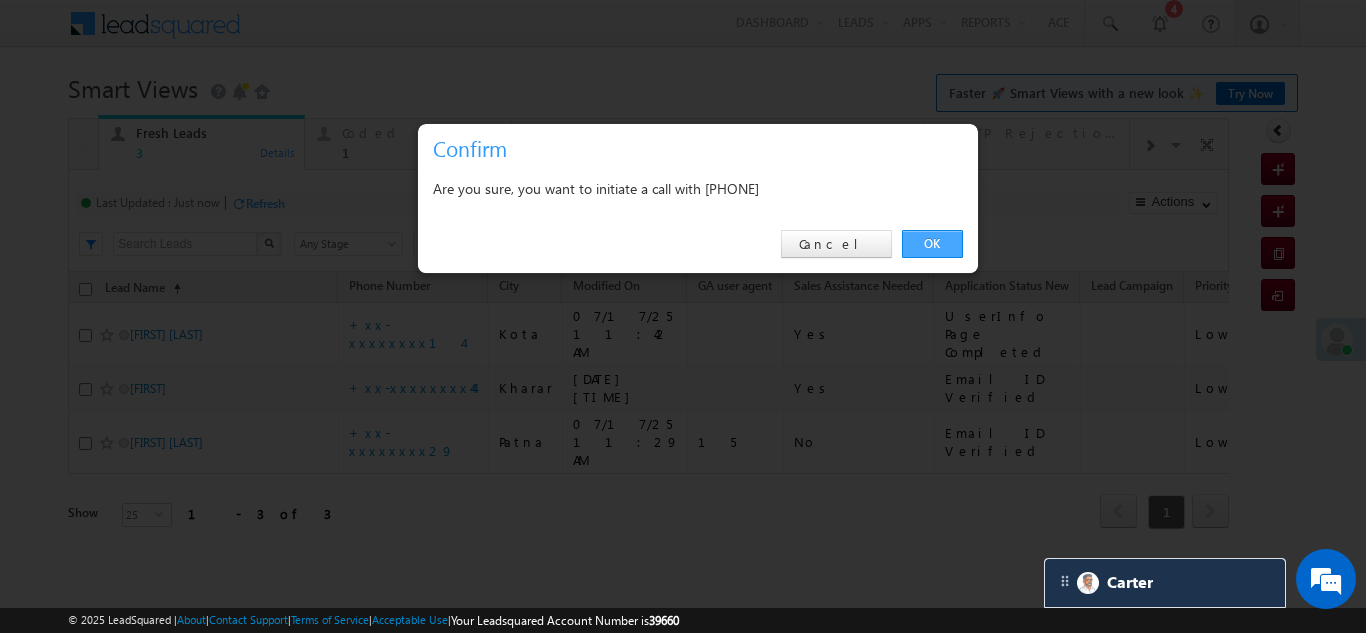 click on "OK" at bounding box center [932, 244] 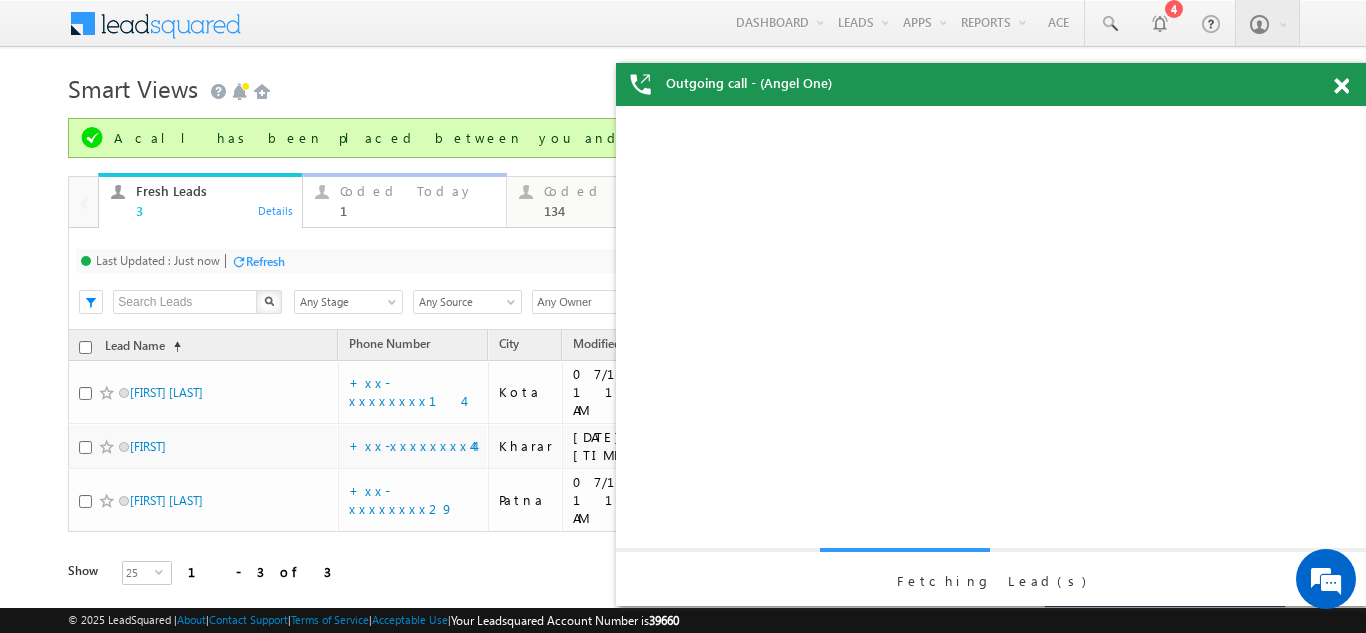 scroll, scrollTop: 0, scrollLeft: 0, axis: both 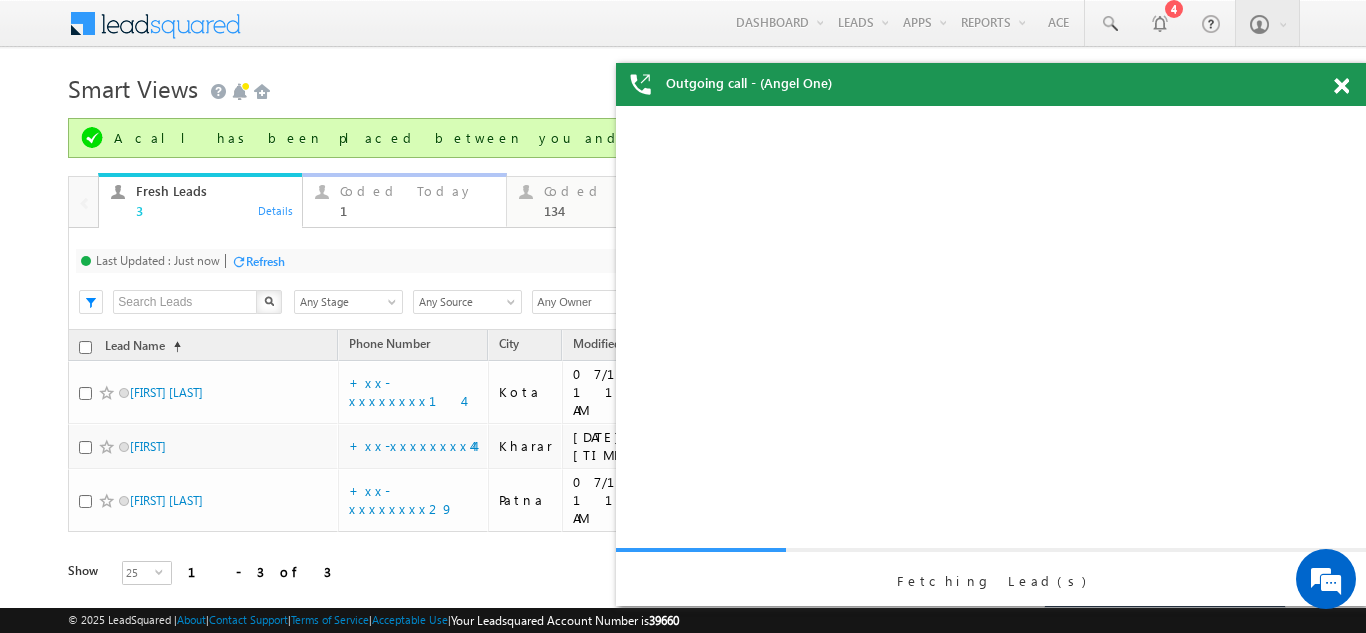 click on "Coded Today" at bounding box center (417, 191) 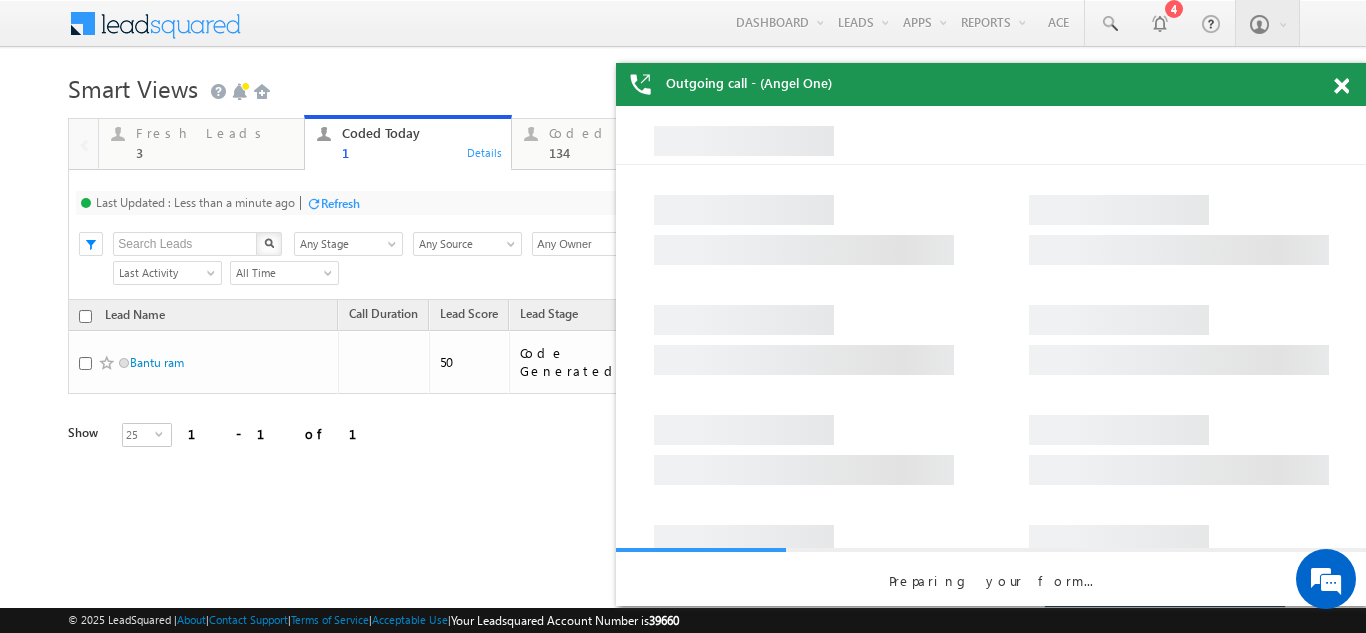 click on "Refresh" at bounding box center (340, 203) 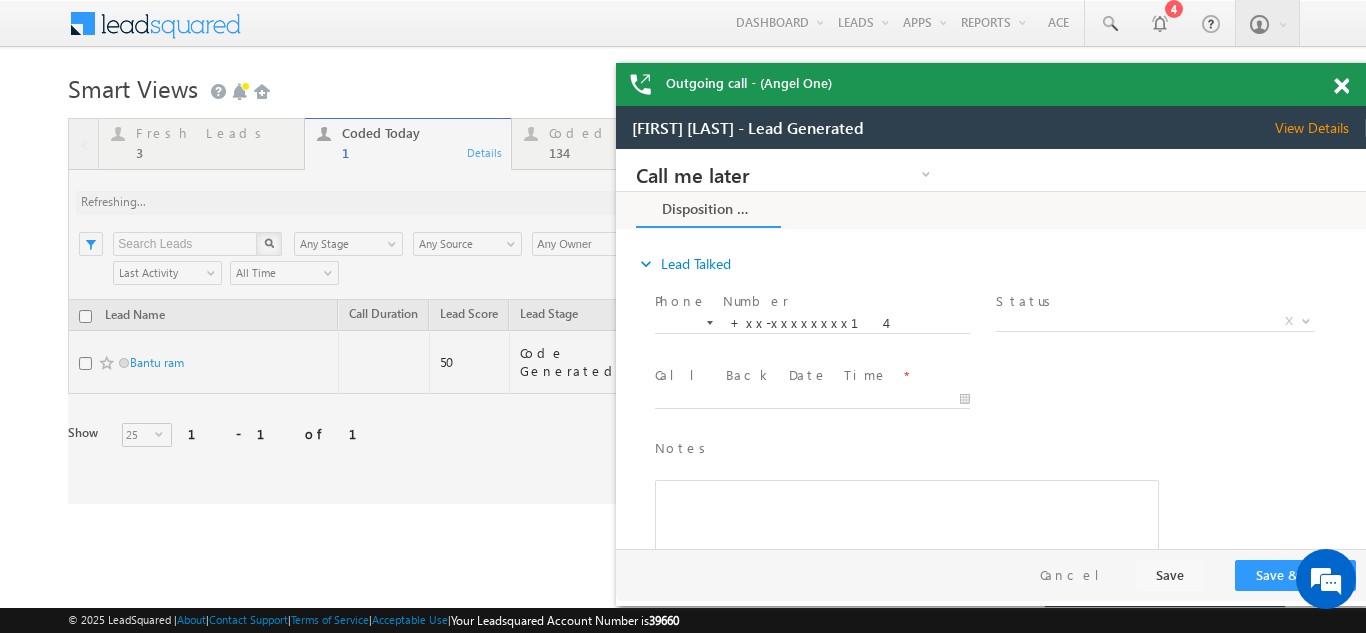 scroll, scrollTop: 0, scrollLeft: 0, axis: both 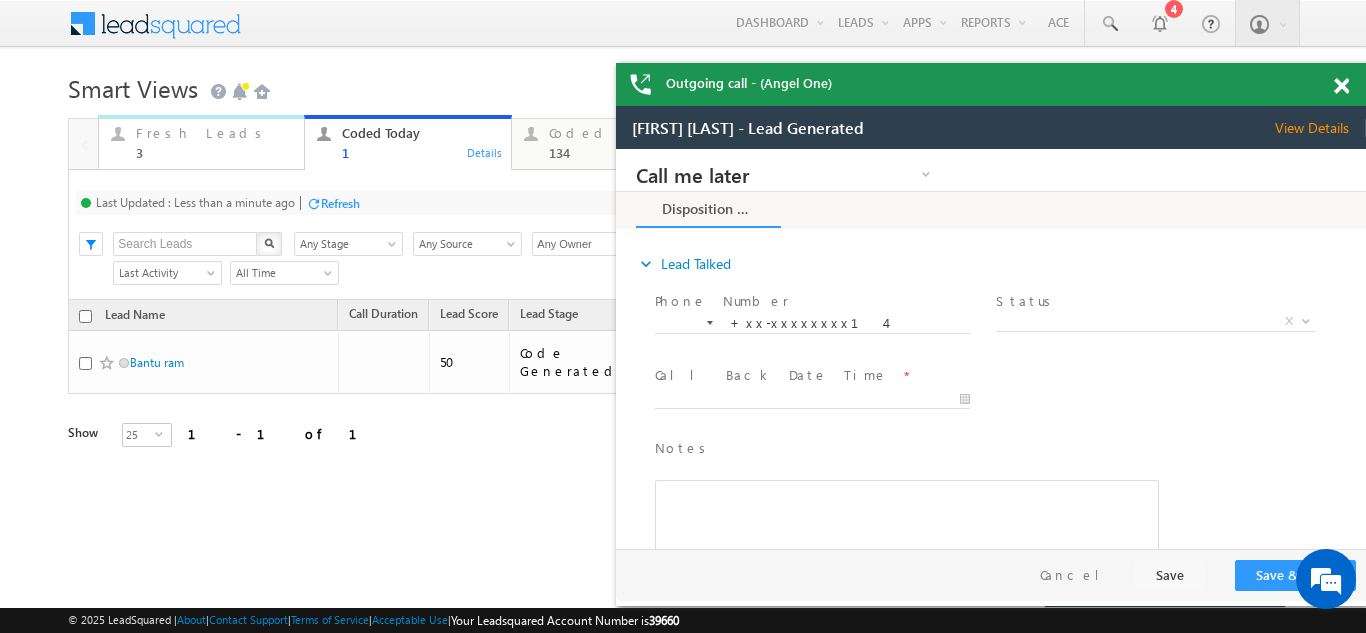 click on "Fresh Leads" at bounding box center [214, 133] 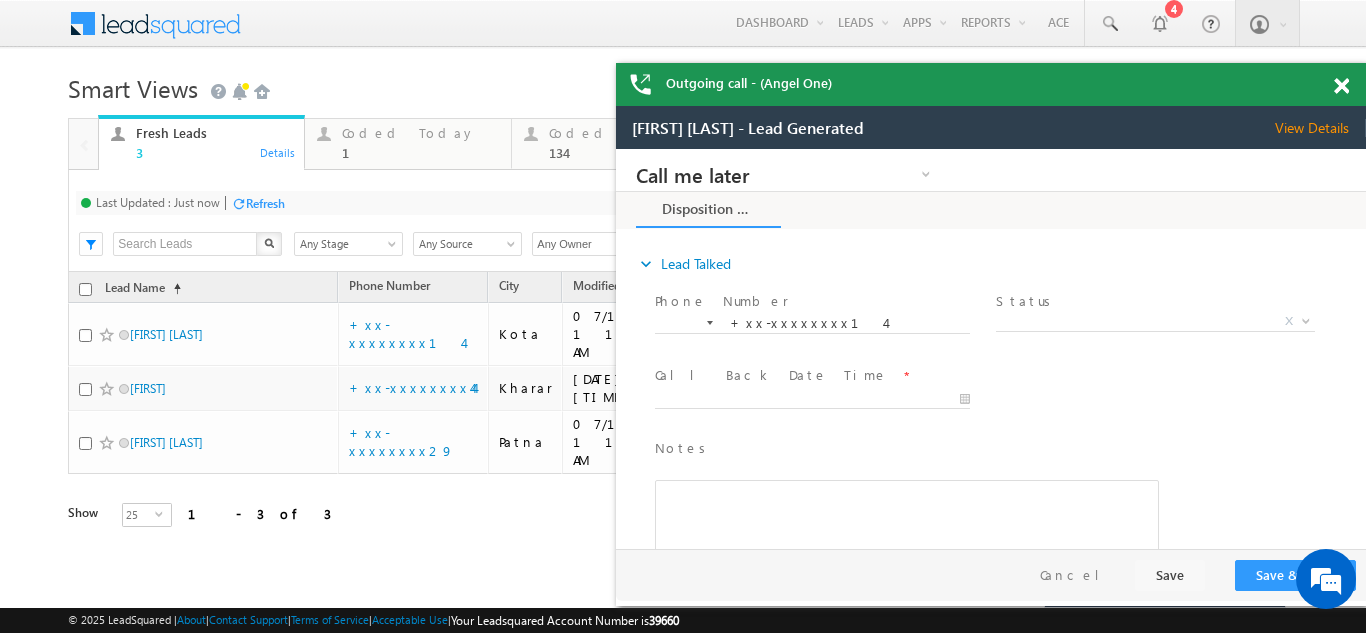 click on "View Details" at bounding box center [1320, 128] 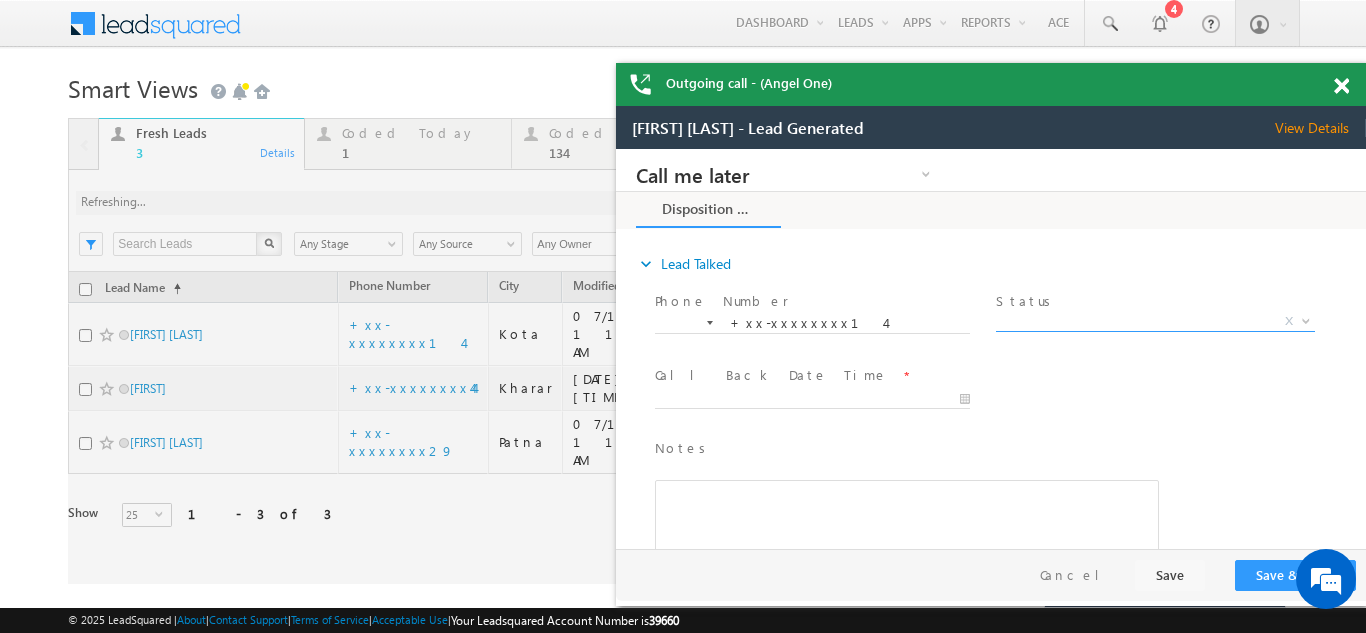 click on "X" at bounding box center [1155, 322] 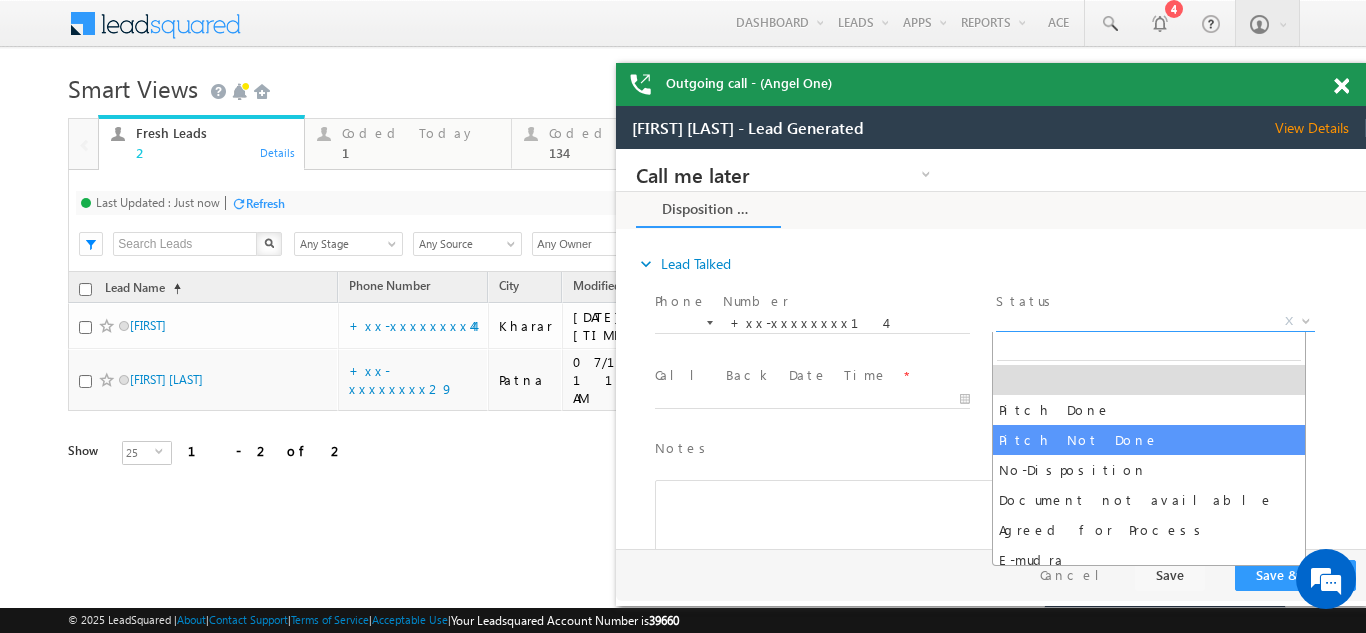 select on "Pitch Not Done" 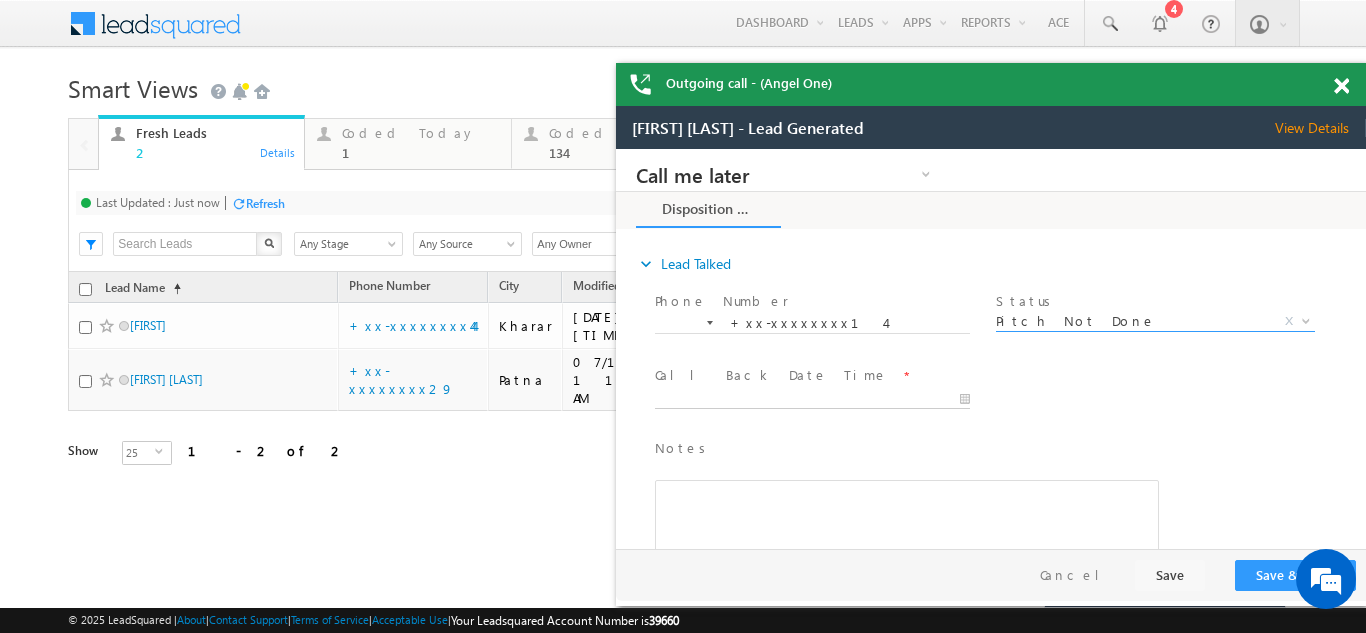 type on "07/17/25 12:02 PM" 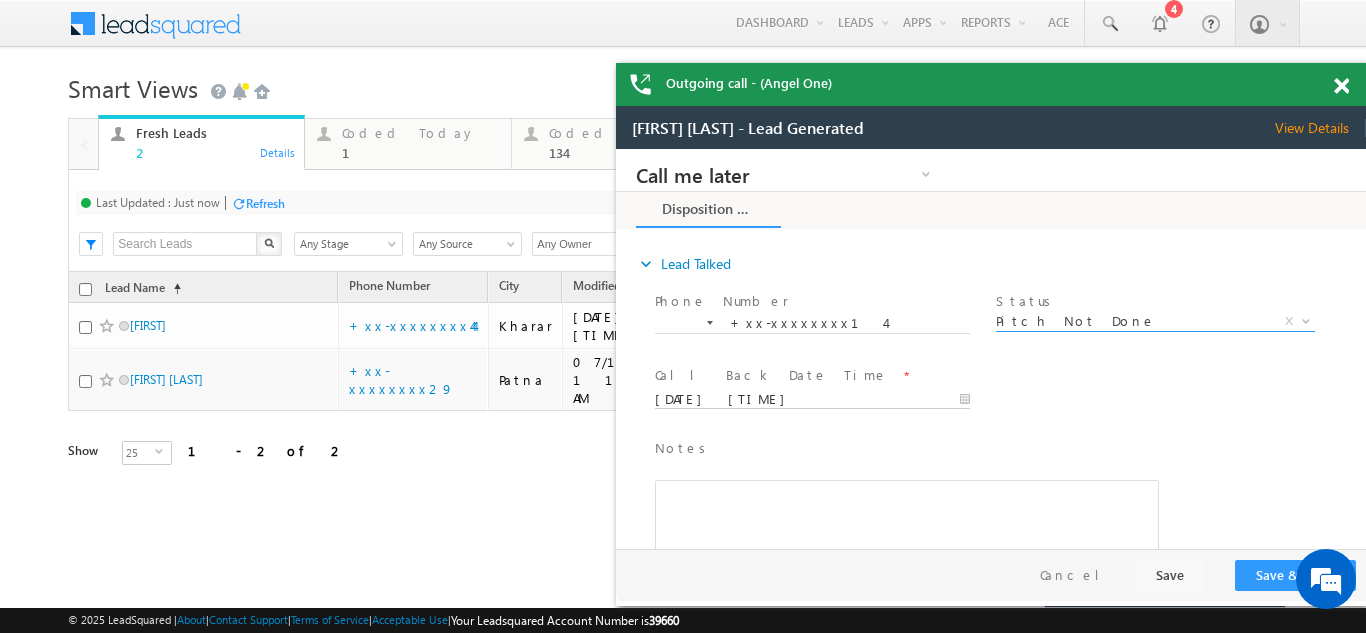 click on "07/17/25 12:02 PM" at bounding box center (812, 400) 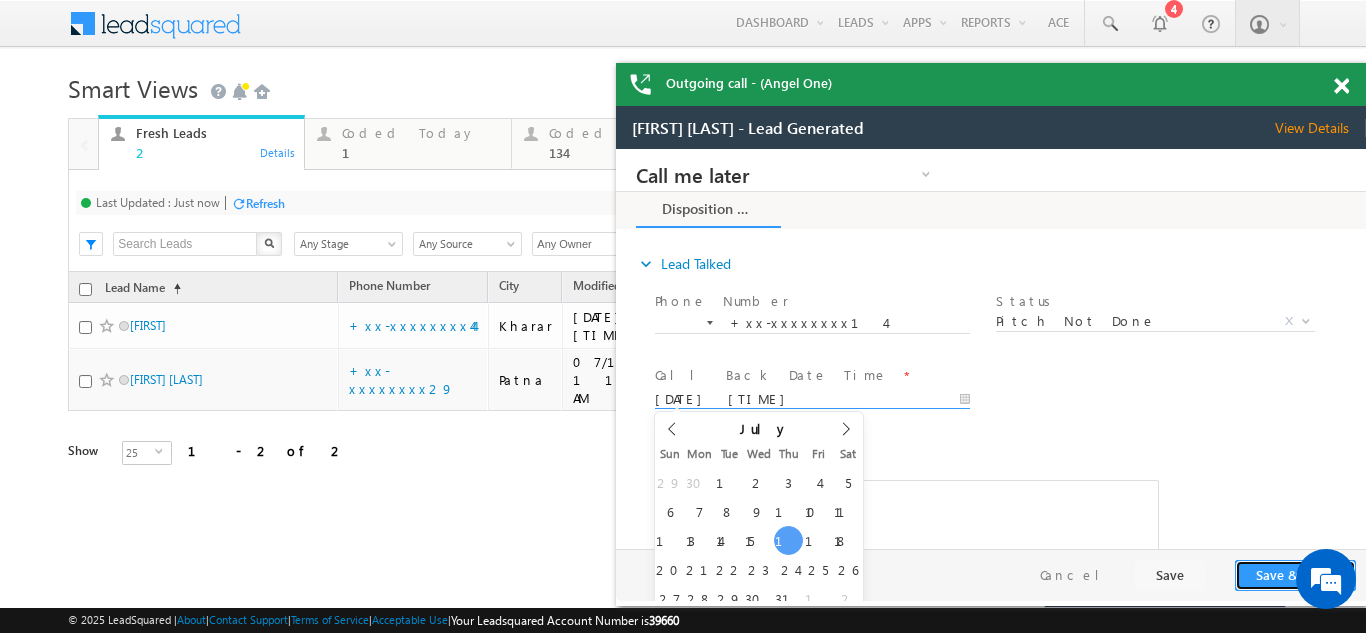click on "Save & Close" at bounding box center (1295, 575) 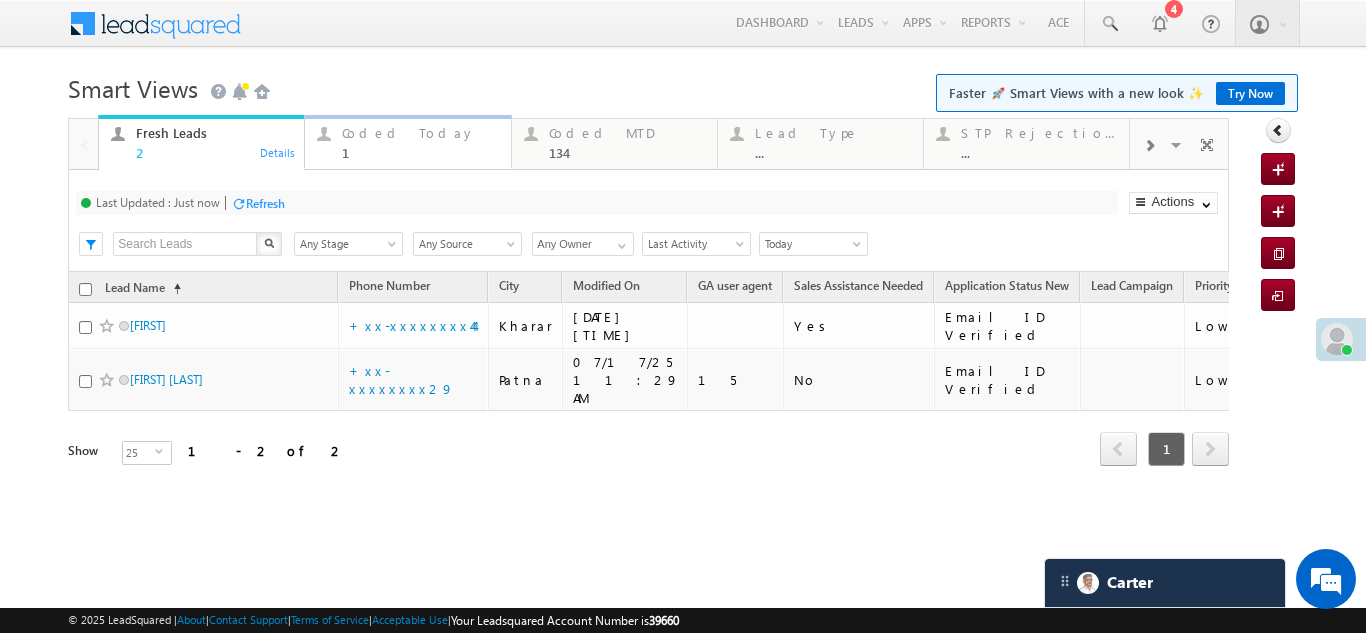 click on "Coded Today" at bounding box center (420, 133) 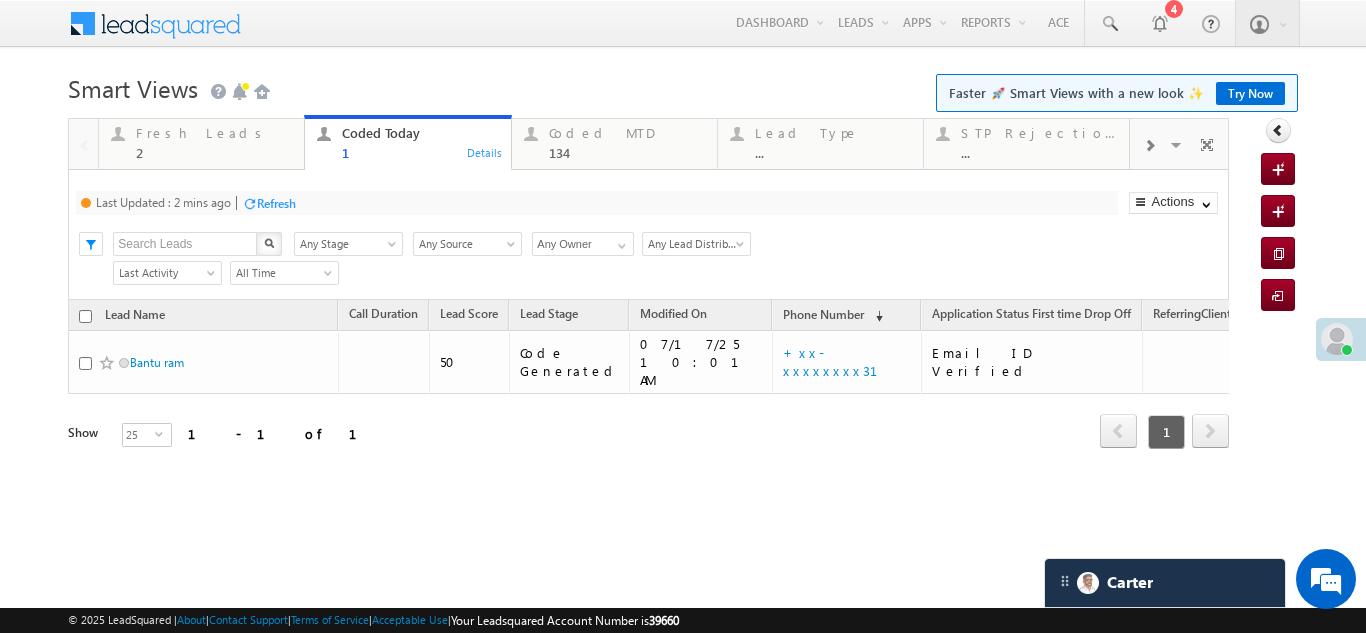 click on "Refresh" at bounding box center (276, 203) 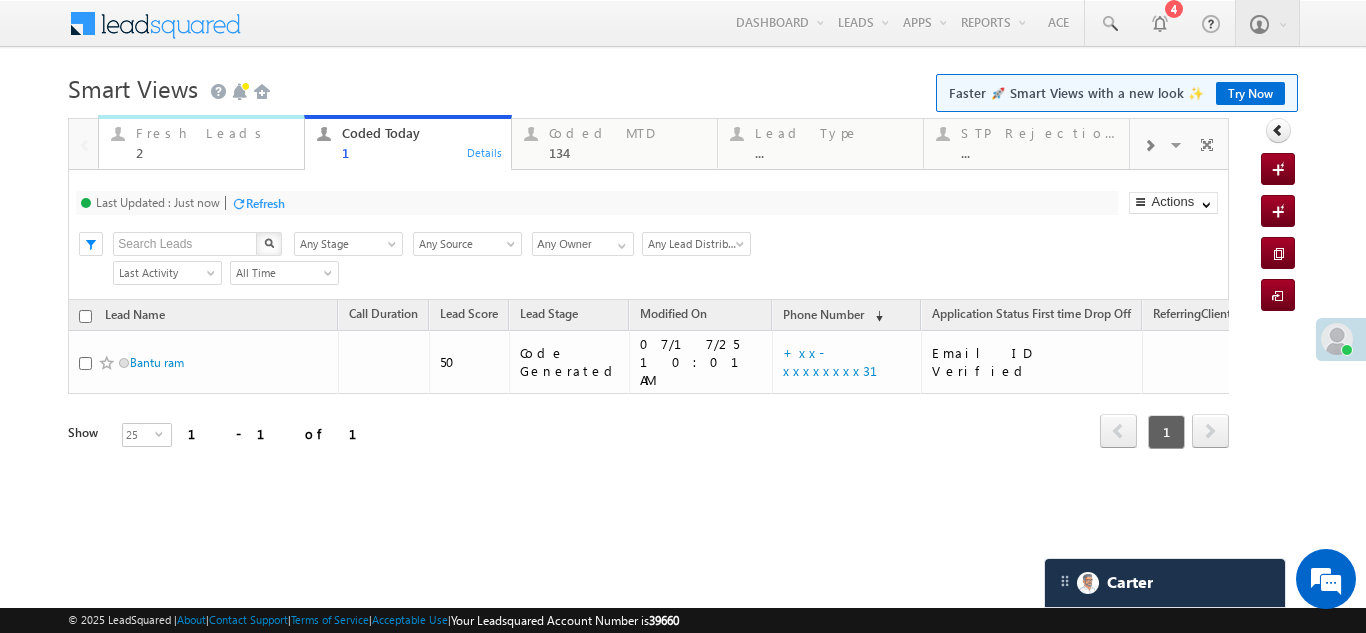 click on "Fresh Leads" at bounding box center (214, 133) 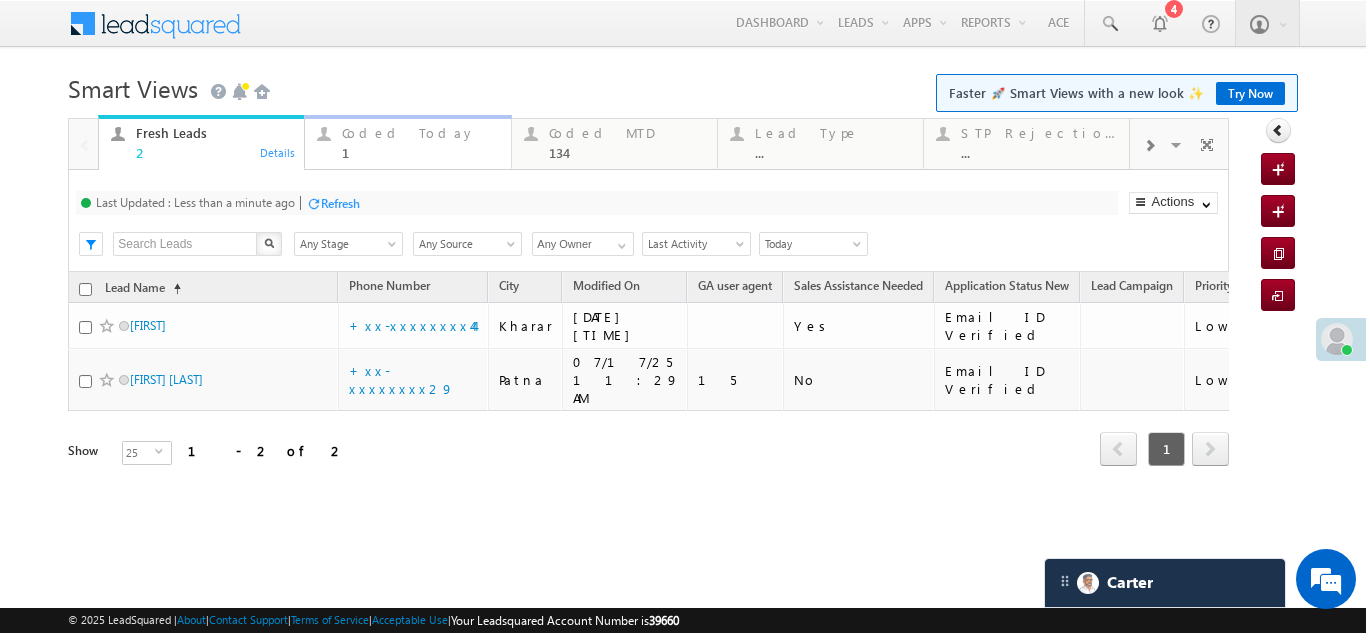 click on "Coded Today" at bounding box center [420, 133] 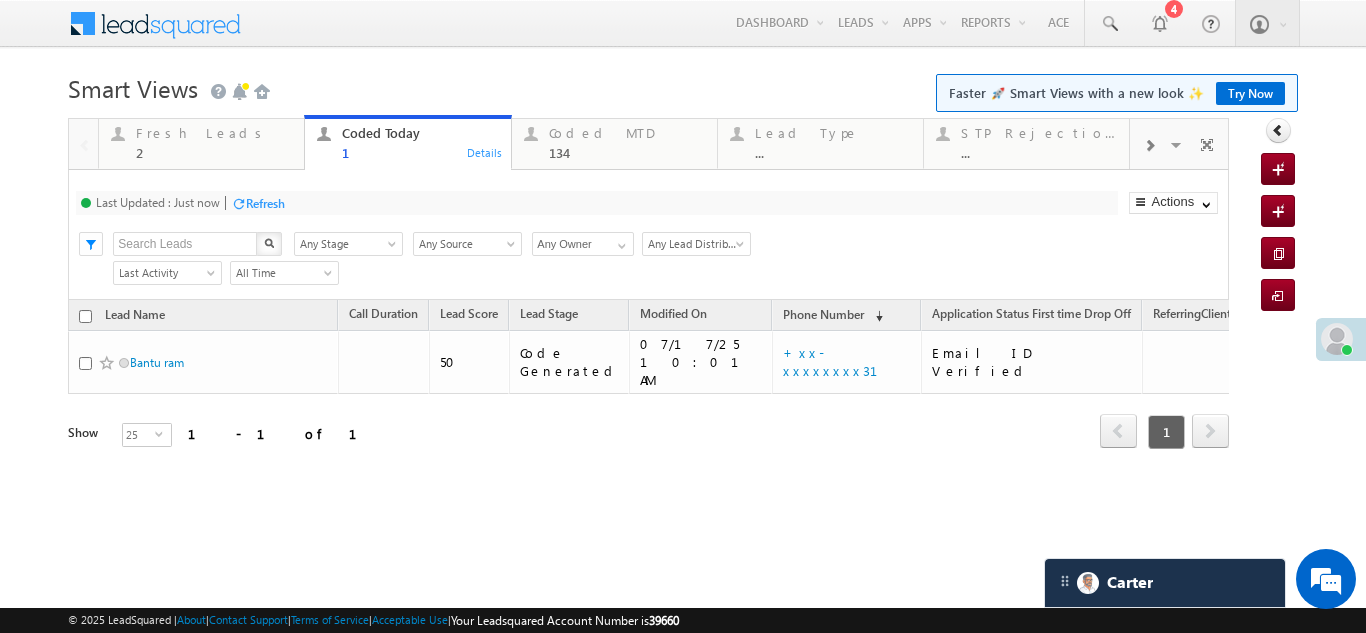 click on "Refresh" at bounding box center [265, 203] 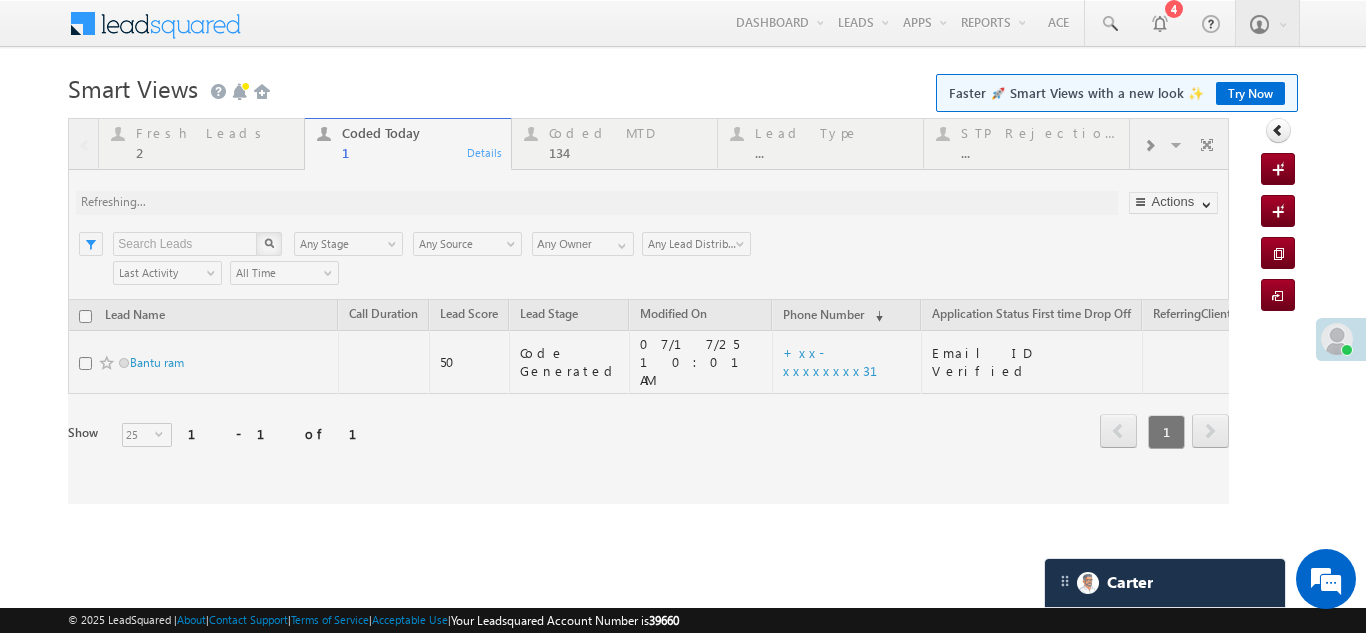 click at bounding box center [648, 311] 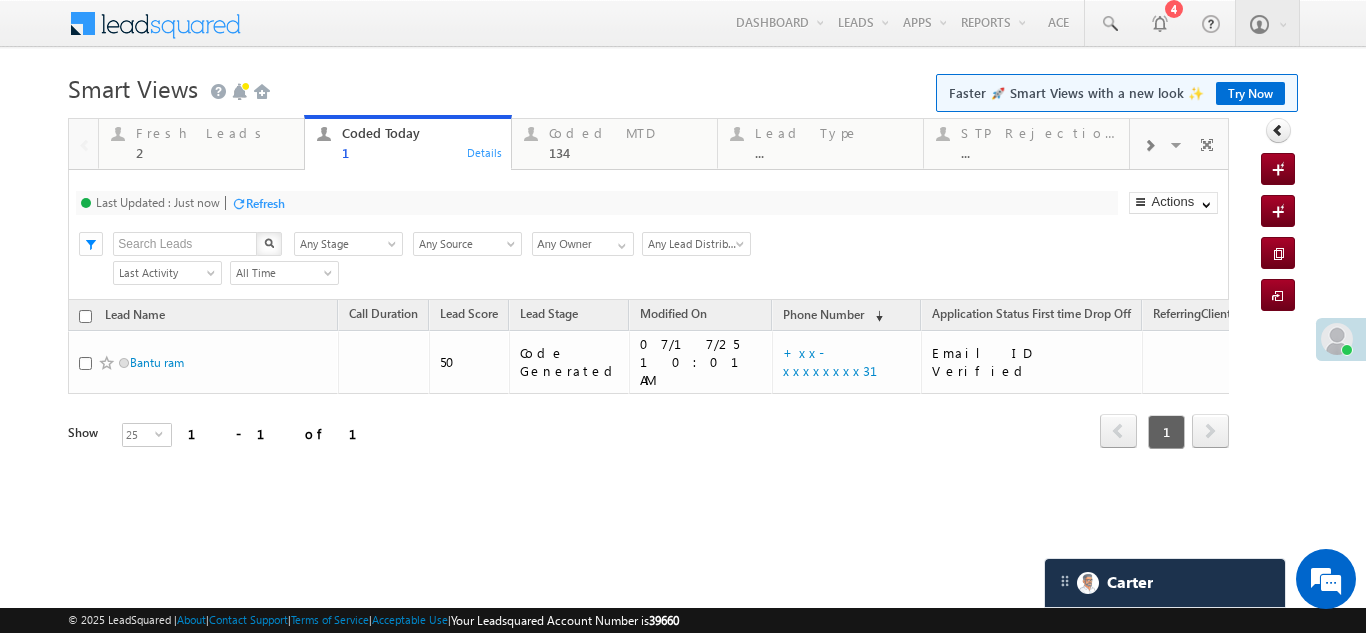 click on "Refresh" at bounding box center (265, 203) 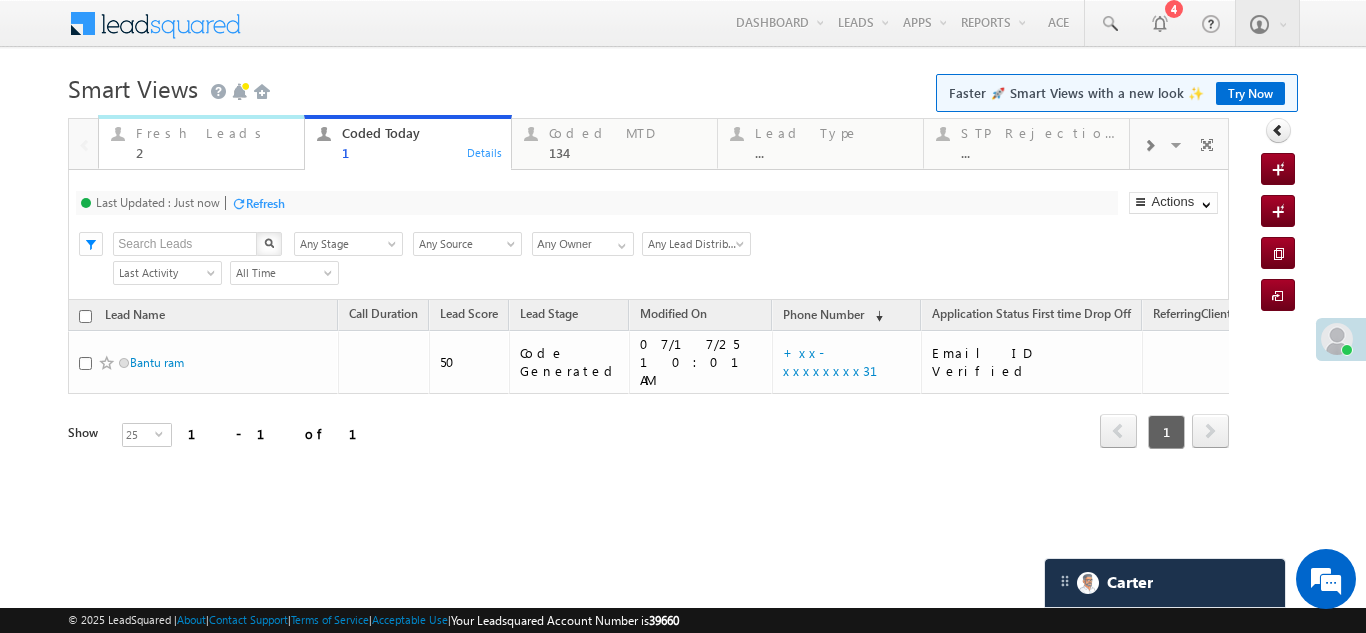 click on "Fresh Leads" at bounding box center (214, 133) 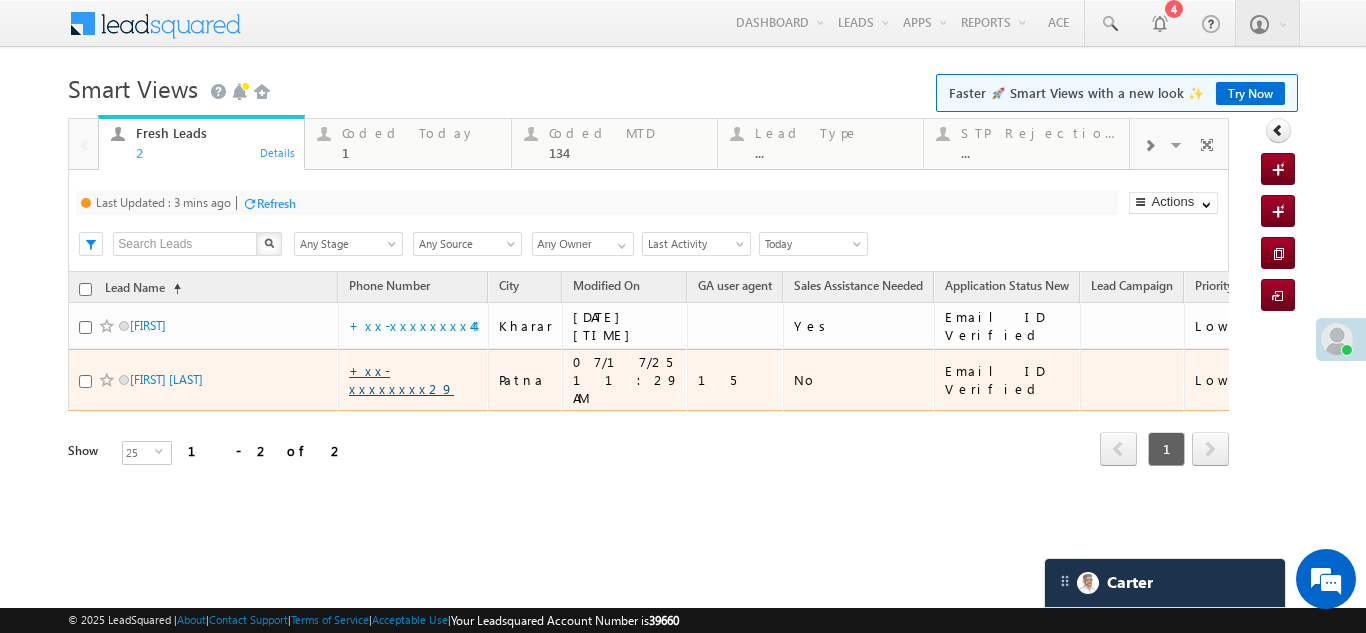 click on "+xx-xxxxxxxx29" at bounding box center (401, 379) 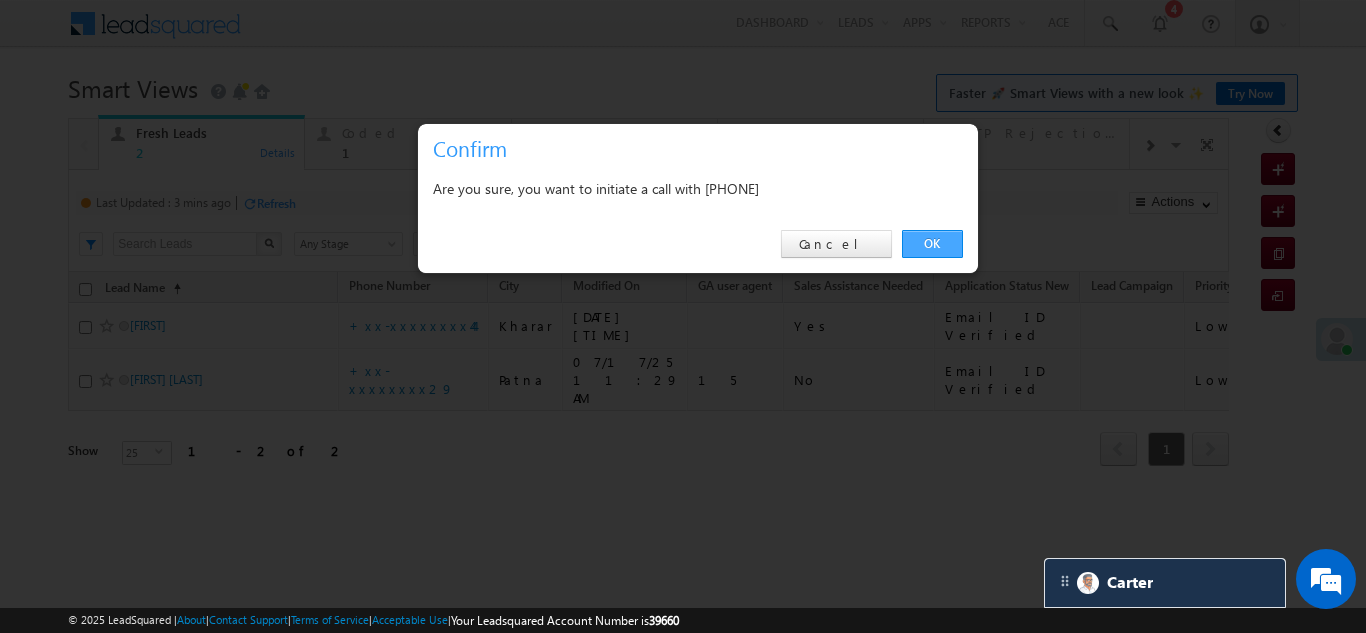 click on "OK" at bounding box center [932, 244] 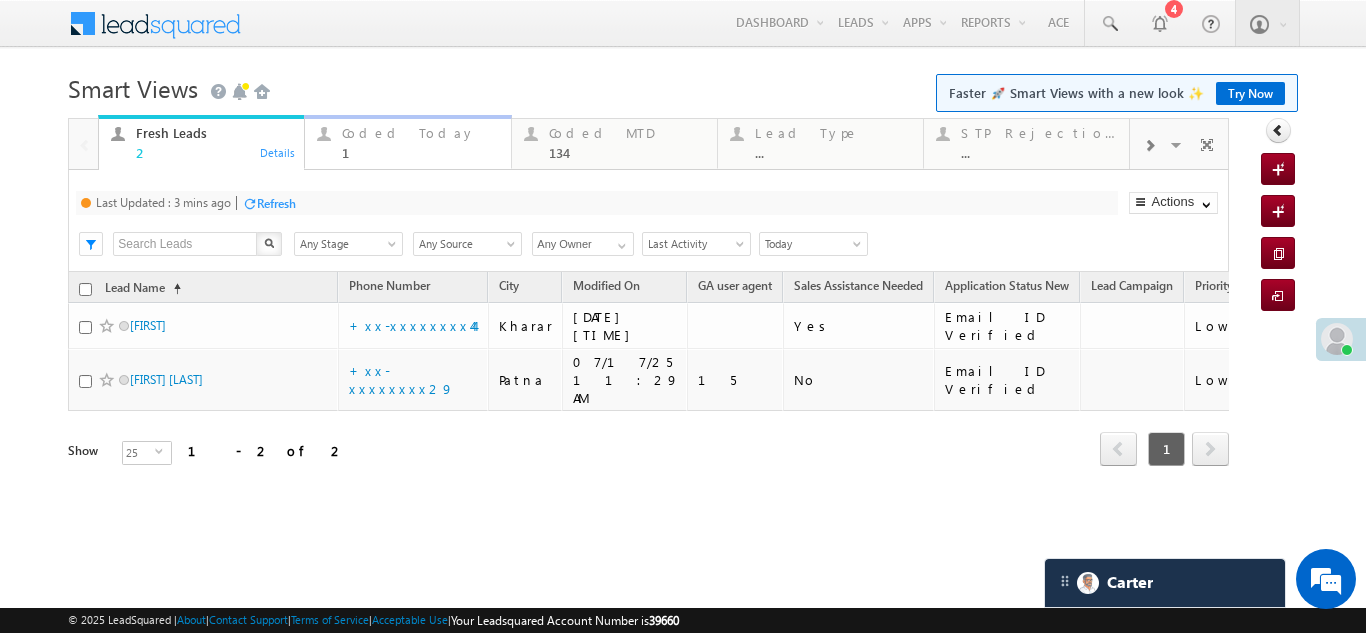 click on "Coded Today" at bounding box center (420, 133) 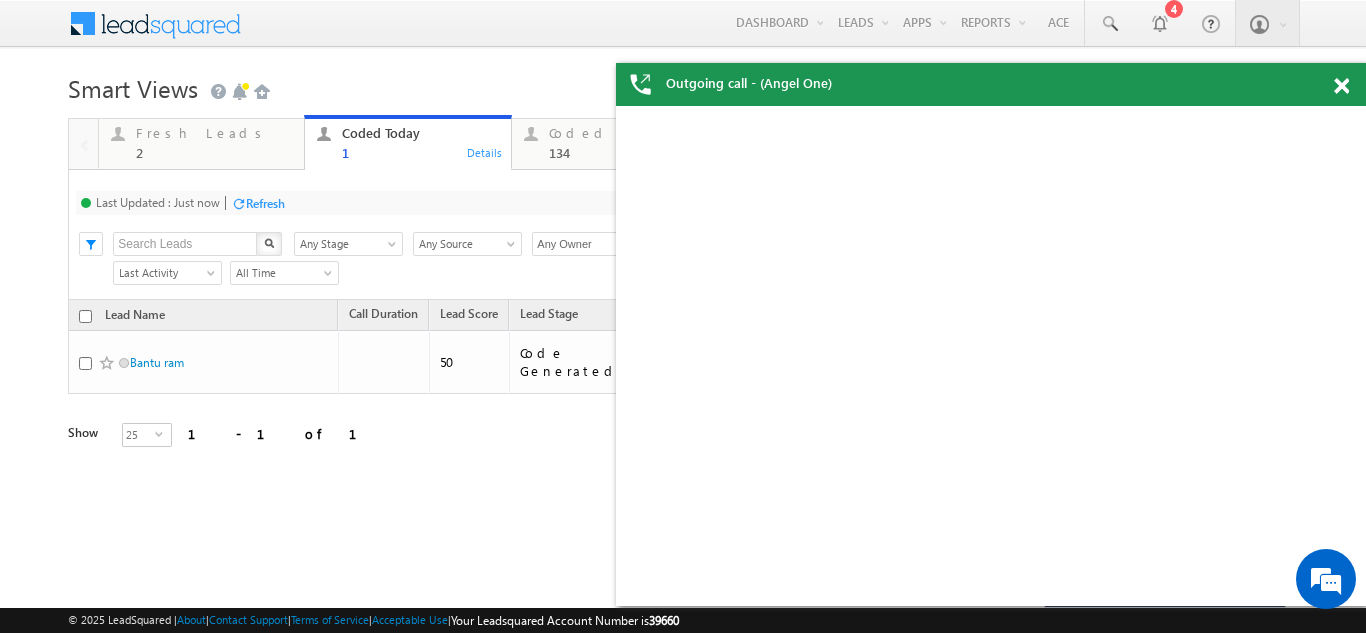 click on "Refresh" at bounding box center (265, 203) 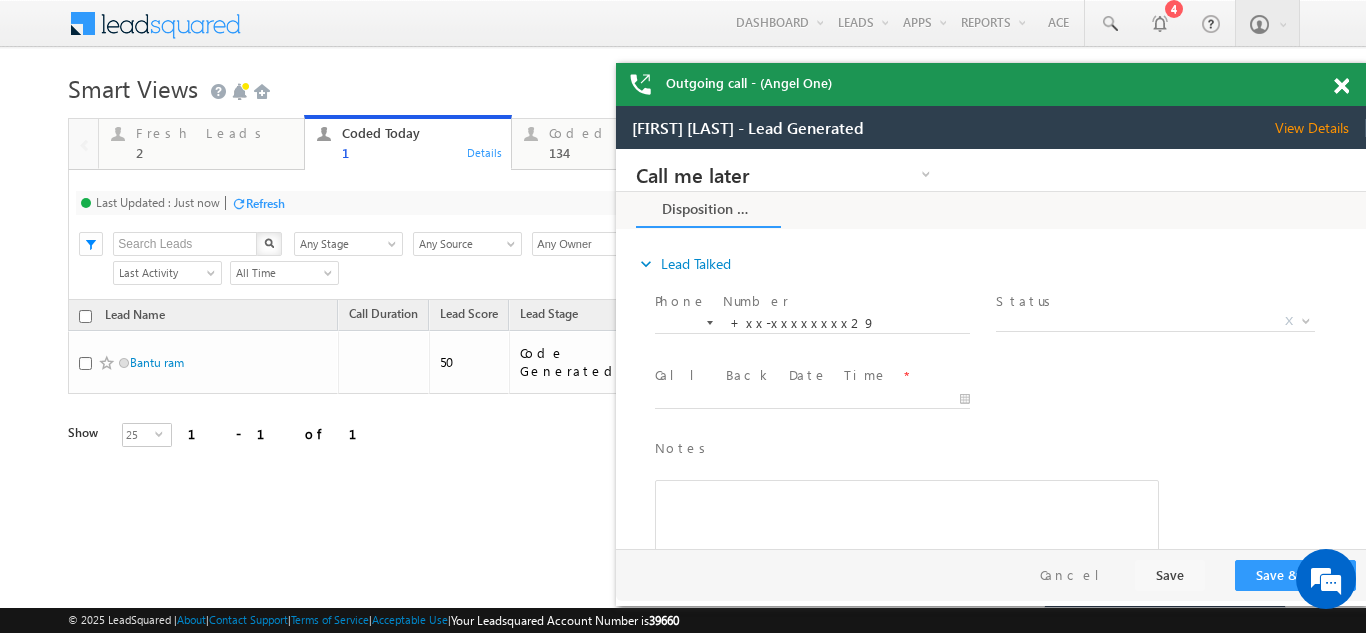 scroll, scrollTop: 0, scrollLeft: 0, axis: both 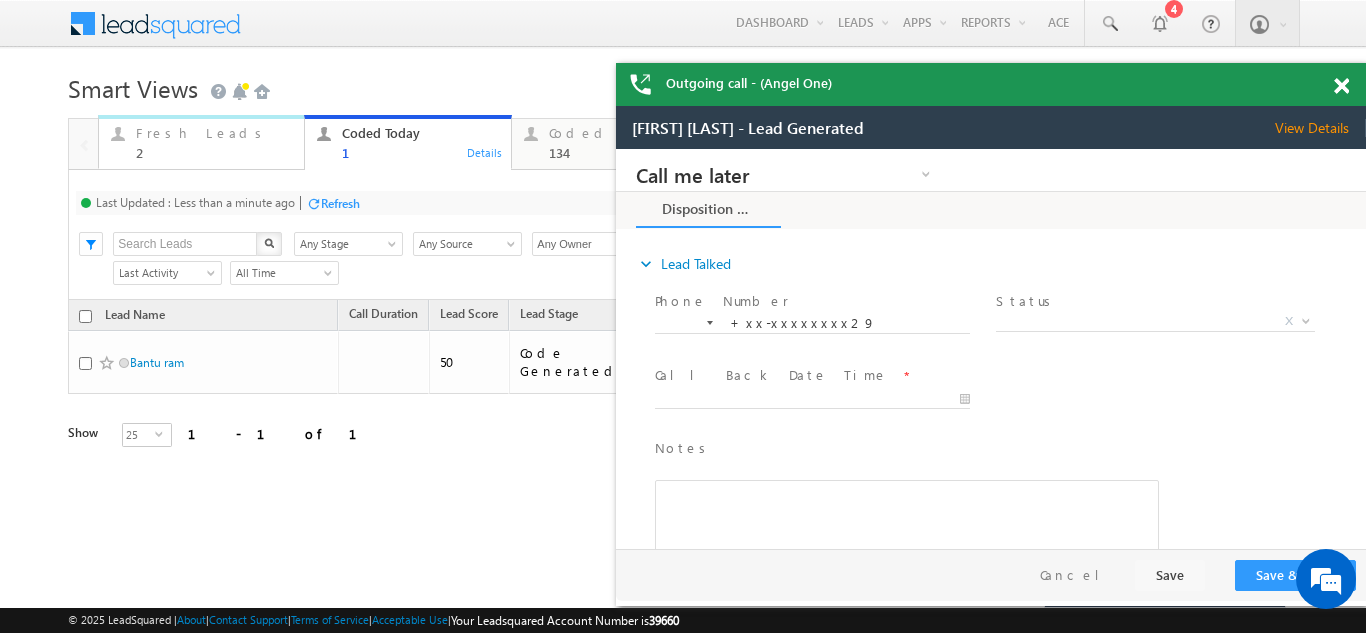 click on "Fresh Leads 2" at bounding box center [214, 140] 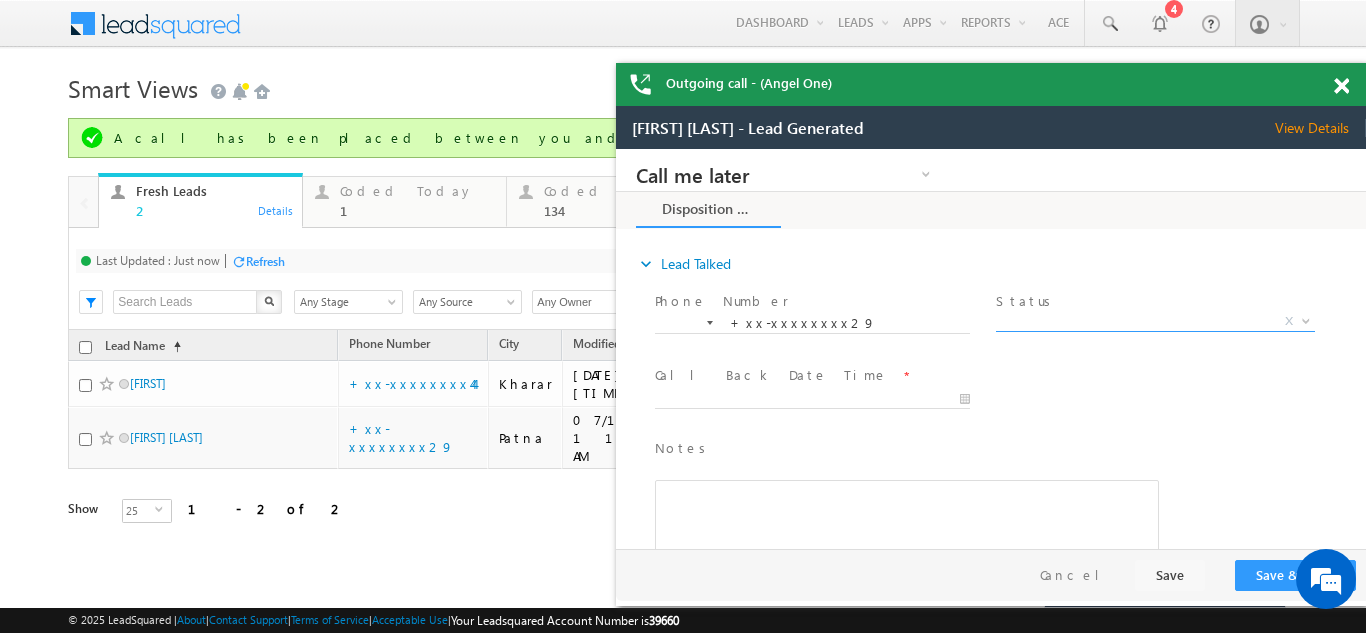 click on "X" at bounding box center (1155, 322) 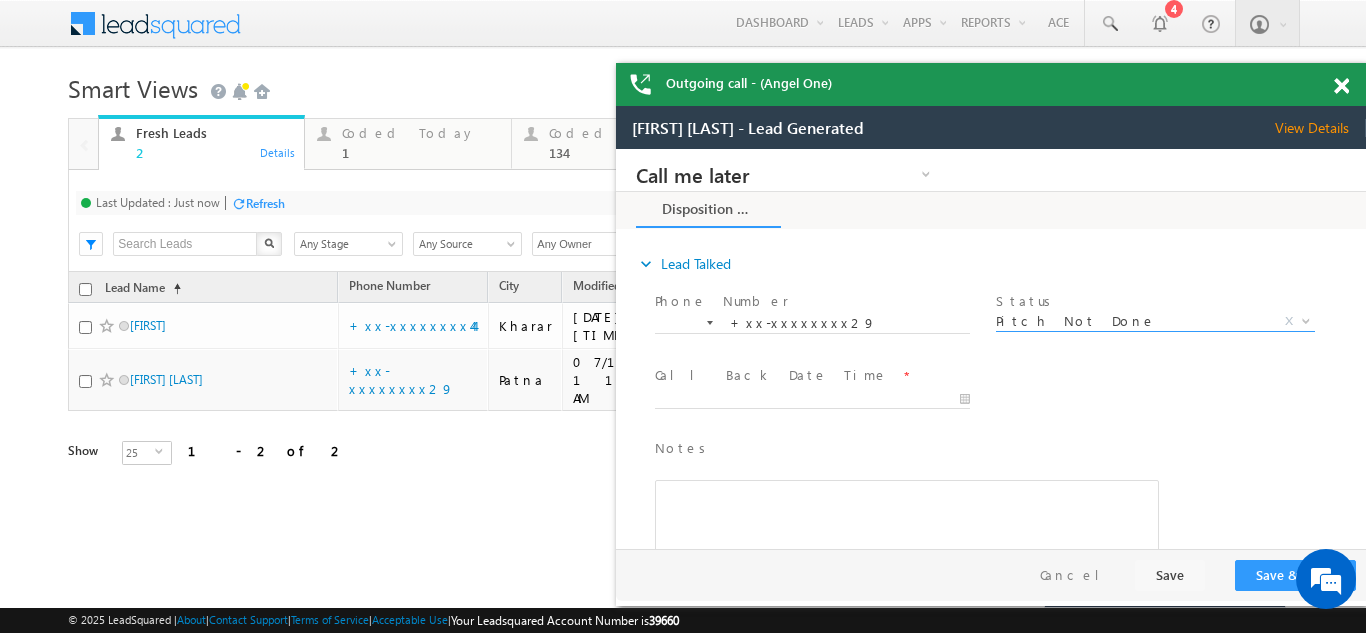 select on "Pitch Not Done" 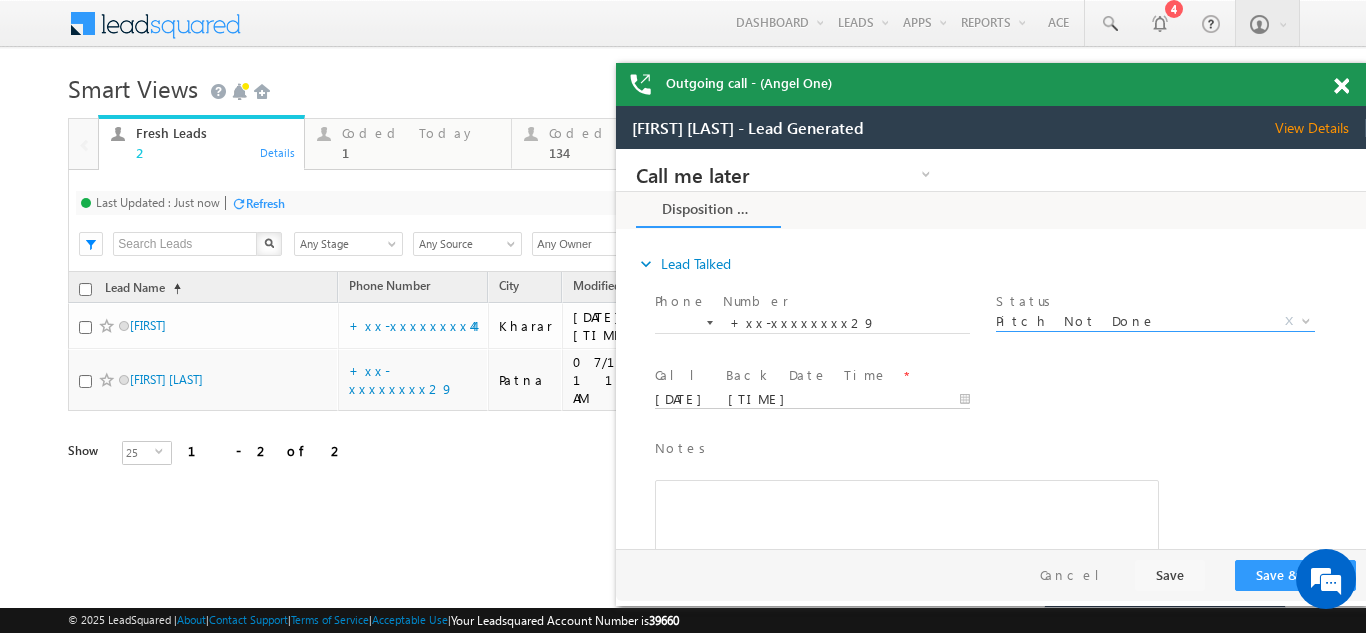 click on "07/17/25 12:09 PM" at bounding box center [812, 400] 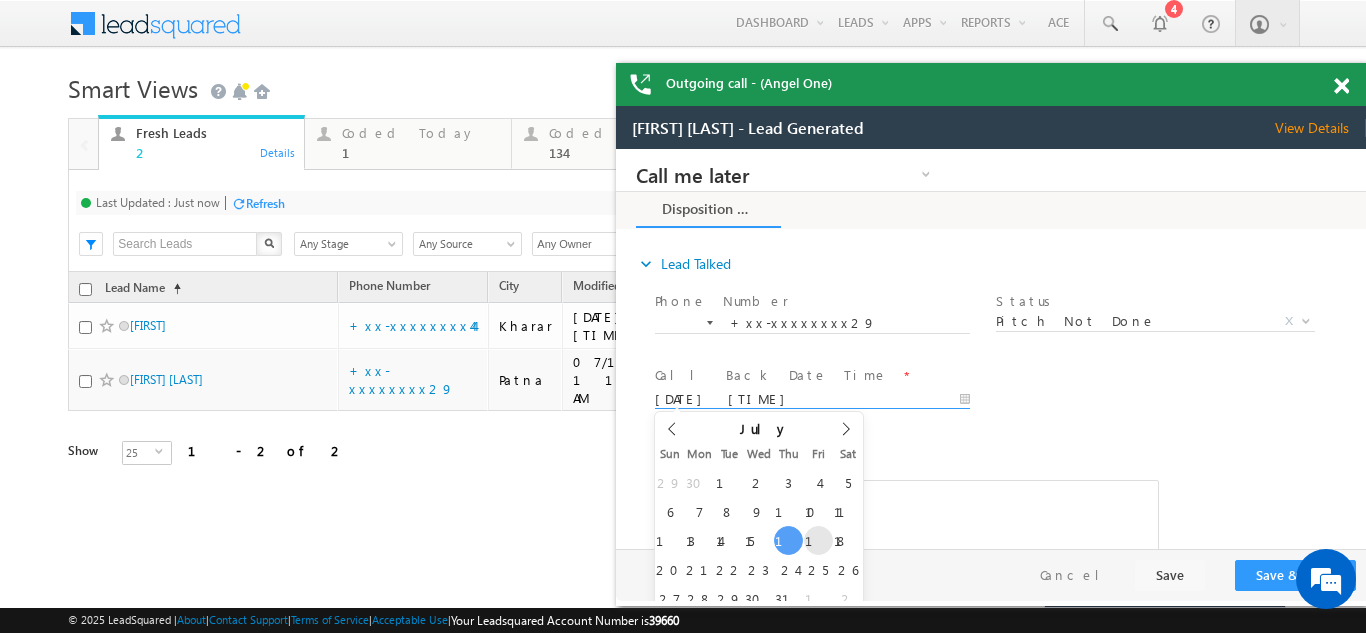 type on "07/18/25 12:09 PM" 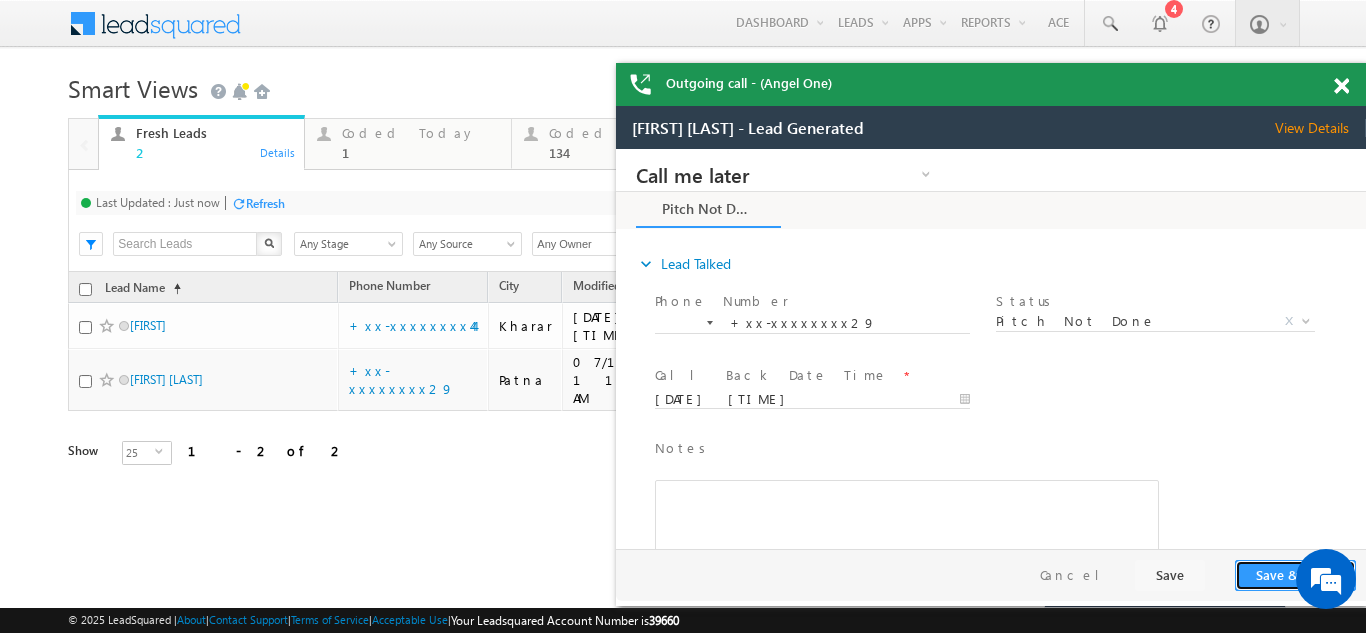 click on "Save & Close" at bounding box center [1295, 575] 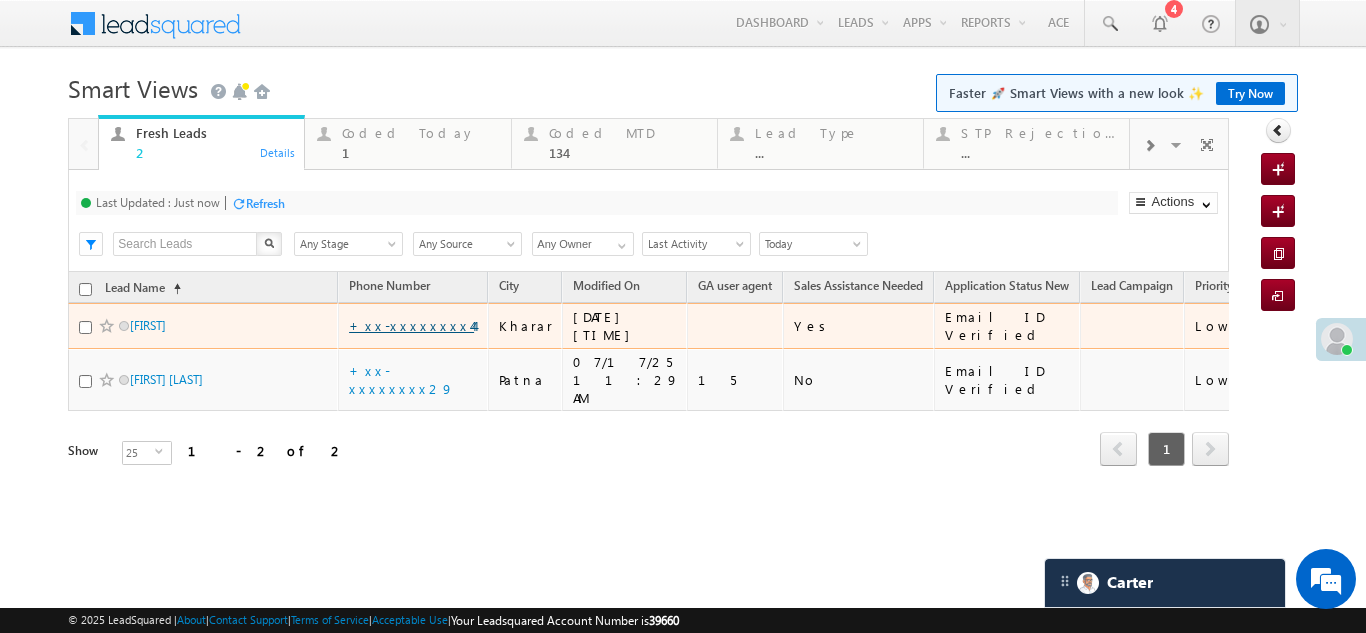 click on "+xx-xxxxxxxx44" at bounding box center [411, 325] 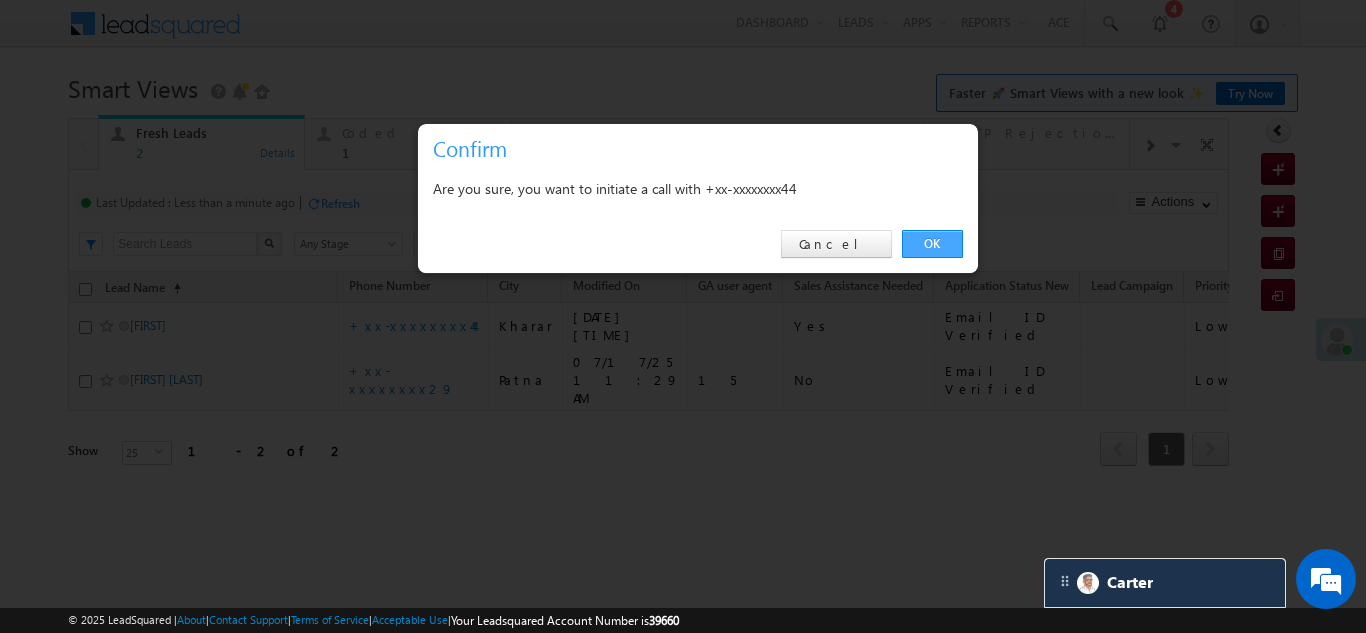 click on "OK" at bounding box center [932, 244] 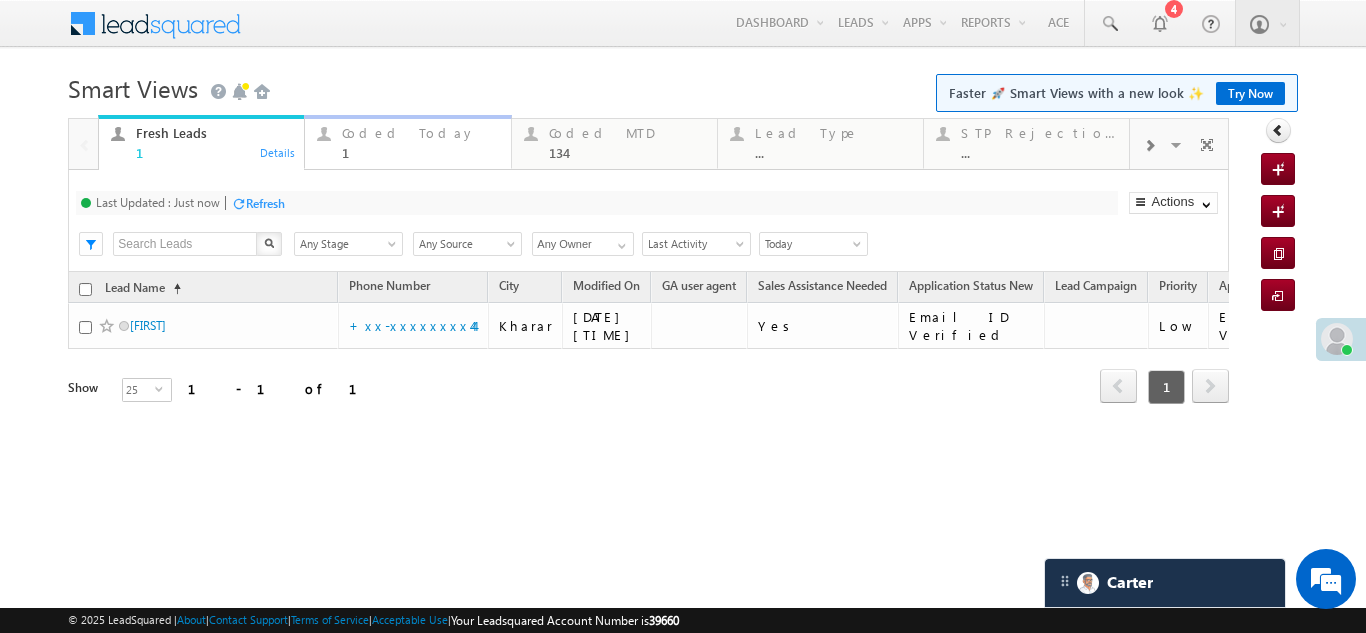 click on "Coded Today" at bounding box center [420, 133] 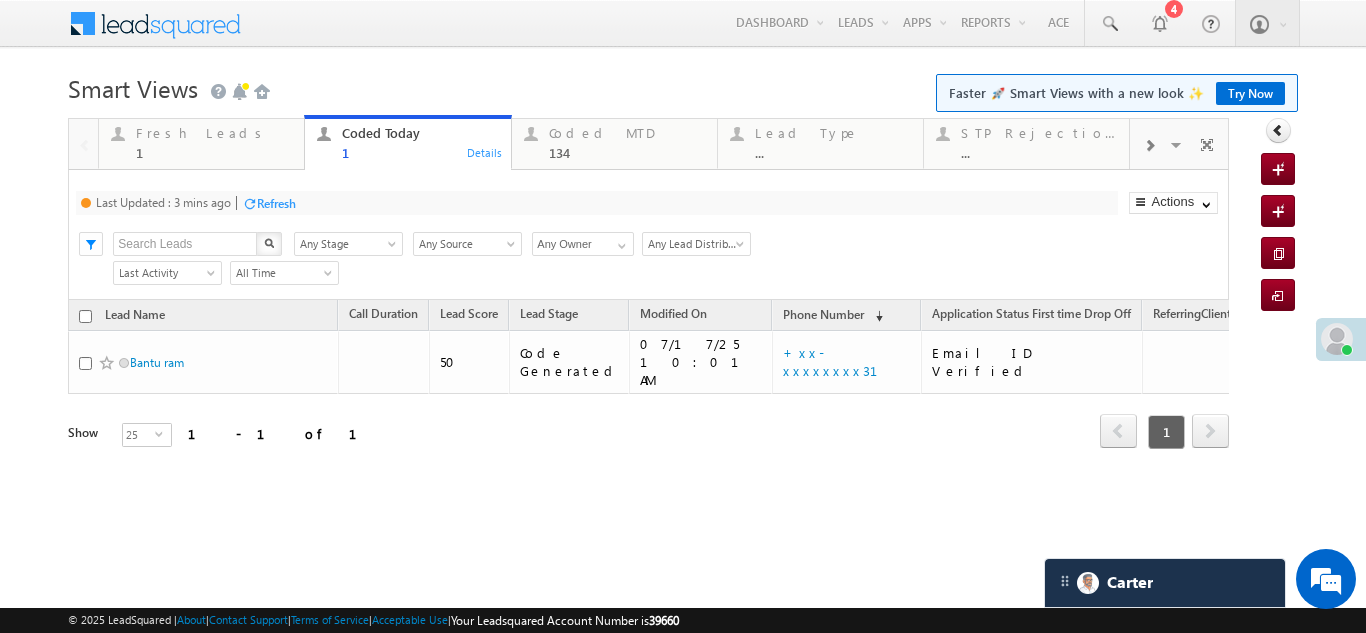 click on "Coded Today" at bounding box center (420, 133) 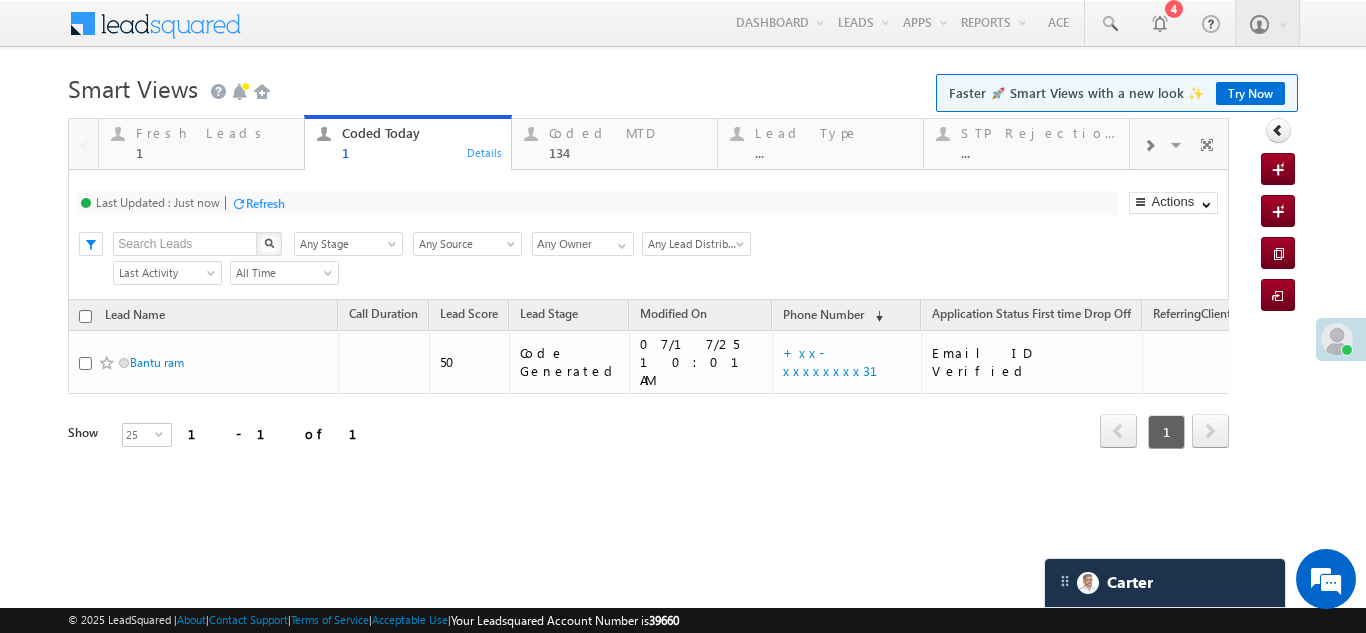 click on "Refresh" at bounding box center (265, 203) 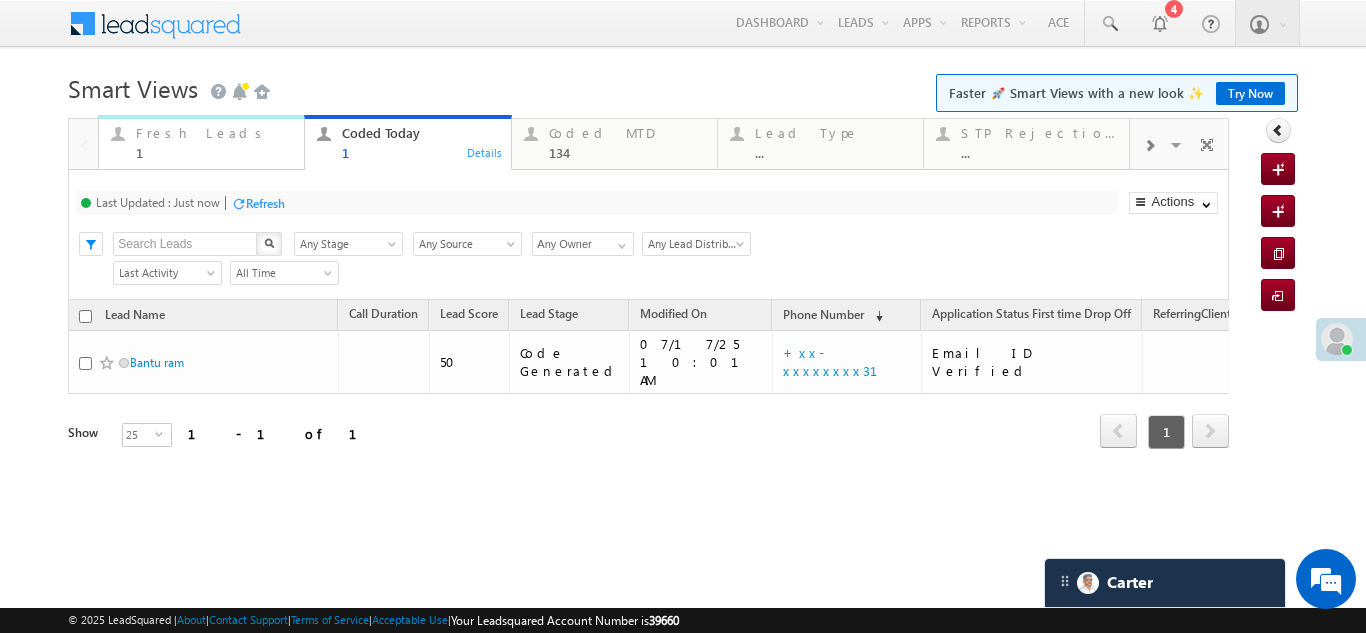 click on "Fresh Leads" at bounding box center [214, 133] 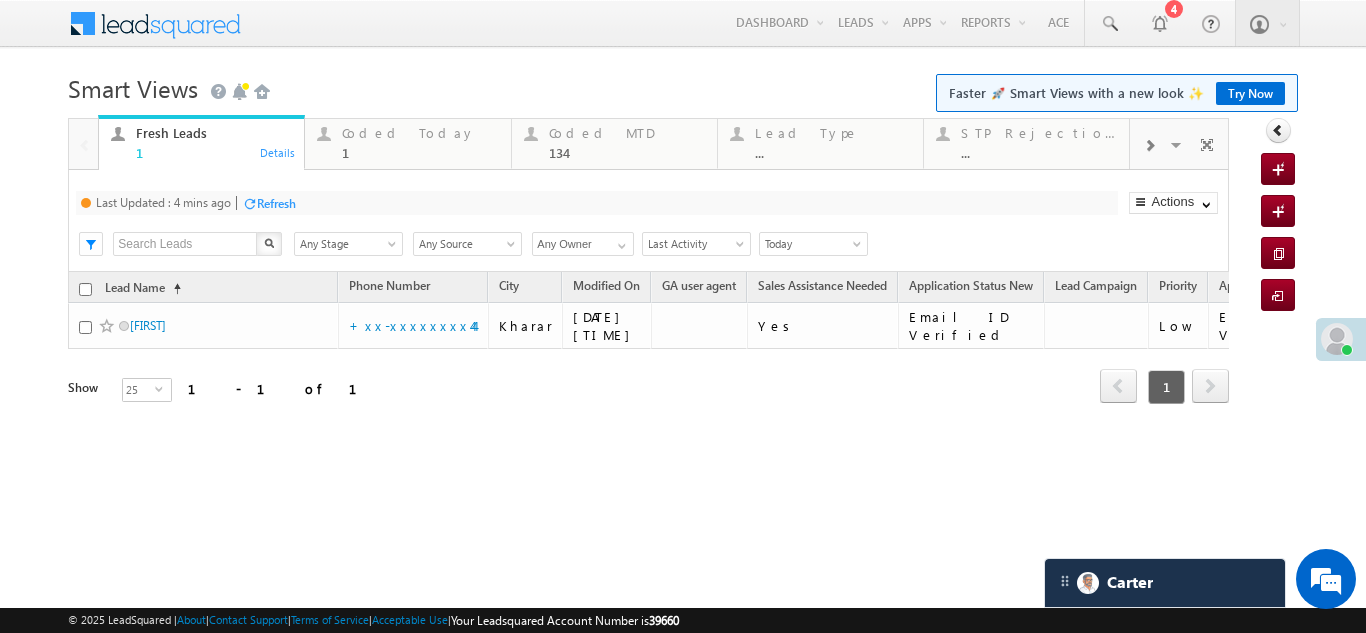 click on "Refresh" at bounding box center [276, 203] 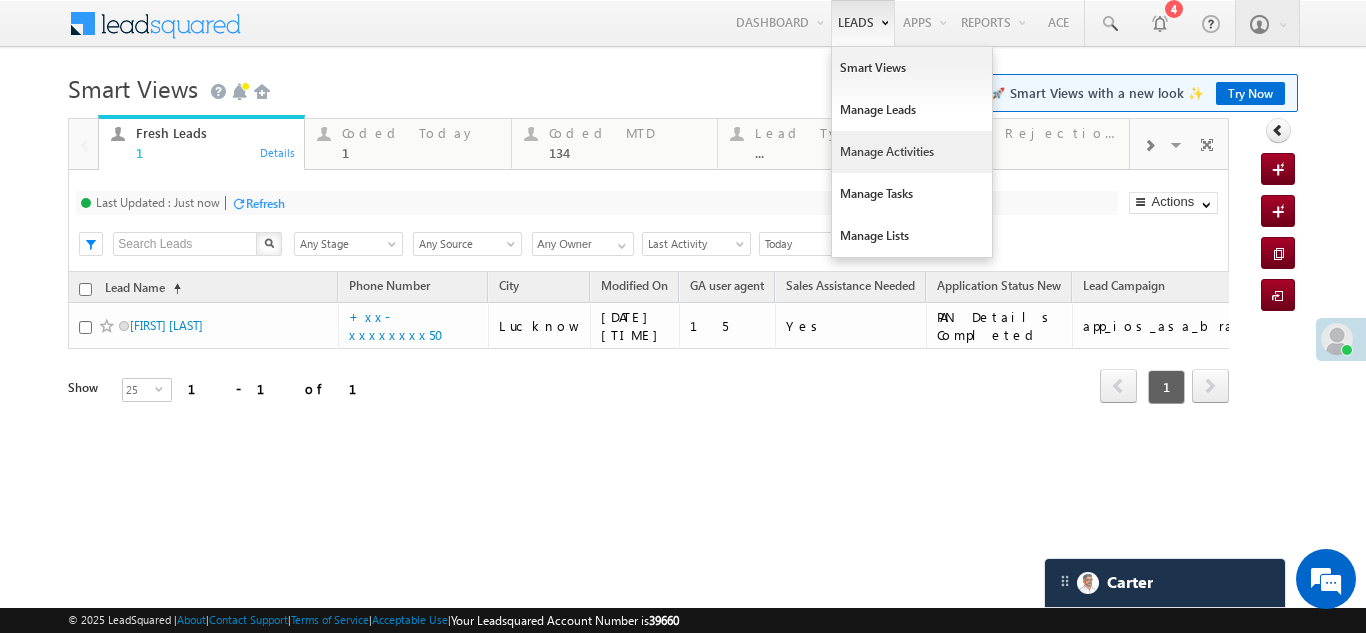 click on "Manage Activities" at bounding box center (912, 152) 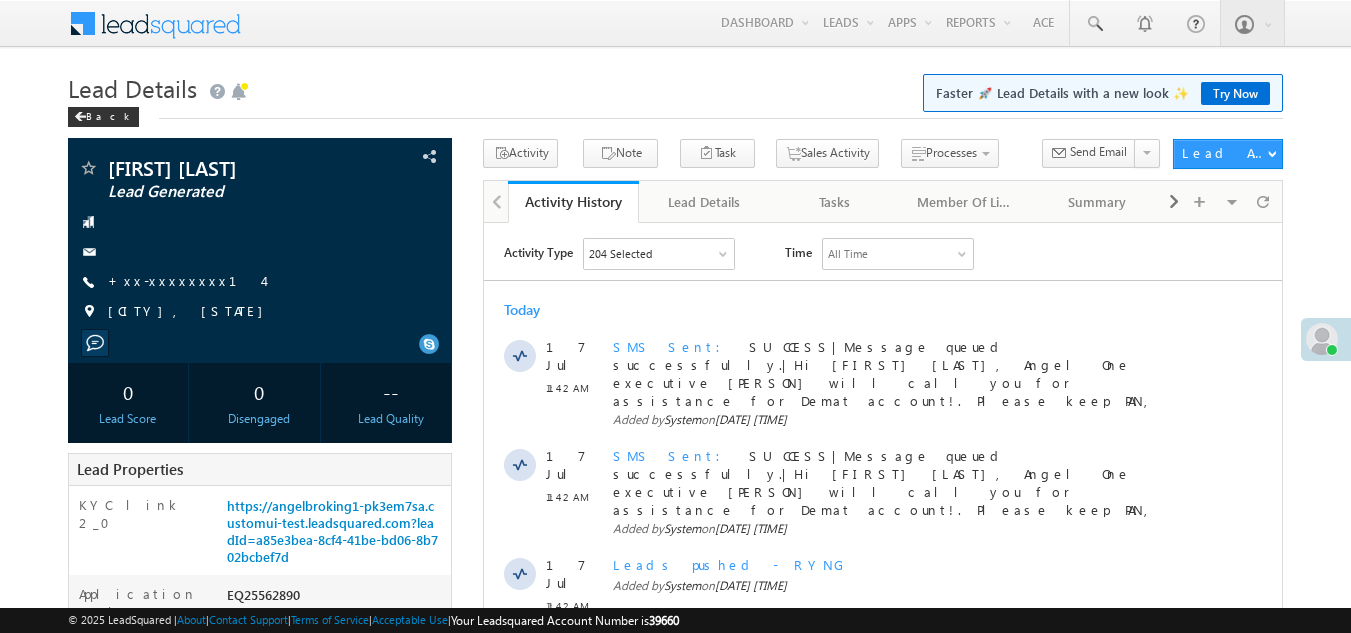 scroll, scrollTop: 0, scrollLeft: 0, axis: both 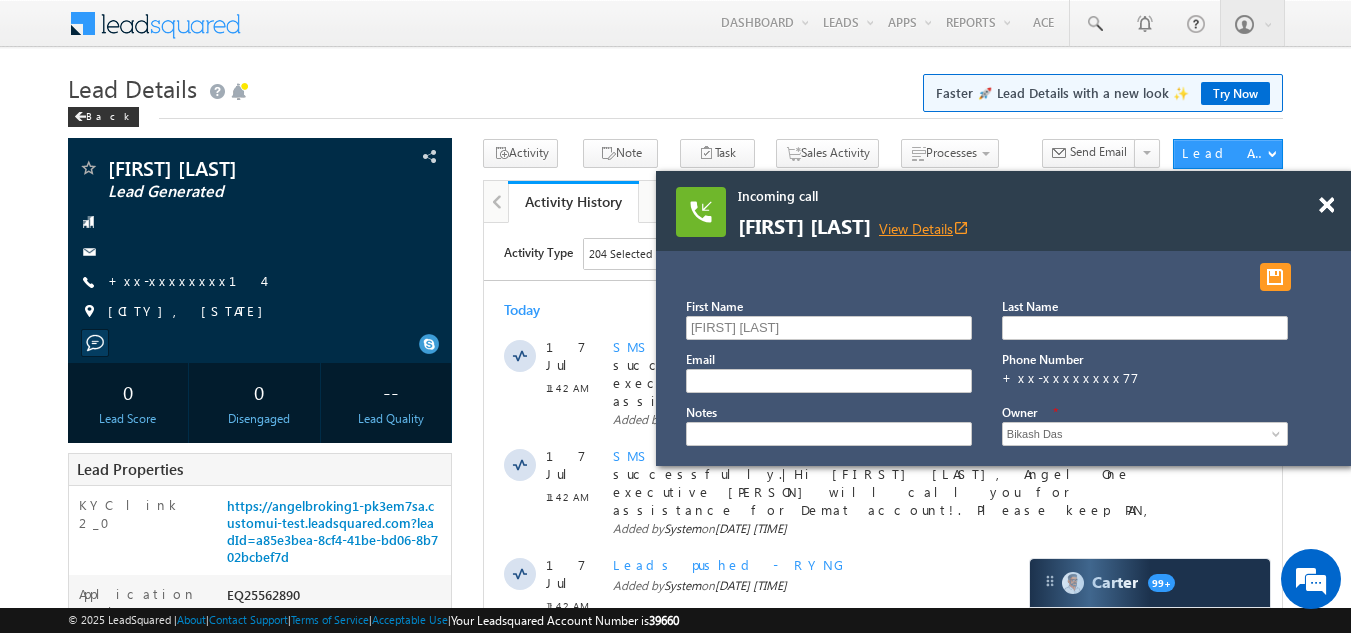 click on "View Details  open_in_new" at bounding box center (924, 228) 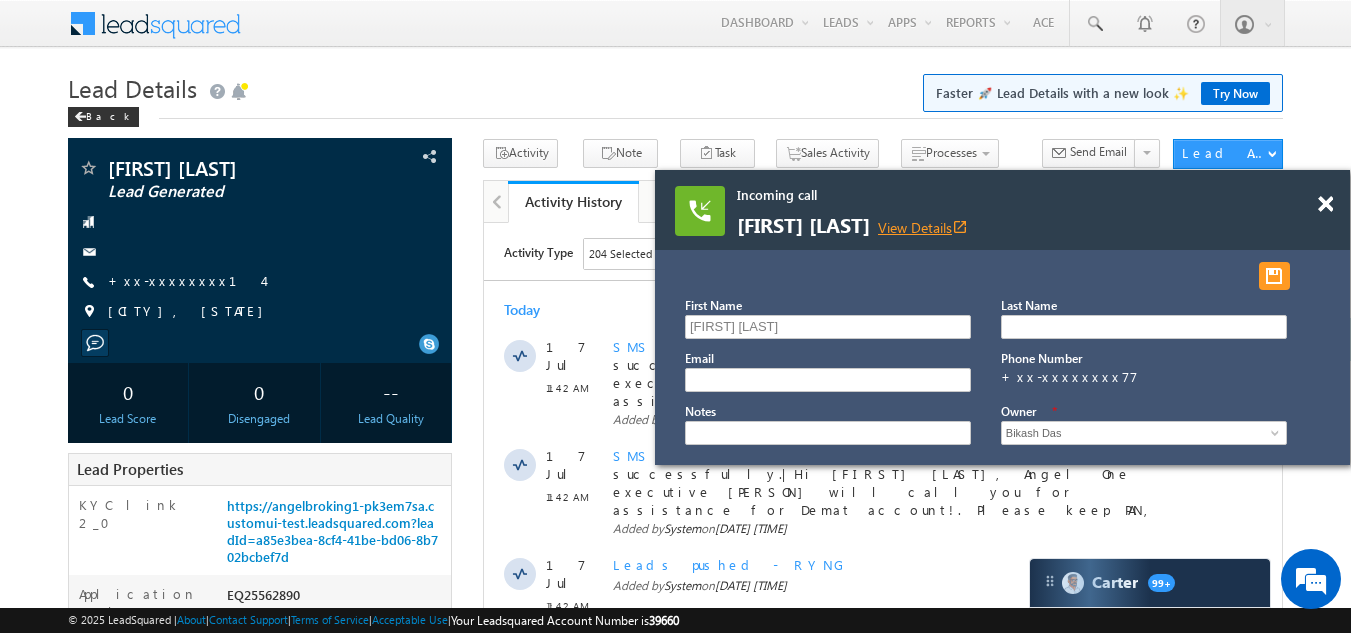 click on "View Details  open_in_new" at bounding box center [923, 227] 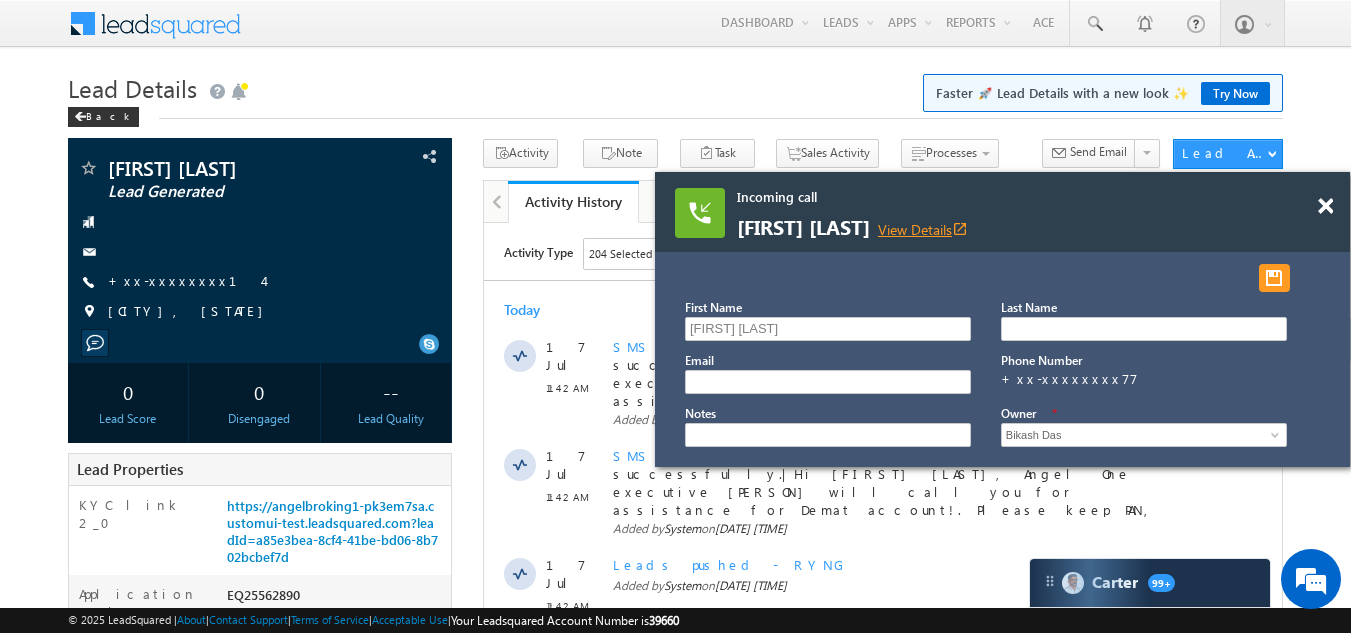 click on "View Details  open_in_new" at bounding box center (923, 229) 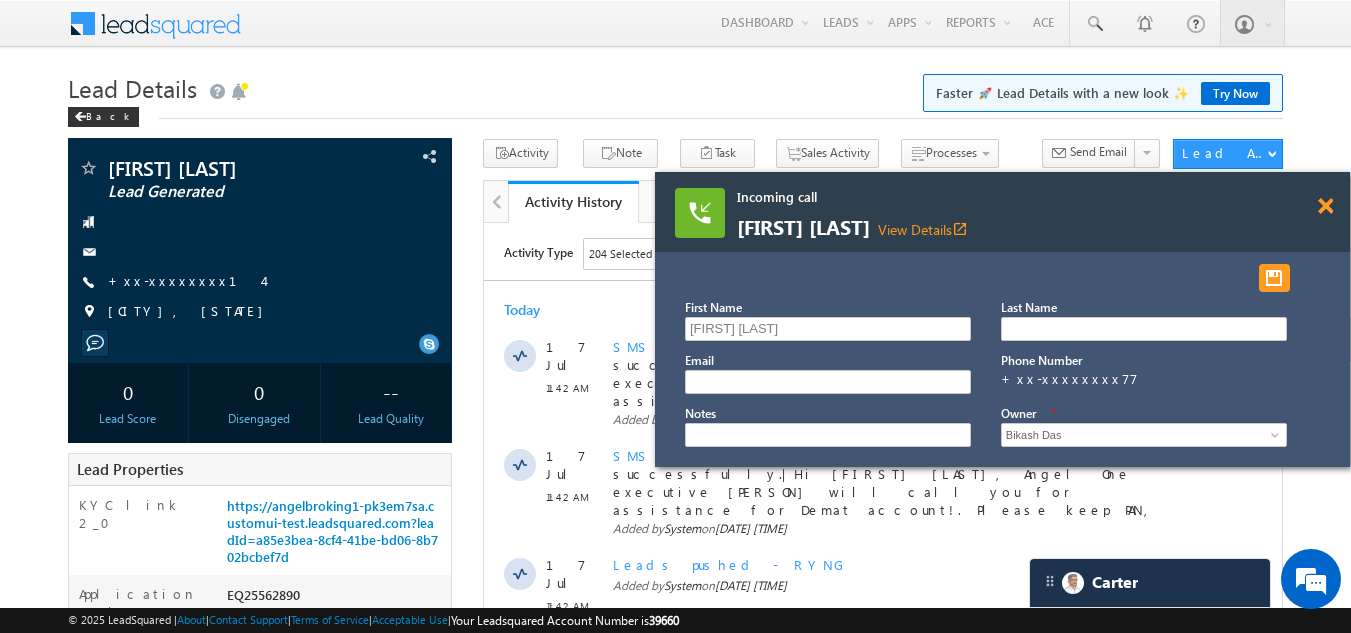 click at bounding box center [1325, 206] 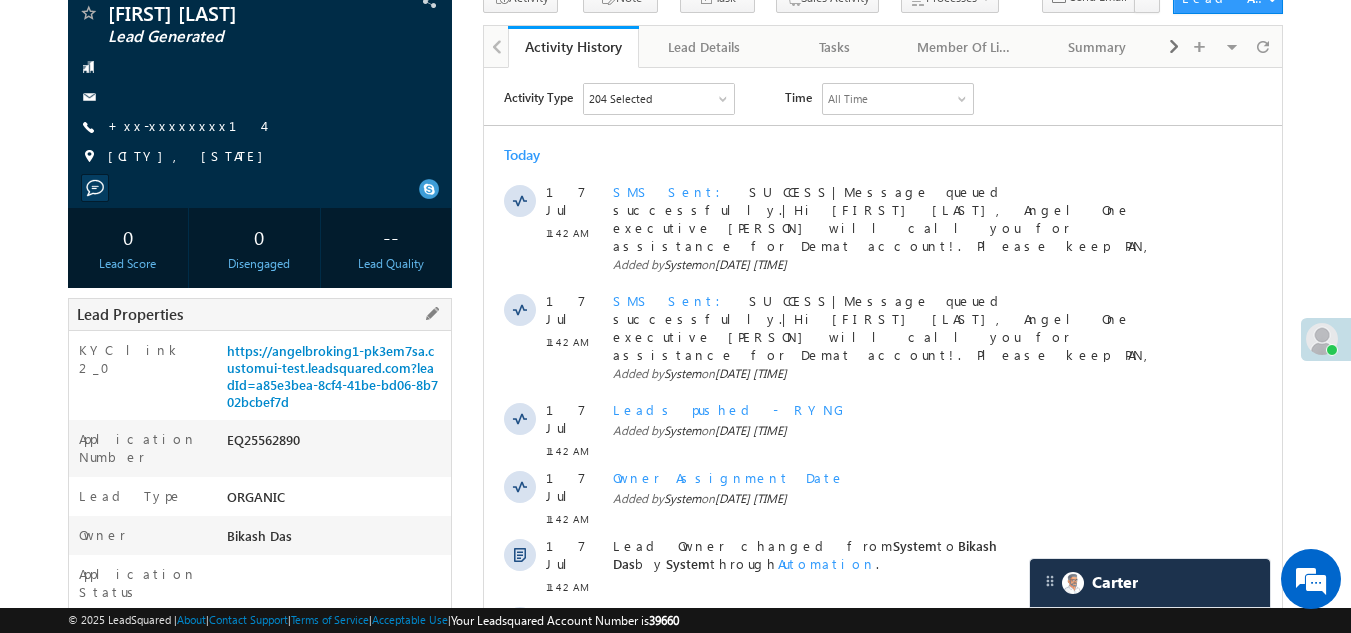 scroll, scrollTop: 0, scrollLeft: 0, axis: both 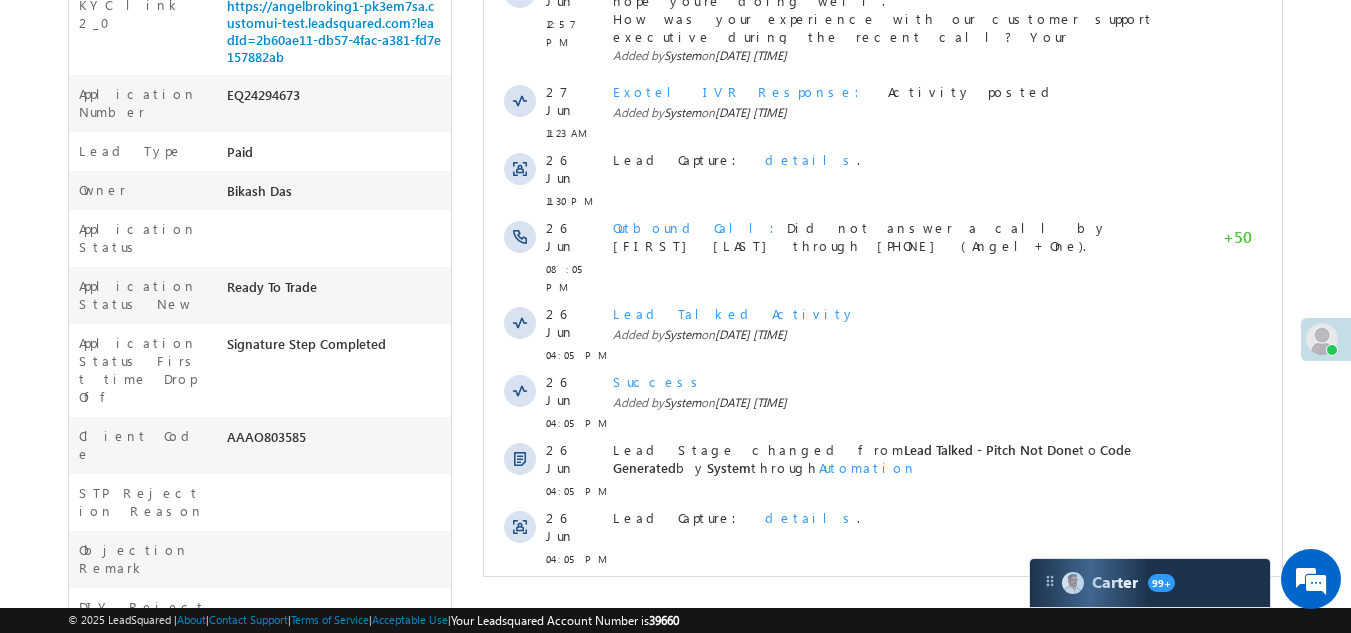 click on "Show More" at bounding box center [883, 603] 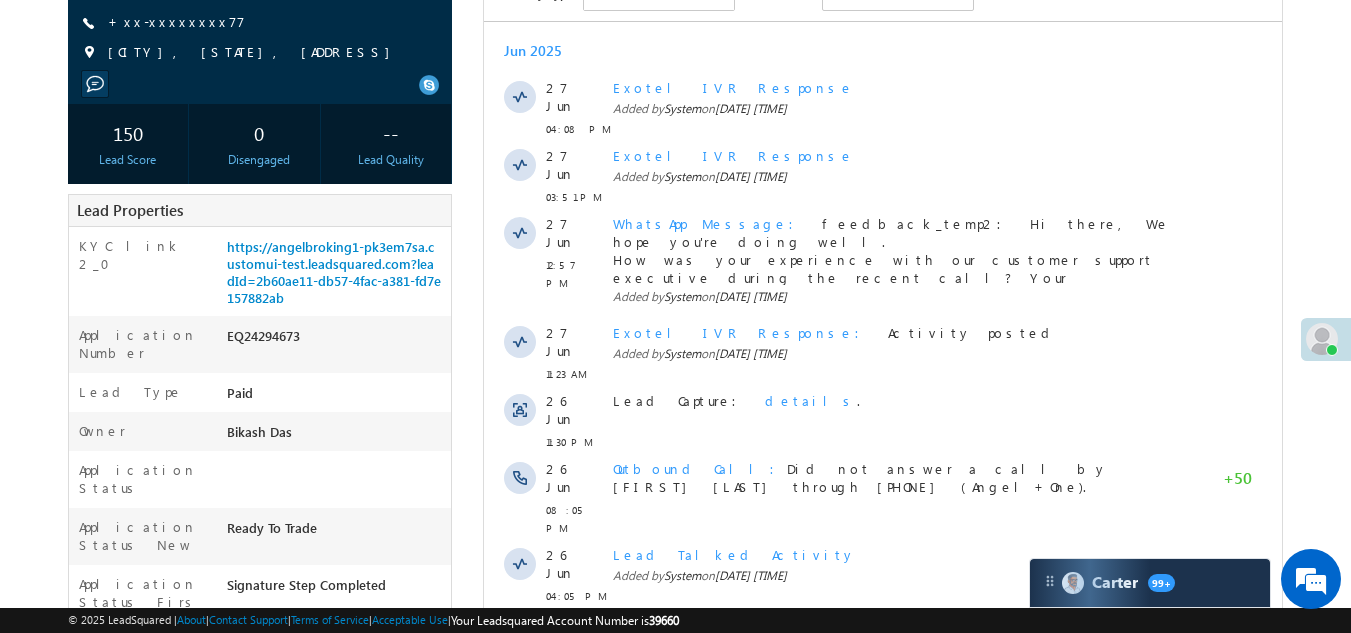 scroll, scrollTop: 0, scrollLeft: 0, axis: both 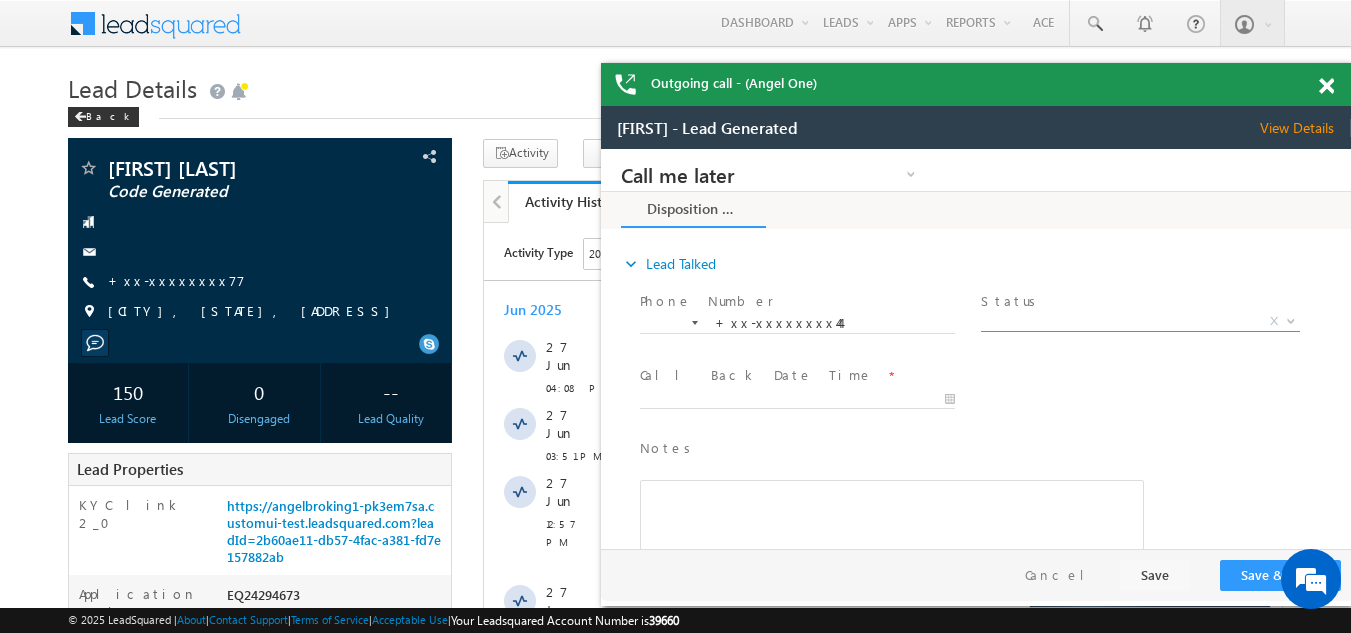 click on "X" at bounding box center [1140, 322] 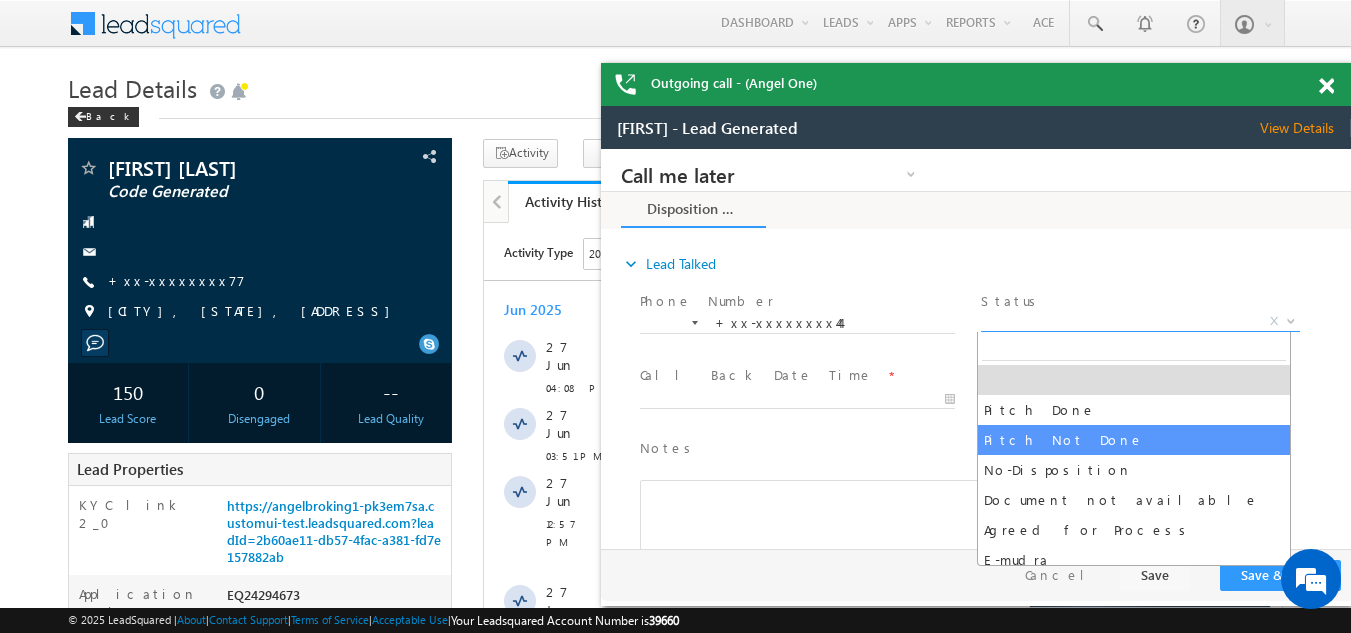 select on "Pitch Not Done" 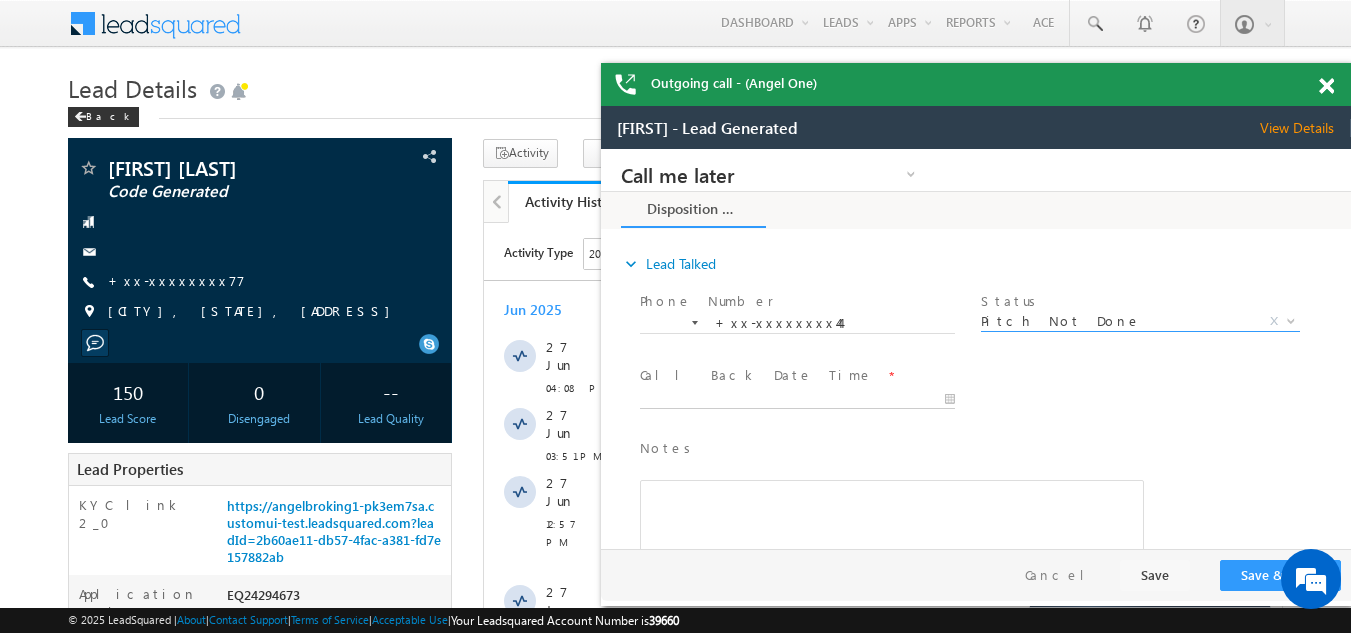 type on "[DATE] [TIME]" 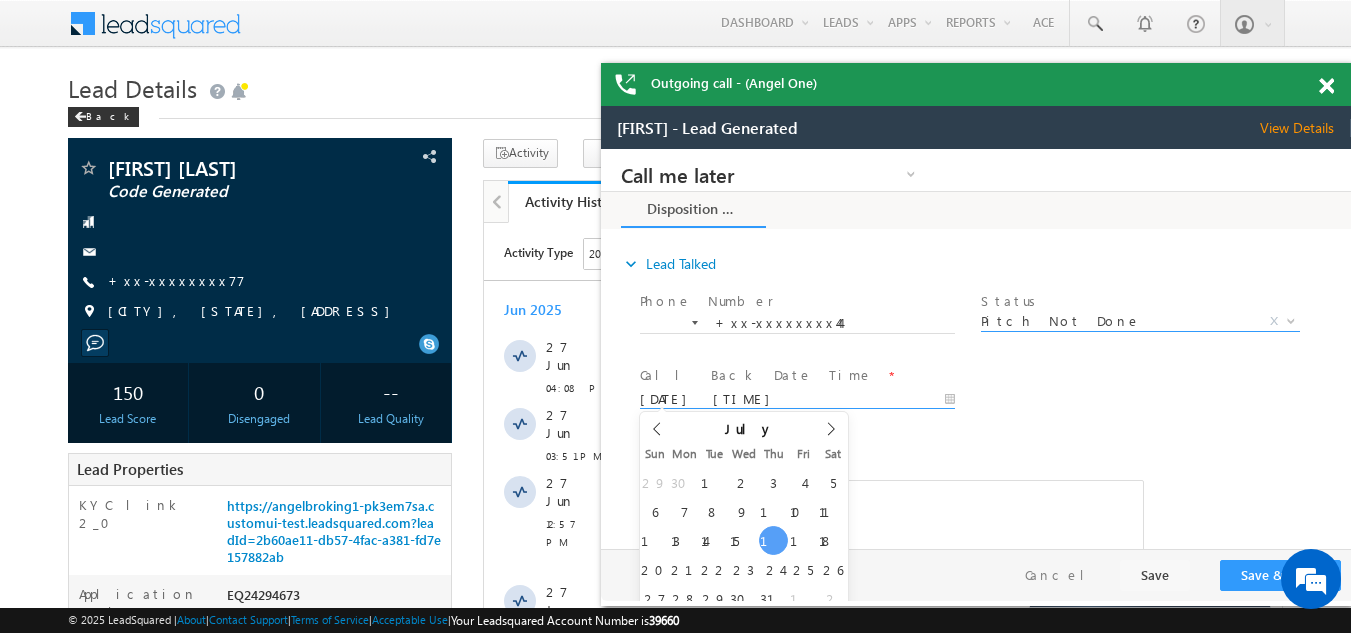 click on "[DATE] [TIME]" at bounding box center [797, 400] 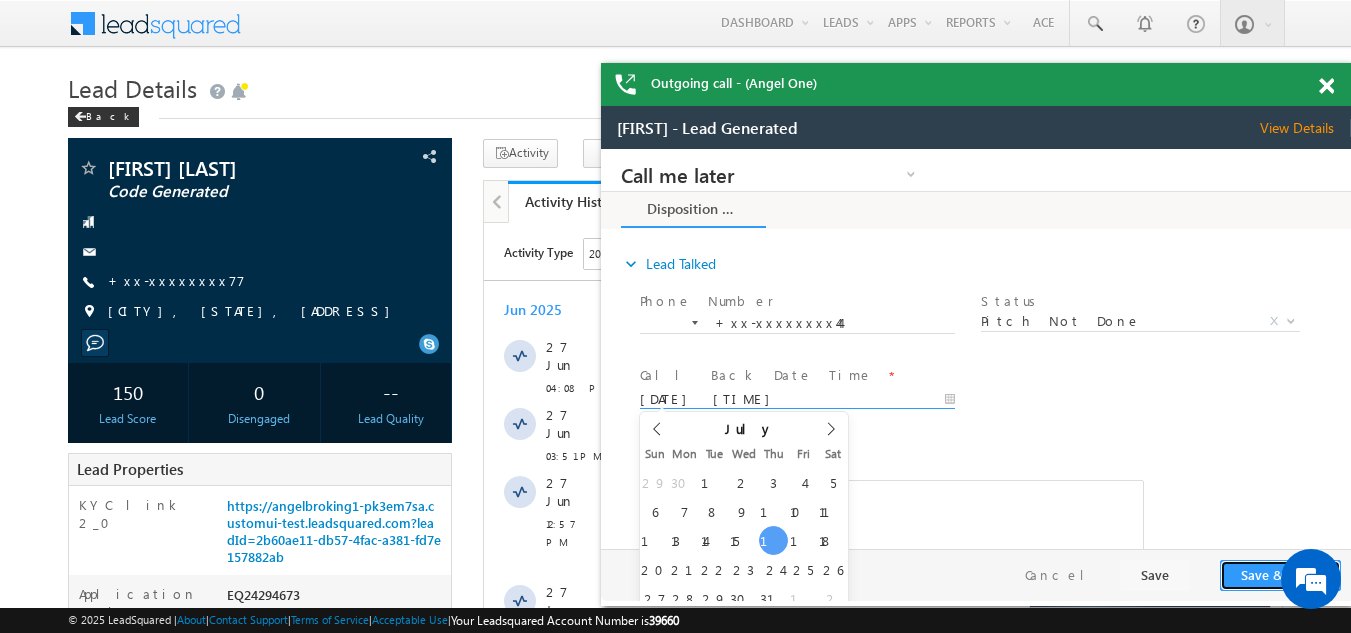 click on "Save & Close" at bounding box center (1280, 575) 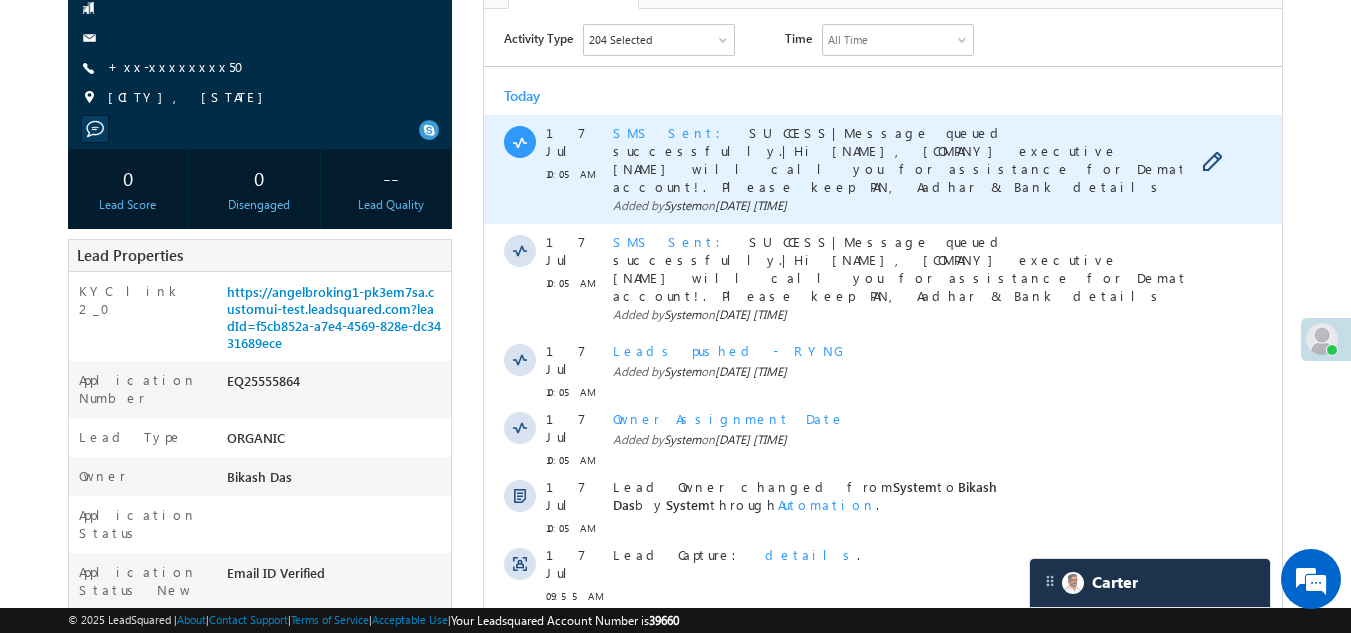 scroll, scrollTop: 0, scrollLeft: 0, axis: both 